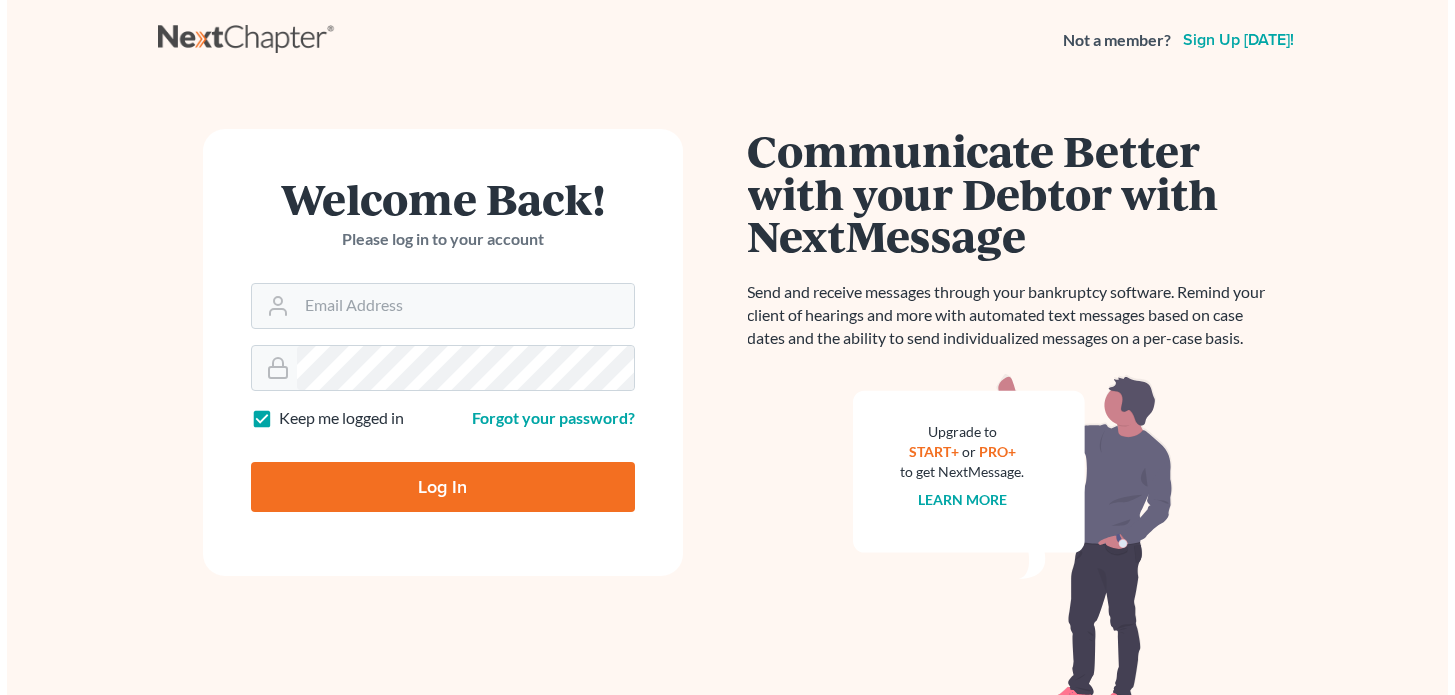scroll, scrollTop: 0, scrollLeft: 0, axis: both 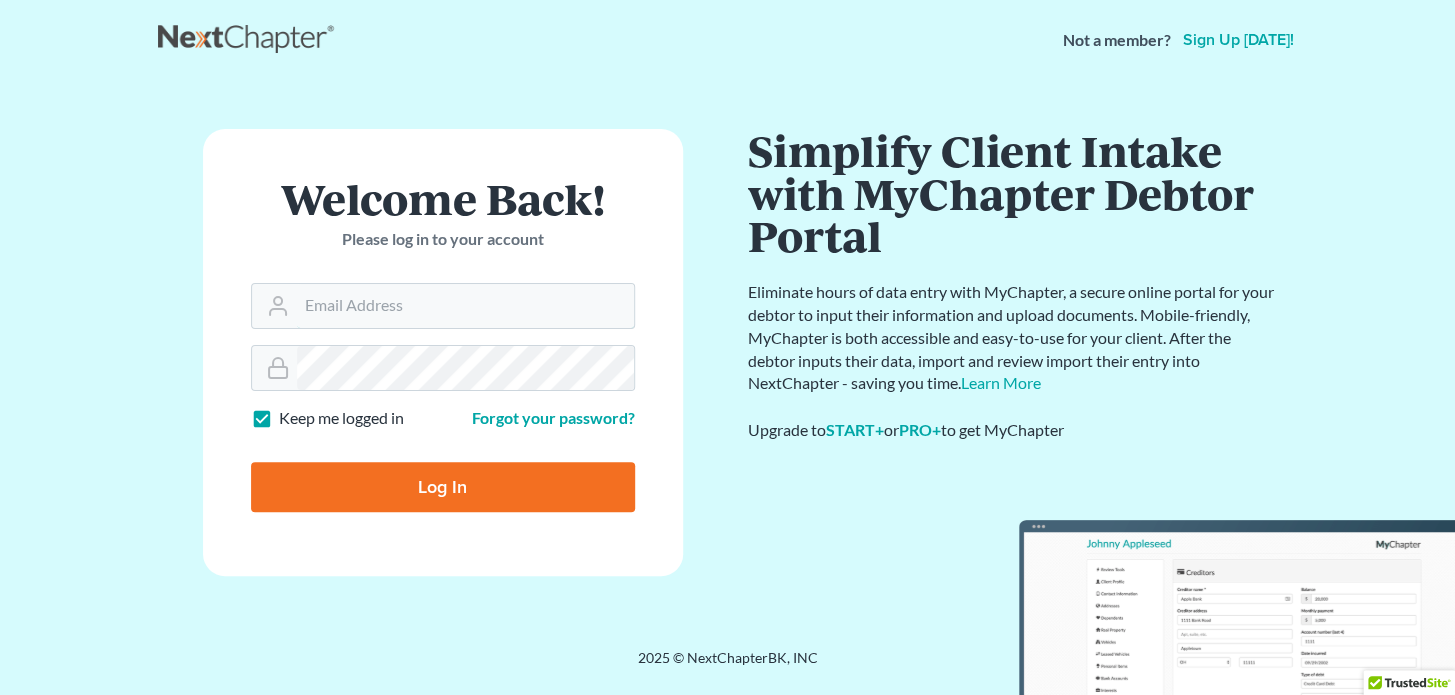 type on "[EMAIL_ADDRESS][DOMAIN_NAME]" 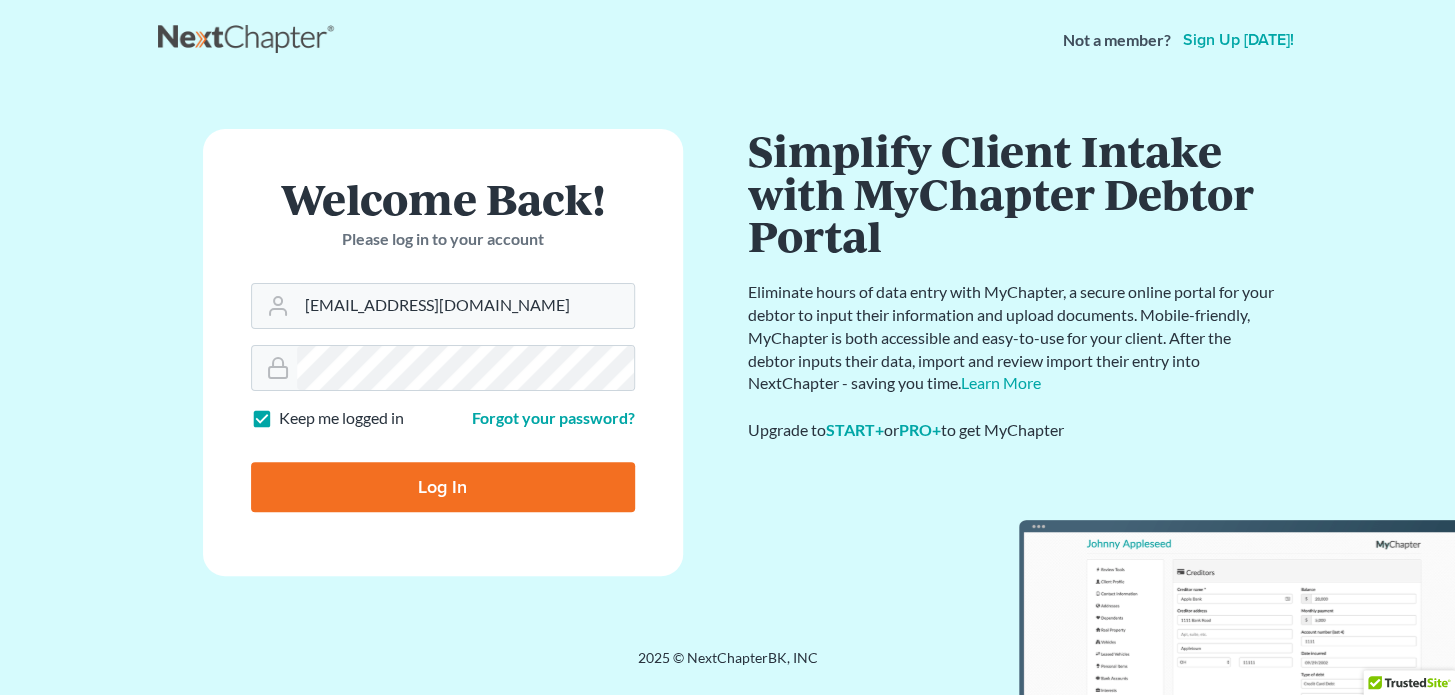 click on "Log In" at bounding box center [443, 487] 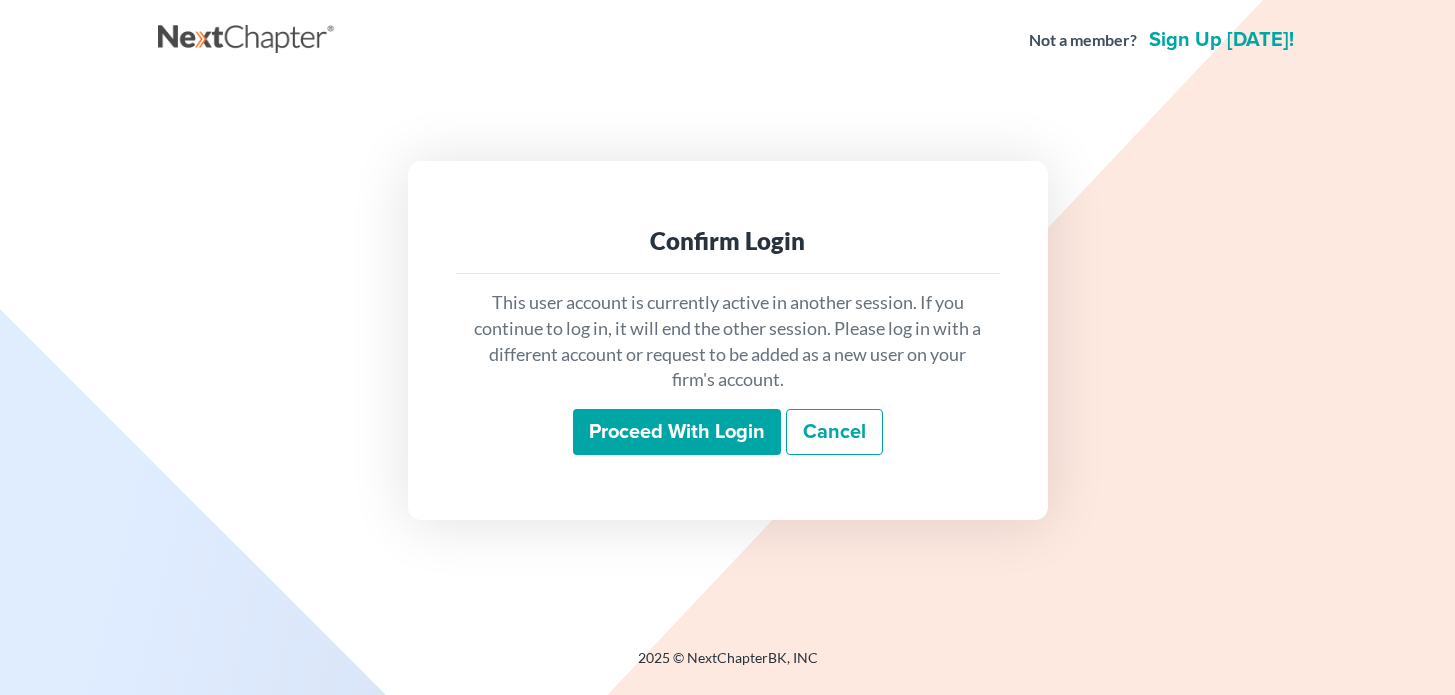 scroll, scrollTop: 0, scrollLeft: 0, axis: both 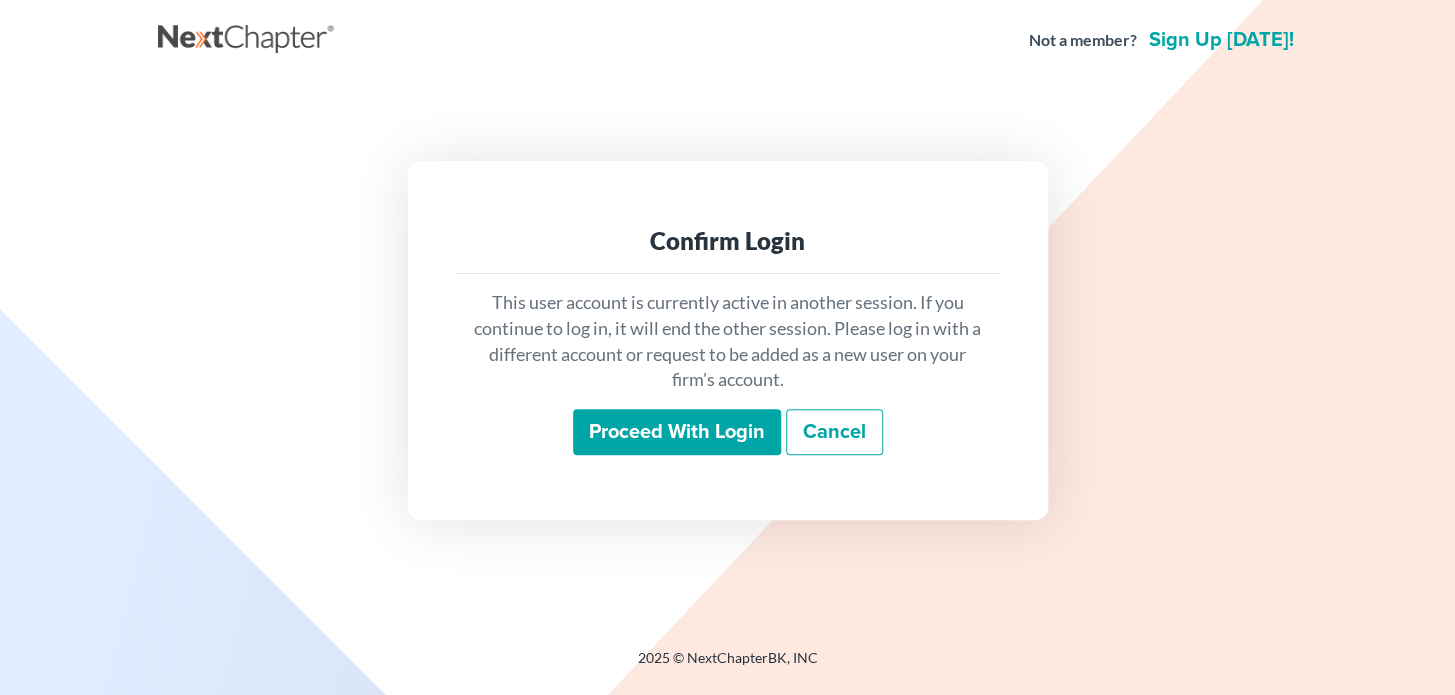 click on "Proceed with login" at bounding box center [677, 432] 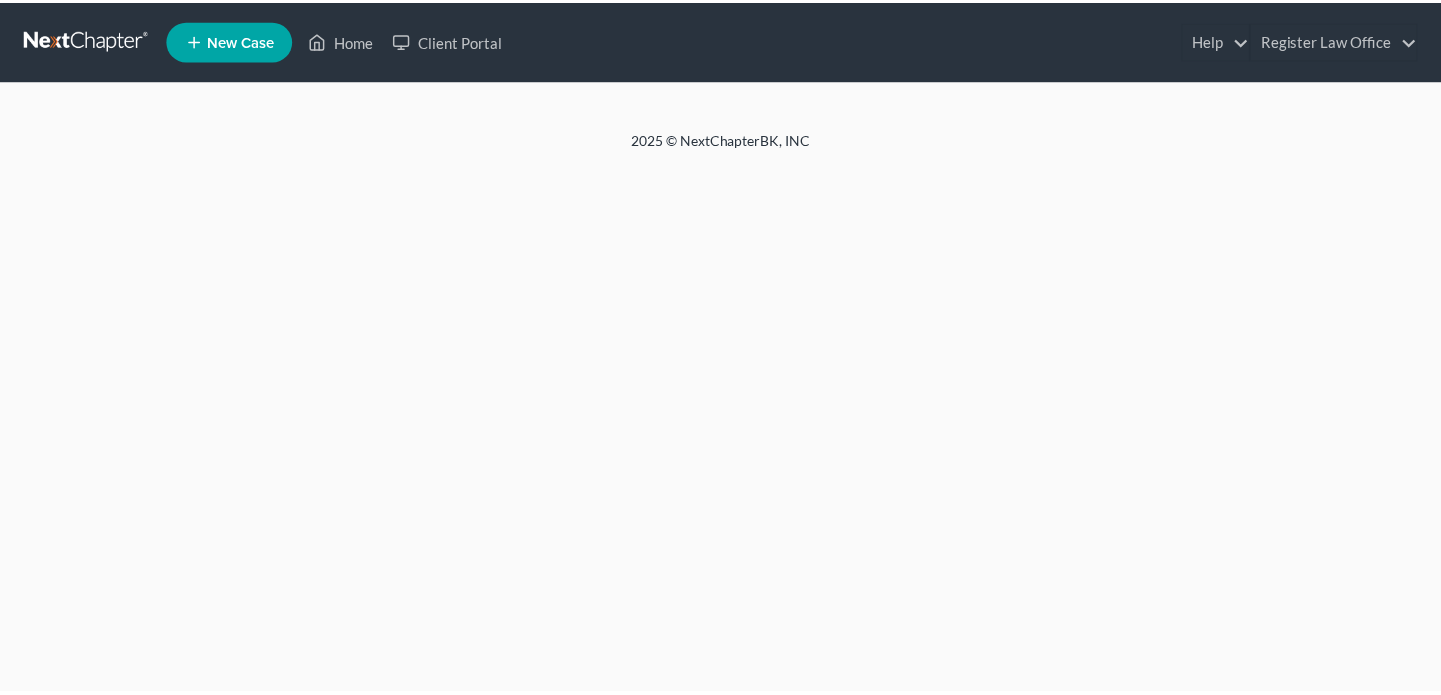 scroll, scrollTop: 0, scrollLeft: 0, axis: both 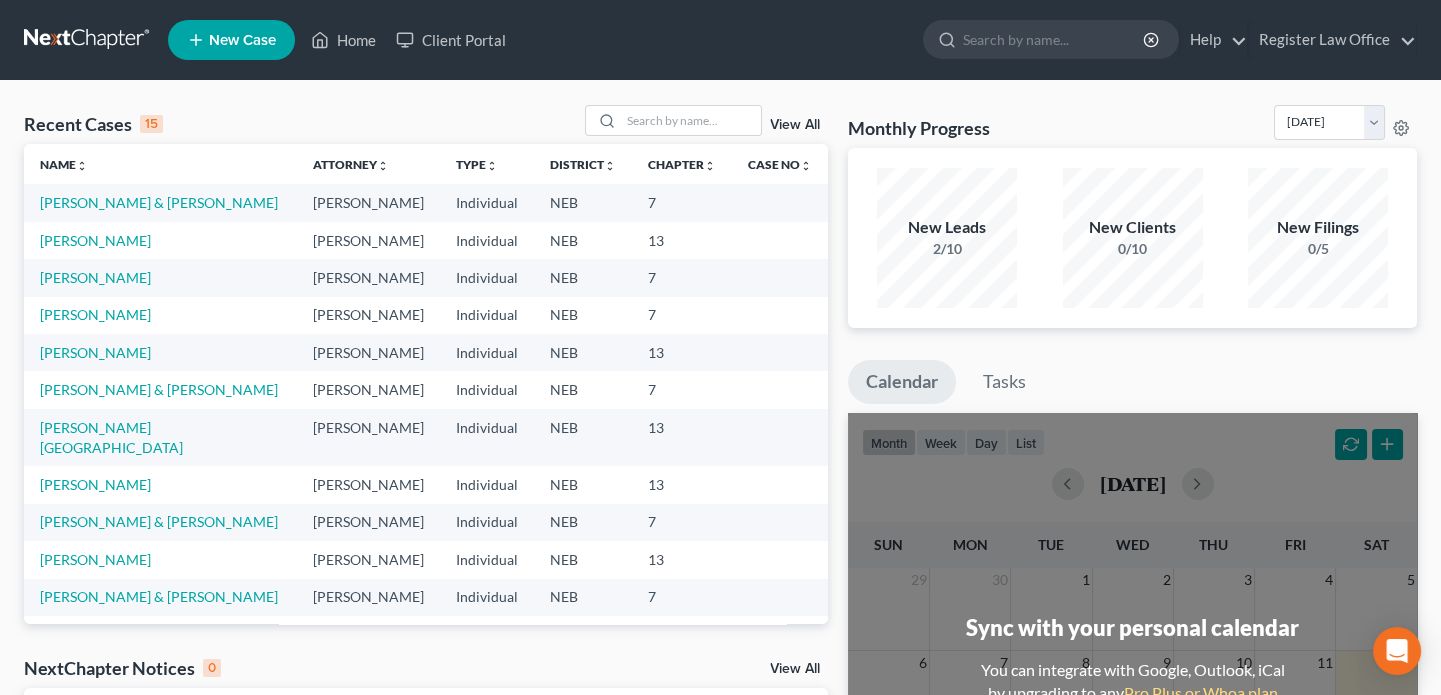 click on "New Case" at bounding box center (242, 40) 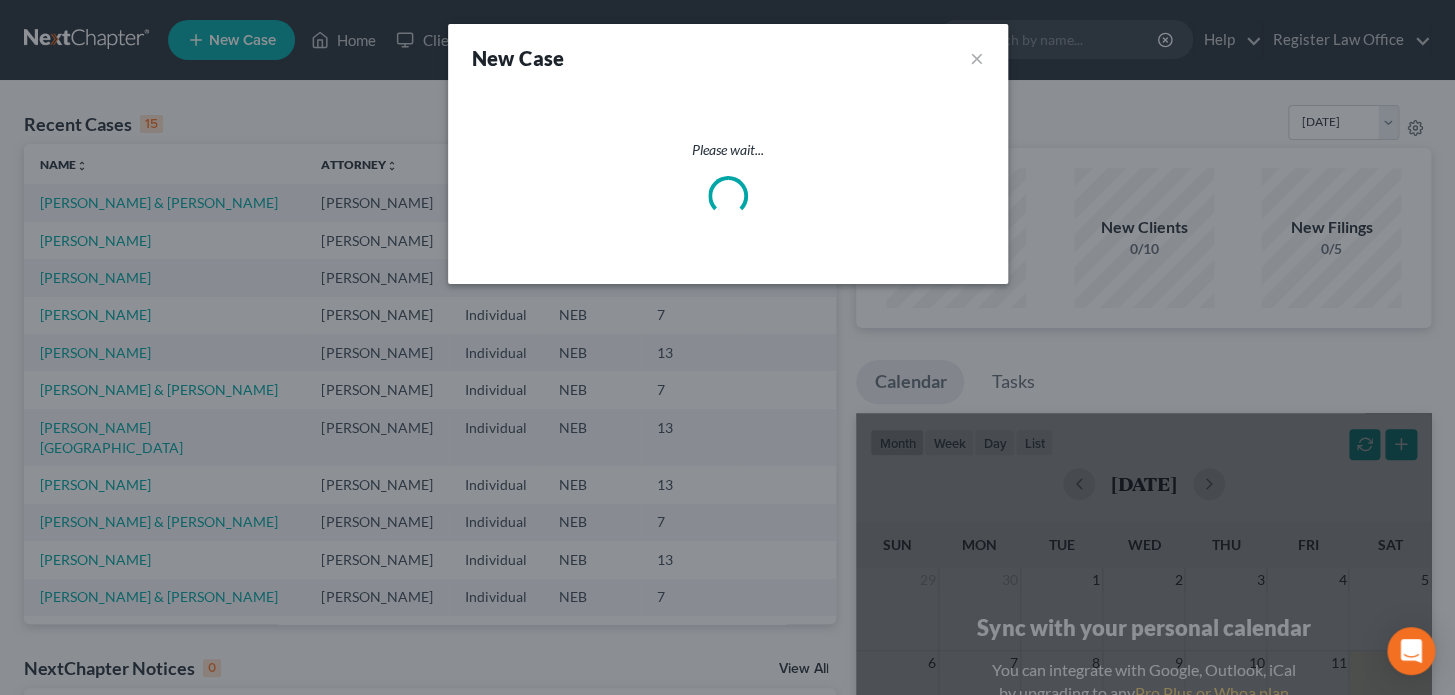 select on "48" 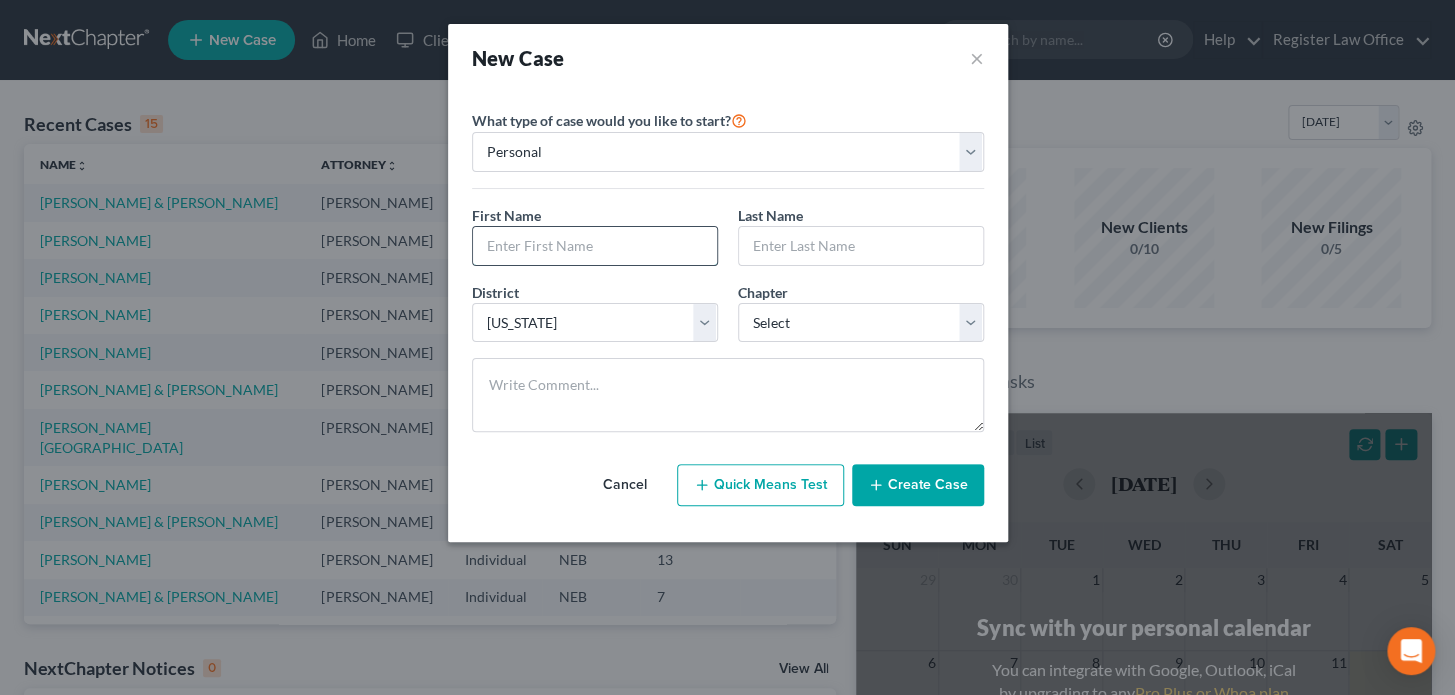 click at bounding box center [595, 246] 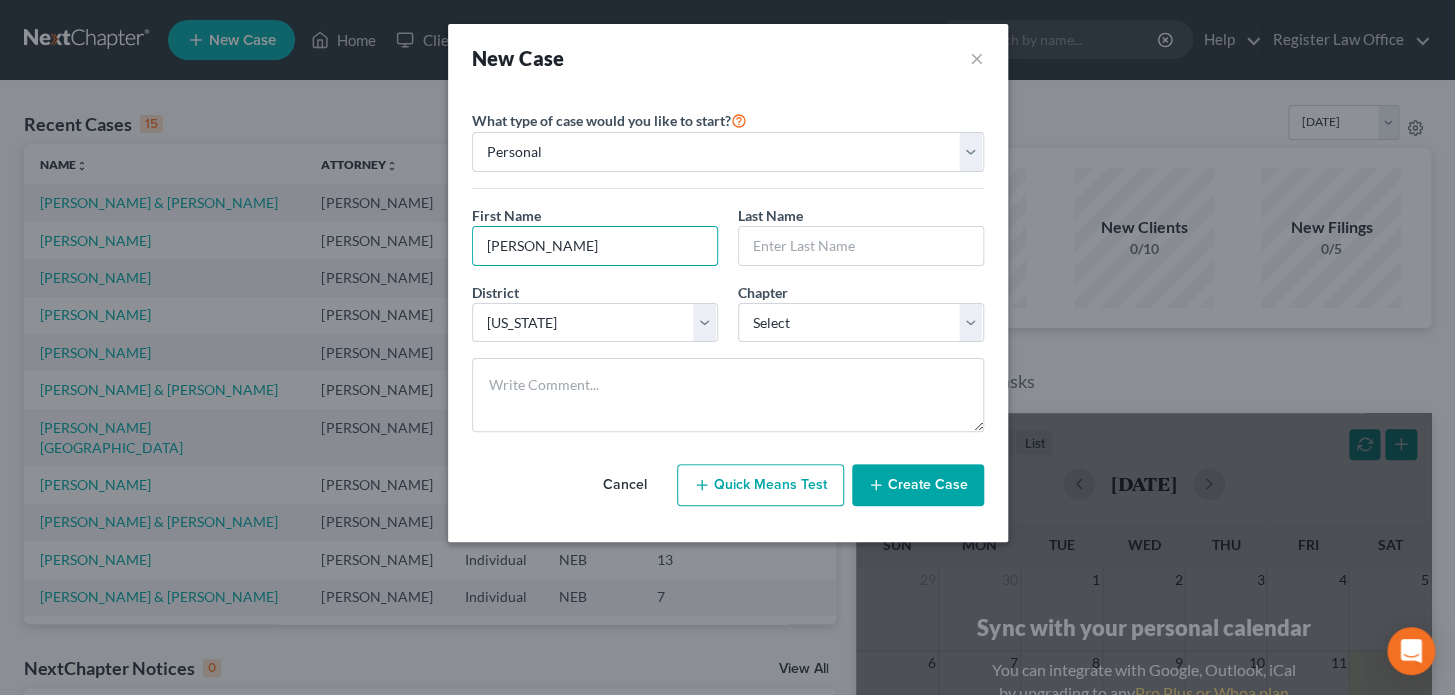 type on "Pamela" 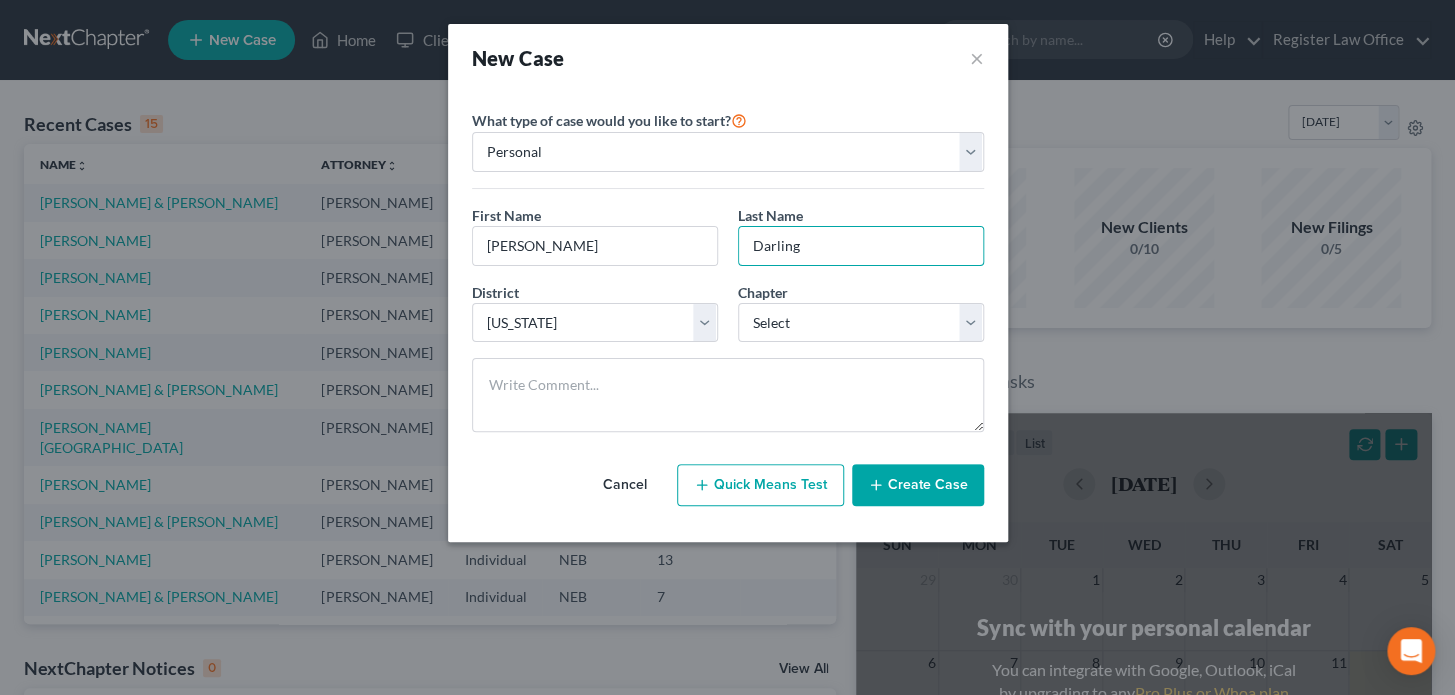 type on "Darling" 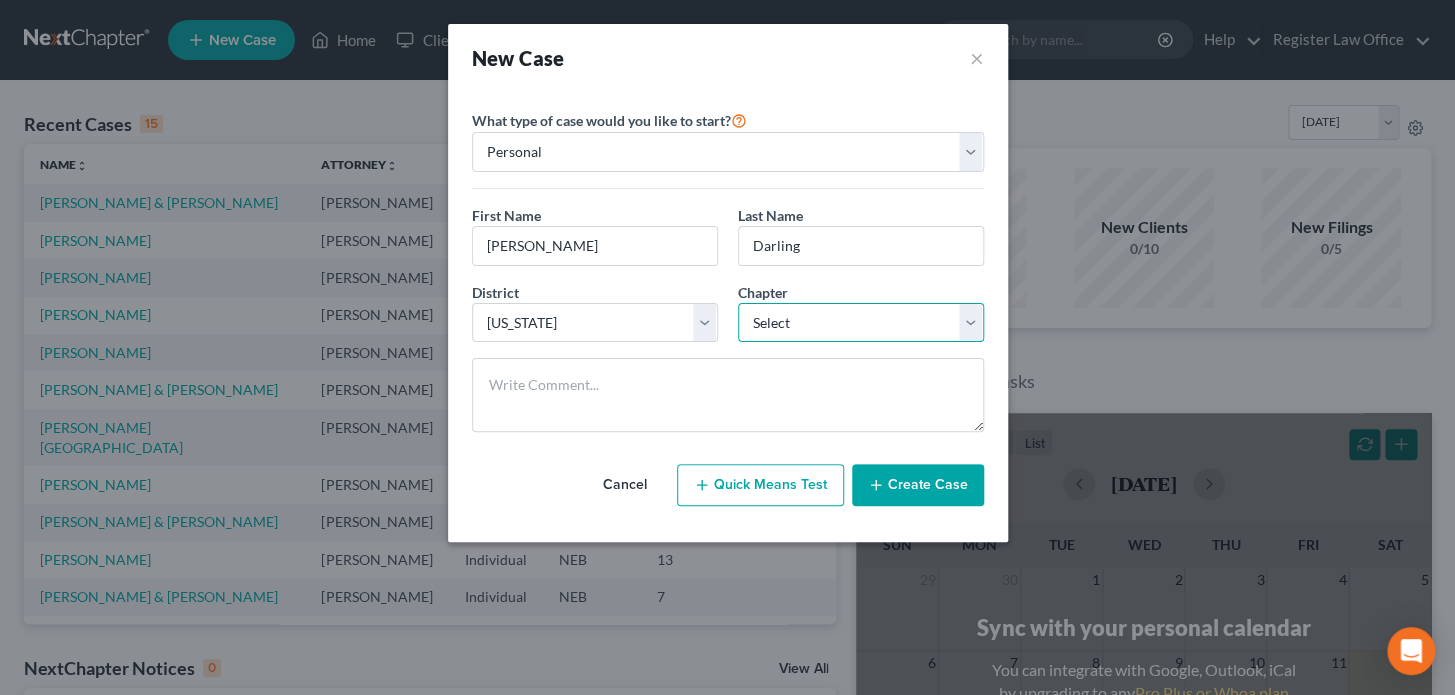 click on "Select 7 11 12 13" at bounding box center (861, 323) 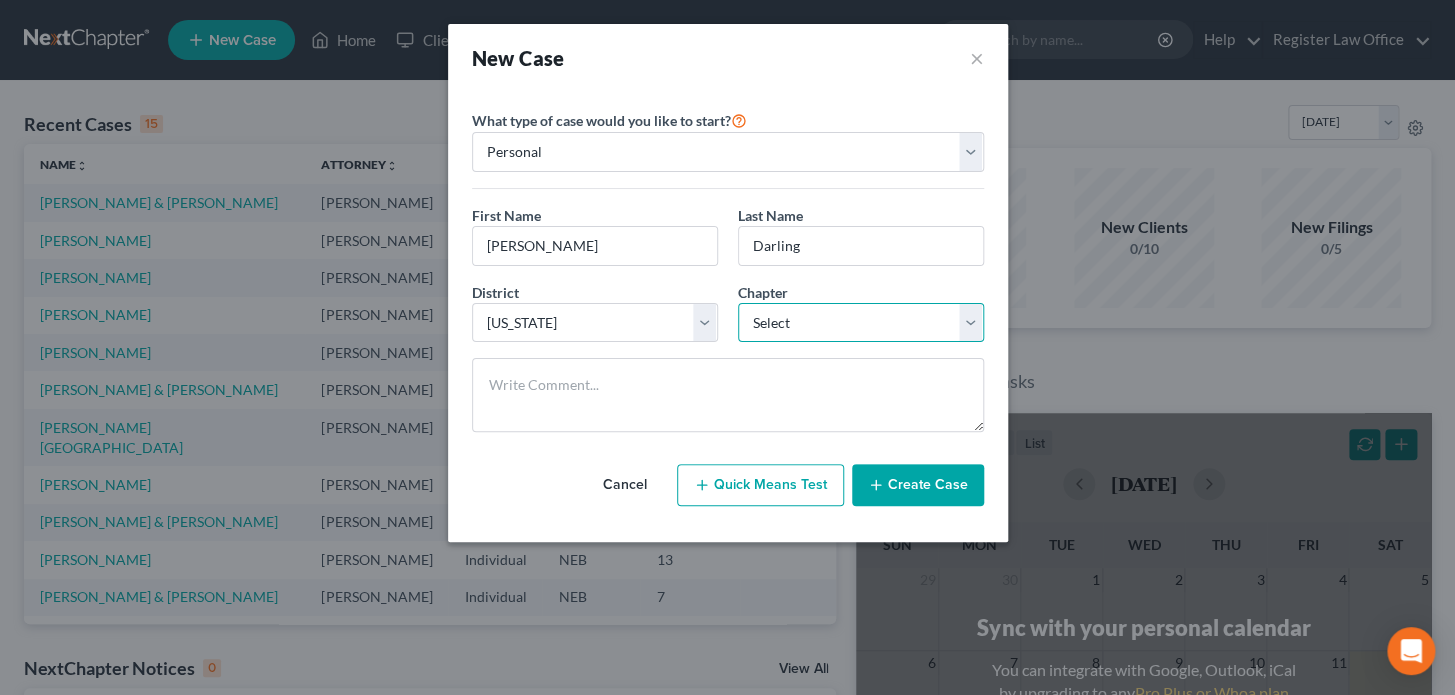 select on "0" 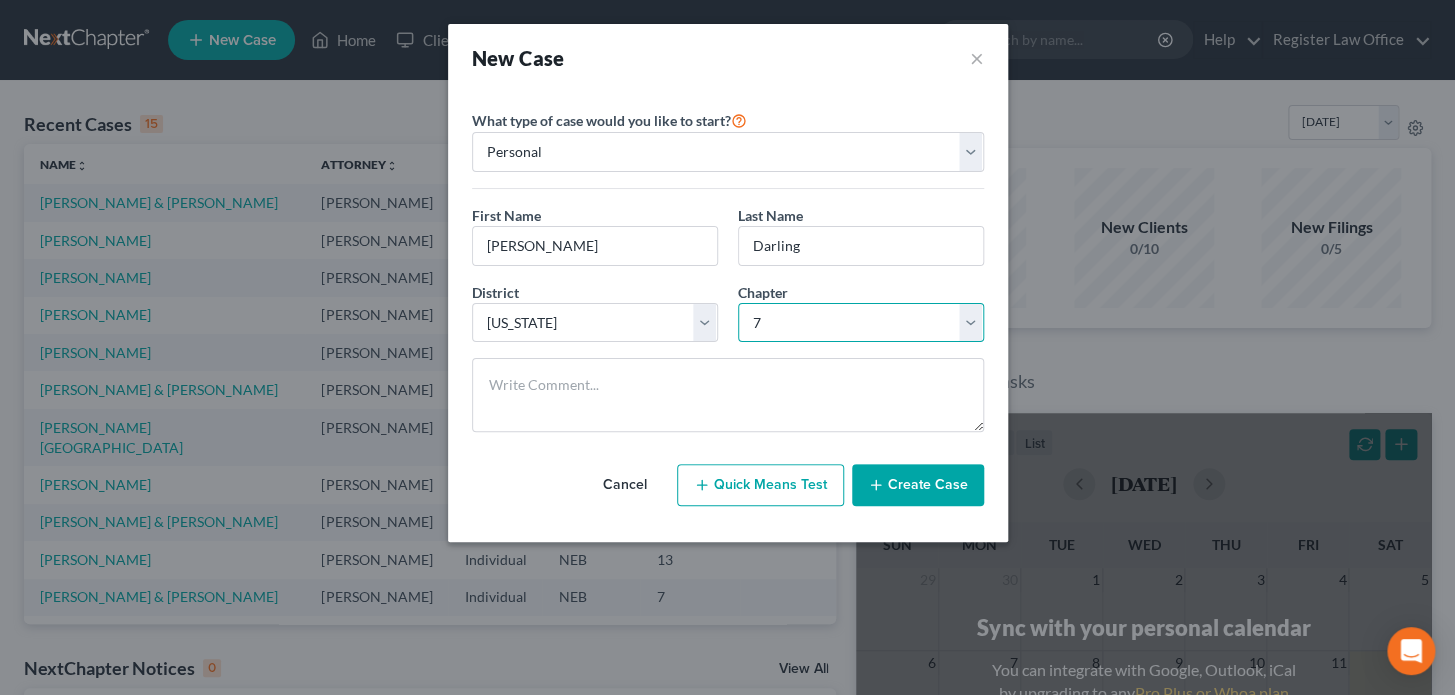 click on "Select 7 11 12 13" at bounding box center (861, 323) 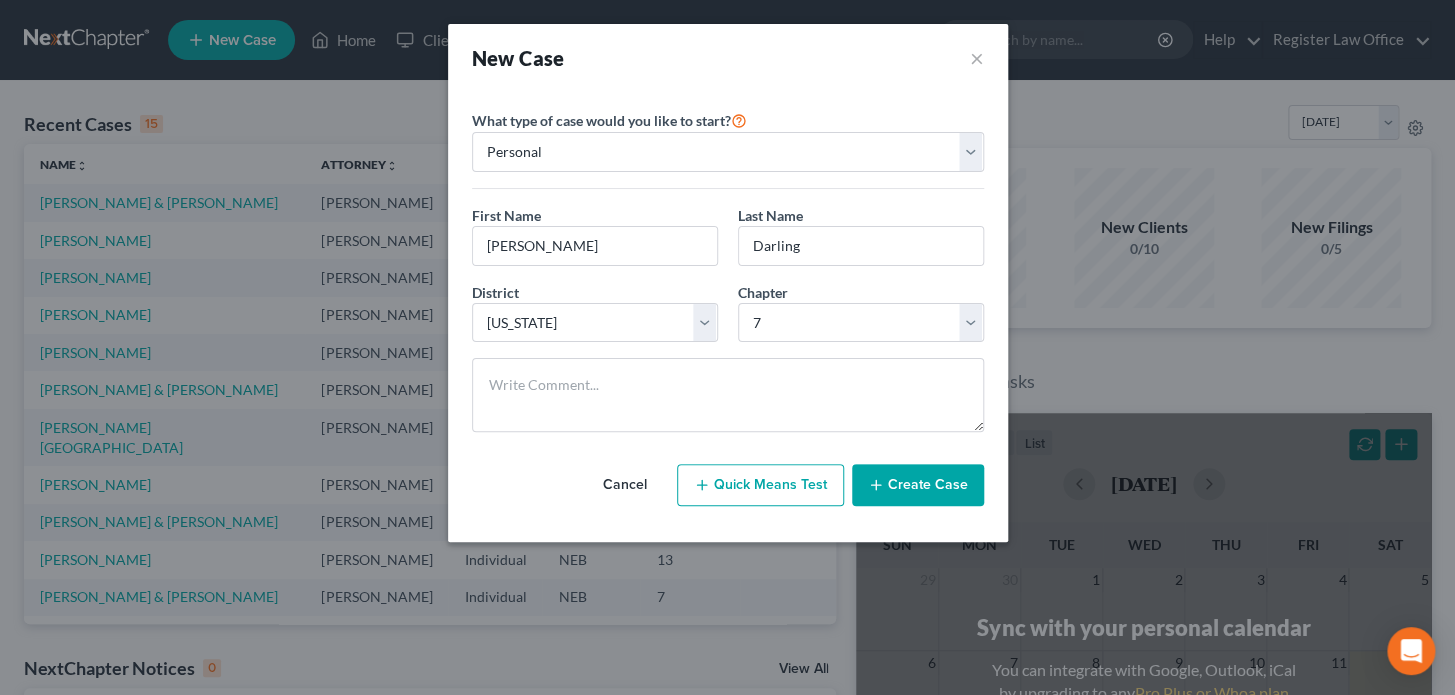 click on "Create Case" at bounding box center (918, 485) 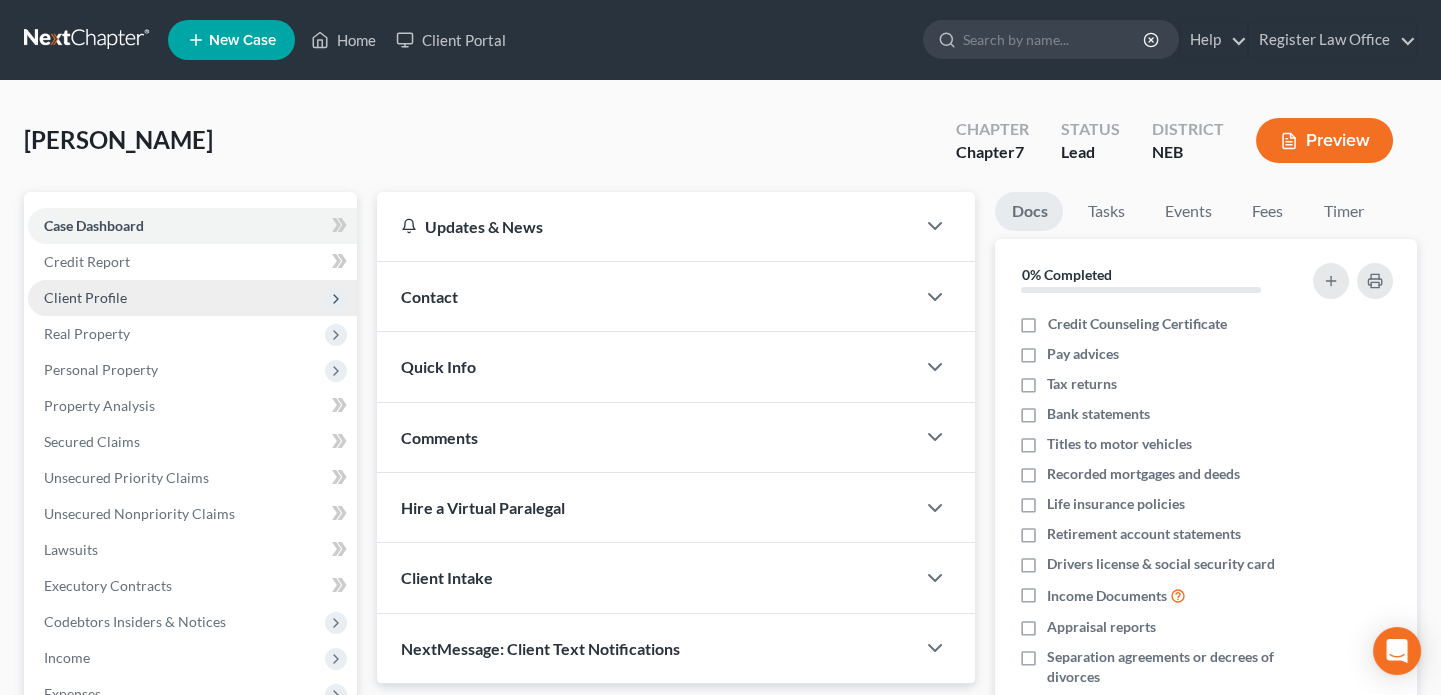 click on "Client Profile" at bounding box center [85, 297] 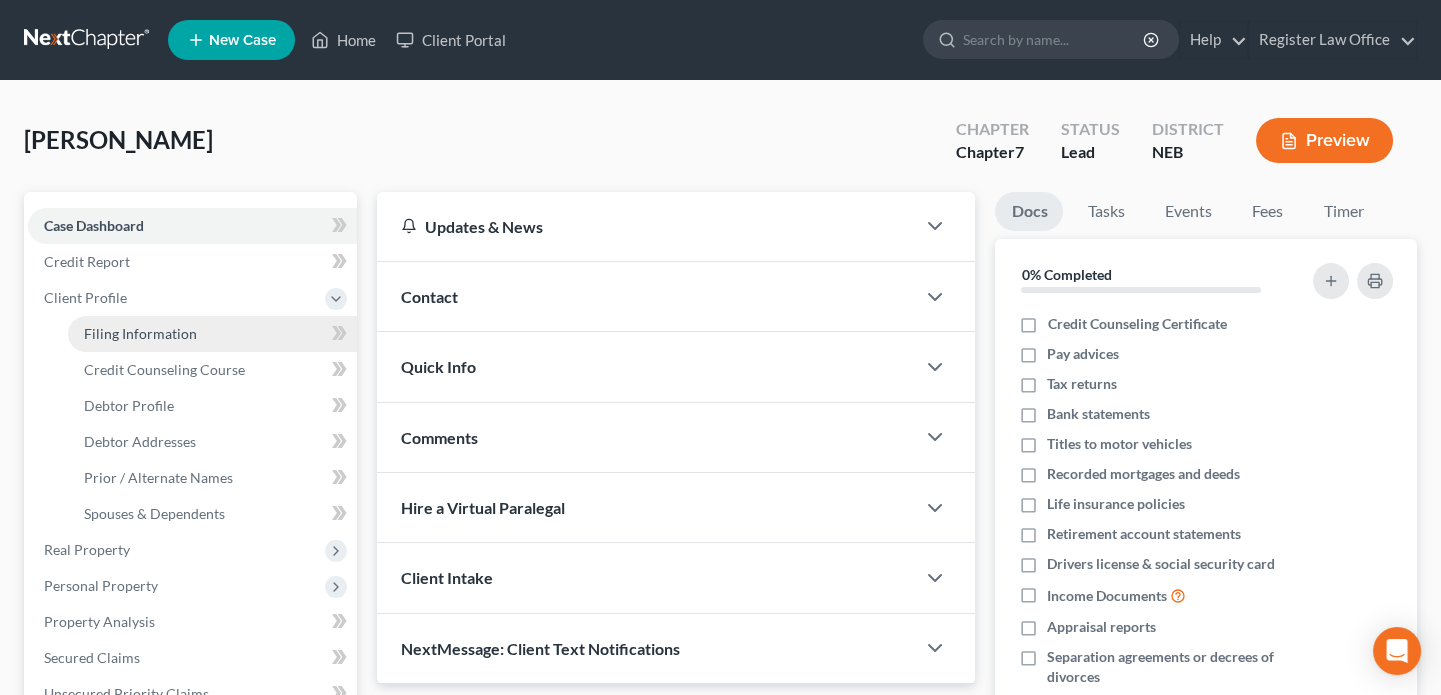 click on "Filing Information" at bounding box center [140, 333] 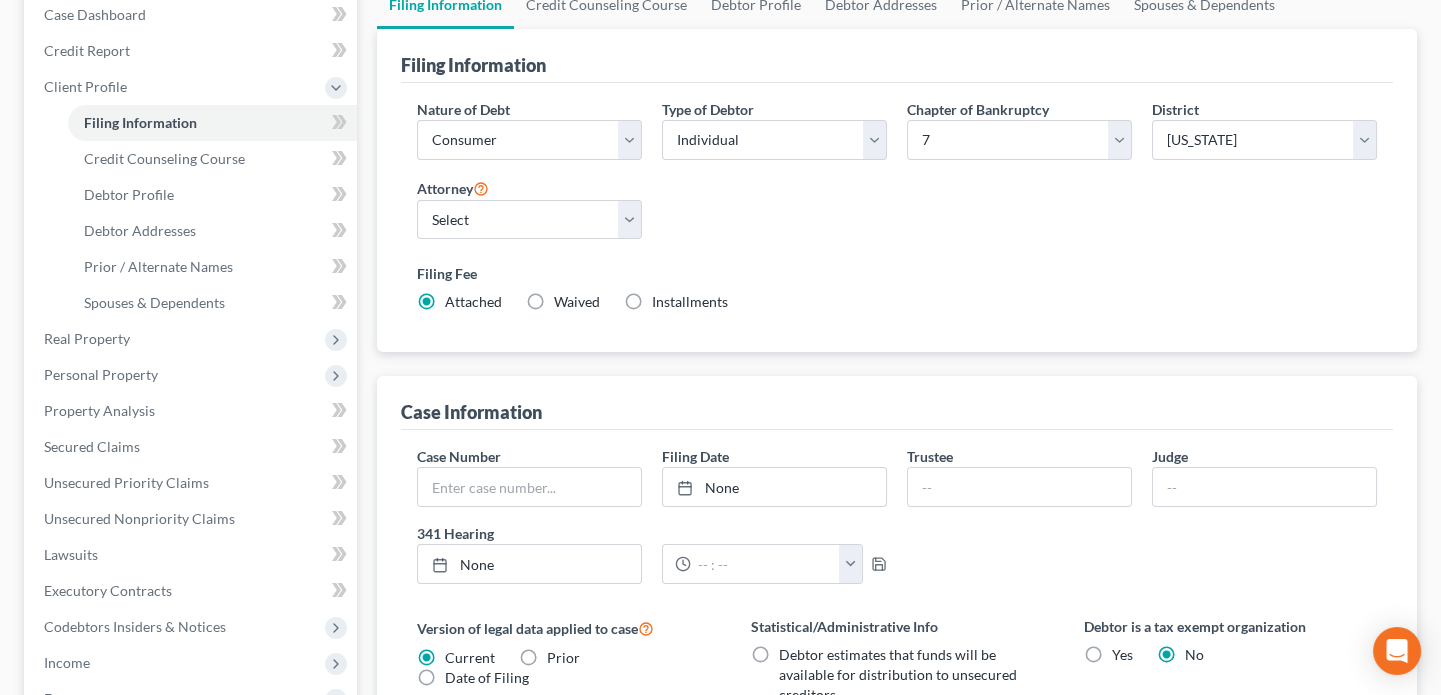 scroll, scrollTop: 272, scrollLeft: 0, axis: vertical 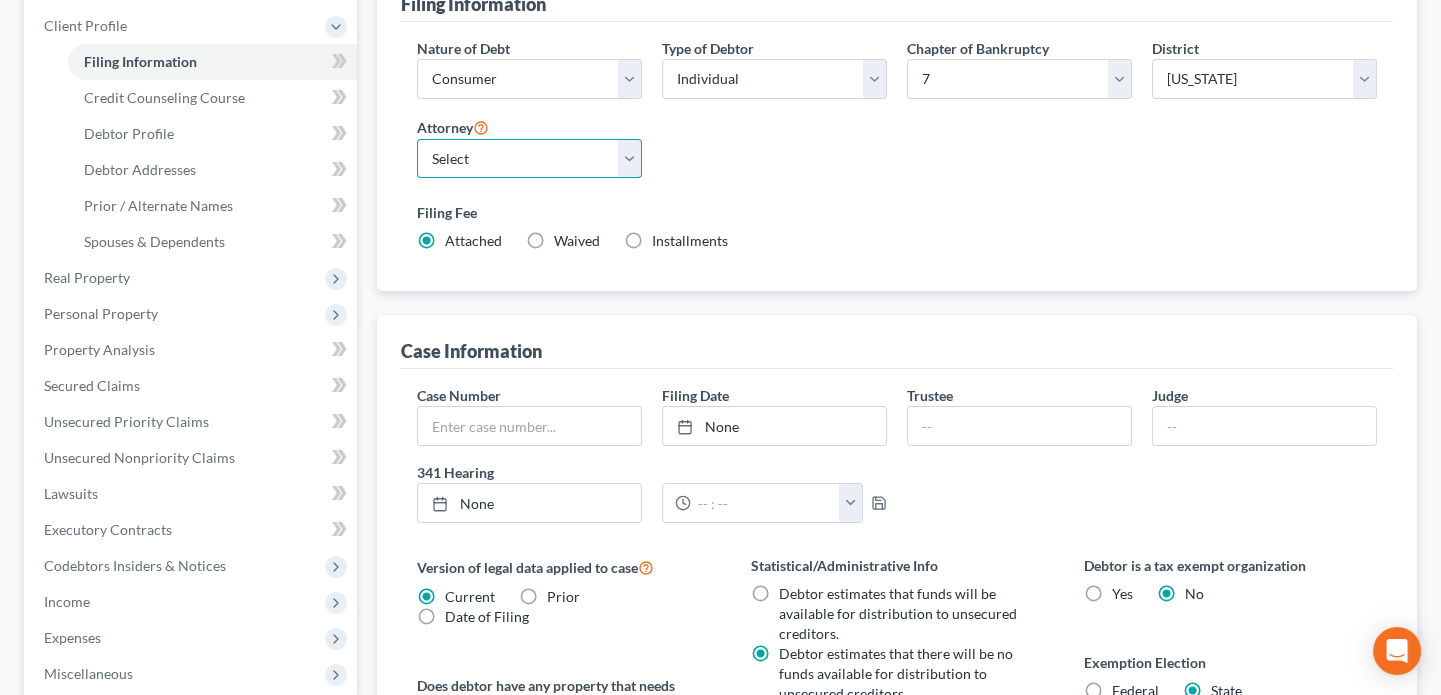 click on "Select Richard Register - NEB" at bounding box center (529, 159) 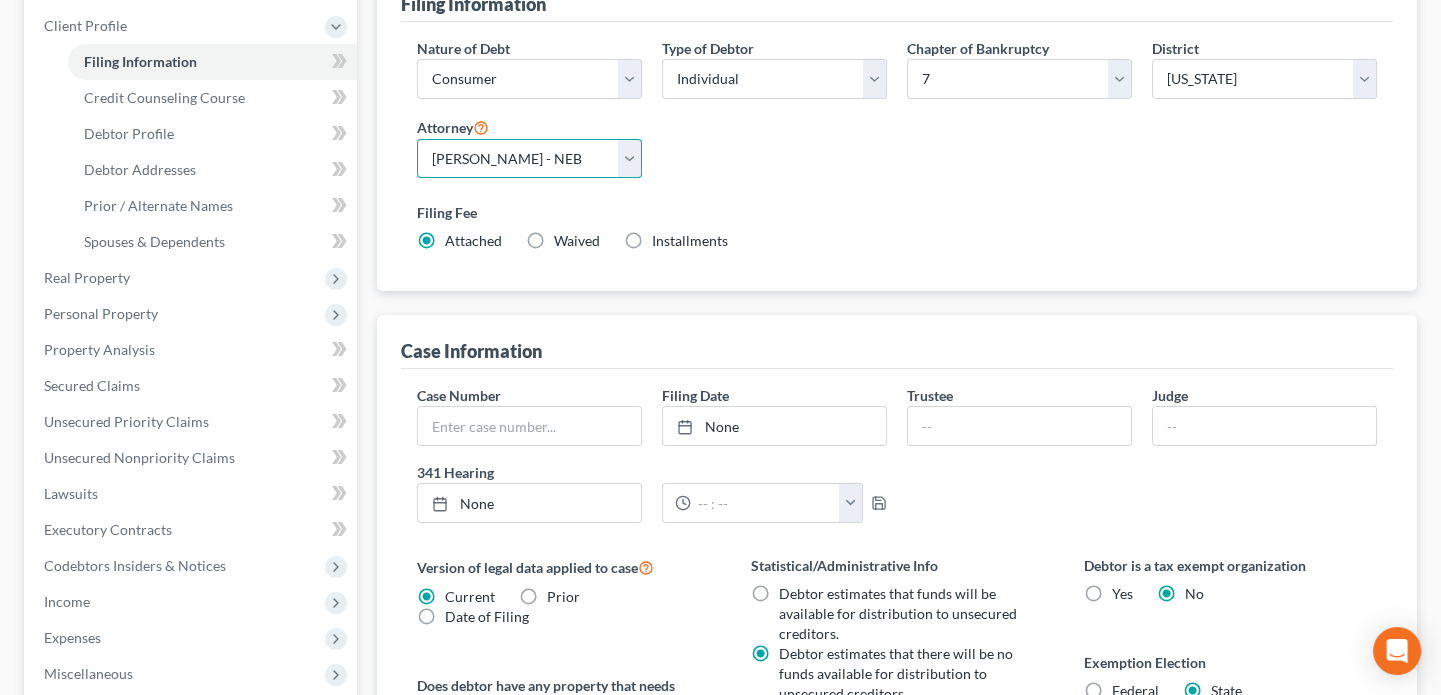click on "Select Richard Register - NEB" at bounding box center [529, 159] 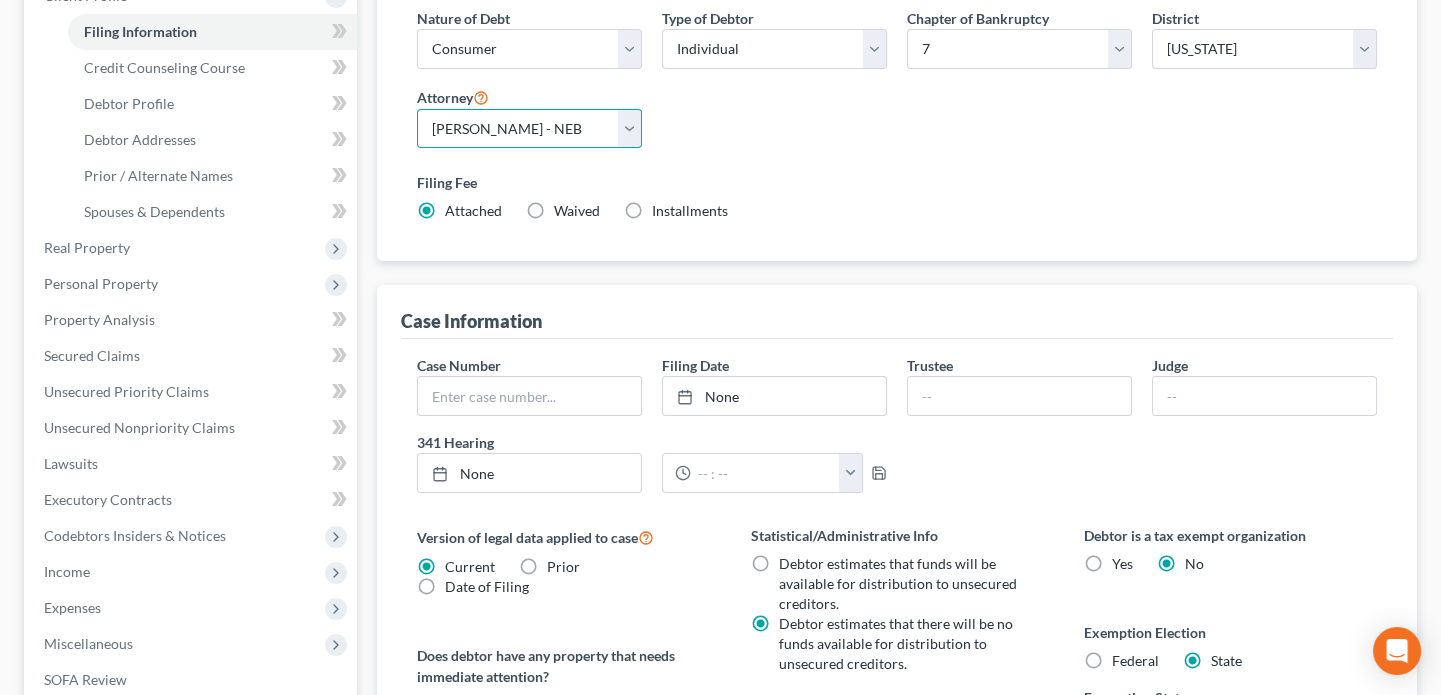 scroll, scrollTop: 272, scrollLeft: 0, axis: vertical 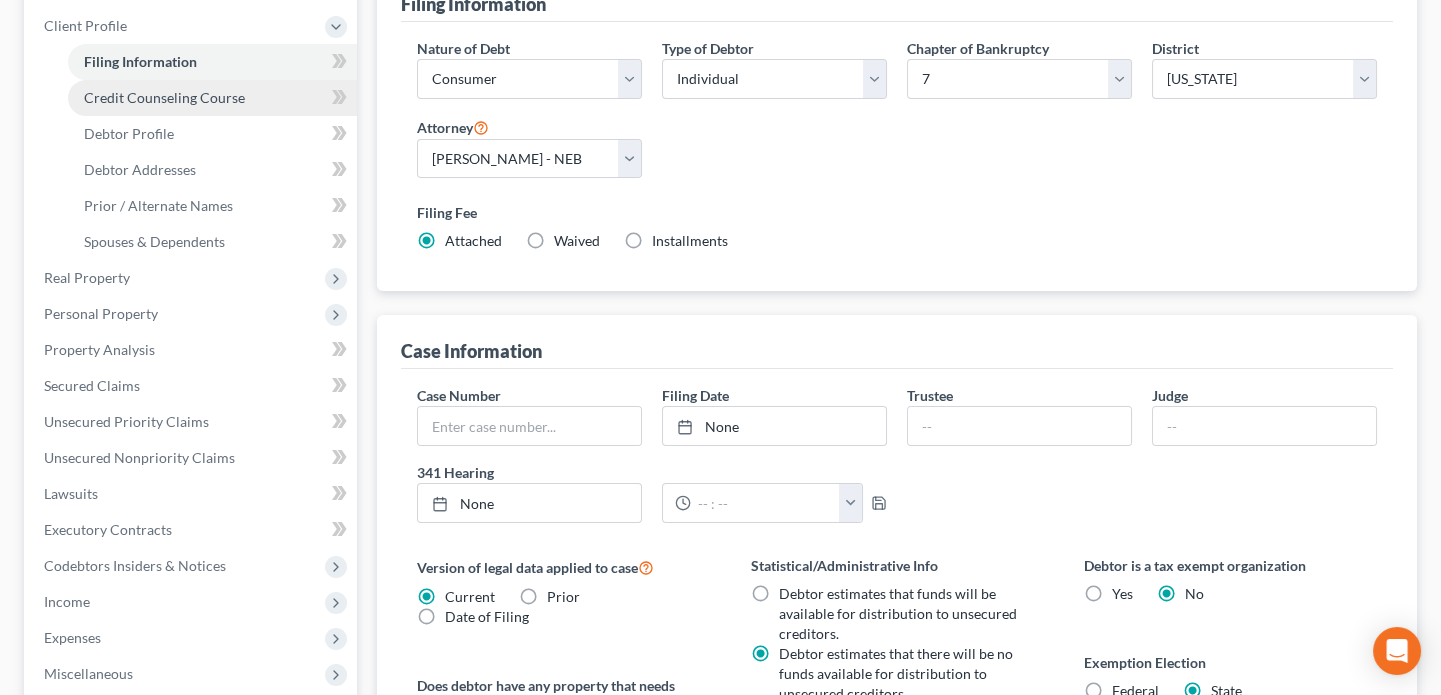 click on "Credit Counseling Course" at bounding box center (164, 97) 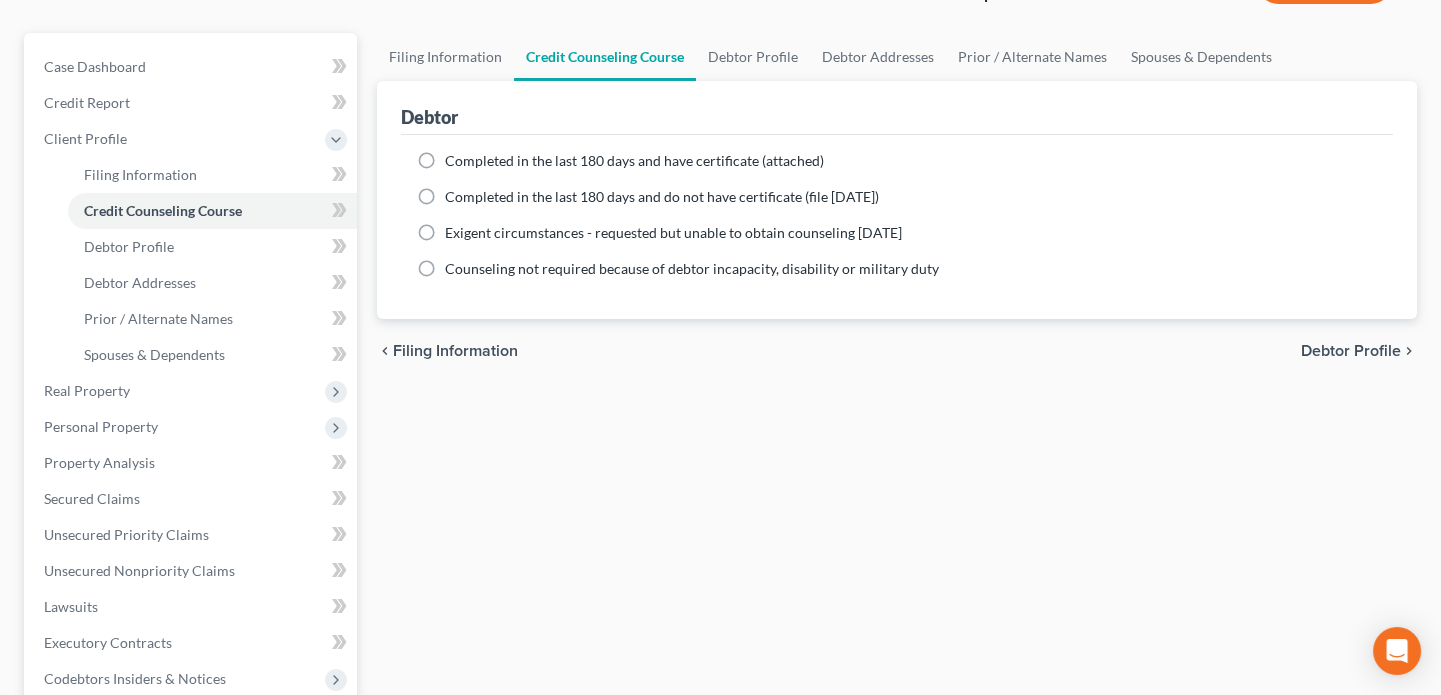 scroll, scrollTop: 181, scrollLeft: 0, axis: vertical 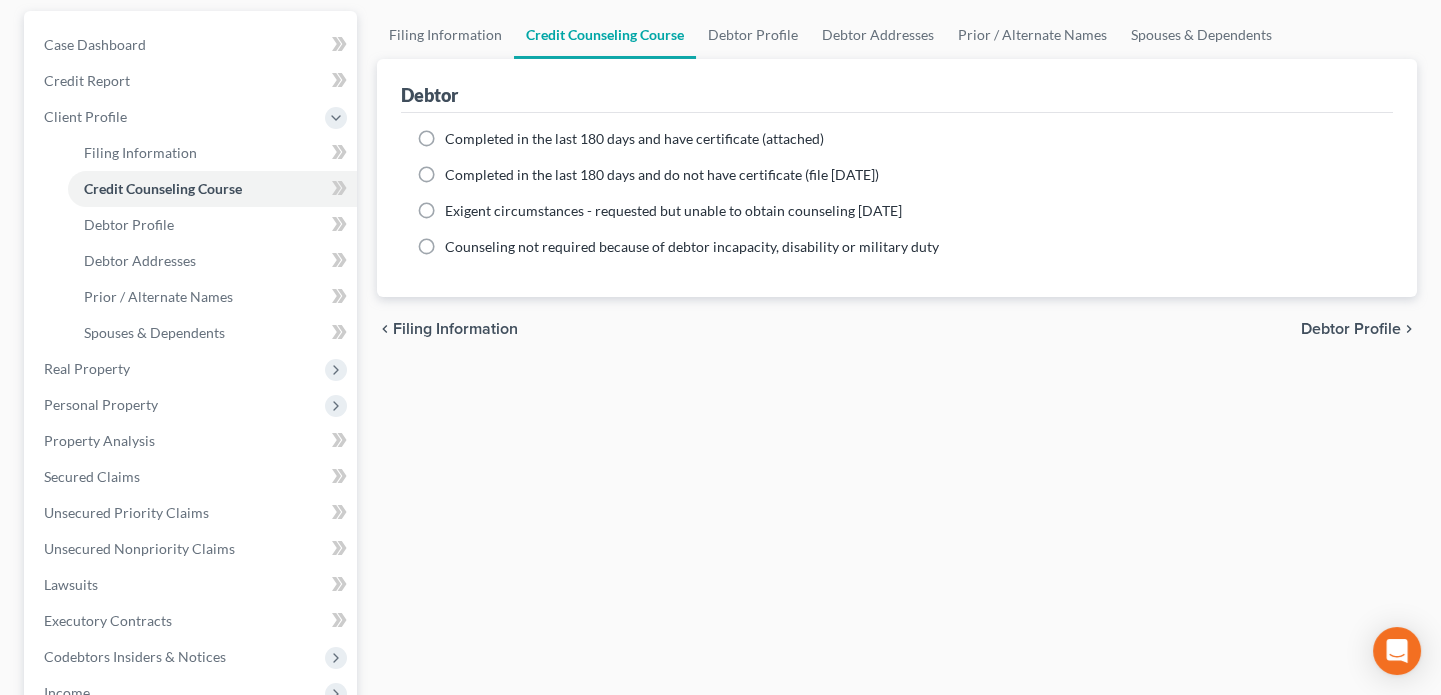 click on "Completed in the last 180 days and have certificate (attached)" at bounding box center [634, 139] 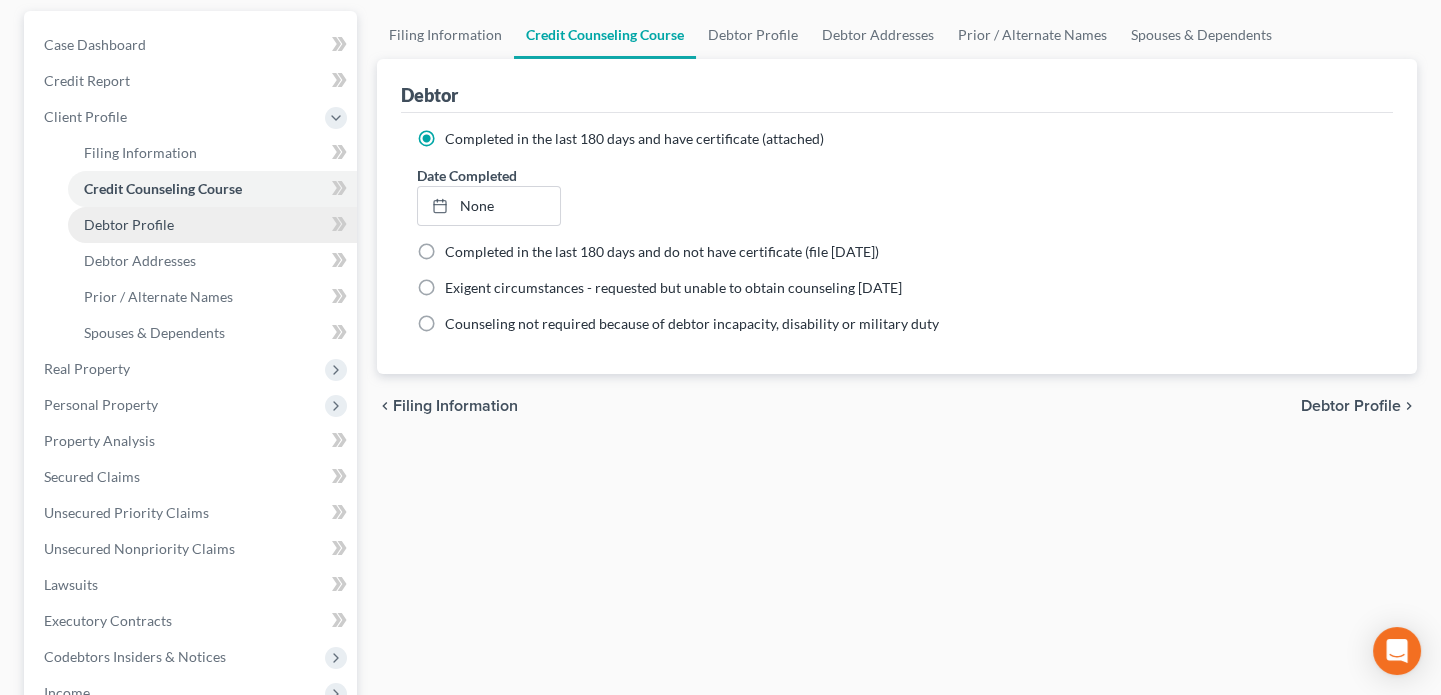 click on "Debtor Profile" at bounding box center (212, 225) 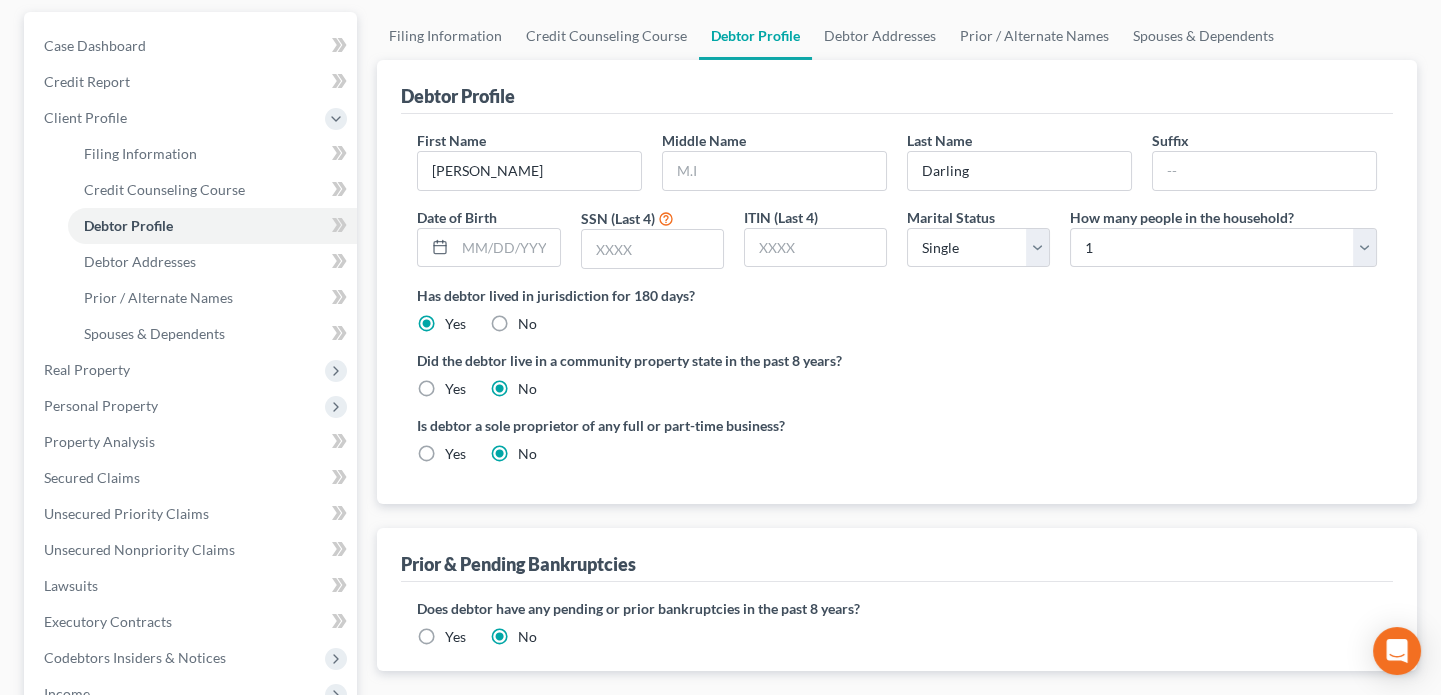 scroll, scrollTop: 181, scrollLeft: 0, axis: vertical 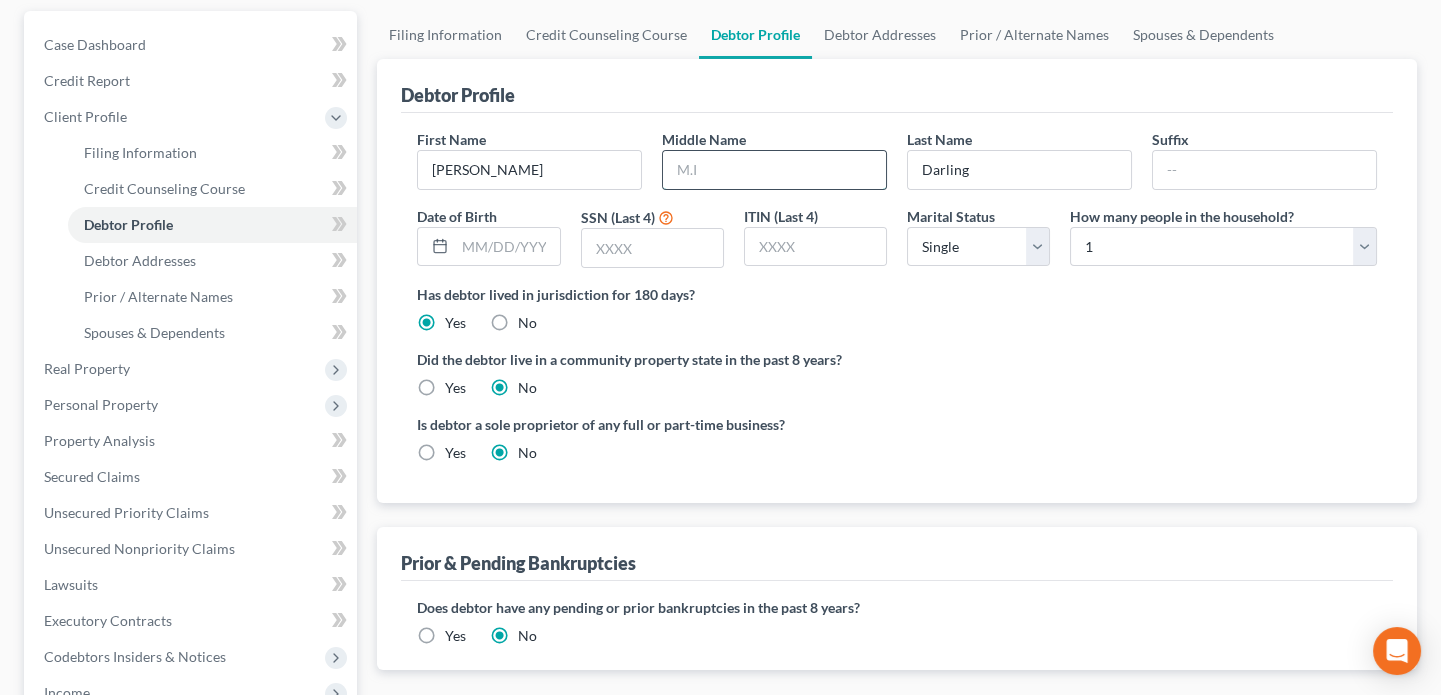 click at bounding box center [774, 170] 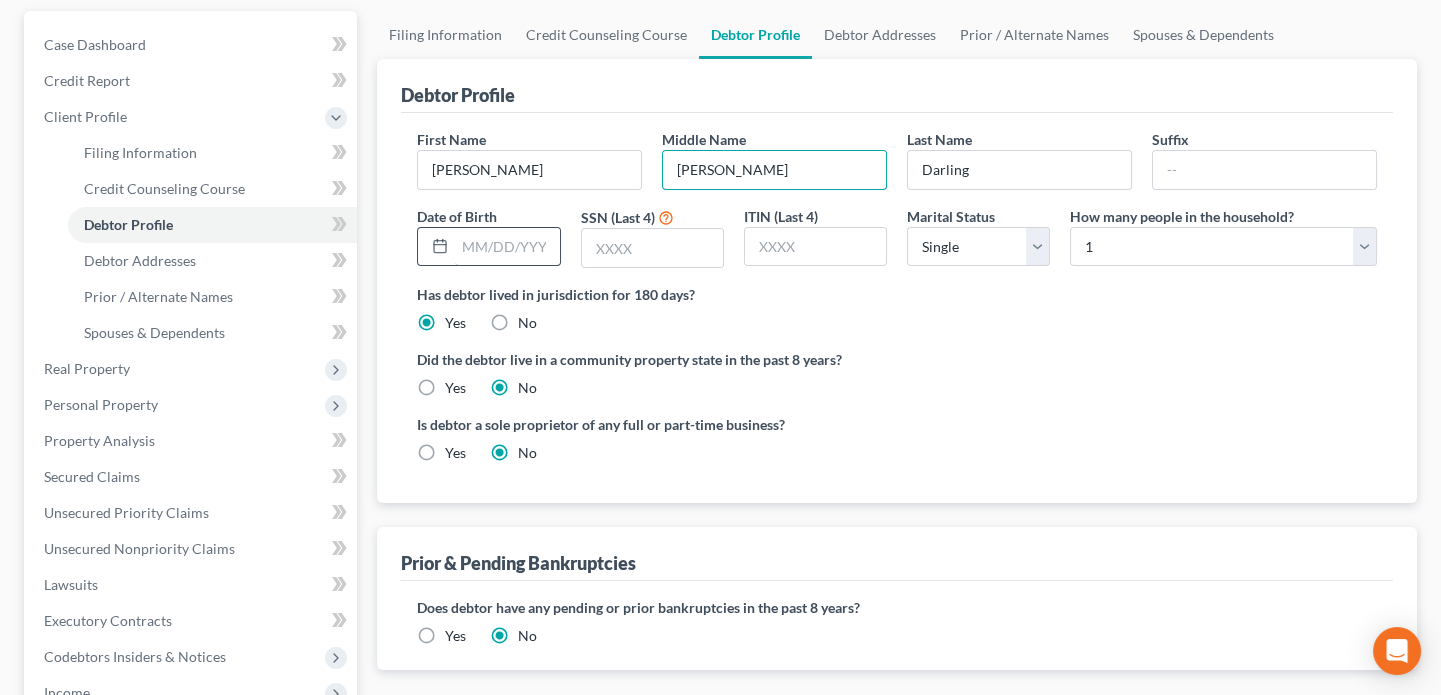 type on "Marie" 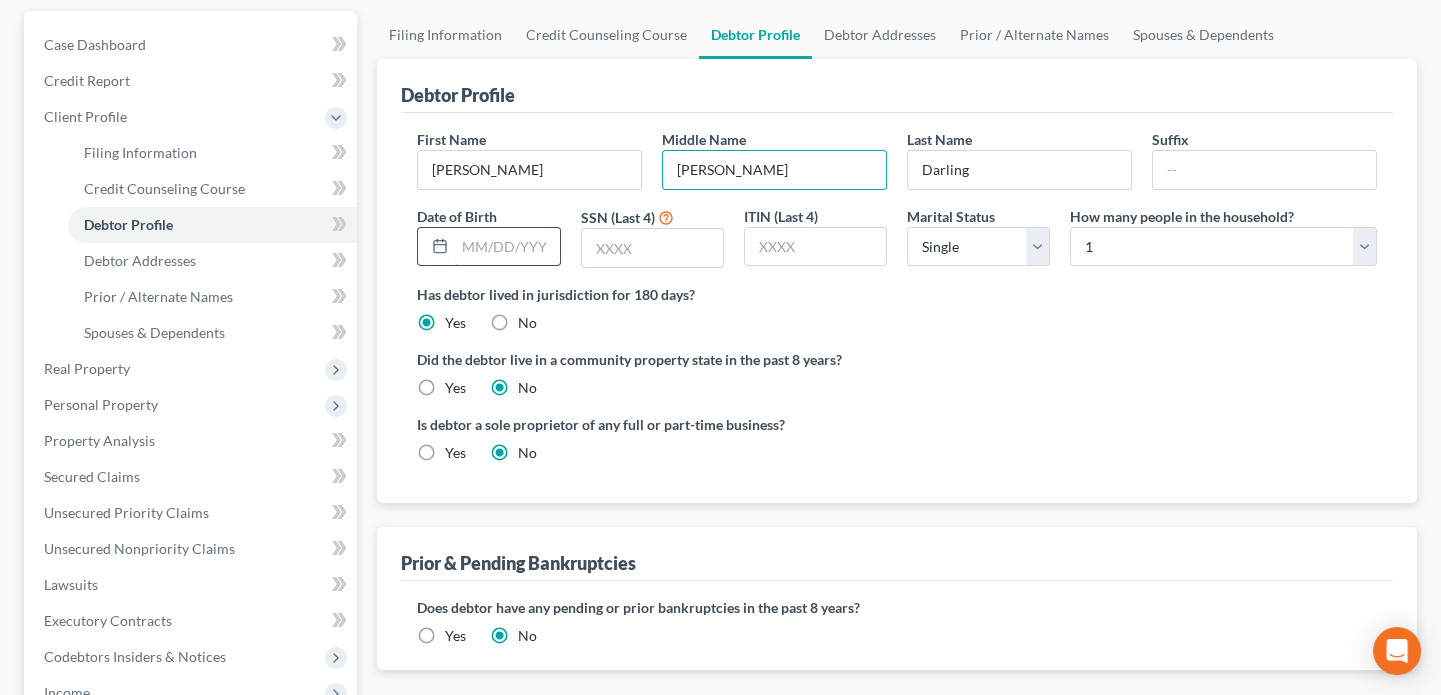 click at bounding box center [507, 247] 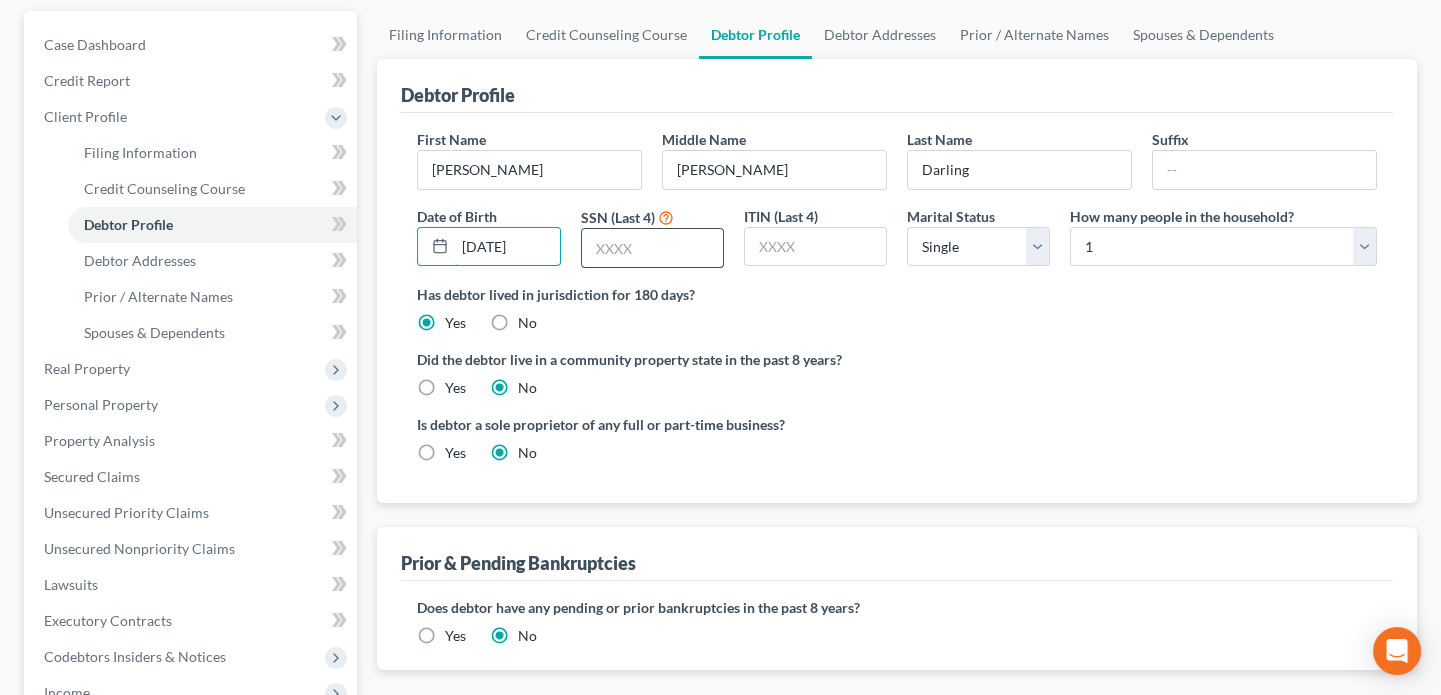 type on "11/16/1972" 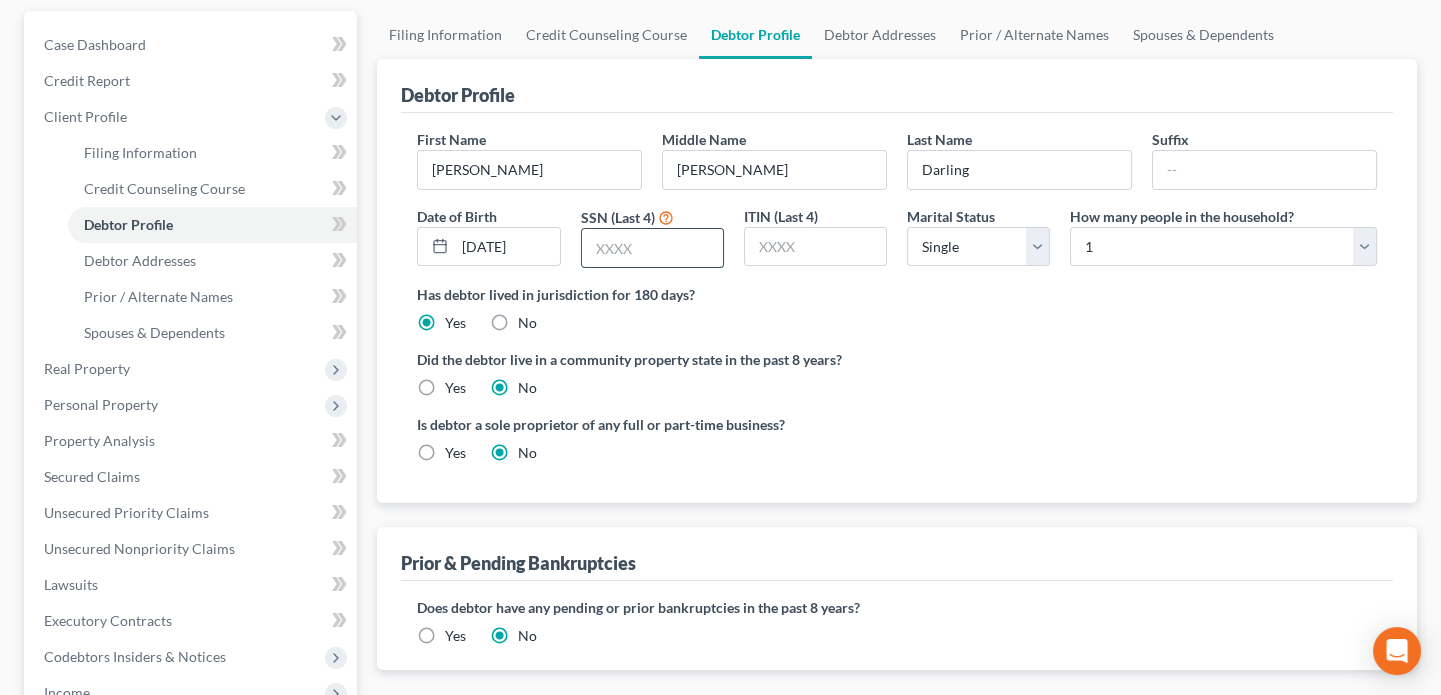 click at bounding box center [652, 248] 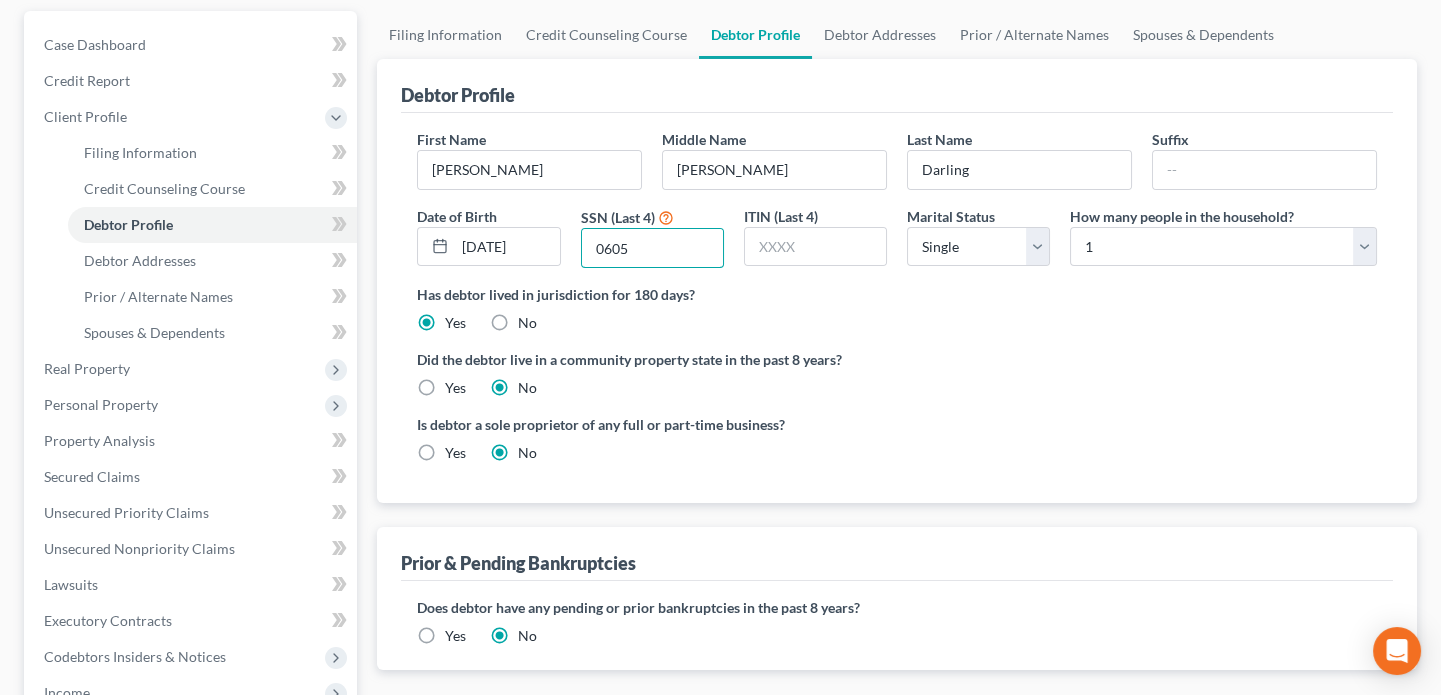 type on "0605" 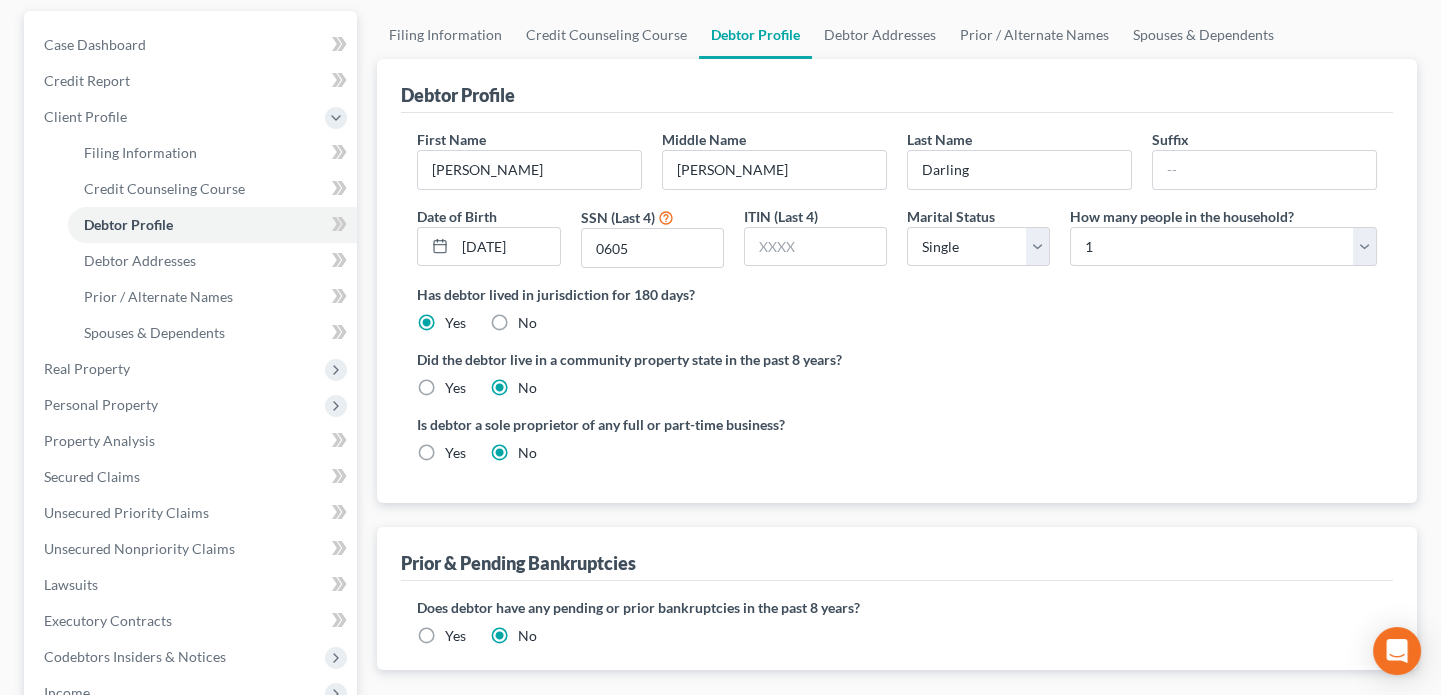 click on "Has debtor lived in jurisdiction for 180 days? Yes No Debtor must reside in jurisdiction for 180 prior to filing bankruptcy pursuant to U.S.C. 11 28 USC § 1408.   More Info" at bounding box center (897, 308) 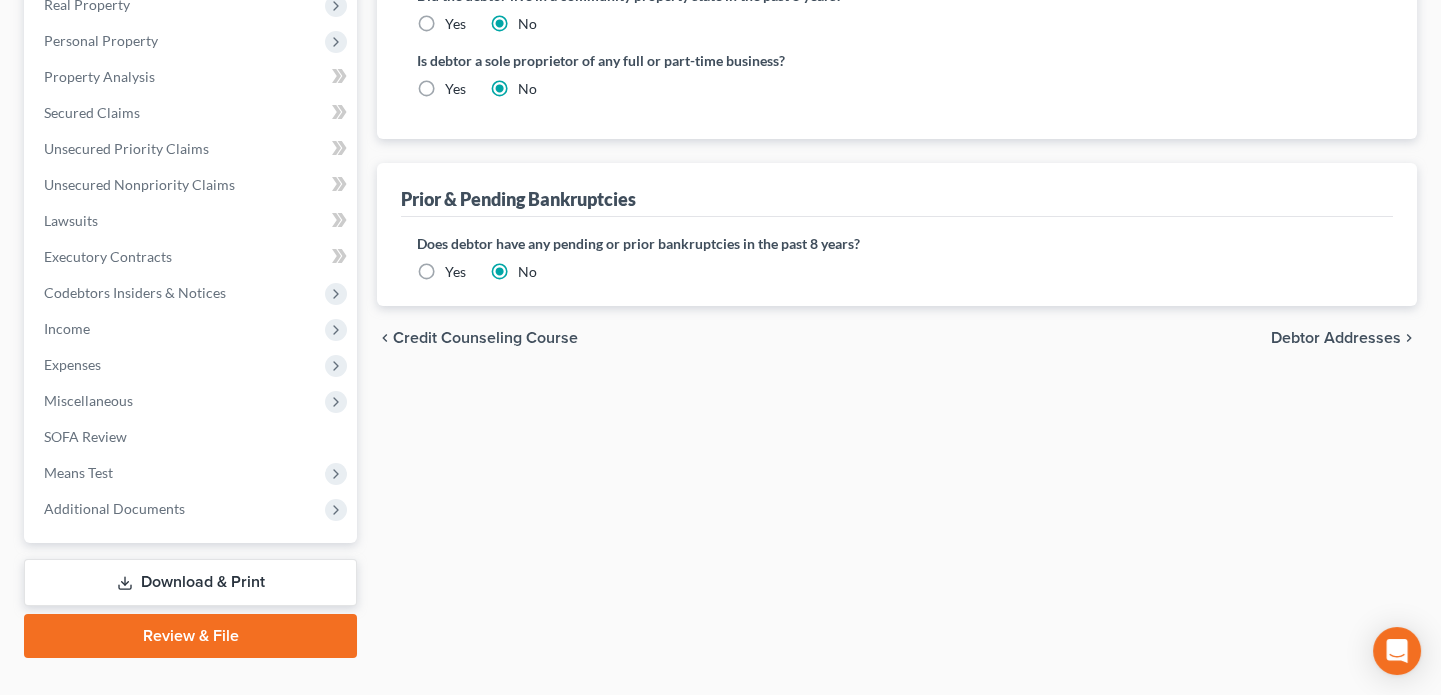 scroll, scrollTop: 363, scrollLeft: 0, axis: vertical 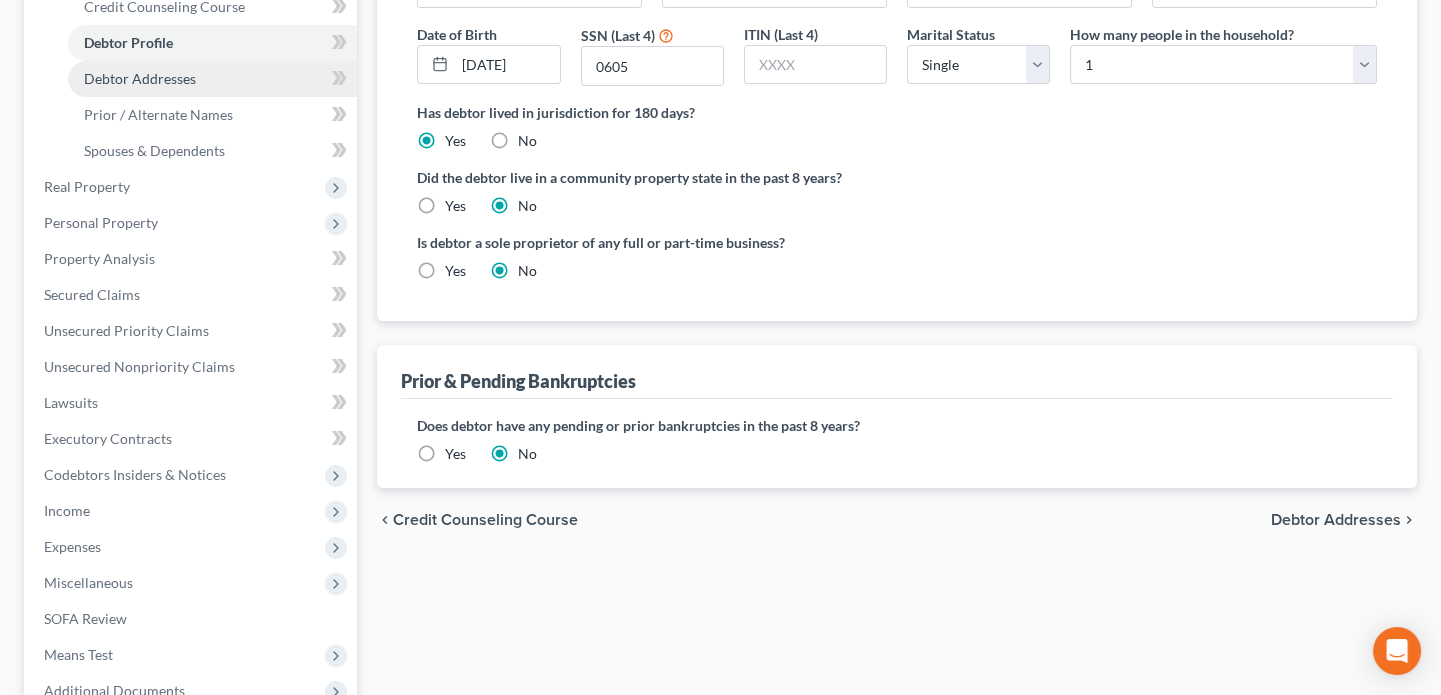 click on "Debtor Addresses" at bounding box center (140, 78) 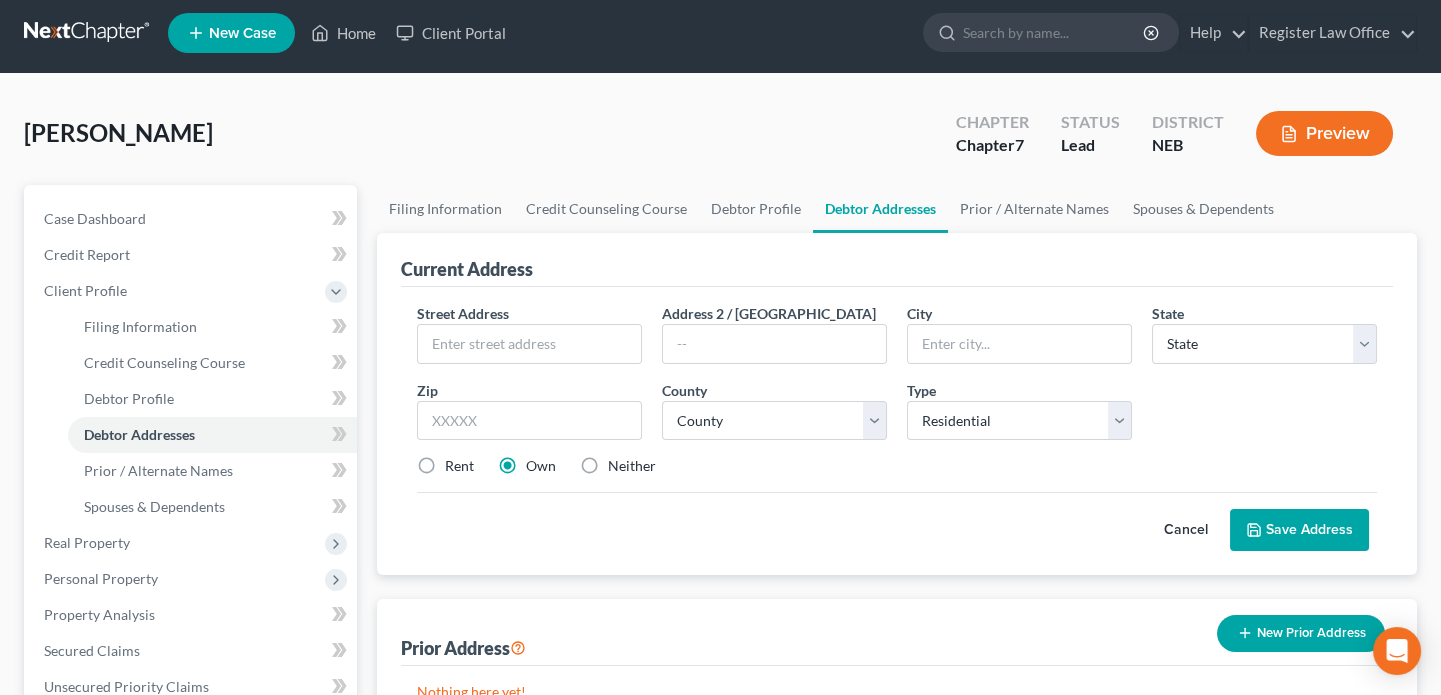 scroll, scrollTop: 0, scrollLeft: 0, axis: both 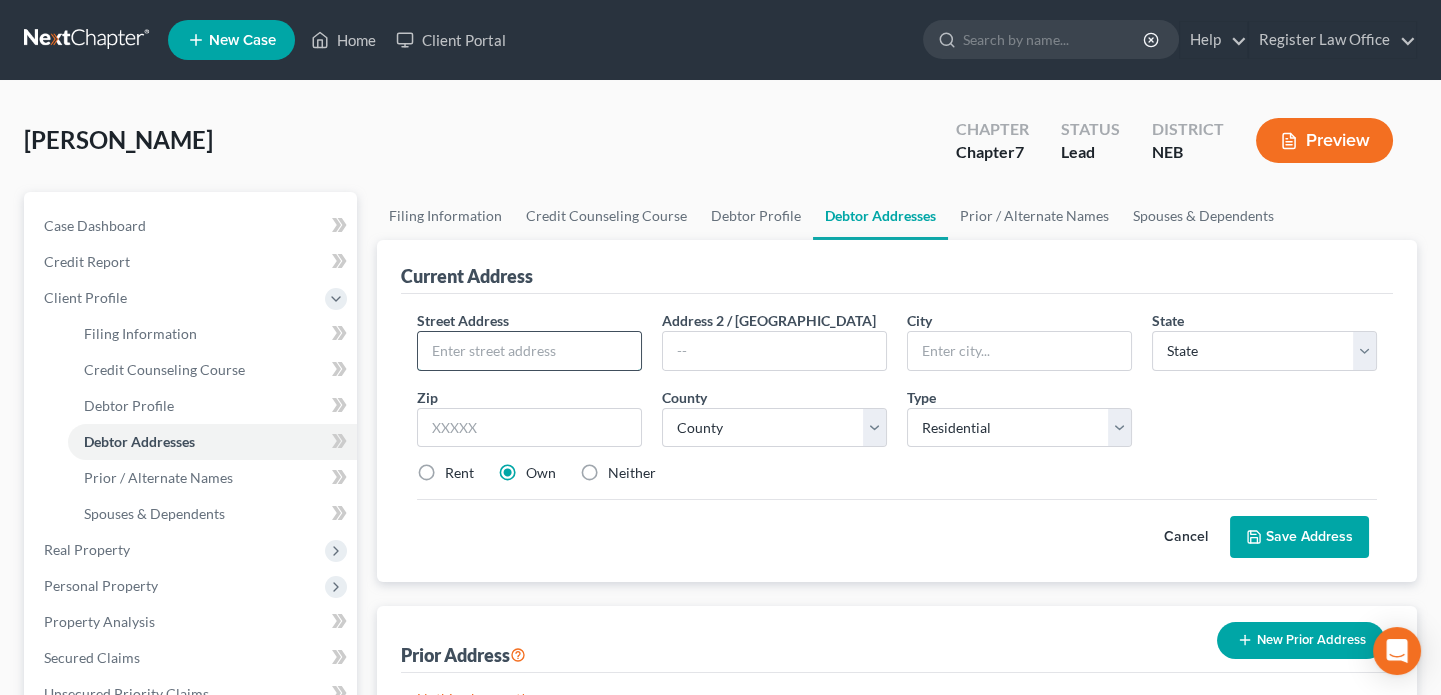 click at bounding box center (529, 351) 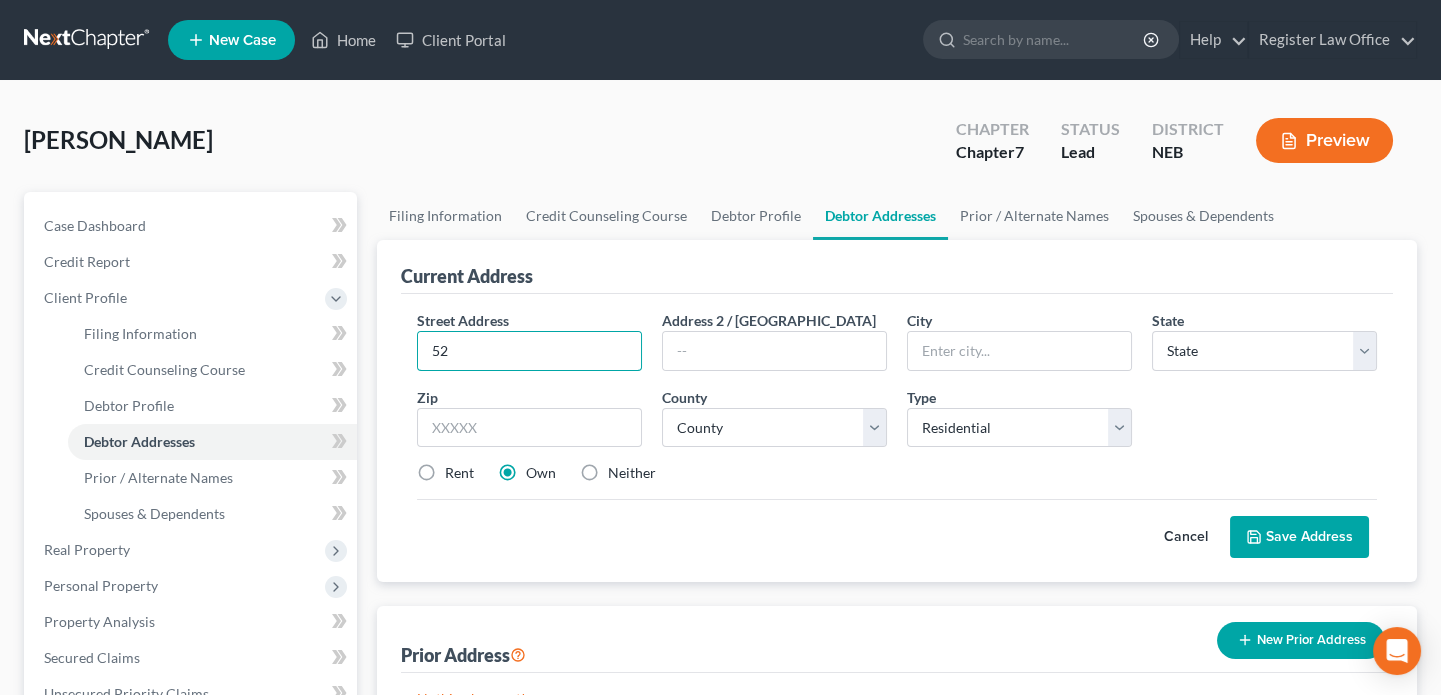 type on "5" 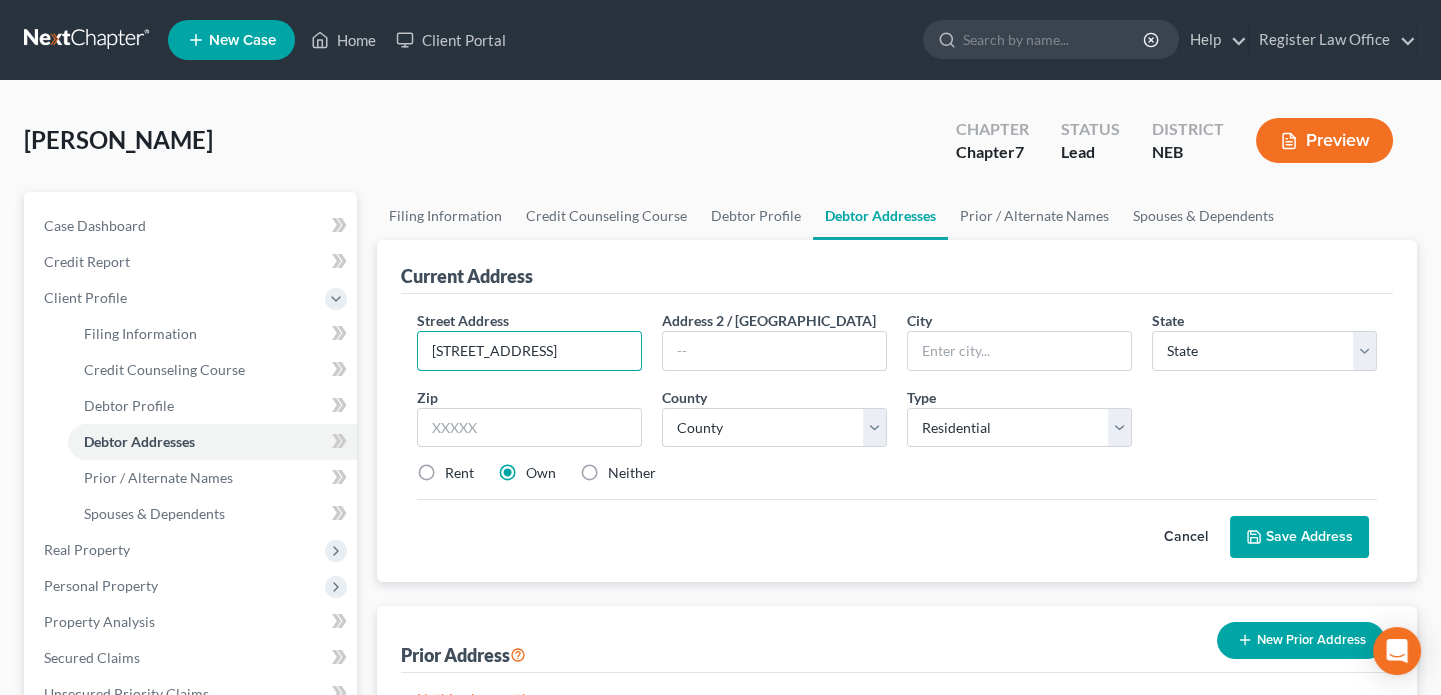 type on "121 South 12th St" 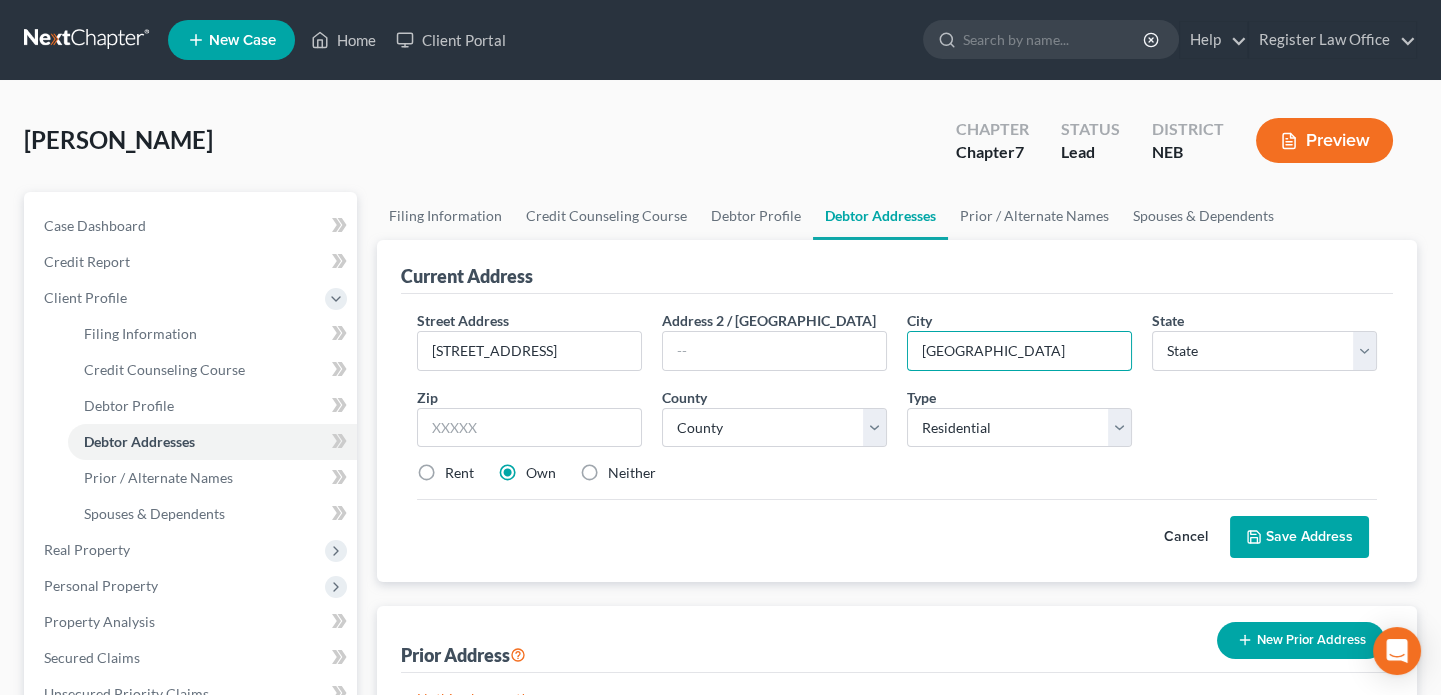 type on "Geneva" 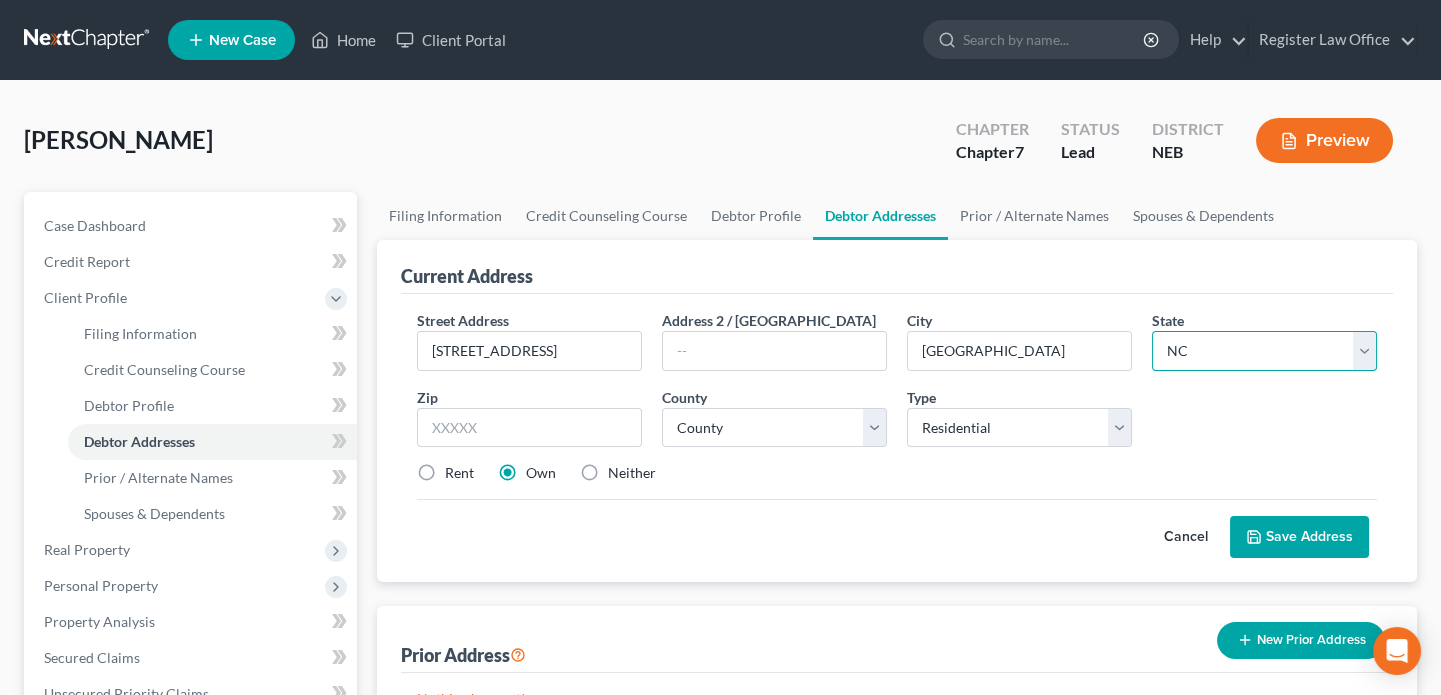 select on "30" 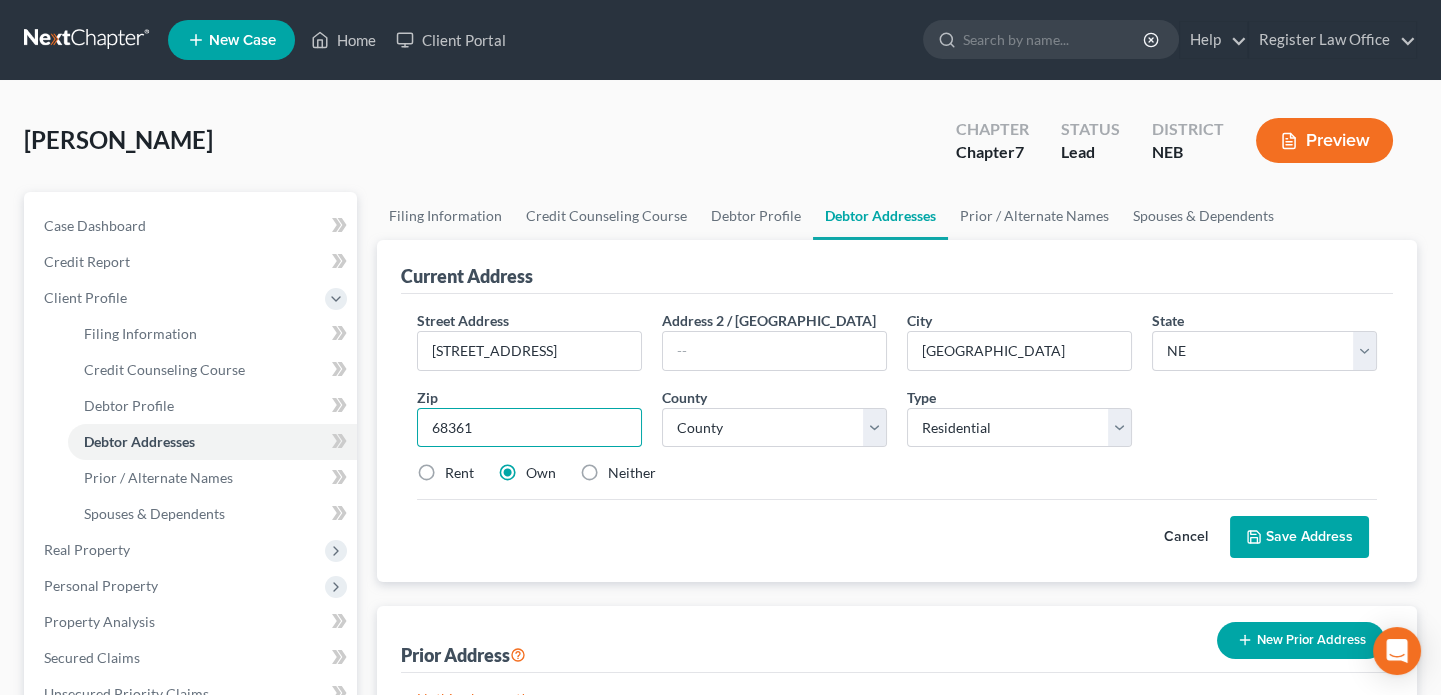 type on "68361" 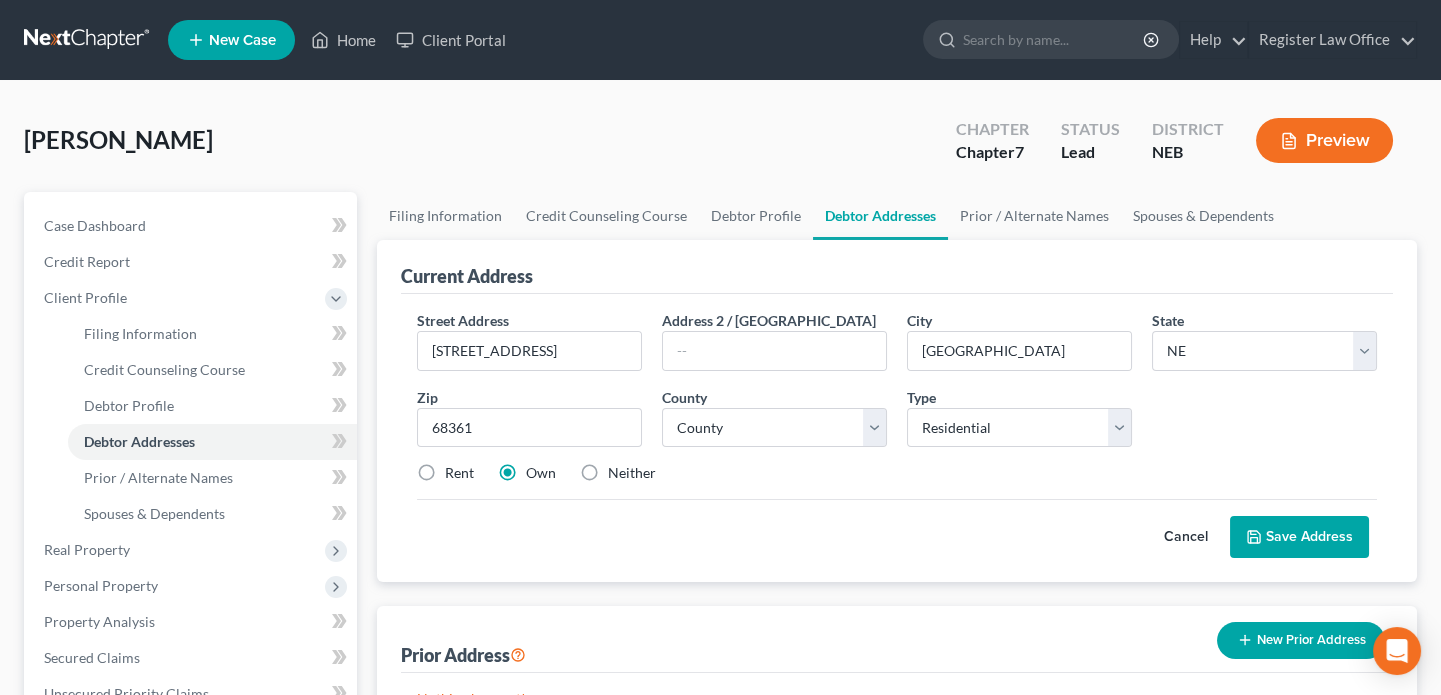 click on "Rent" at bounding box center [459, 473] 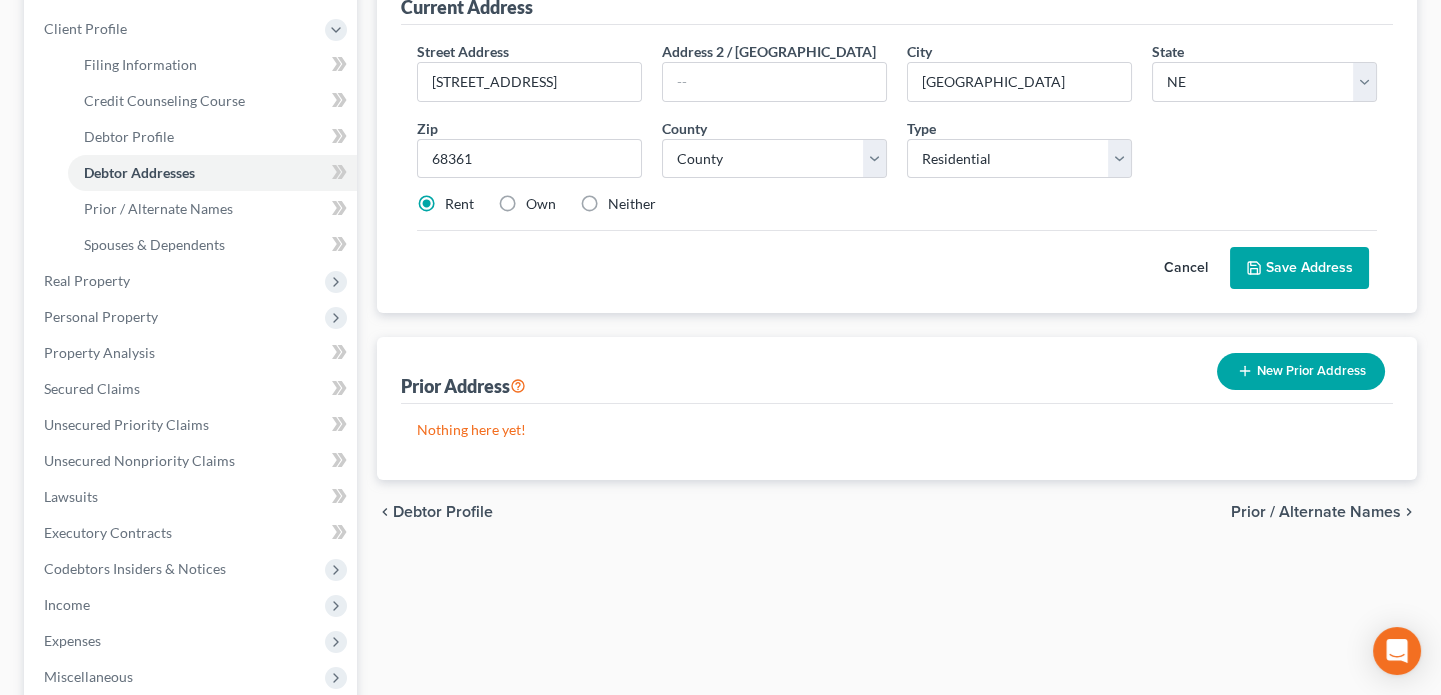 scroll, scrollTop: 272, scrollLeft: 0, axis: vertical 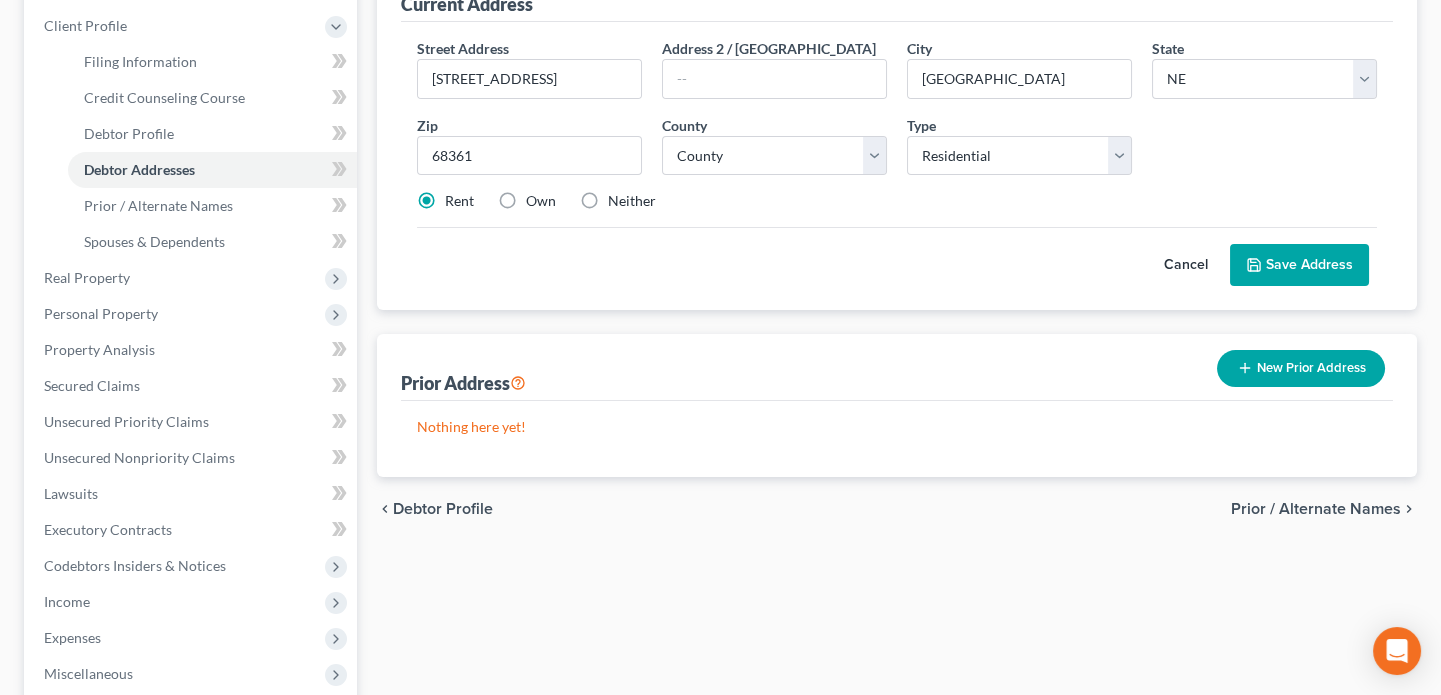 click on "New Prior Address" at bounding box center (1301, 368) 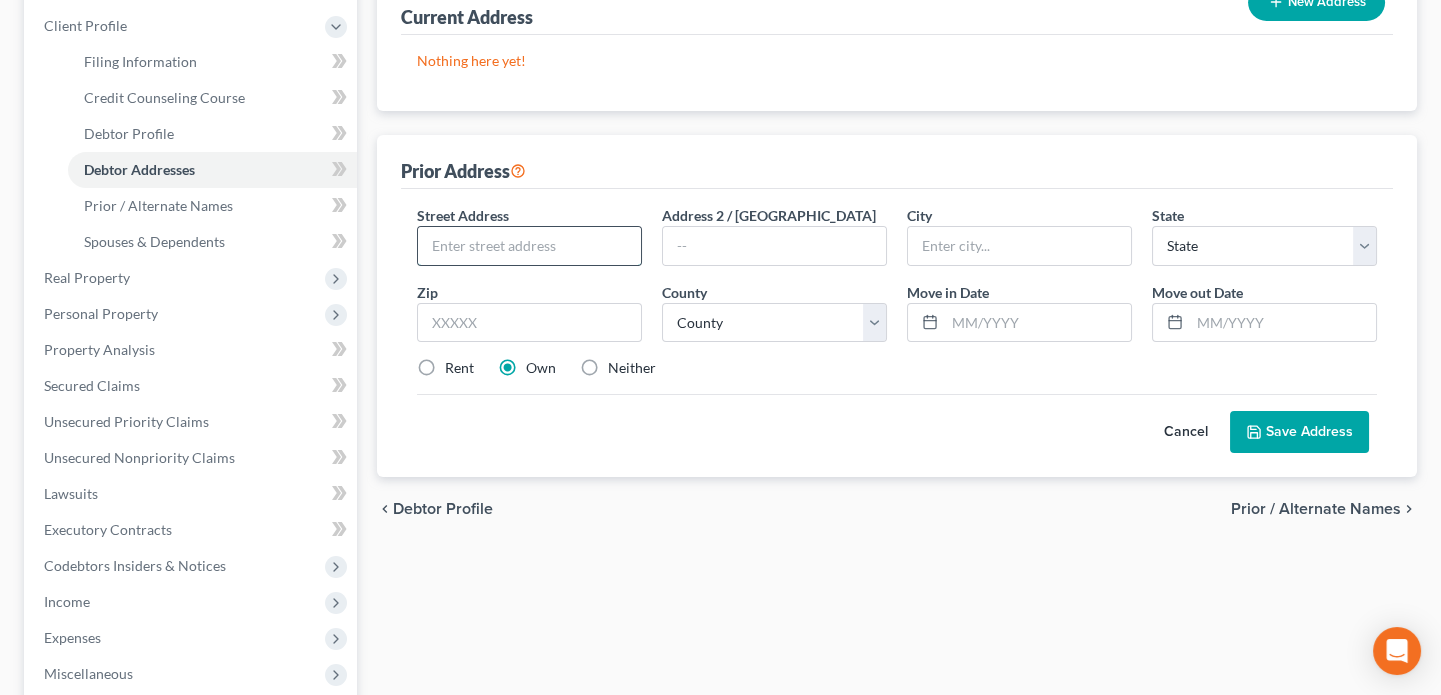 click at bounding box center [529, 246] 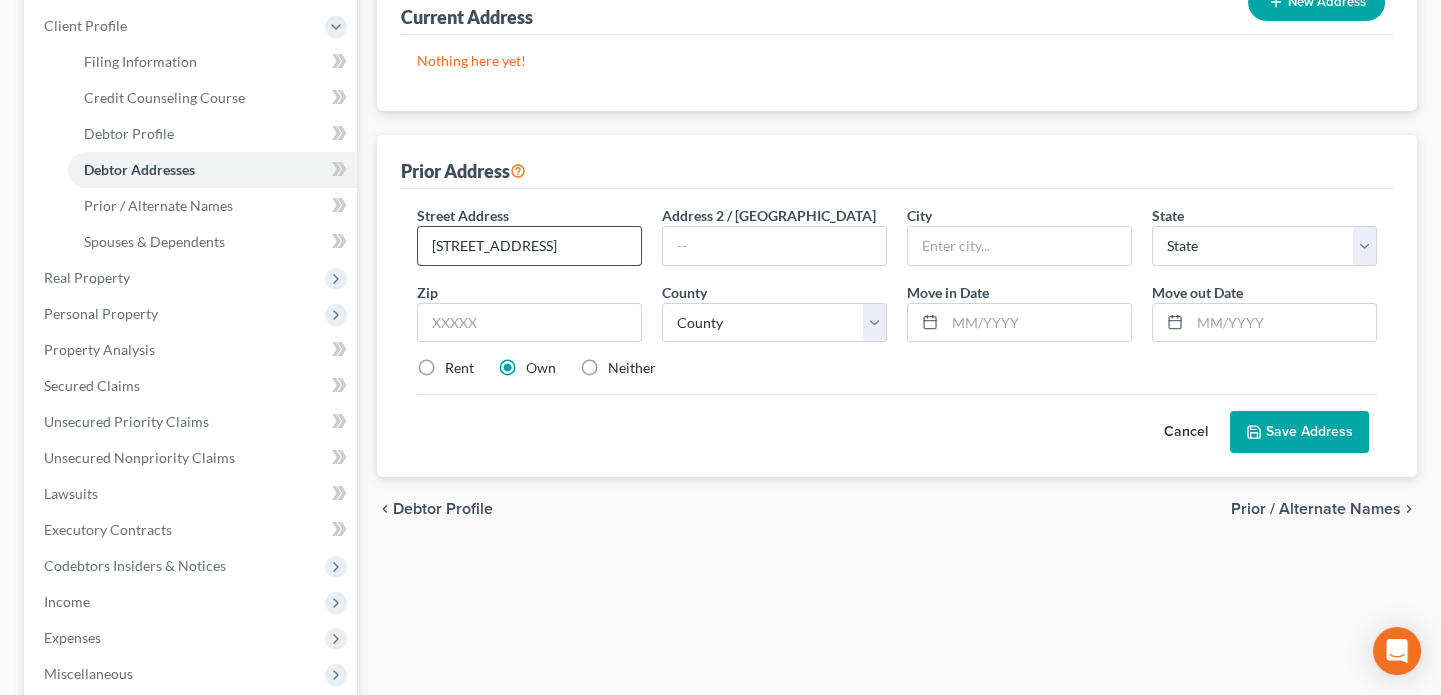 type on "1835 Washing St" 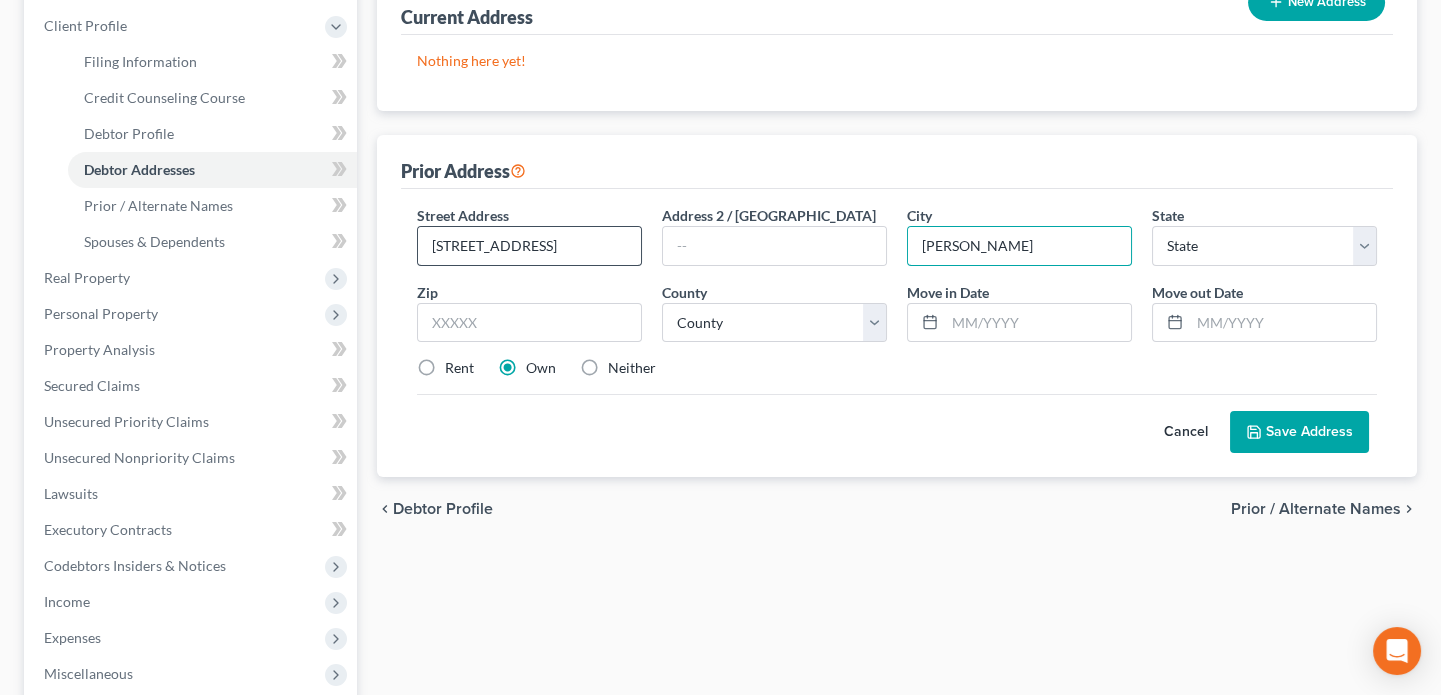 type on "Beatrice" 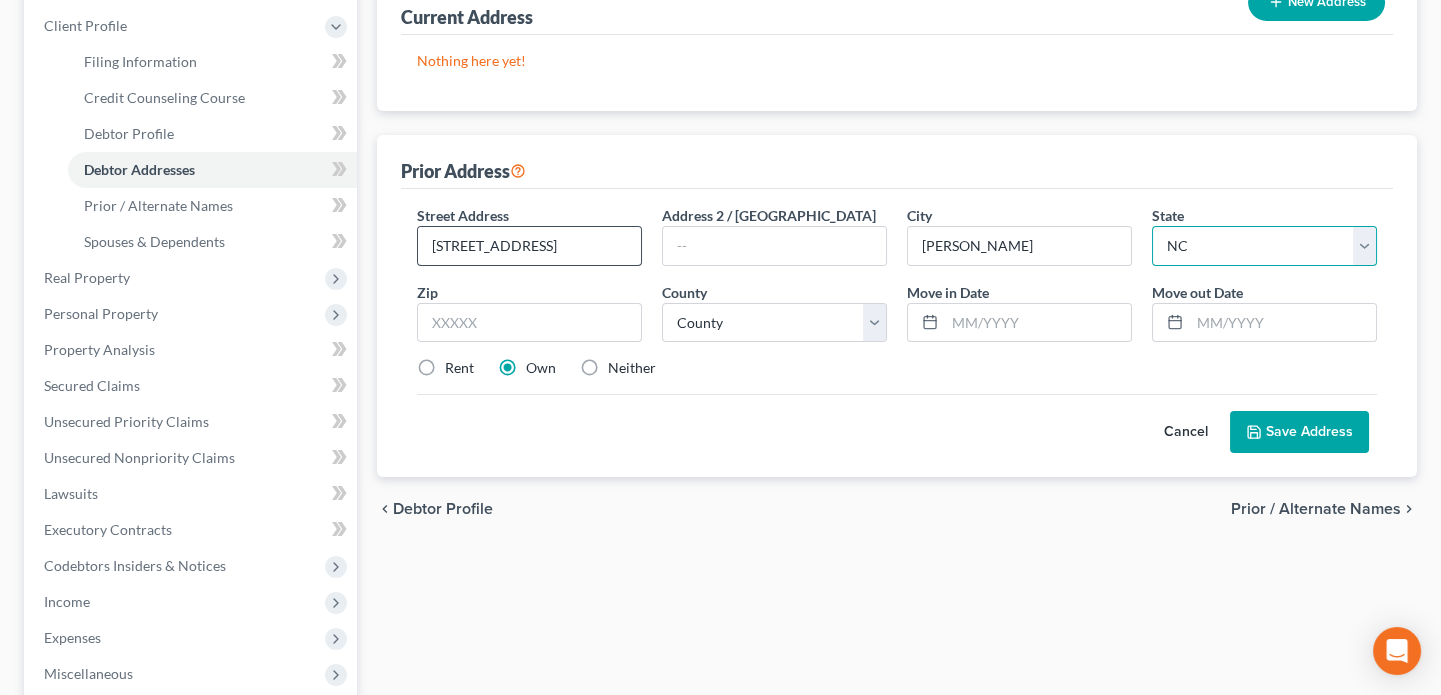 select on "30" 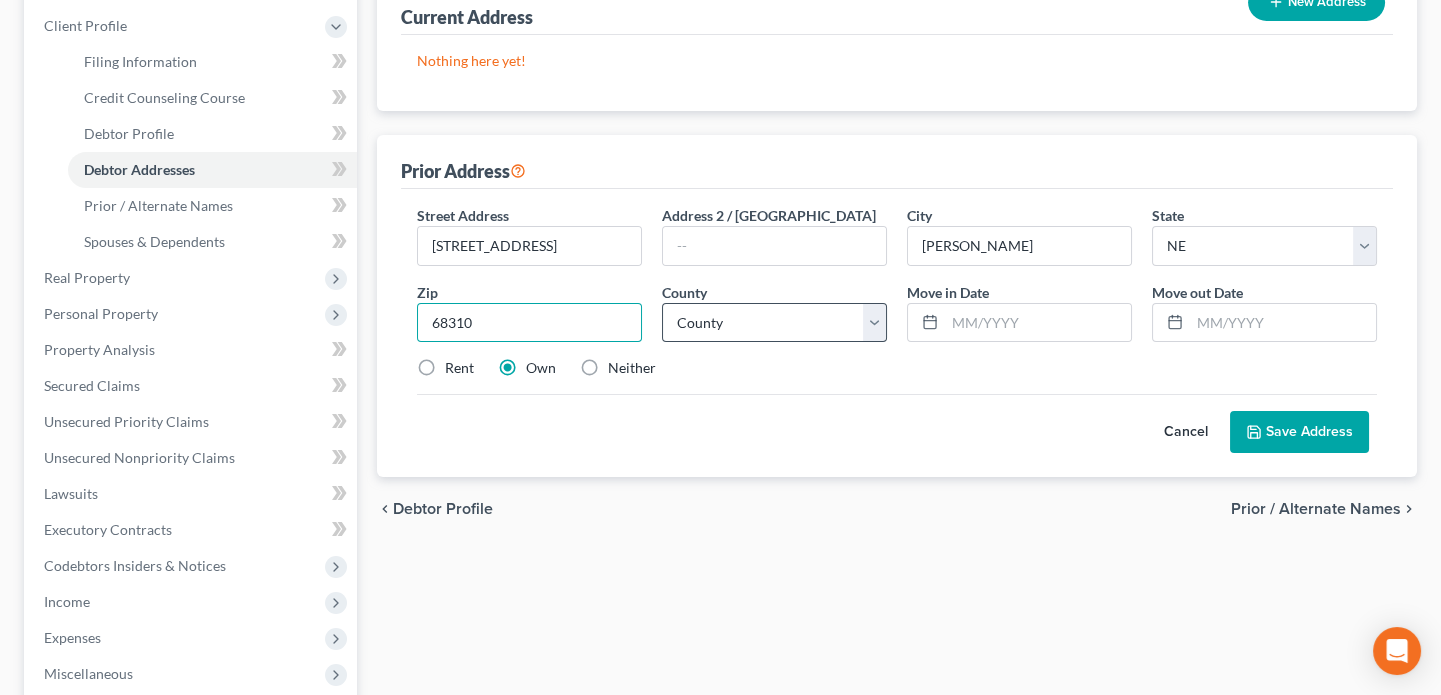 type on "68310" 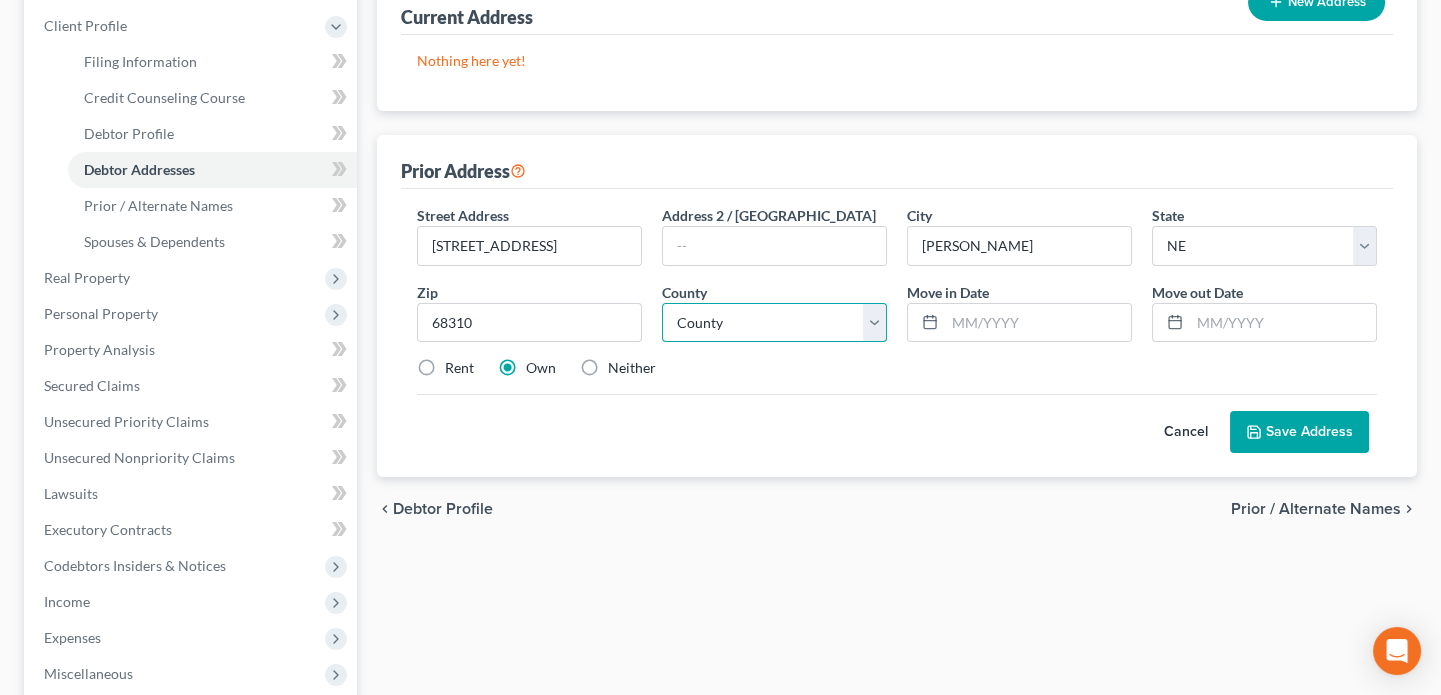 click on "County Adams County Antelope County Arthur County Banner County Blaine County Boone County Box Butte County Boyd County Brown County Buffalo County Burt County Butler County Cass County Cedar County Chase County Cherry County Cheyenne County Clay County Colfax County Cuming County Custer County Dakota County Dawes County Dawson County Deuel County Dixon County Dodge County Douglas County Dundy County Fillmore County Franklin County Frontier County Furnas County Gage County Garden County Garfield County Gosper County Grant County Greeley County Hall County Hamilton County Harlan County Hayes County Hitchcock County Holt County Hooker County Howard County Jefferson County Johnson County Kearney County Keith County Keya Paha County Kimball County Knox County Lancaster County Lincoln County Logan County Loup County Madison County McPherson County Merrick County Morrill County Nance County Nemaha County Nuckolls County Otoe County Pawnee County Perkins County Phelps County Pierce County Platte County Polk County" at bounding box center [774, 323] 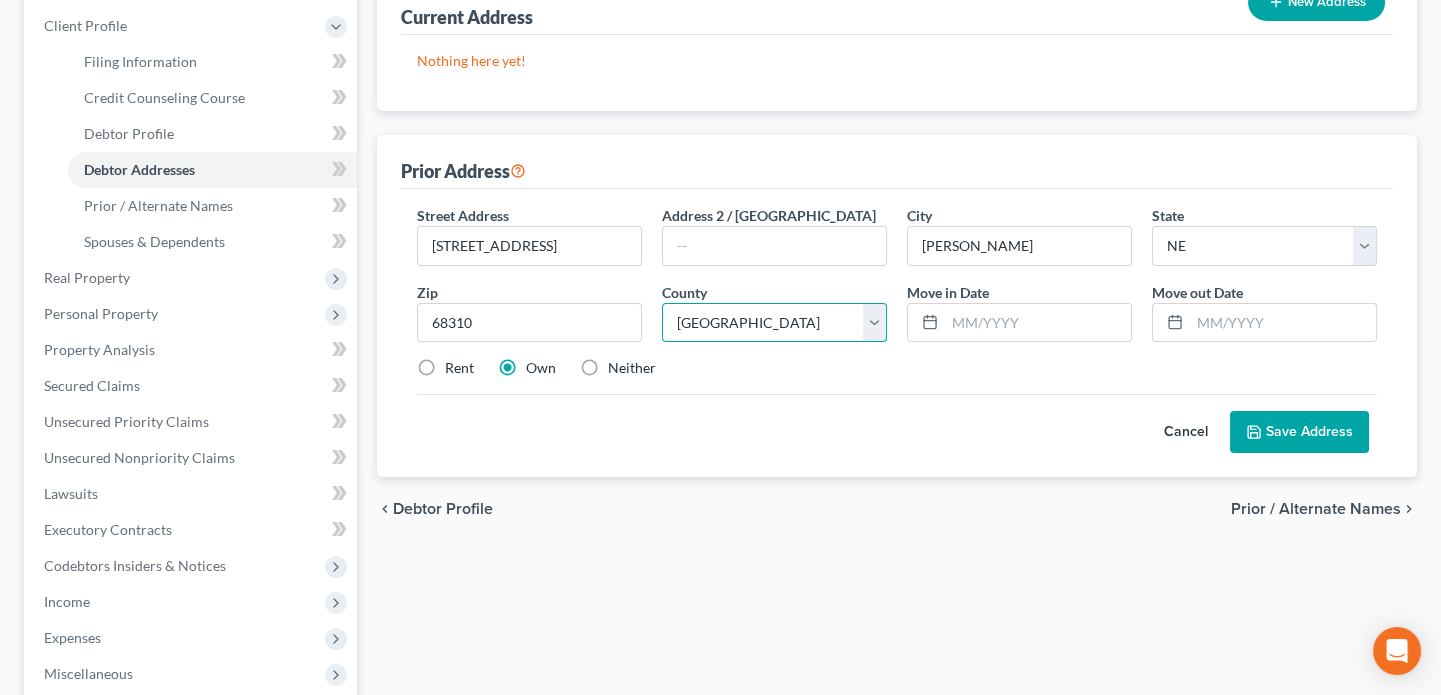click on "County Adams County Antelope County Arthur County Banner County Blaine County Boone County Box Butte County Boyd County Brown County Buffalo County Burt County Butler County Cass County Cedar County Chase County Cherry County Cheyenne County Clay County Colfax County Cuming County Custer County Dakota County Dawes County Dawson County Deuel County Dixon County Dodge County Douglas County Dundy County Fillmore County Franklin County Frontier County Furnas County Gage County Garden County Garfield County Gosper County Grant County Greeley County Hall County Hamilton County Harlan County Hayes County Hitchcock County Holt County Hooker County Howard County Jefferson County Johnson County Kearney County Keith County Keya Paha County Kimball County Knox County Lancaster County Lincoln County Logan County Loup County Madison County McPherson County Merrick County Morrill County Nance County Nemaha County Nuckolls County Otoe County Pawnee County Perkins County Phelps County Pierce County Platte County Polk County" at bounding box center (774, 323) 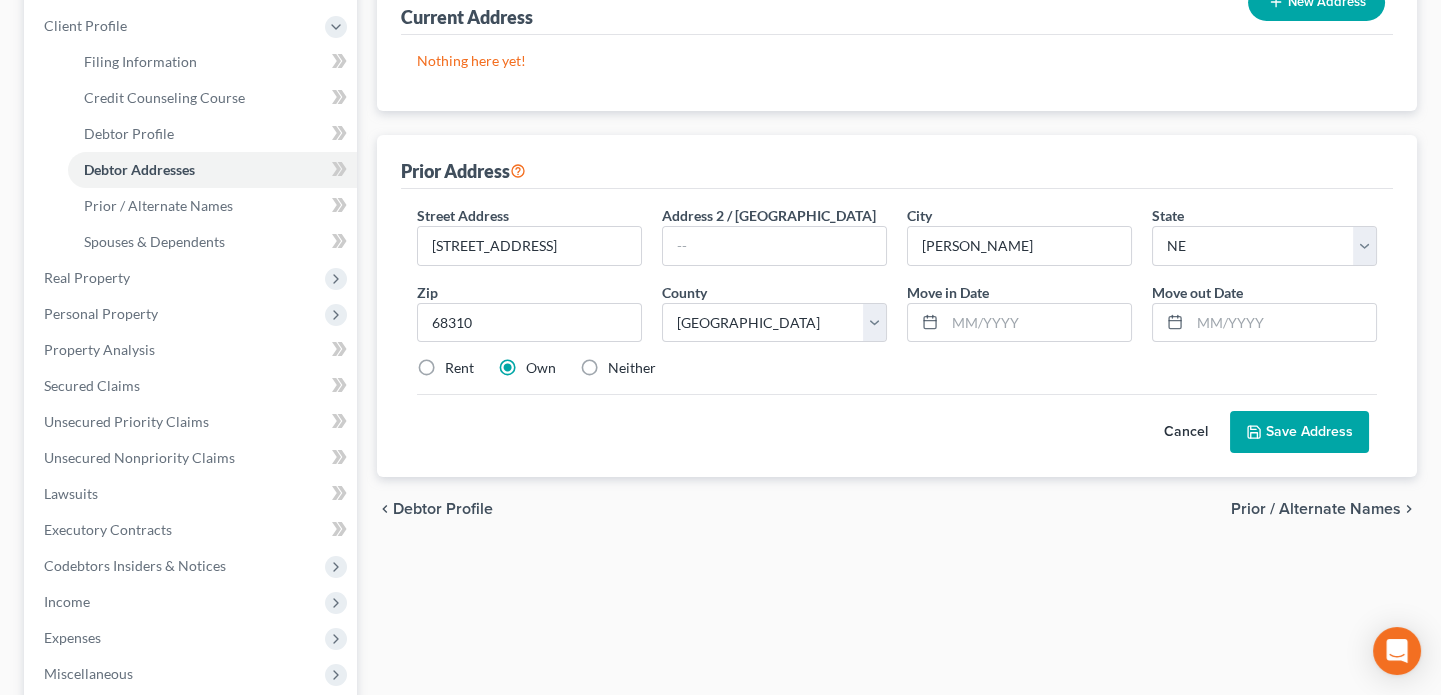 click on "Save Address" at bounding box center [1299, 432] 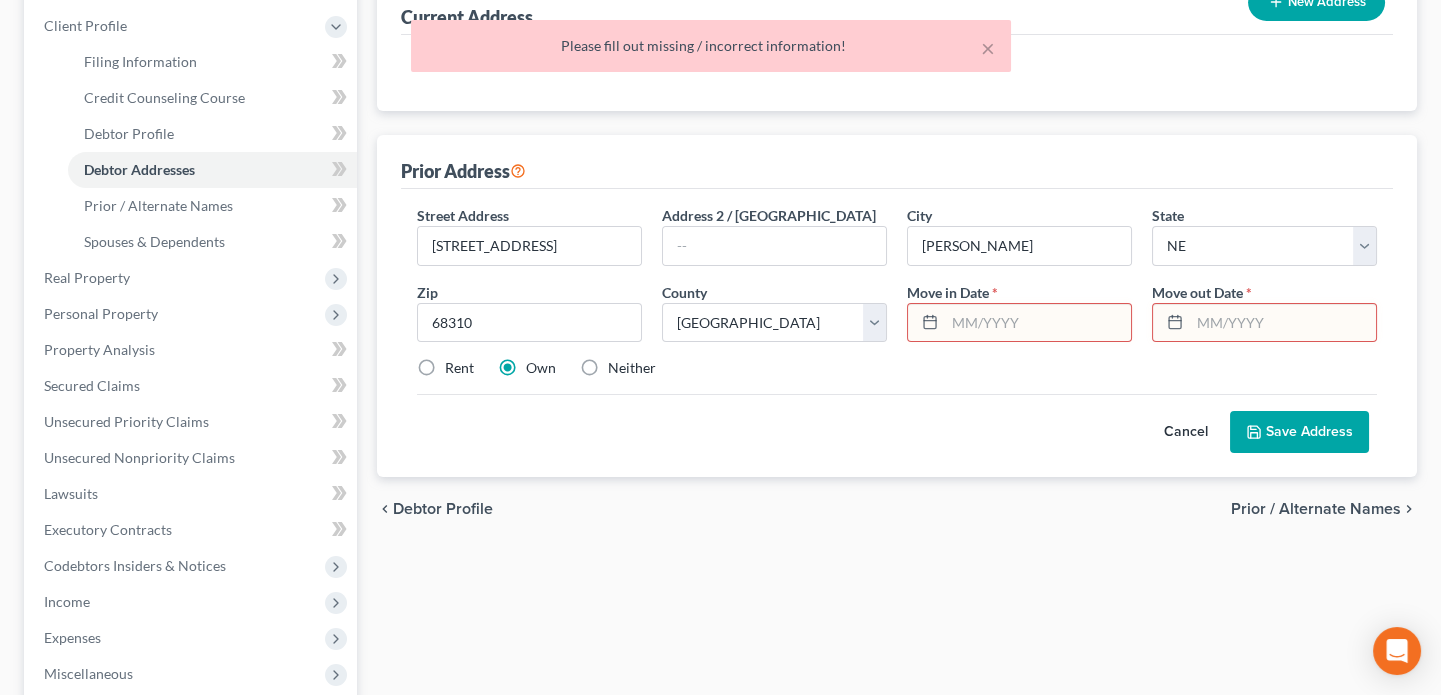 click at bounding box center (1283, 323) 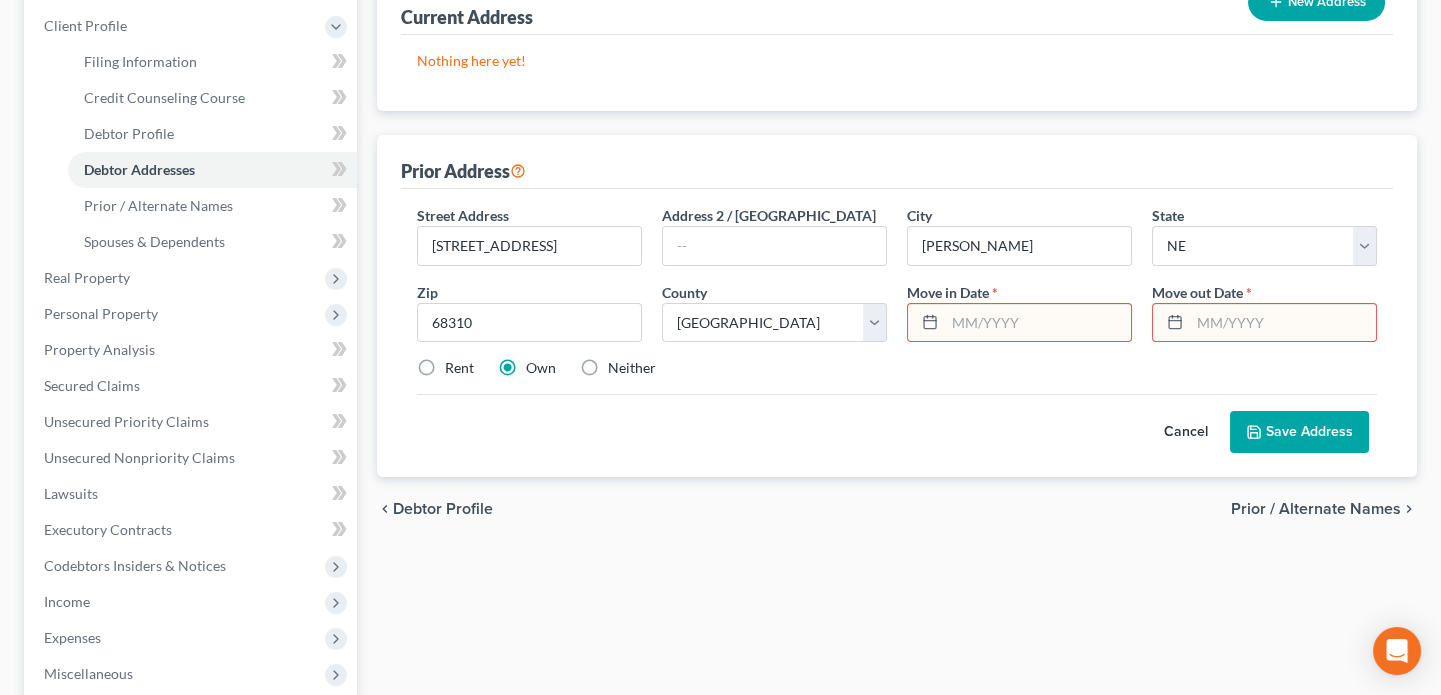 click at bounding box center (1283, 323) 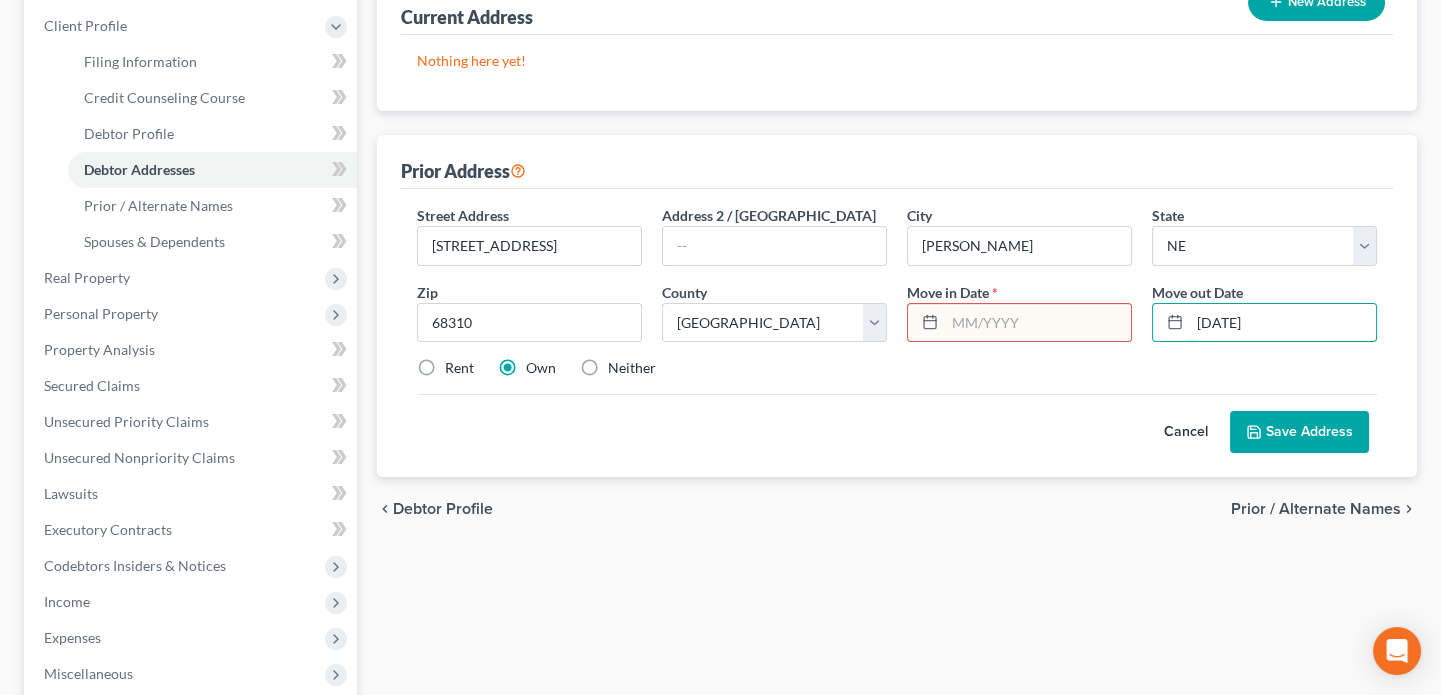 type on "06/30/2024" 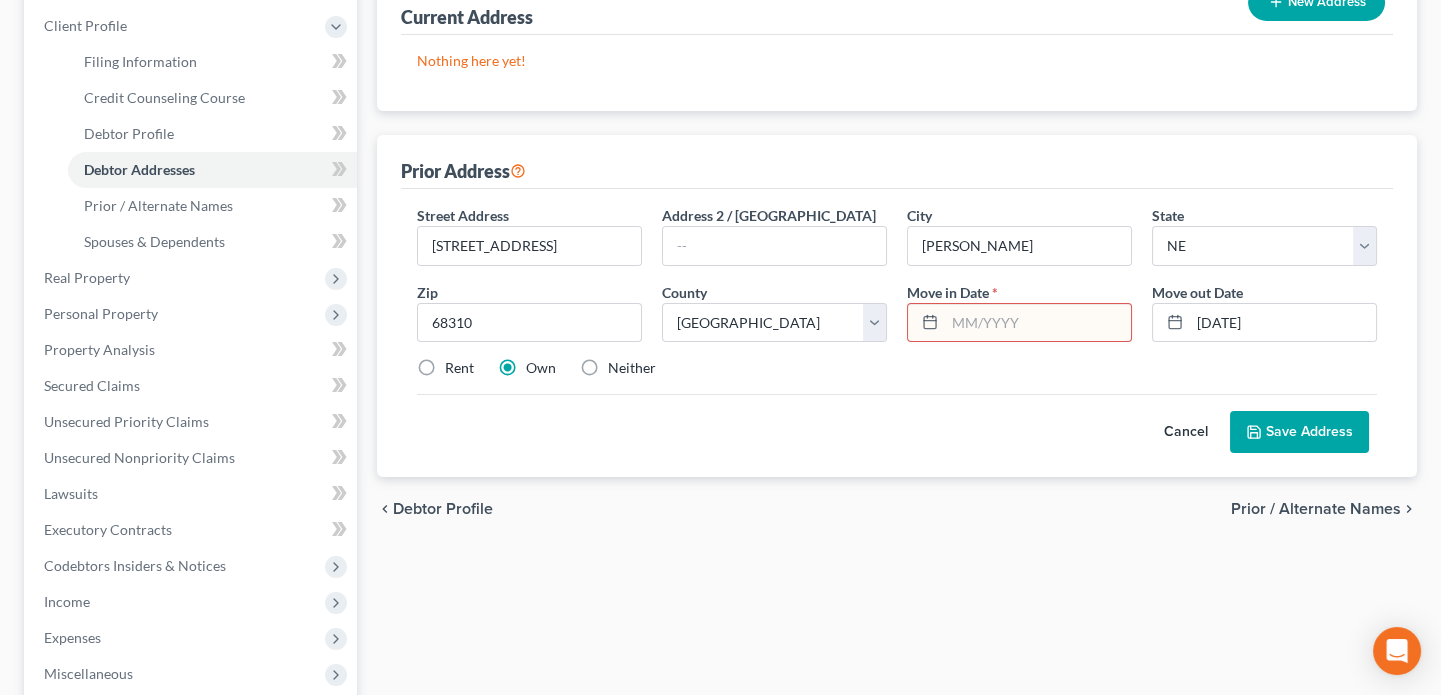click at bounding box center [1038, 323] 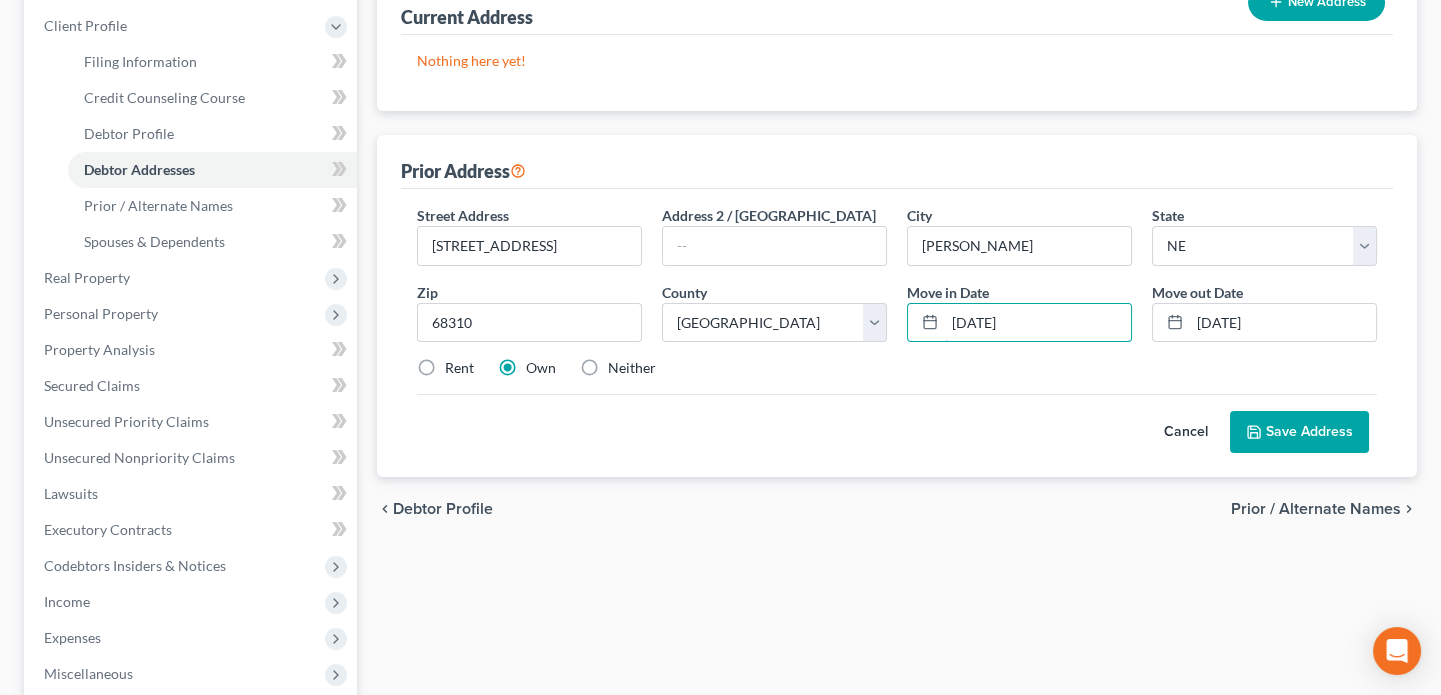 type on "08/01/2022" 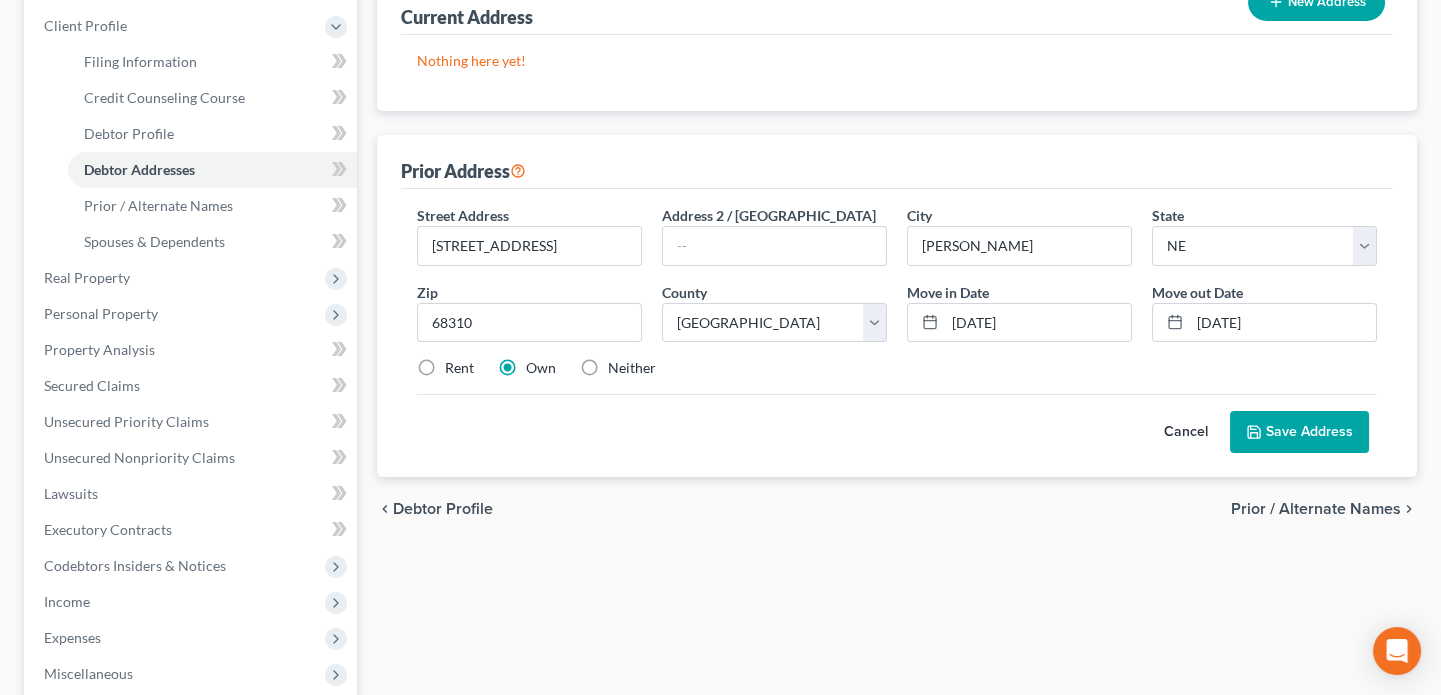 click on "Cancel Save Address" at bounding box center (897, 423) 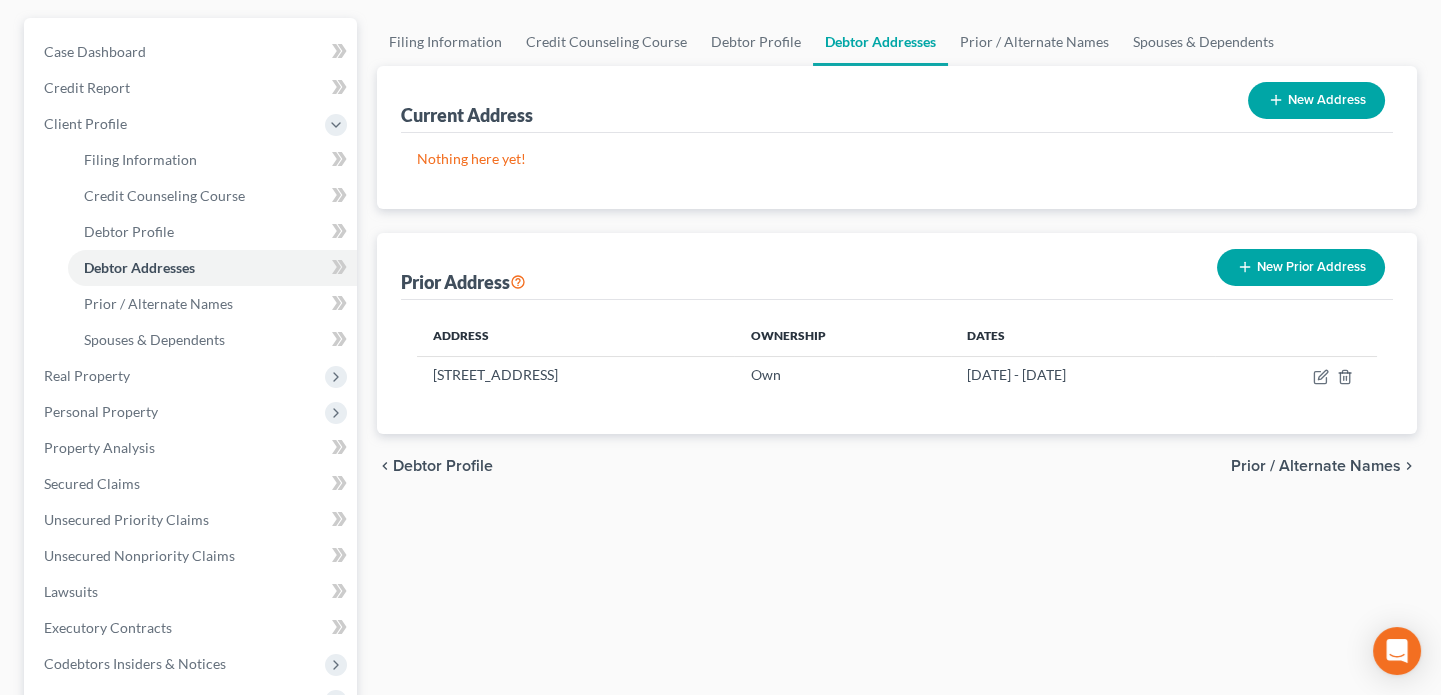 scroll, scrollTop: 181, scrollLeft: 0, axis: vertical 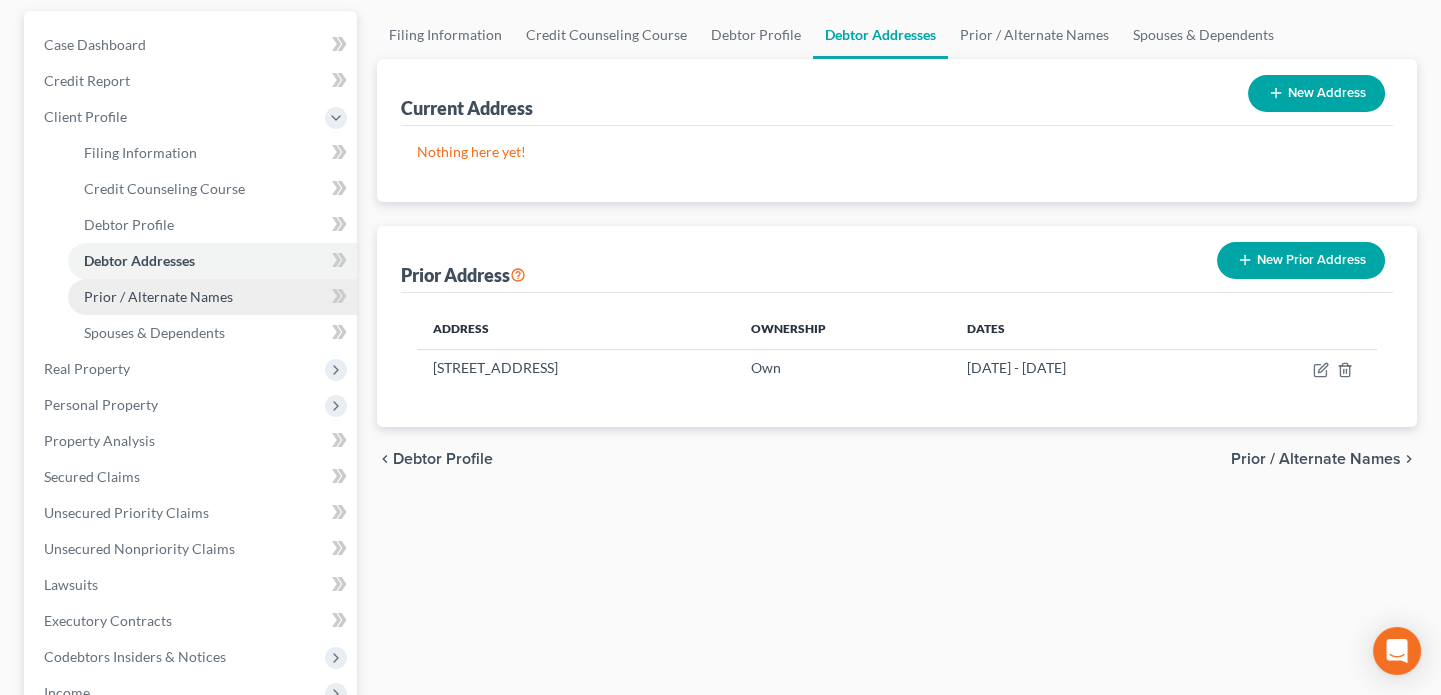 click on "Prior / Alternate Names" at bounding box center (158, 296) 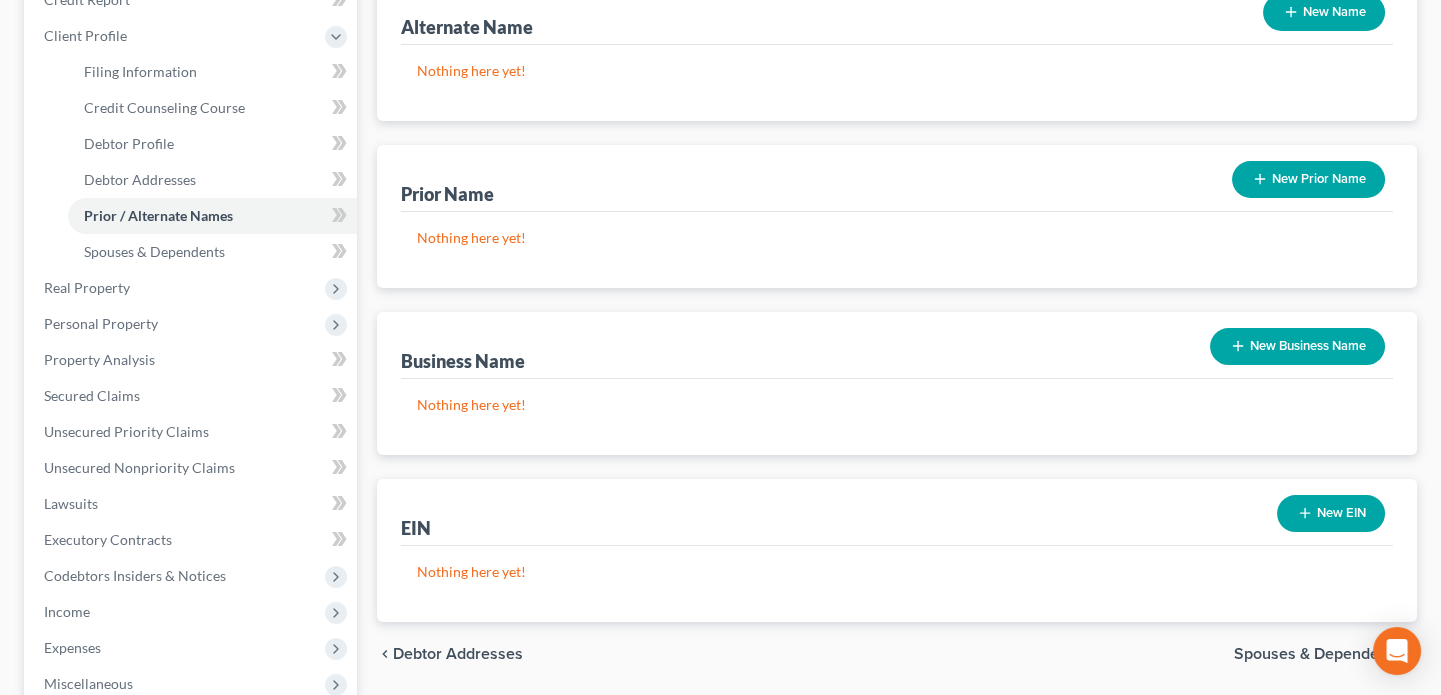 scroll, scrollTop: 272, scrollLeft: 0, axis: vertical 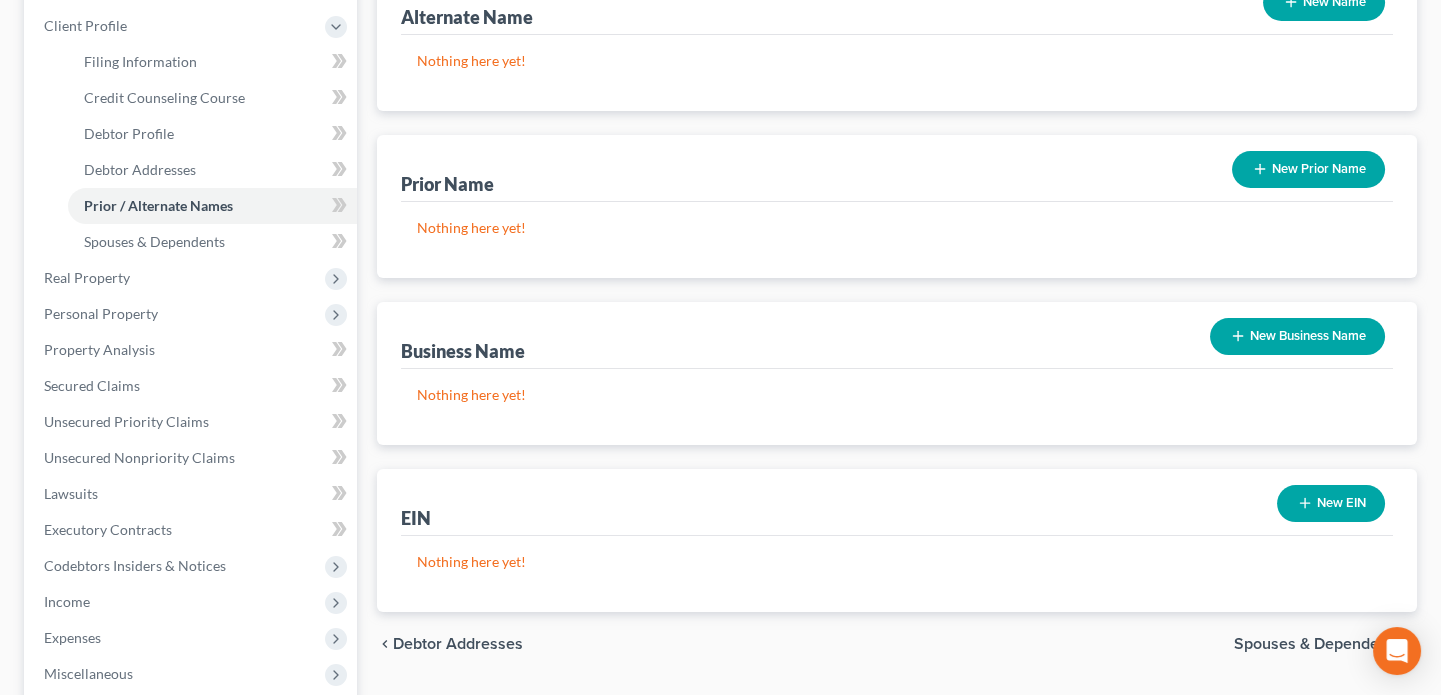 click on "New Prior Name" at bounding box center (1308, 169) 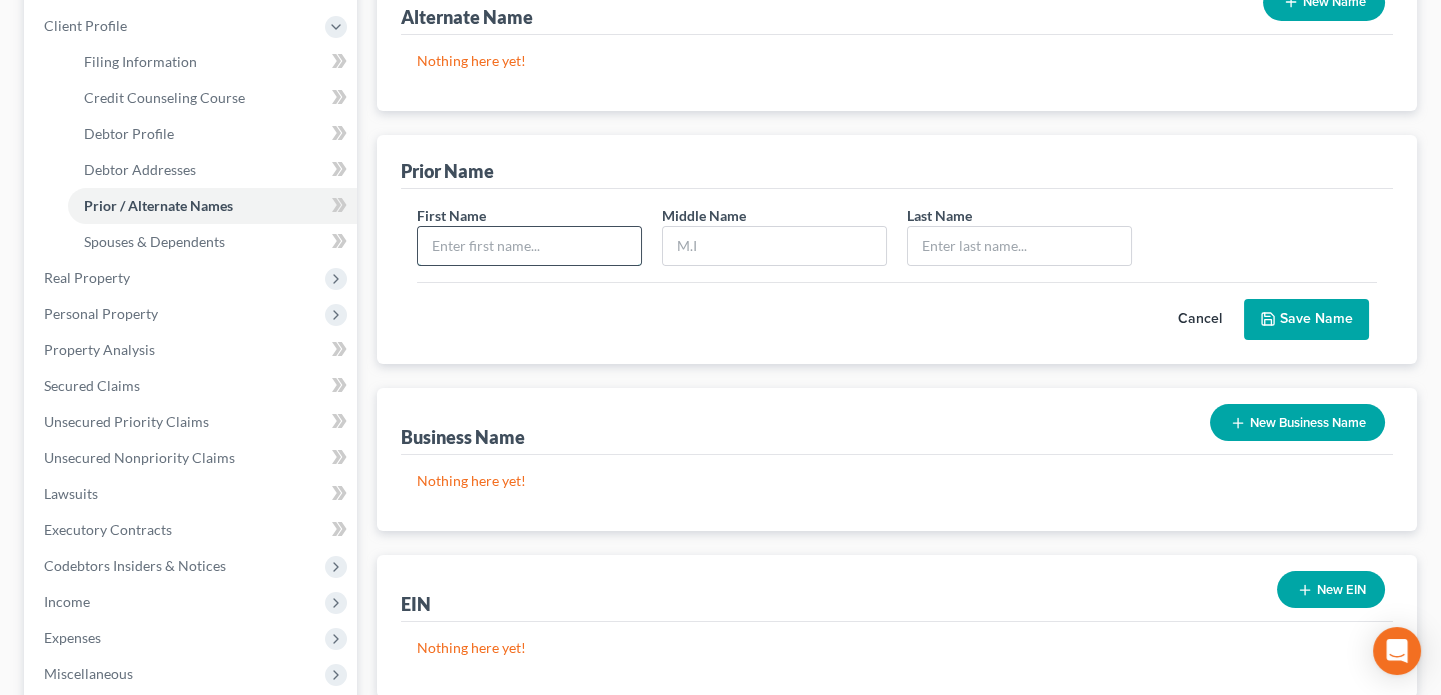 click at bounding box center [529, 246] 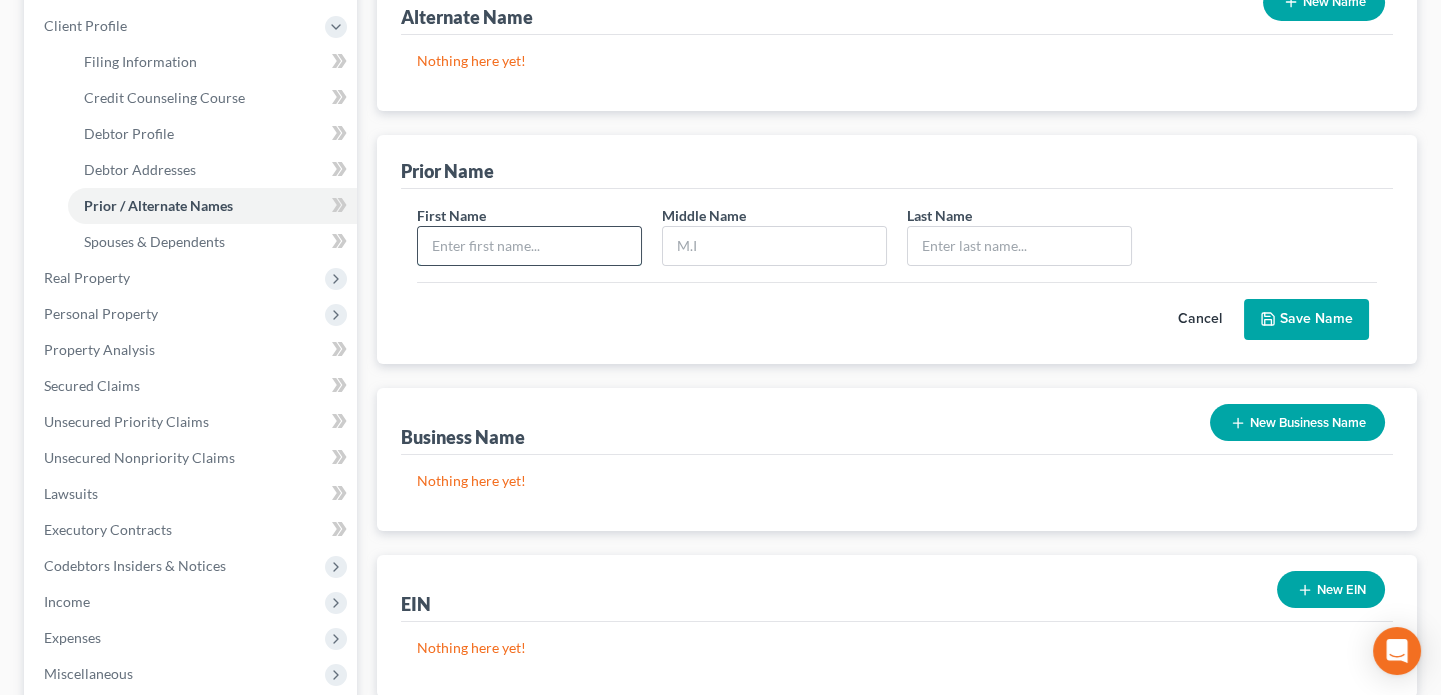 type on "p" 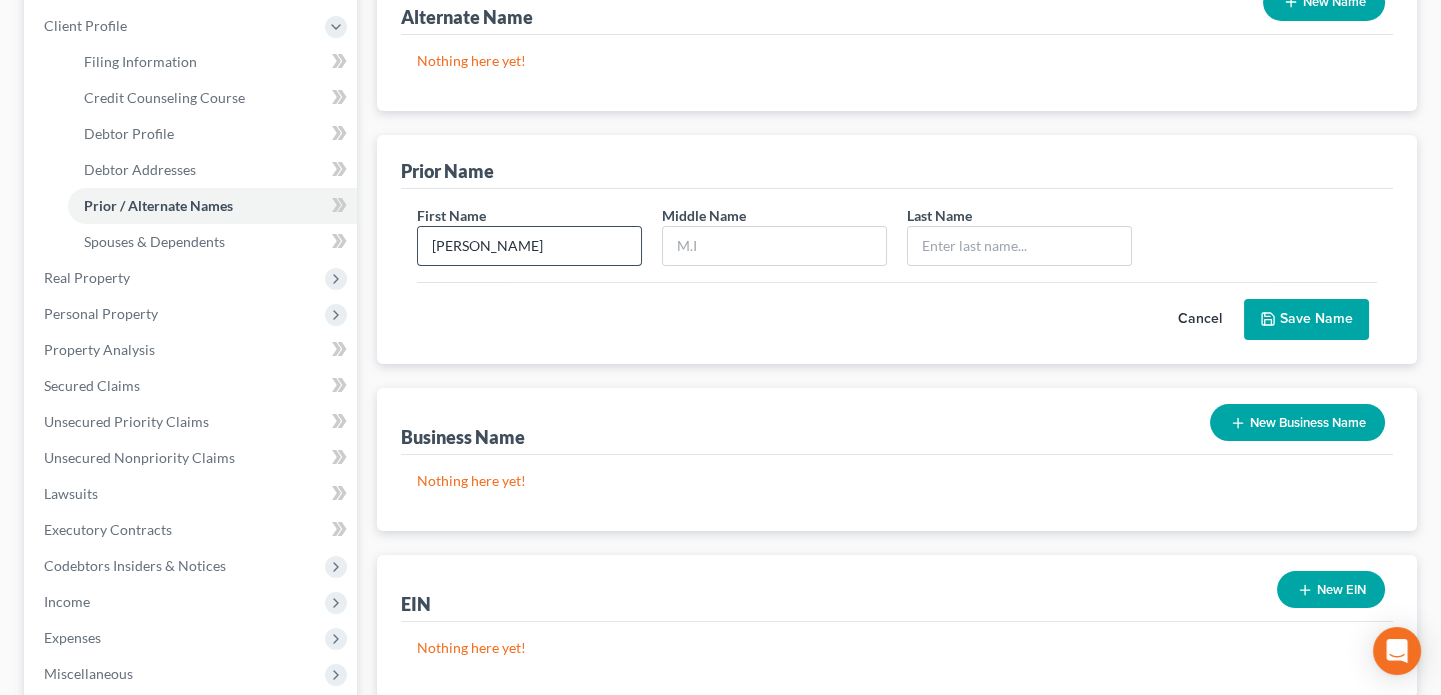 type on "Pamela" 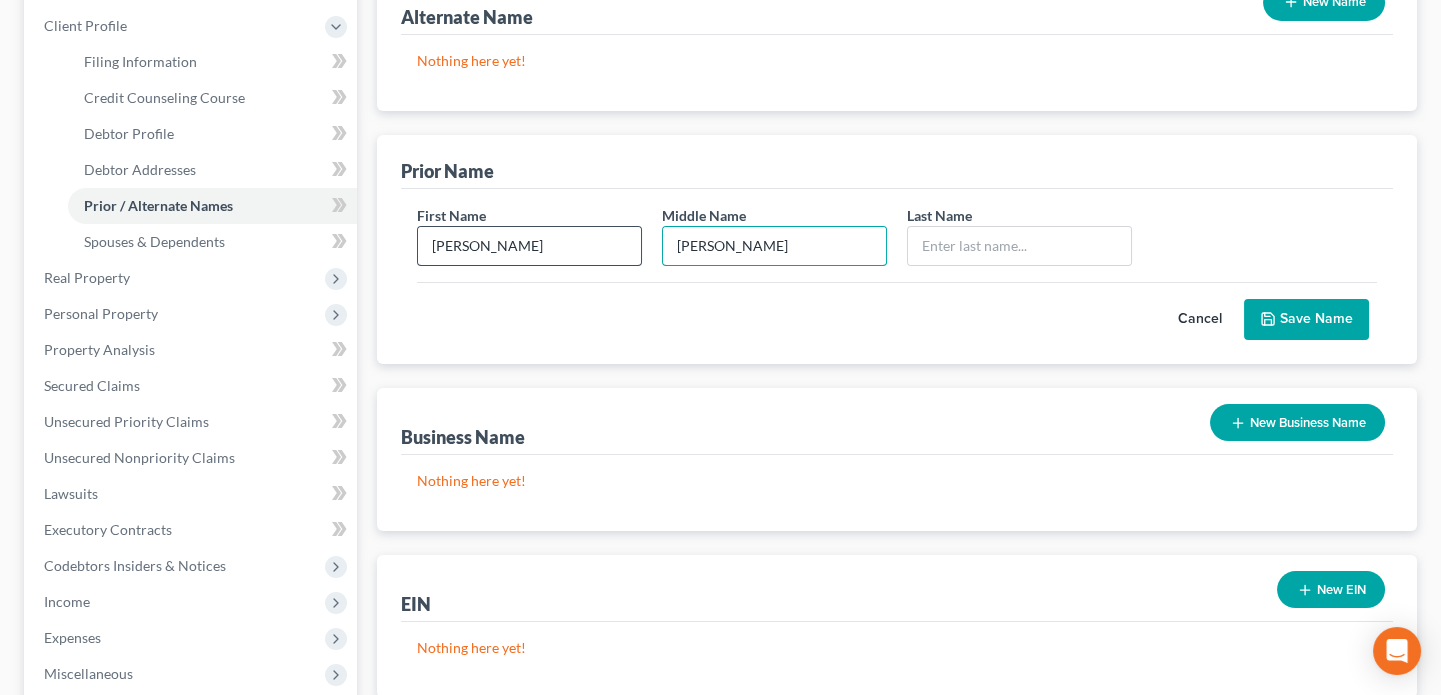 type on "Marie" 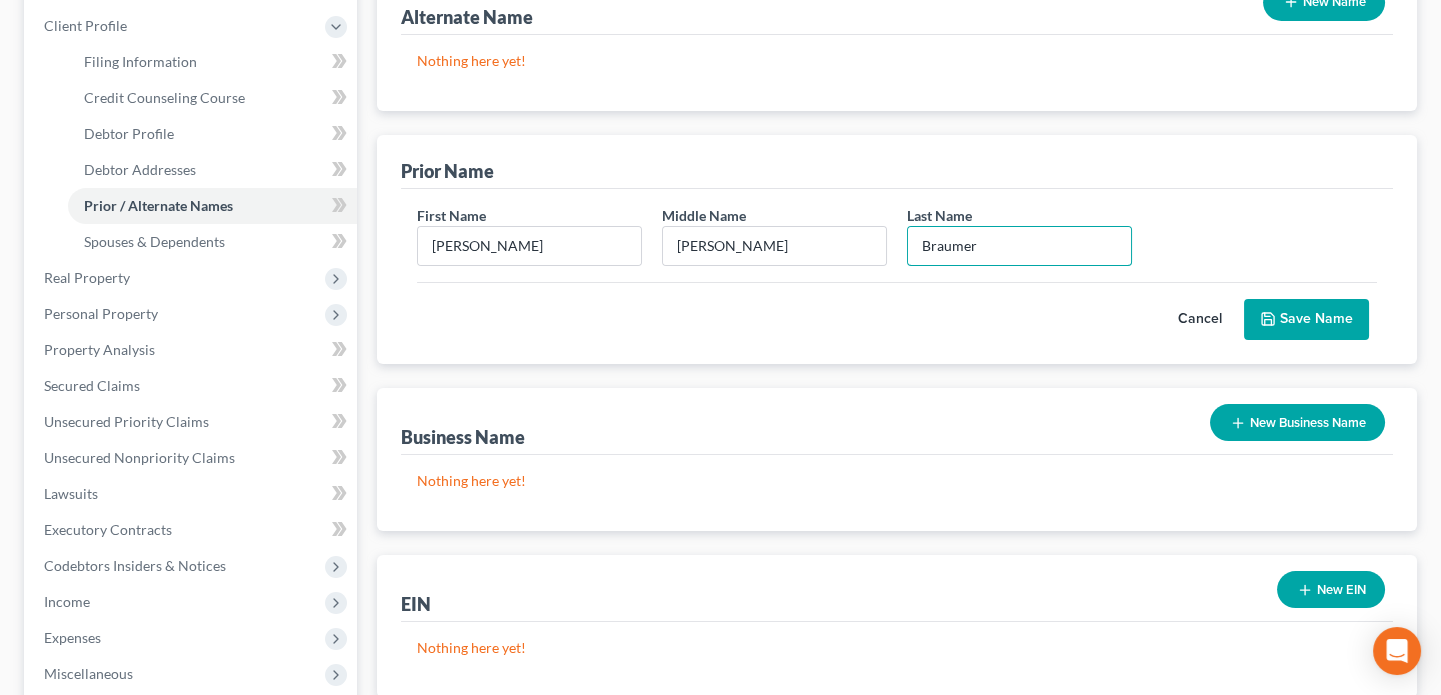 type on "Braumer" 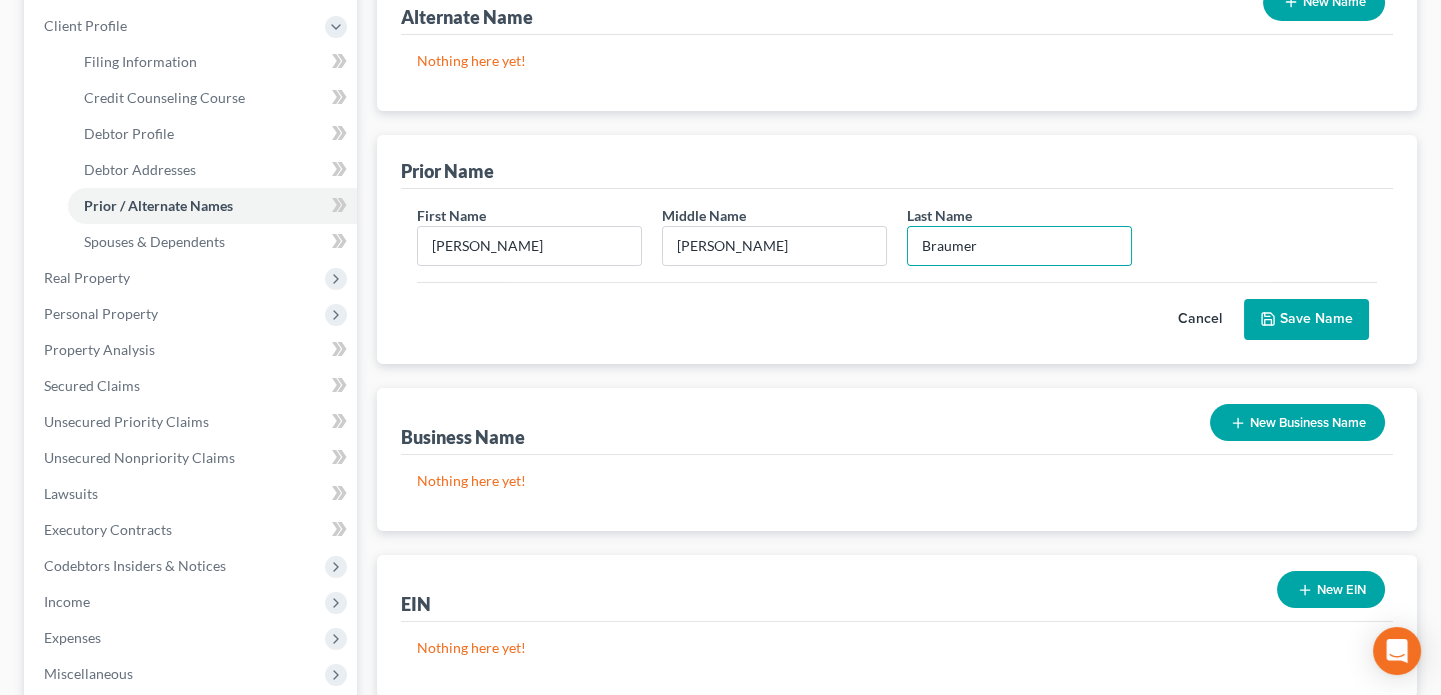 click on "Save Name" at bounding box center (1306, 320) 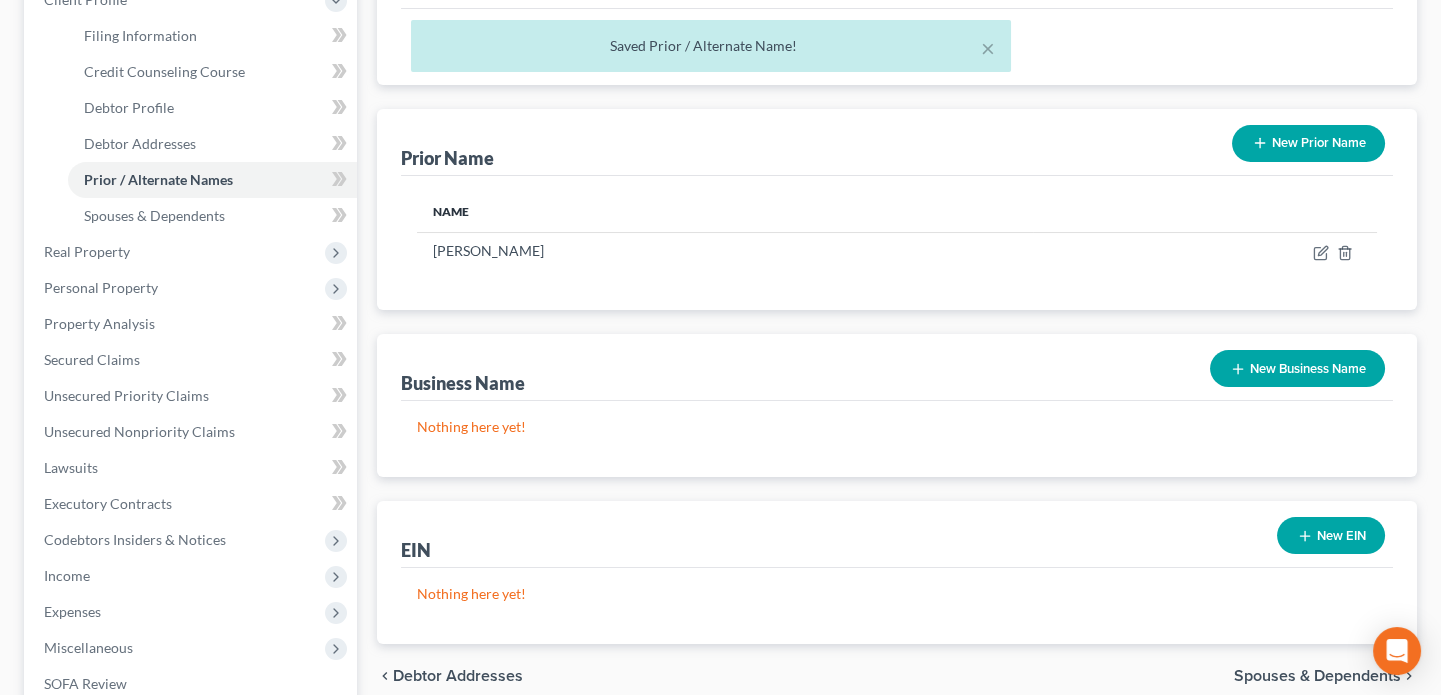 scroll, scrollTop: 272, scrollLeft: 0, axis: vertical 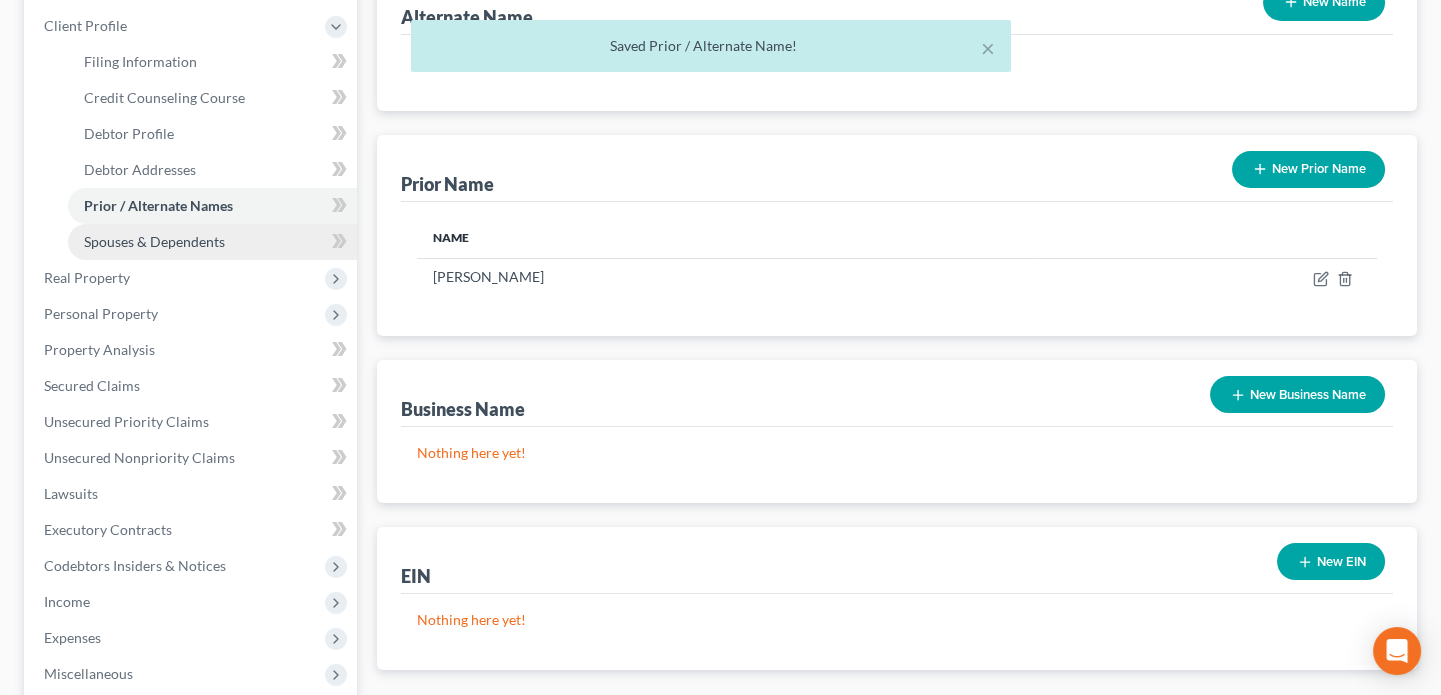 click on "Spouses & Dependents" at bounding box center [154, 241] 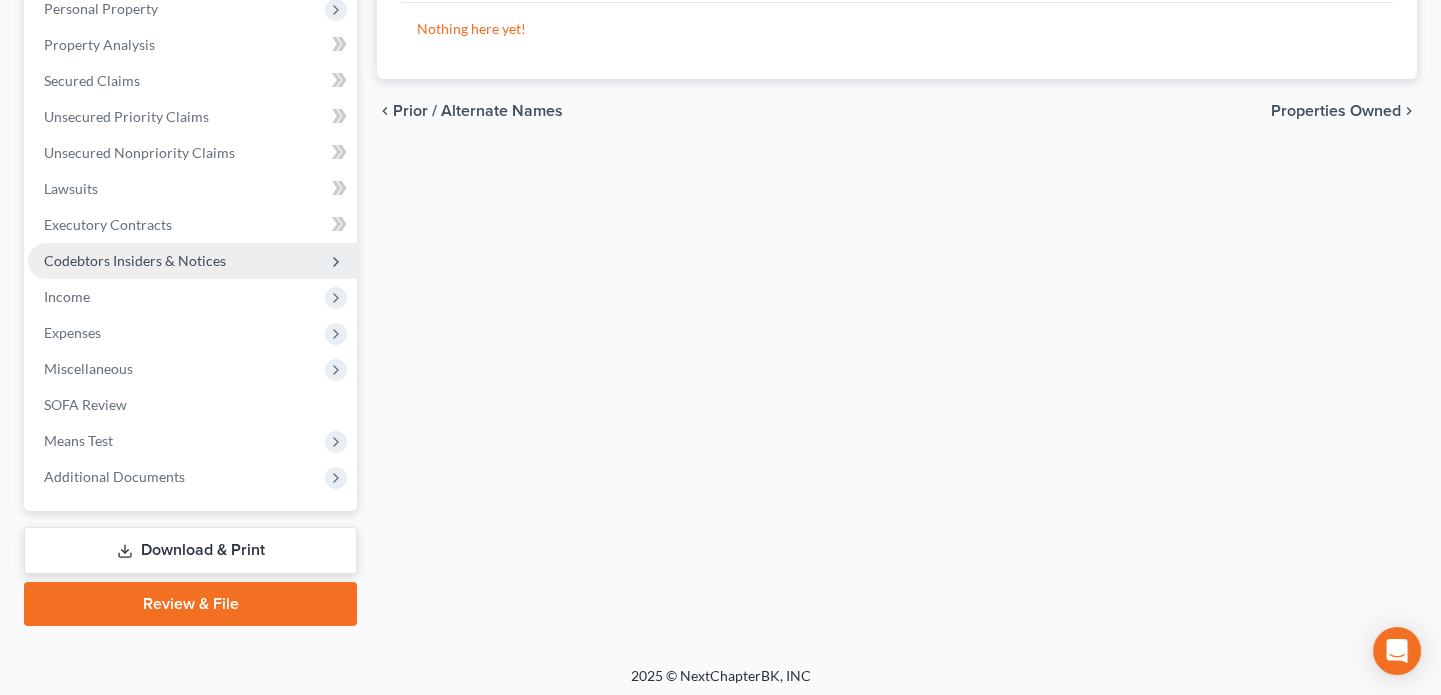 scroll, scrollTop: 580, scrollLeft: 0, axis: vertical 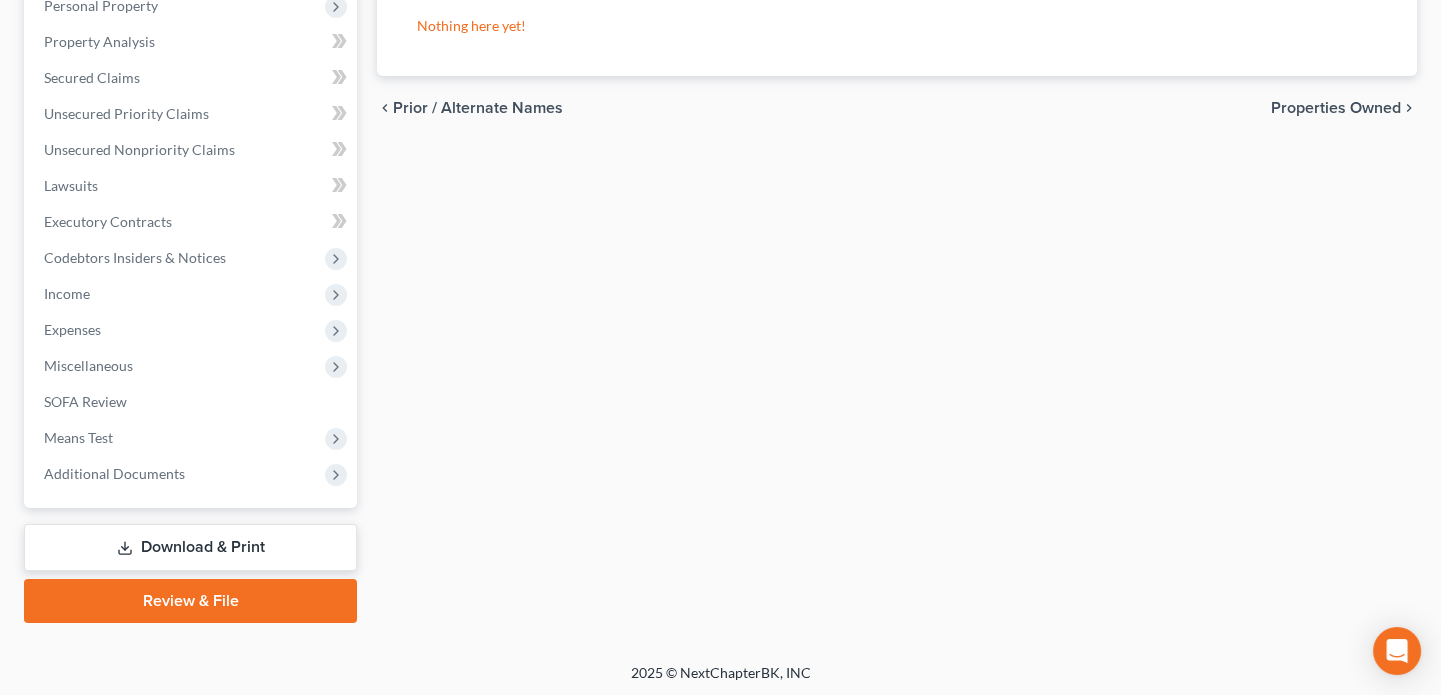 click on "Filing Information
Credit Counseling Course
Debtor Profile
Debtor Addresses
Prior / Alternate Names
Spouses & Dependents
Dependents
Relationship
*
Age Dependent lives with debtor: Yes No Cancel Save Dependent
Spouse / Former Spouses (COMMUNITY PROPERTY STATES ONLY)  New Spouse
Nothing here yet!
chevron_left
Prior / Alternate Names
Properties Owned
chevron_right" at bounding box center (897, 117) 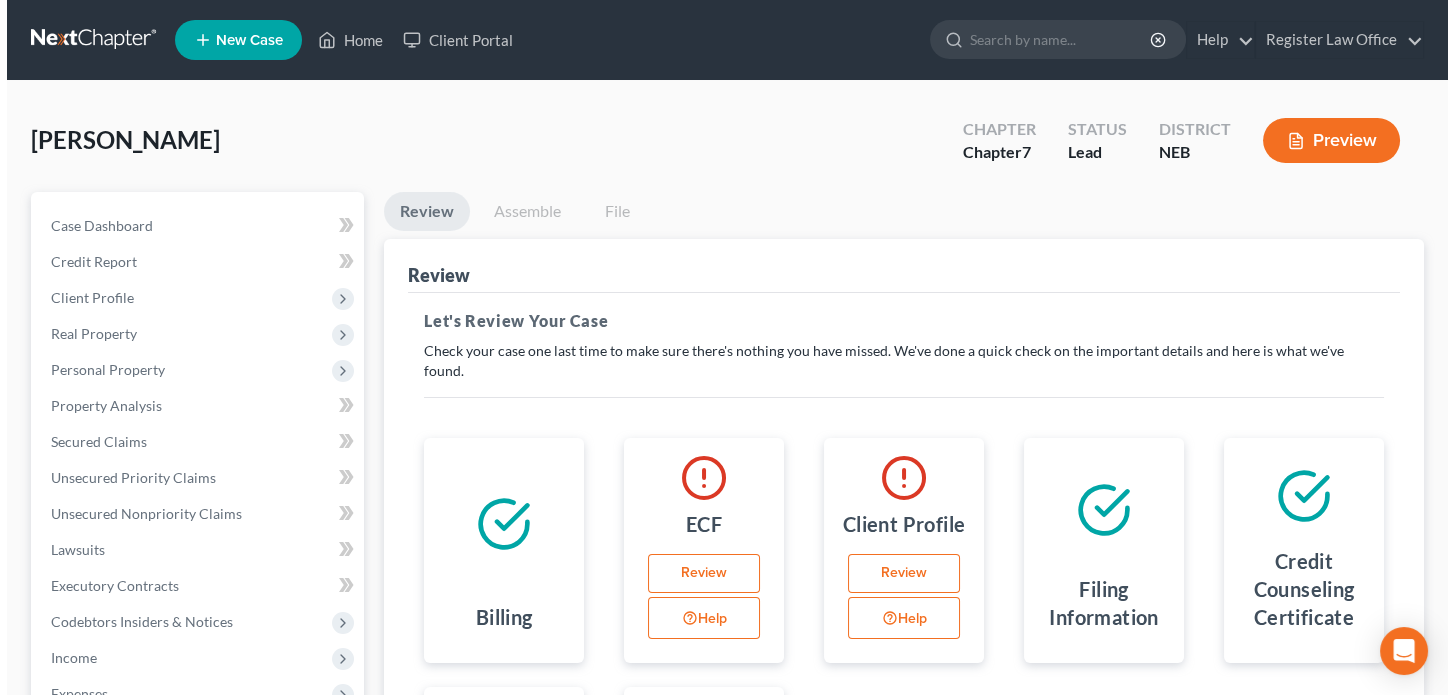 scroll, scrollTop: 0, scrollLeft: 0, axis: both 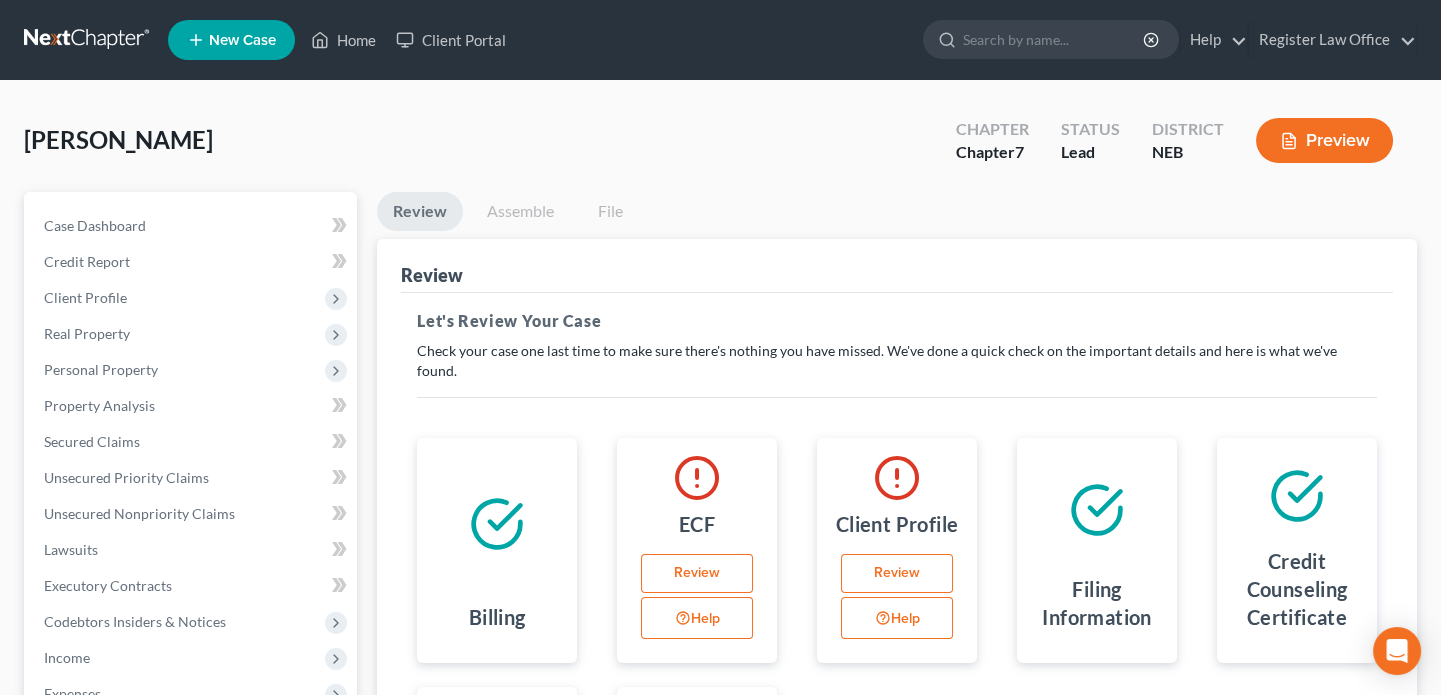 click on "Preview" at bounding box center (1324, 140) 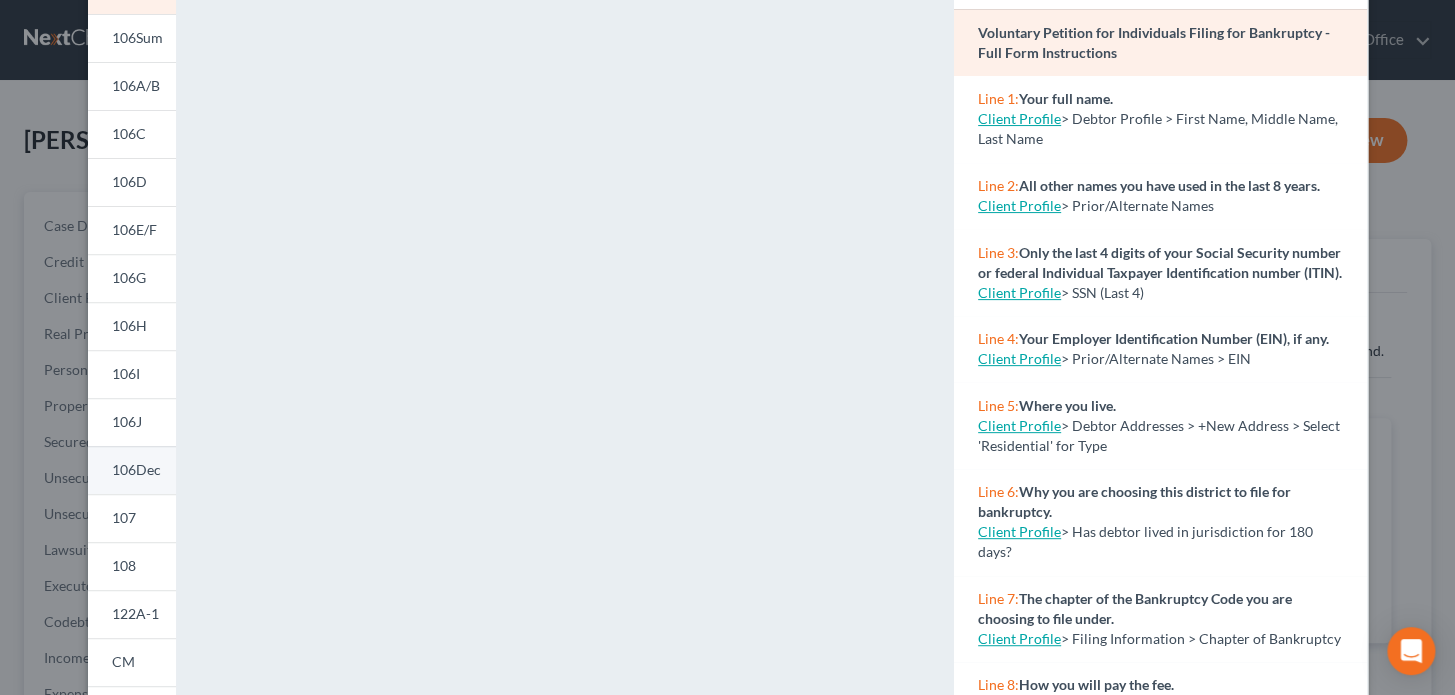 scroll, scrollTop: 181, scrollLeft: 0, axis: vertical 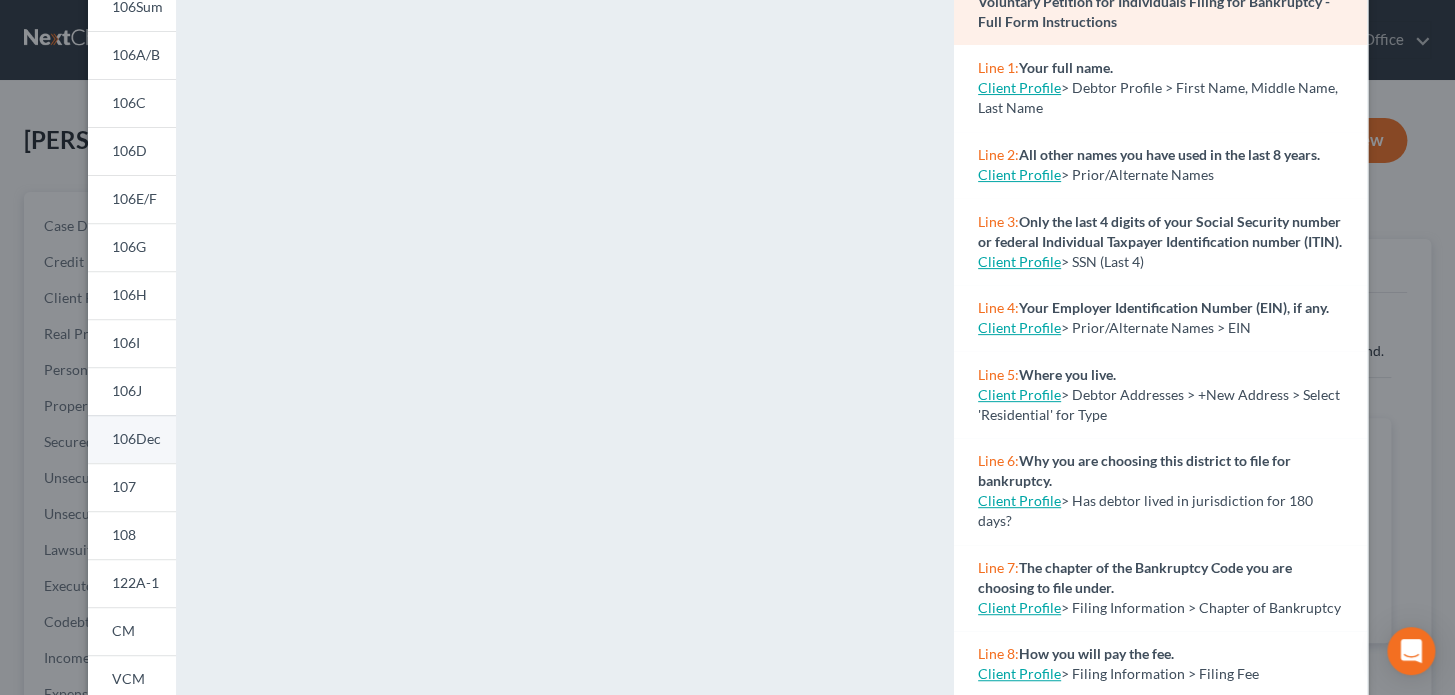 click on "106Dec" at bounding box center (136, 438) 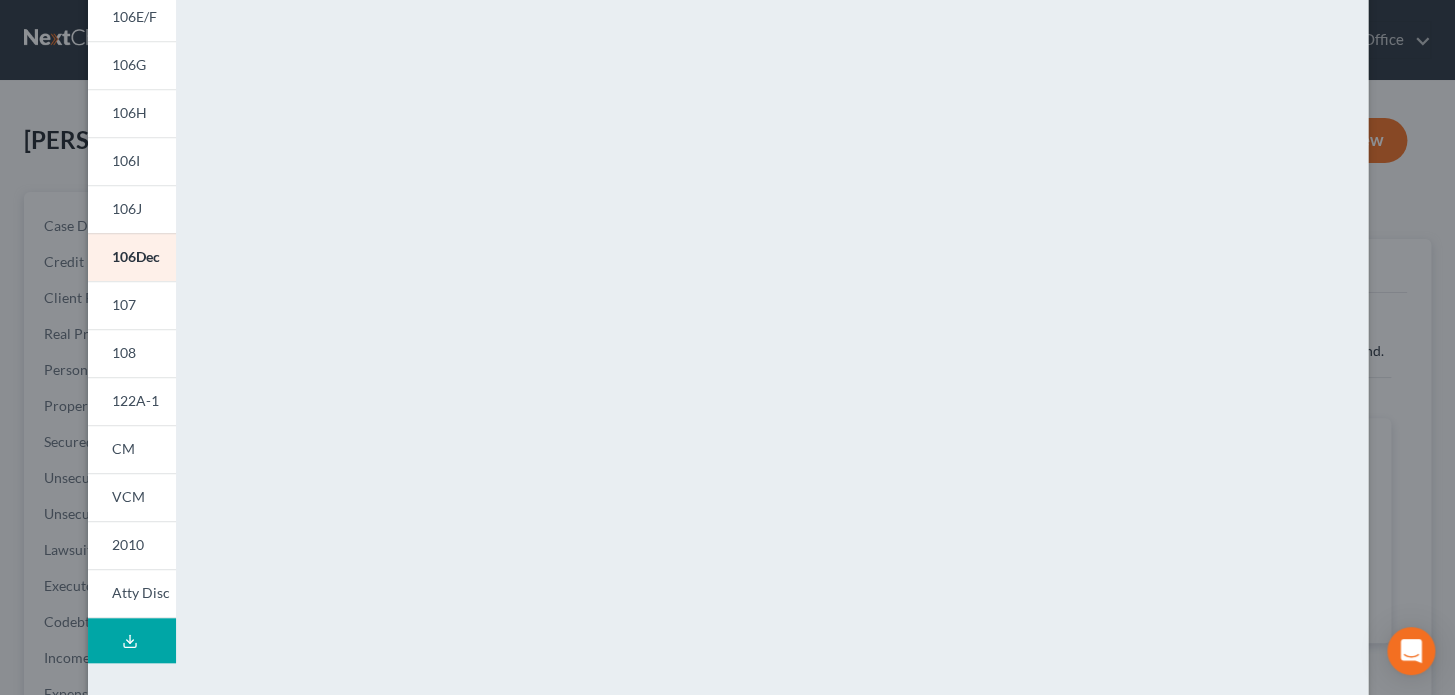scroll, scrollTop: 431, scrollLeft: 0, axis: vertical 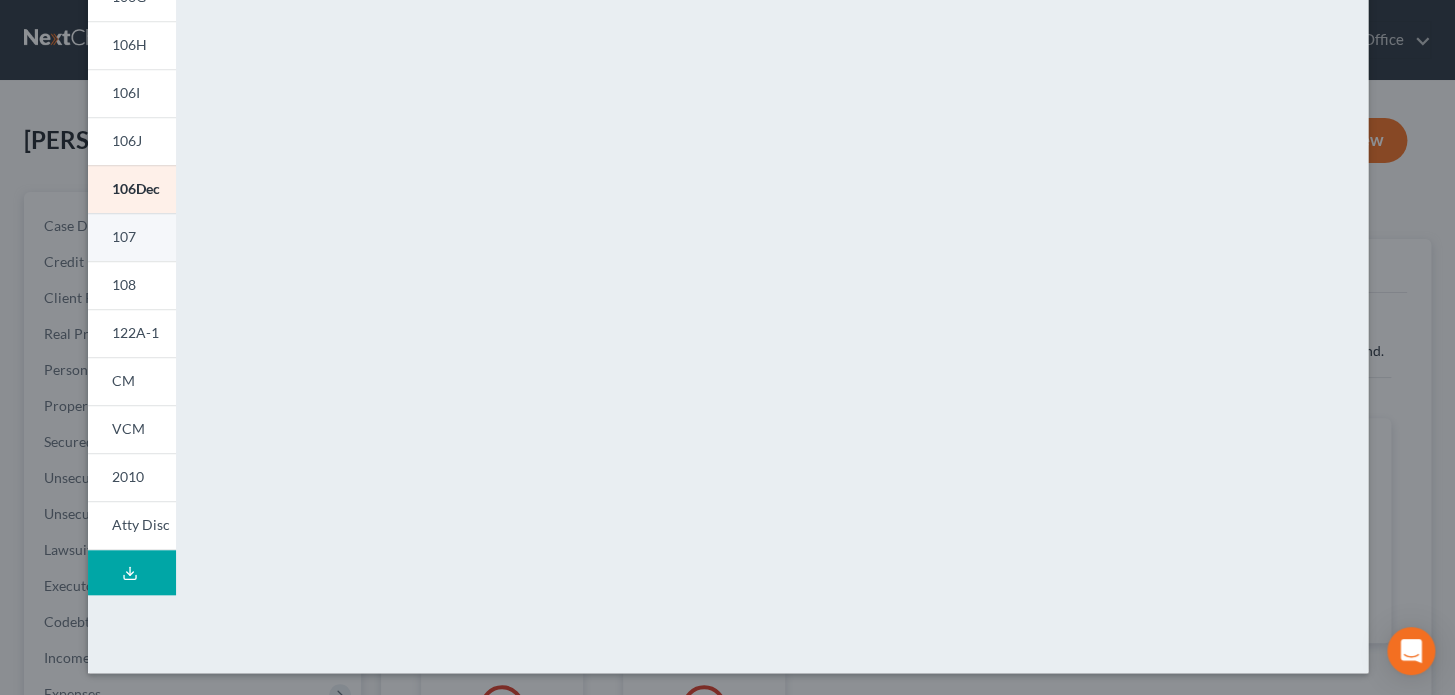 click on "107" at bounding box center (132, 237) 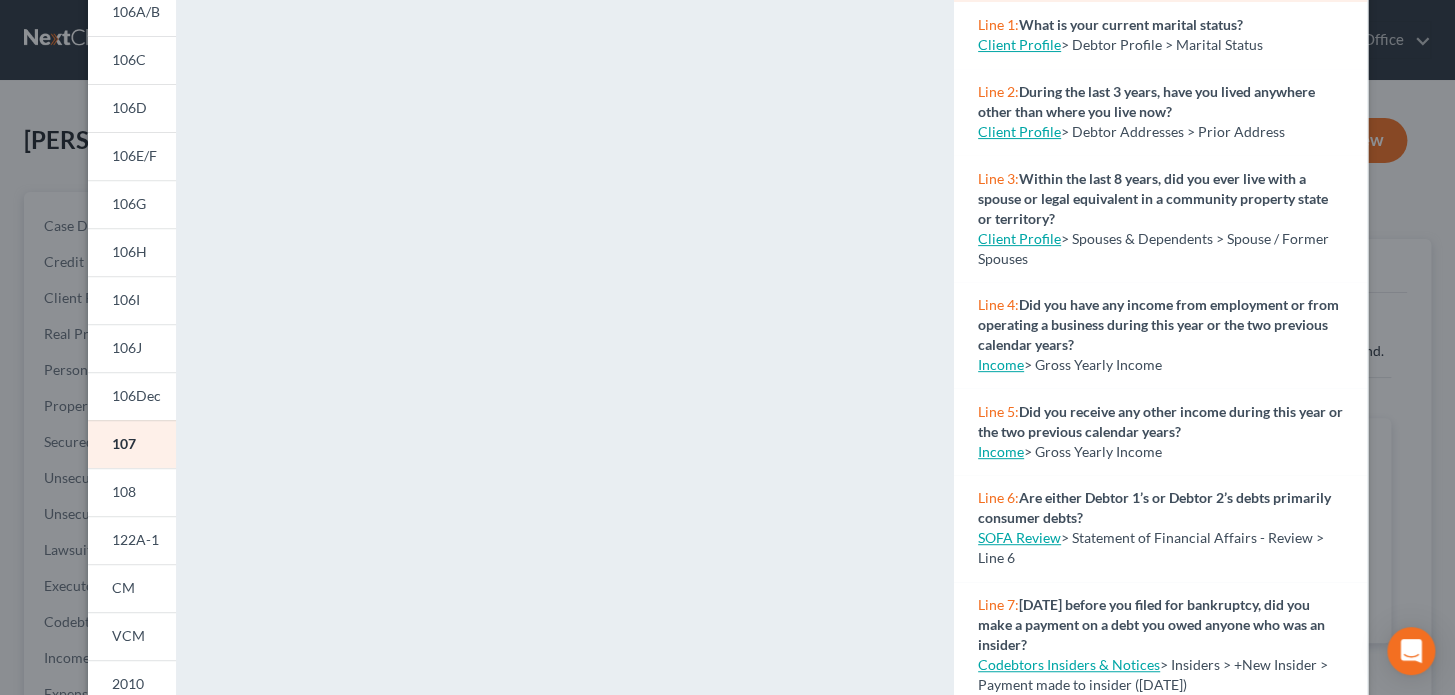 scroll, scrollTop: 159, scrollLeft: 0, axis: vertical 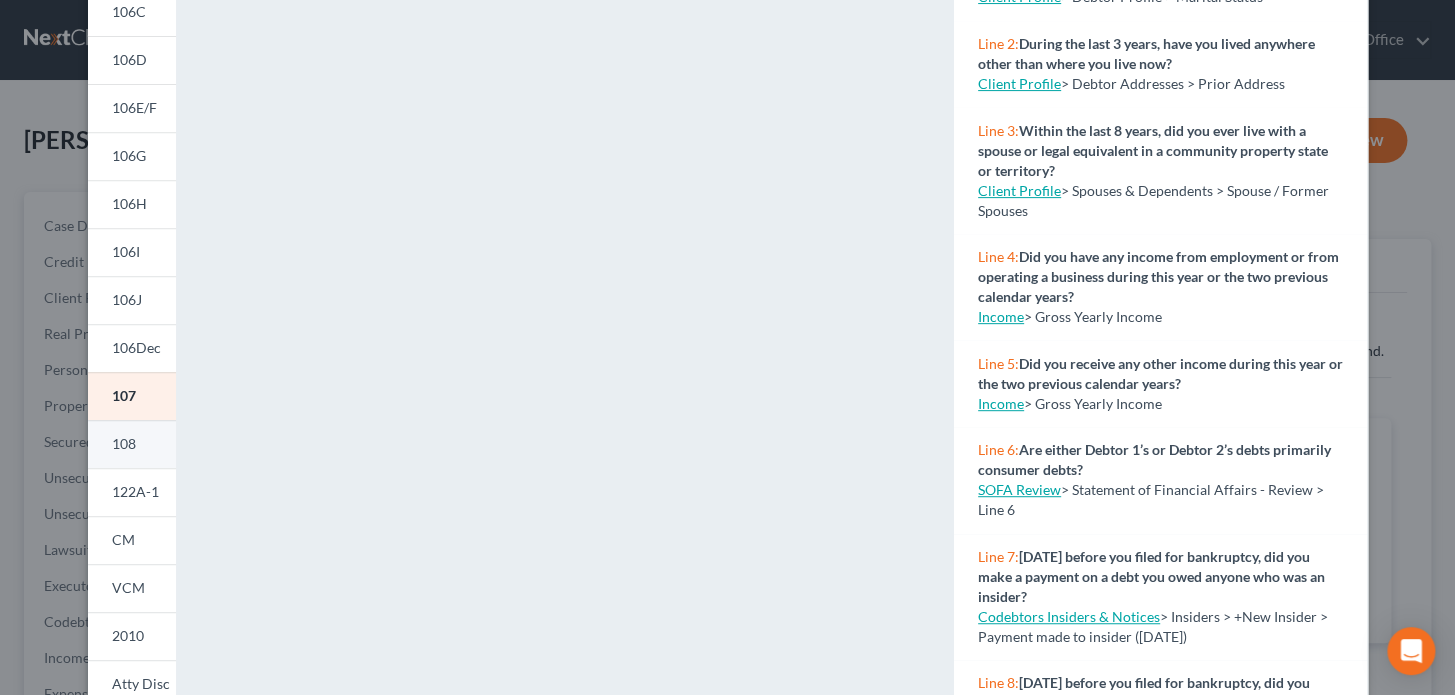 click on "108" at bounding box center [132, 444] 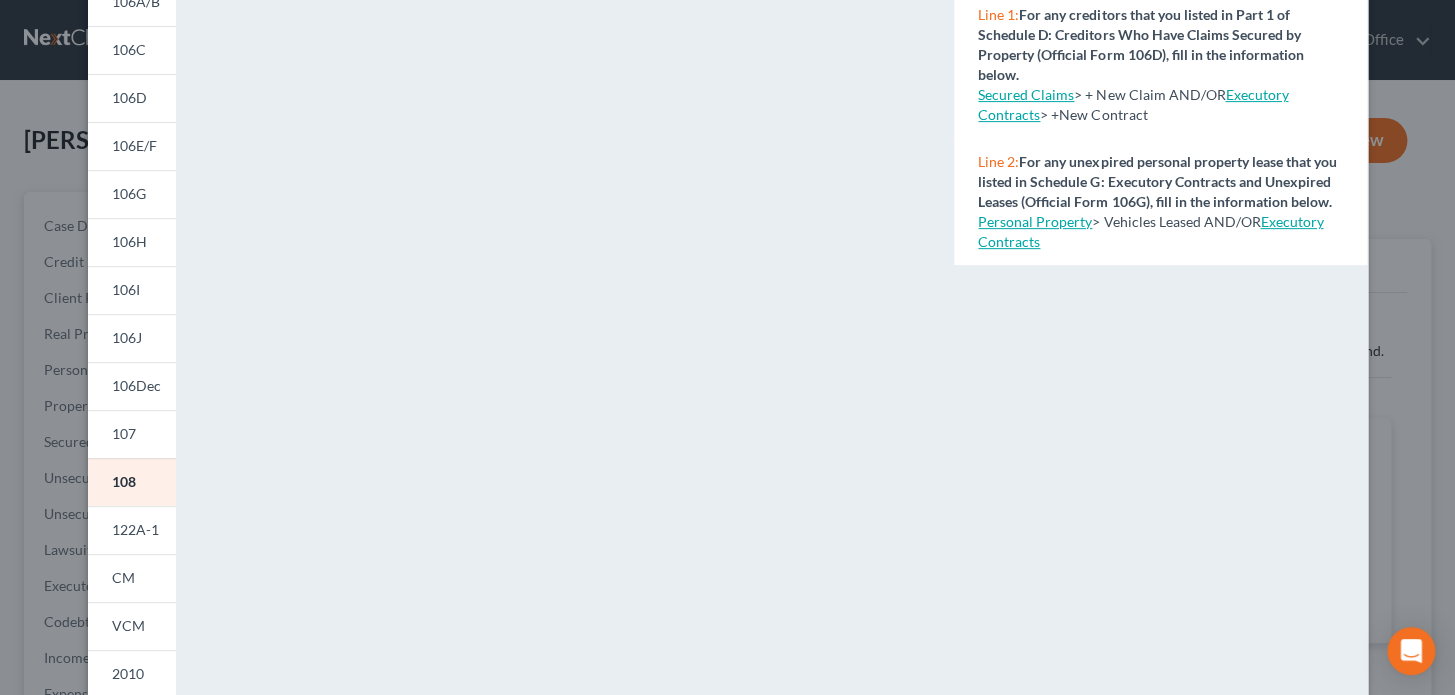 scroll, scrollTop: 272, scrollLeft: 0, axis: vertical 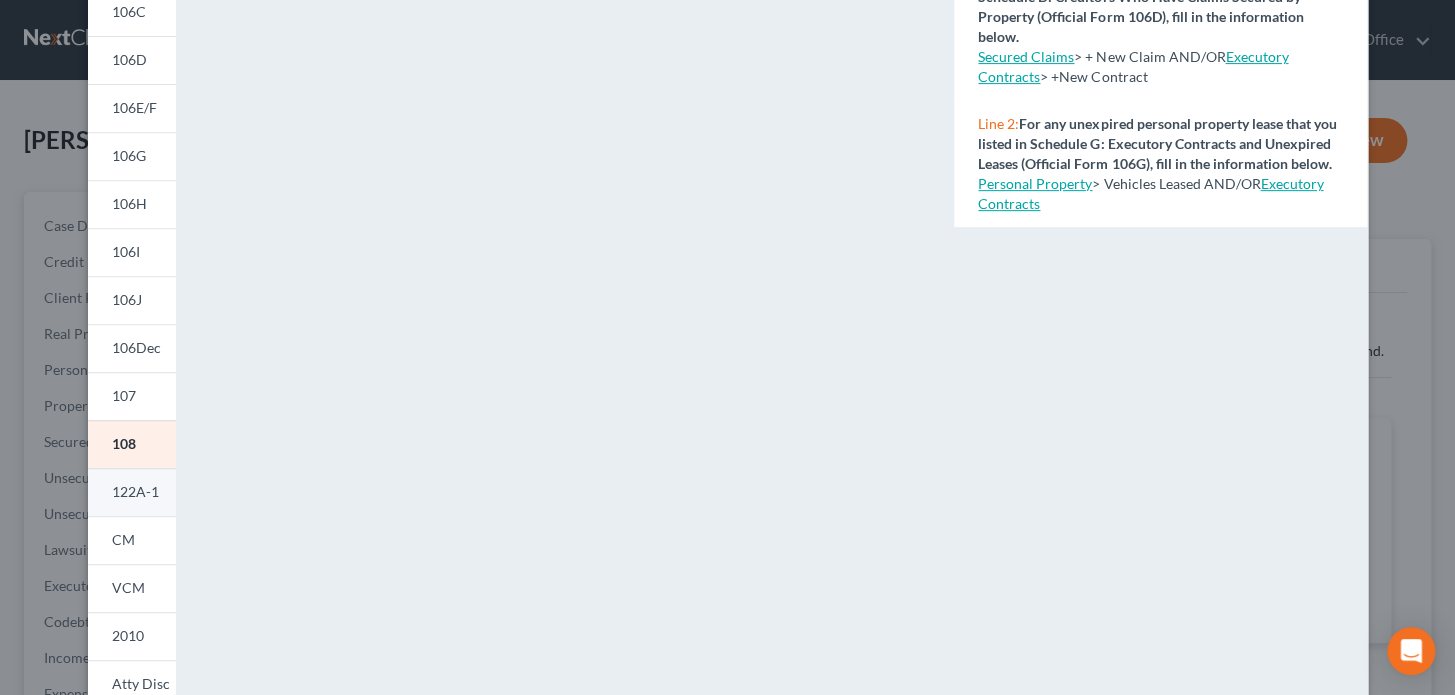 click on "122A-1" at bounding box center (135, 491) 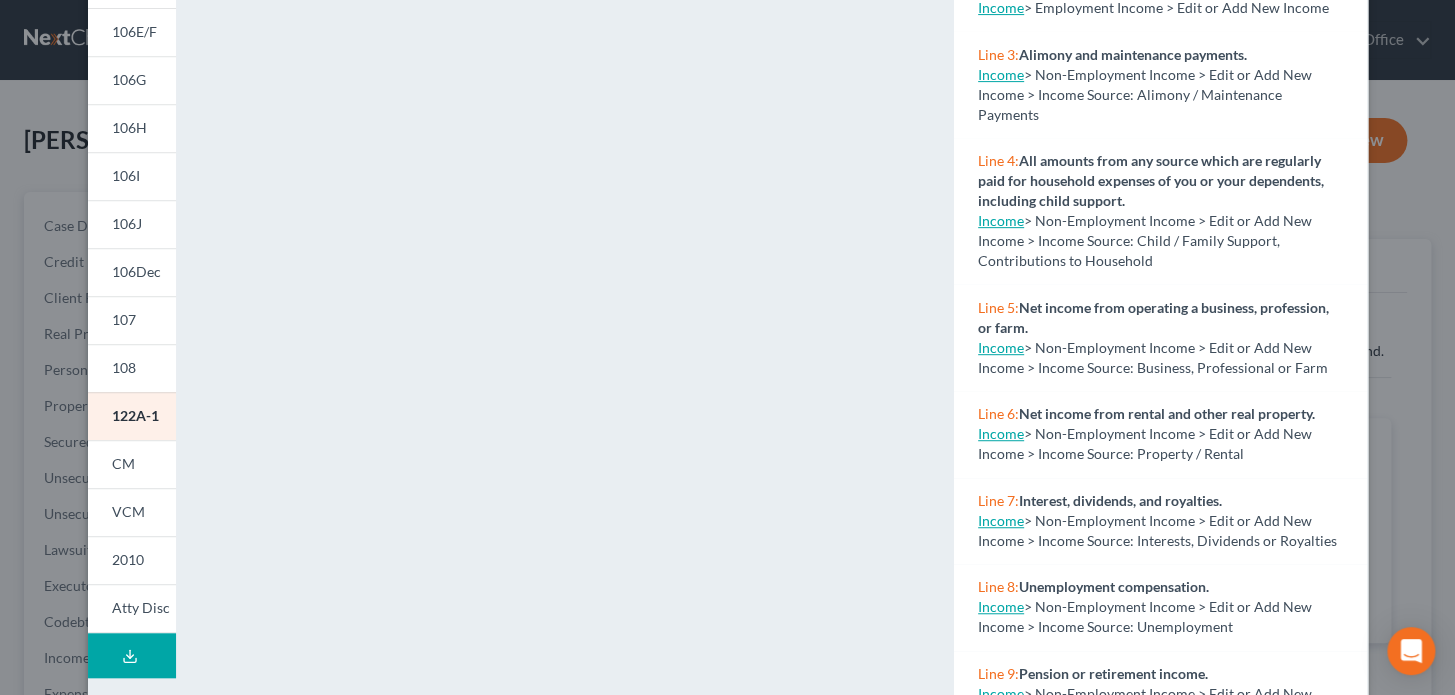 scroll, scrollTop: 363, scrollLeft: 0, axis: vertical 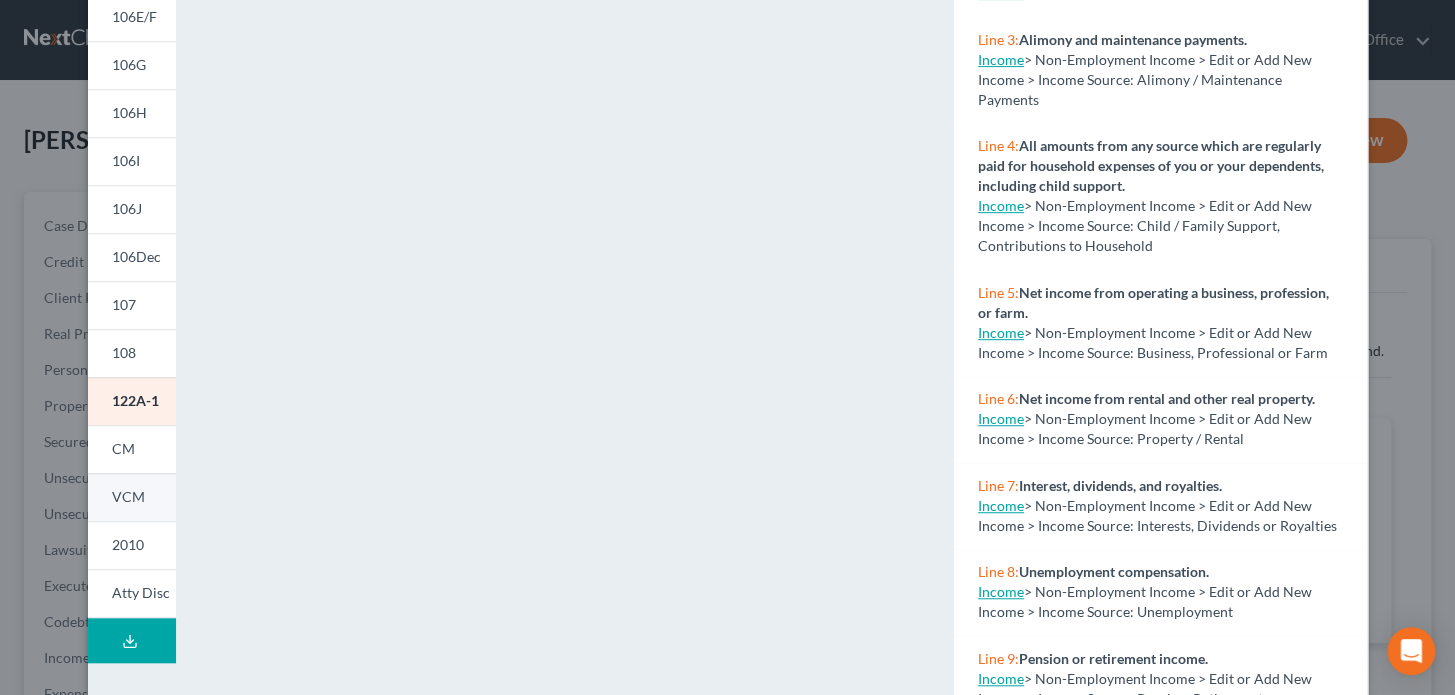 click on "VCM" at bounding box center (128, 496) 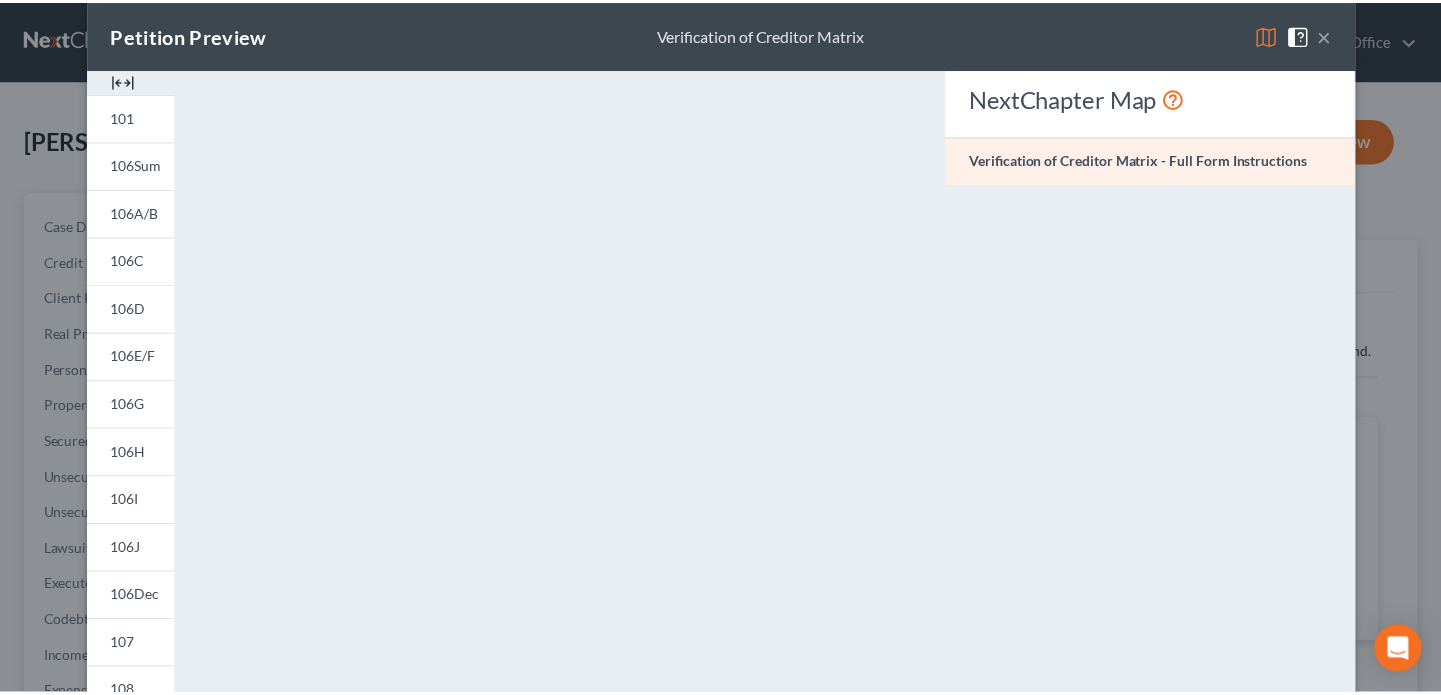 scroll, scrollTop: 0, scrollLeft: 0, axis: both 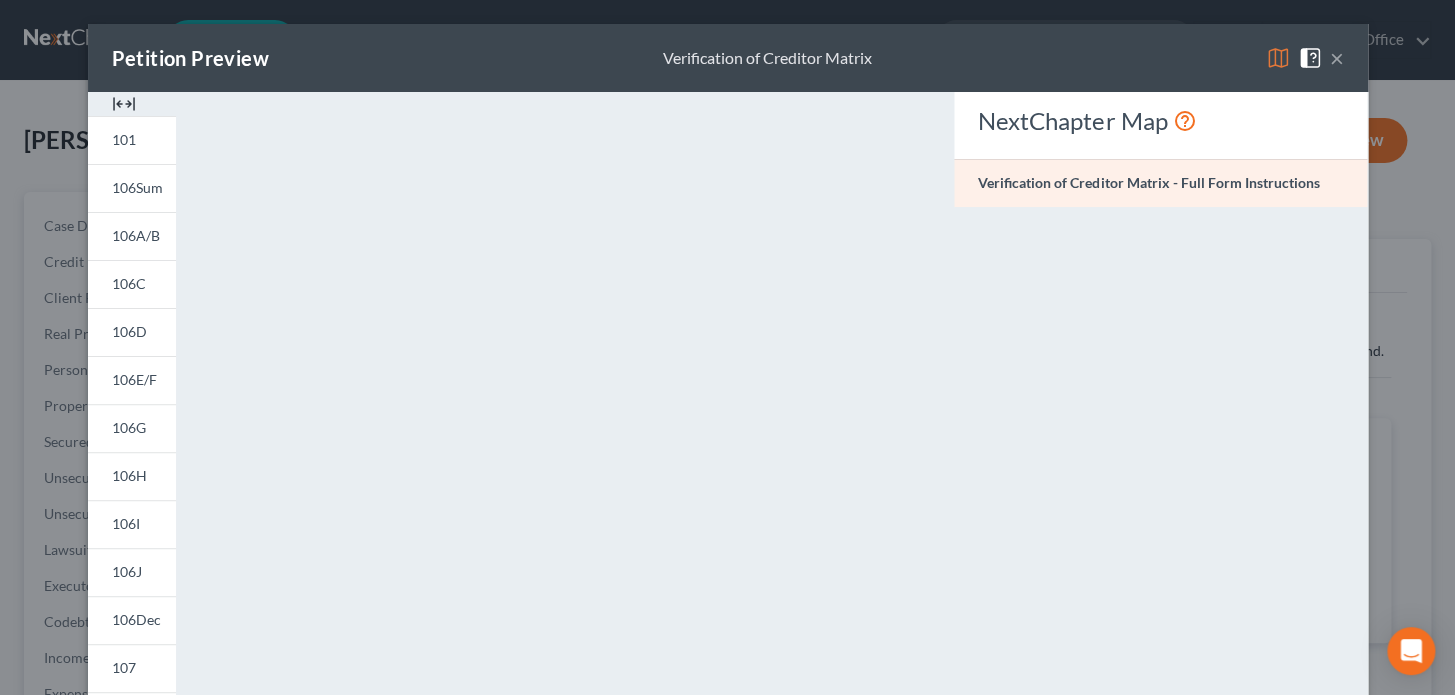 click on "×" at bounding box center (1337, 58) 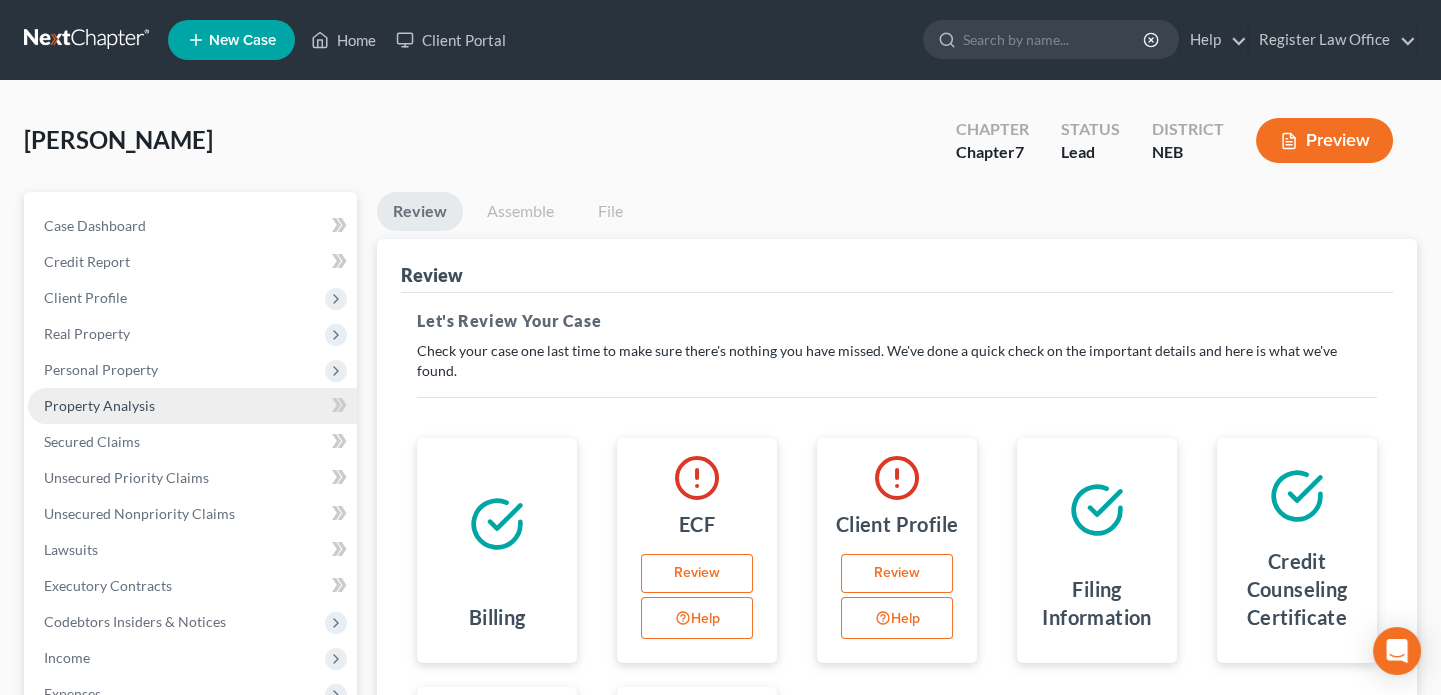 click on "Property Analysis" at bounding box center [99, 405] 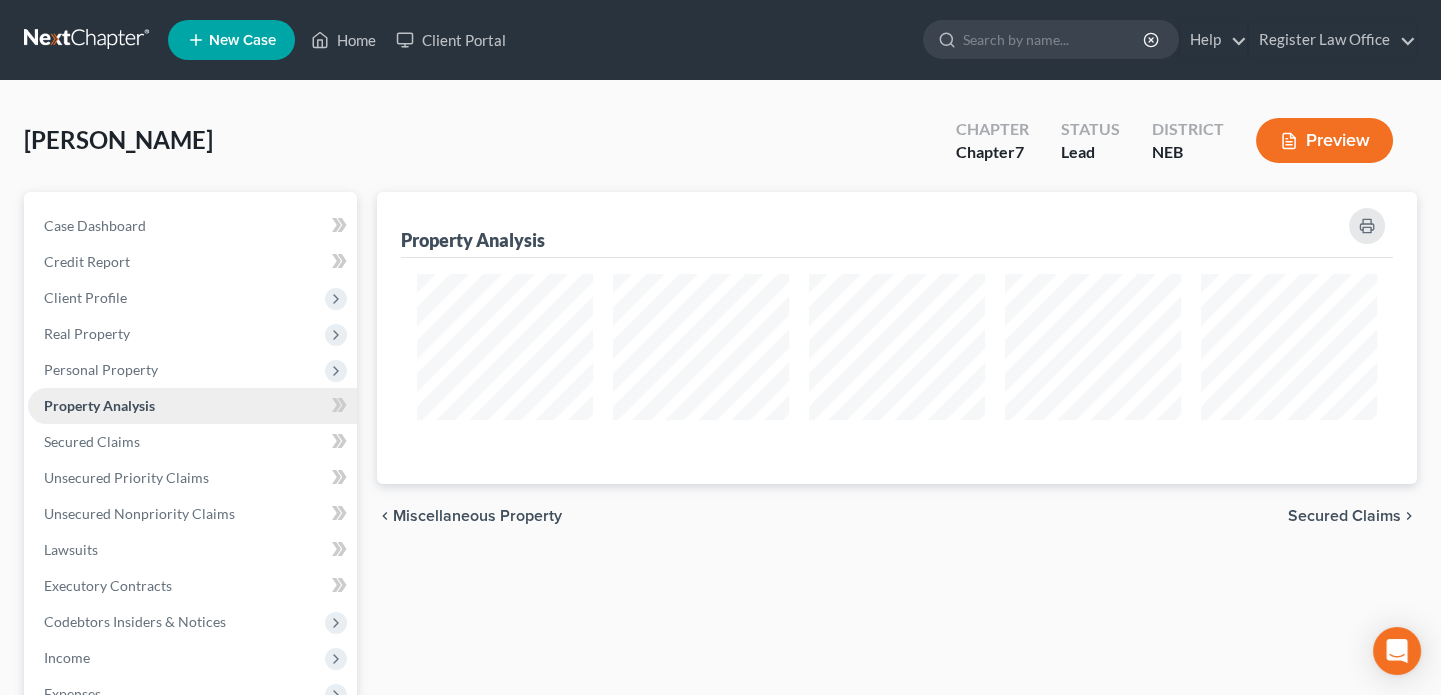 scroll, scrollTop: 999708, scrollLeft: 998960, axis: both 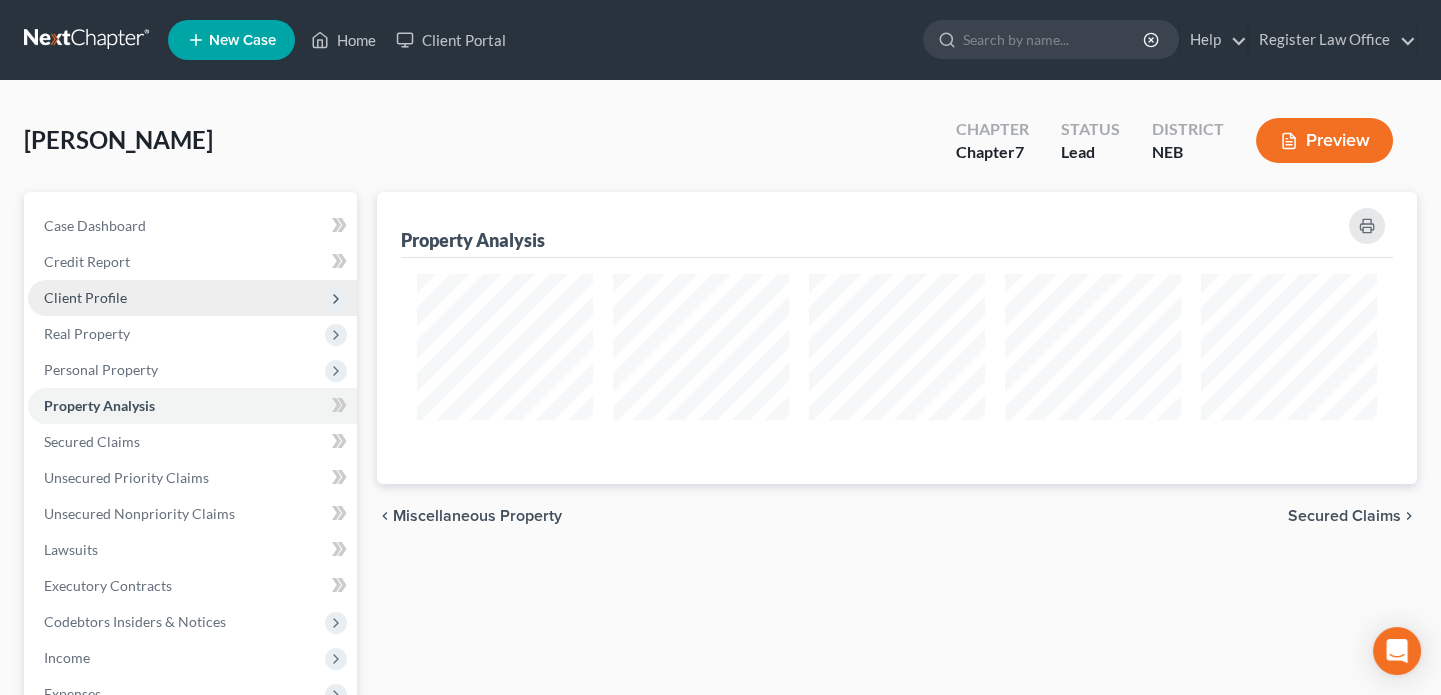click on "Client Profile" at bounding box center (85, 297) 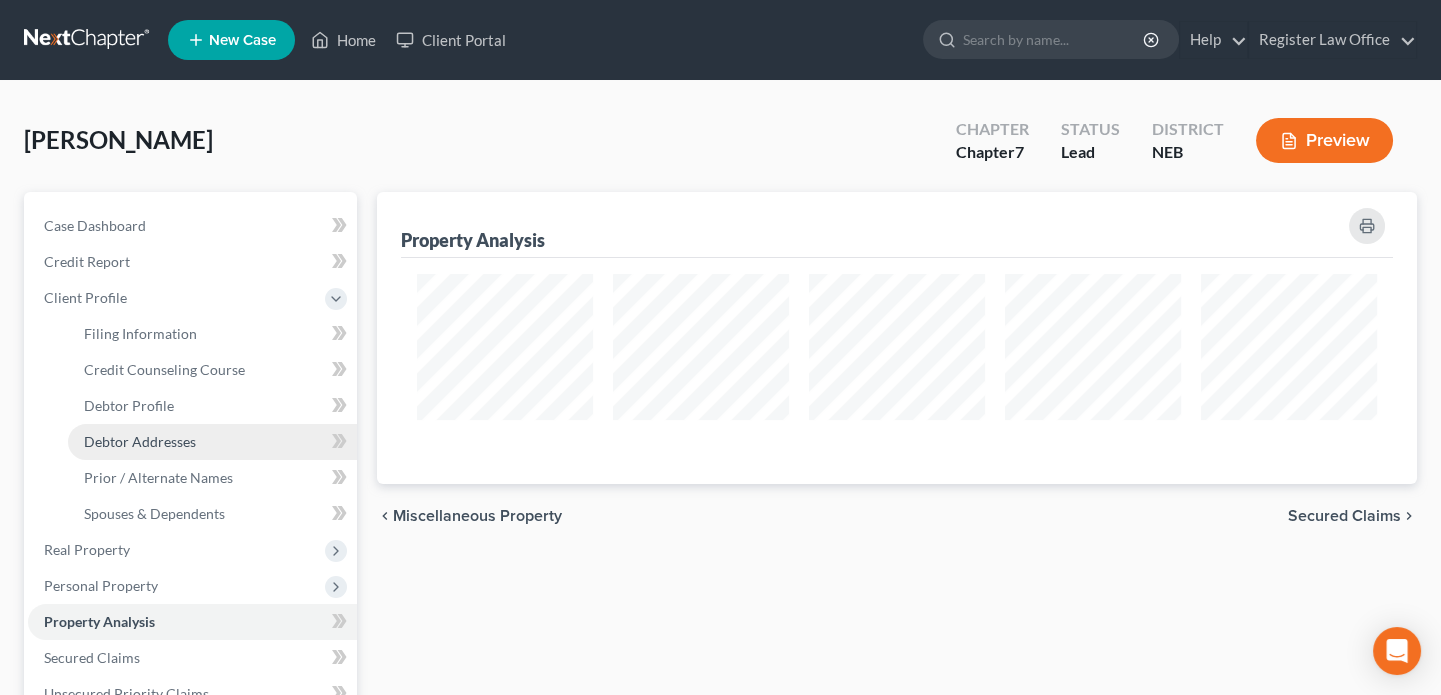 click on "Debtor Addresses" at bounding box center [140, 441] 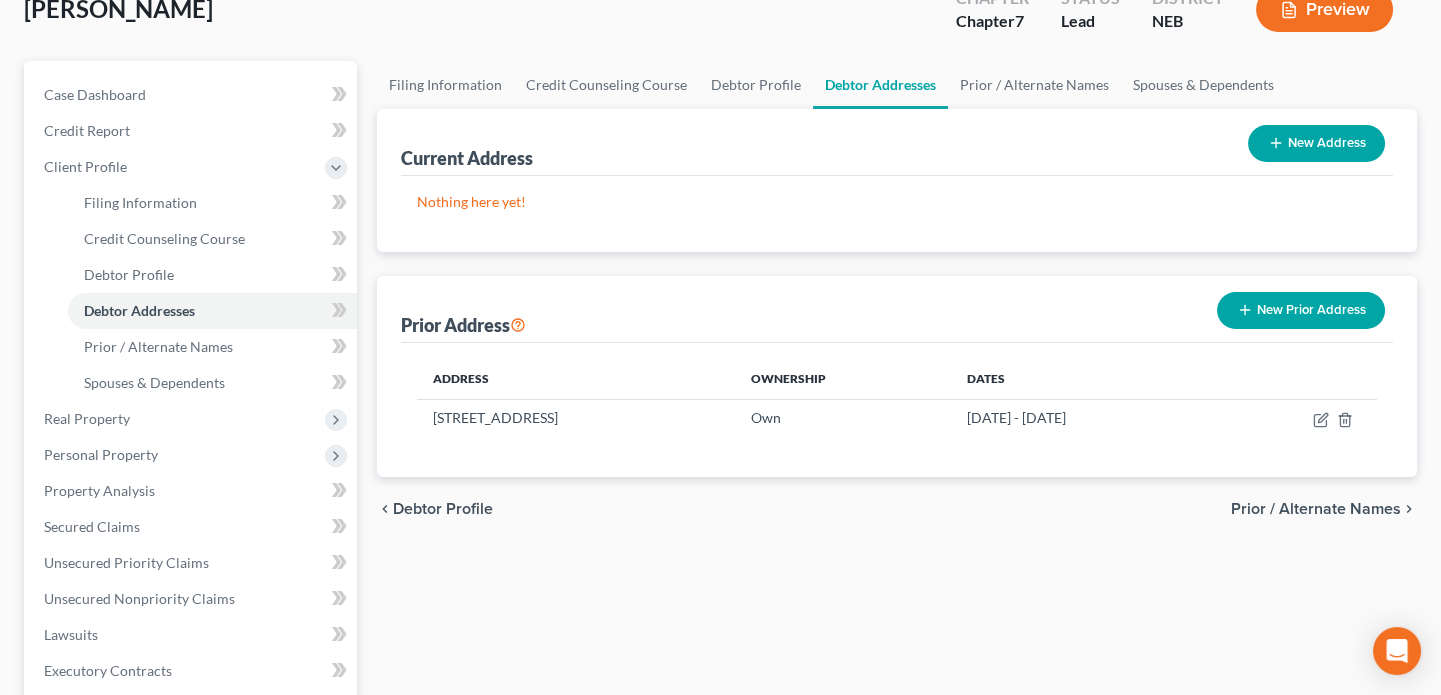 scroll, scrollTop: 90, scrollLeft: 0, axis: vertical 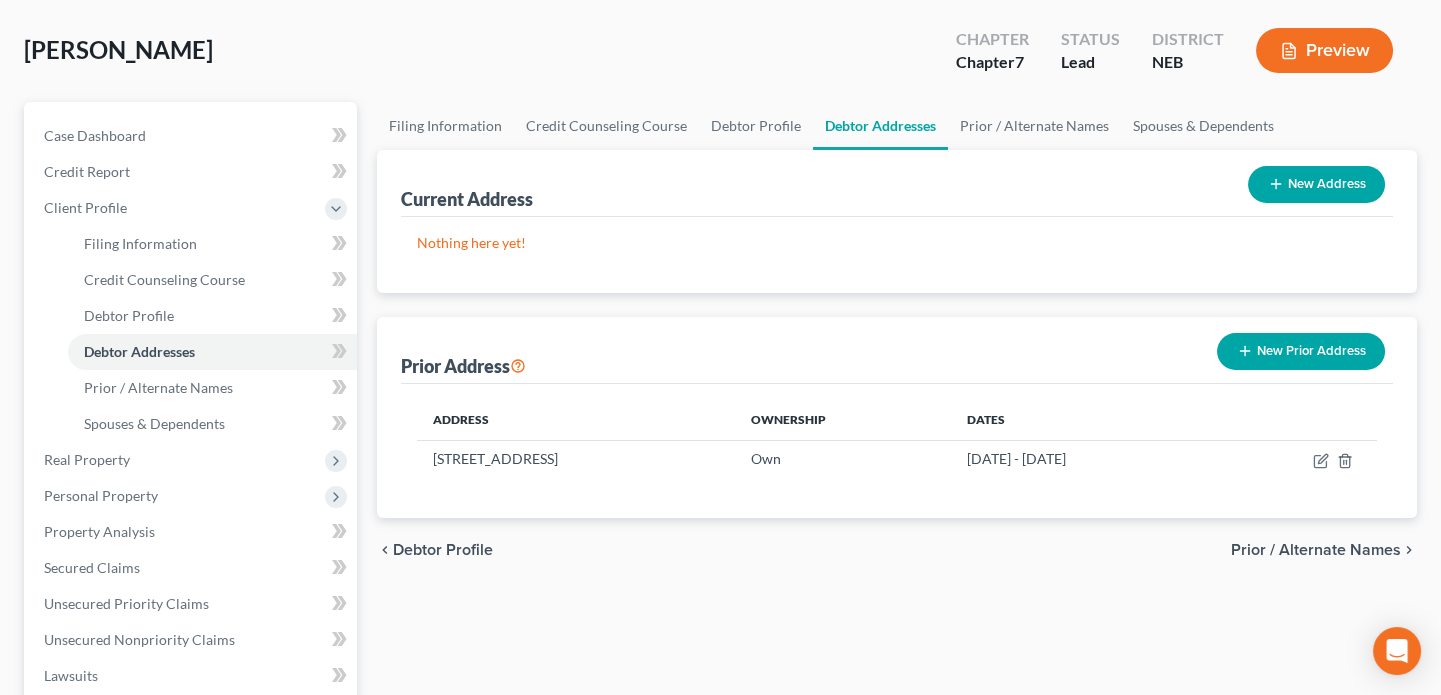 click on "New Address" at bounding box center [1316, 184] 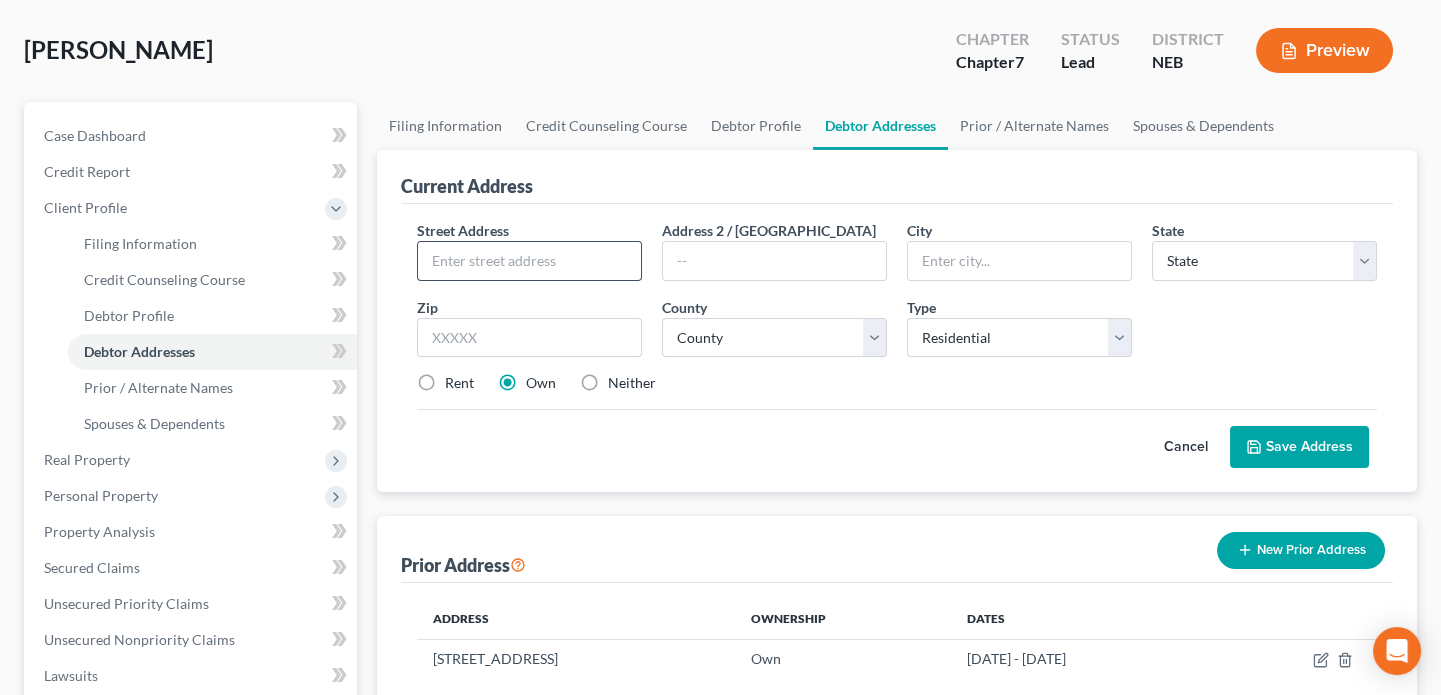 click at bounding box center [529, 261] 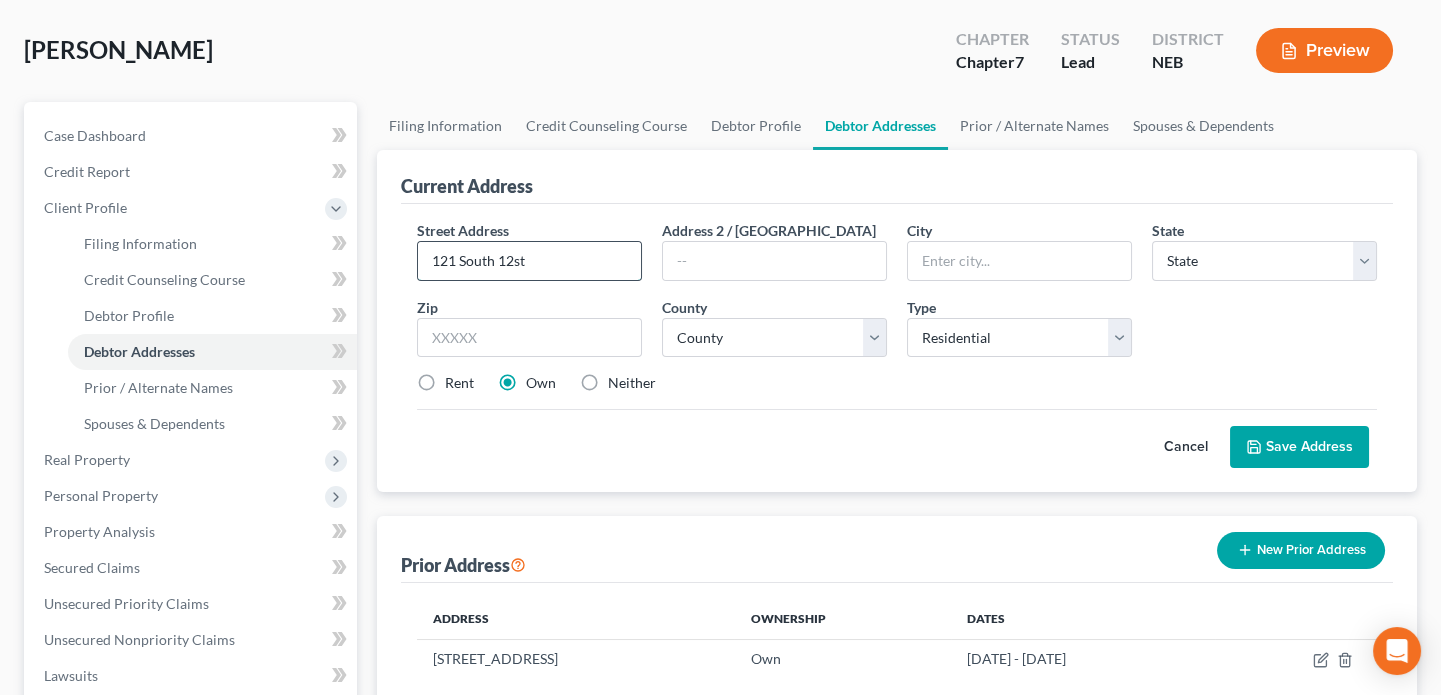 type on "121 South 12st" 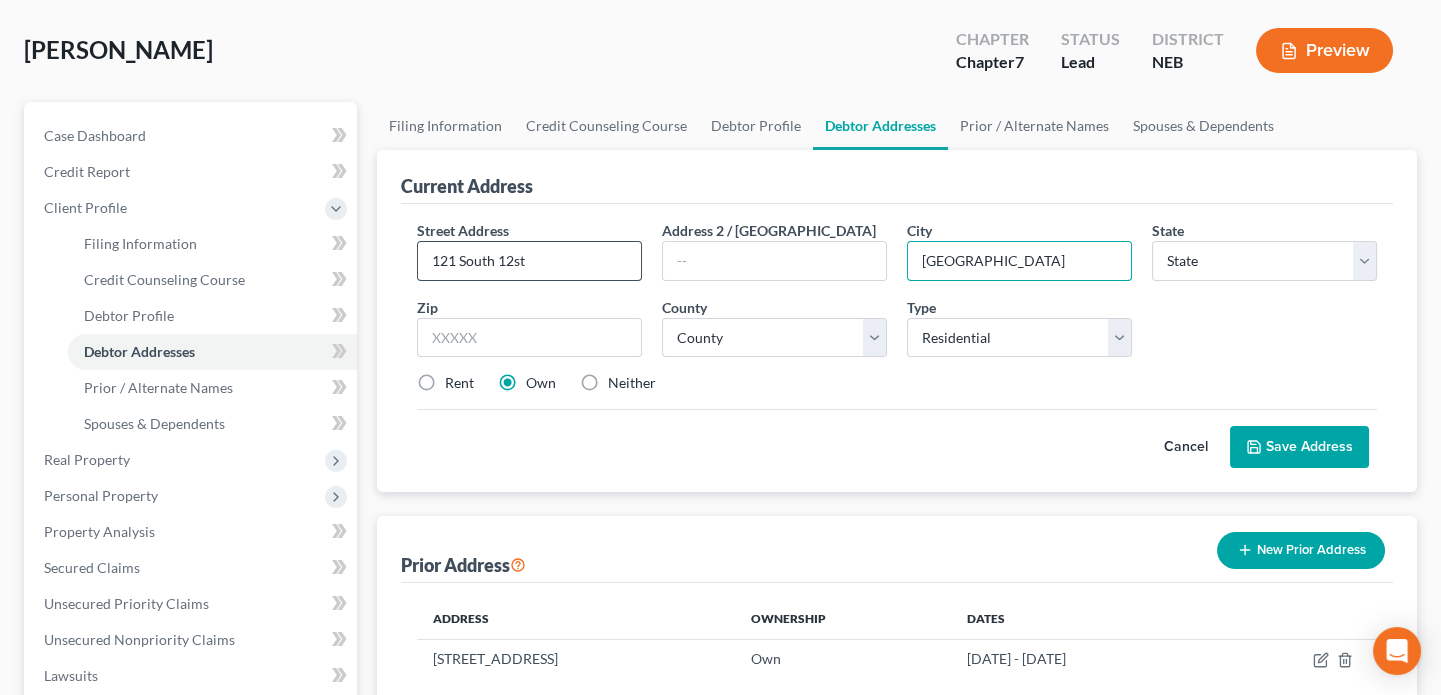 type on "Geneva" 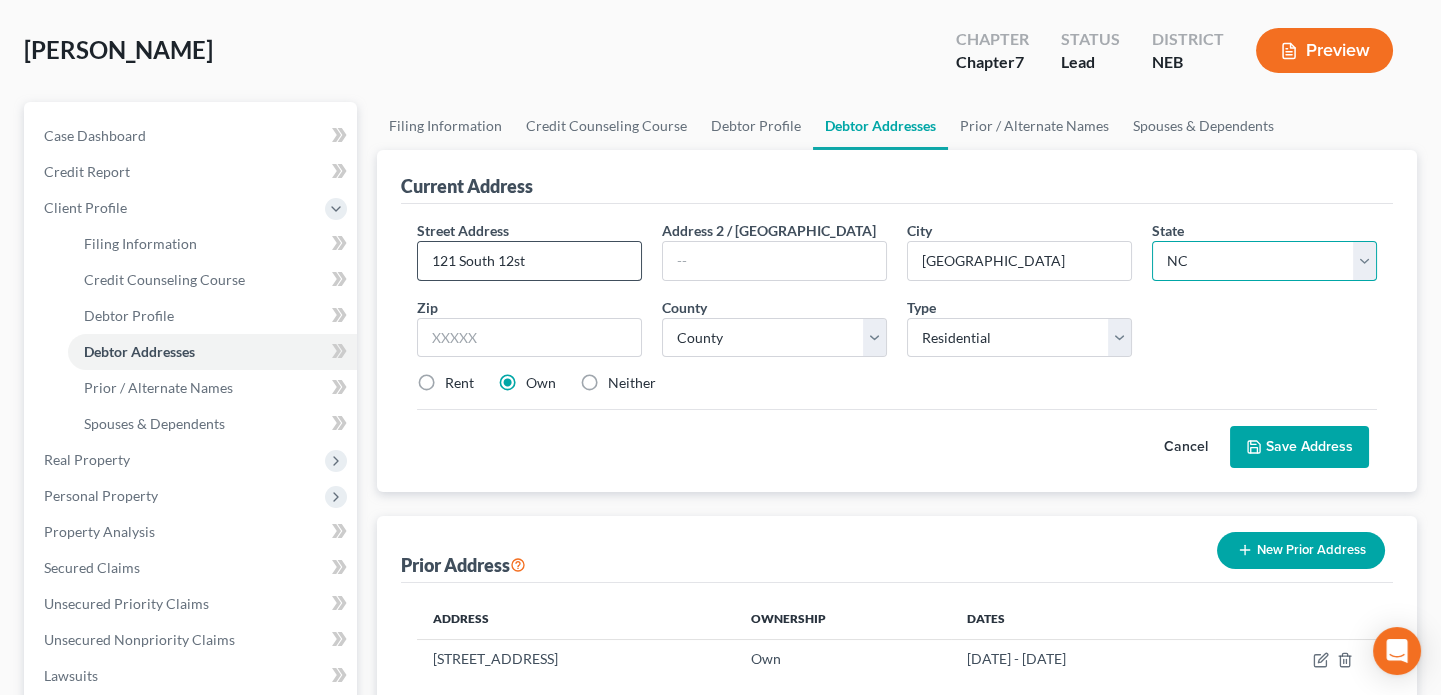 select on "30" 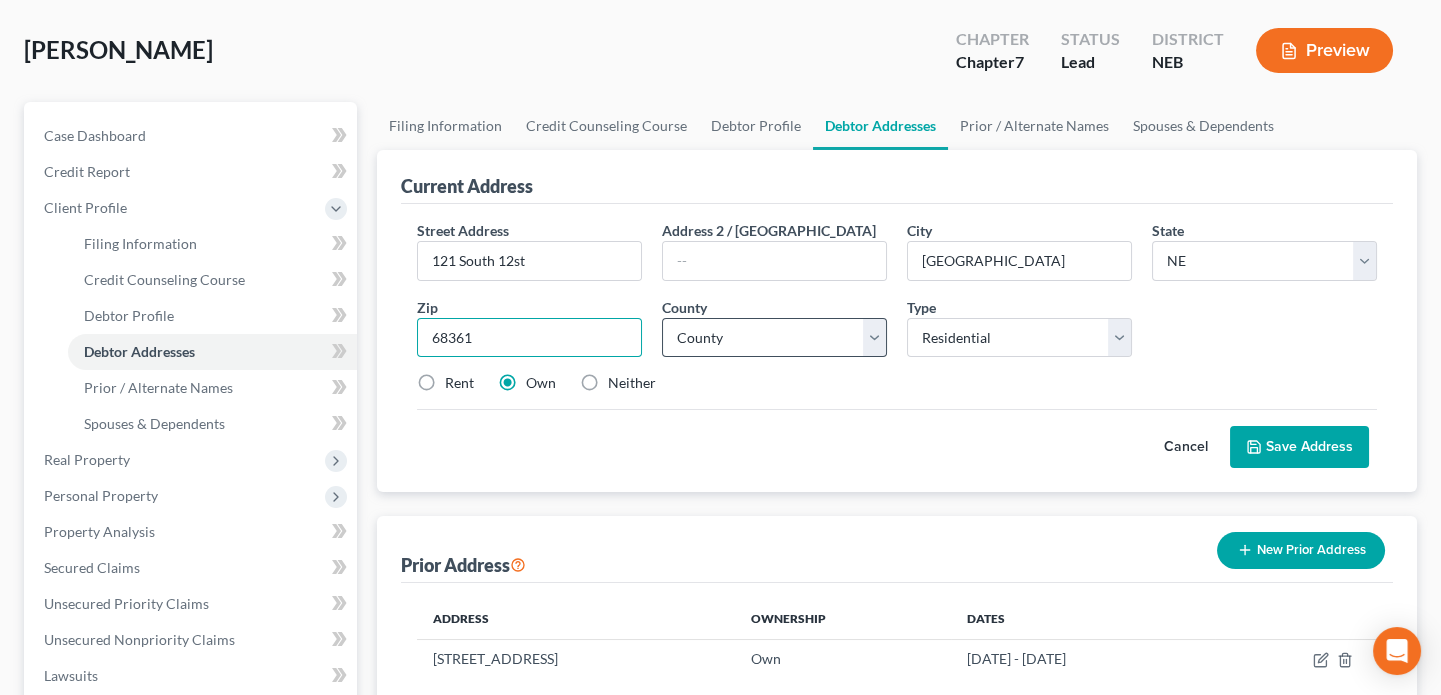 type on "68361" 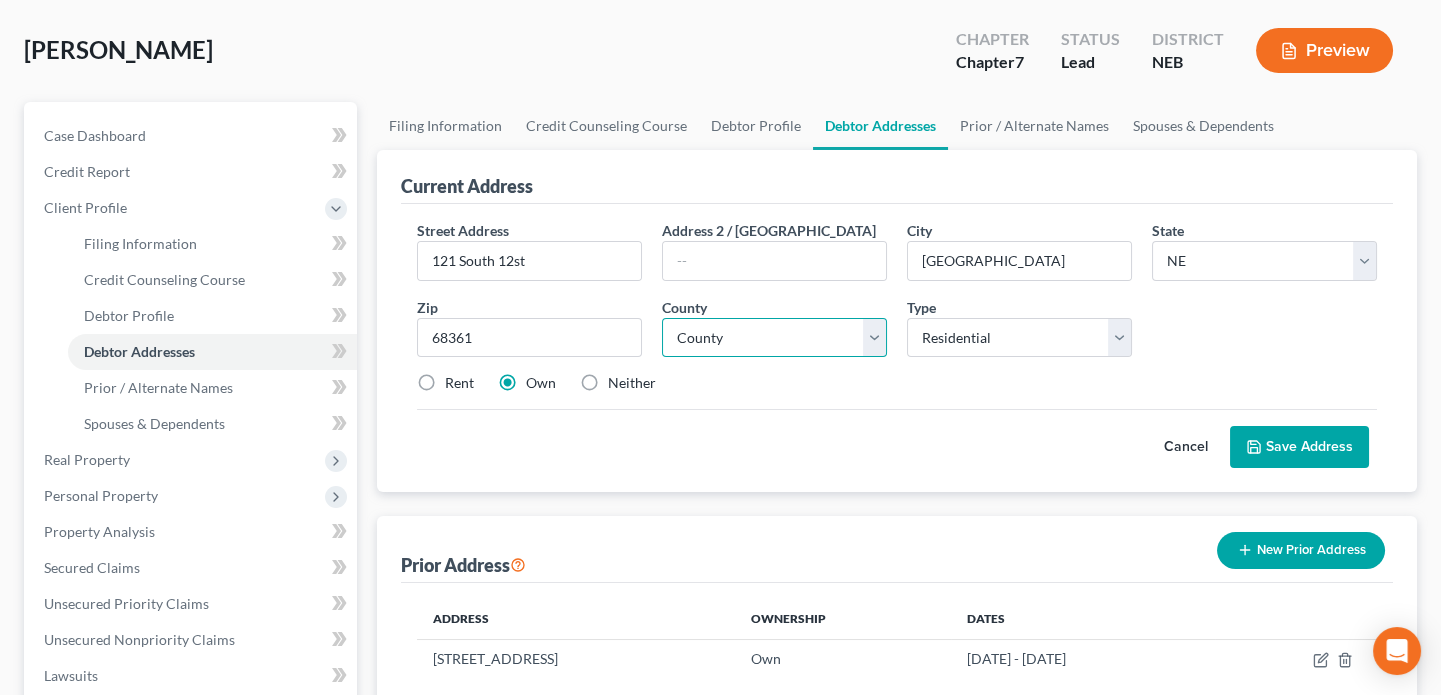 click on "County Adams County Antelope County Arthur County Banner County Blaine County Boone County Box Butte County Boyd County Brown County Buffalo County Burt County Butler County Cass County Cedar County Chase County Cherry County Cheyenne County Clay County Colfax County Cuming County Custer County Dakota County Dawes County Dawson County Deuel County Dixon County Dodge County Douglas County Dundy County Fillmore County Franklin County Frontier County Furnas County Gage County Garden County Garfield County Gosper County Grant County Greeley County Hall County Hamilton County Harlan County Hayes County Hitchcock County Holt County Hooker County Howard County Jefferson County Johnson County Kearney County Keith County Keya Paha County Kimball County Knox County Lancaster County Lincoln County Logan County Loup County Madison County McPherson County Merrick County Morrill County Nance County Nemaha County Nuckolls County Otoe County Pawnee County Perkins County Phelps County Pierce County Platte County Polk County" at bounding box center [774, 338] 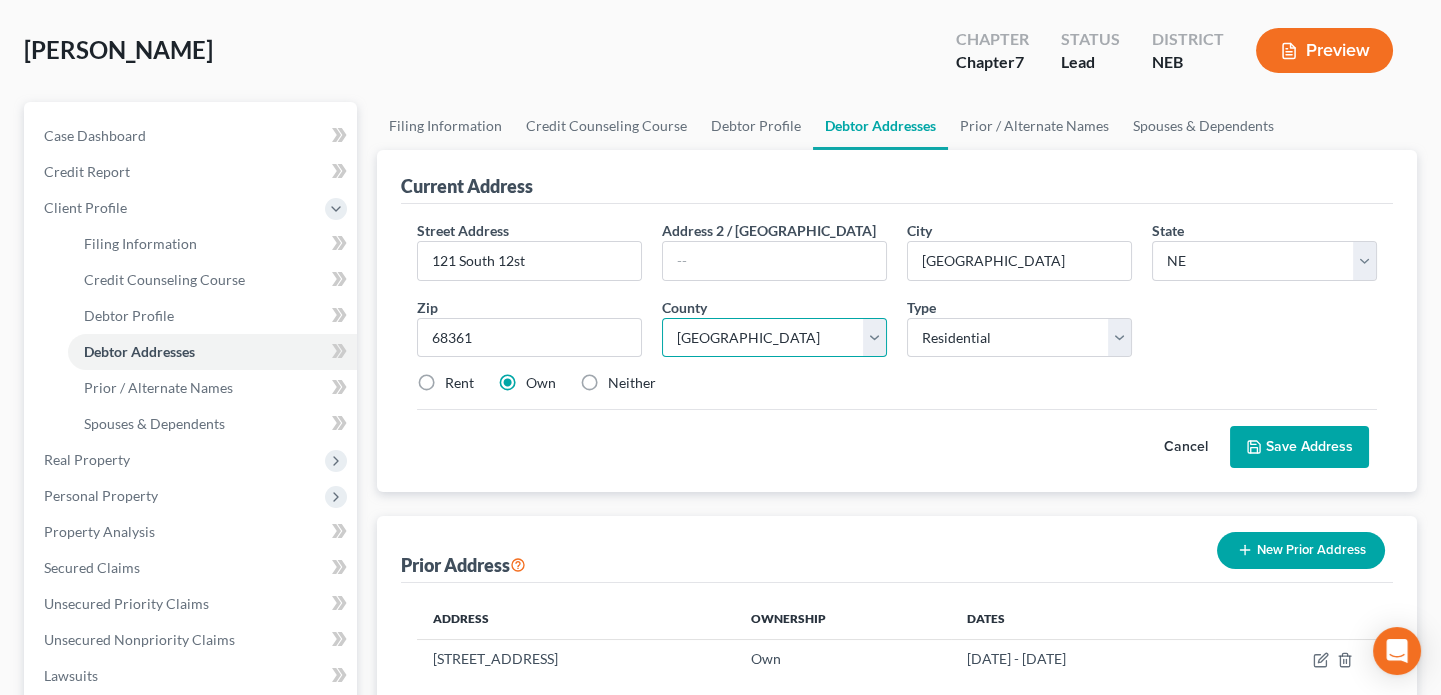 click on "County Adams County Antelope County Arthur County Banner County Blaine County Boone County Box Butte County Boyd County Brown County Buffalo County Burt County Butler County Cass County Cedar County Chase County Cherry County Cheyenne County Clay County Colfax County Cuming County Custer County Dakota County Dawes County Dawson County Deuel County Dixon County Dodge County Douglas County Dundy County Fillmore County Franklin County Frontier County Furnas County Gage County Garden County Garfield County Gosper County Grant County Greeley County Hall County Hamilton County Harlan County Hayes County Hitchcock County Holt County Hooker County Howard County Jefferson County Johnson County Kearney County Keith County Keya Paha County Kimball County Knox County Lancaster County Lincoln County Logan County Loup County Madison County McPherson County Merrick County Morrill County Nance County Nemaha County Nuckolls County Otoe County Pawnee County Perkins County Phelps County Pierce County Platte County Polk County" at bounding box center (774, 338) 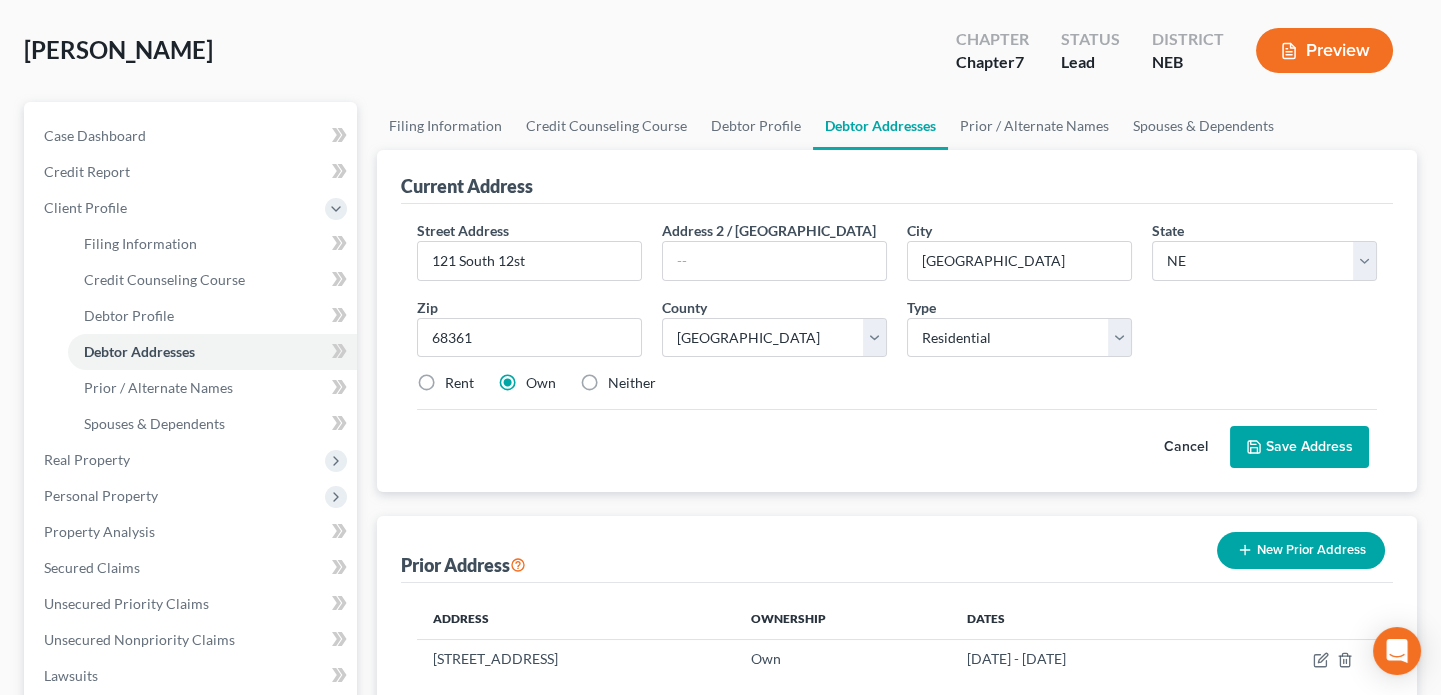 click on "Rent" at bounding box center (459, 383) 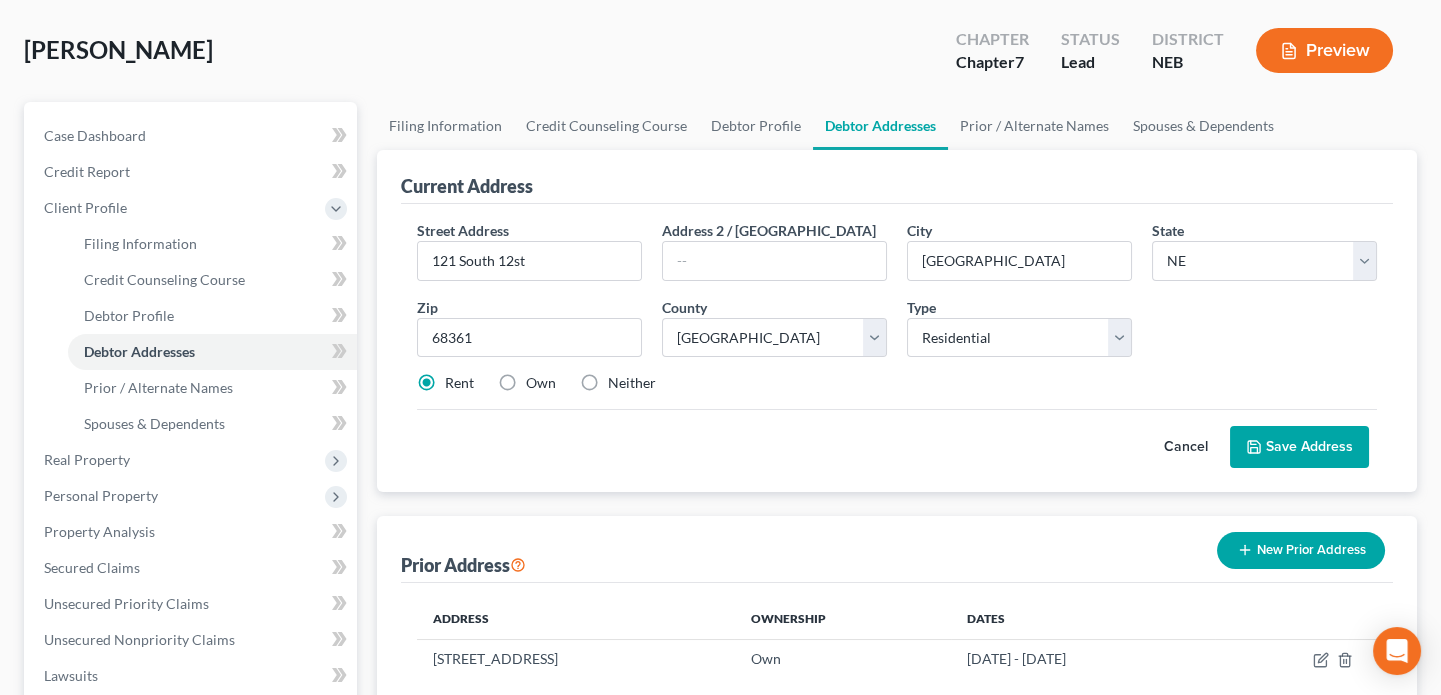 click on "Save Address" at bounding box center (1299, 447) 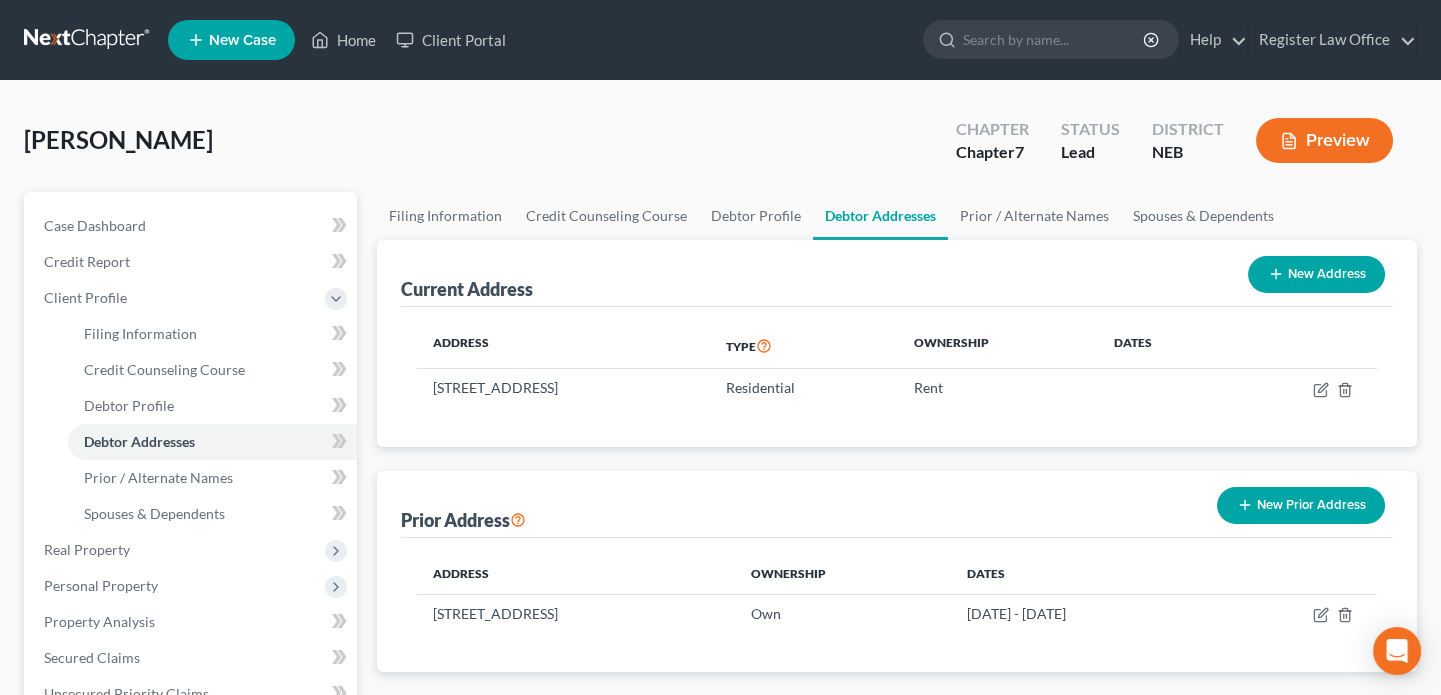 scroll, scrollTop: 0, scrollLeft: 0, axis: both 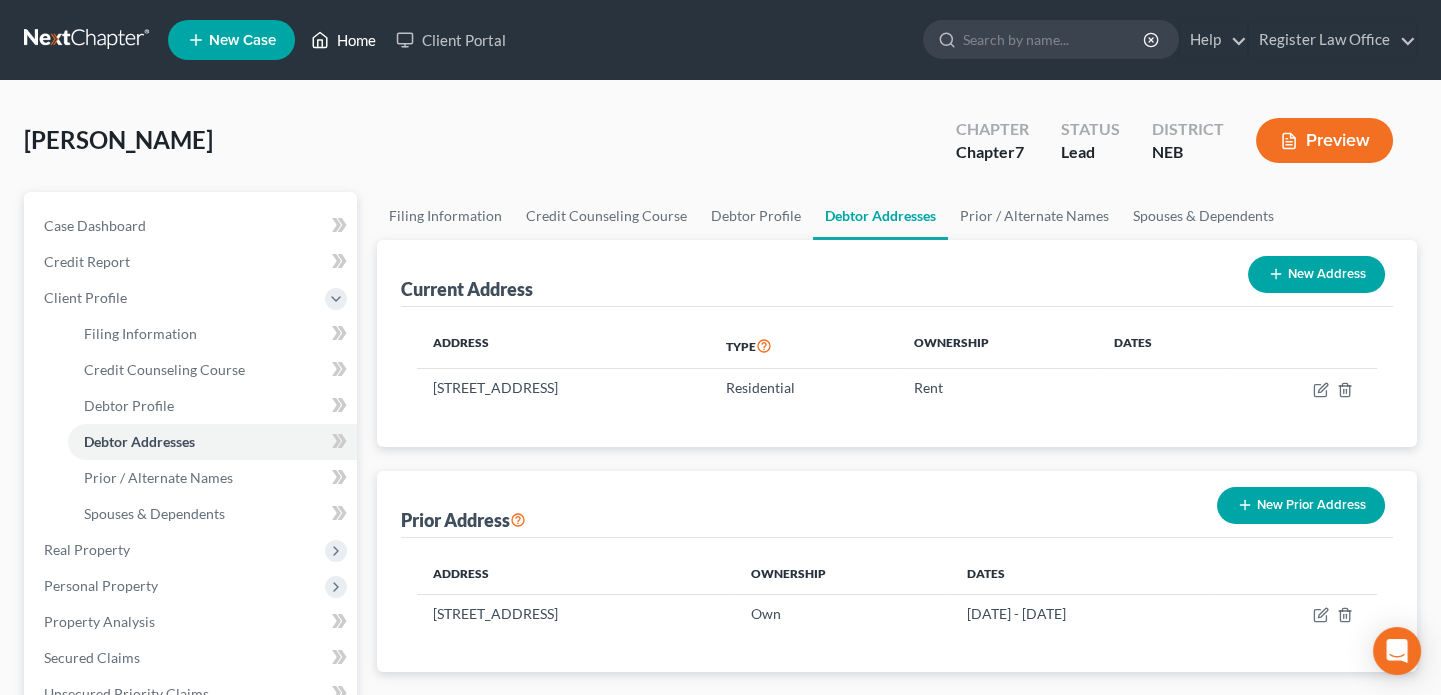 click on "Home" at bounding box center (343, 40) 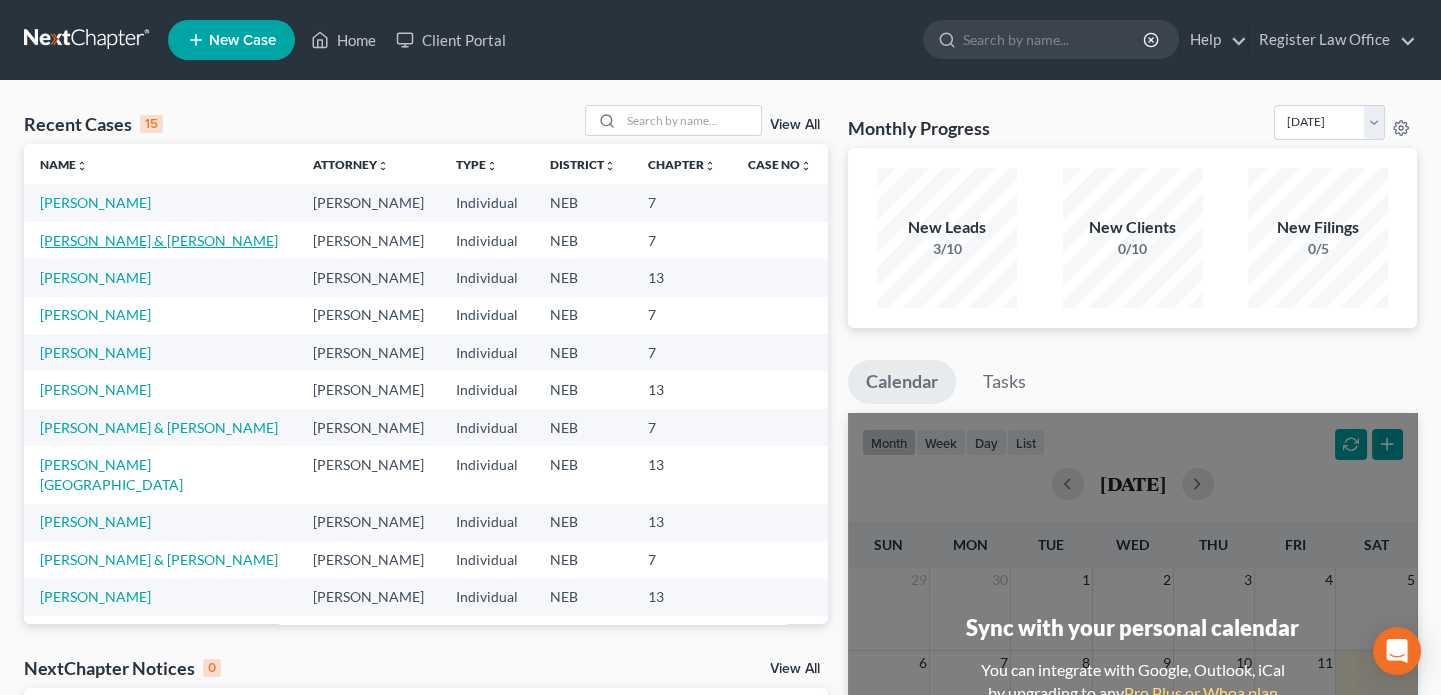 click on "Liermann, Dennis & Taylor, Nicole" at bounding box center [159, 240] 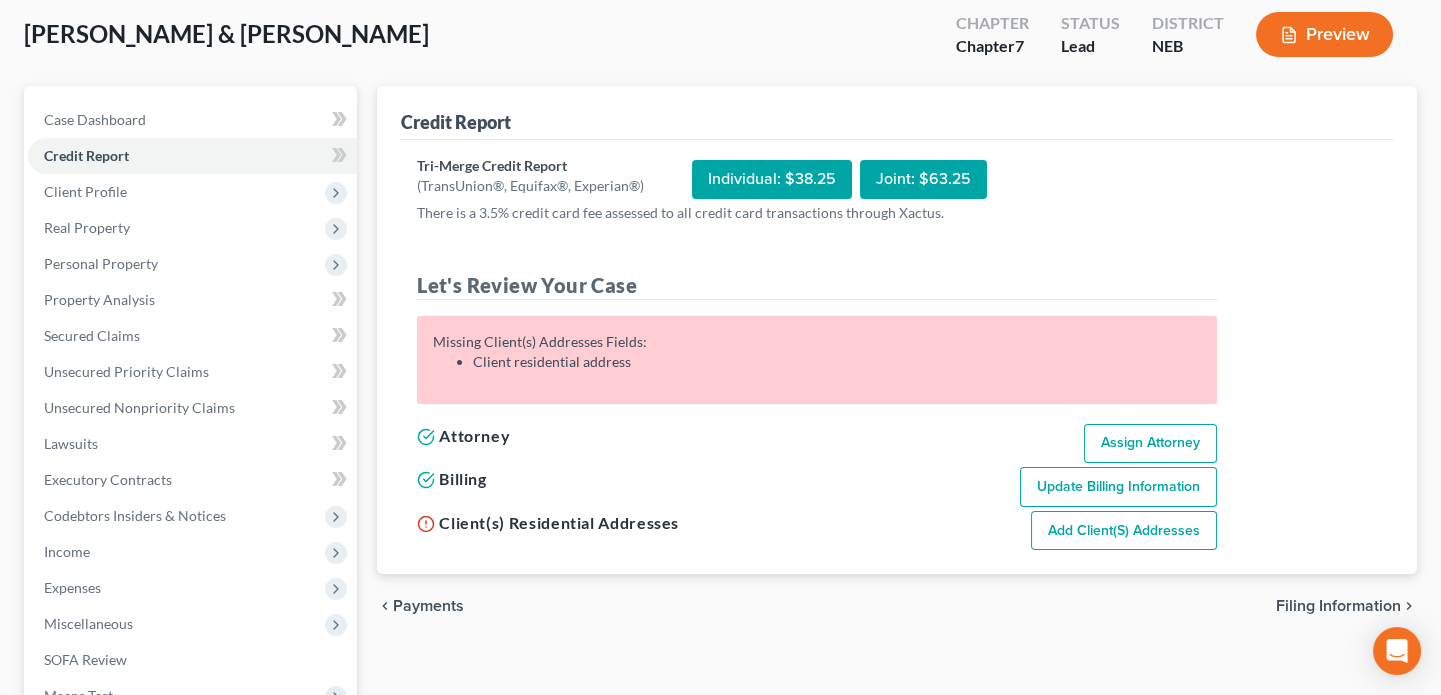 scroll, scrollTop: 90, scrollLeft: 0, axis: vertical 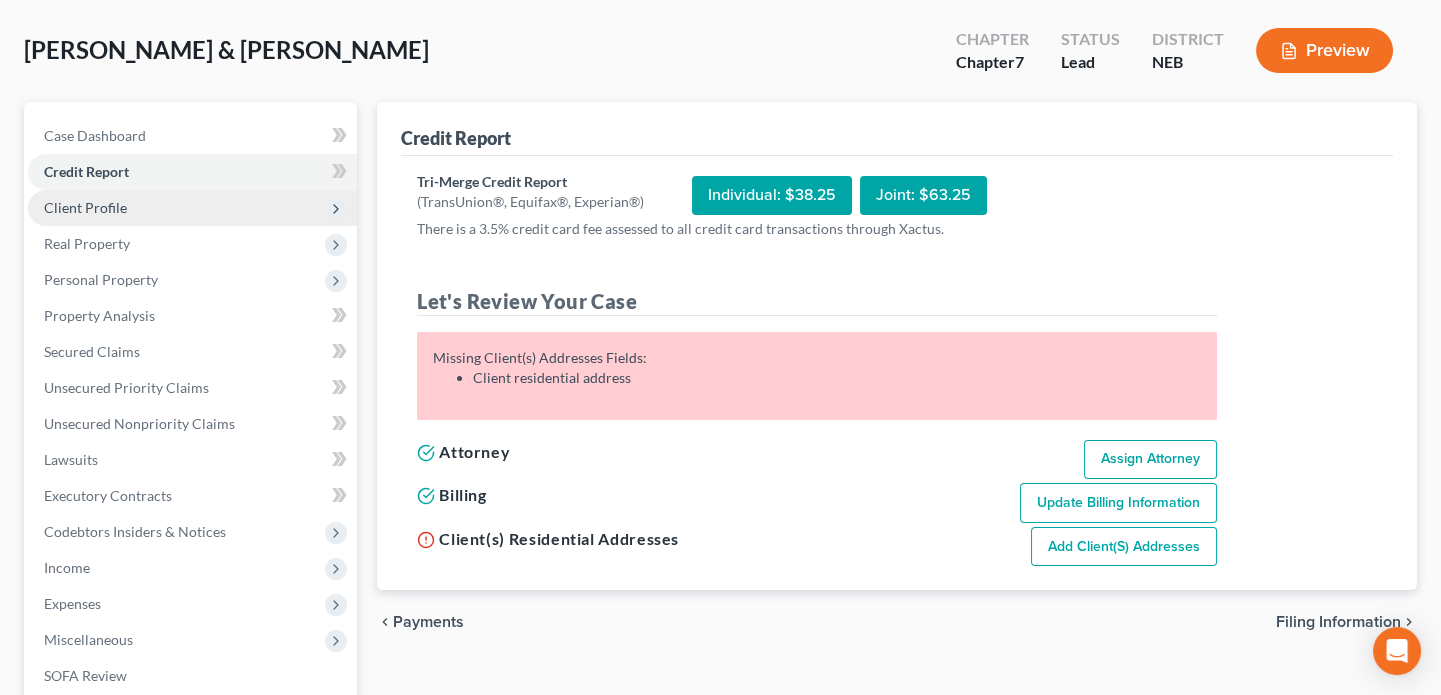 click on "Client Profile" at bounding box center (192, 208) 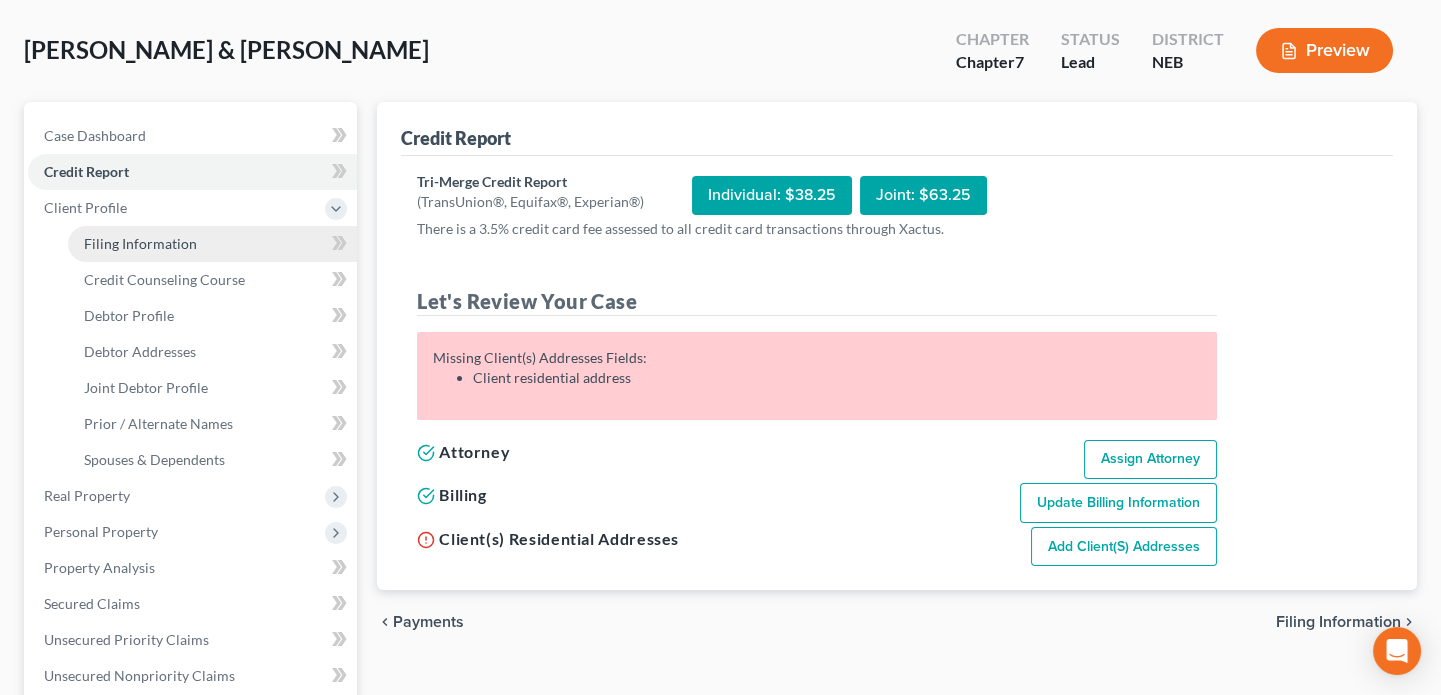 click on "Filing Information" at bounding box center [140, 243] 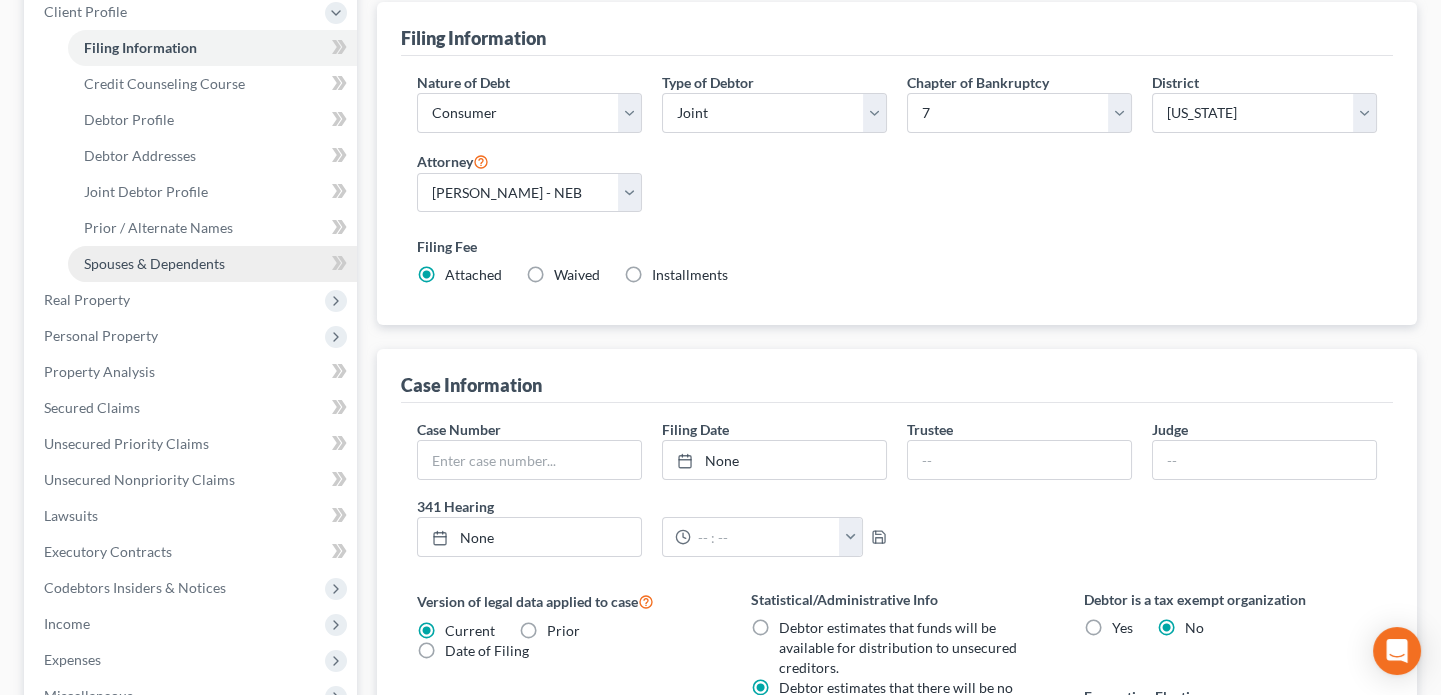 scroll, scrollTop: 90, scrollLeft: 0, axis: vertical 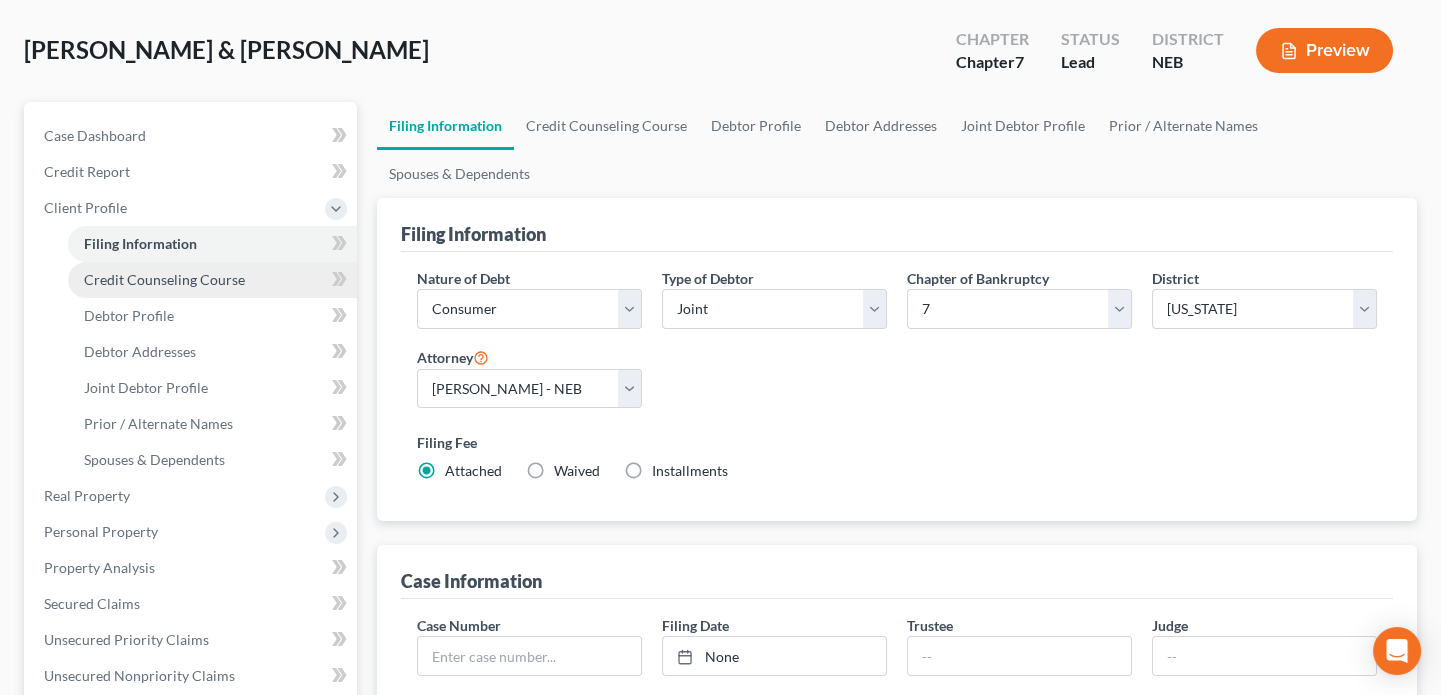 click on "Credit Counseling Course" at bounding box center (164, 279) 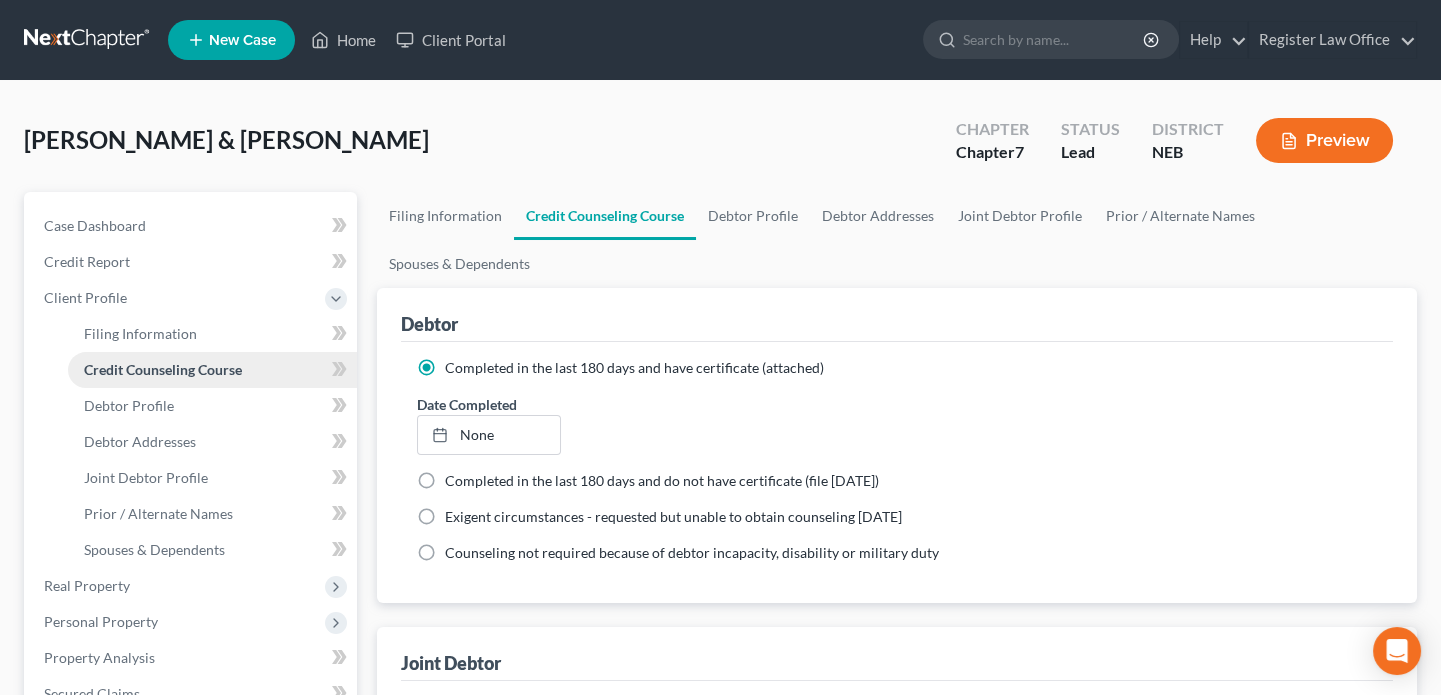 scroll, scrollTop: 90, scrollLeft: 0, axis: vertical 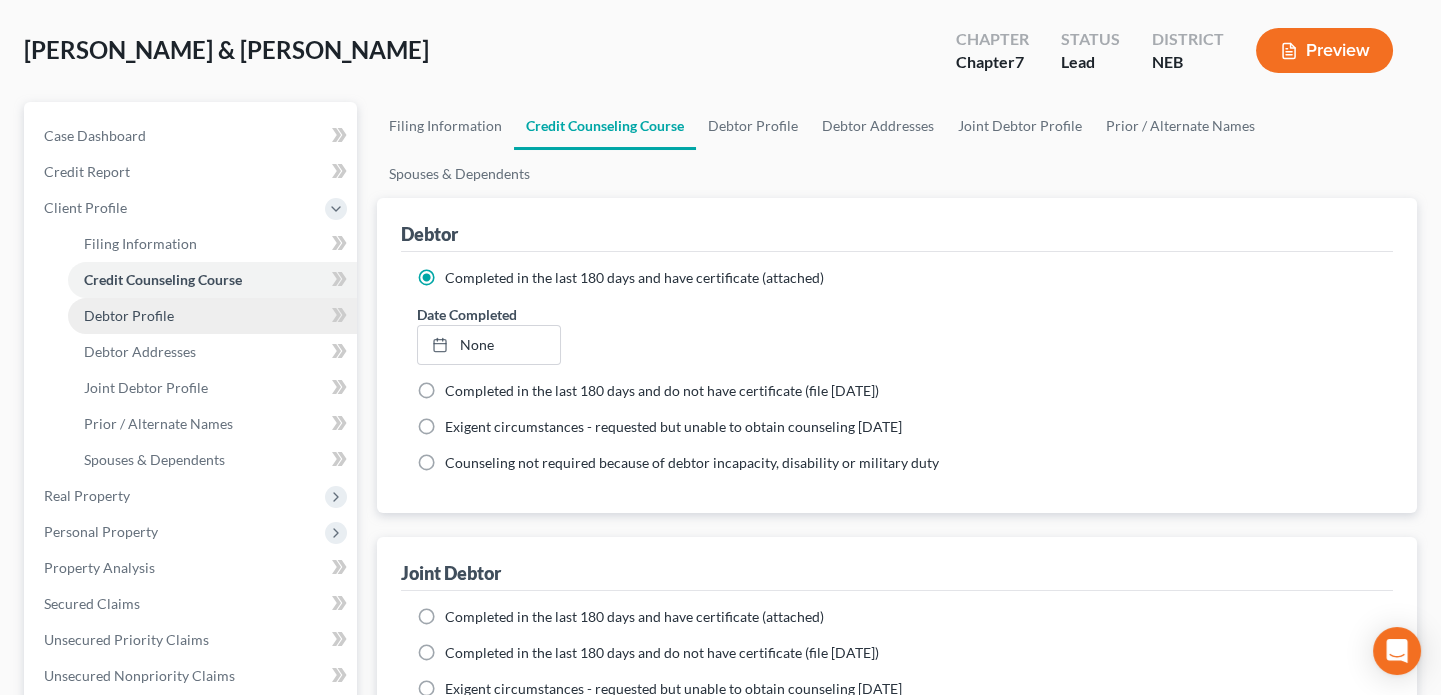 click on "Debtor Profile" at bounding box center [129, 315] 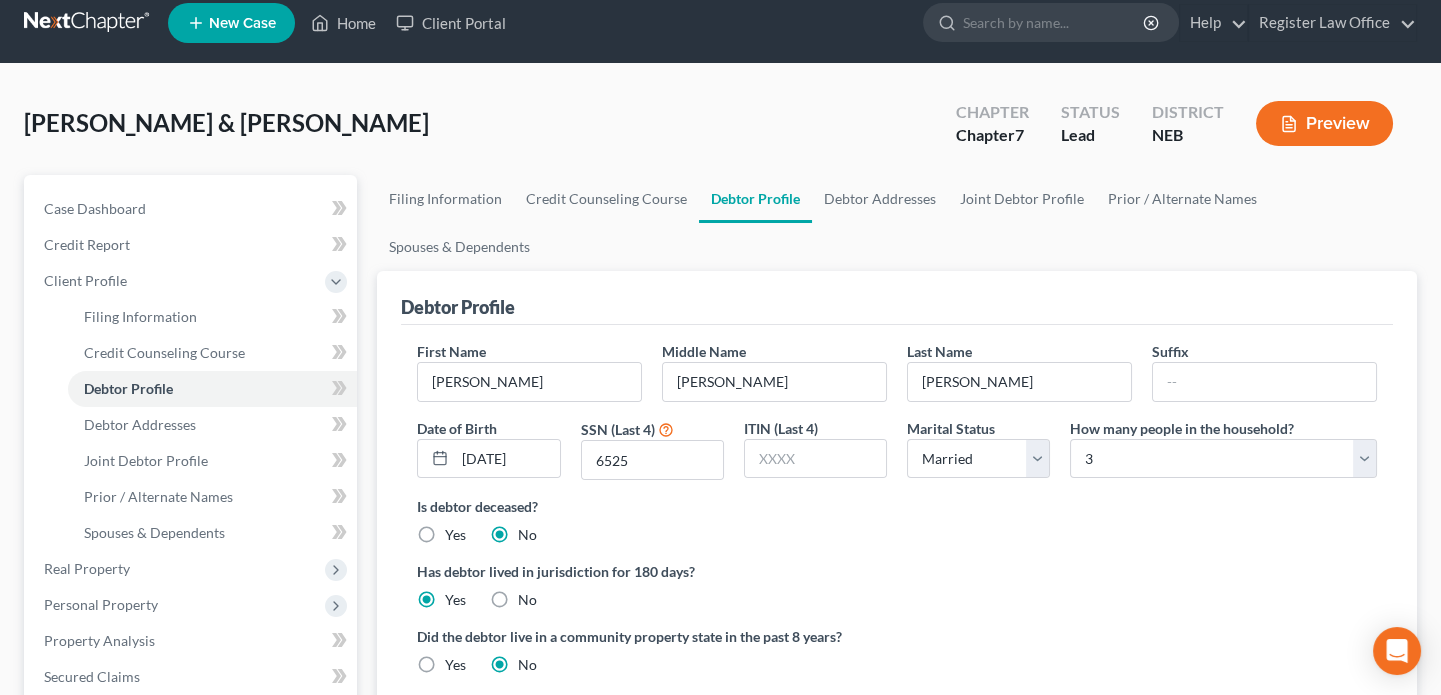 scroll, scrollTop: 0, scrollLeft: 0, axis: both 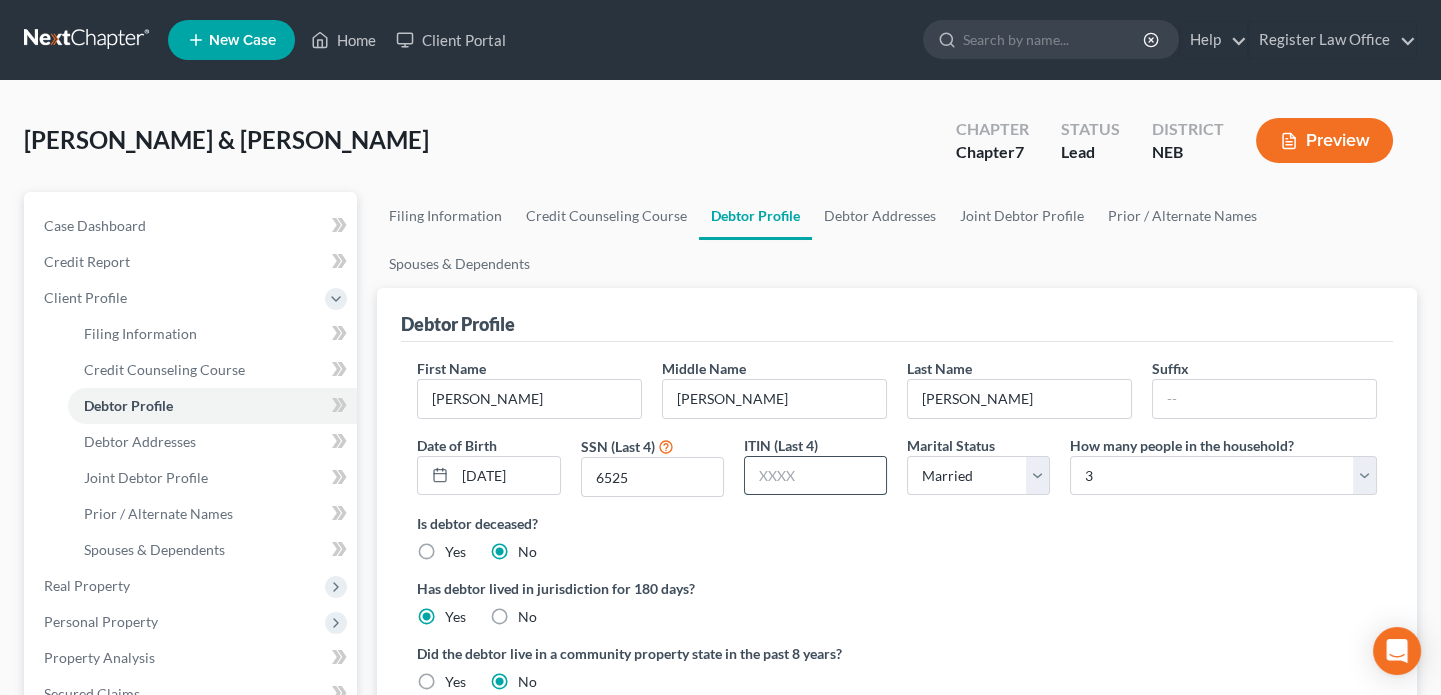 click at bounding box center (815, 476) 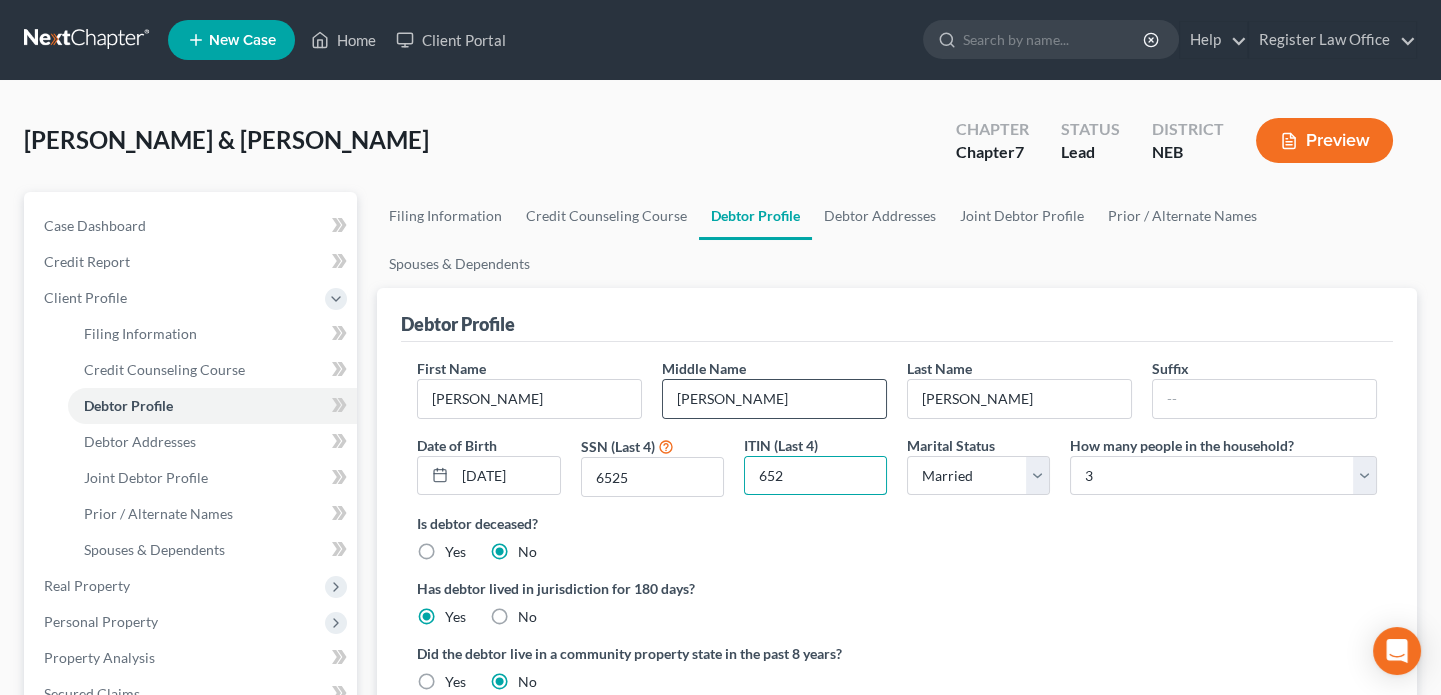 type on "6525" 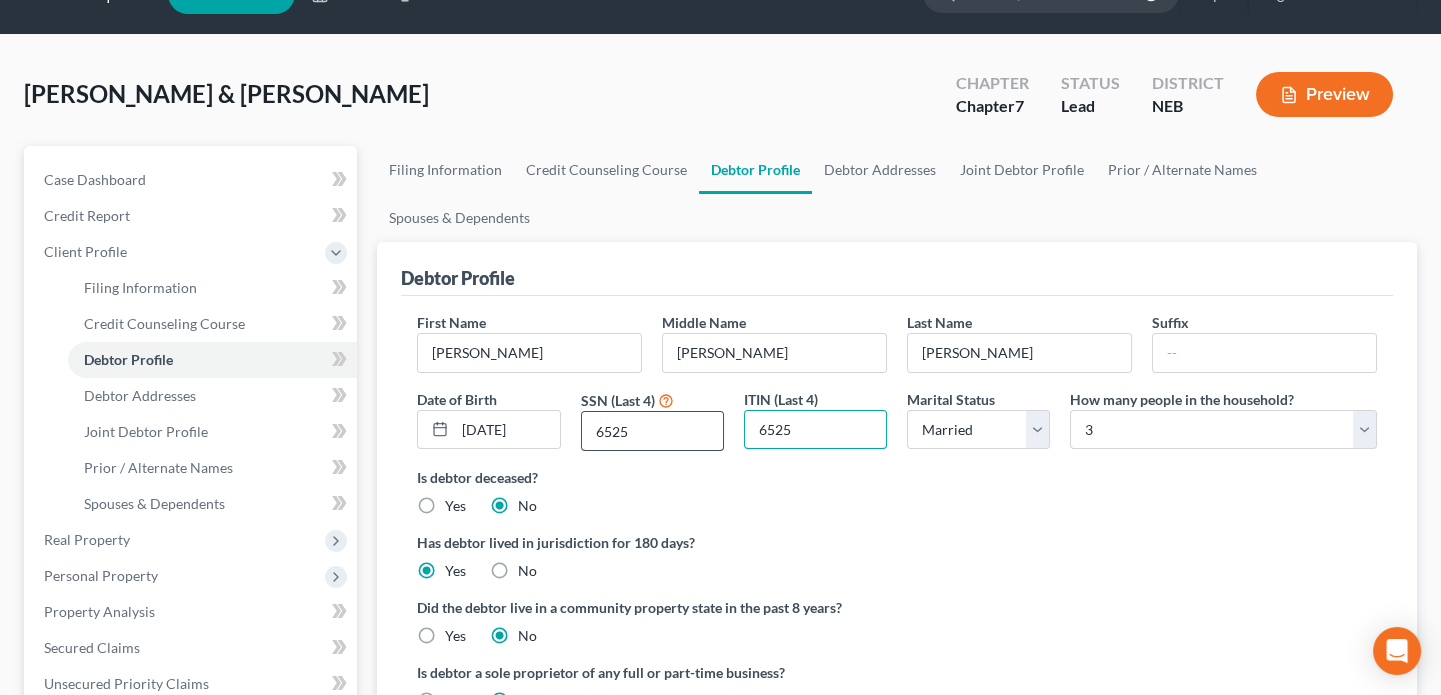 scroll, scrollTop: 90, scrollLeft: 0, axis: vertical 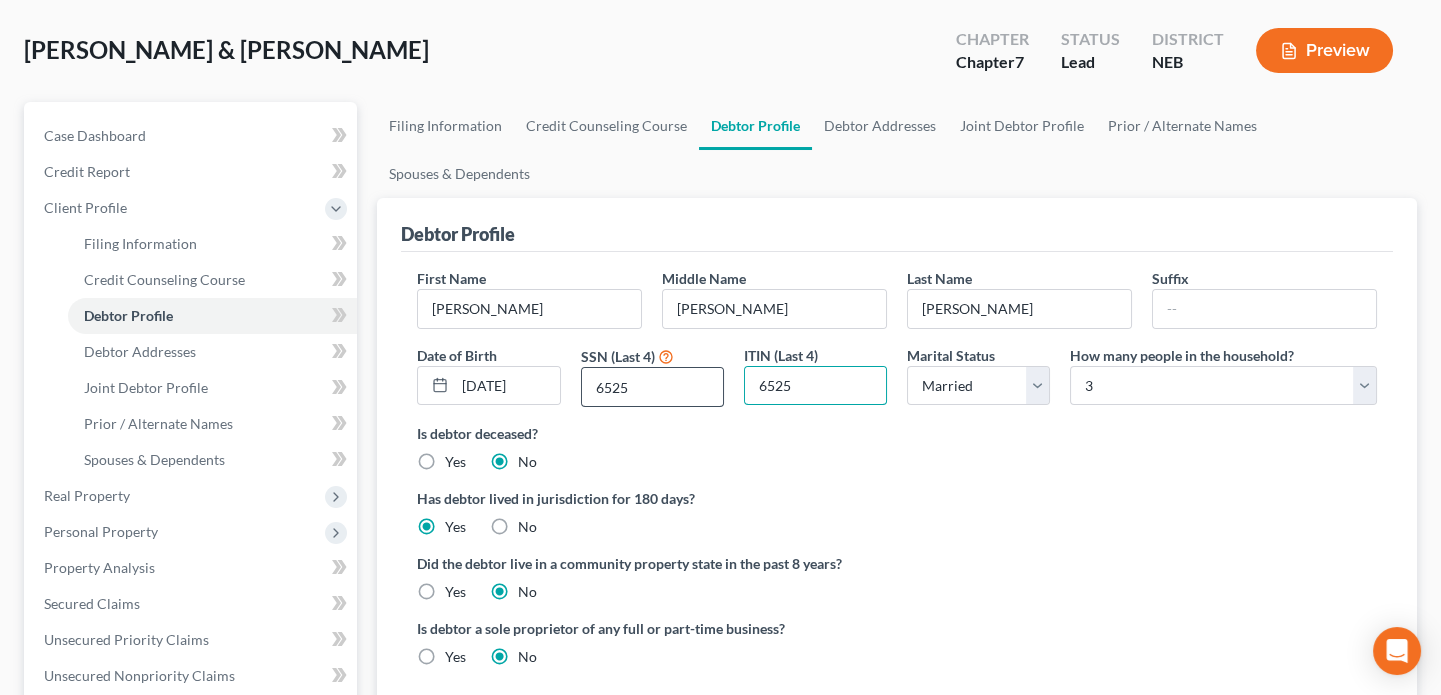 drag, startPoint x: 809, startPoint y: 381, endPoint x: 669, endPoint y: 391, distance: 140.35669 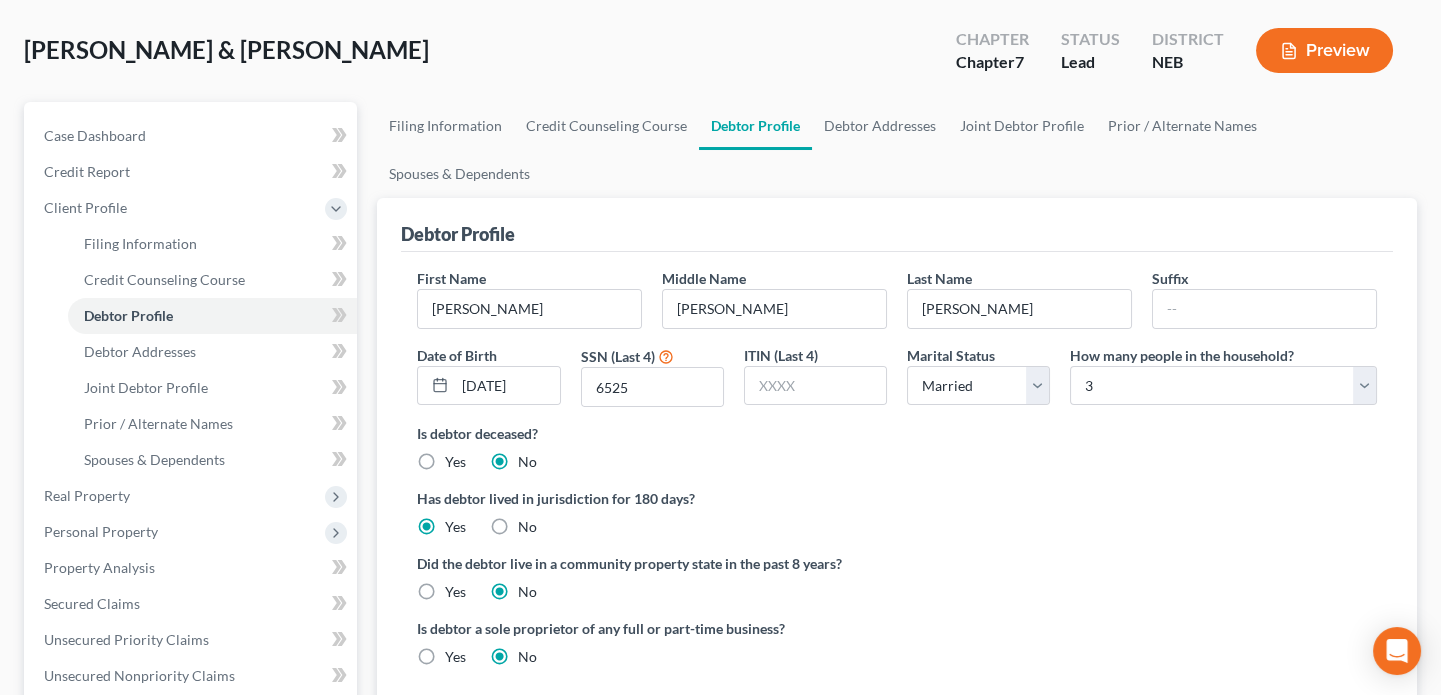 click on "Is debtor deceased? Yes No" at bounding box center (897, 447) 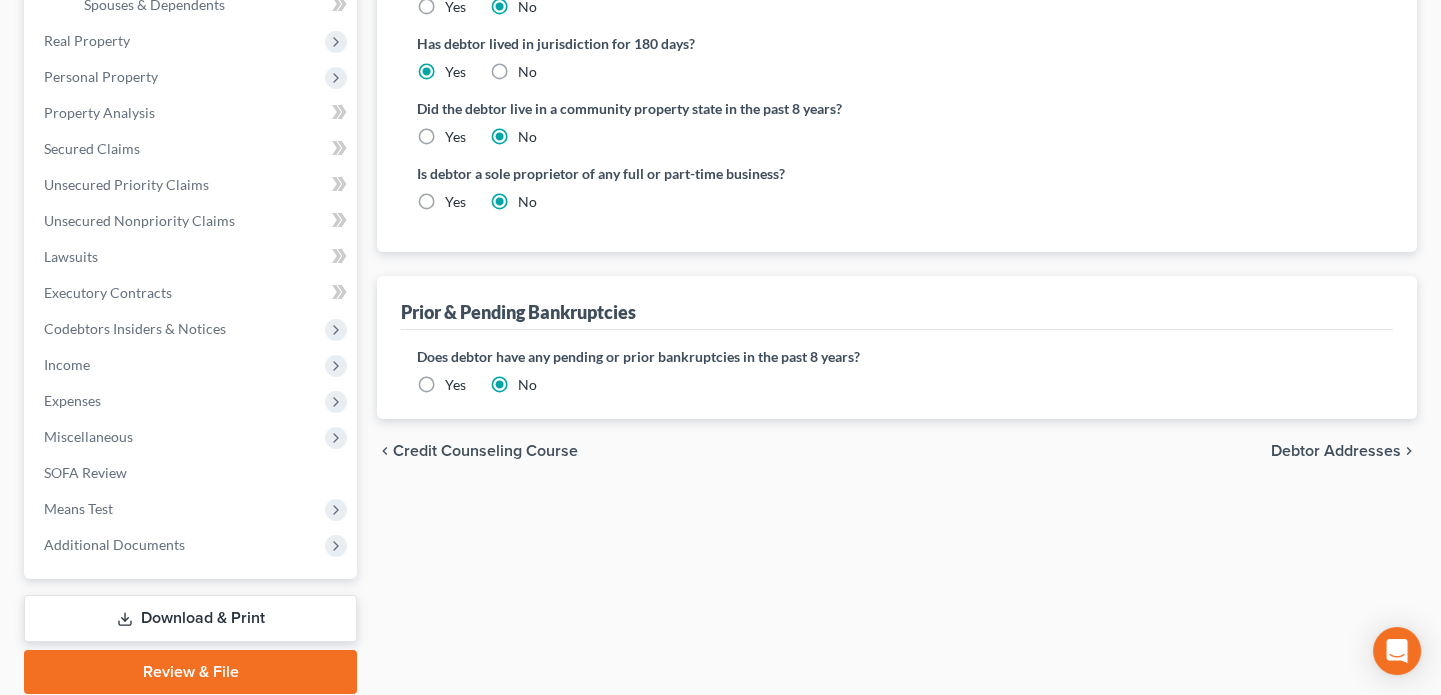 scroll, scrollTop: 181, scrollLeft: 0, axis: vertical 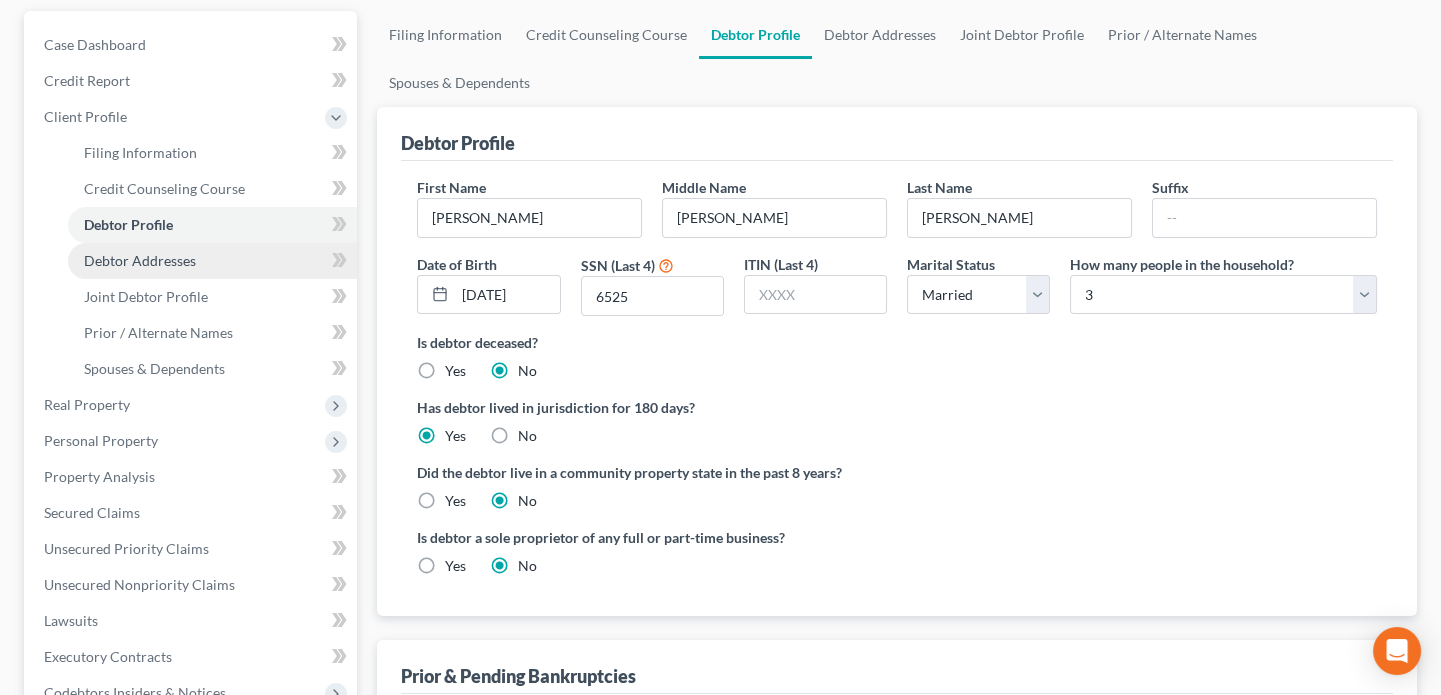 click on "Debtor Addresses" at bounding box center (212, 261) 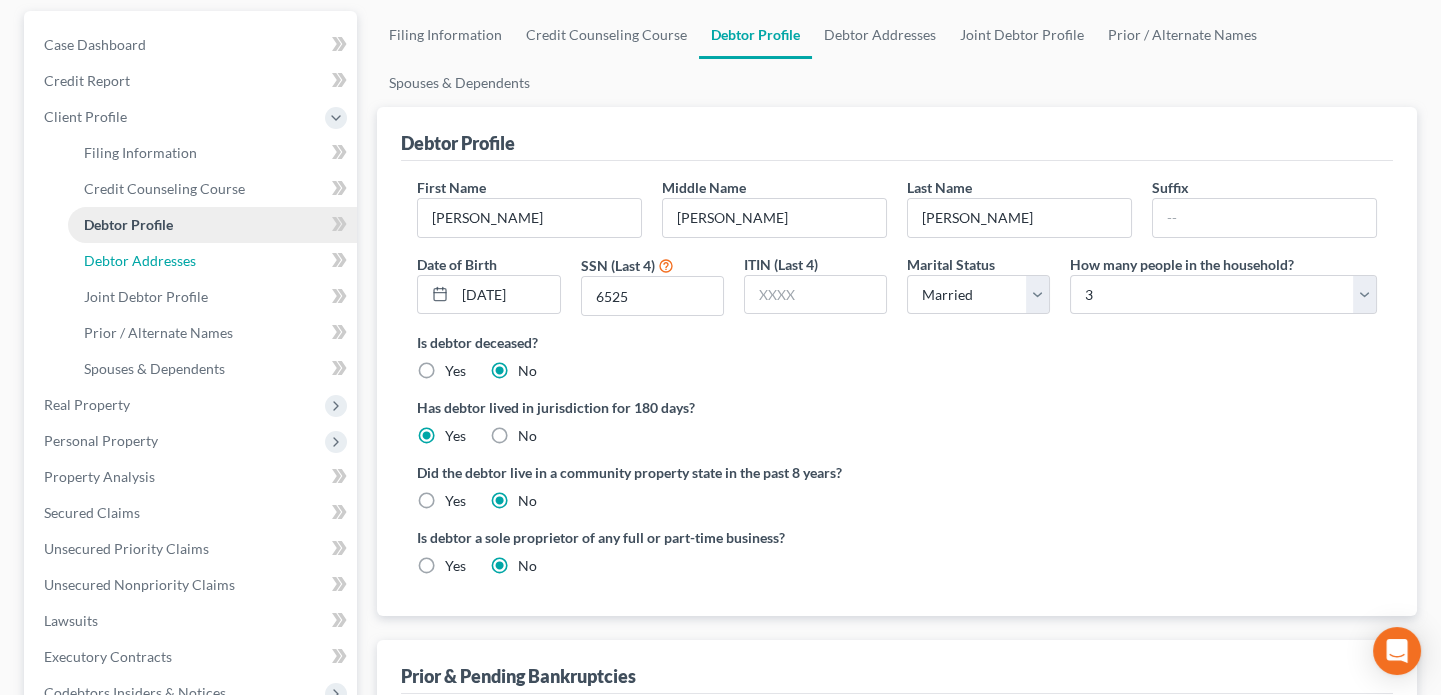 select on "0" 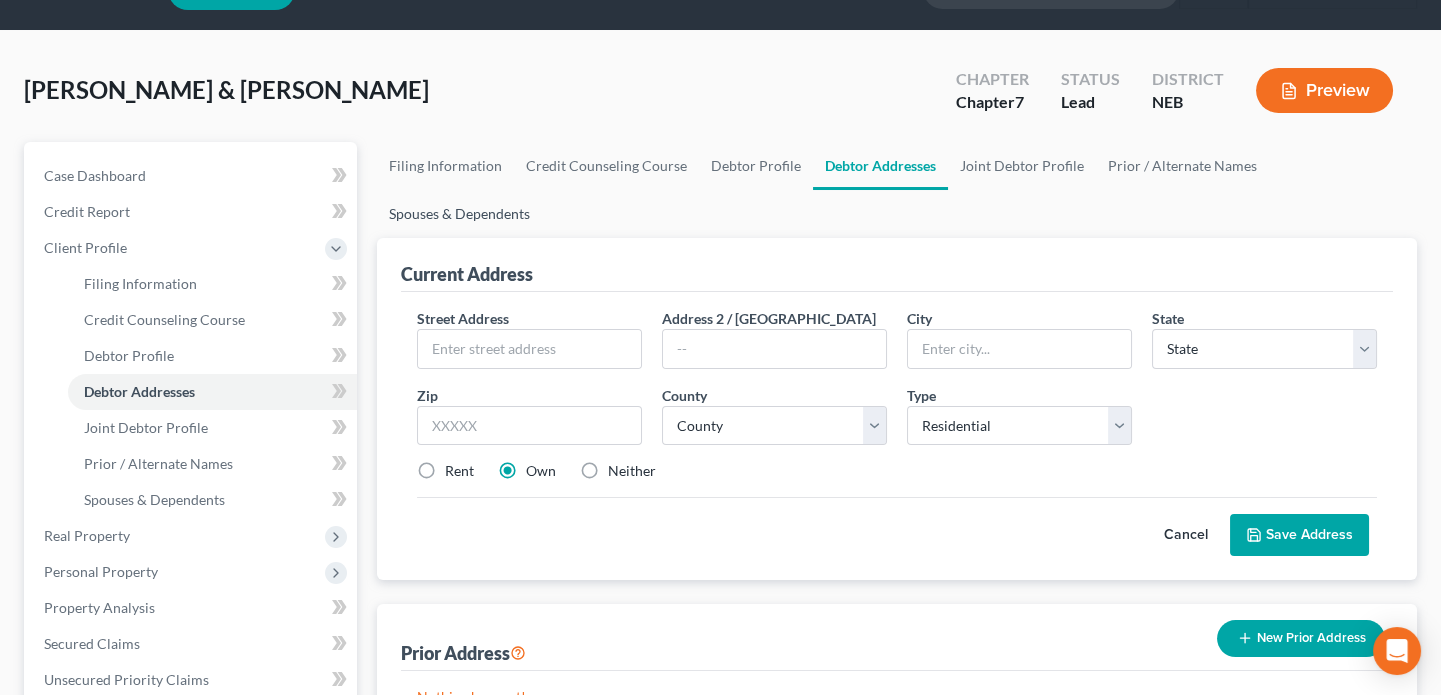 scroll, scrollTop: 0, scrollLeft: 0, axis: both 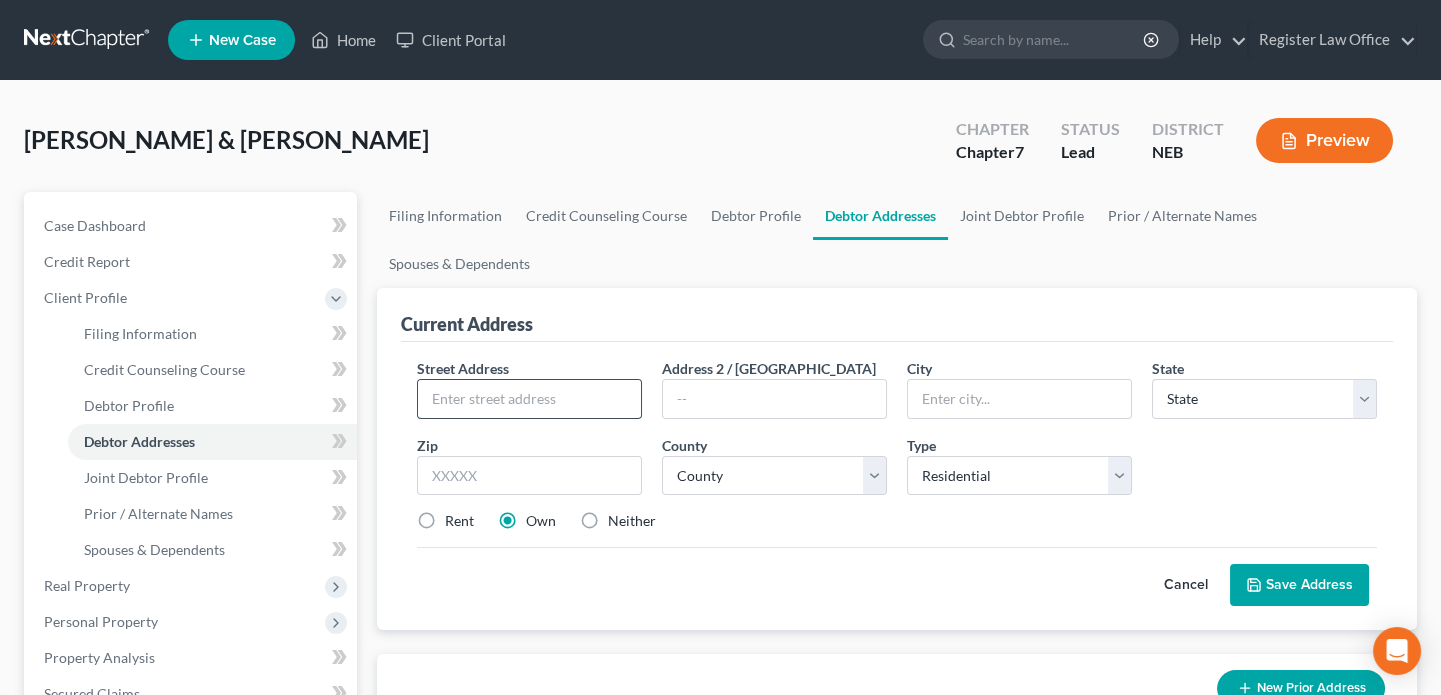 click at bounding box center (529, 399) 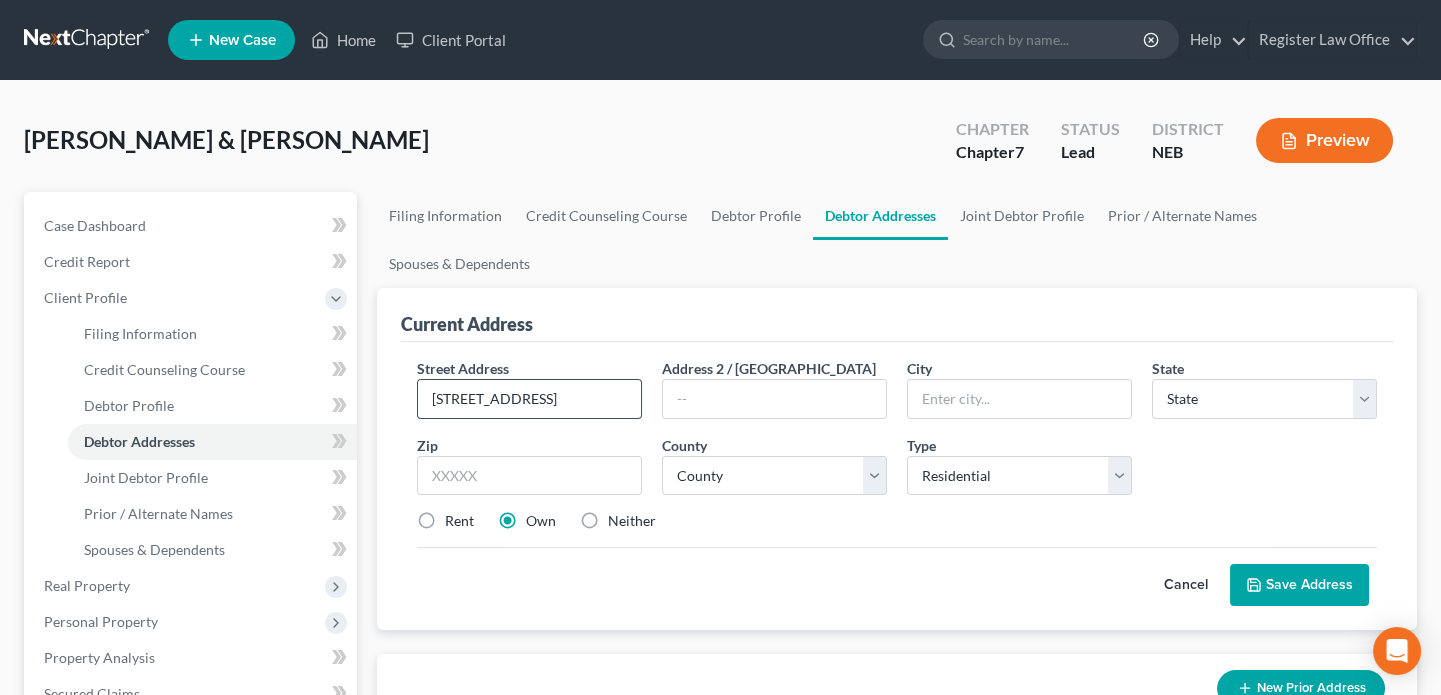 type on "609 Fort St" 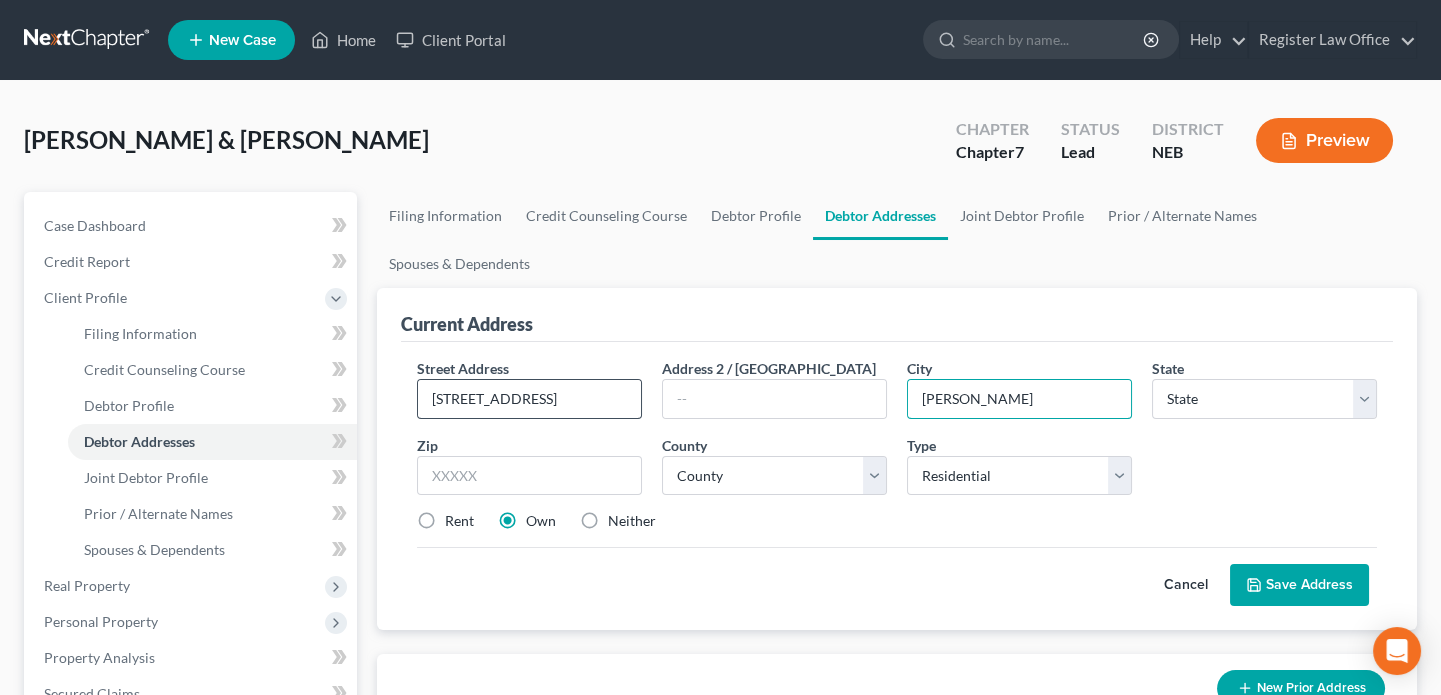 type on "Schuyler" 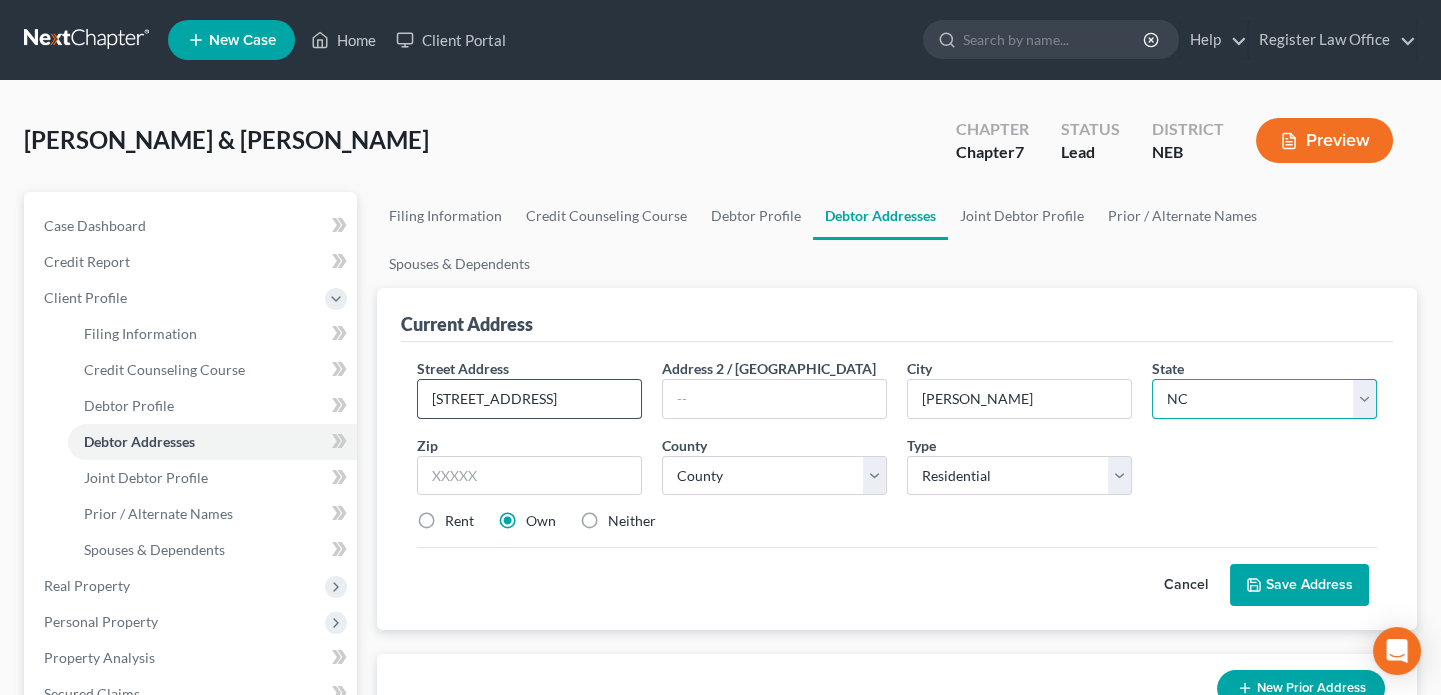 select on "30" 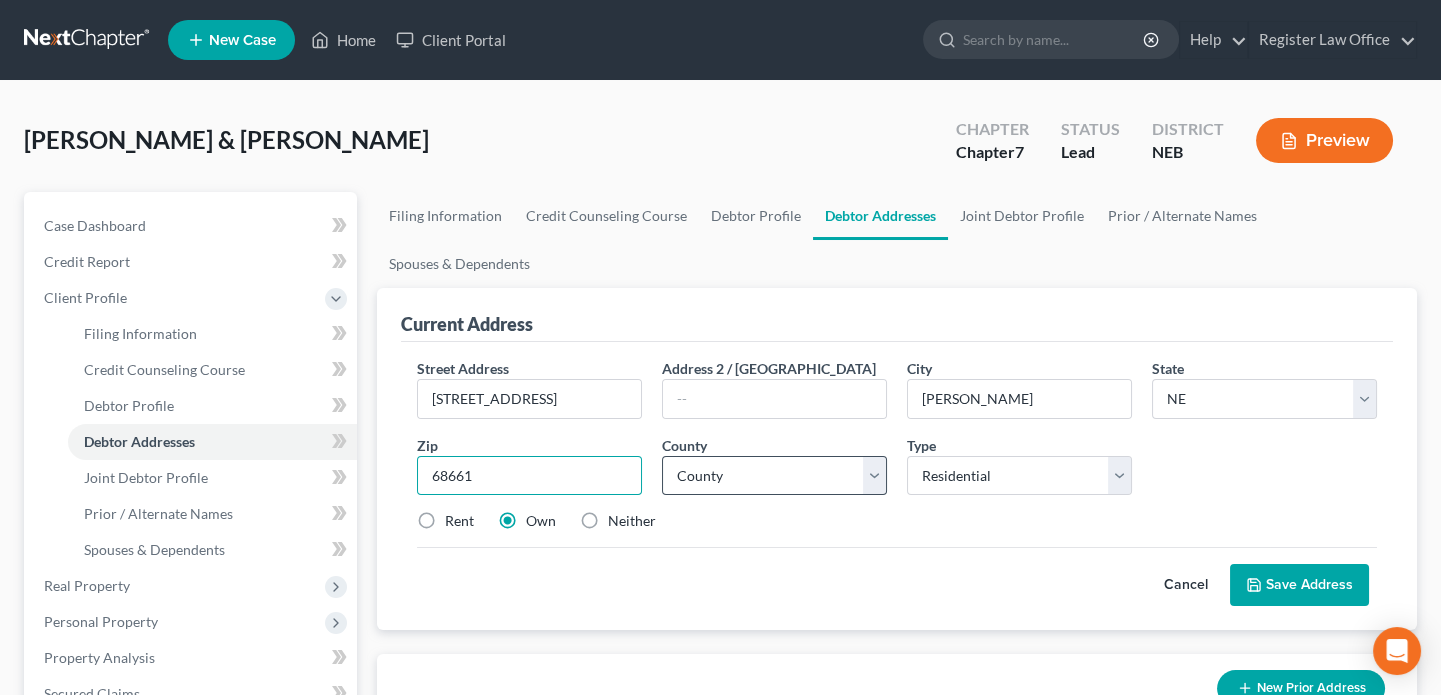 type on "68661" 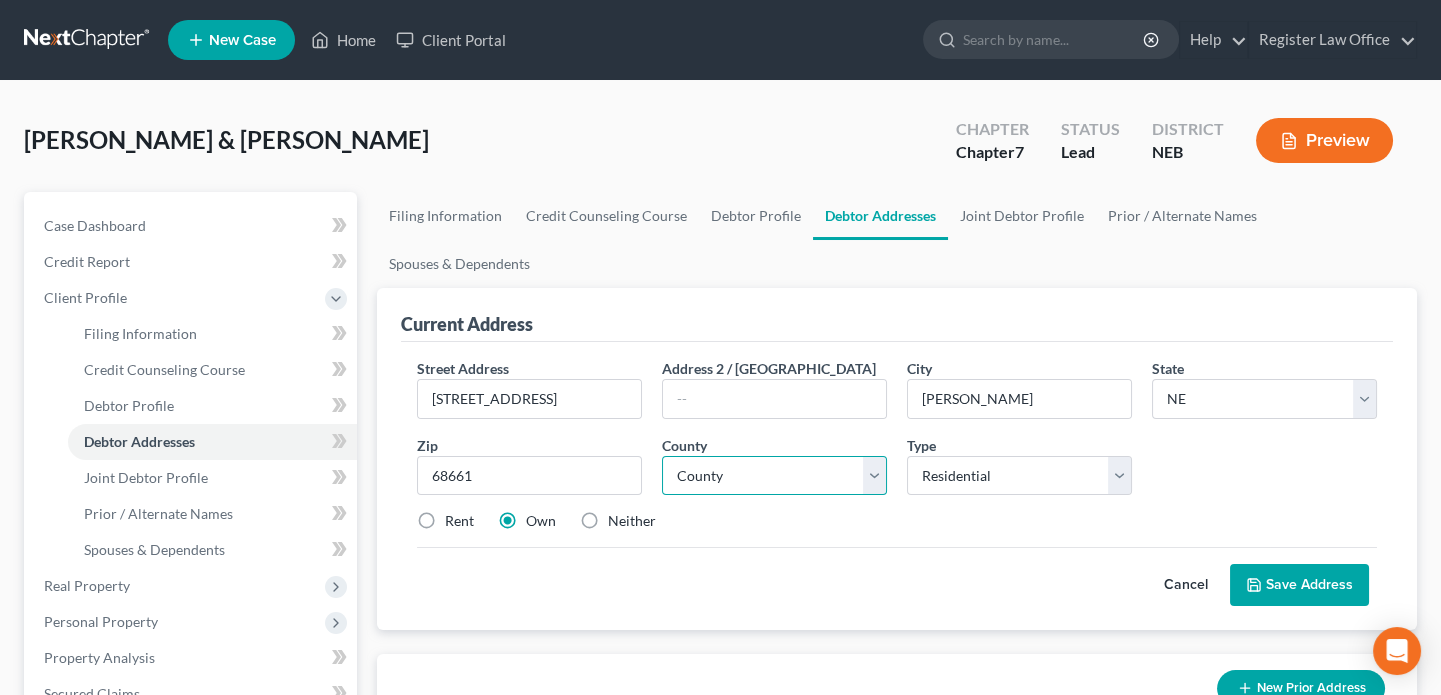 click on "County Adams County Antelope County Arthur County Banner County Blaine County Boone County Box Butte County Boyd County Brown County Buffalo County Burt County Butler County Cass County Cedar County Chase County Cherry County Cheyenne County Clay County Colfax County Cuming County Custer County Dakota County Dawes County Dawson County Deuel County Dixon County Dodge County Douglas County Dundy County Fillmore County Franklin County Frontier County Furnas County Gage County Garden County Garfield County Gosper County Grant County Greeley County Hall County Hamilton County Harlan County Hayes County Hitchcock County Holt County Hooker County Howard County Jefferson County Johnson County Kearney County Keith County Keya Paha County Kimball County Knox County Lancaster County Lincoln County Logan County Loup County Madison County McPherson County Merrick County Morrill County Nance County Nemaha County Nuckolls County Otoe County Pawnee County Perkins County Phelps County Pierce County Platte County Polk County" at bounding box center (774, 476) 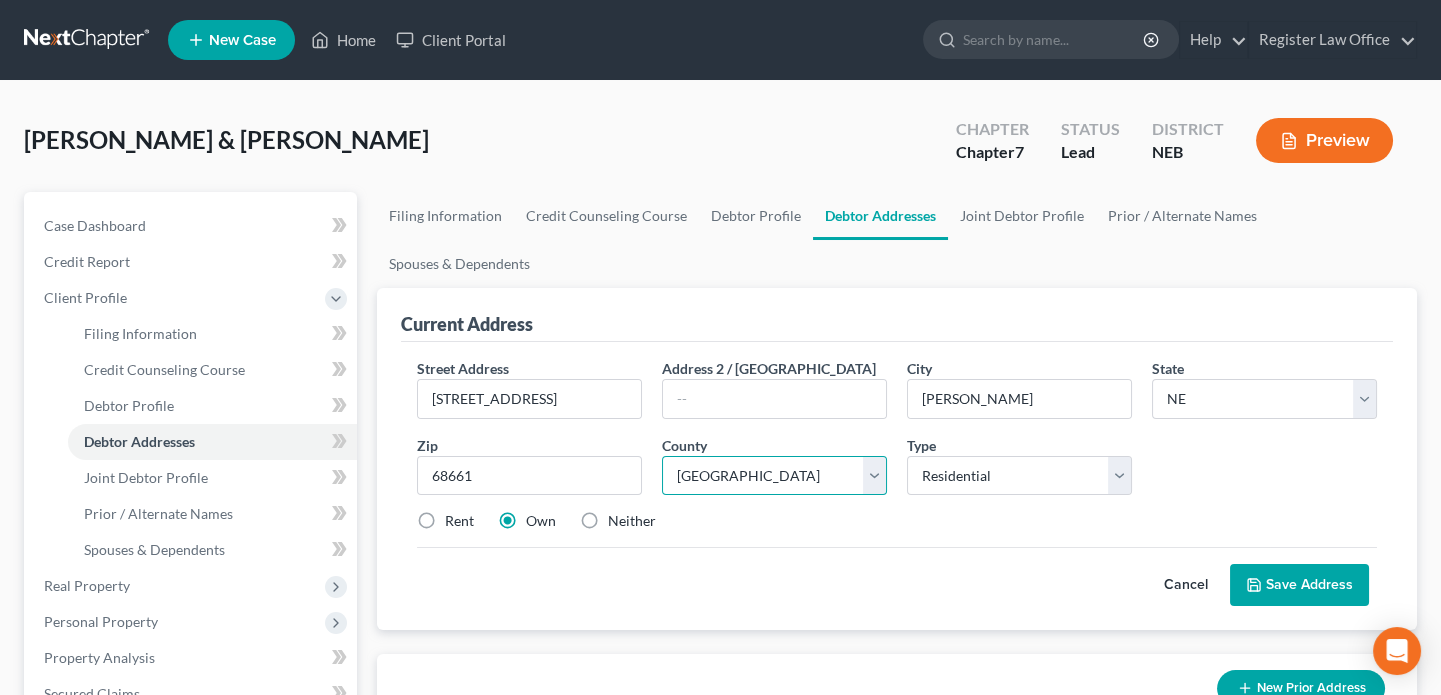 click on "County Adams County Antelope County Arthur County Banner County Blaine County Boone County Box Butte County Boyd County Brown County Buffalo County Burt County Butler County Cass County Cedar County Chase County Cherry County Cheyenne County Clay County Colfax County Cuming County Custer County Dakota County Dawes County Dawson County Deuel County Dixon County Dodge County Douglas County Dundy County Fillmore County Franklin County Frontier County Furnas County Gage County Garden County Garfield County Gosper County Grant County Greeley County Hall County Hamilton County Harlan County Hayes County Hitchcock County Holt County Hooker County Howard County Jefferson County Johnson County Kearney County Keith County Keya Paha County Kimball County Knox County Lancaster County Lincoln County Logan County Loup County Madison County McPherson County Merrick County Morrill County Nance County Nemaha County Nuckolls County Otoe County Pawnee County Perkins County Phelps County Pierce County Platte County Polk County" at bounding box center (774, 476) 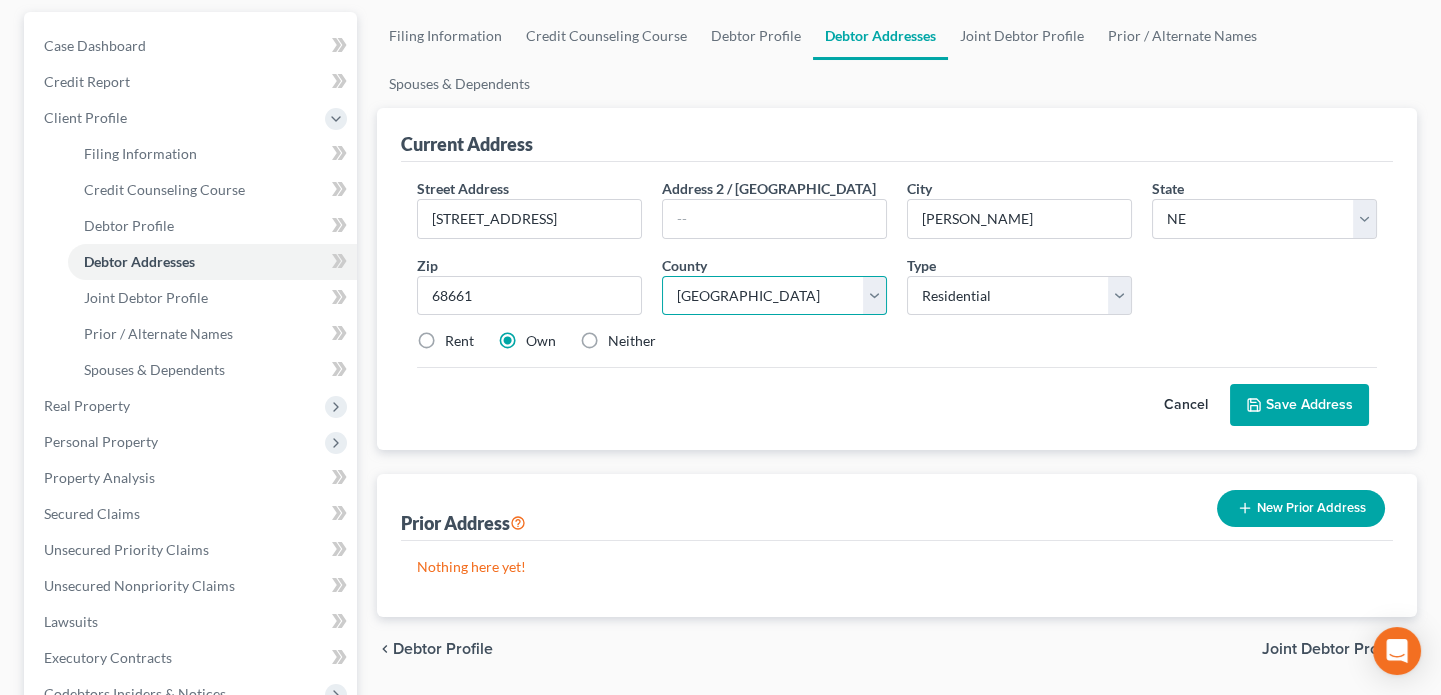 scroll, scrollTop: 181, scrollLeft: 0, axis: vertical 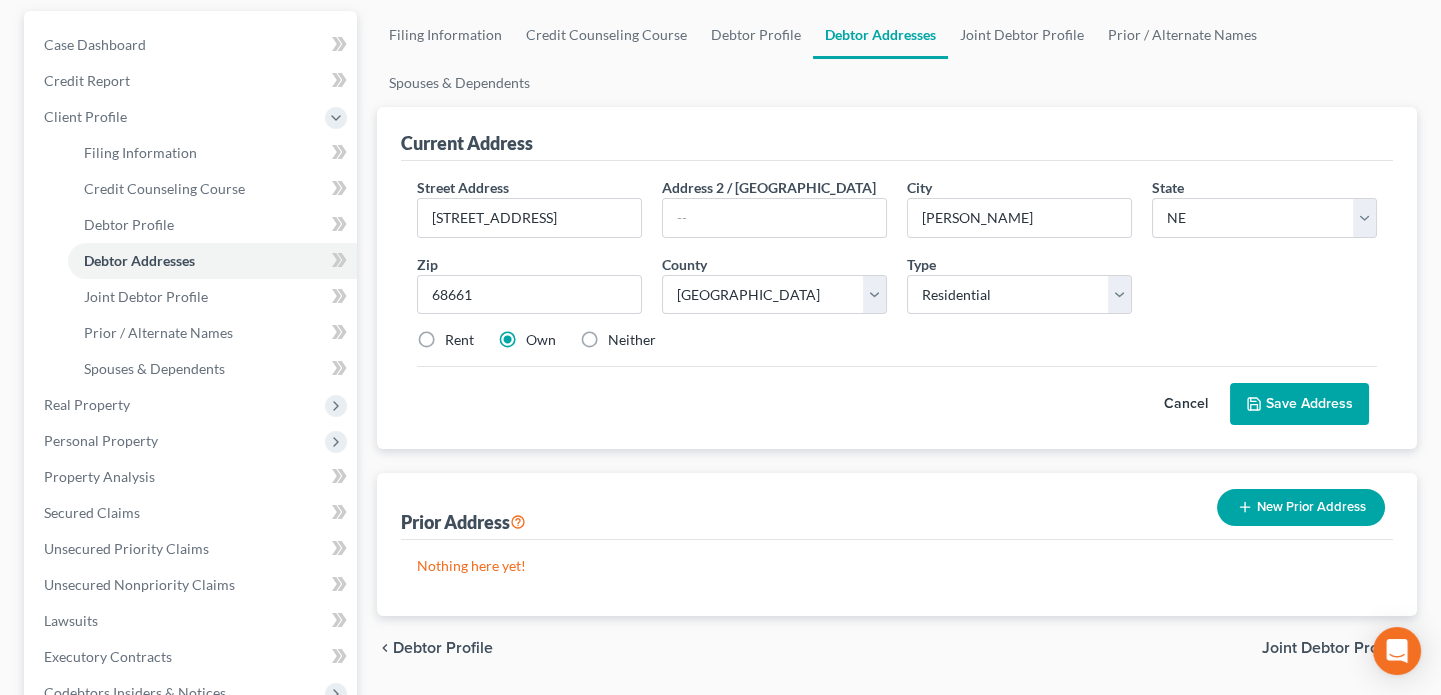 click on "Rent" at bounding box center [459, 340] 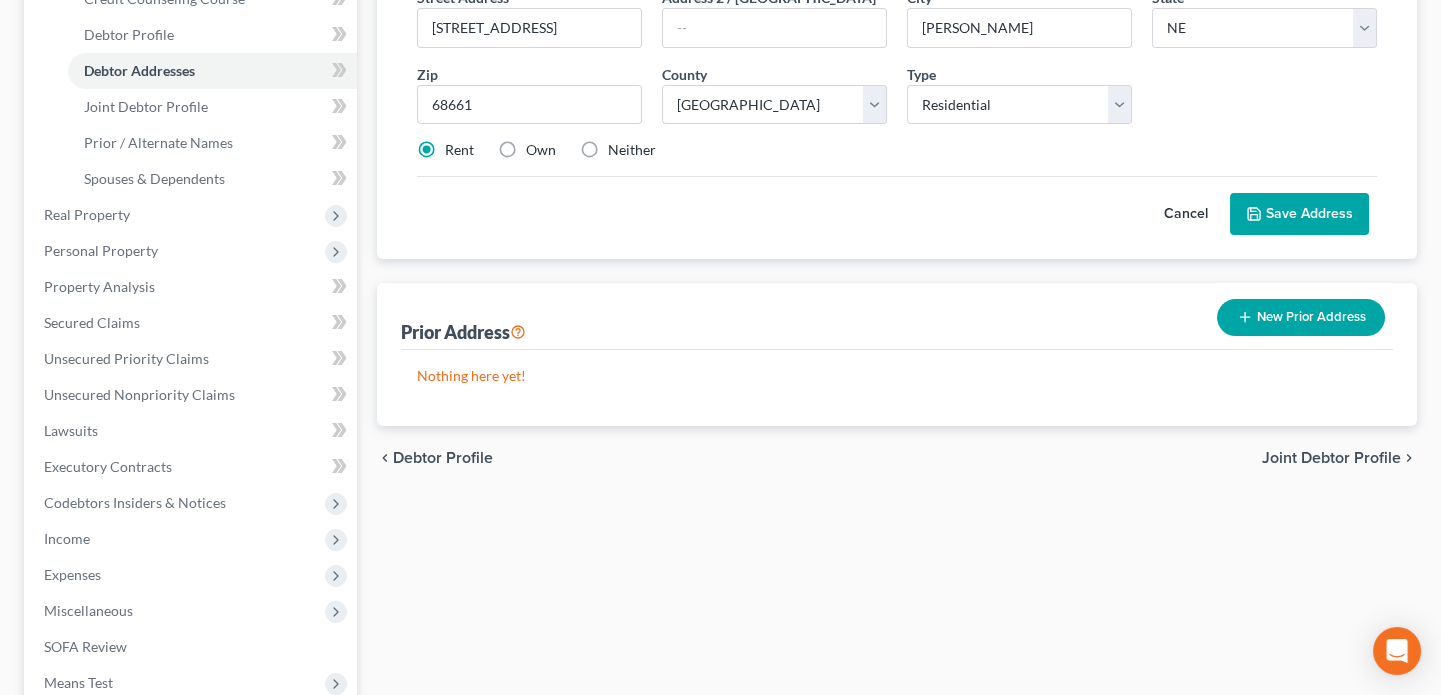 scroll, scrollTop: 181, scrollLeft: 0, axis: vertical 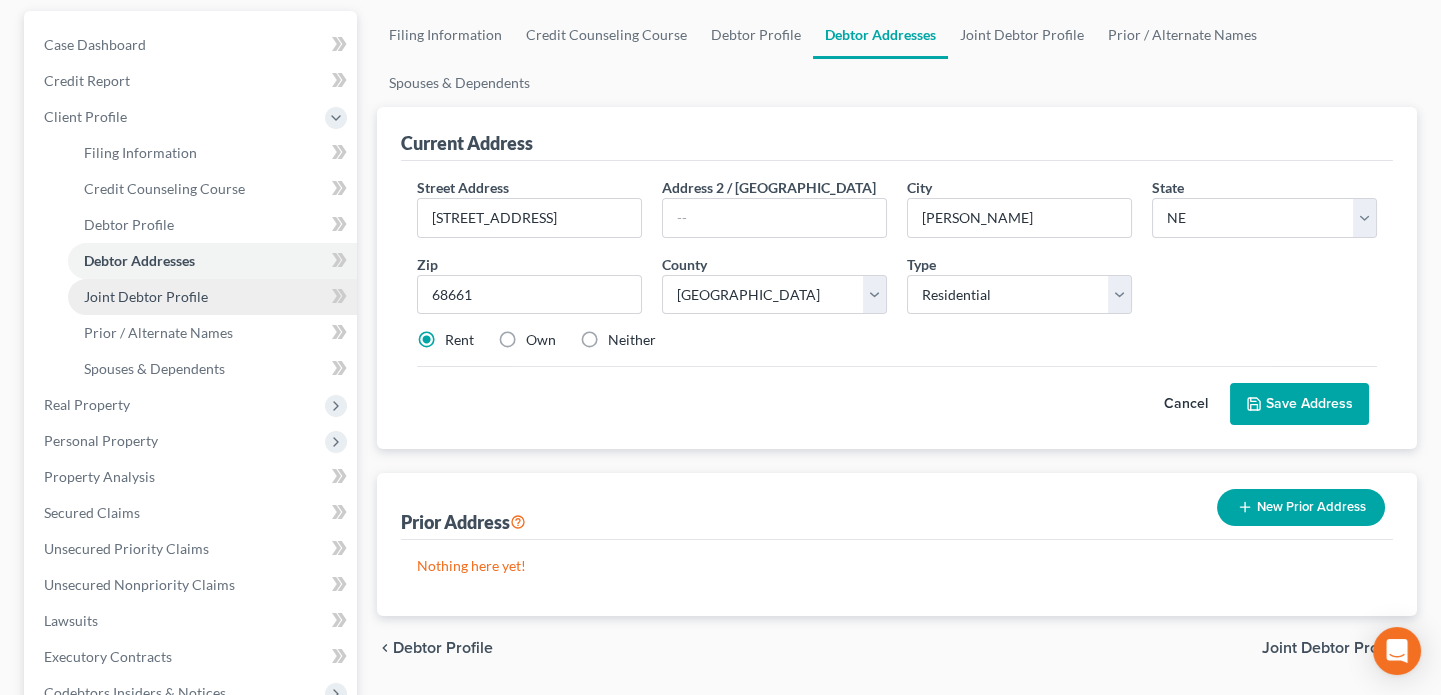 click on "Joint Debtor Profile" at bounding box center [146, 296] 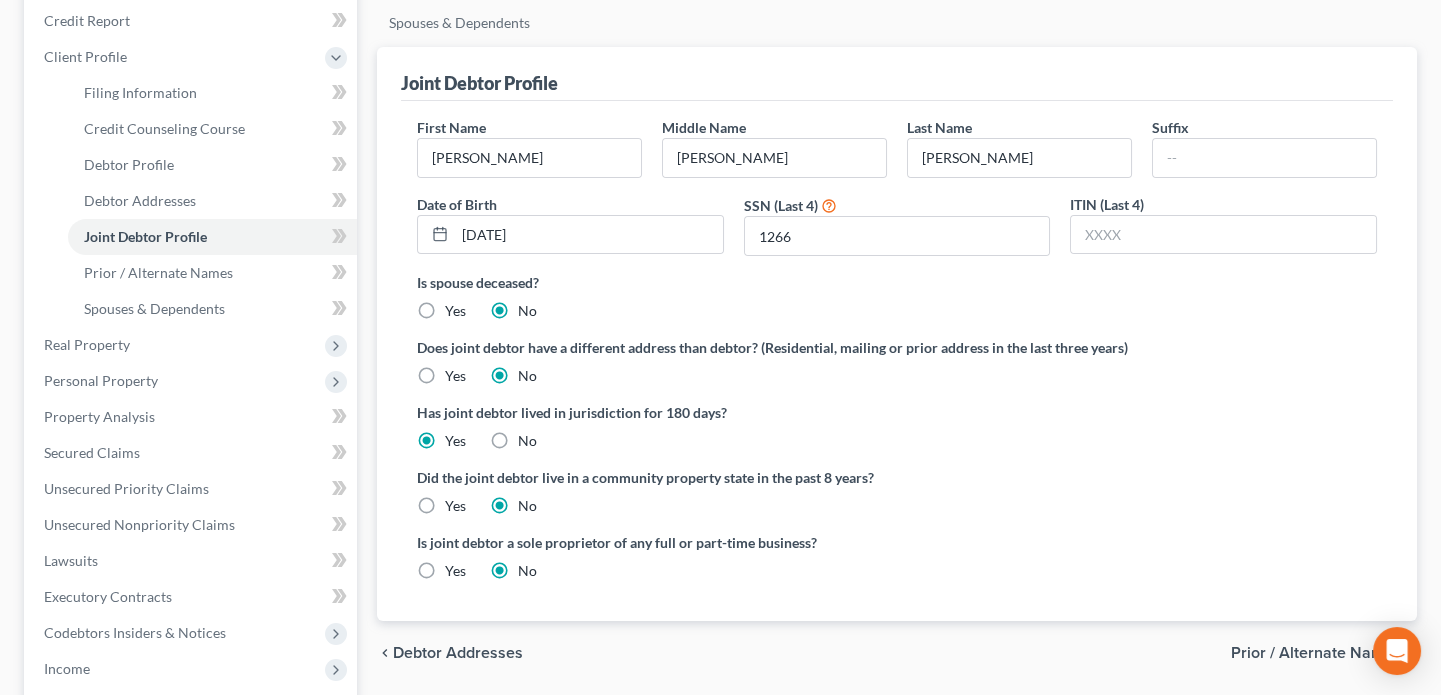 scroll, scrollTop: 363, scrollLeft: 0, axis: vertical 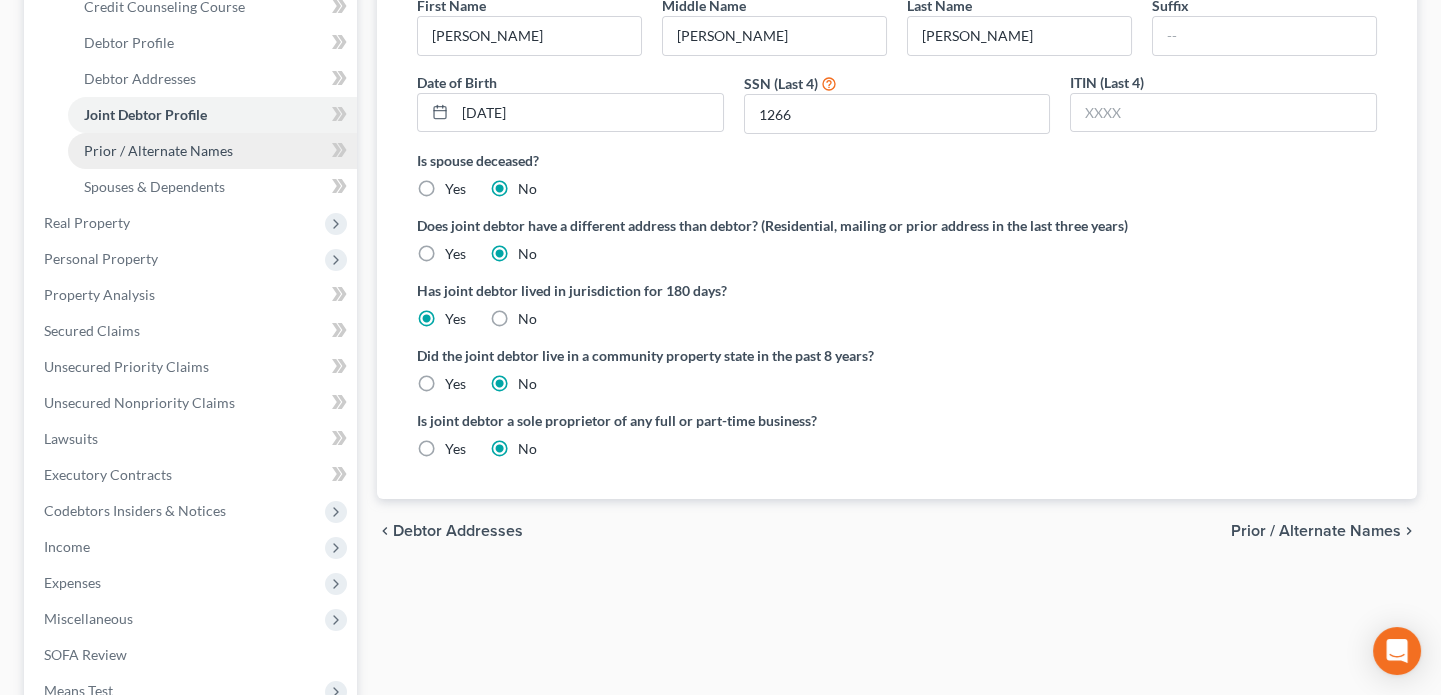click on "Prior / Alternate Names" at bounding box center (158, 150) 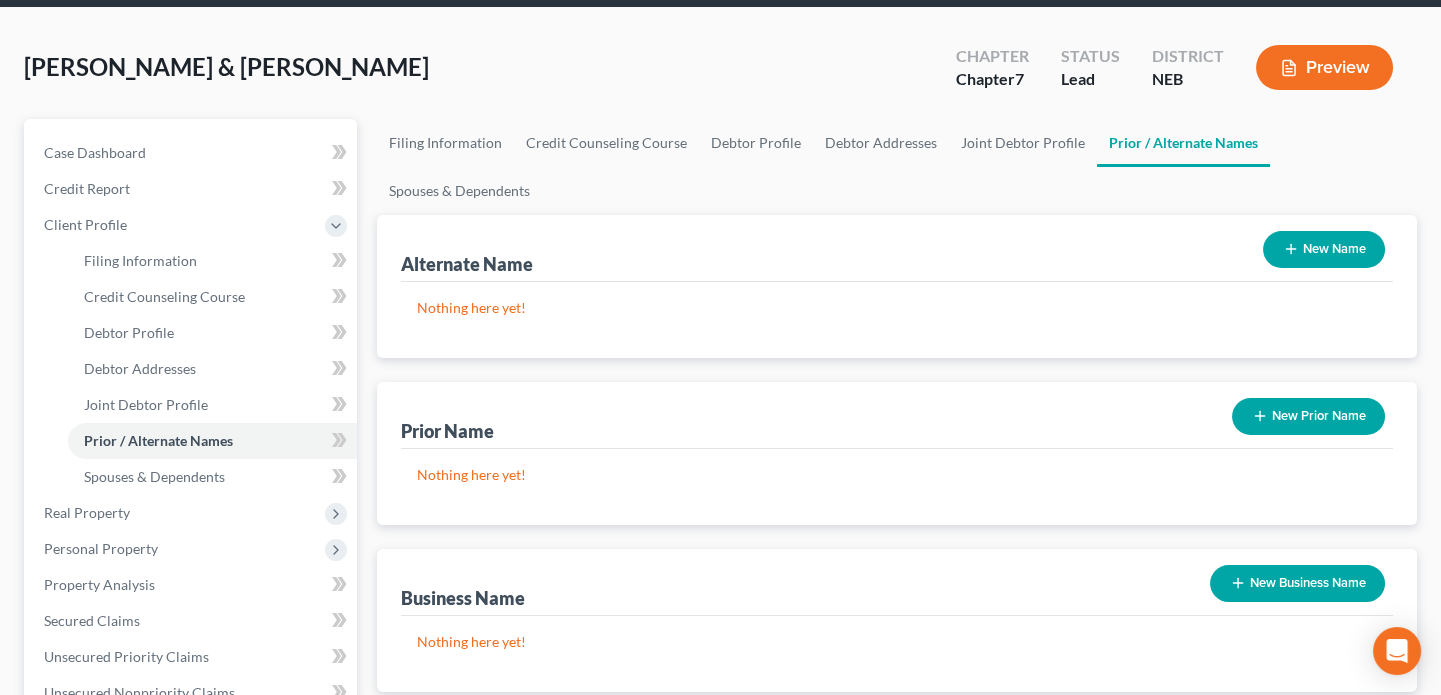 scroll, scrollTop: 181, scrollLeft: 0, axis: vertical 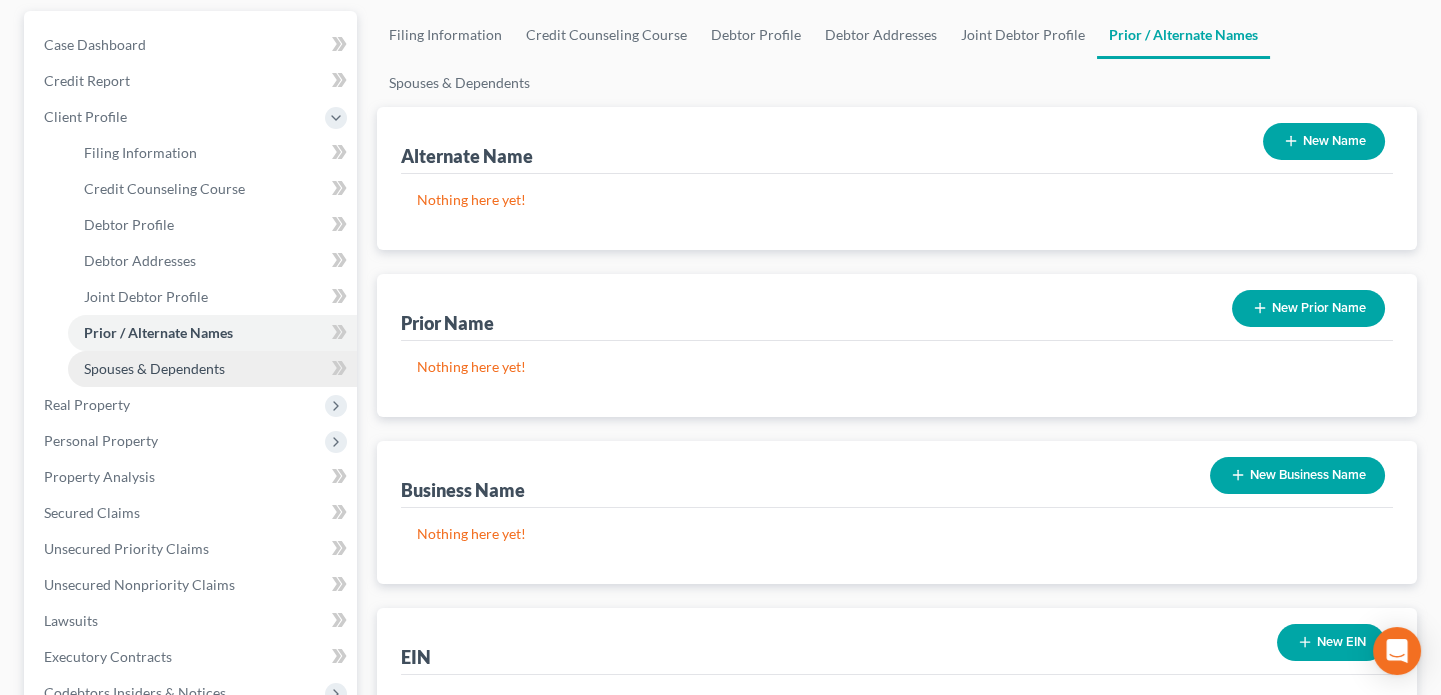 click on "Spouses & Dependents" at bounding box center (154, 368) 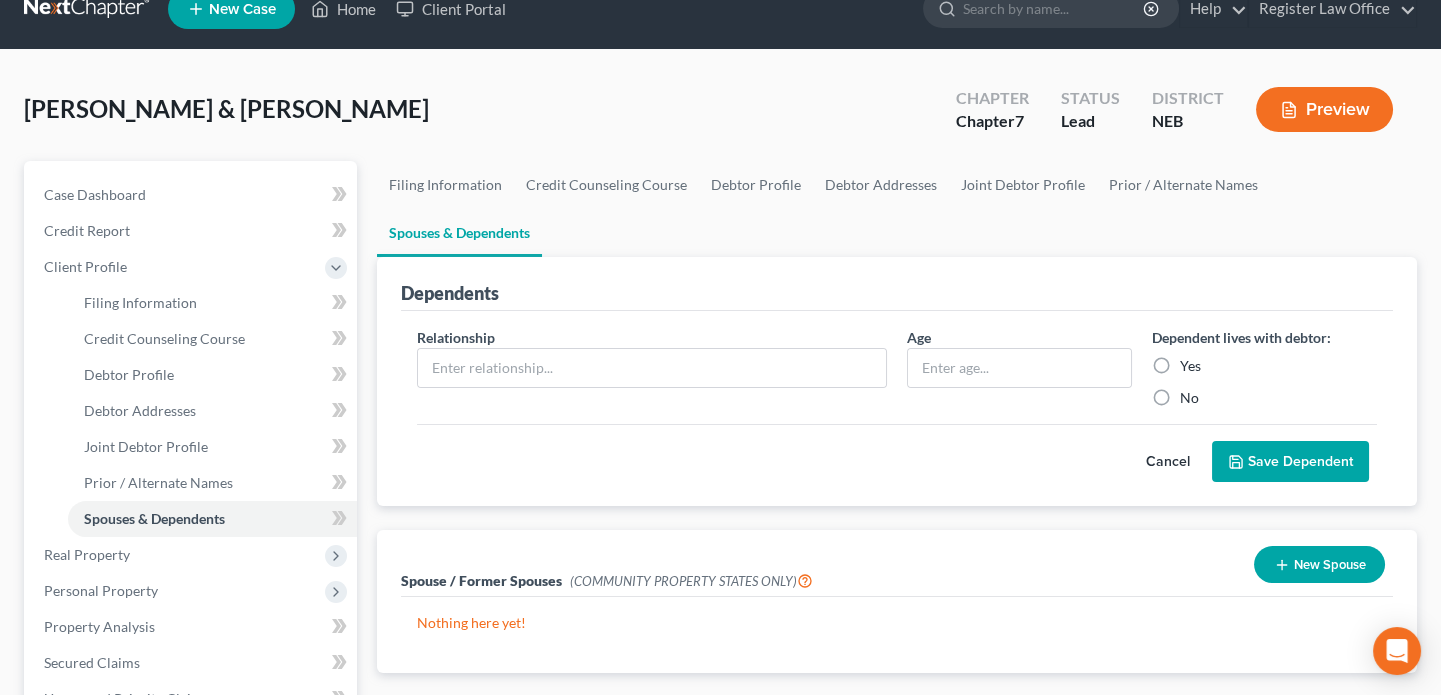 scroll, scrollTop: 0, scrollLeft: 0, axis: both 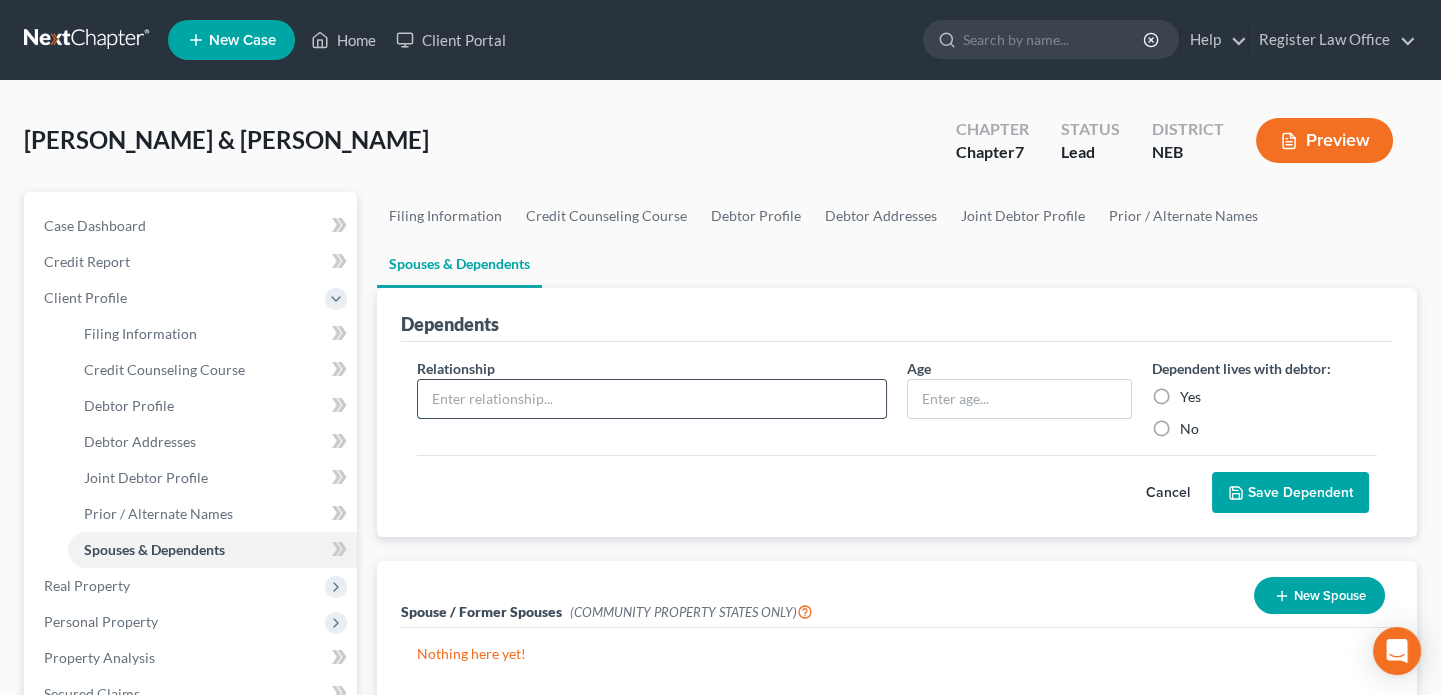 click at bounding box center (652, 399) 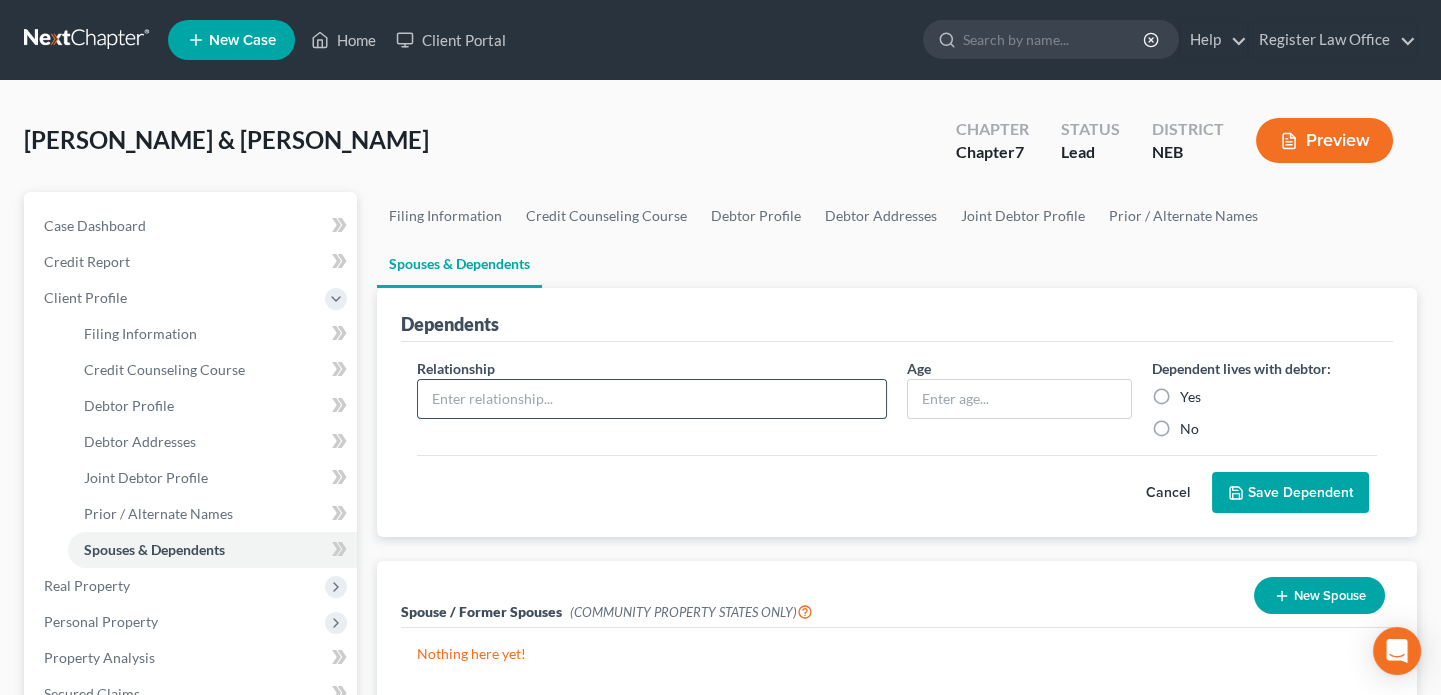click at bounding box center [652, 399] 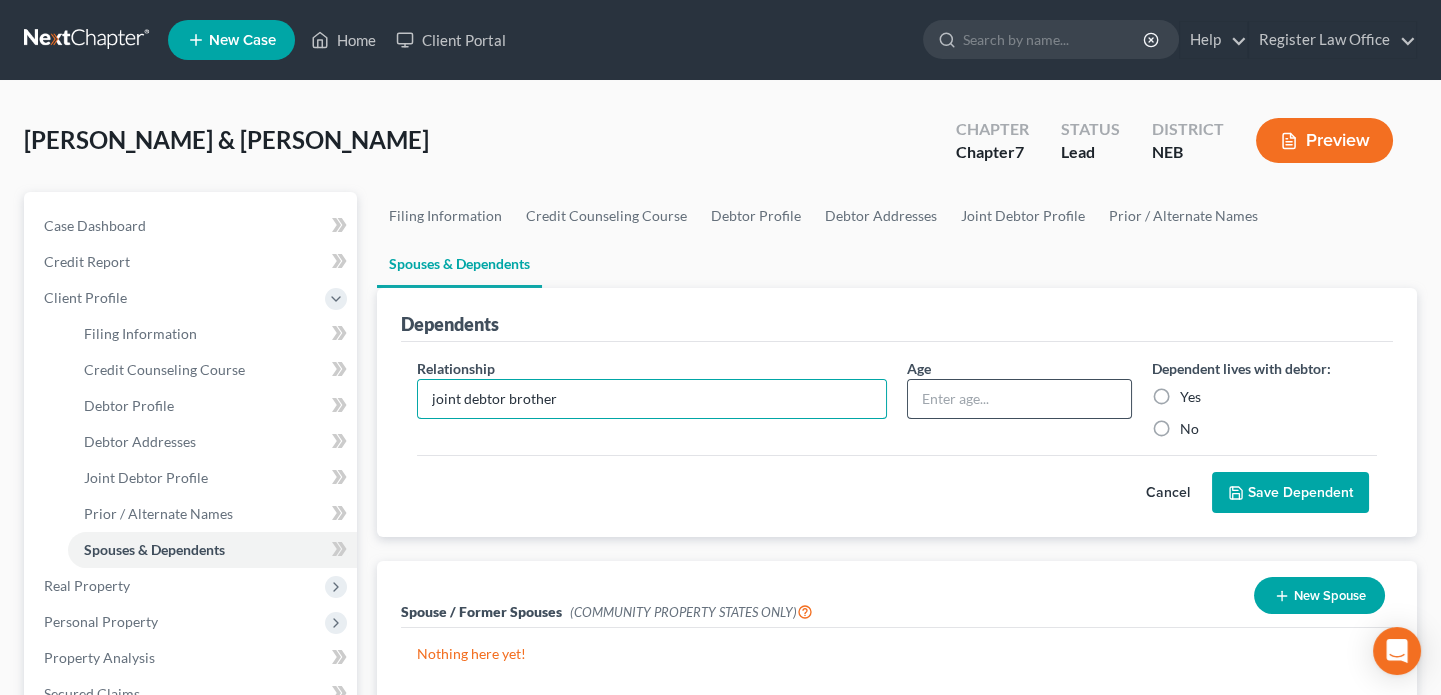 type on "joint debtor brother" 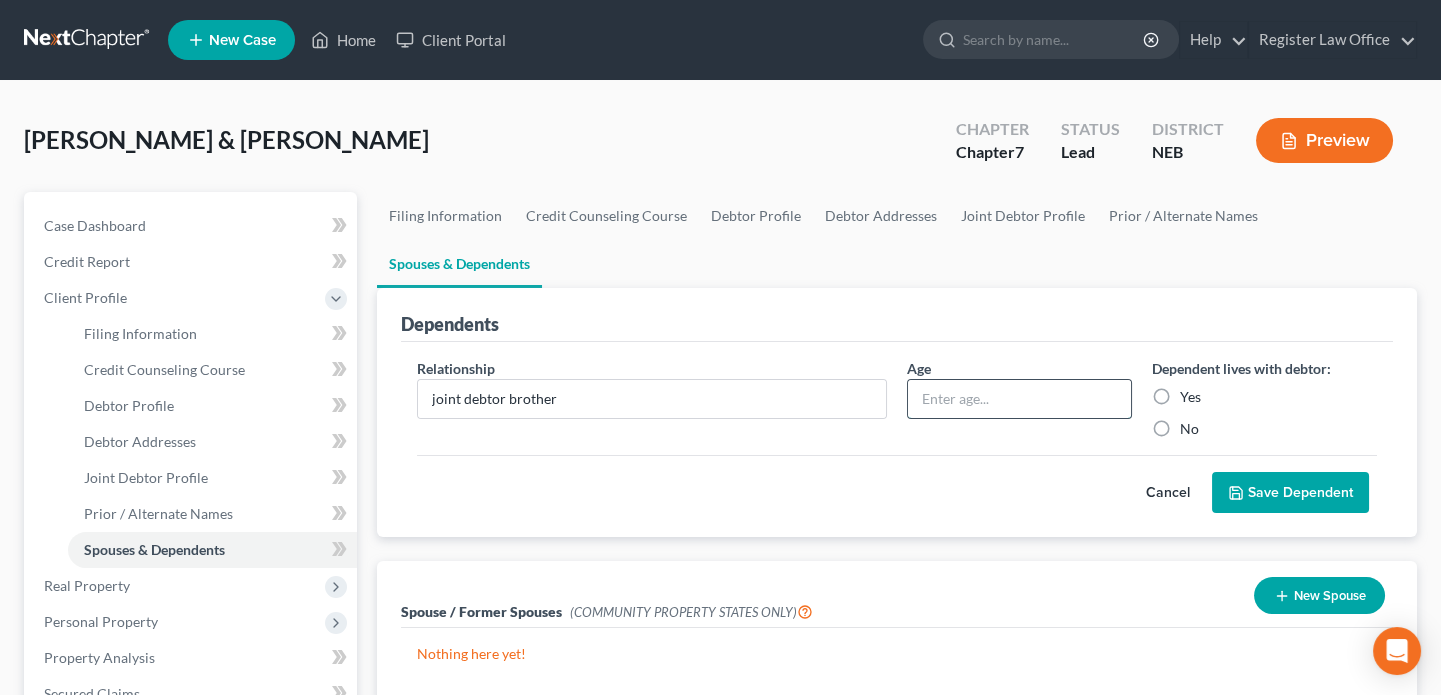 click at bounding box center (1019, 399) 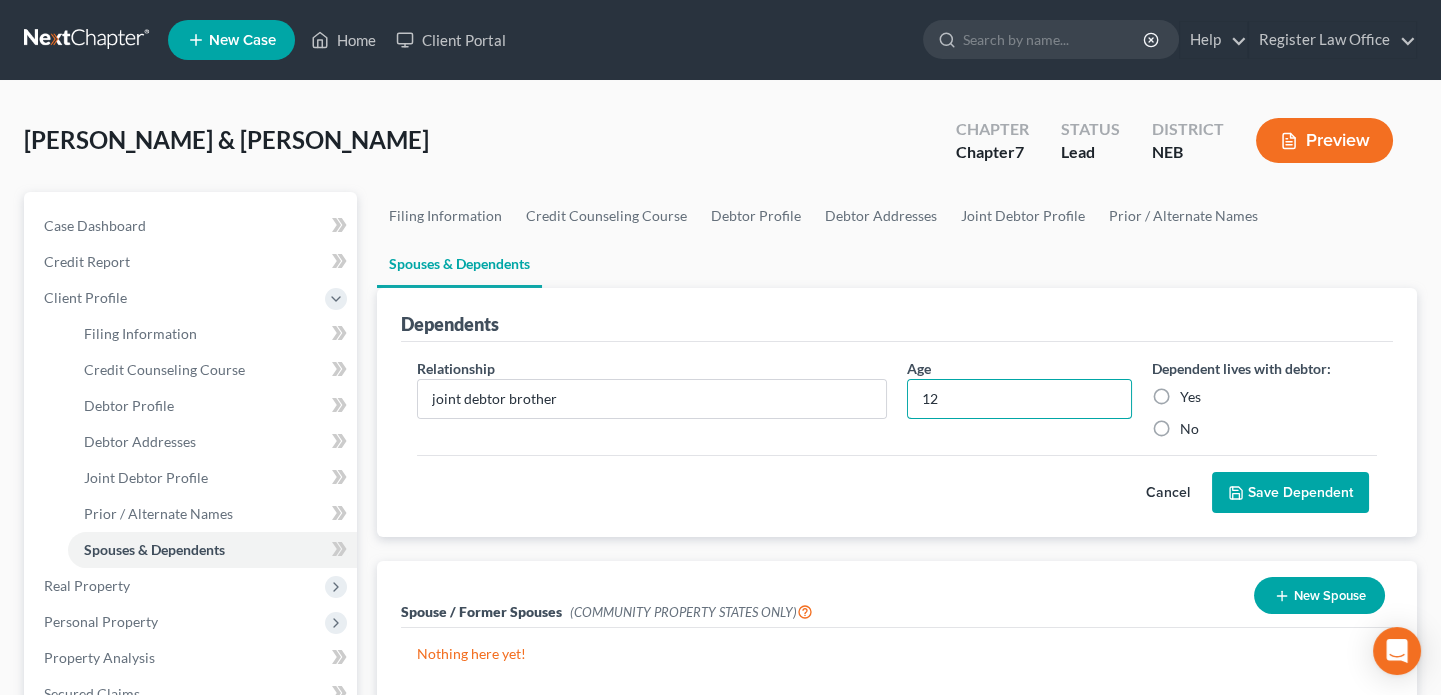 type on "12" 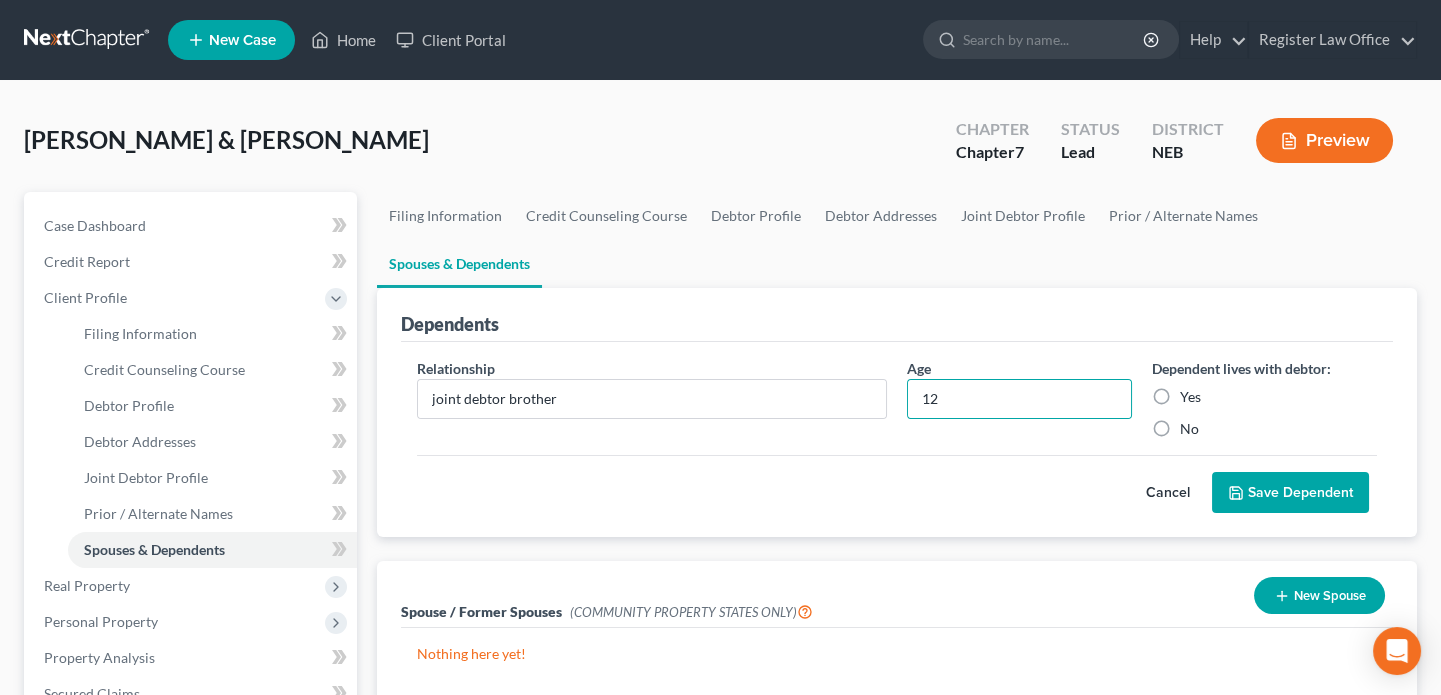 click on "Yes" at bounding box center [1190, 397] 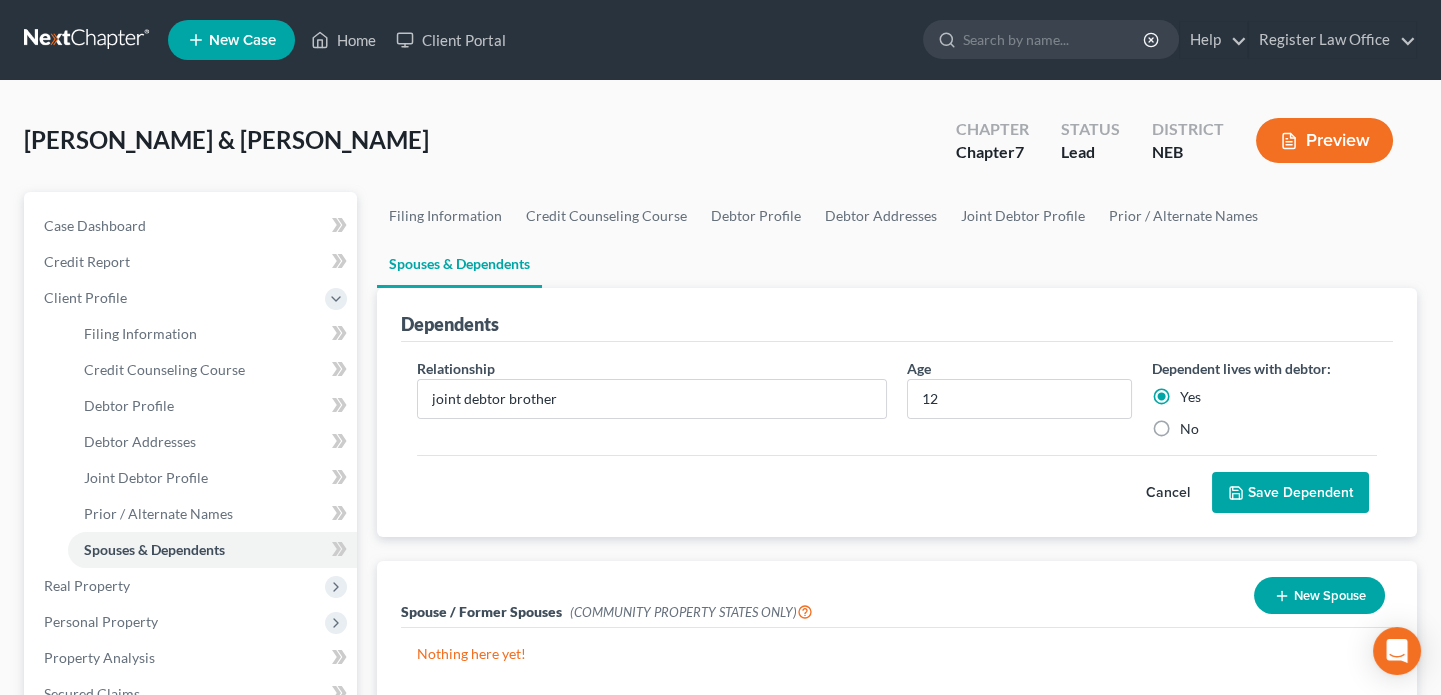 click on "Save Dependent" at bounding box center (1290, 493) 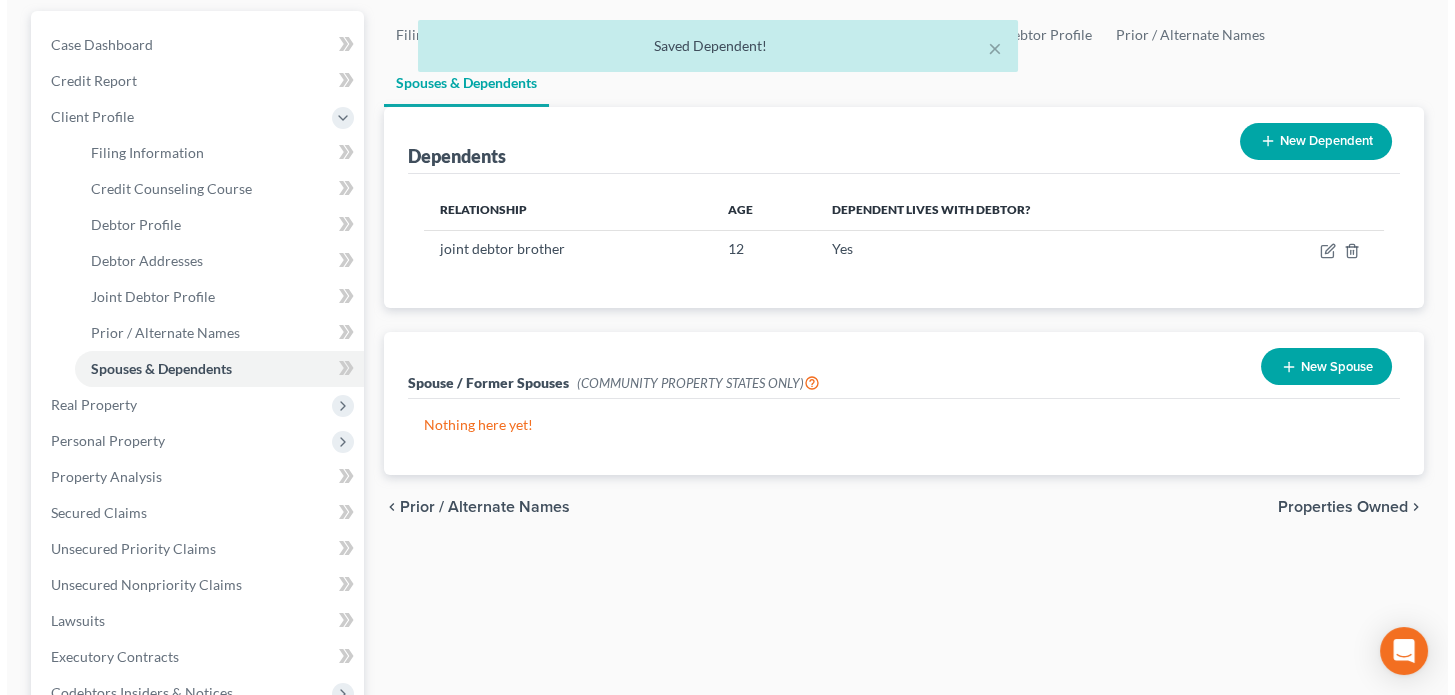scroll, scrollTop: 90, scrollLeft: 0, axis: vertical 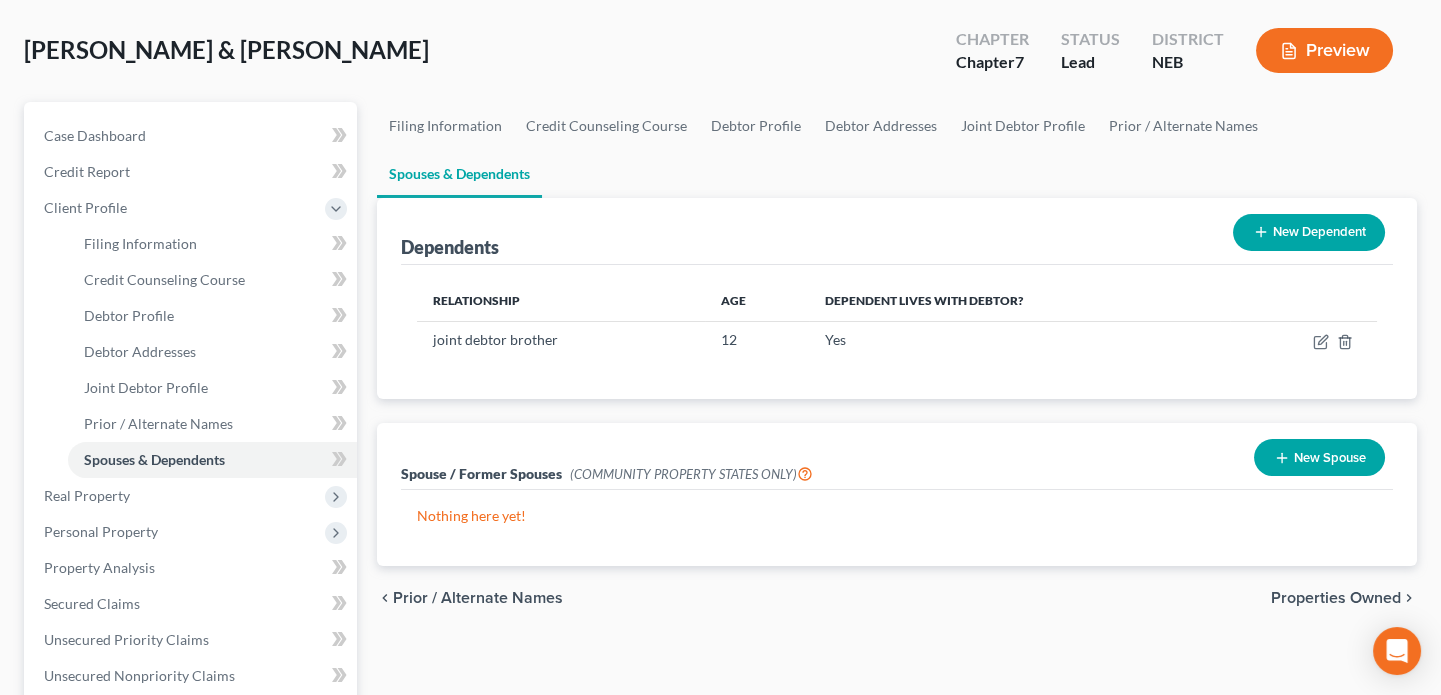 click on "Preview" at bounding box center [1324, 50] 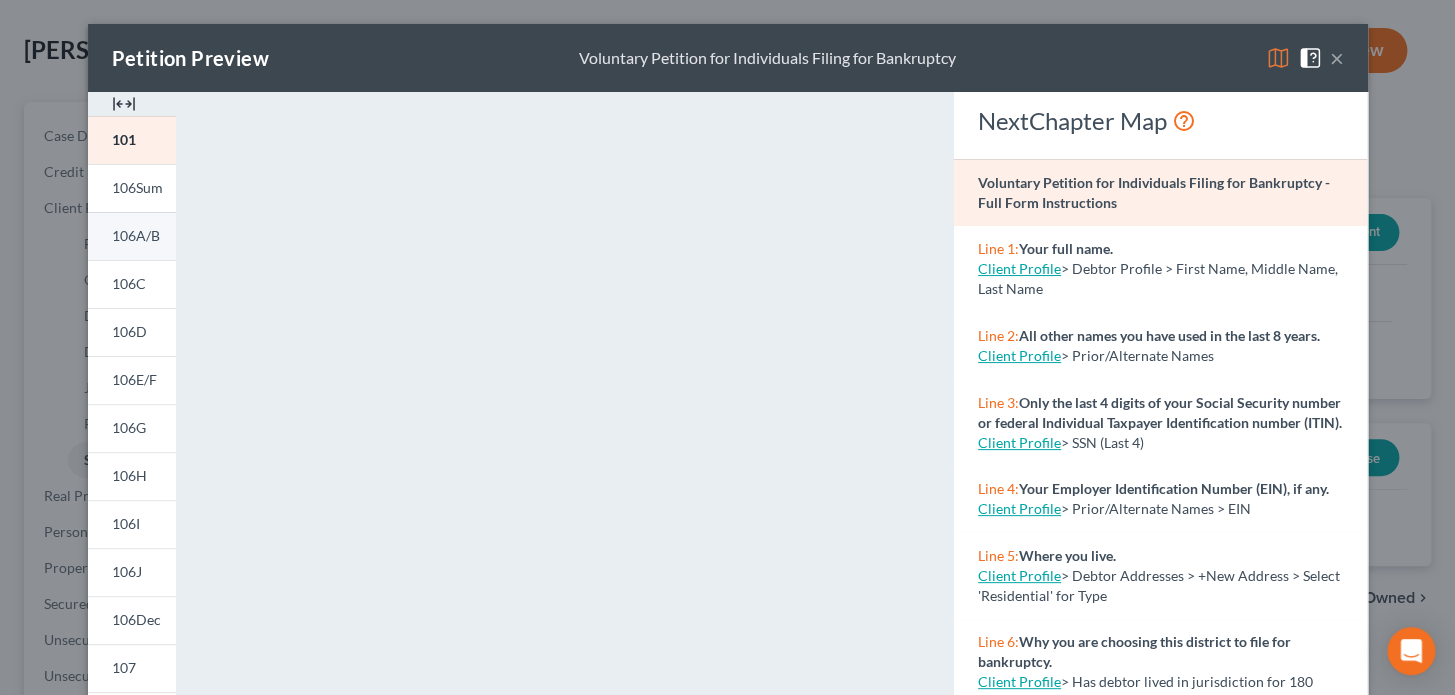 click on "106A/B" at bounding box center (136, 235) 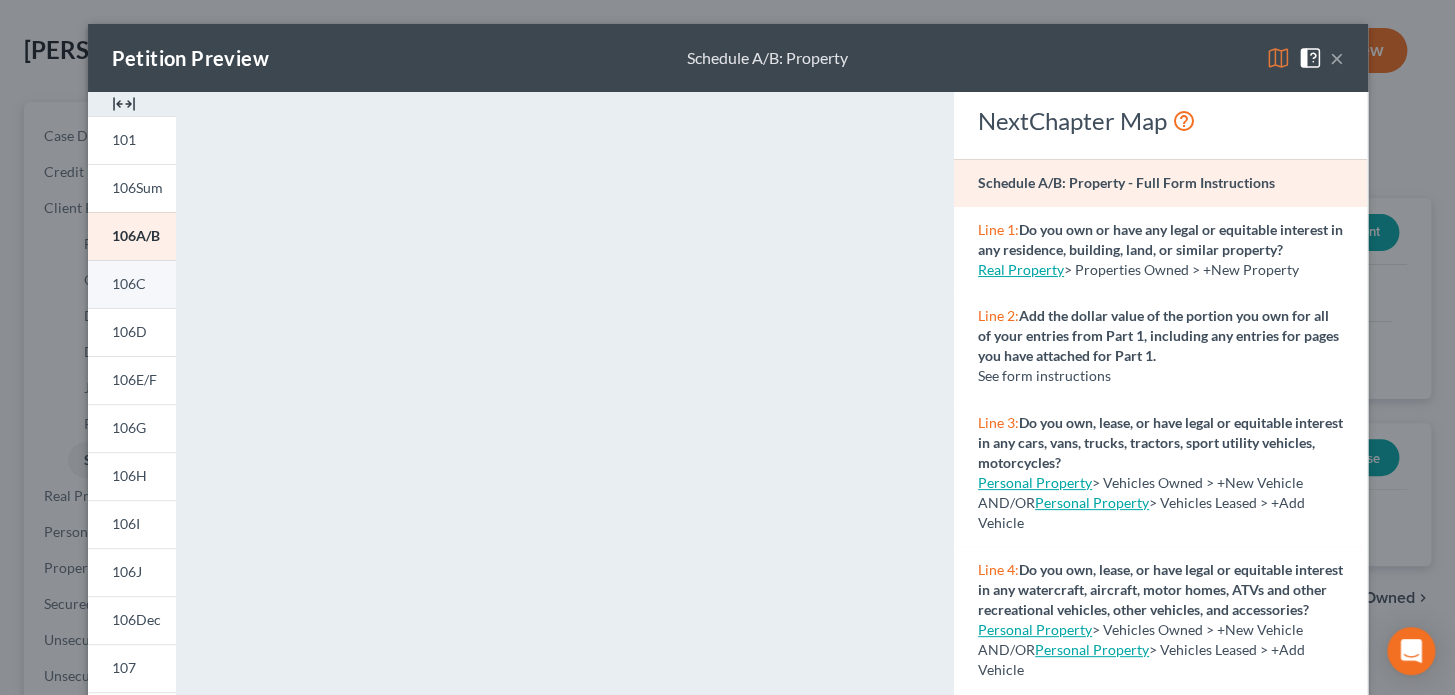 click on "106C" at bounding box center [129, 283] 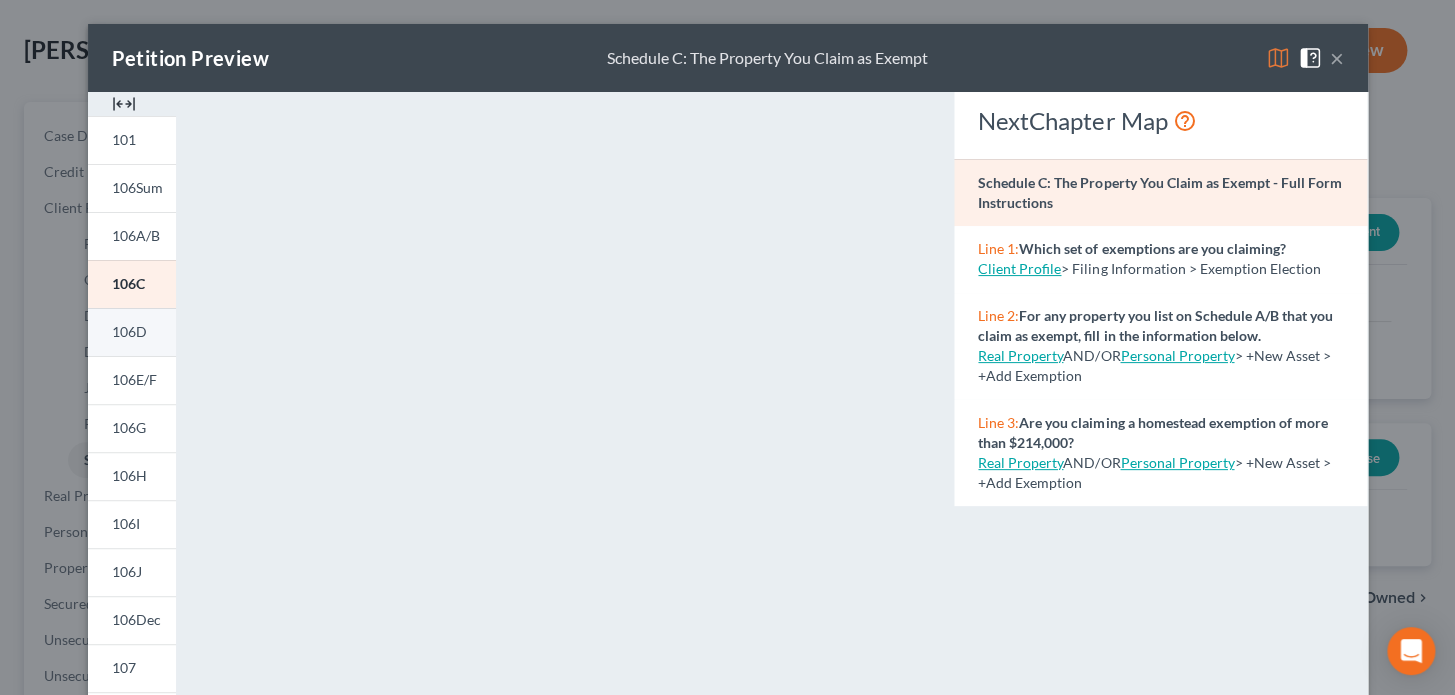 click on "106D" at bounding box center [129, 331] 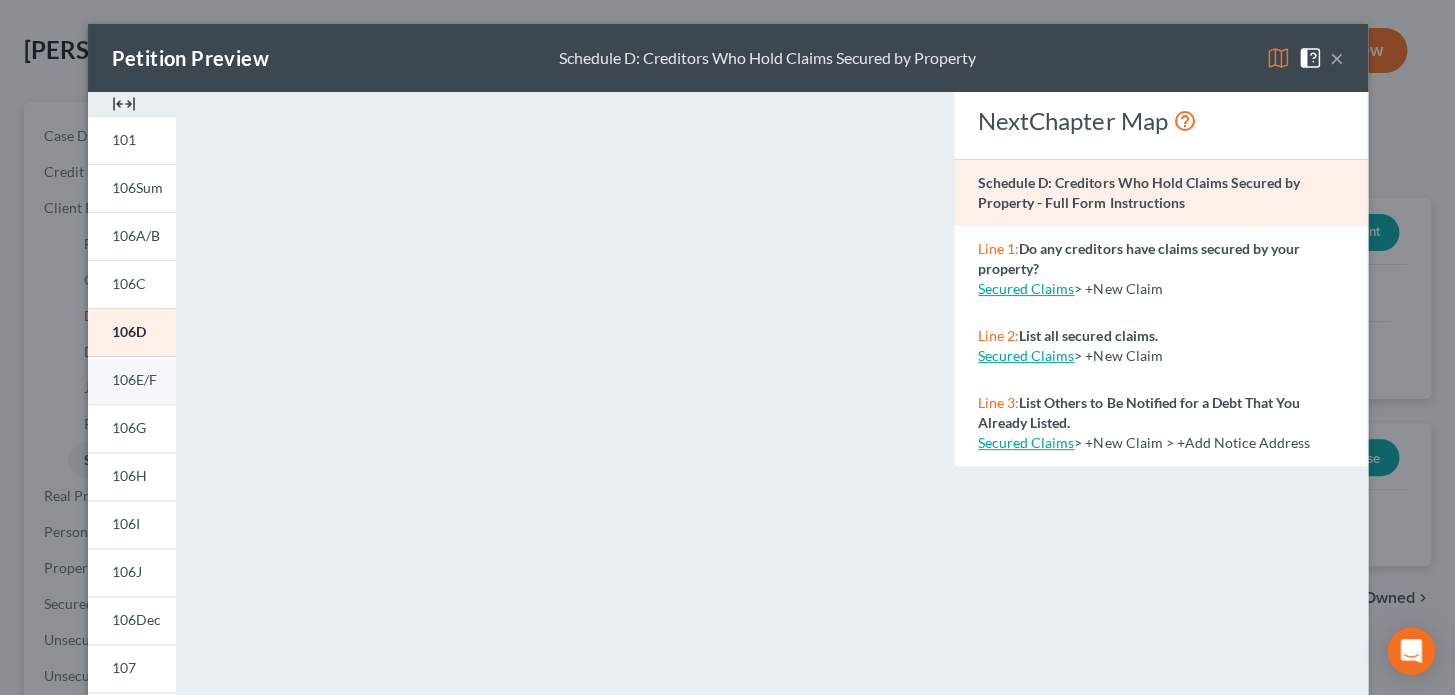 click on "106E/F" at bounding box center (134, 379) 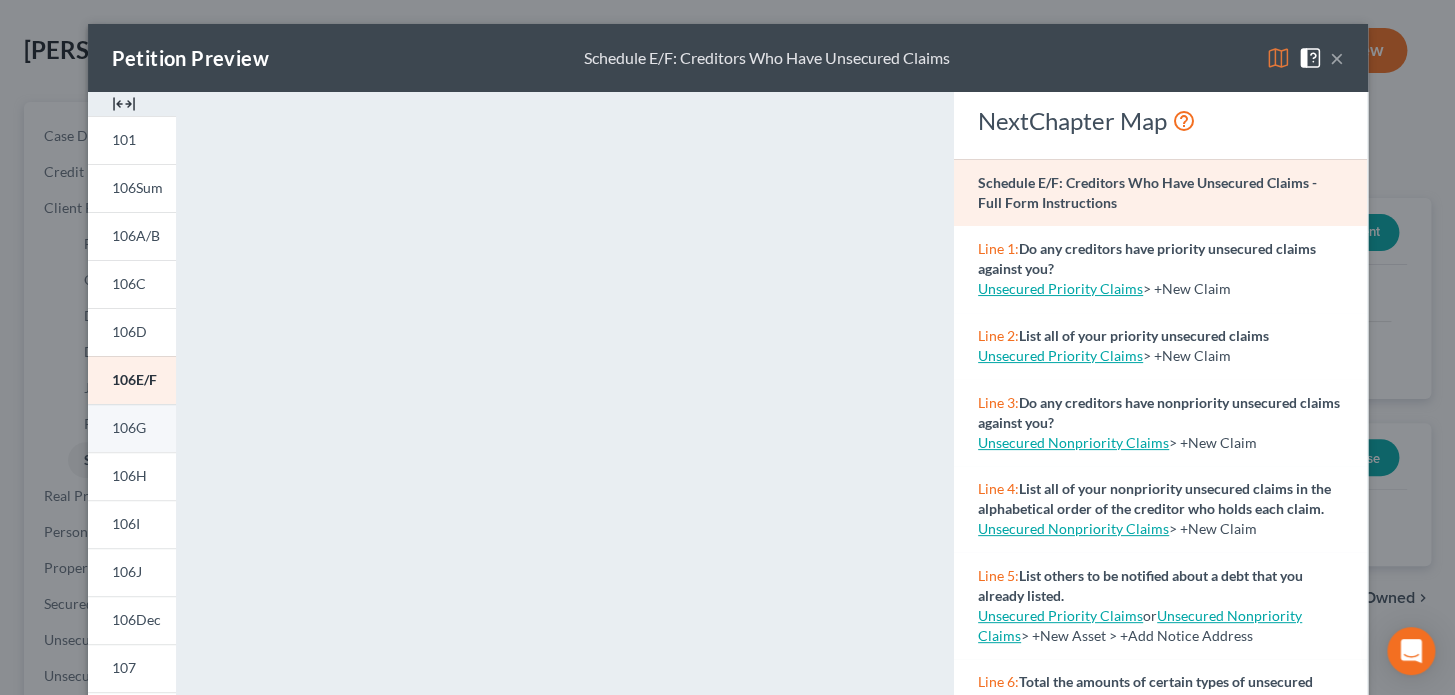click on "106G" at bounding box center (129, 427) 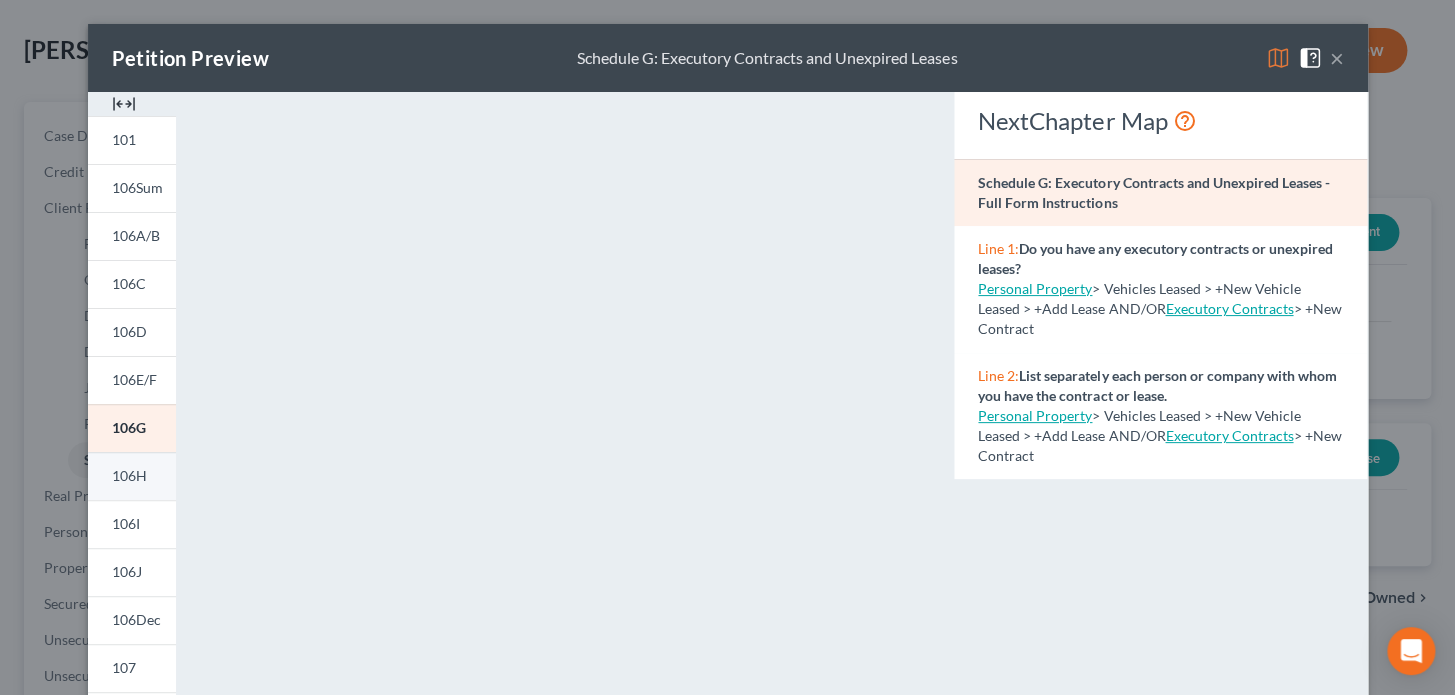 click on "106H" at bounding box center [129, 475] 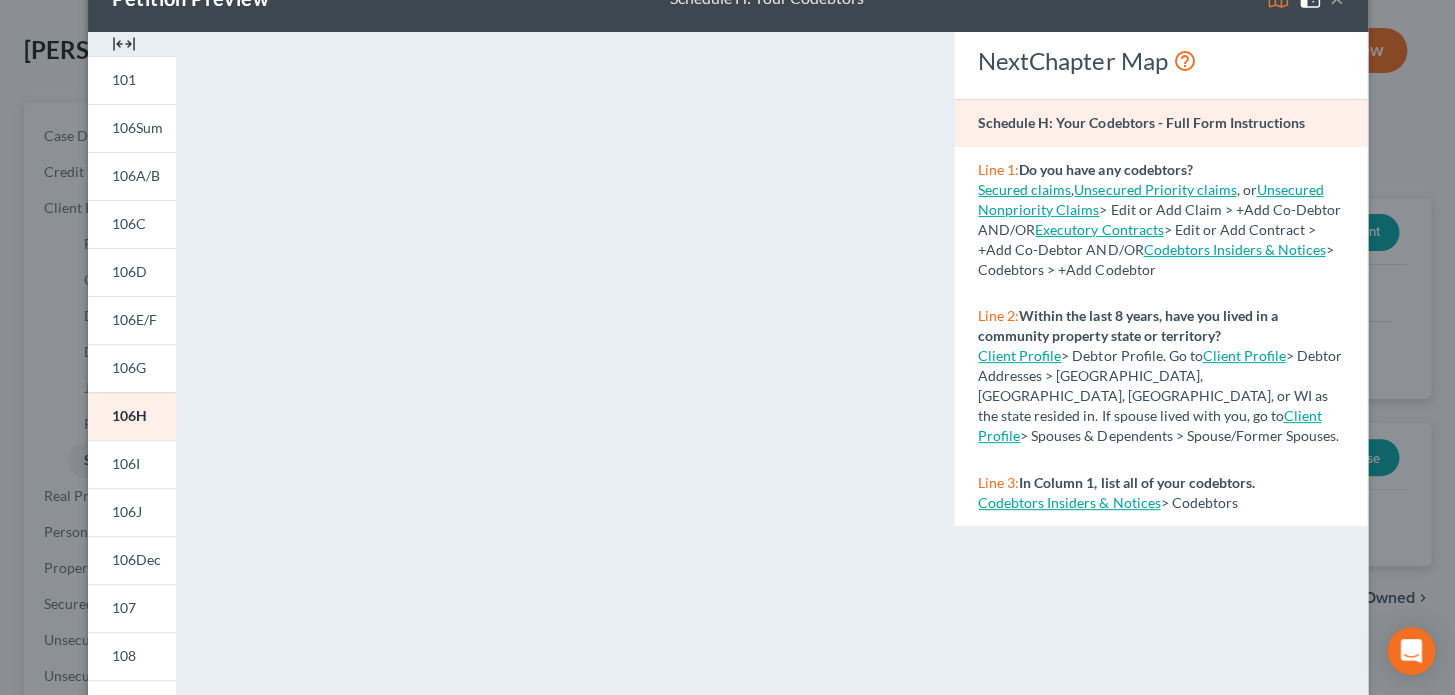 scroll, scrollTop: 90, scrollLeft: 0, axis: vertical 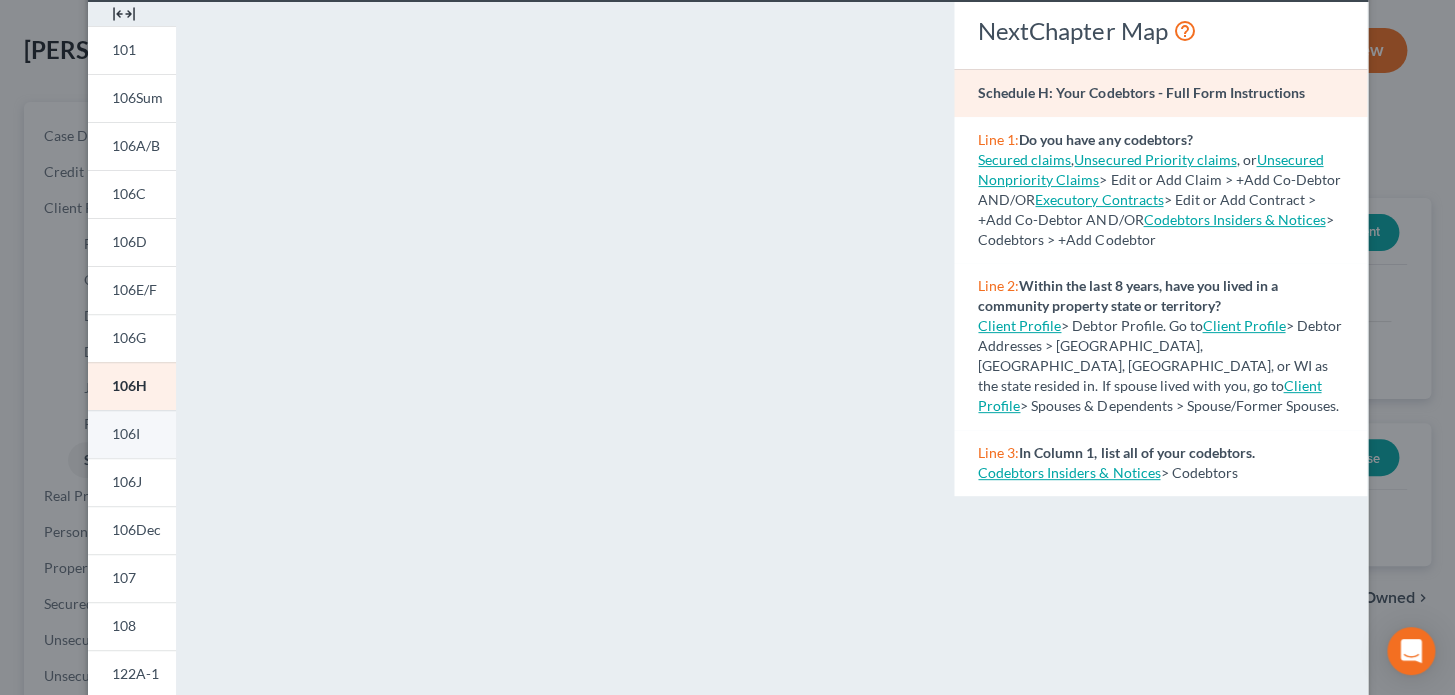 click on "106I" at bounding box center [126, 433] 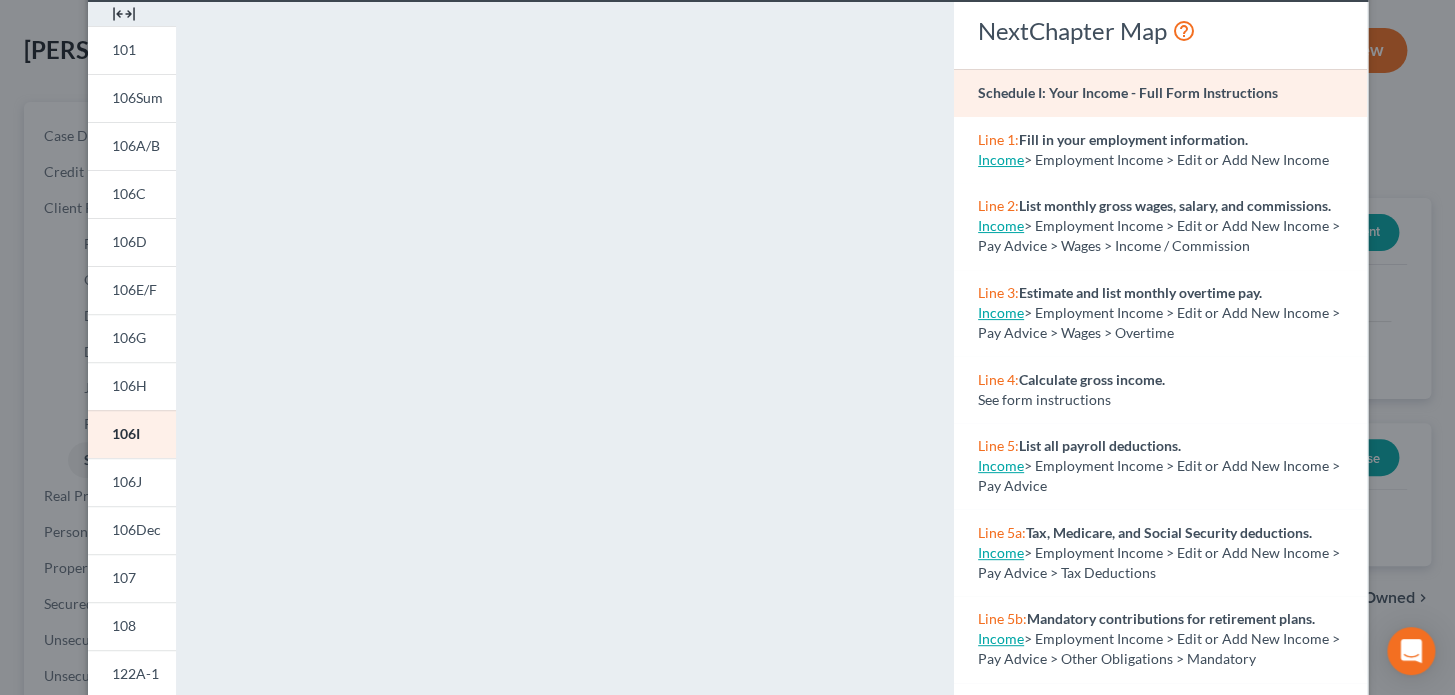 scroll, scrollTop: 181, scrollLeft: 0, axis: vertical 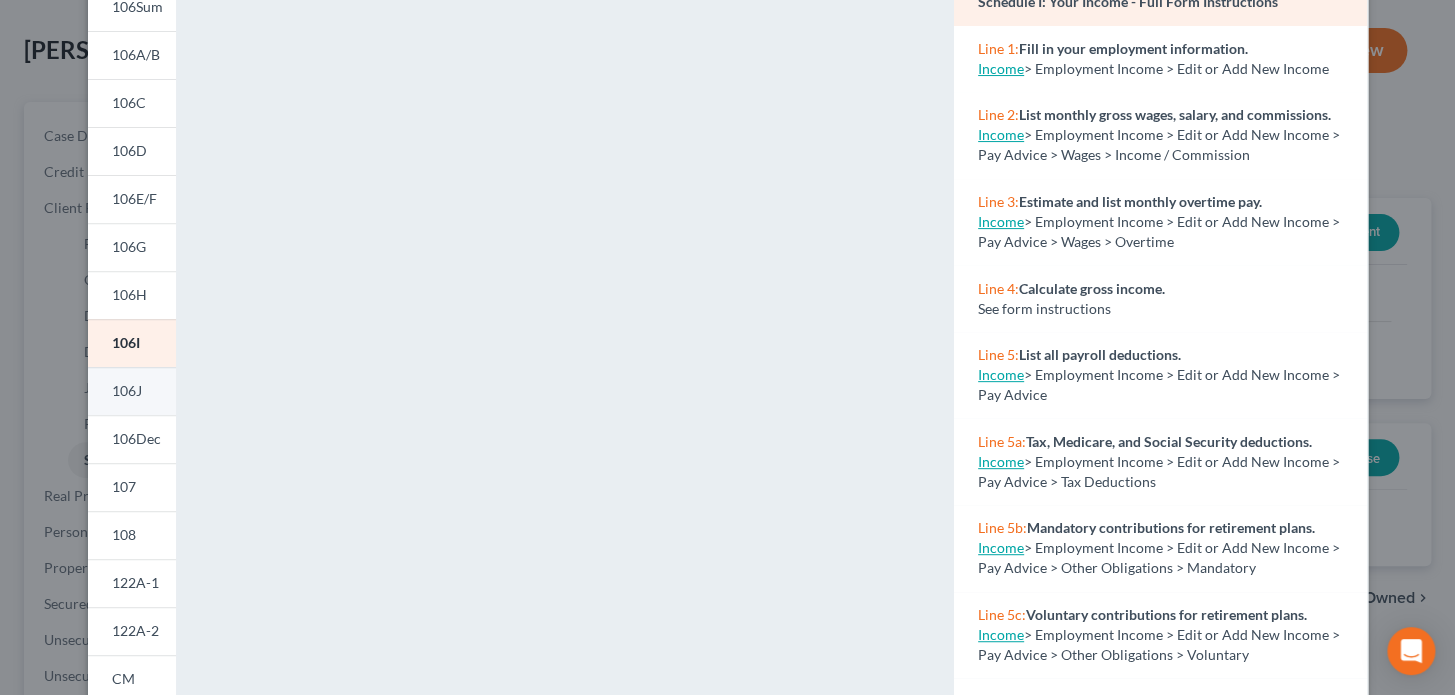 click on "106J" at bounding box center (127, 390) 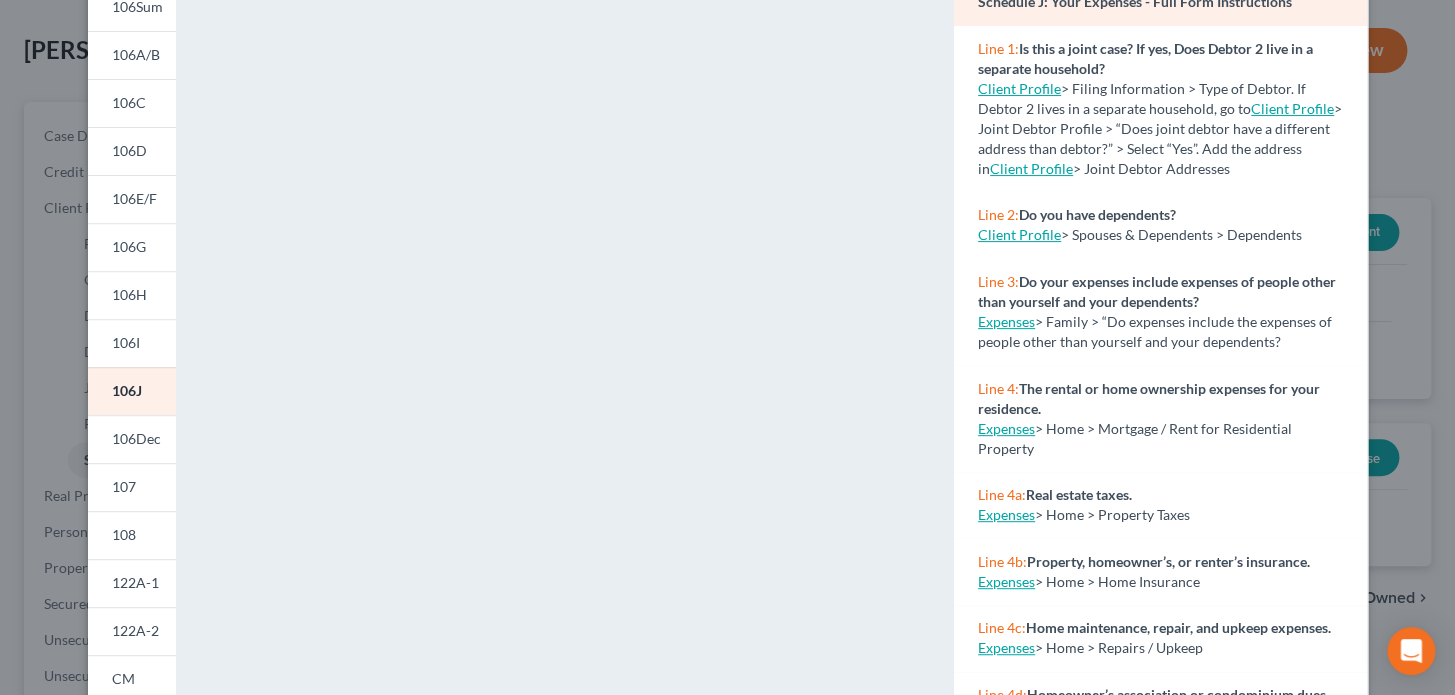 scroll, scrollTop: 159, scrollLeft: 0, axis: vertical 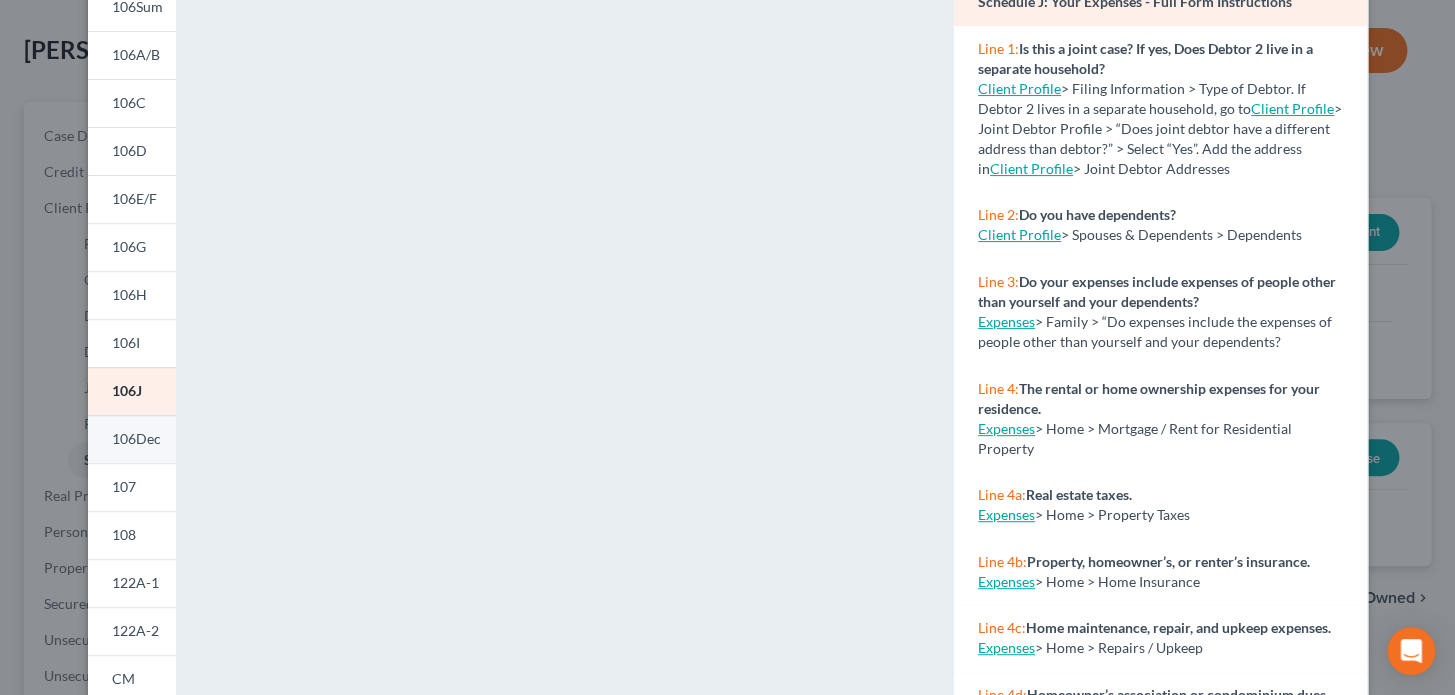 click on "106Dec" at bounding box center (136, 438) 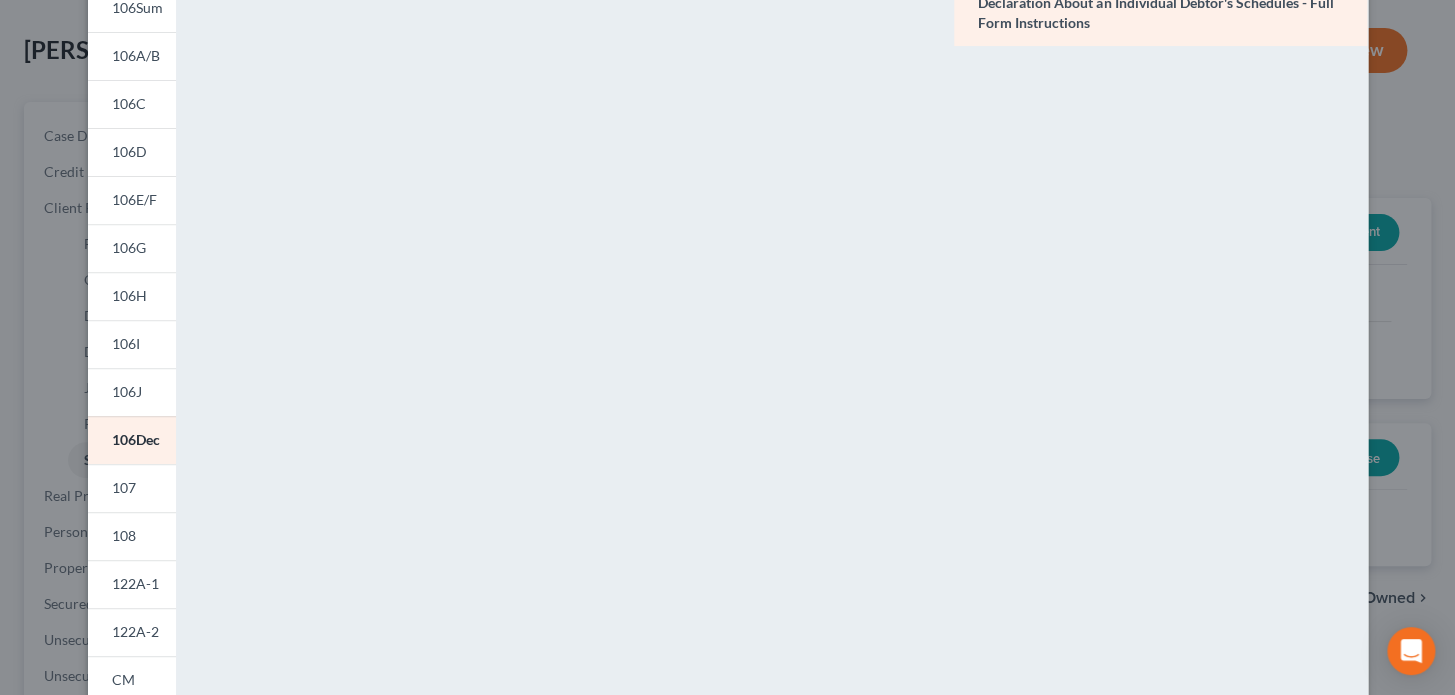 scroll, scrollTop: 181, scrollLeft: 0, axis: vertical 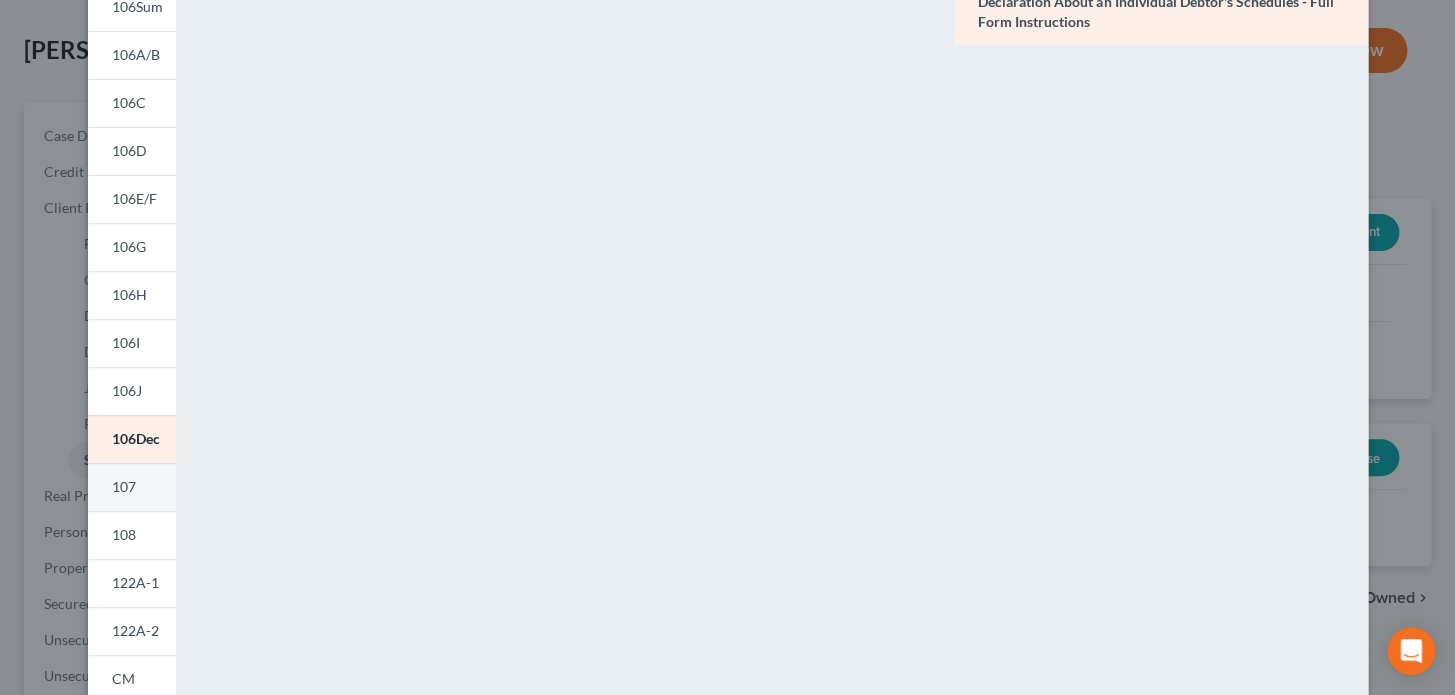 click on "107" at bounding box center [124, 486] 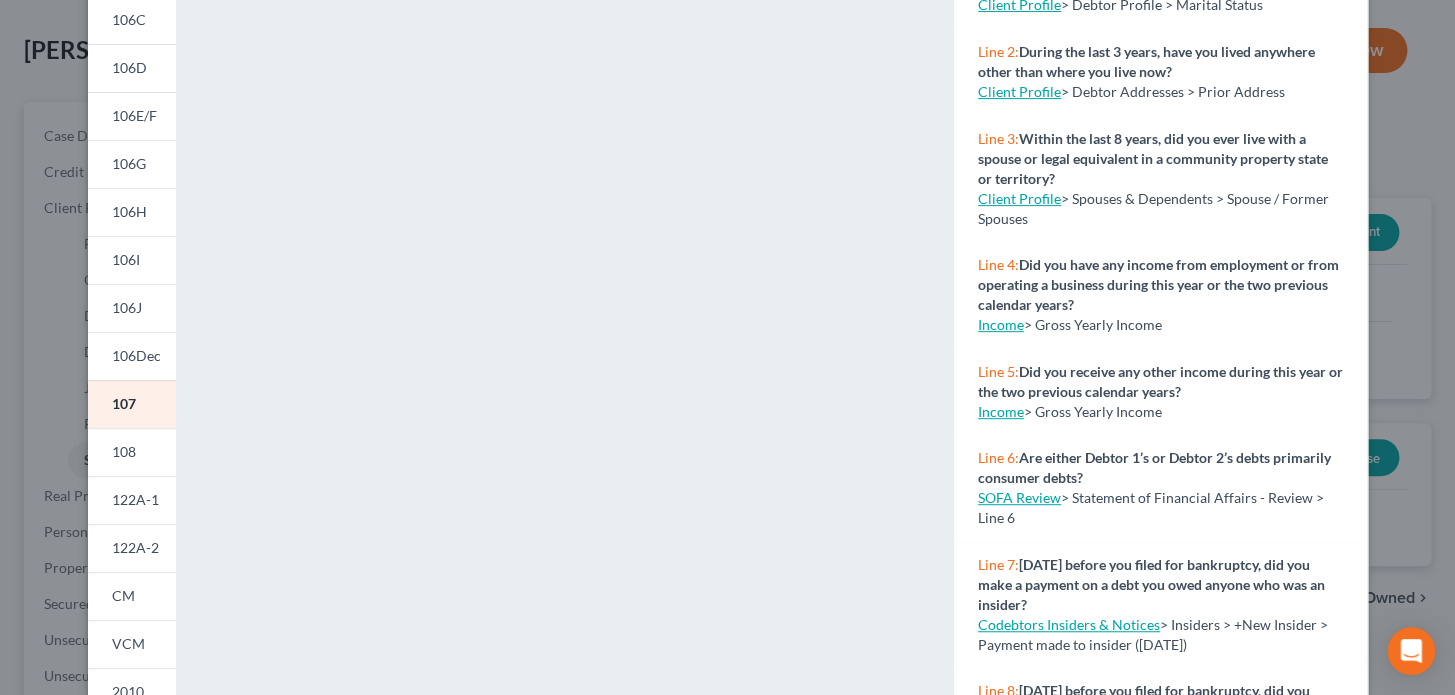 scroll, scrollTop: 272, scrollLeft: 0, axis: vertical 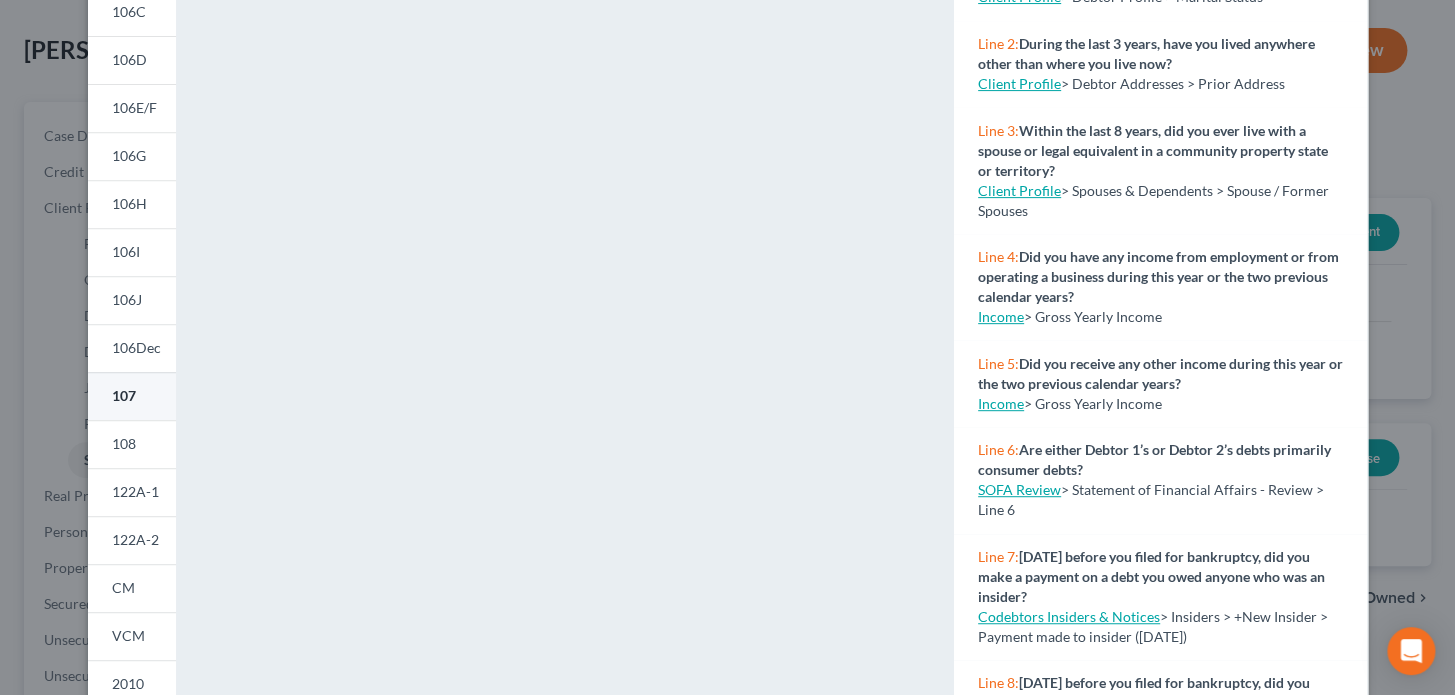 click on "107" at bounding box center [124, 395] 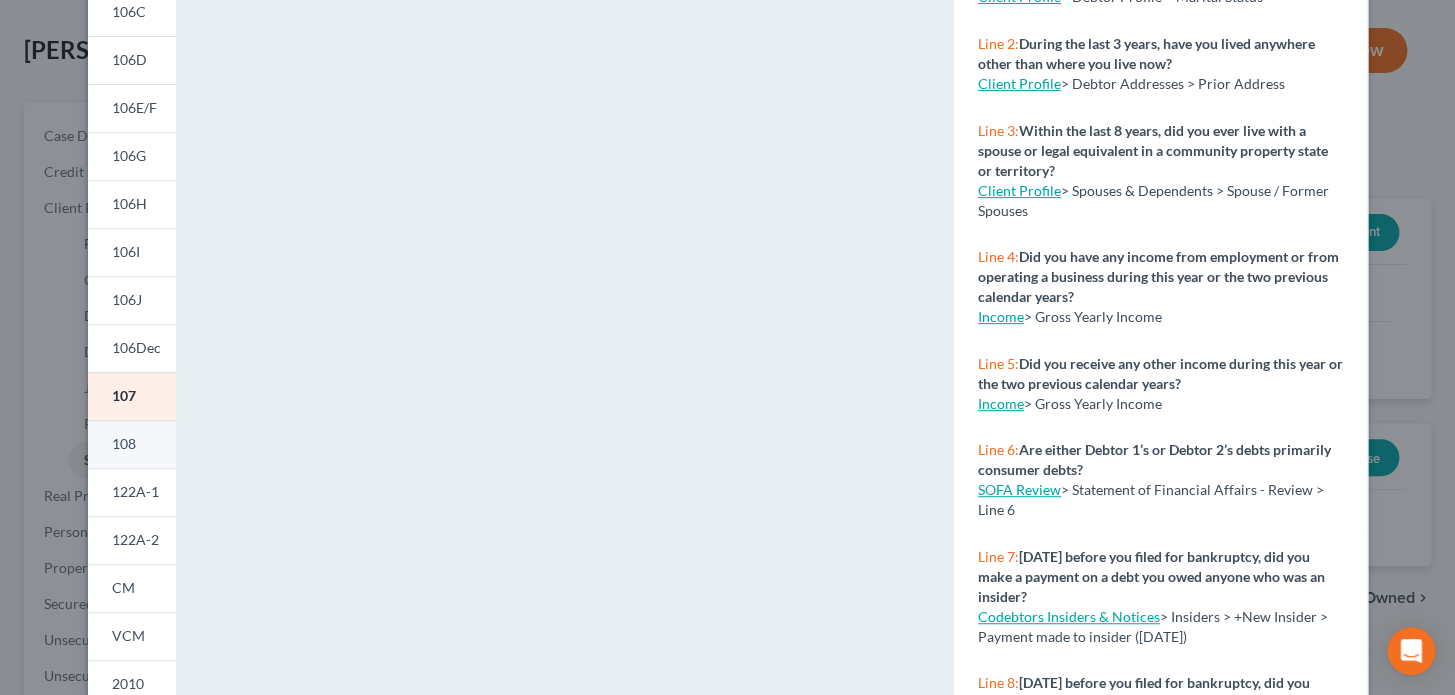 scroll, scrollTop: 159, scrollLeft: 0, axis: vertical 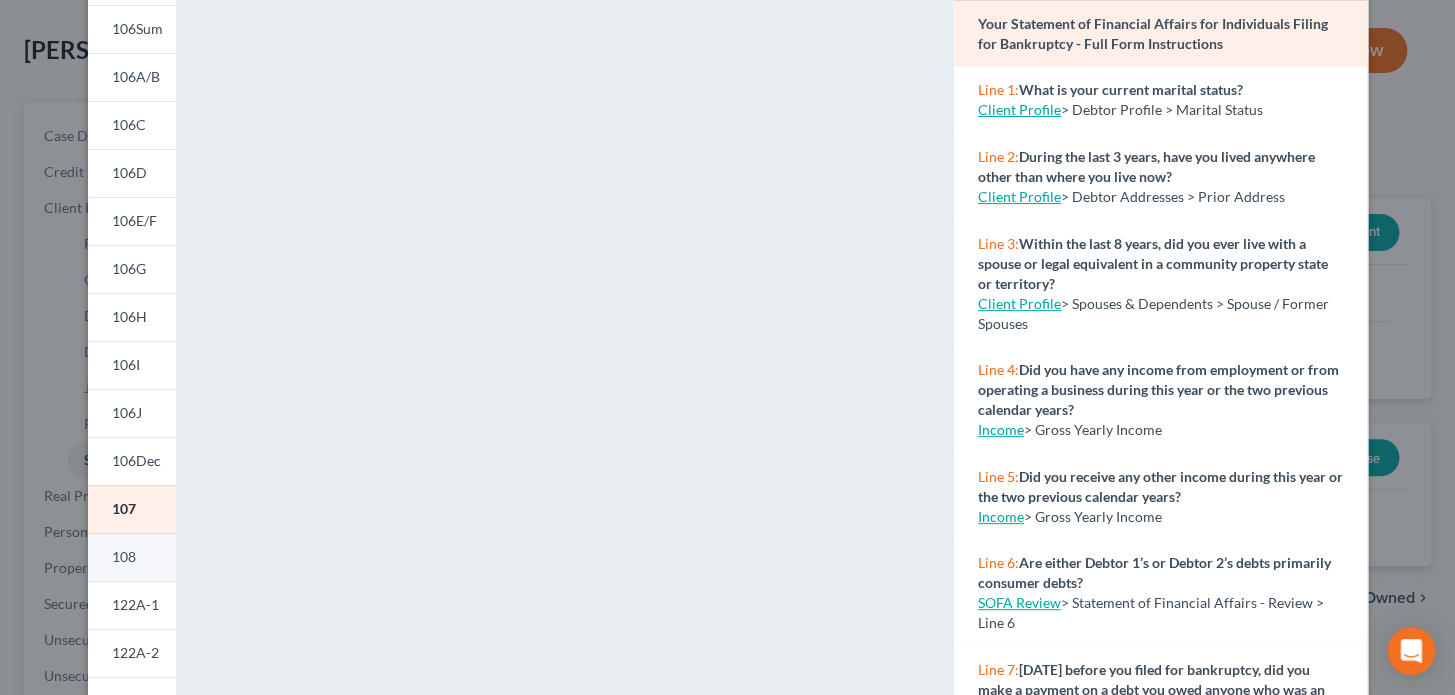 click on "108" at bounding box center [124, 556] 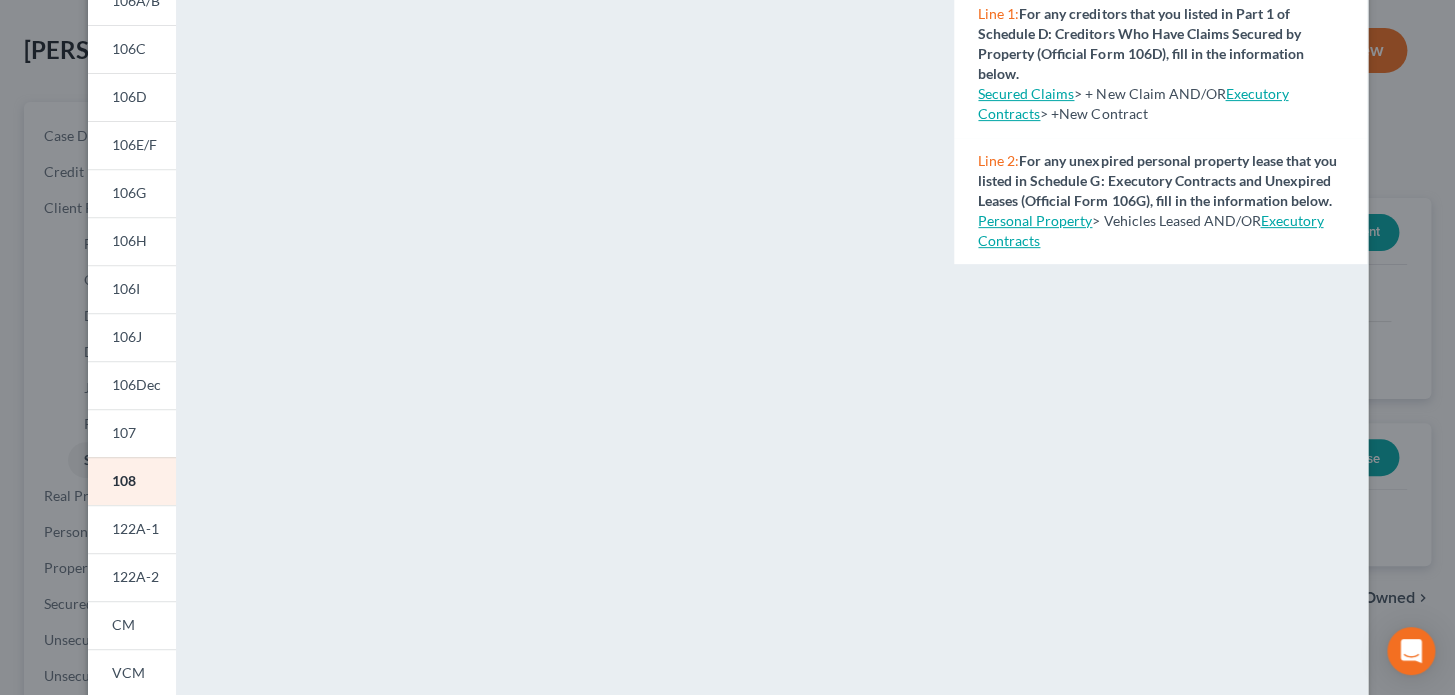 scroll, scrollTop: 272, scrollLeft: 0, axis: vertical 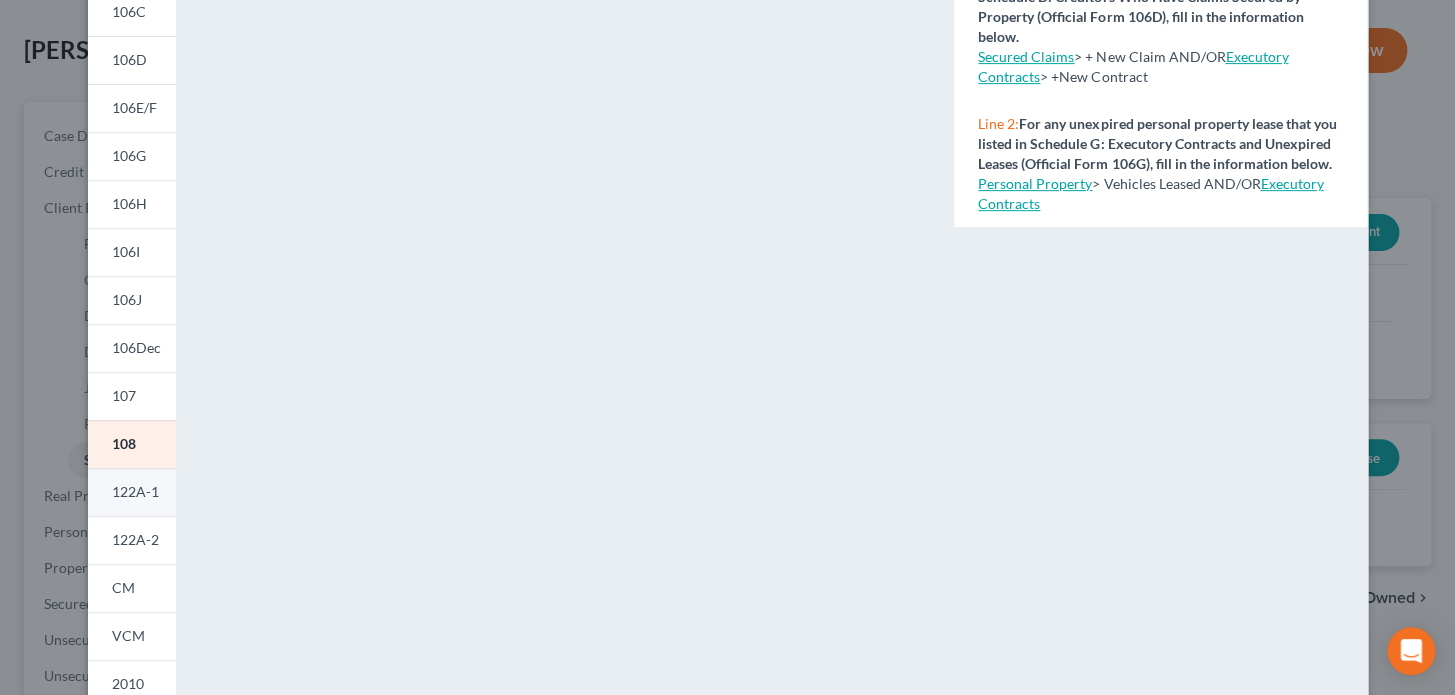 click on "122A-1" at bounding box center (135, 491) 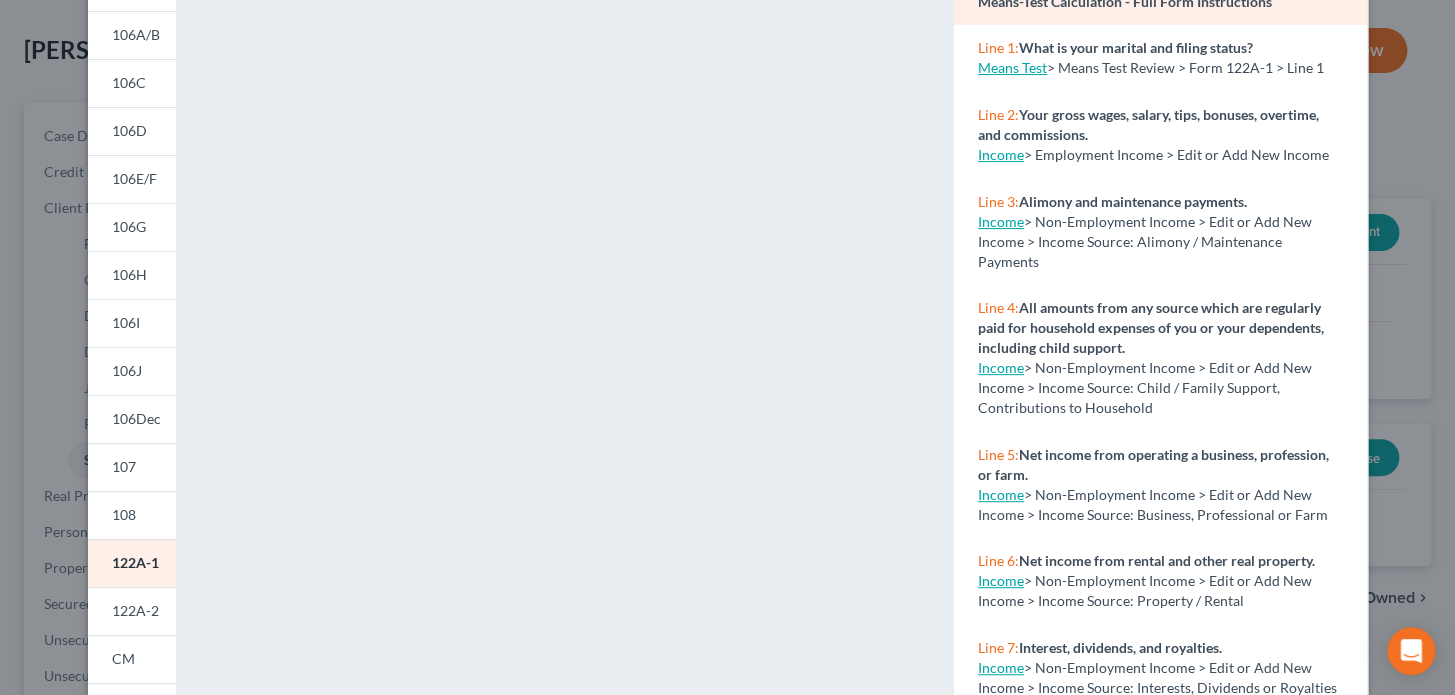 scroll, scrollTop: 272, scrollLeft: 0, axis: vertical 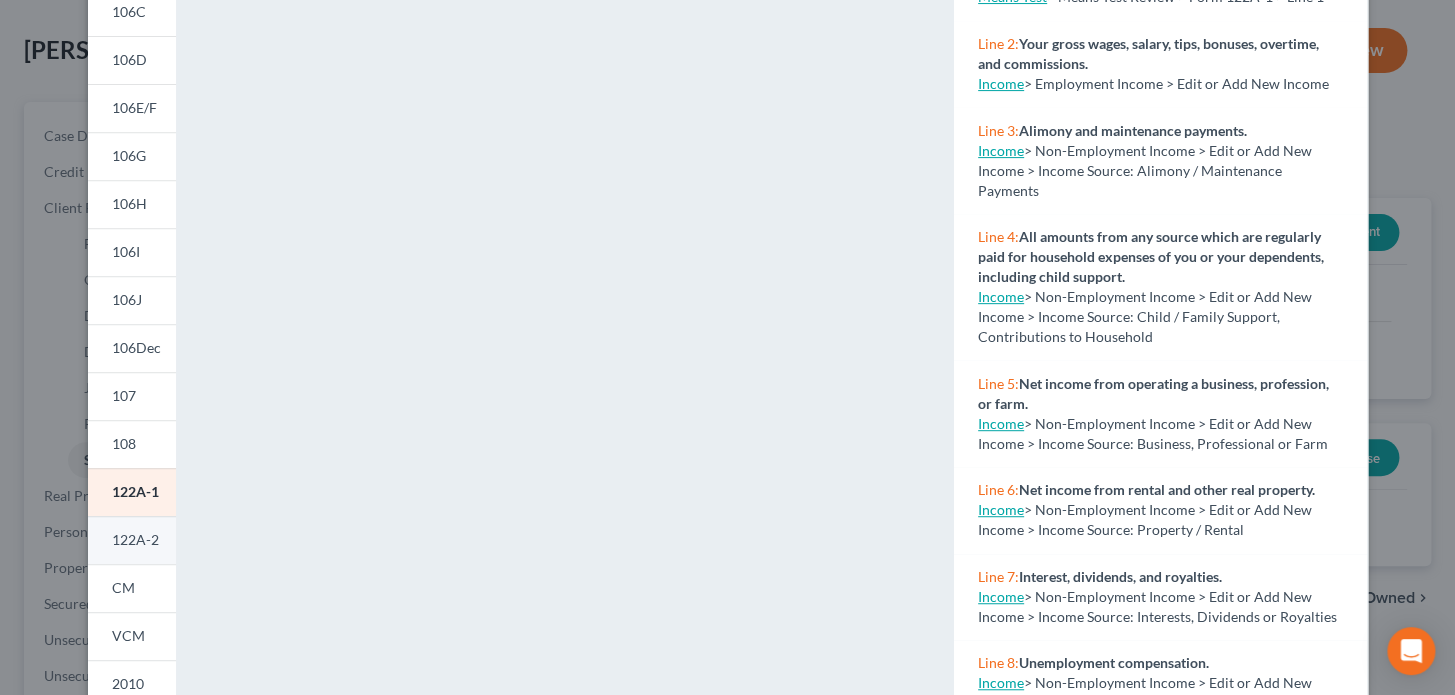 click on "122A-2" at bounding box center [135, 539] 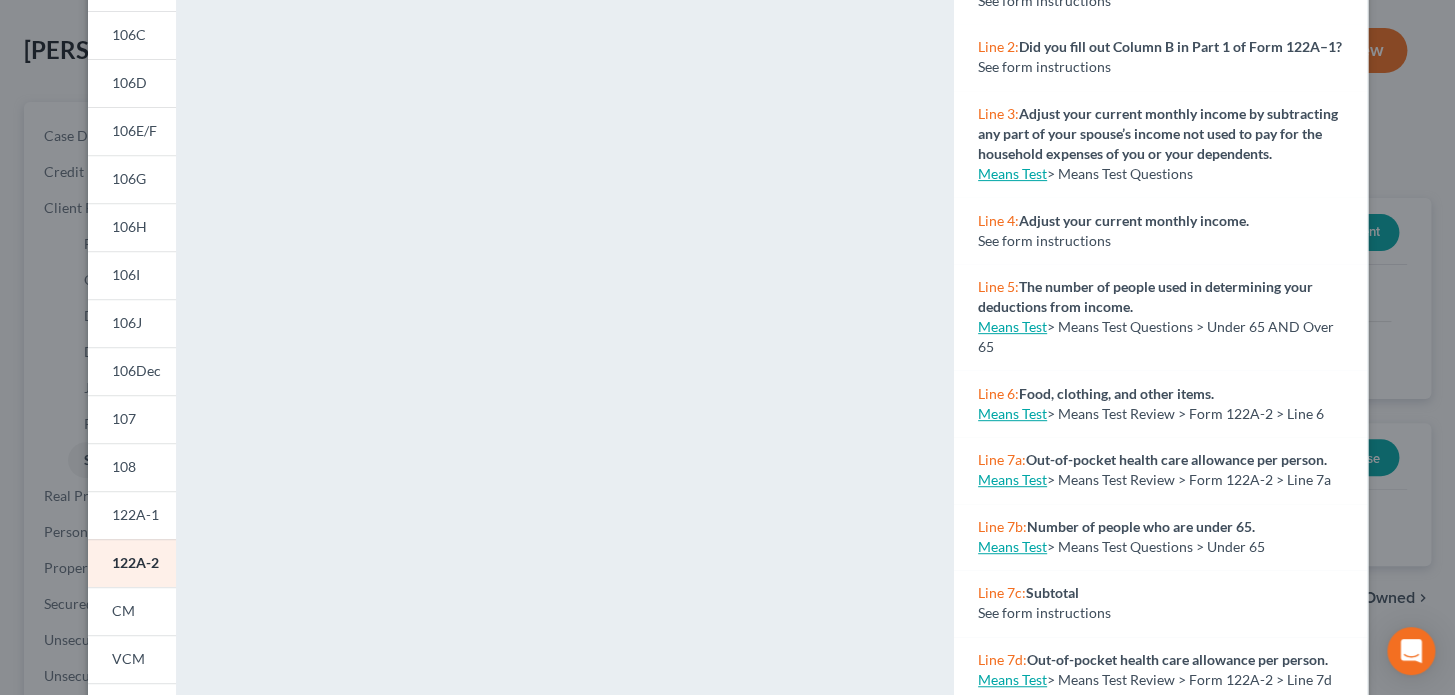 scroll, scrollTop: 272, scrollLeft: 0, axis: vertical 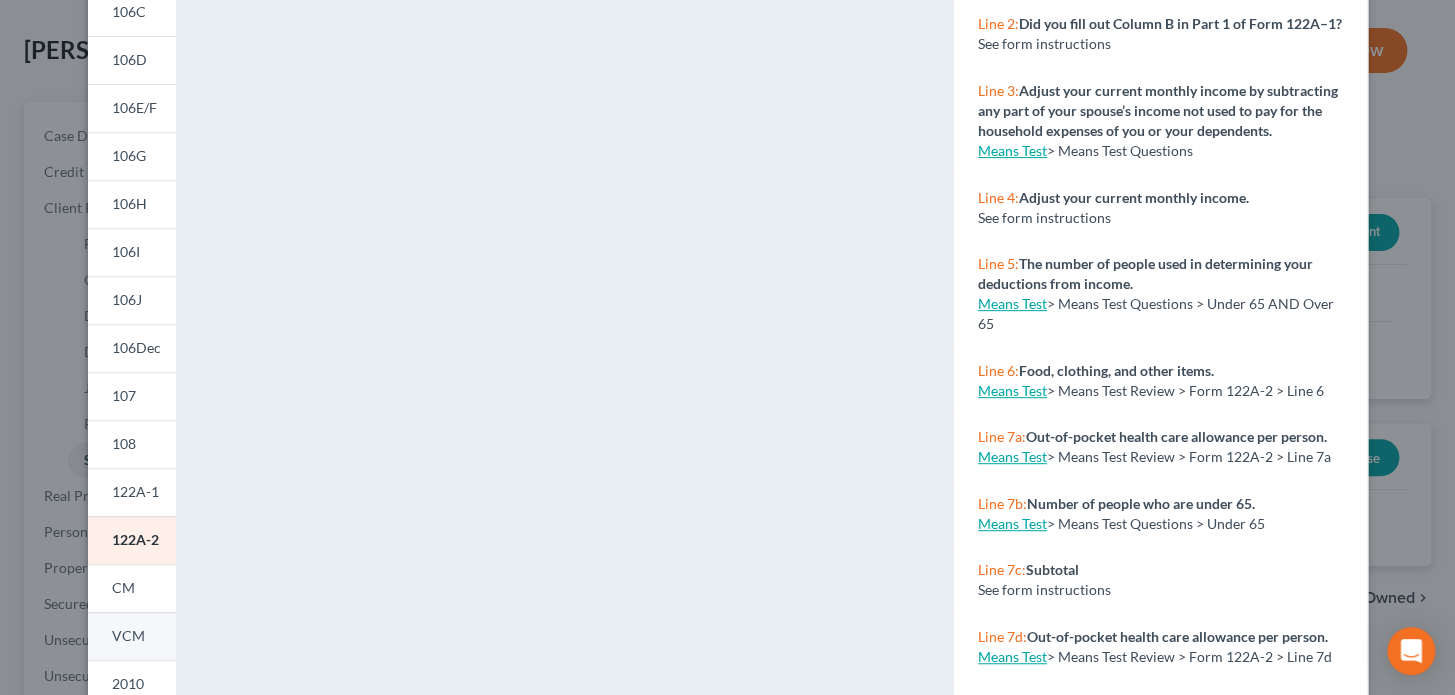 click on "VCM" at bounding box center [128, 635] 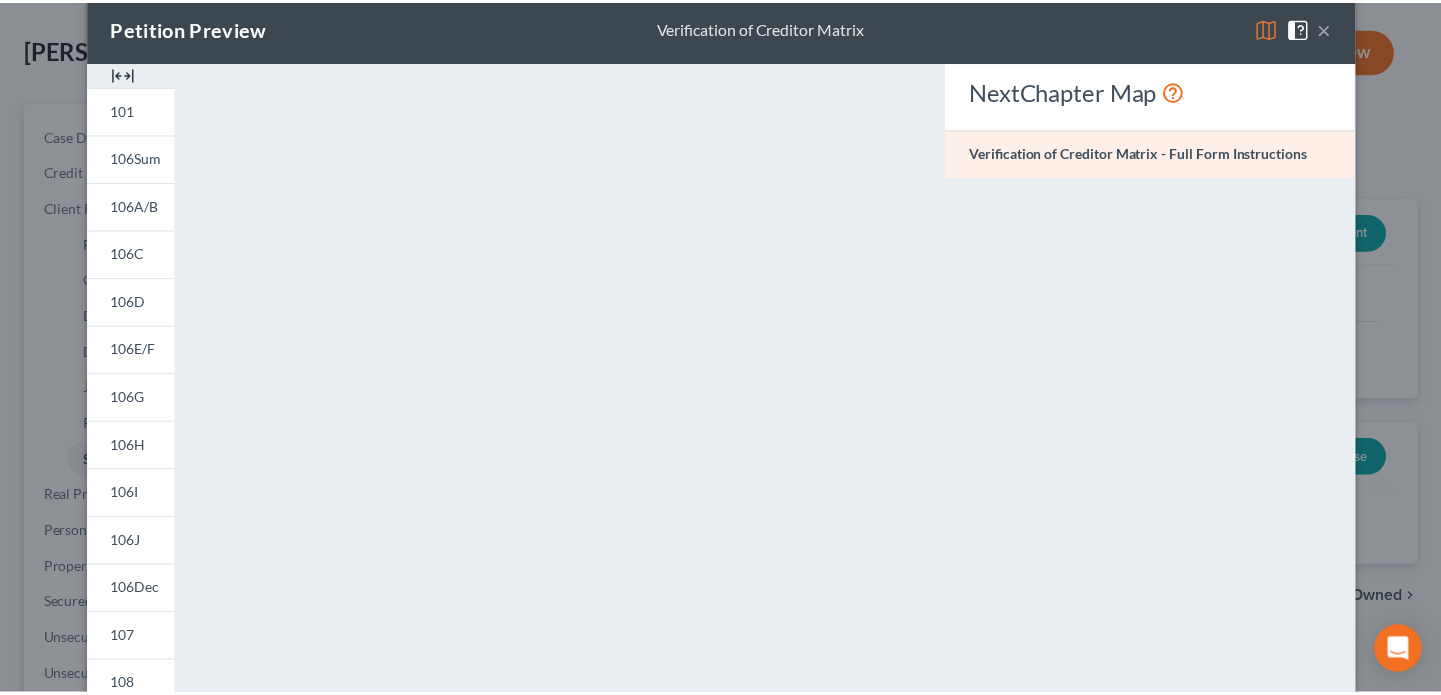 scroll, scrollTop: 0, scrollLeft: 0, axis: both 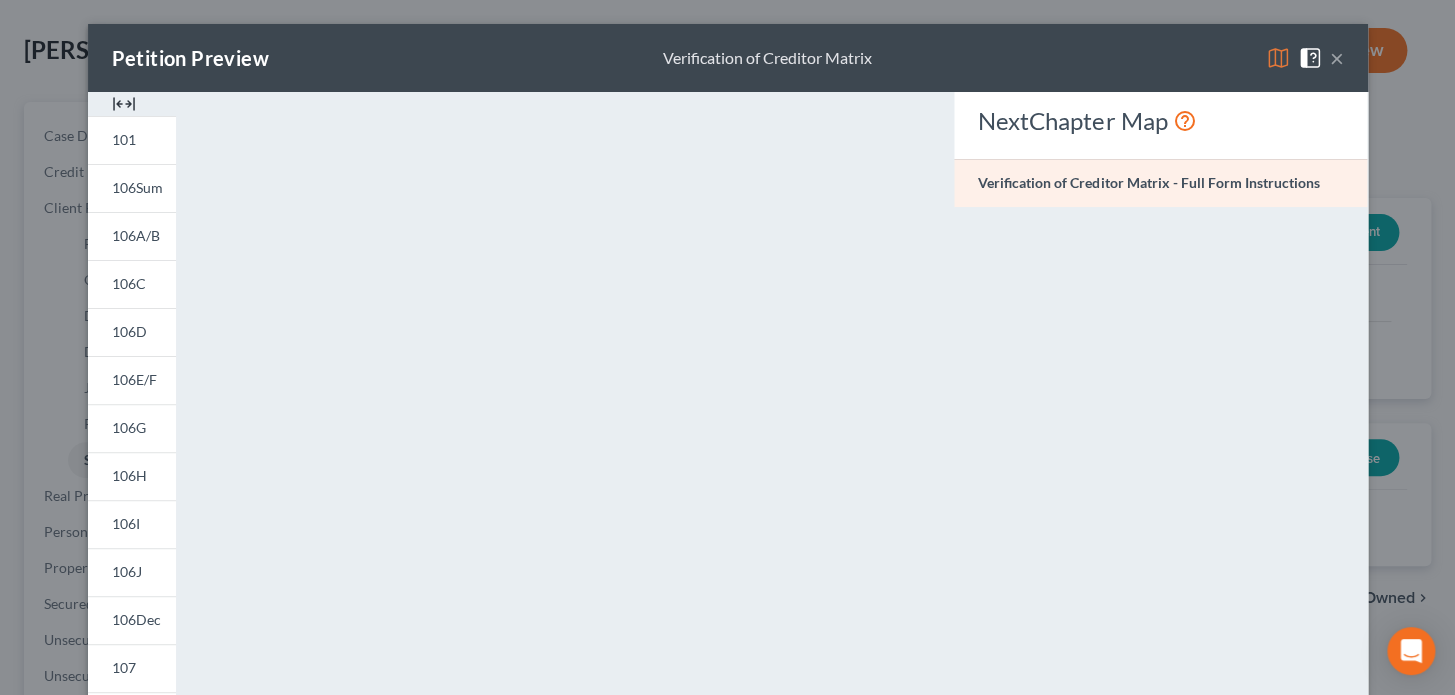 click on "×" at bounding box center [1337, 58] 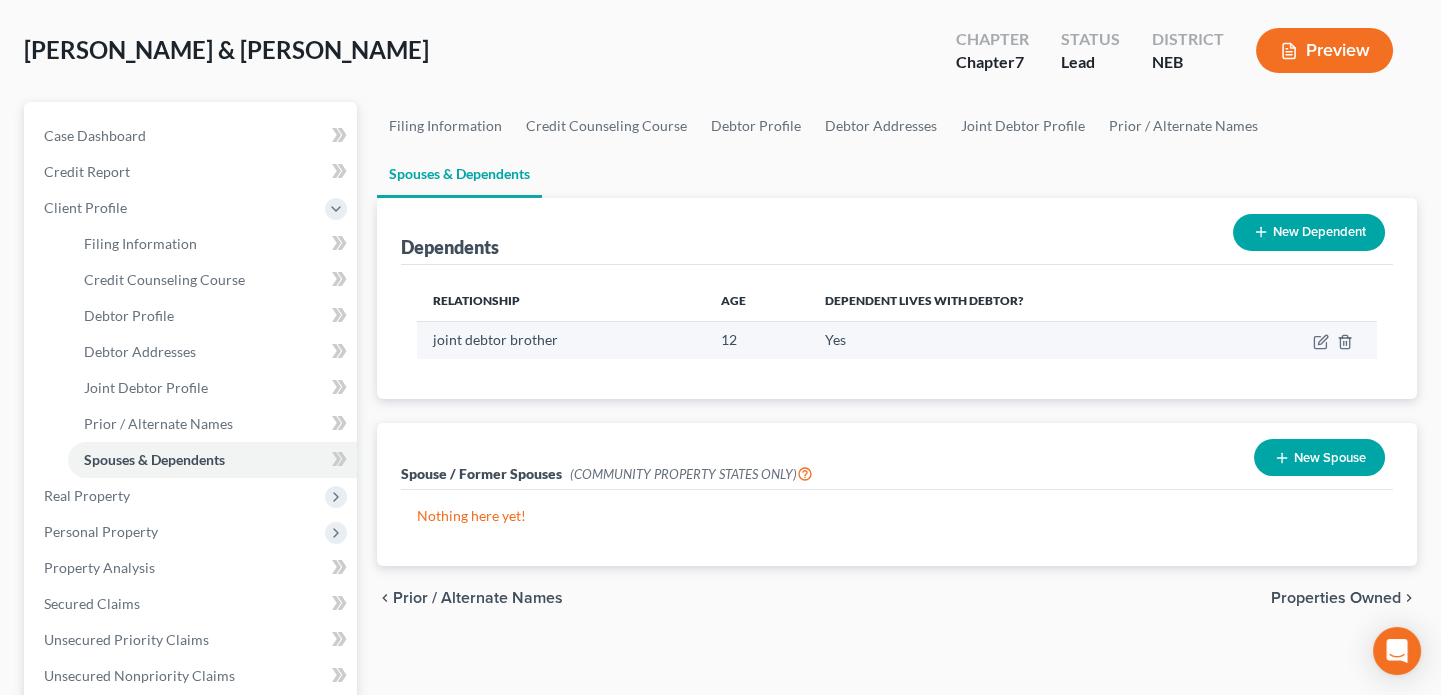 scroll, scrollTop: 0, scrollLeft: 0, axis: both 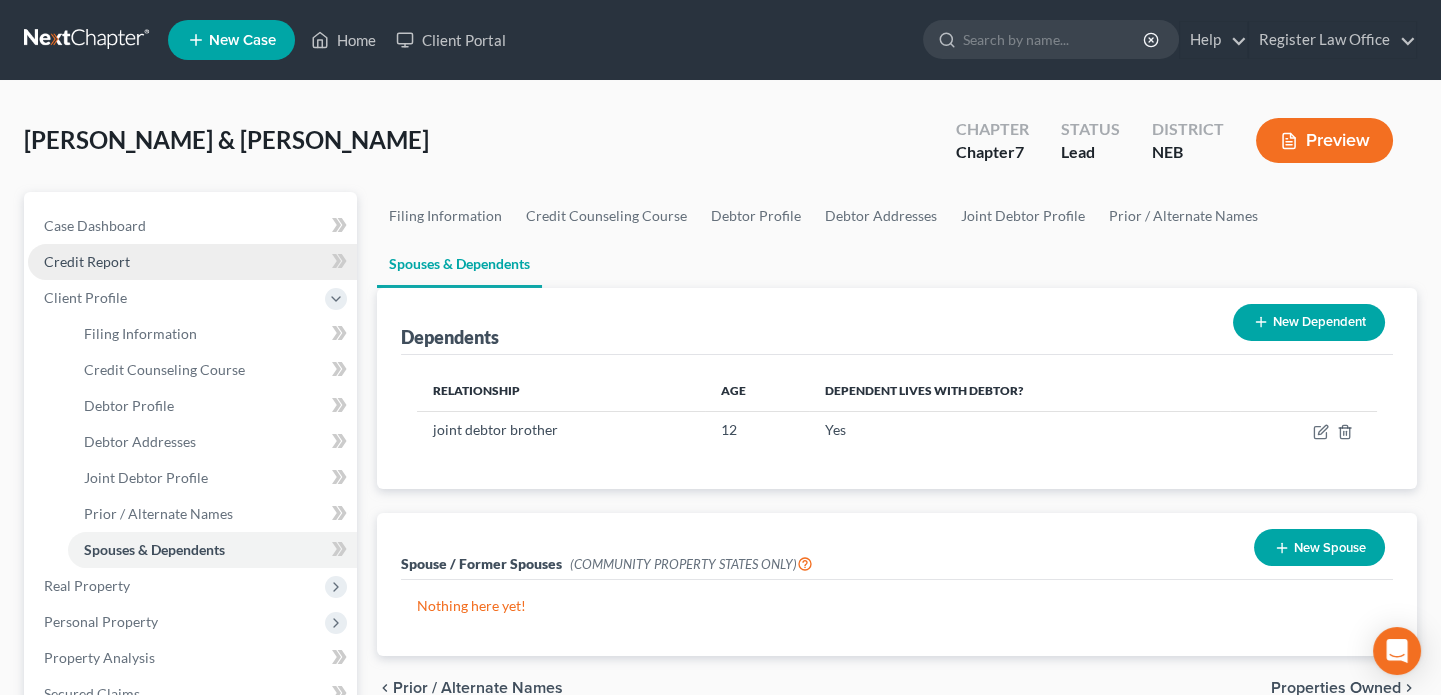 click on "Credit Report" at bounding box center (192, 262) 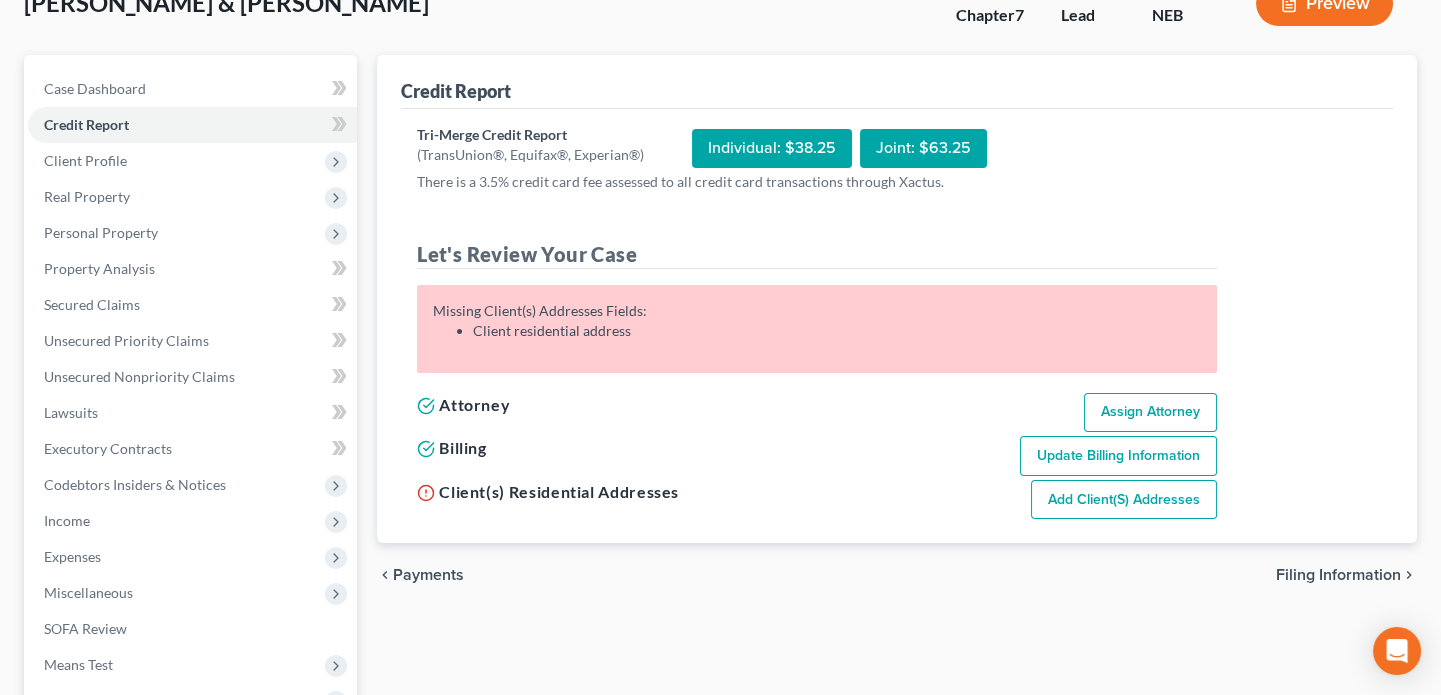 scroll, scrollTop: 181, scrollLeft: 0, axis: vertical 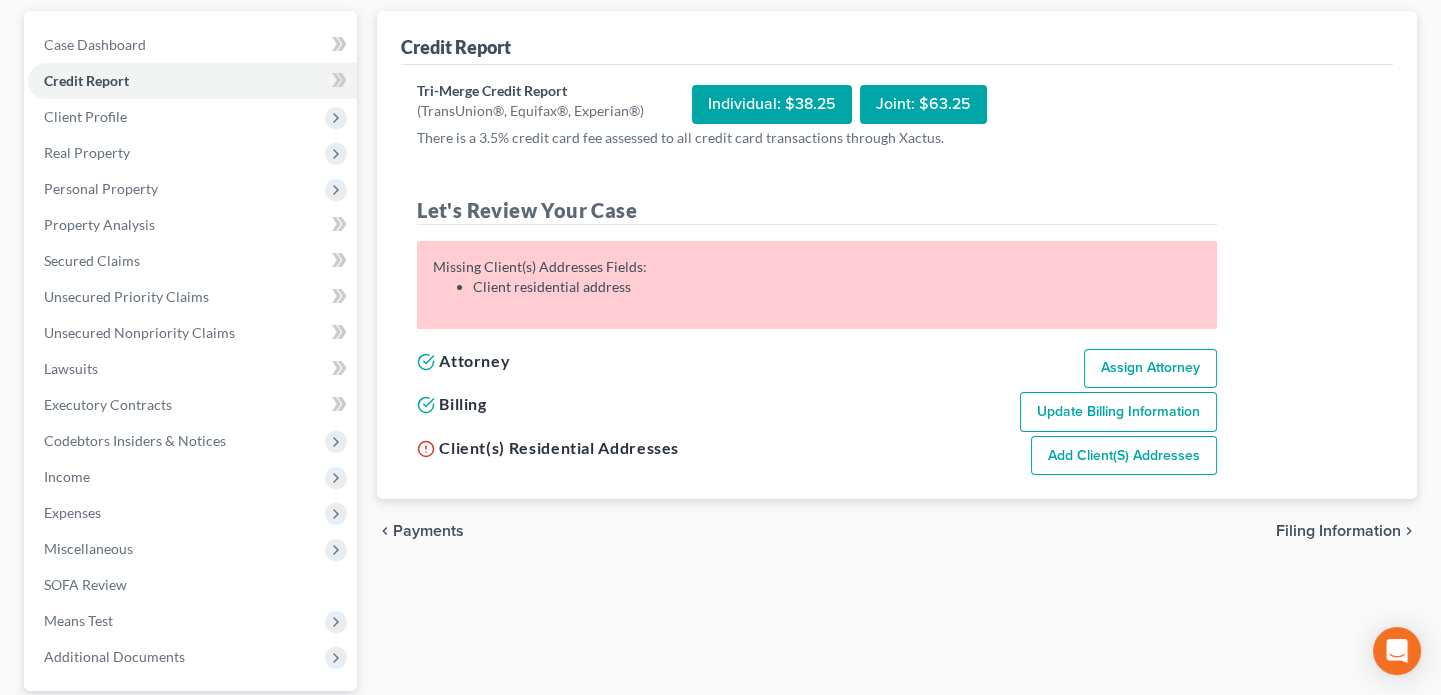 click on "Joint: $63.25" at bounding box center (923, 104) 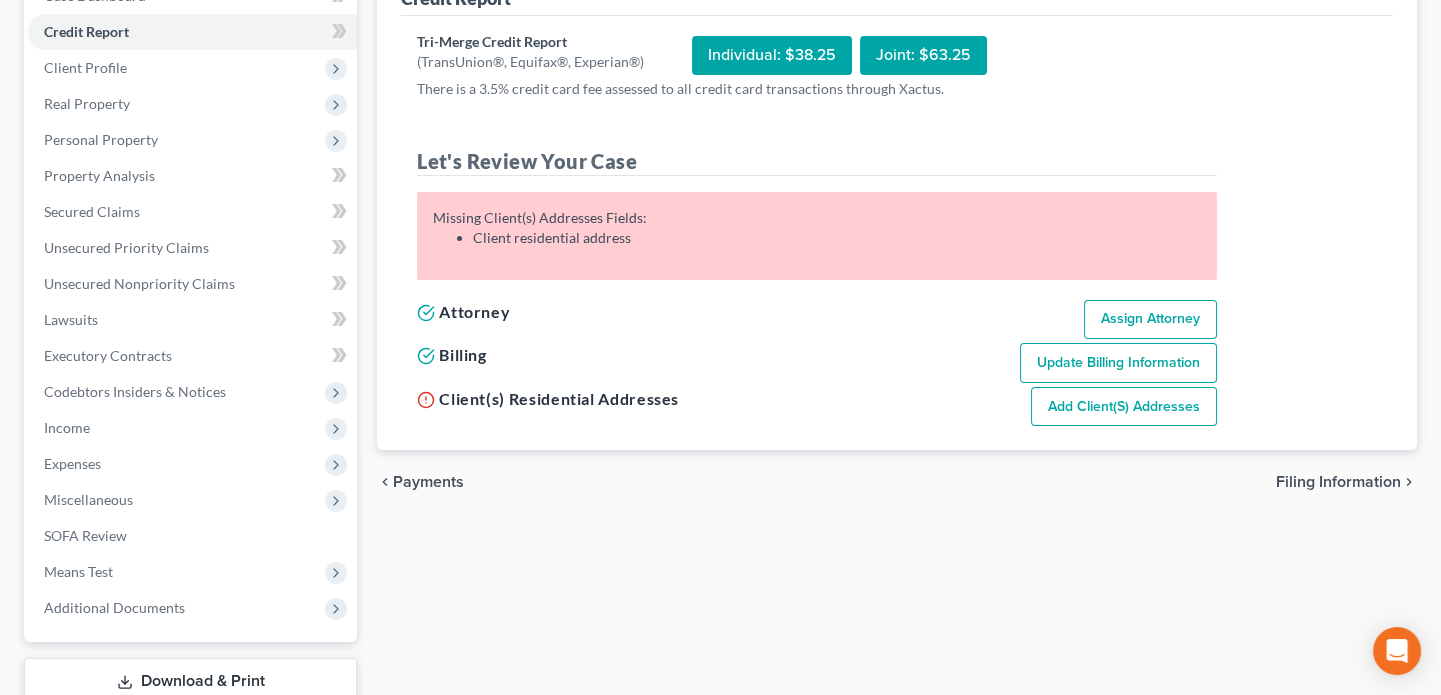 scroll, scrollTop: 272, scrollLeft: 0, axis: vertical 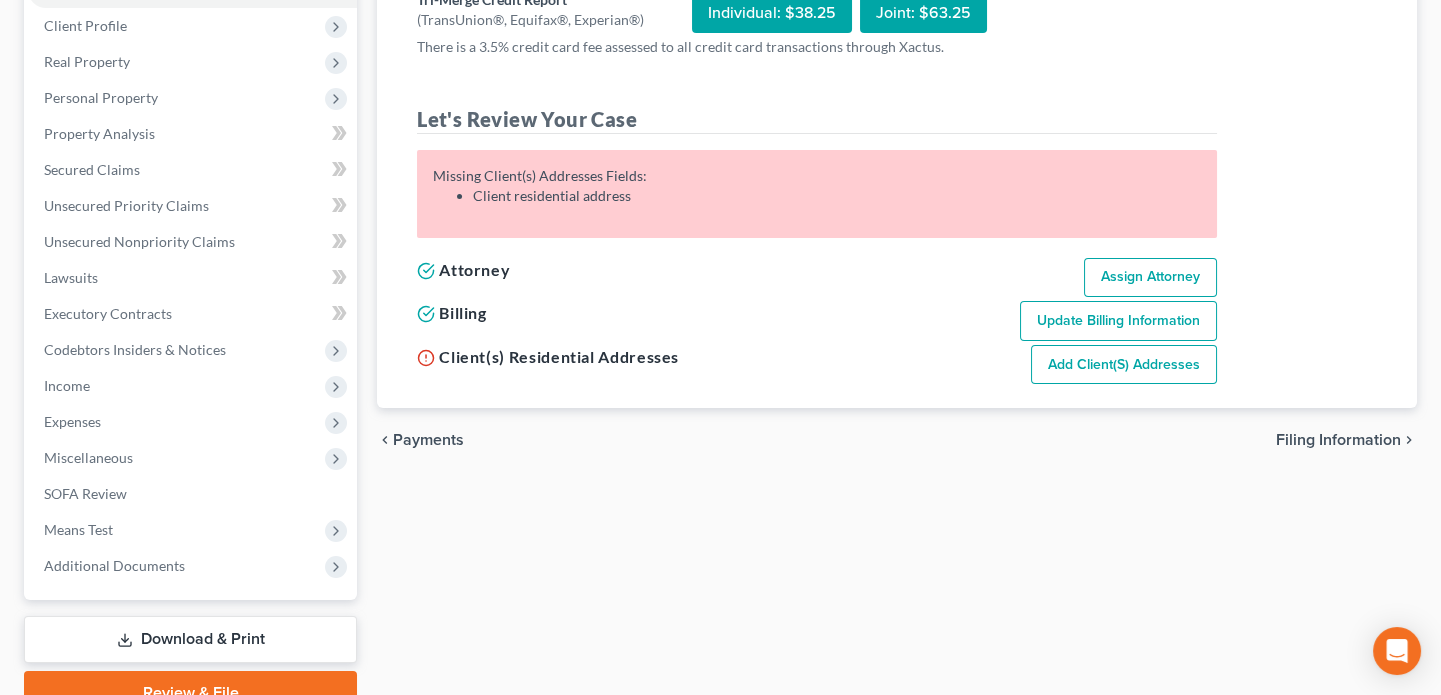 click on "Add Client(s) Addresses" at bounding box center [1124, 365] 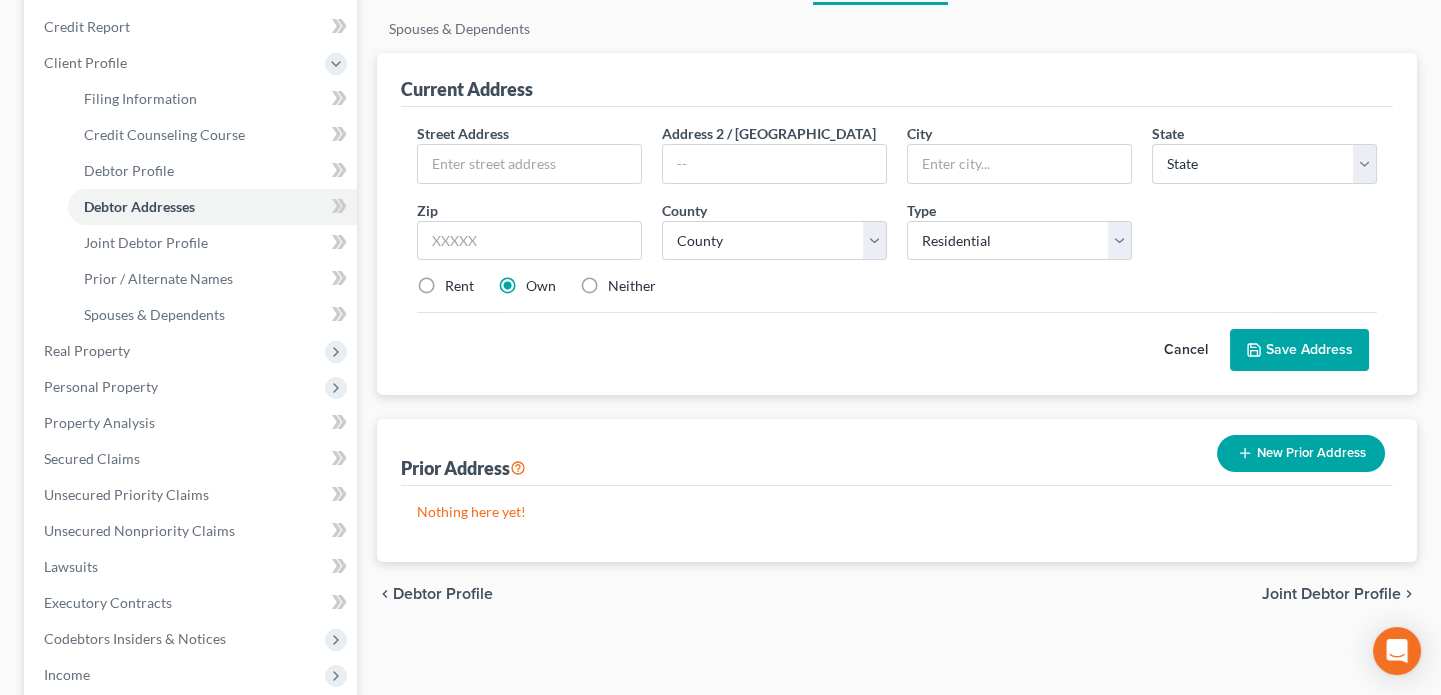 scroll, scrollTop: 272, scrollLeft: 0, axis: vertical 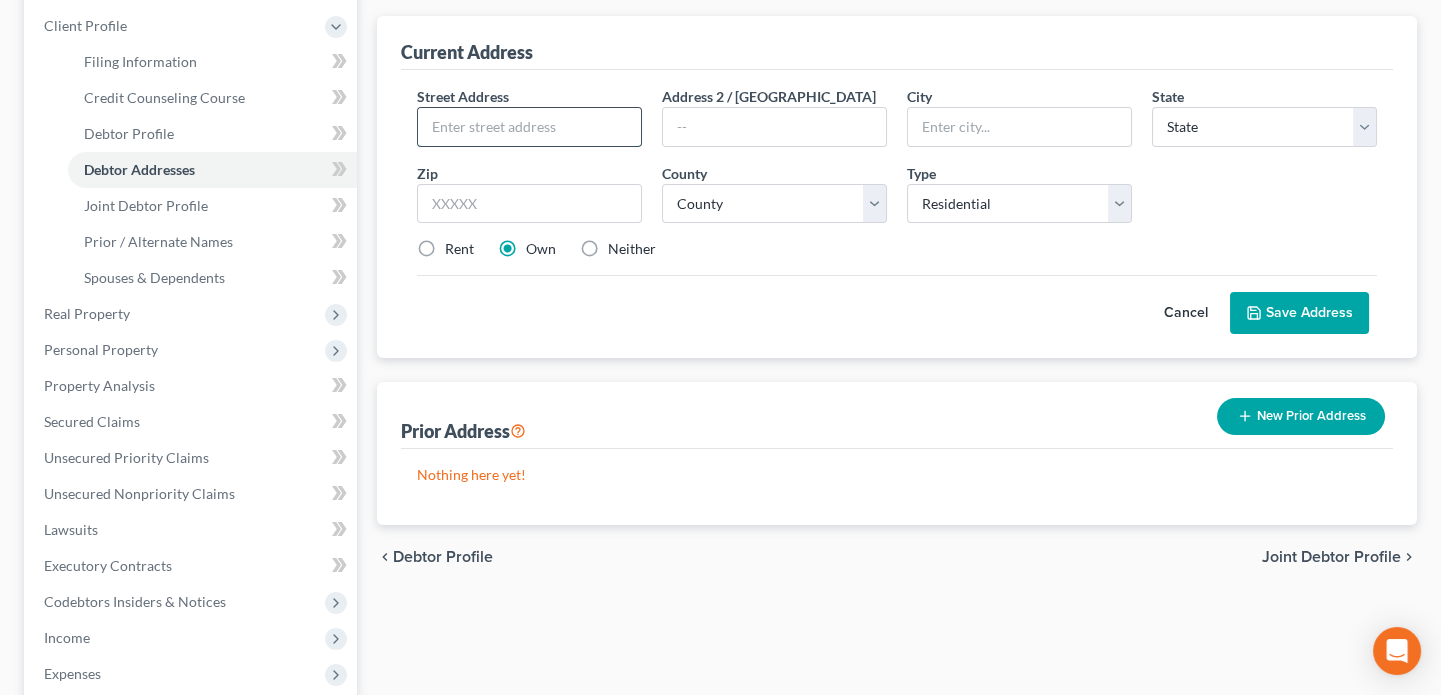 click at bounding box center (529, 127) 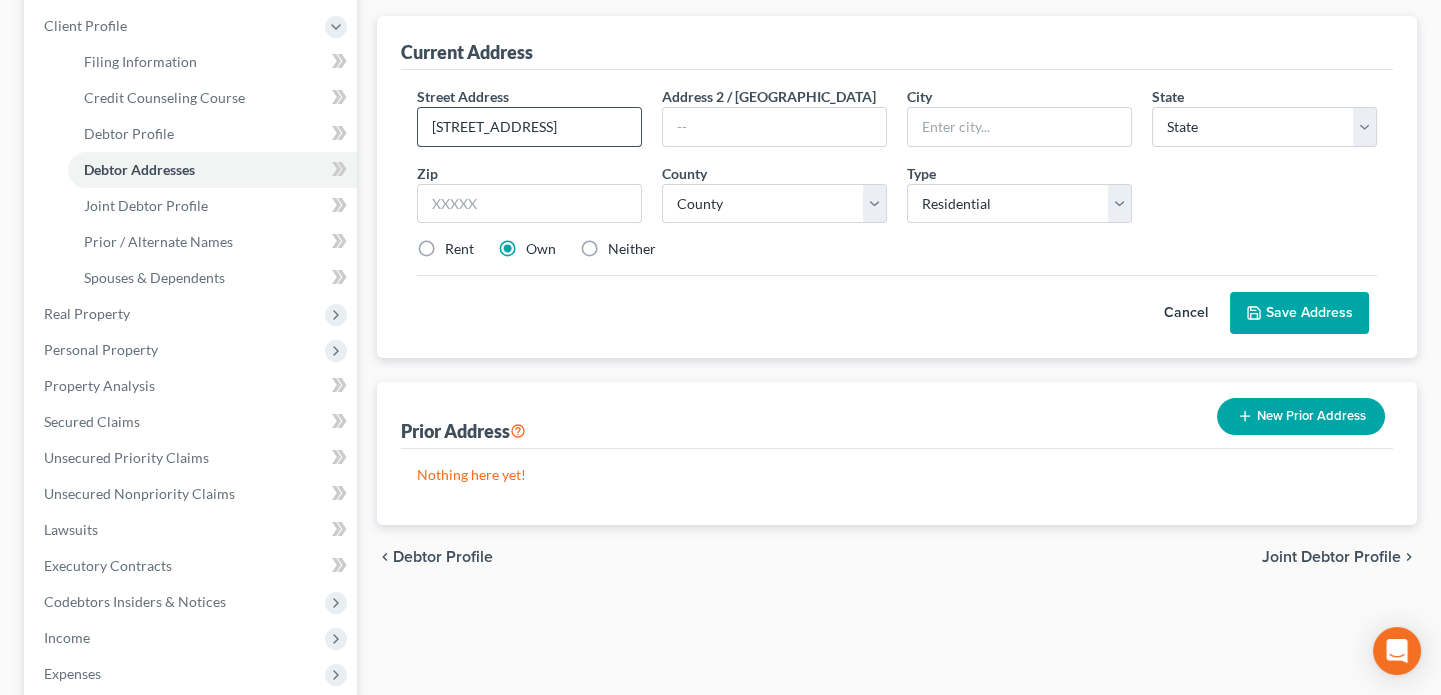 type on "609 Fort St" 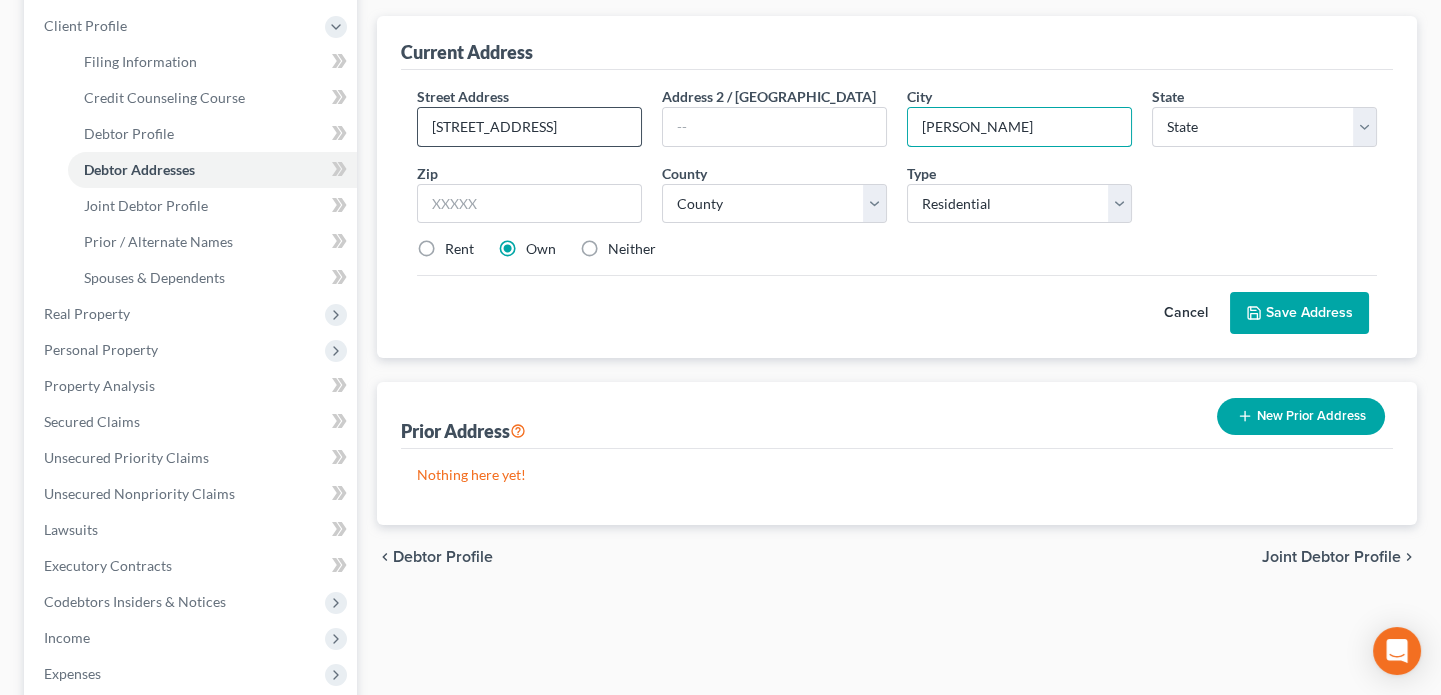 type on "Schuyler" 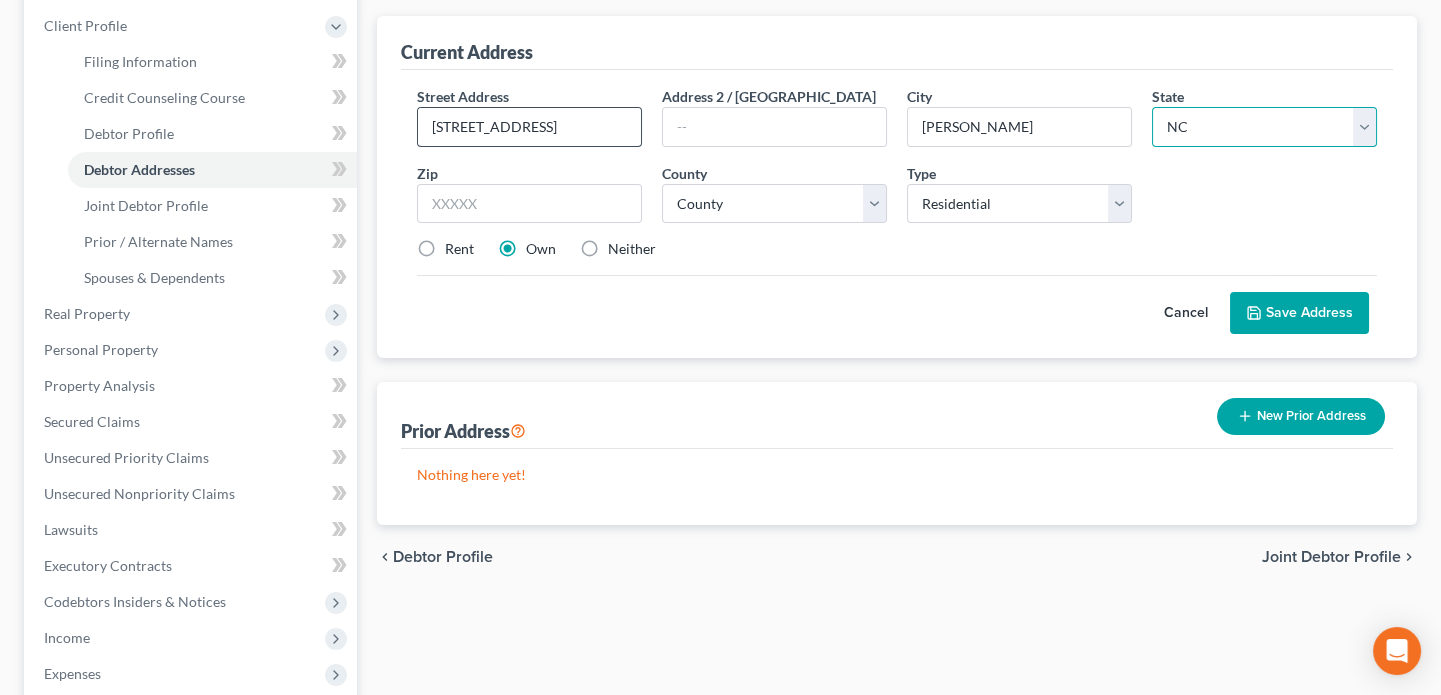 select on "30" 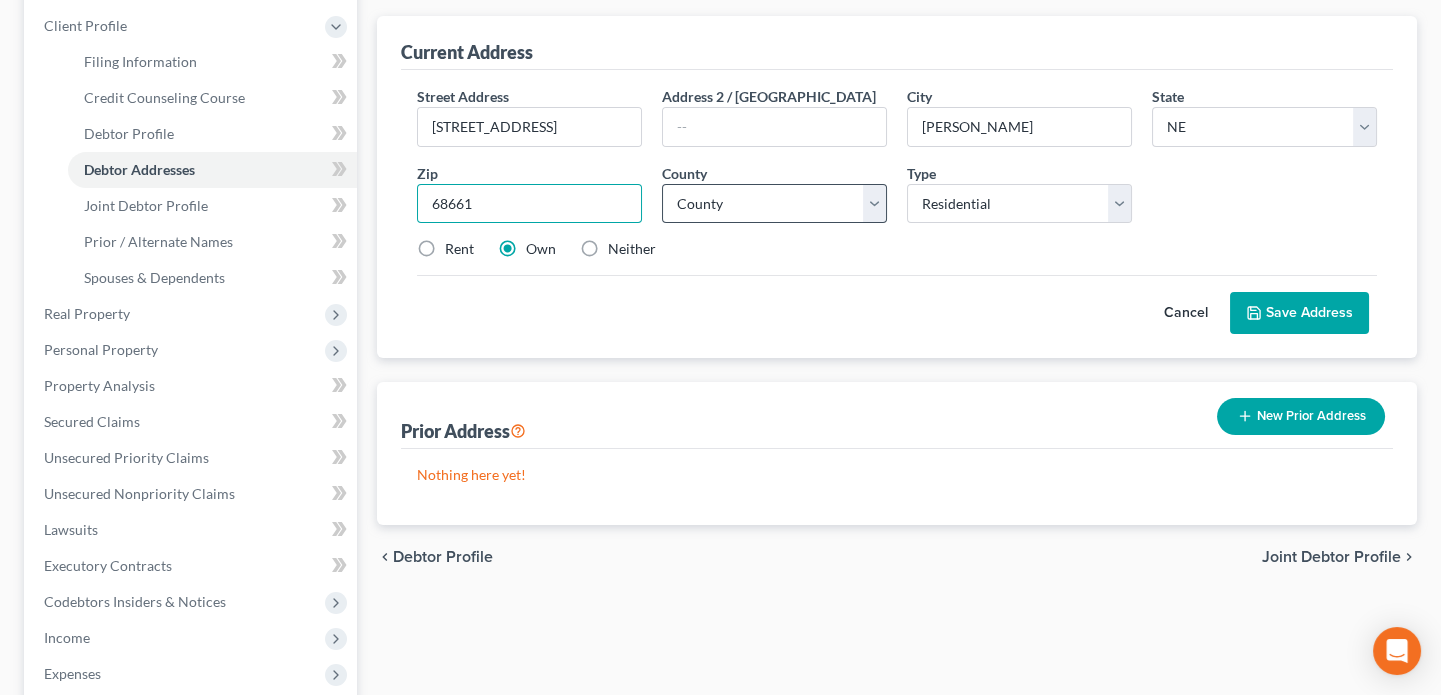 type on "68661" 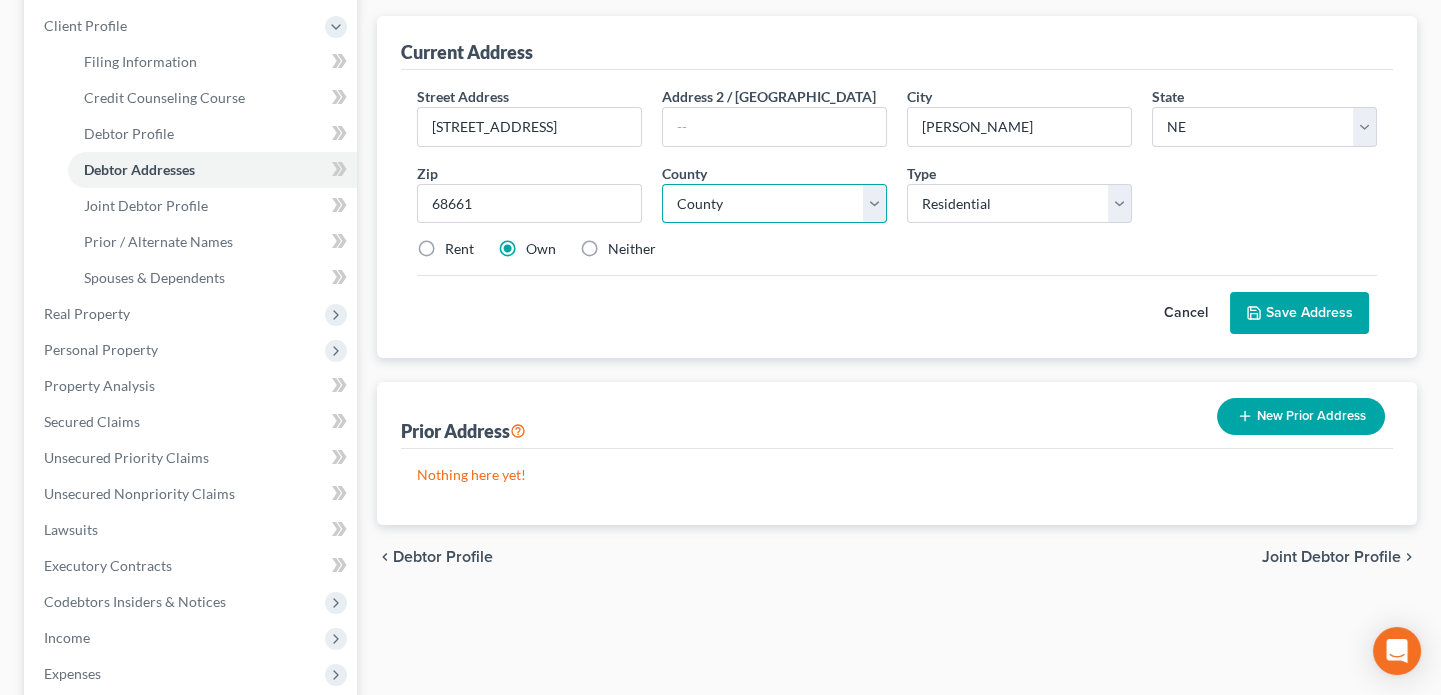click on "County Adams County Antelope County Arthur County Banner County Blaine County Boone County Box Butte County Boyd County Brown County Buffalo County Burt County Butler County Cass County Cedar County Chase County Cherry County Cheyenne County Clay County Colfax County Cuming County Custer County Dakota County Dawes County Dawson County Deuel County Dixon County Dodge County Douglas County Dundy County Fillmore County Franklin County Frontier County Furnas County Gage County Garden County Garfield County Gosper County Grant County Greeley County Hall County Hamilton County Harlan County Hayes County Hitchcock County Holt County Hooker County Howard County Jefferson County Johnson County Kearney County Keith County Keya Paha County Kimball County Knox County Lancaster County Lincoln County Logan County Loup County Madison County McPherson County Merrick County Morrill County Nance County Nemaha County Nuckolls County Otoe County Pawnee County Perkins County Phelps County Pierce County Platte County Polk County" at bounding box center (774, 204) 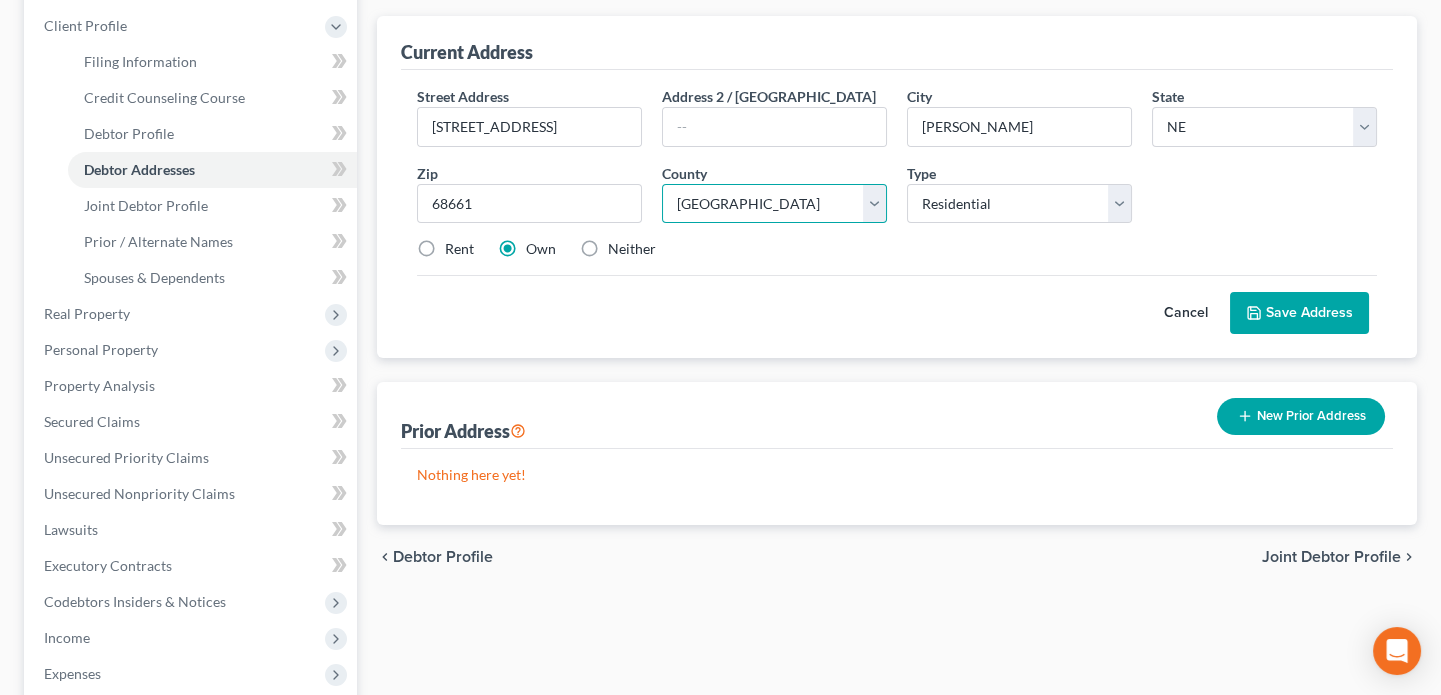 click on "County Adams County Antelope County Arthur County Banner County Blaine County Boone County Box Butte County Boyd County Brown County Buffalo County Burt County Butler County Cass County Cedar County Chase County Cherry County Cheyenne County Clay County Colfax County Cuming County Custer County Dakota County Dawes County Dawson County Deuel County Dixon County Dodge County Douglas County Dundy County Fillmore County Franklin County Frontier County Furnas County Gage County Garden County Garfield County Gosper County Grant County Greeley County Hall County Hamilton County Harlan County Hayes County Hitchcock County Holt County Hooker County Howard County Jefferson County Johnson County Kearney County Keith County Keya Paha County Kimball County Knox County Lancaster County Lincoln County Logan County Loup County Madison County McPherson County Merrick County Morrill County Nance County Nemaha County Nuckolls County Otoe County Pawnee County Perkins County Phelps County Pierce County Platte County Polk County" at bounding box center (774, 204) 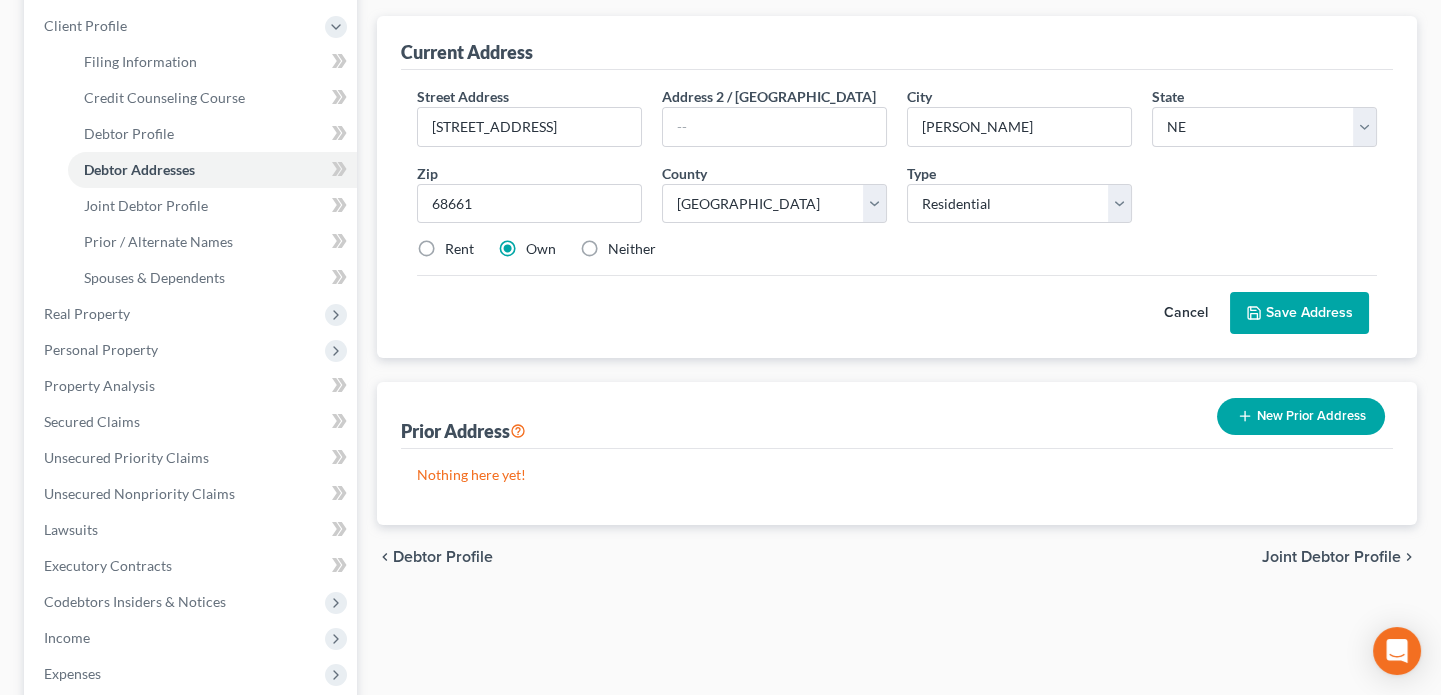 click on "Rent" at bounding box center [459, 249] 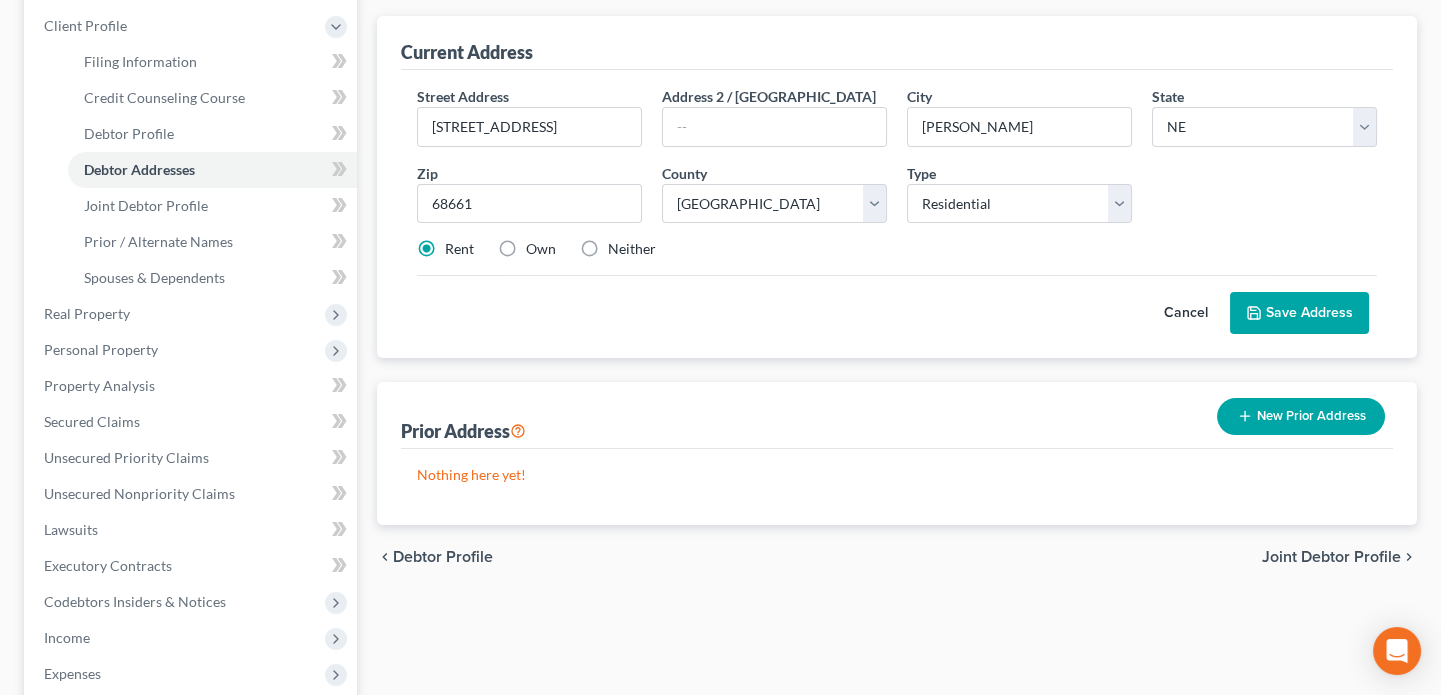 drag, startPoint x: 1265, startPoint y: 305, endPoint x: 1256, endPoint y: 310, distance: 10.29563 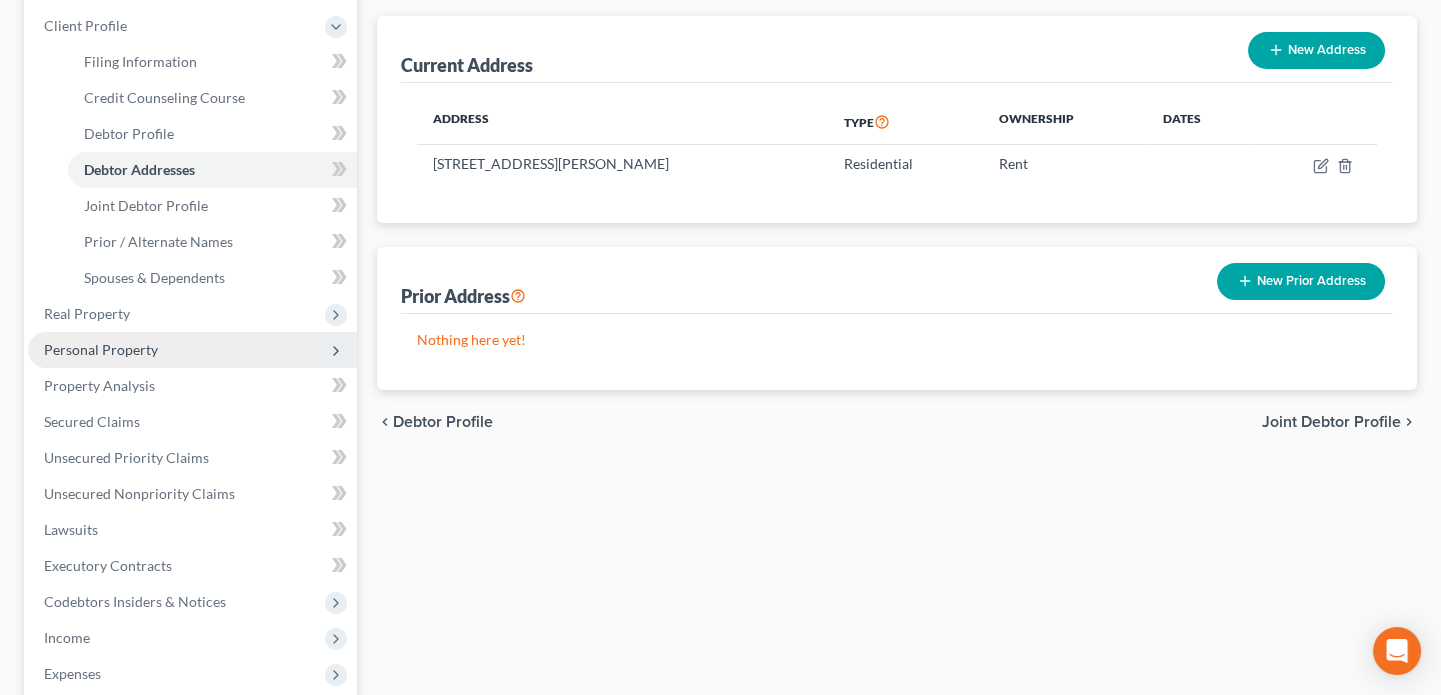 click on "Personal Property" at bounding box center [101, 349] 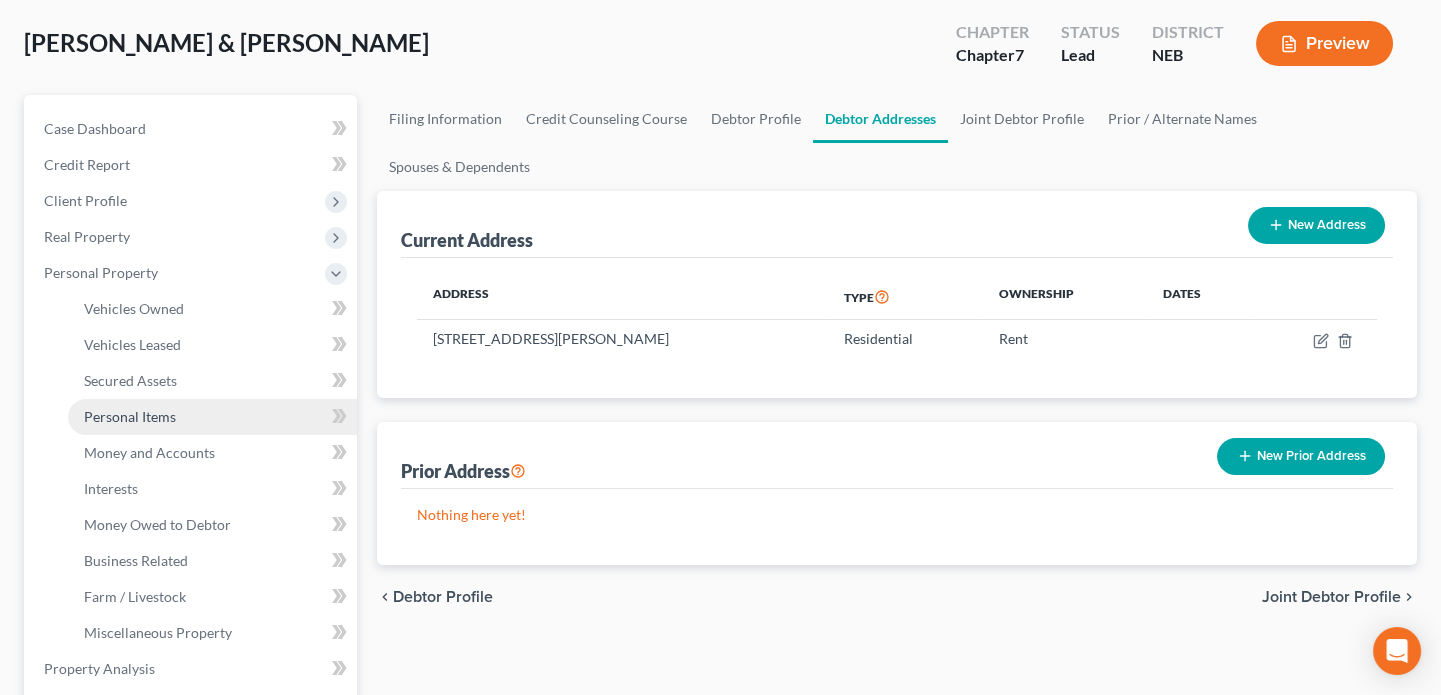 scroll, scrollTop: 0, scrollLeft: 0, axis: both 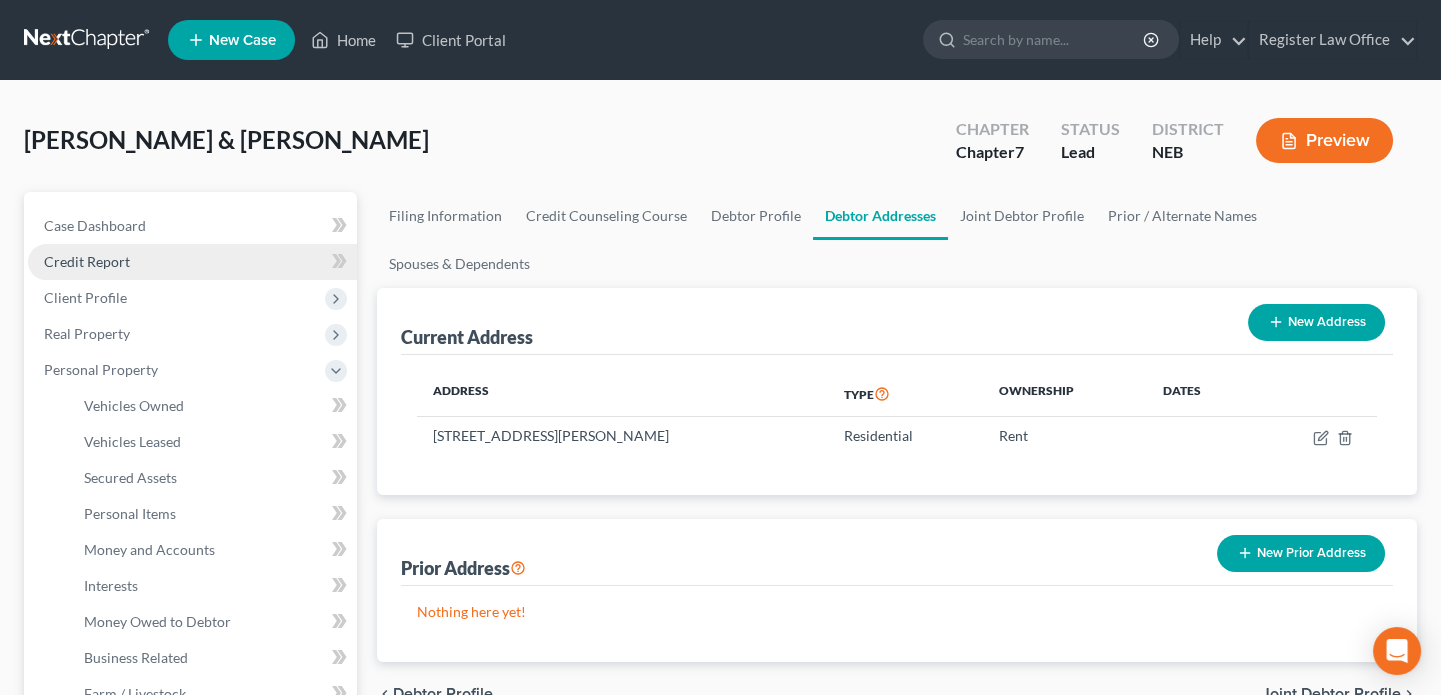 click on "Credit Report" at bounding box center (87, 261) 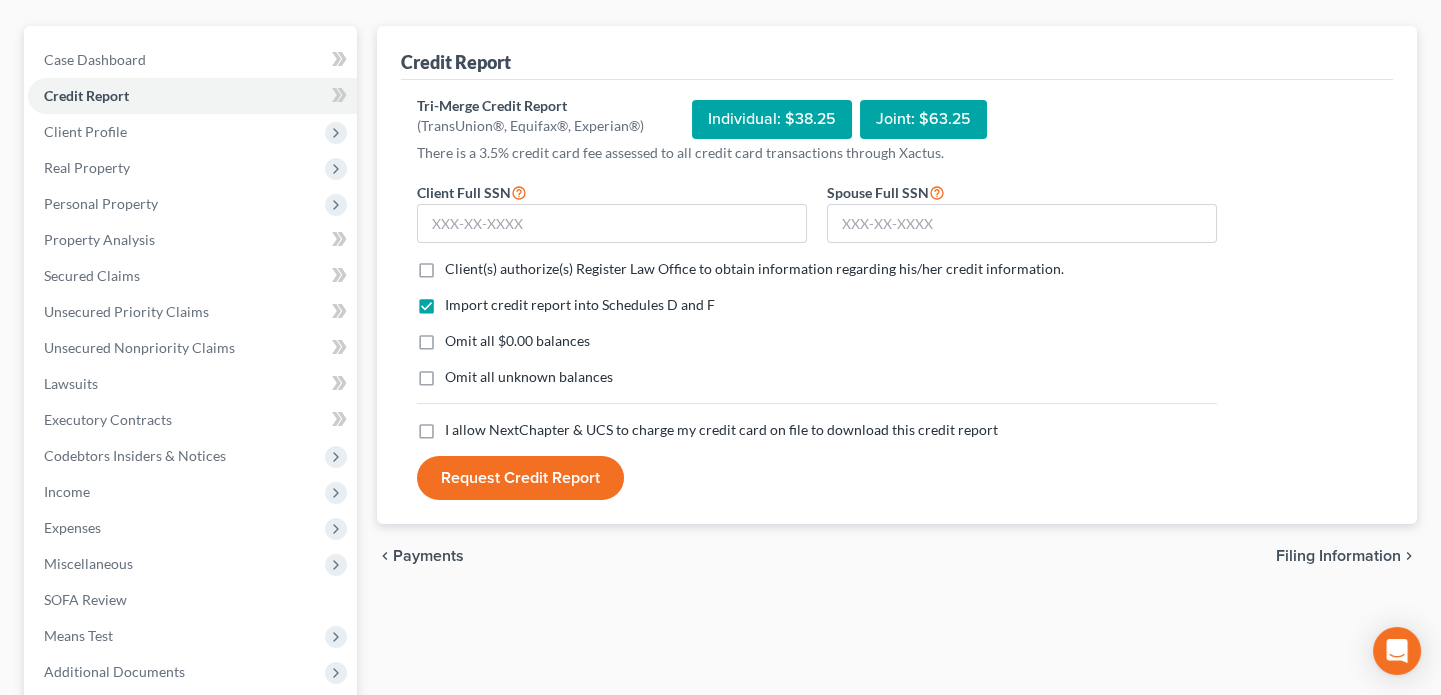 scroll, scrollTop: 181, scrollLeft: 0, axis: vertical 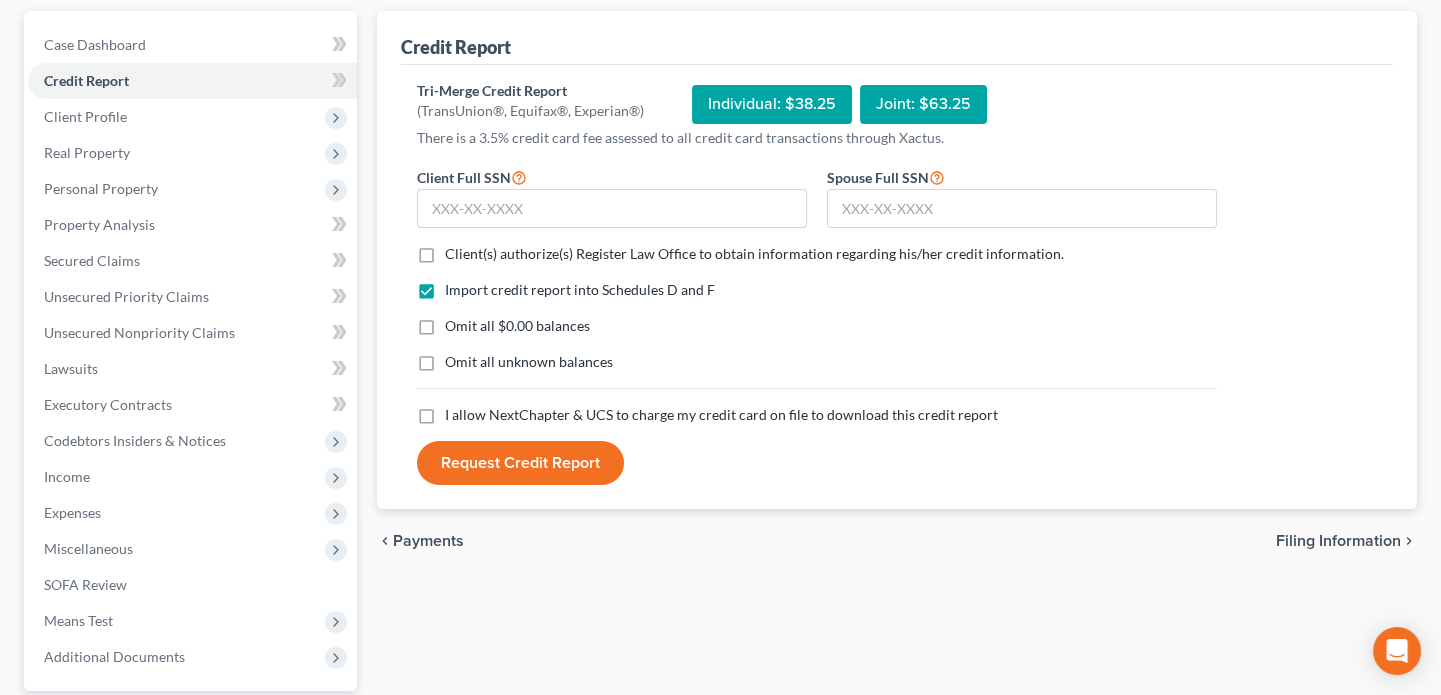 click on "Client(s) authorize(s) Register Law Office to obtain information regarding his/her credit information.
*" at bounding box center [754, 254] 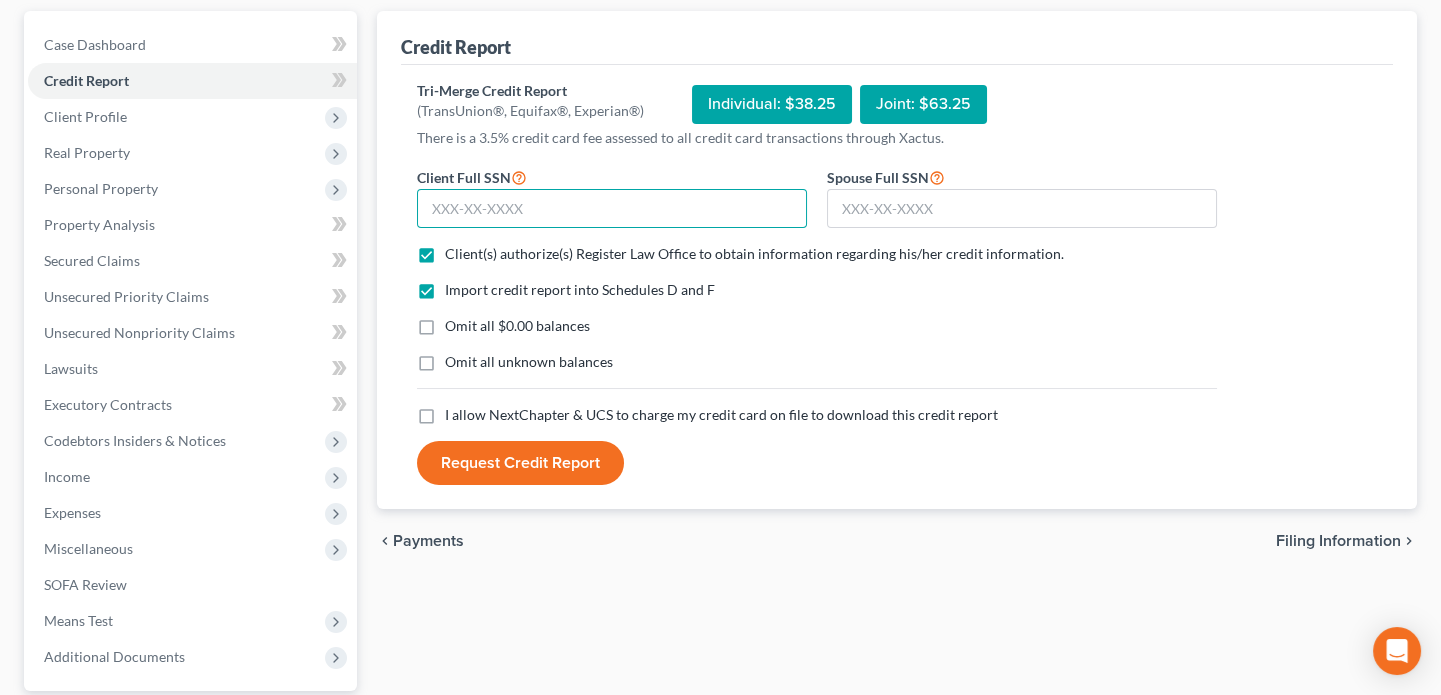 click at bounding box center (612, 209) 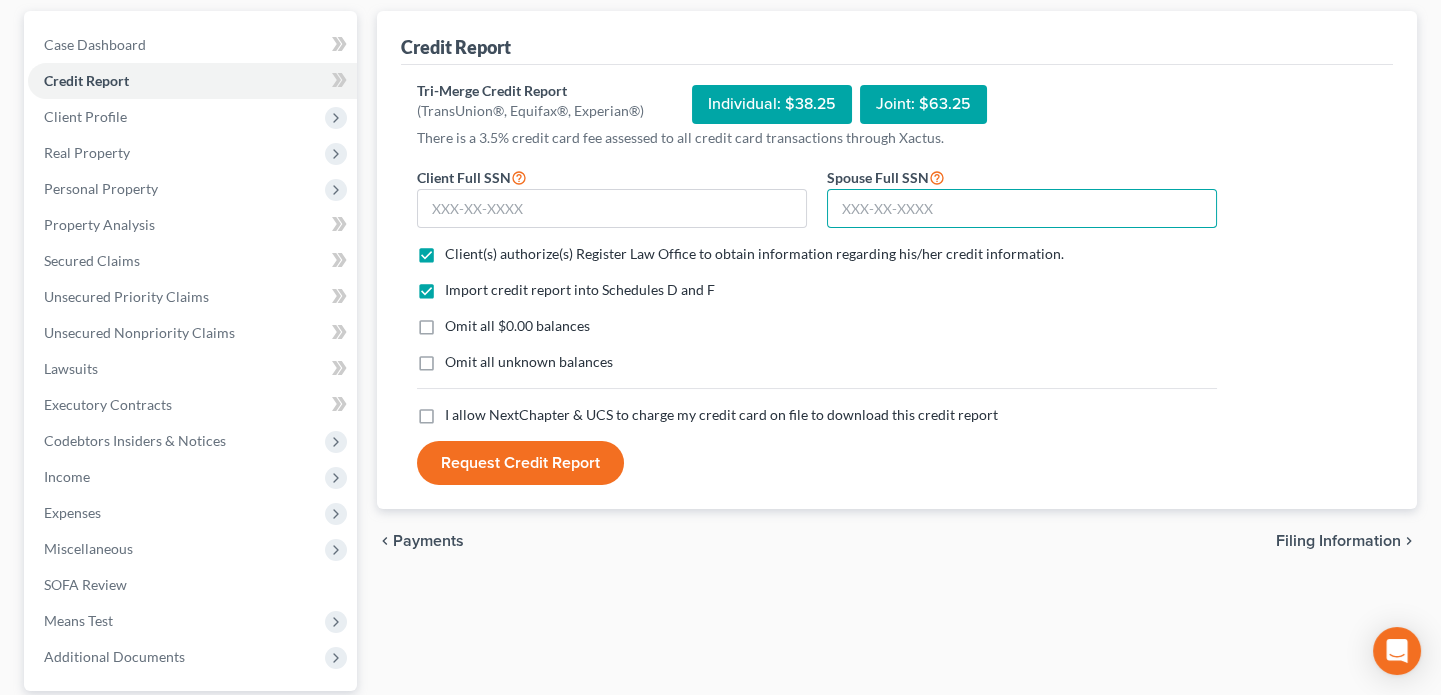 click at bounding box center (1022, 209) 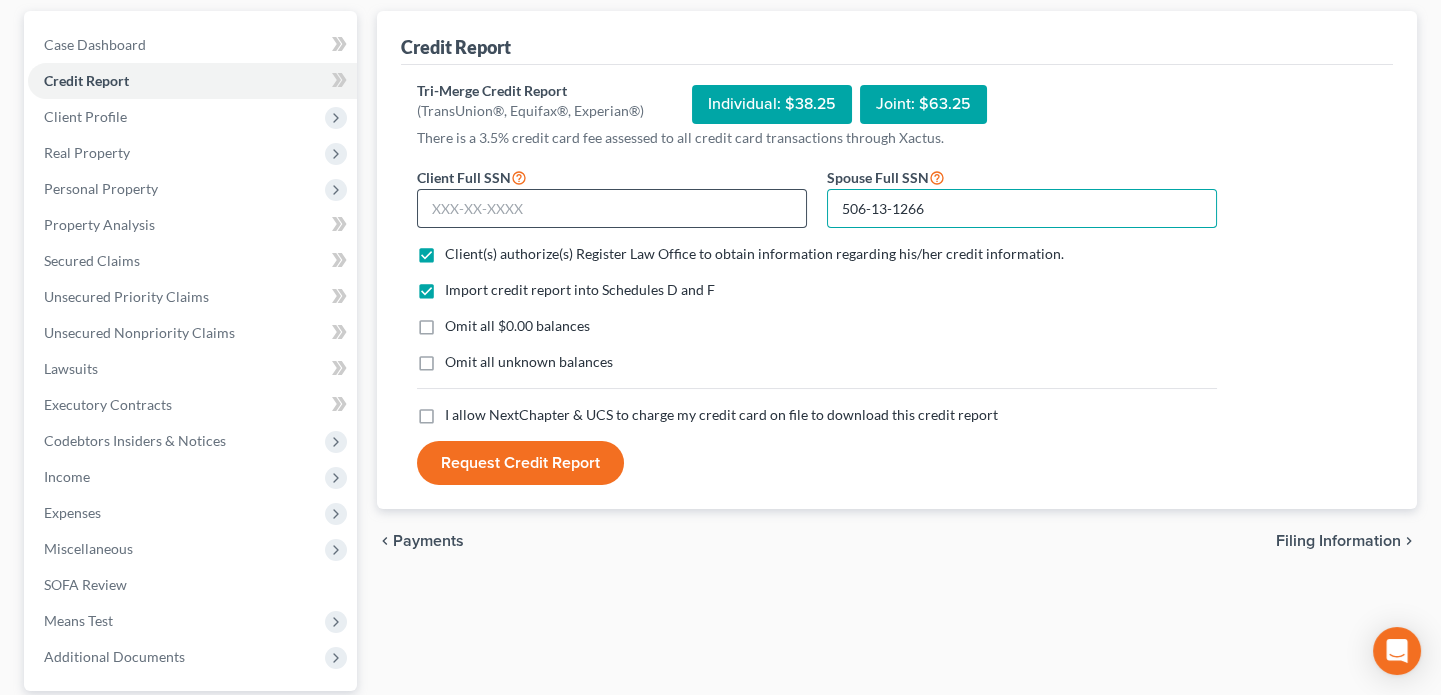 type on "506-13-1266" 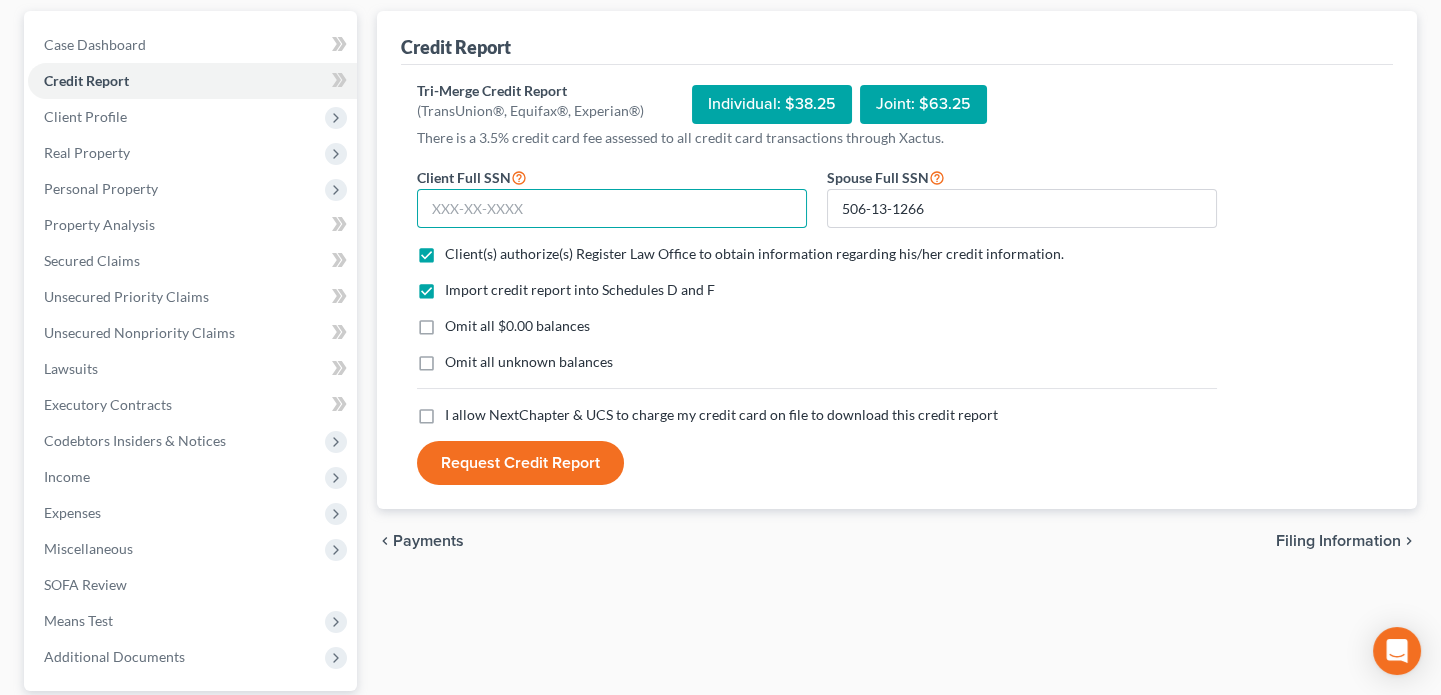 click at bounding box center [612, 209] 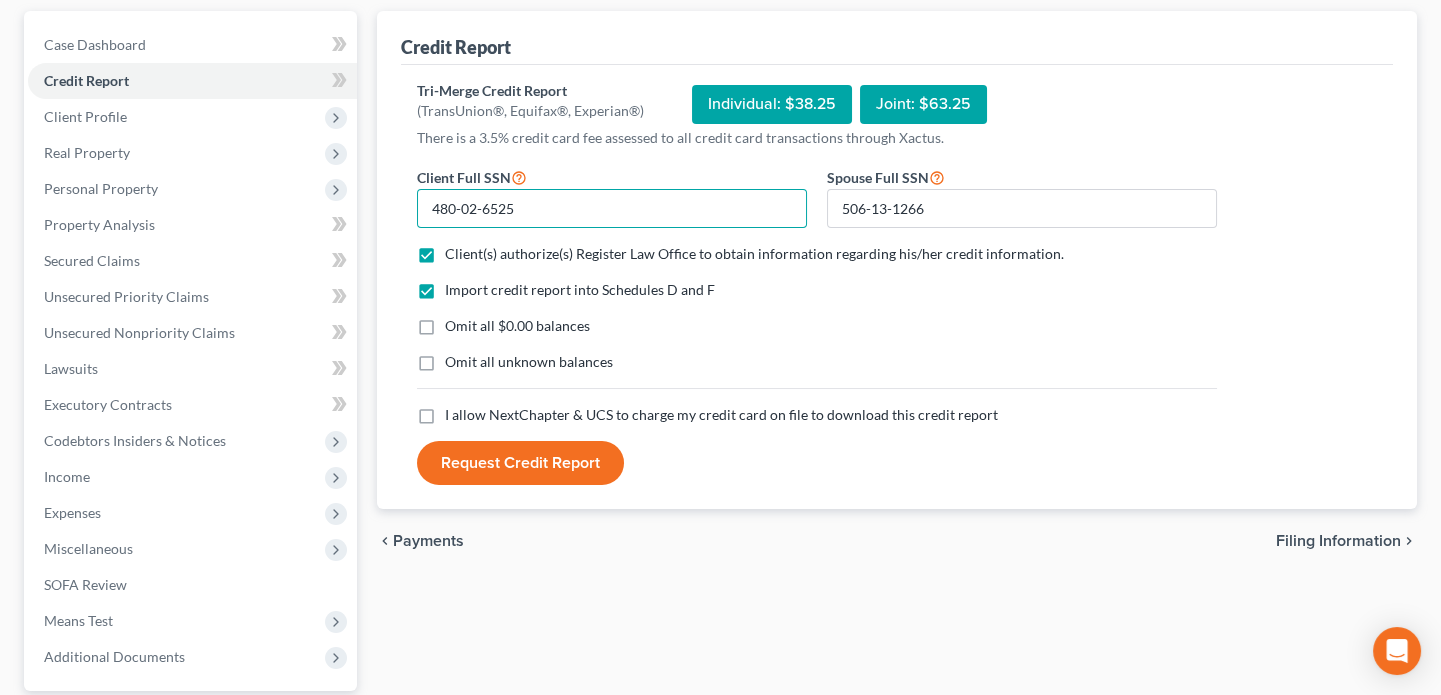 type on "480-02-6525" 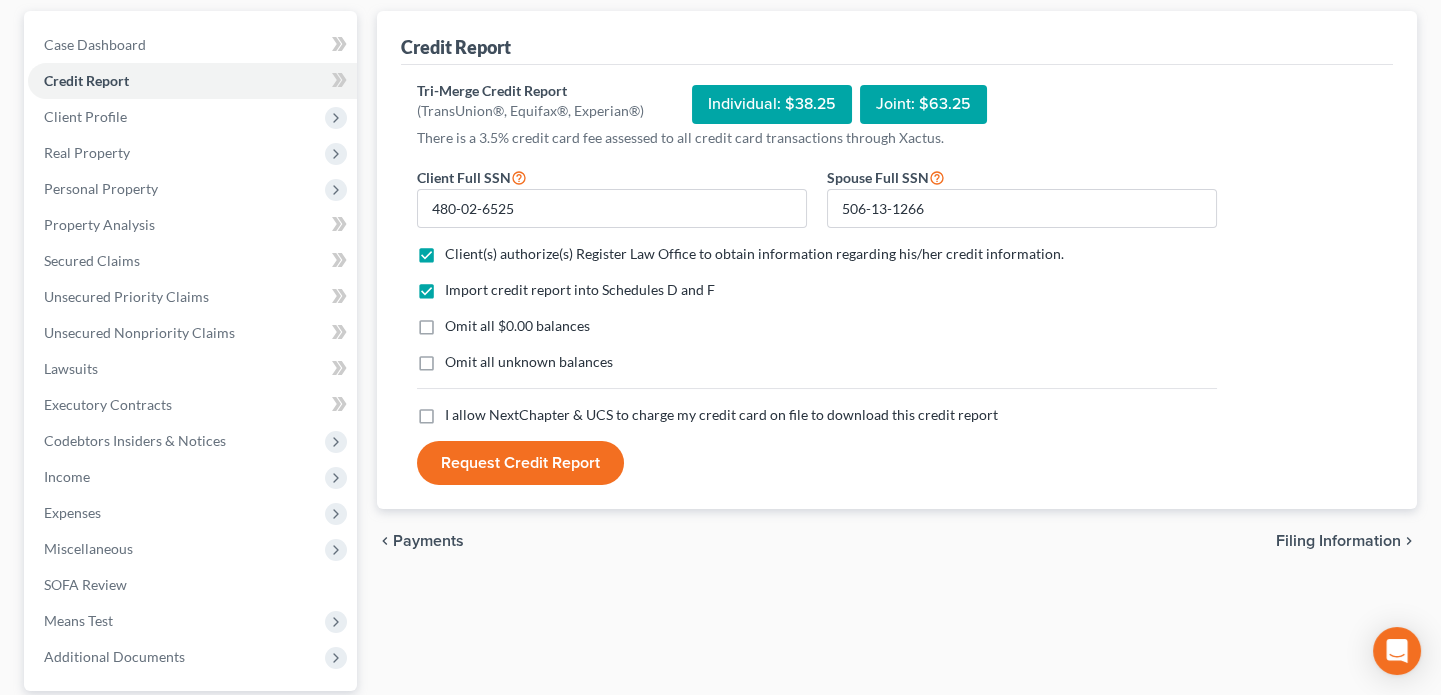 click on "Request Credit Report" at bounding box center (520, 463) 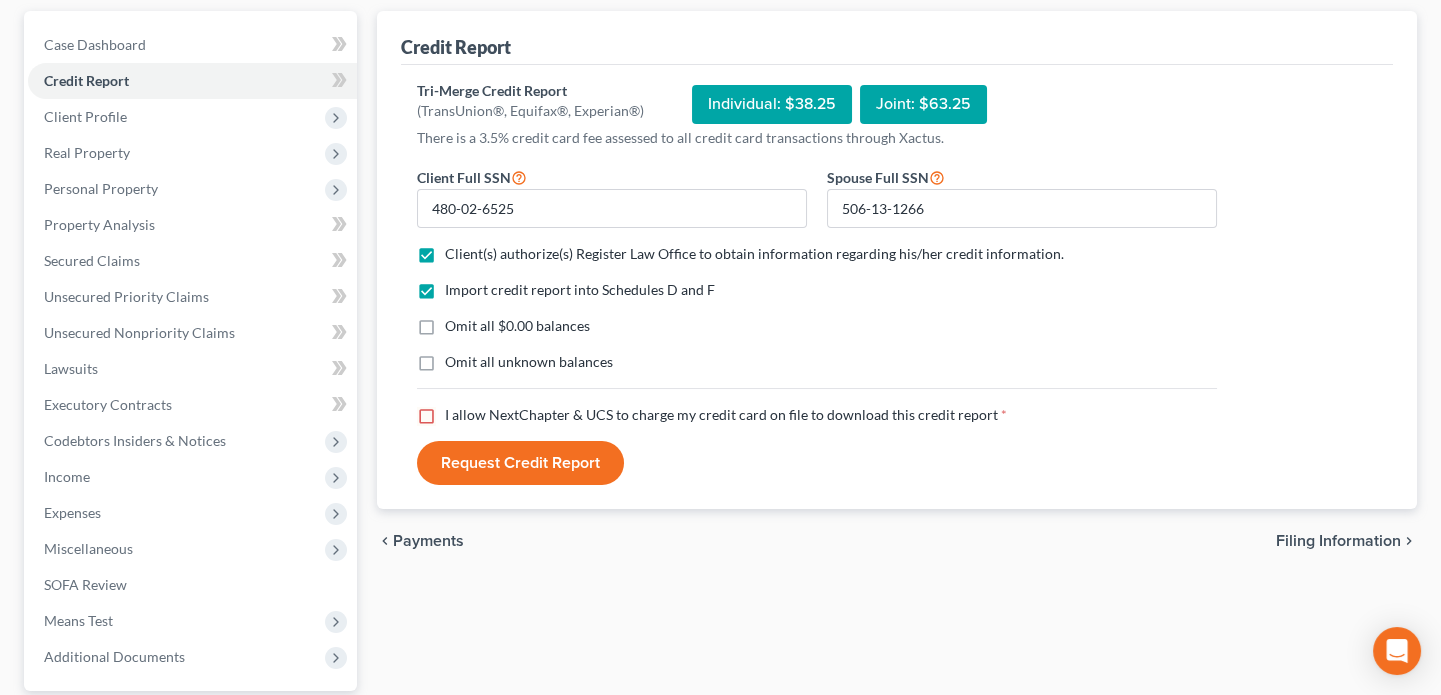 click on "I allow NextChapter & UCS to charge my credit card on file to download this credit report
*" at bounding box center [726, 415] 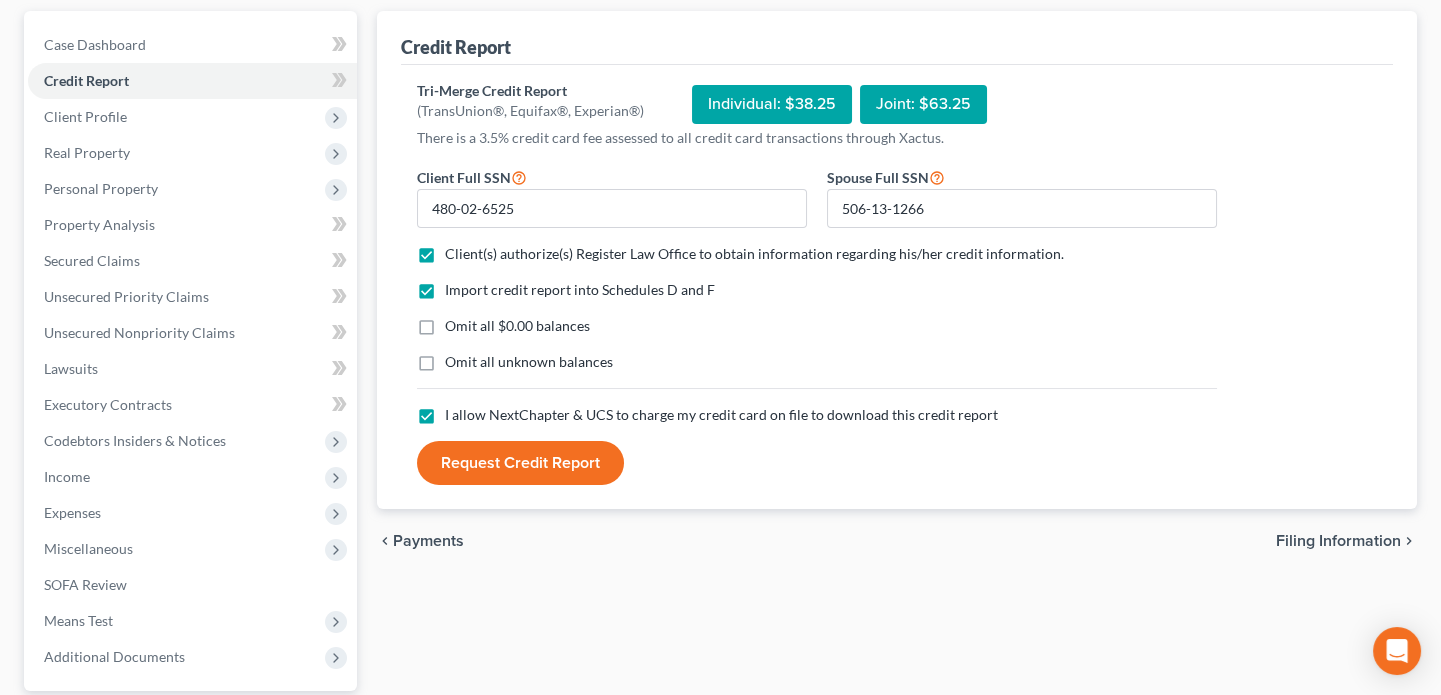 click on "Request Credit Report" at bounding box center (520, 463) 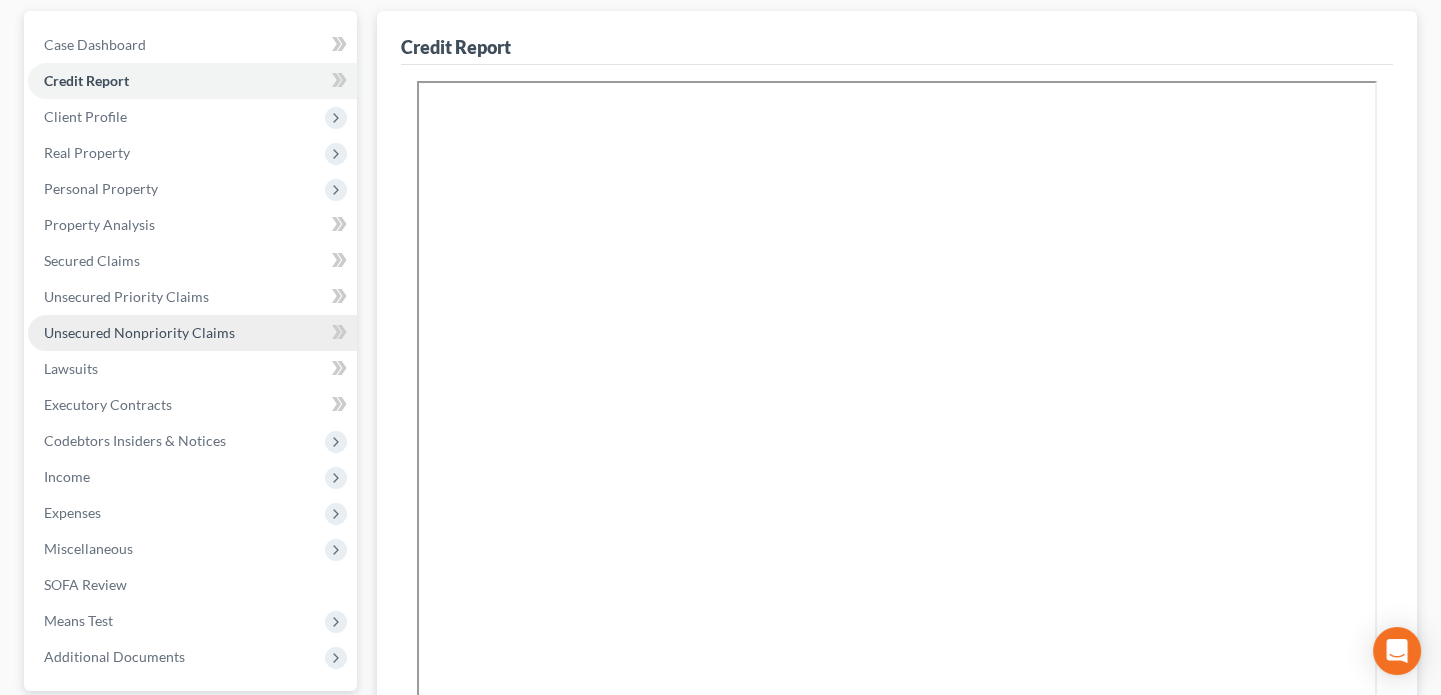 click on "Unsecured Nonpriority Claims" at bounding box center [139, 332] 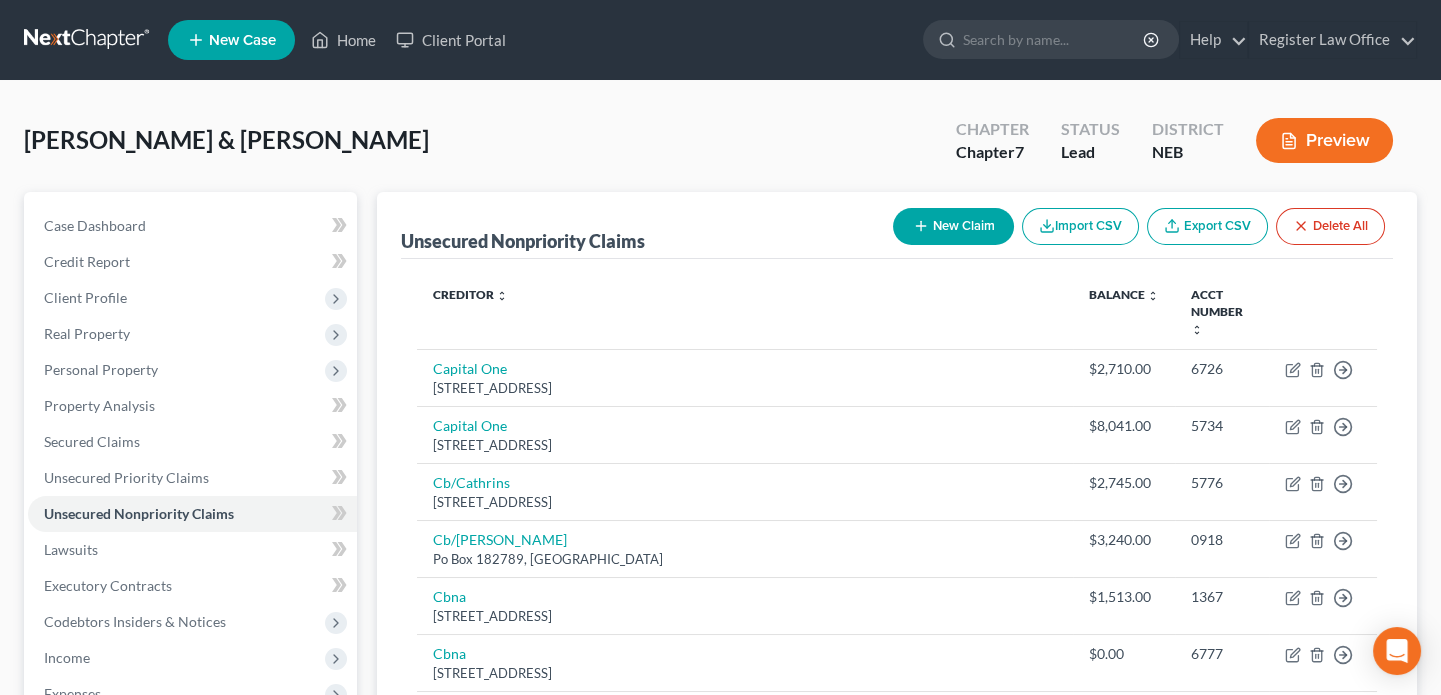 scroll, scrollTop: 0, scrollLeft: 0, axis: both 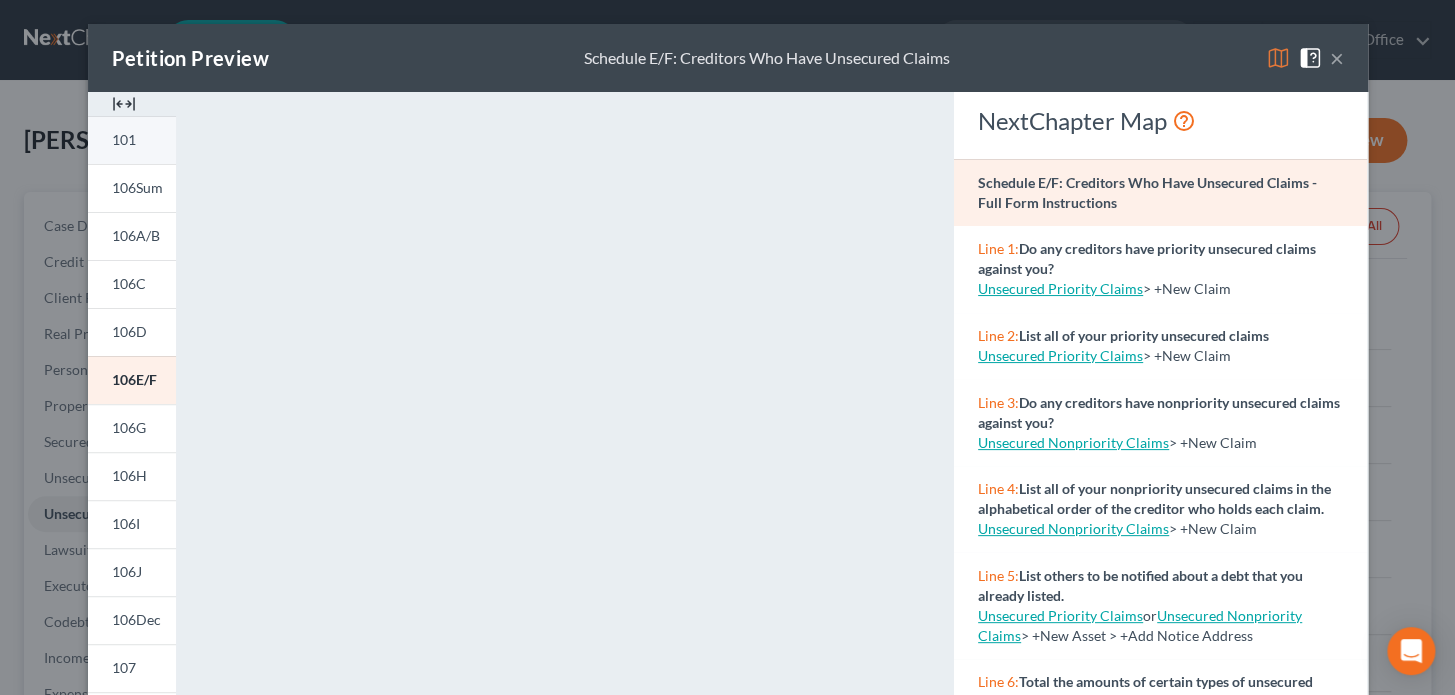 click on "101" at bounding box center (124, 139) 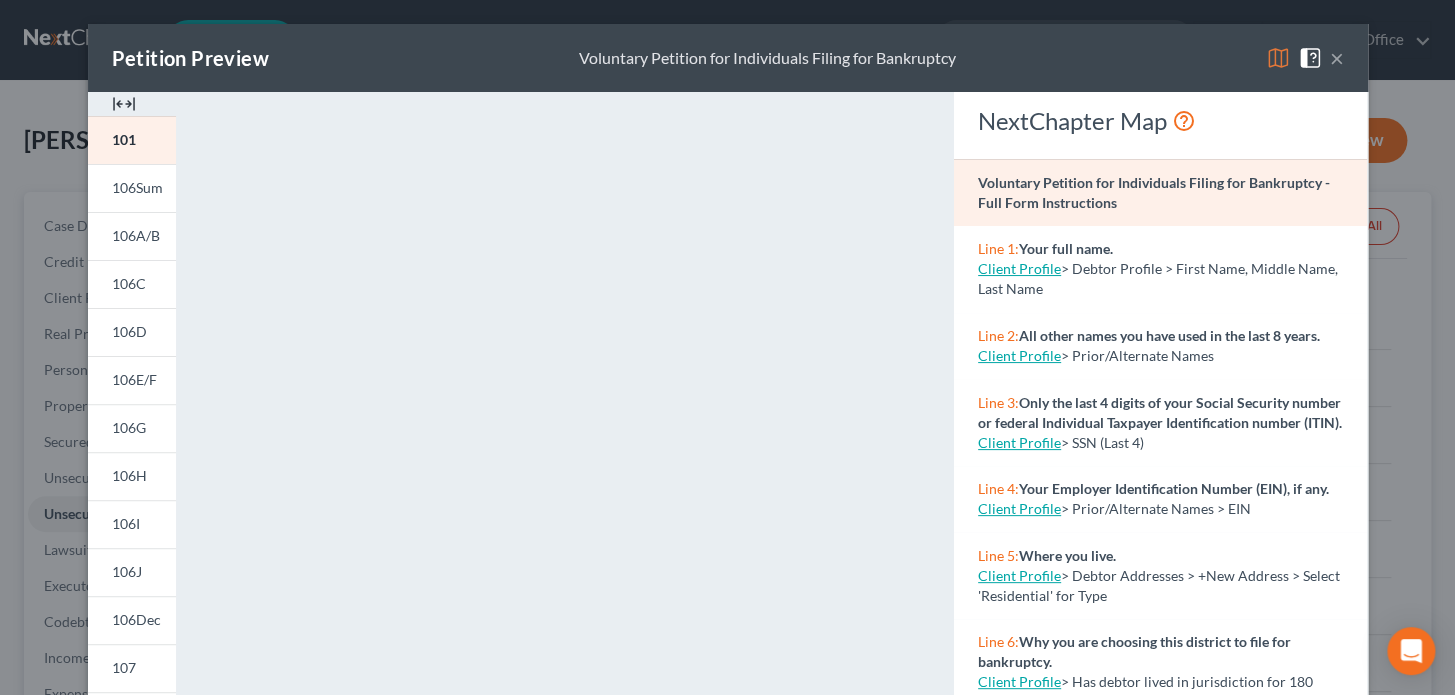 click on "×" at bounding box center [1337, 58] 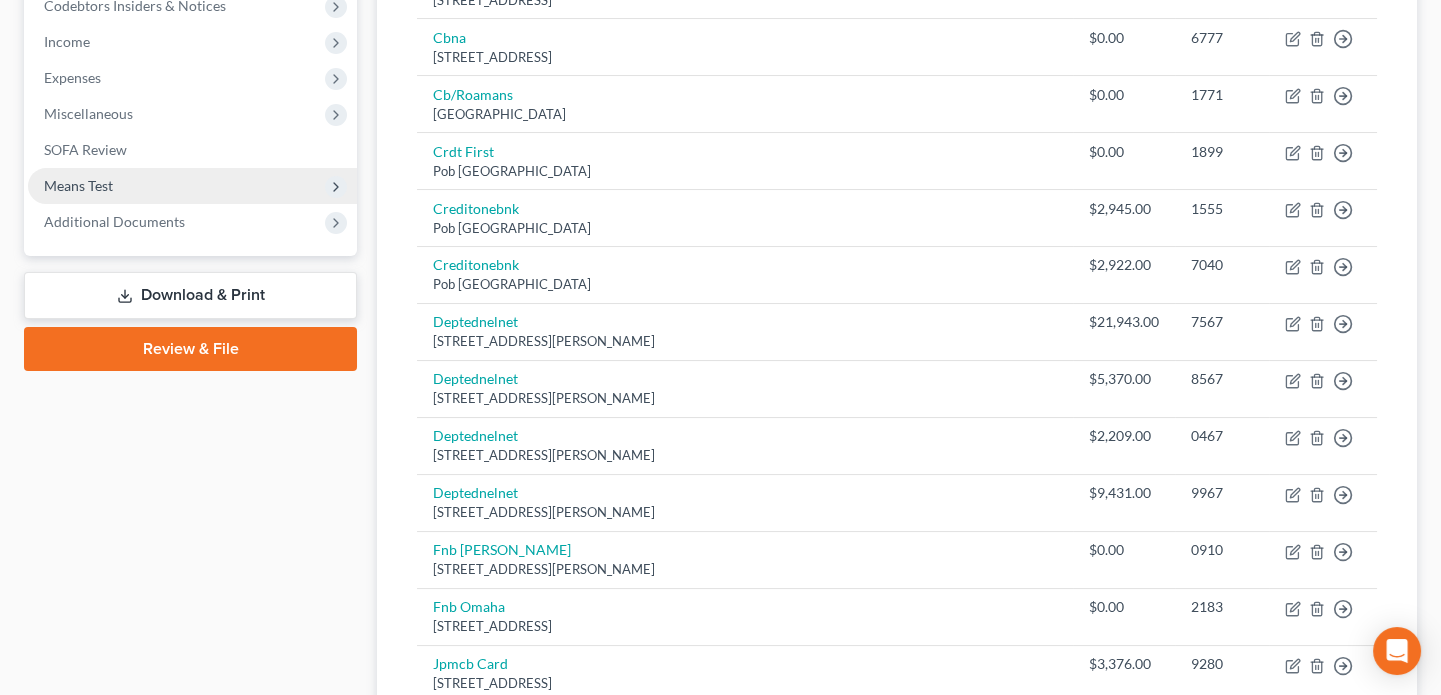 scroll, scrollTop: 636, scrollLeft: 0, axis: vertical 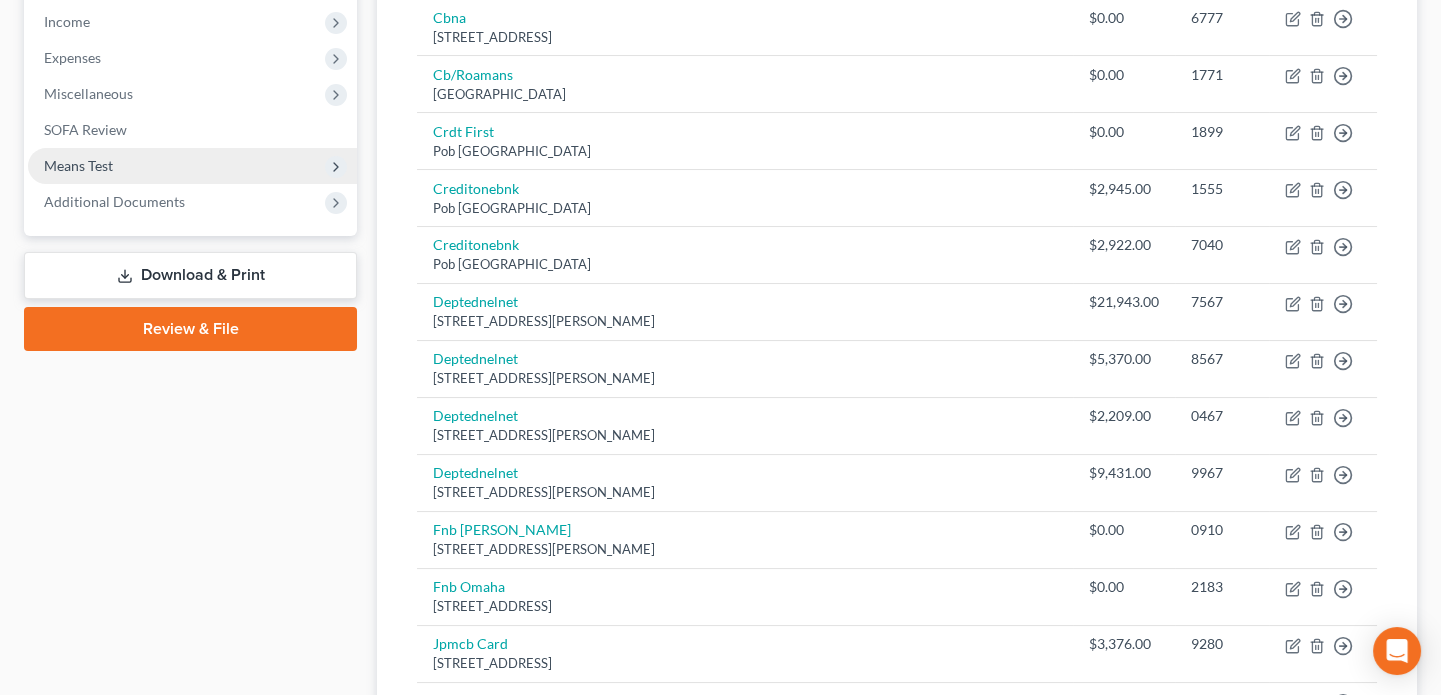 click on "Means Test" at bounding box center (192, 166) 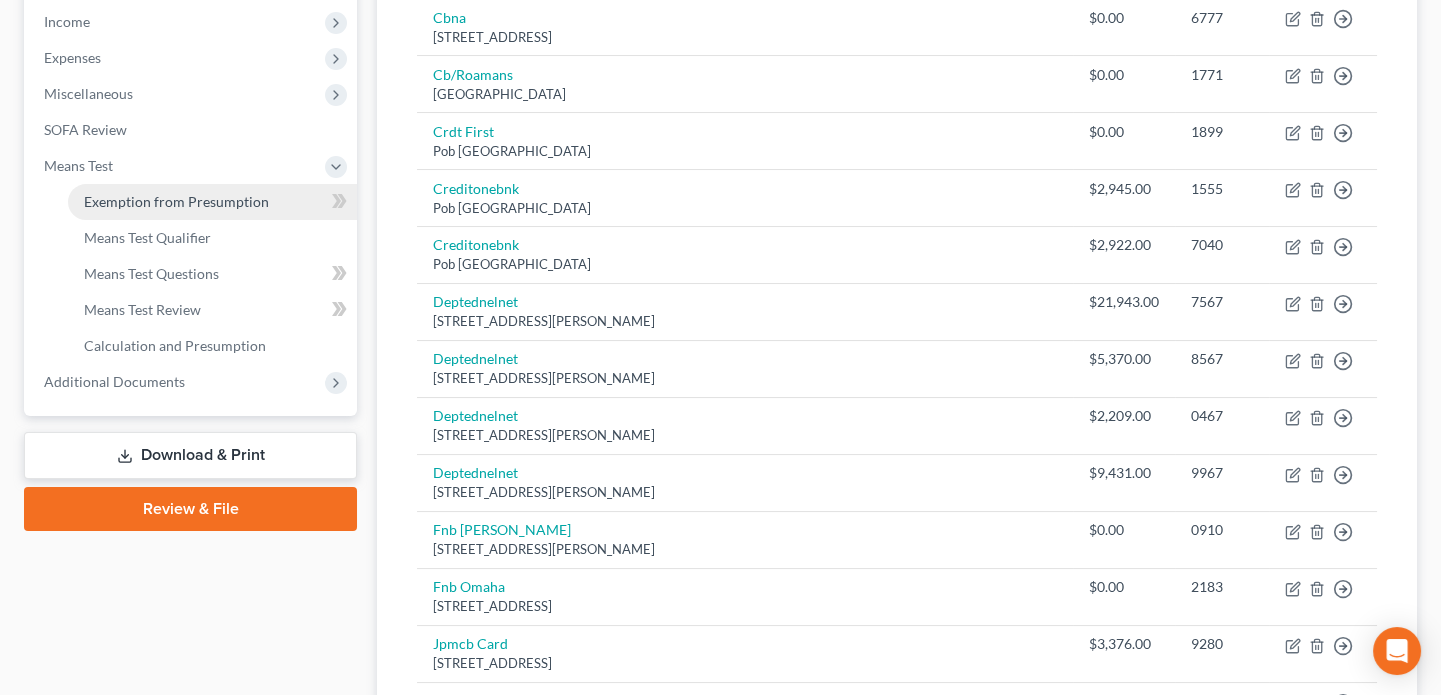 click on "Exemption from Presumption" at bounding box center (176, 201) 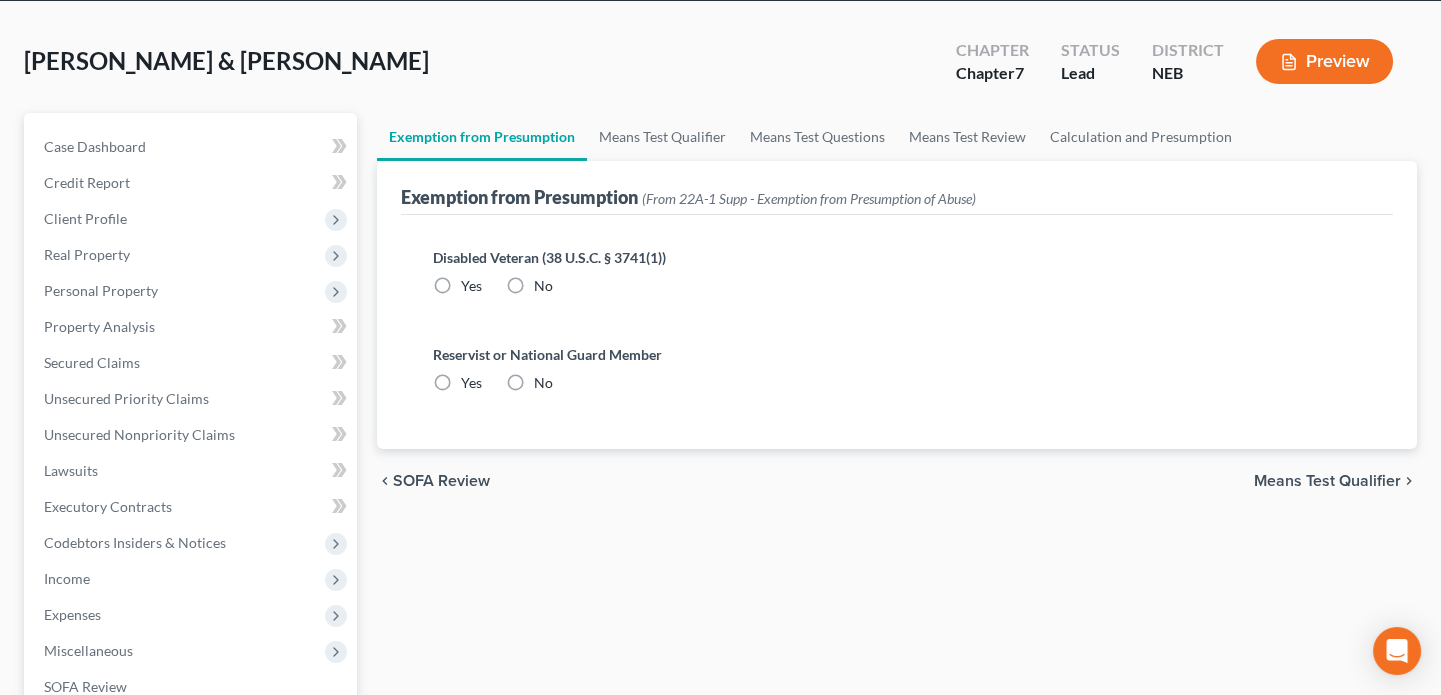 scroll, scrollTop: 0, scrollLeft: 0, axis: both 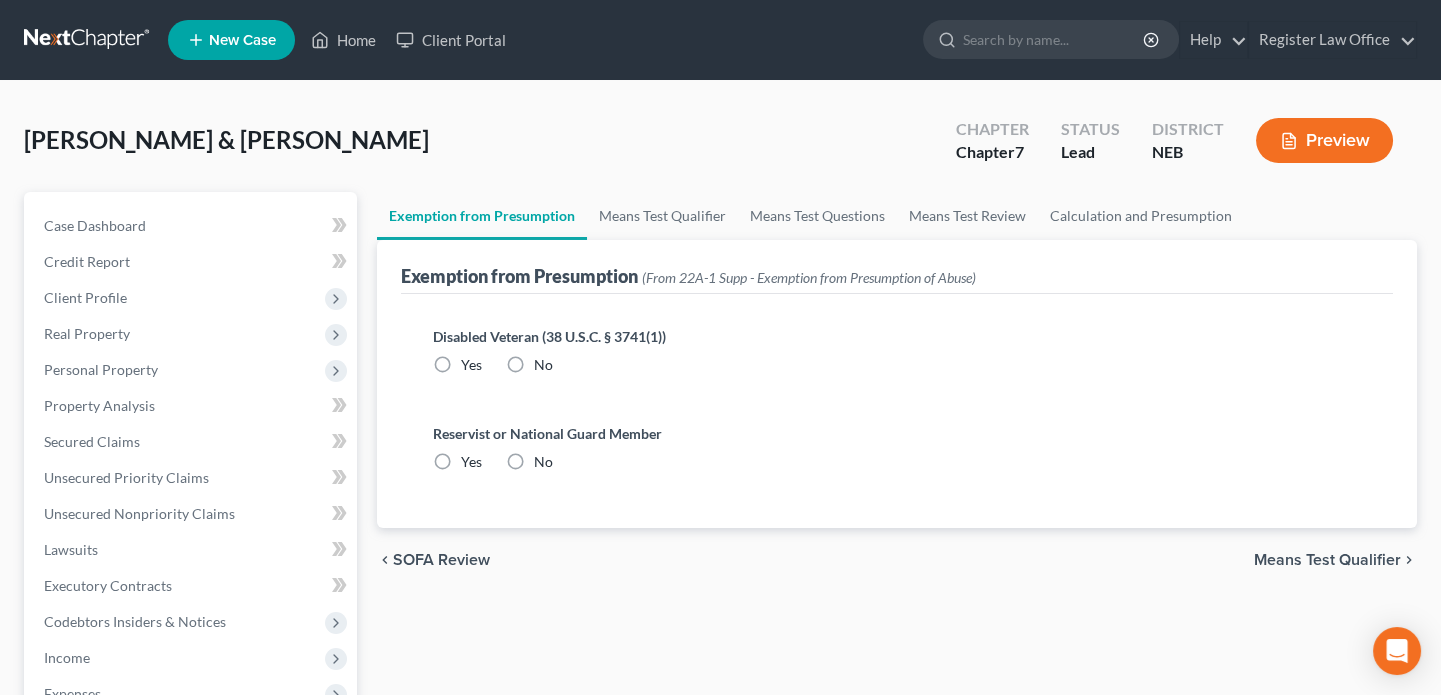 click on "No" at bounding box center [543, 365] 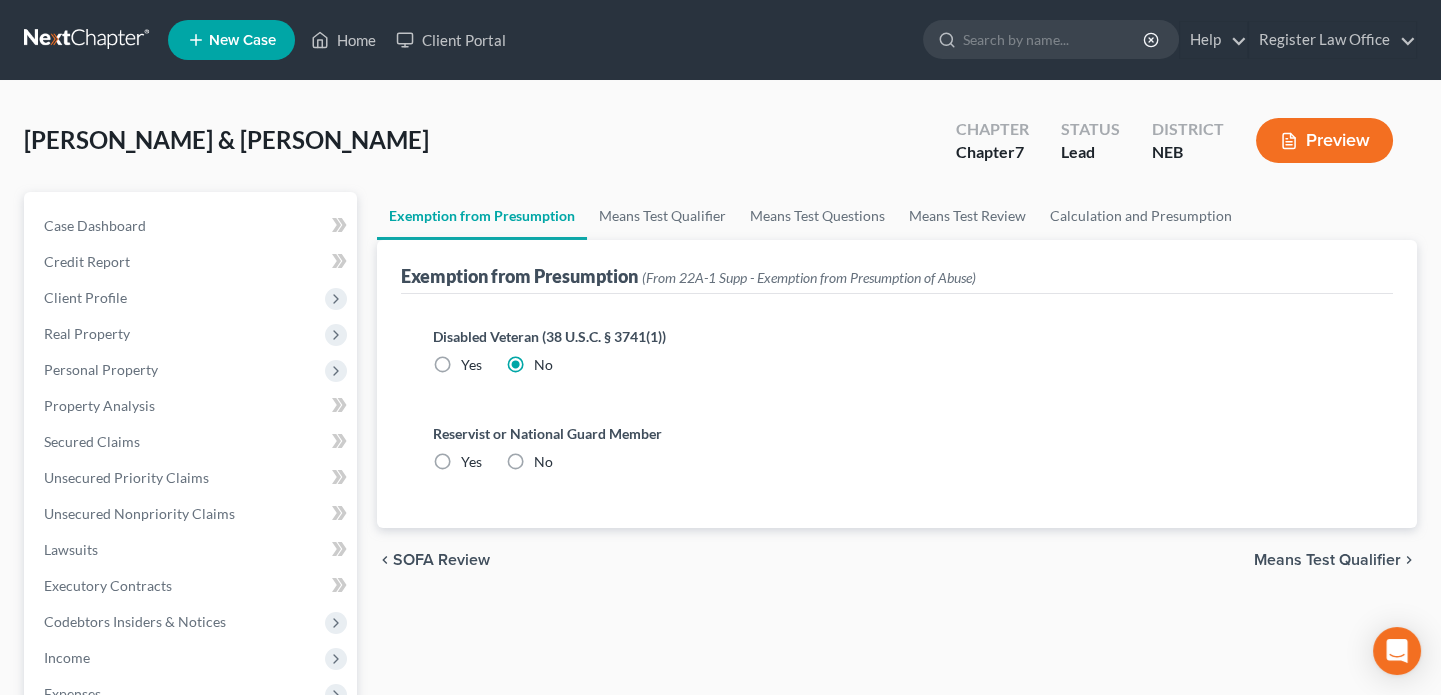 click on "No" at bounding box center (543, 462) 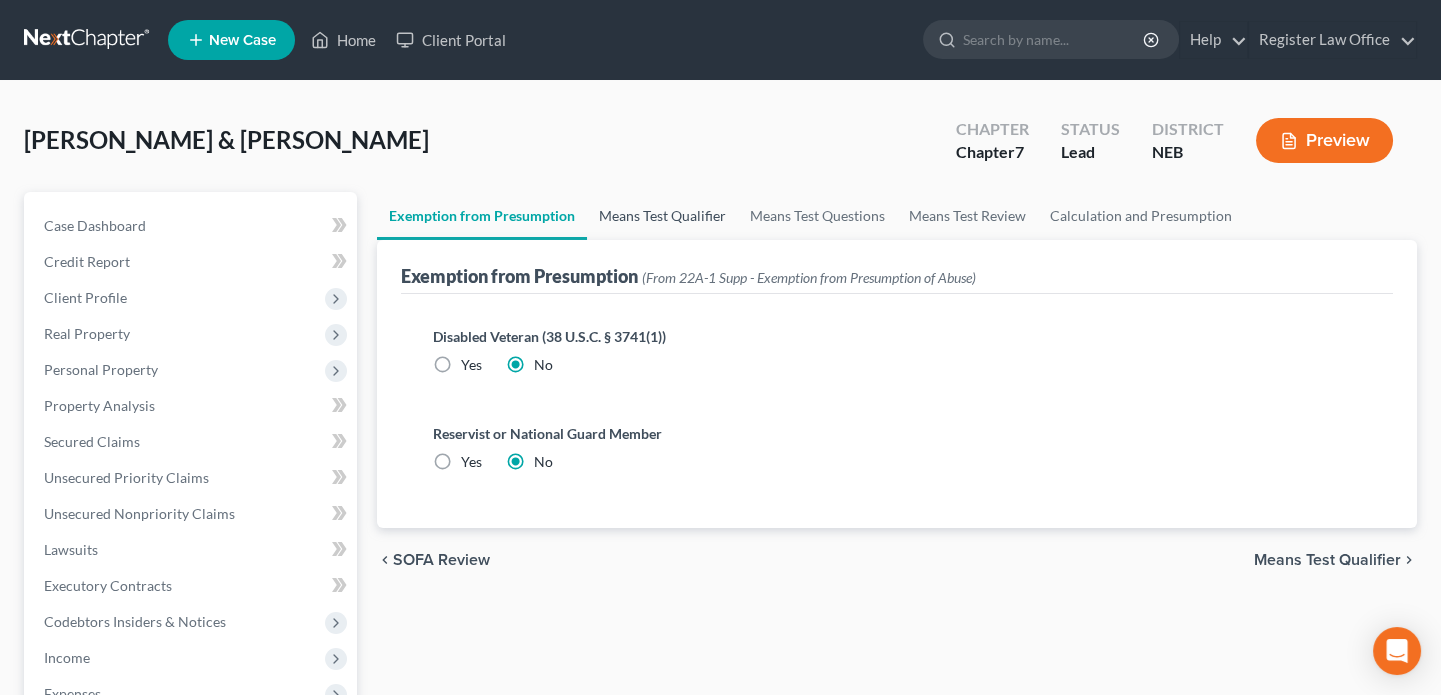 click on "Means Test Qualifier" at bounding box center [662, 216] 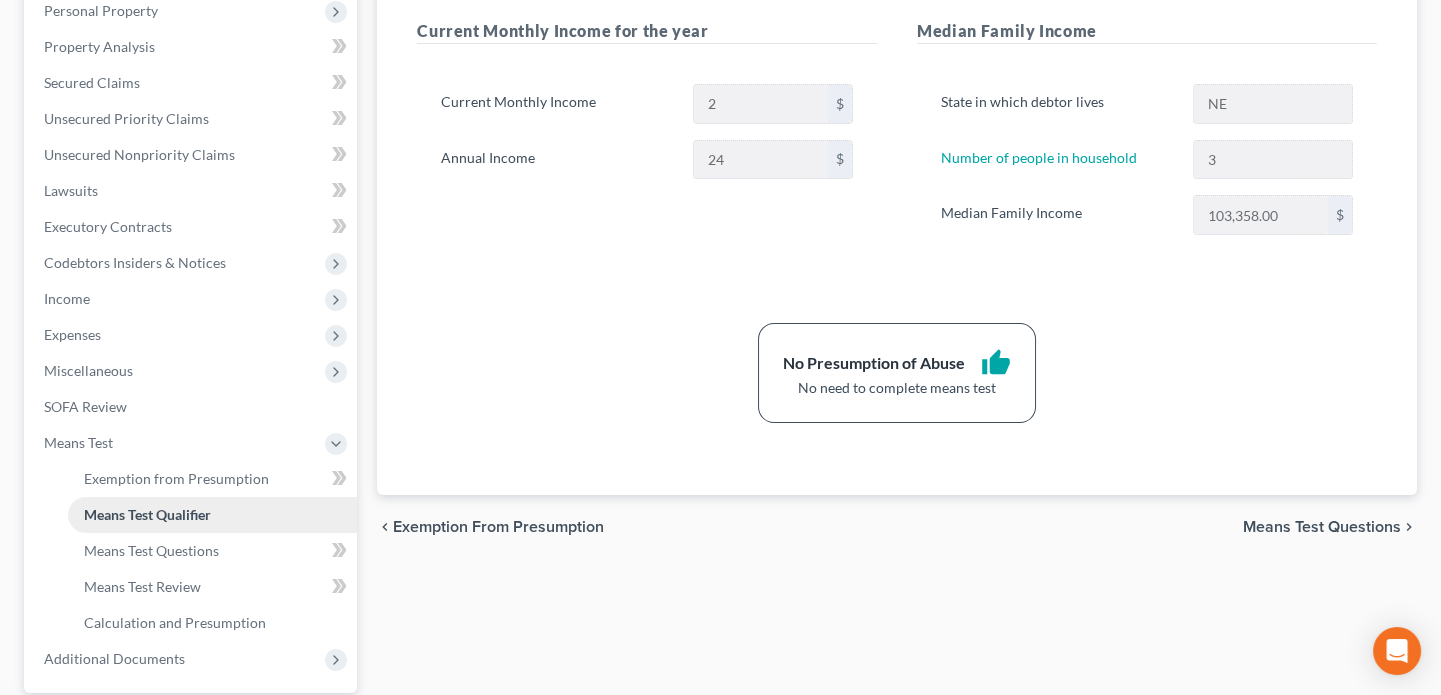 scroll, scrollTop: 363, scrollLeft: 0, axis: vertical 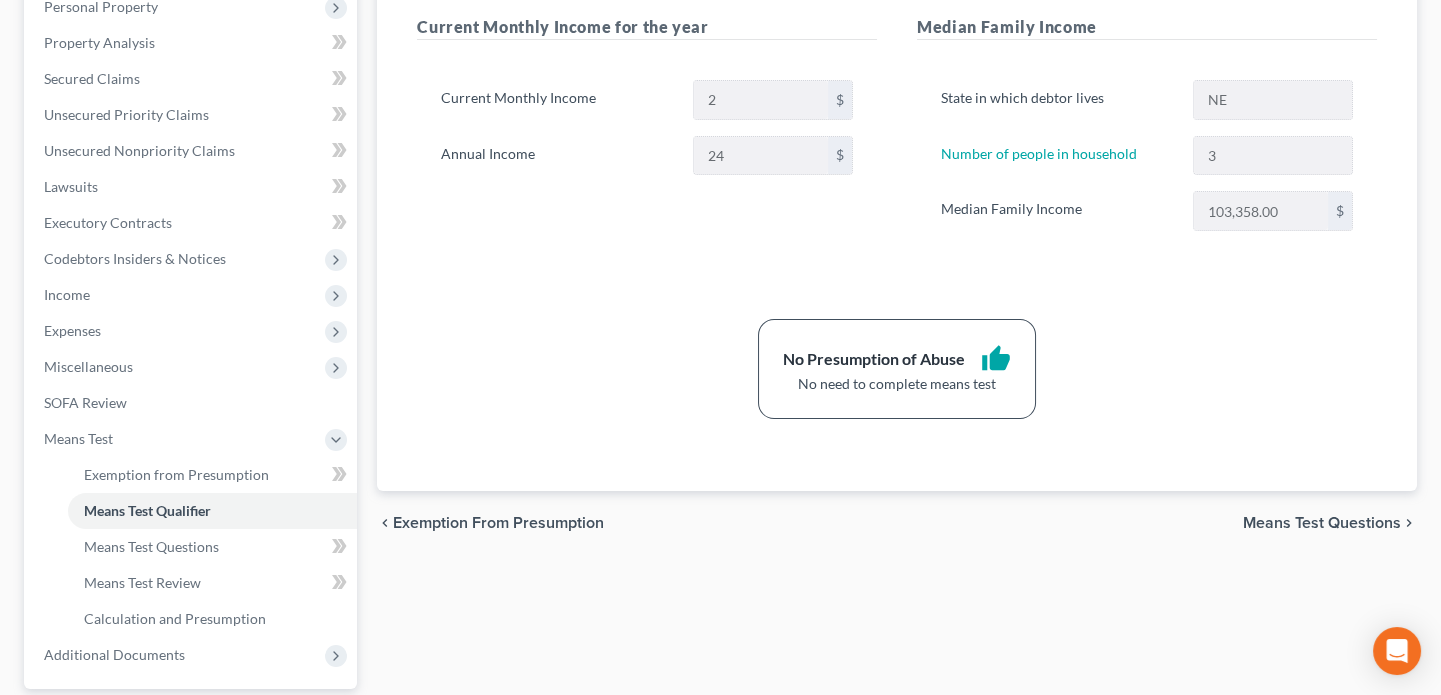 click on "Note:  You must first complete Debtor Profile and Income sections to see calculation. Current Monthly Income for the year Current Monthly Income 2 $ Annual Income 24 $ Median Family Income State in which debtor lives NE Number of people in household 3 Median Family Income 103,358.00 $ No Presumption of Abuse thumb_up No need to complete means test" at bounding box center [897, 183] 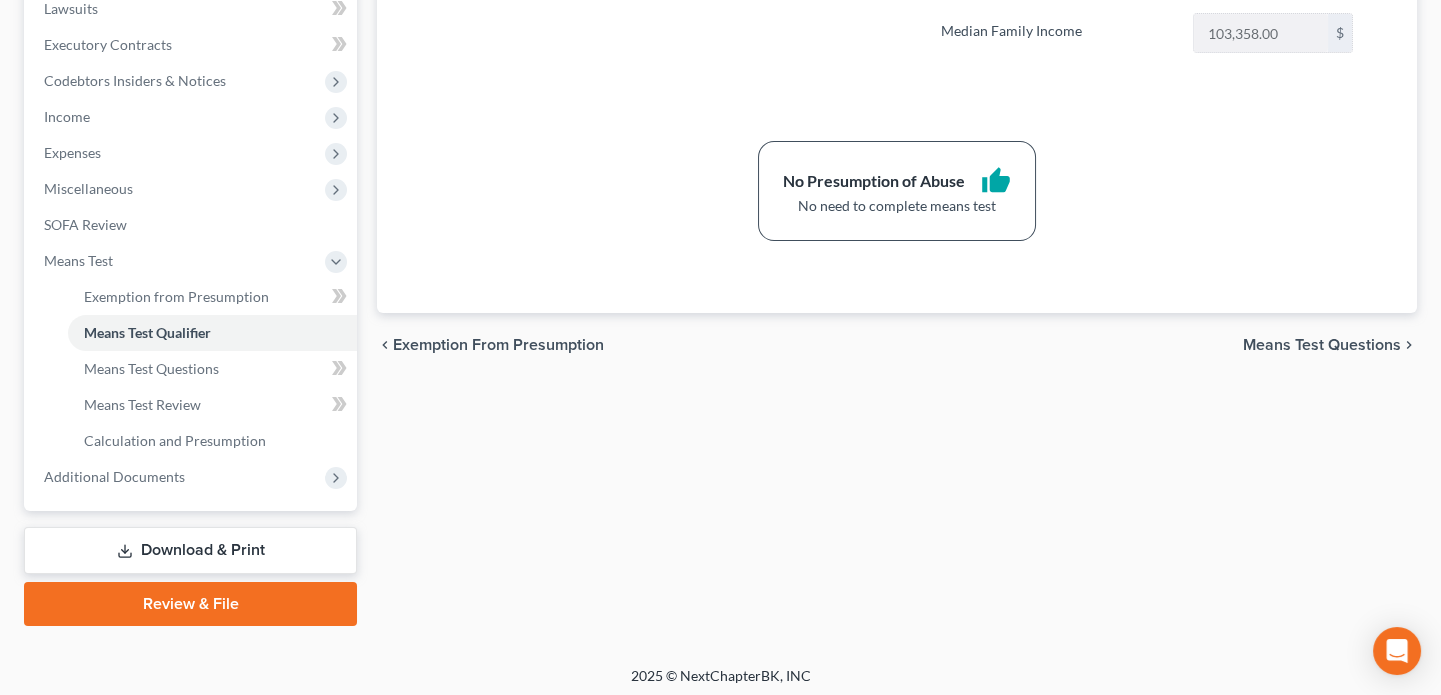 scroll, scrollTop: 545, scrollLeft: 0, axis: vertical 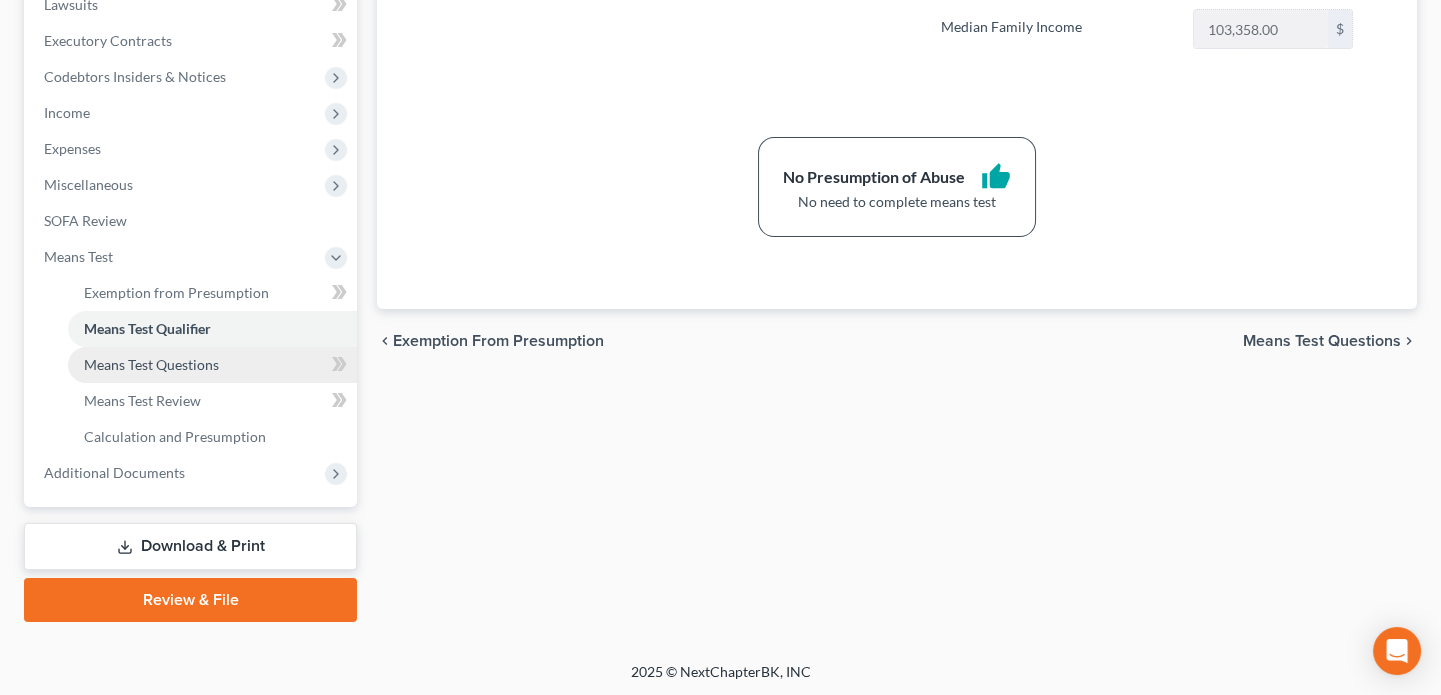 click on "Means Test Questions" at bounding box center [212, 365] 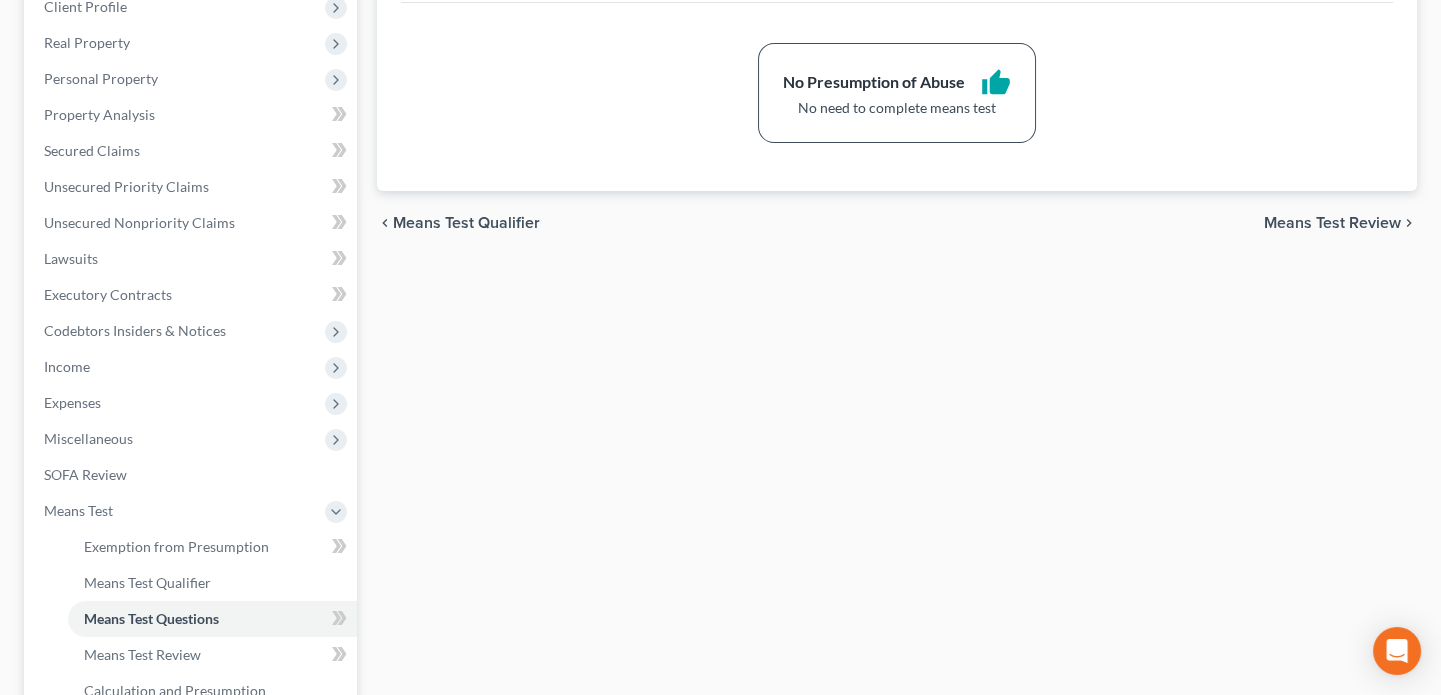 scroll, scrollTop: 545, scrollLeft: 0, axis: vertical 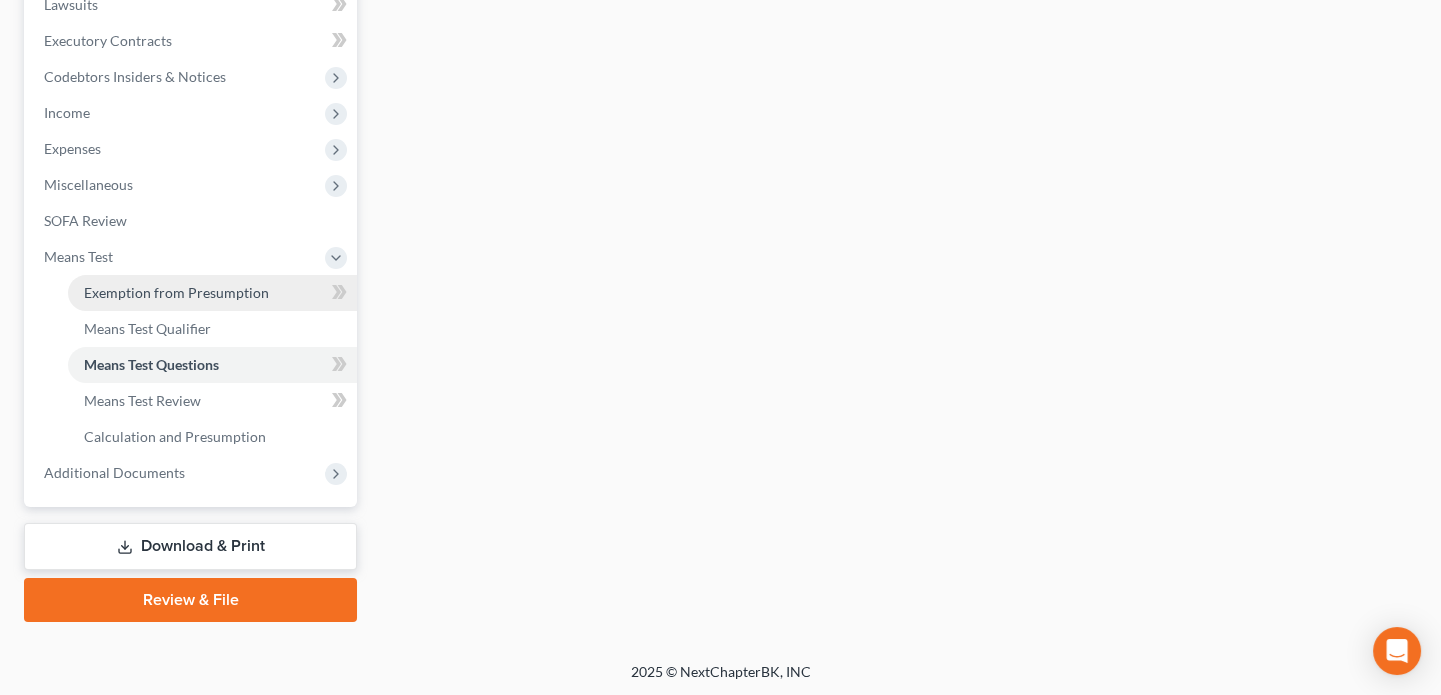 click on "Exemption from Presumption" at bounding box center (176, 292) 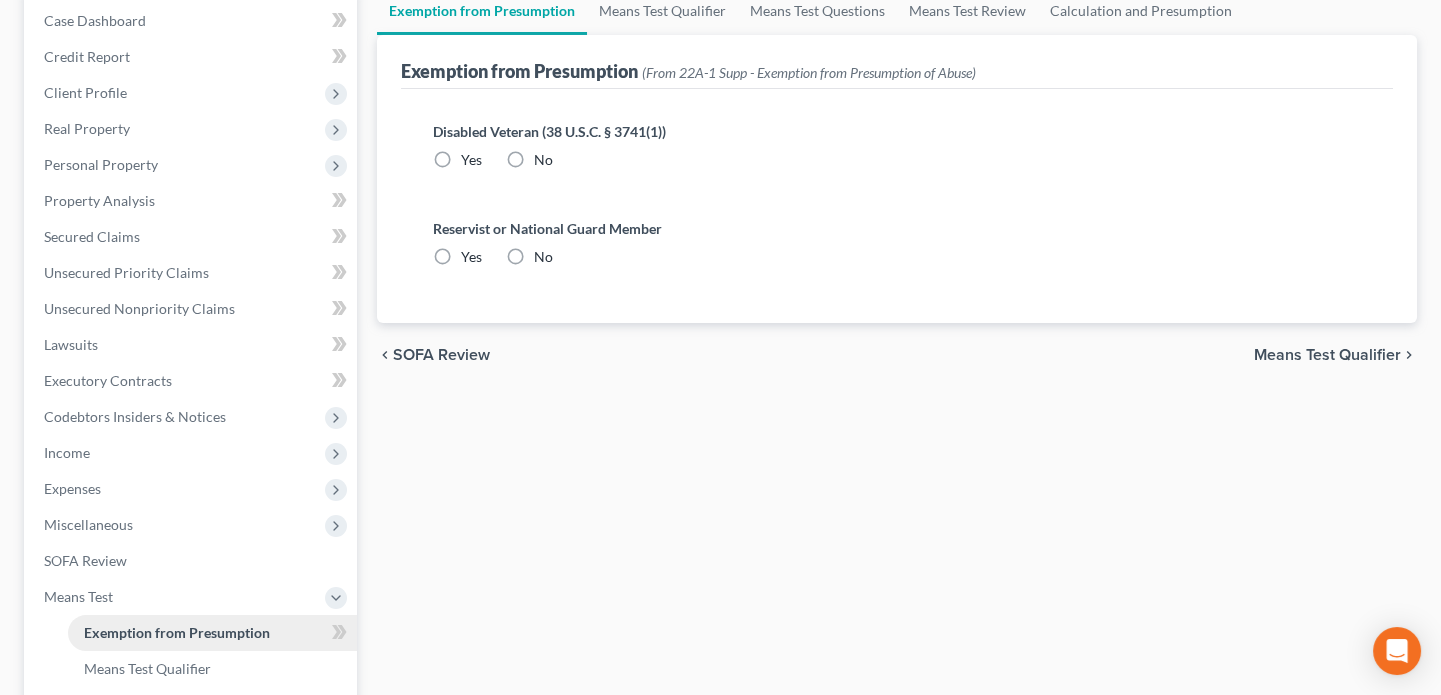 radio on "true" 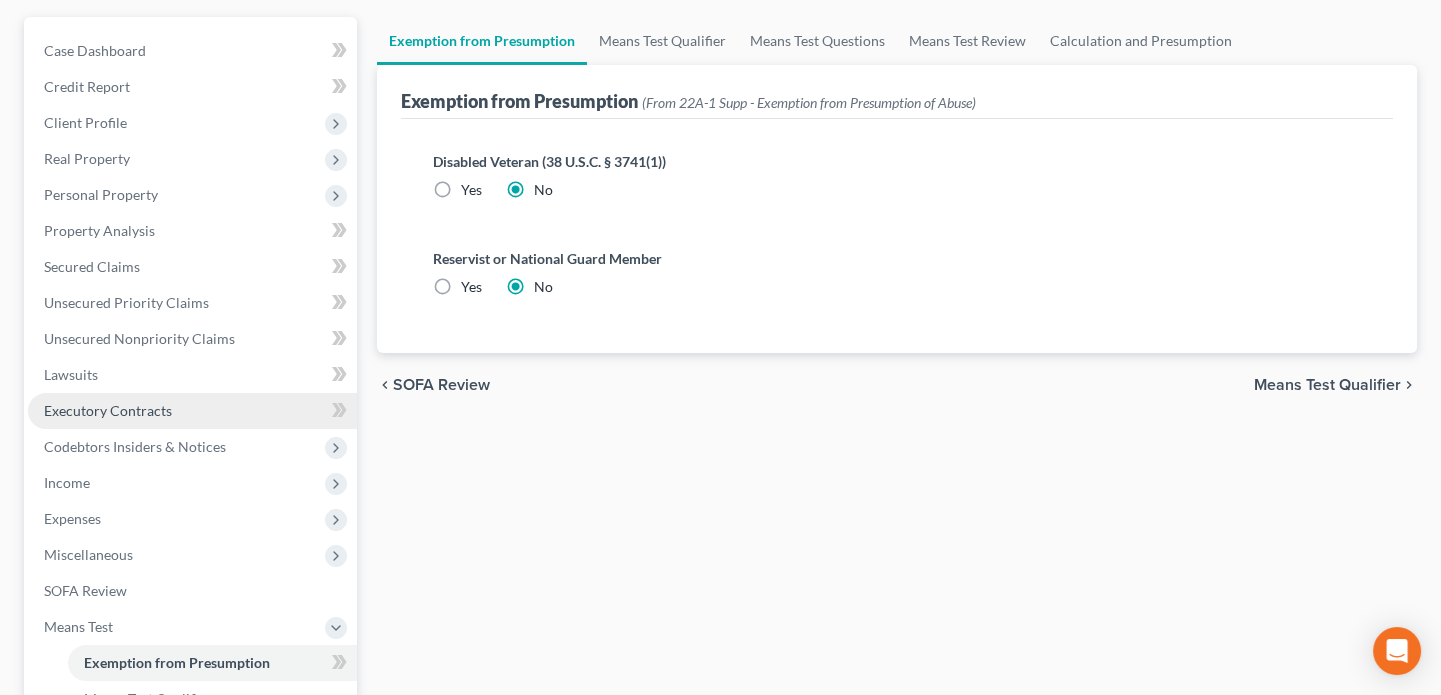 scroll, scrollTop: 181, scrollLeft: 0, axis: vertical 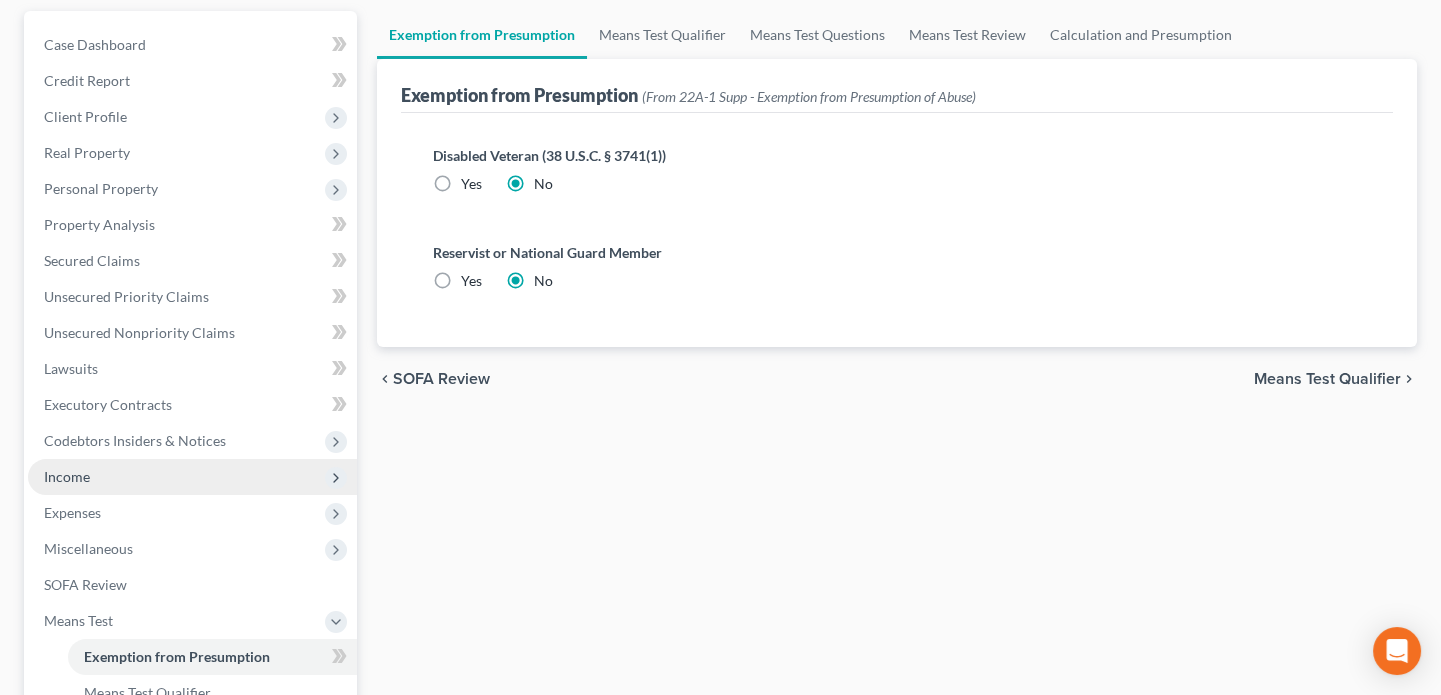 click on "Income" at bounding box center [67, 476] 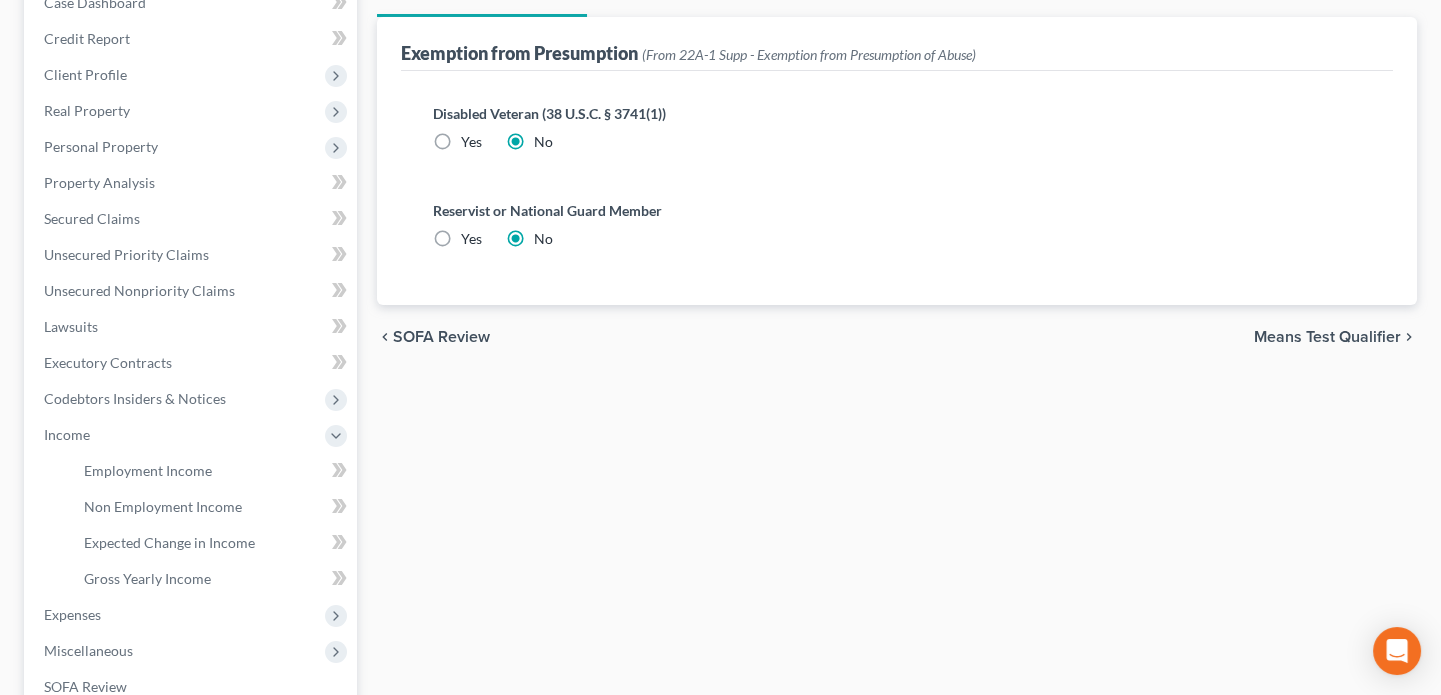 scroll, scrollTop: 181, scrollLeft: 0, axis: vertical 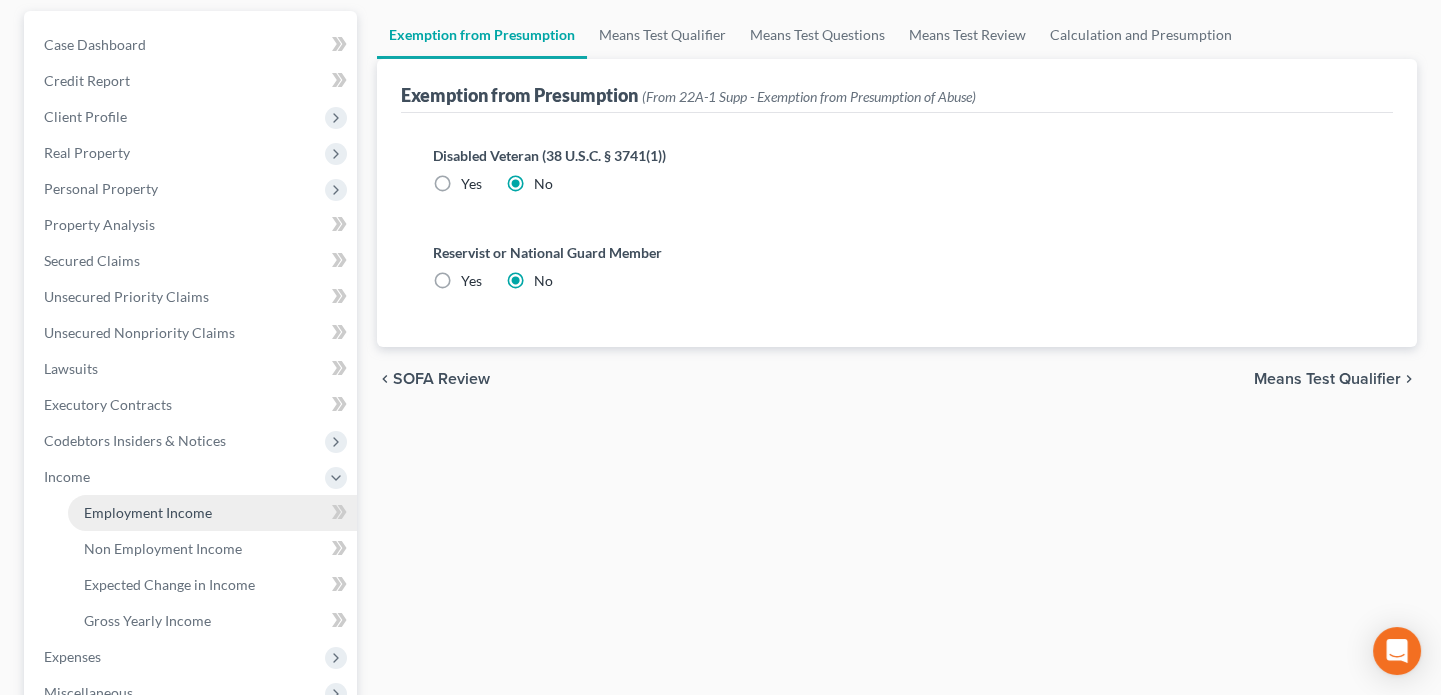 click on "Employment Income" at bounding box center [148, 512] 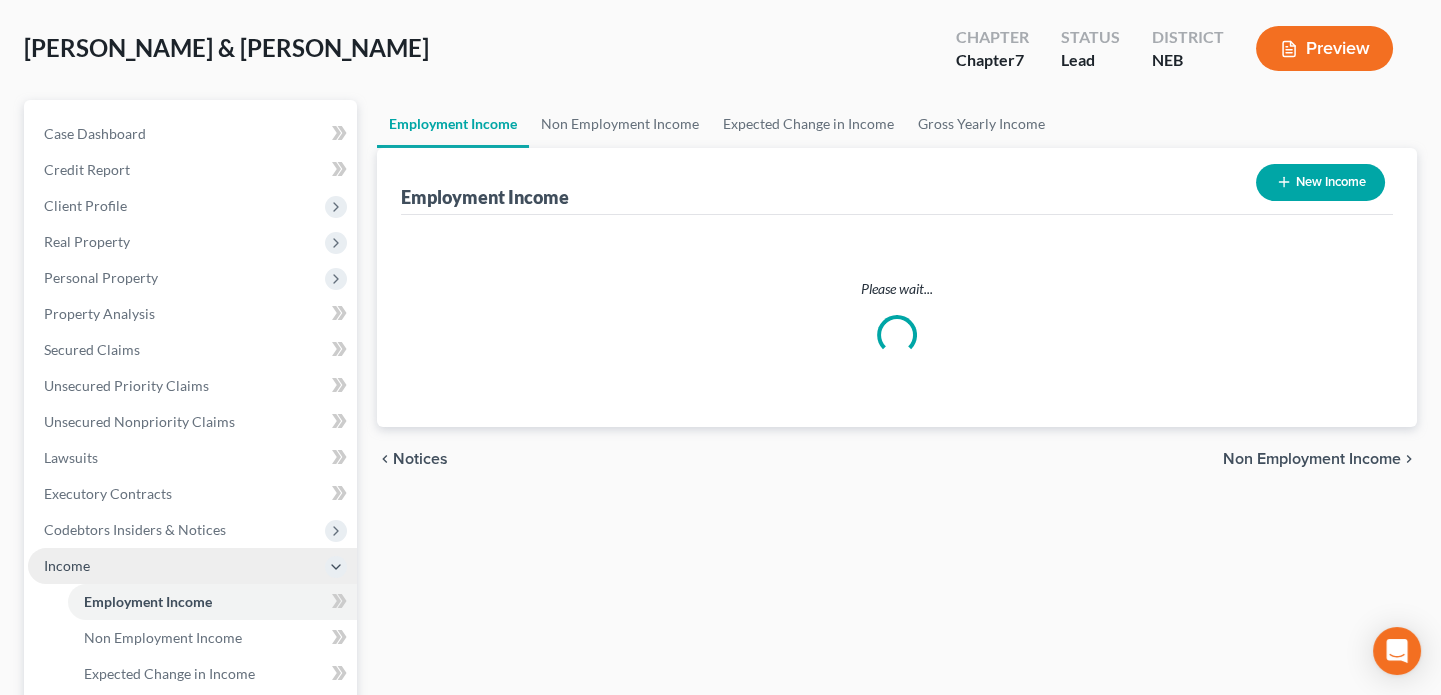 scroll, scrollTop: 0, scrollLeft: 0, axis: both 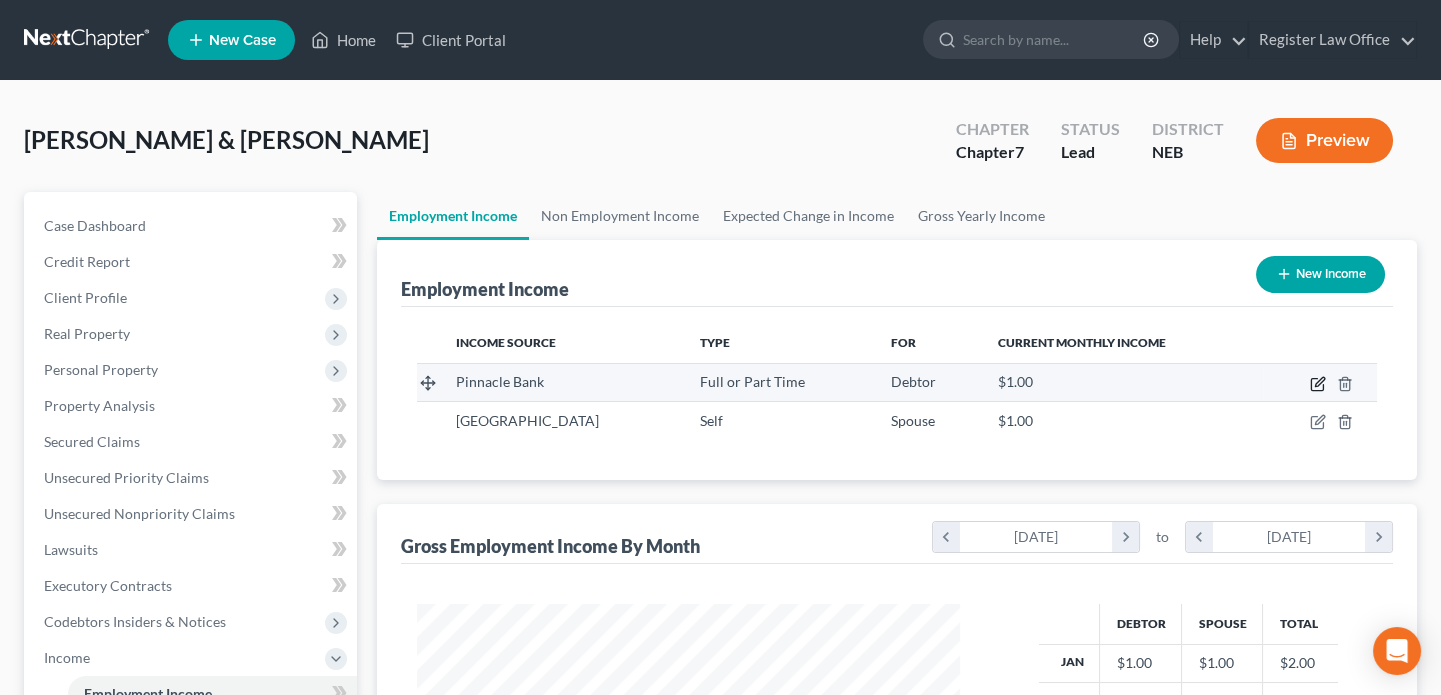 click 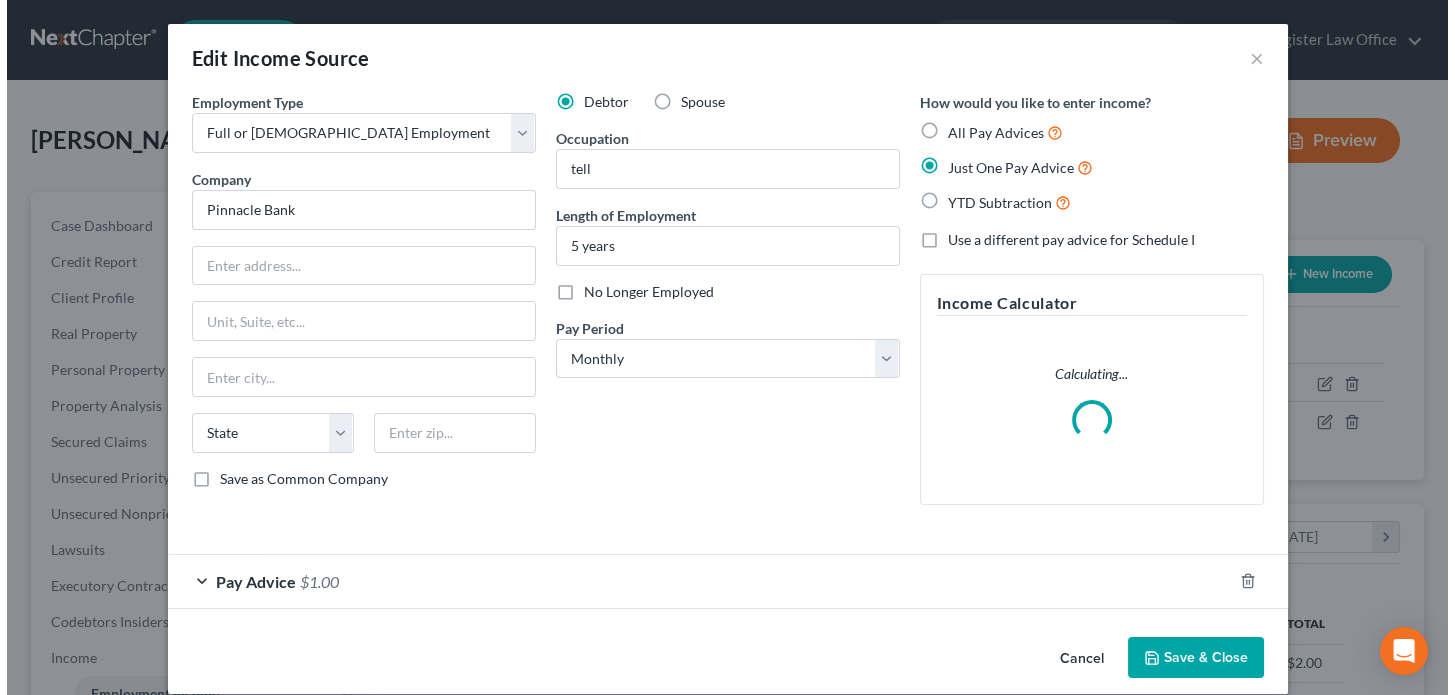 scroll, scrollTop: 999642, scrollLeft: 999410, axis: both 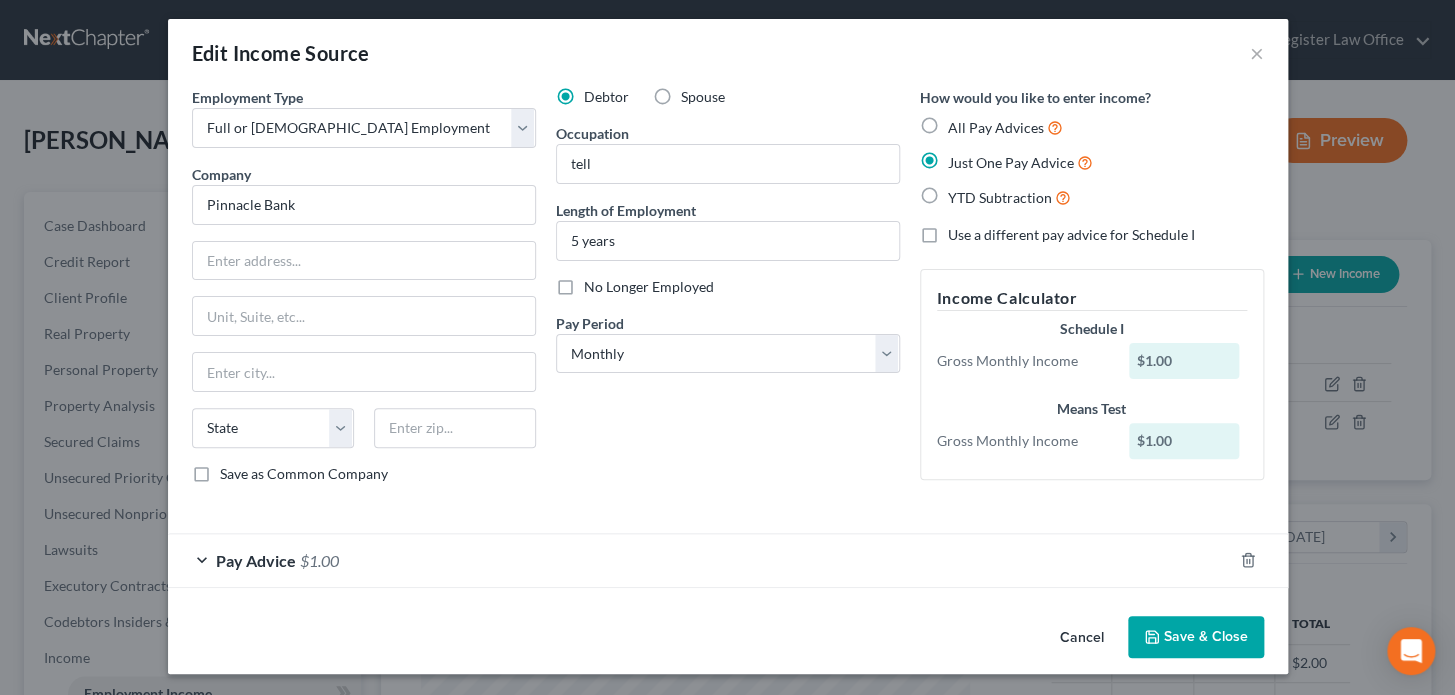 click on "Pay Advice" at bounding box center (256, 560) 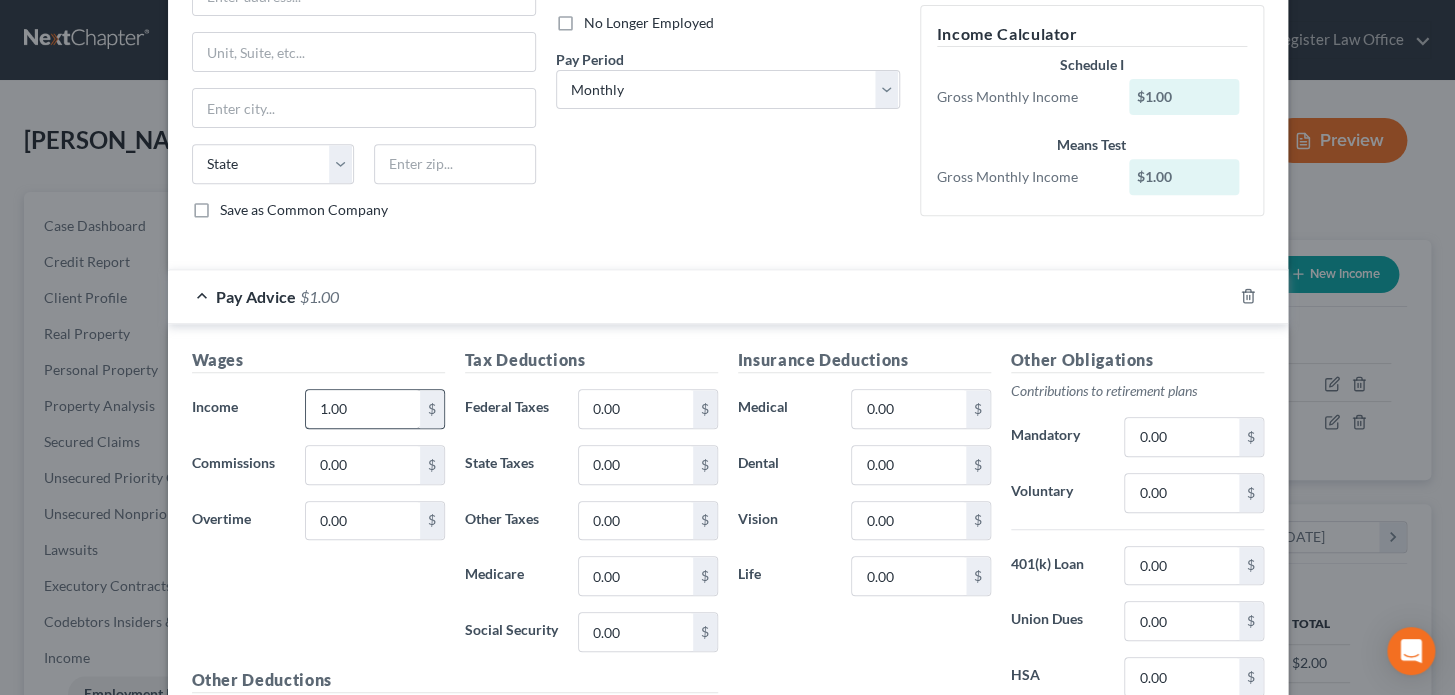 scroll, scrollTop: 278, scrollLeft: 0, axis: vertical 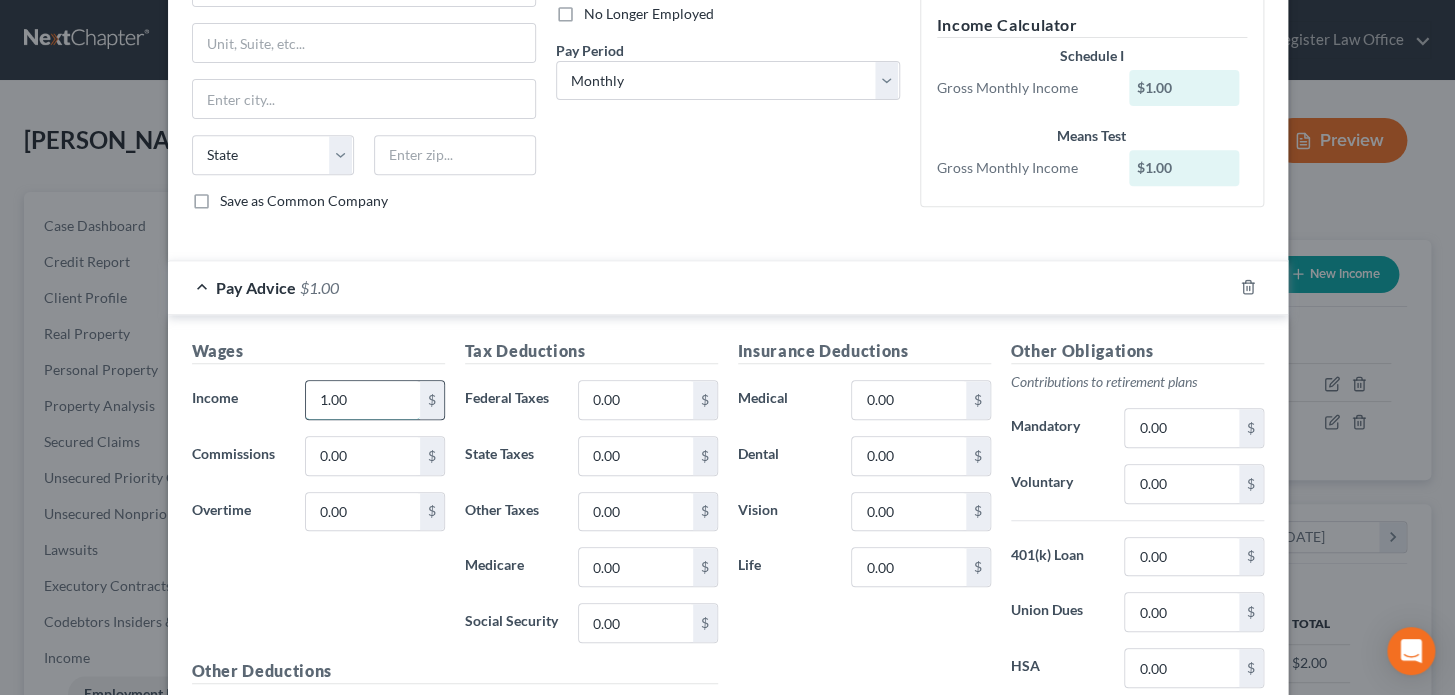 click on "1.00" at bounding box center (362, 400) 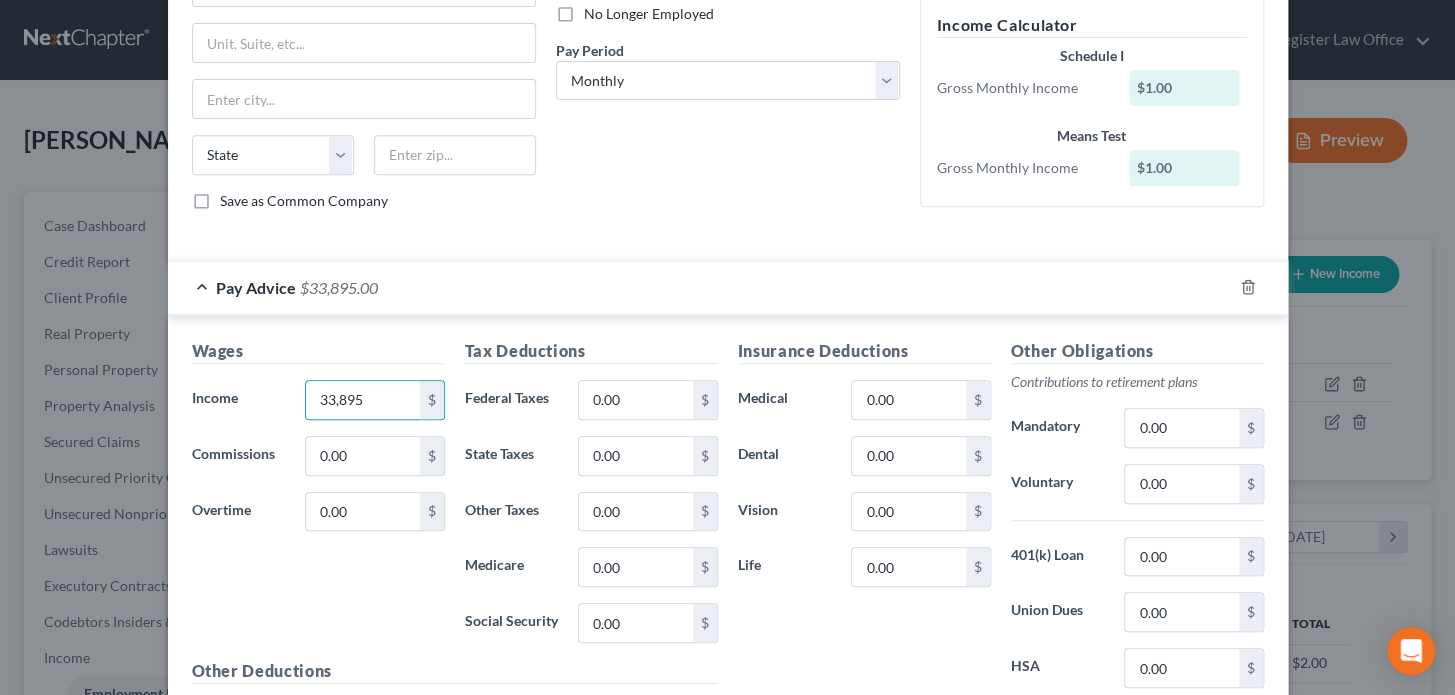 click on "Wages
Income
*
33,895 $ Commissions 0.00 $ Overtime 0.00 $" at bounding box center (318, 499) 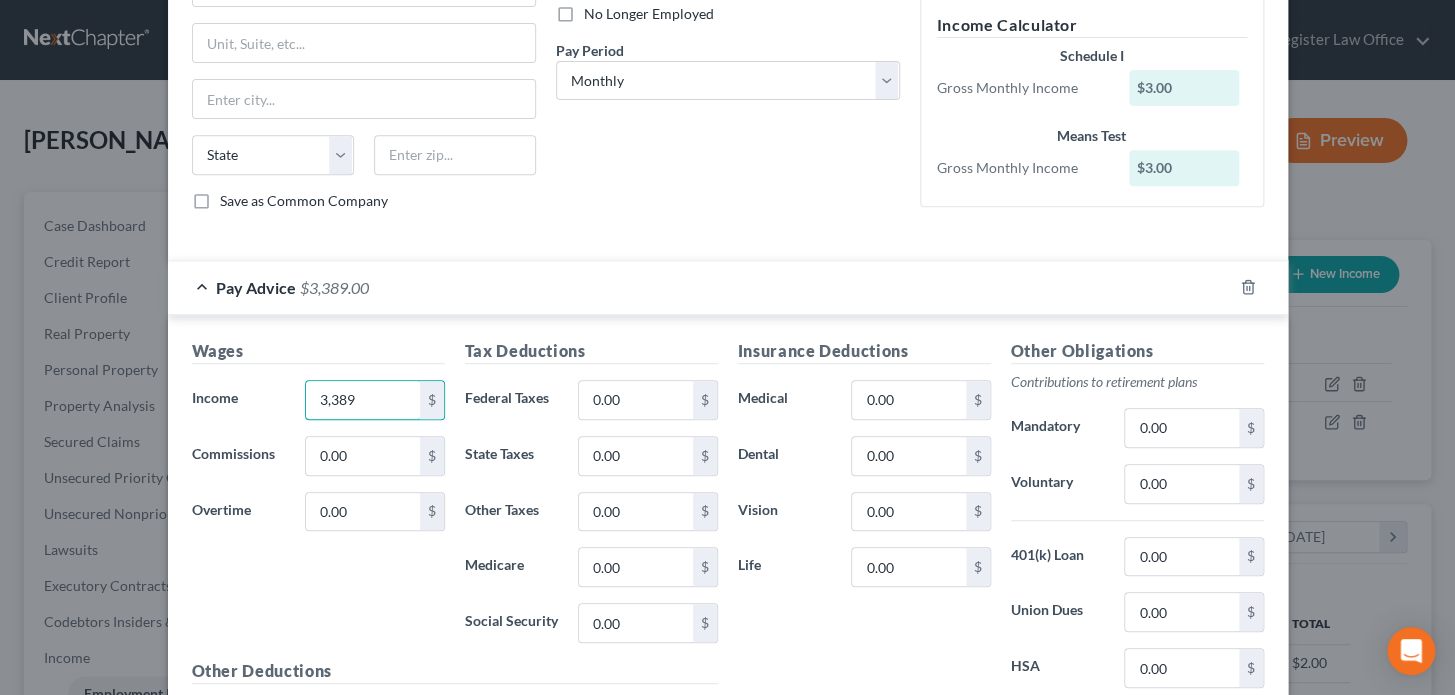type on "3,389" 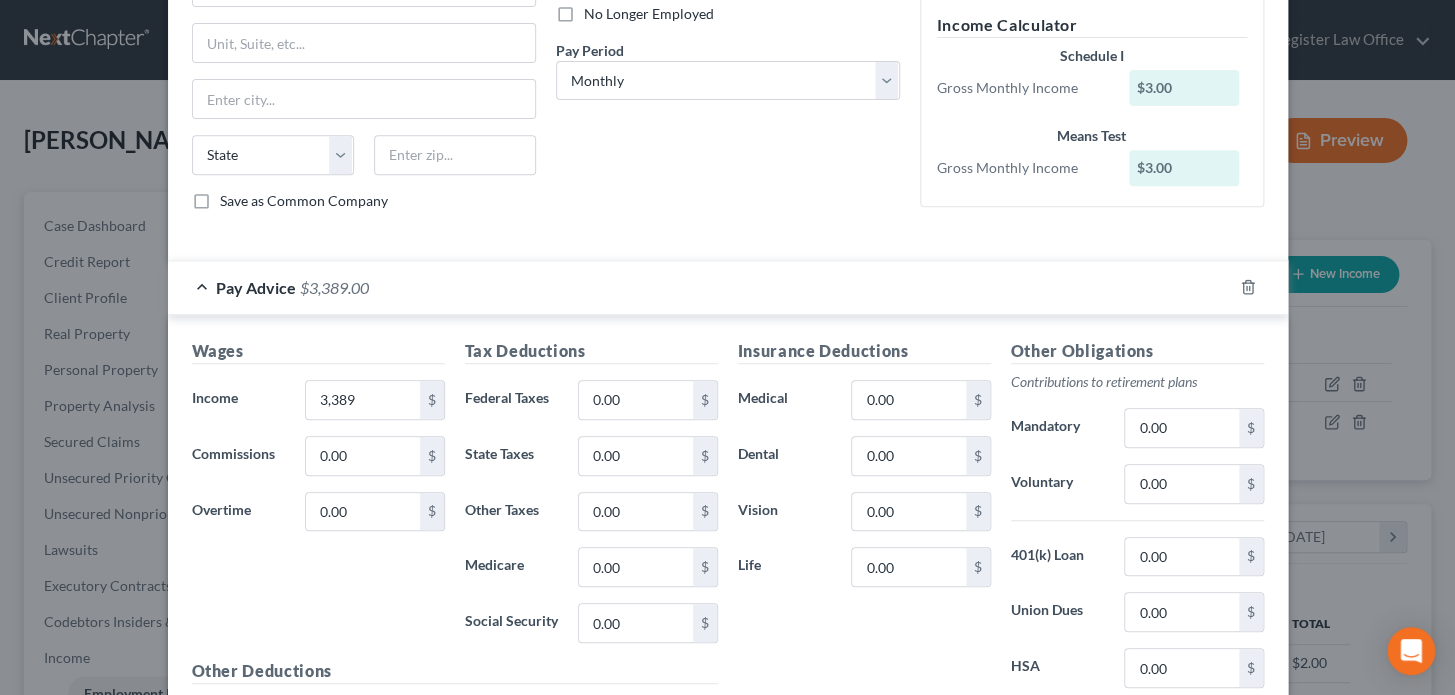 click on "Wages
Income
*
3,389 $ Commissions 0.00 $ Overtime 0.00 $" at bounding box center (318, 499) 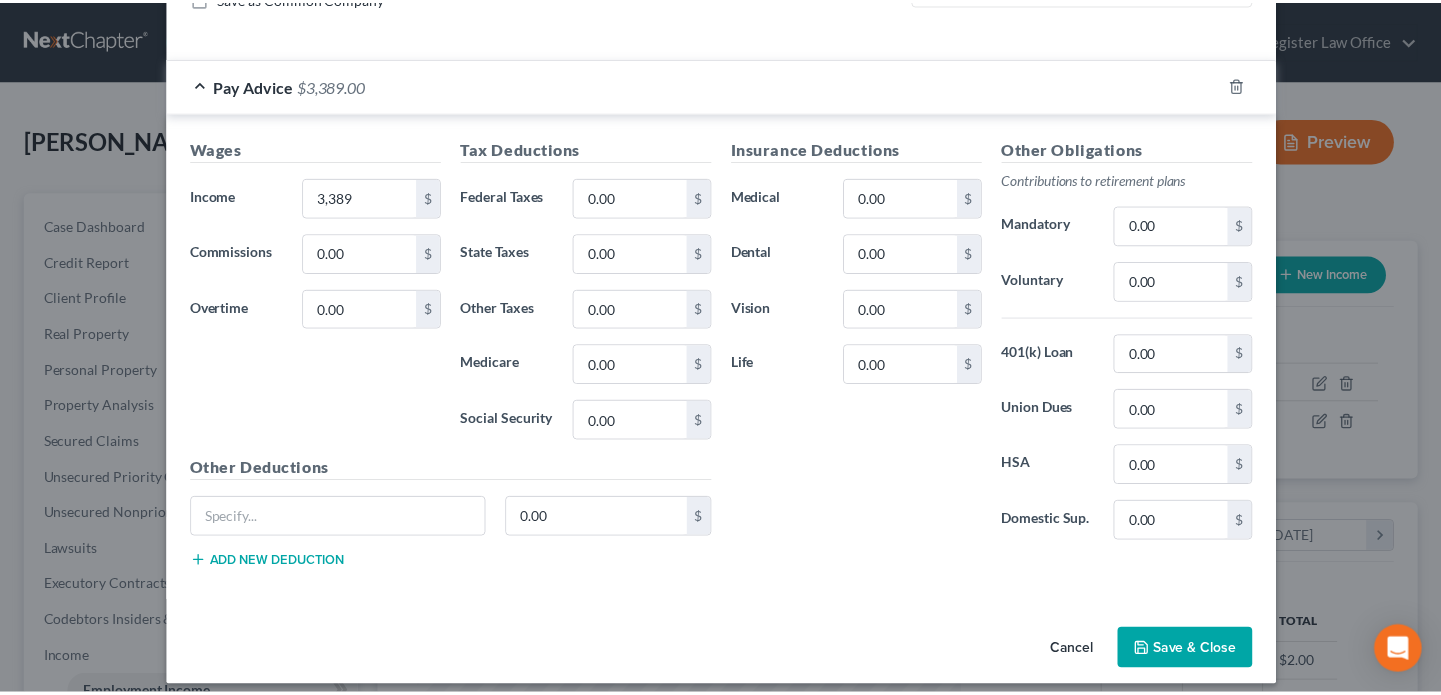 scroll, scrollTop: 492, scrollLeft: 0, axis: vertical 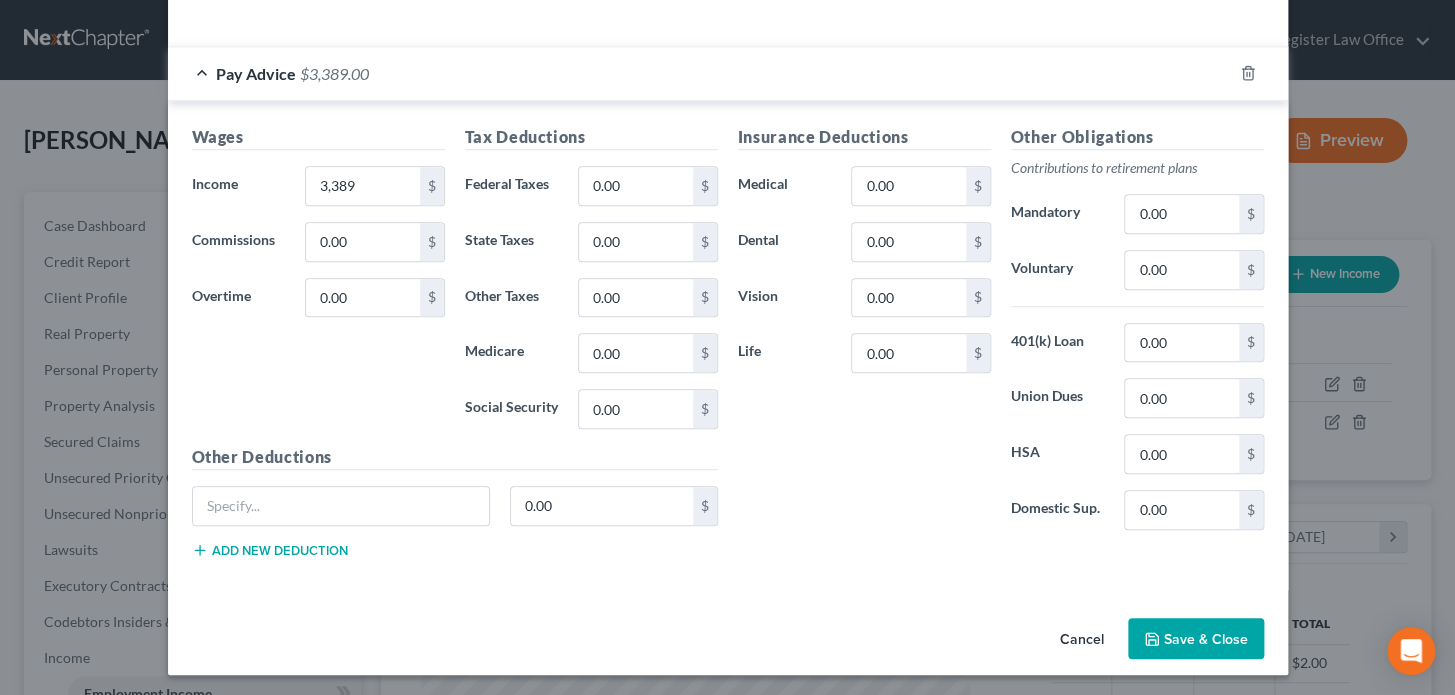 click on "Save & Close" at bounding box center [1196, 639] 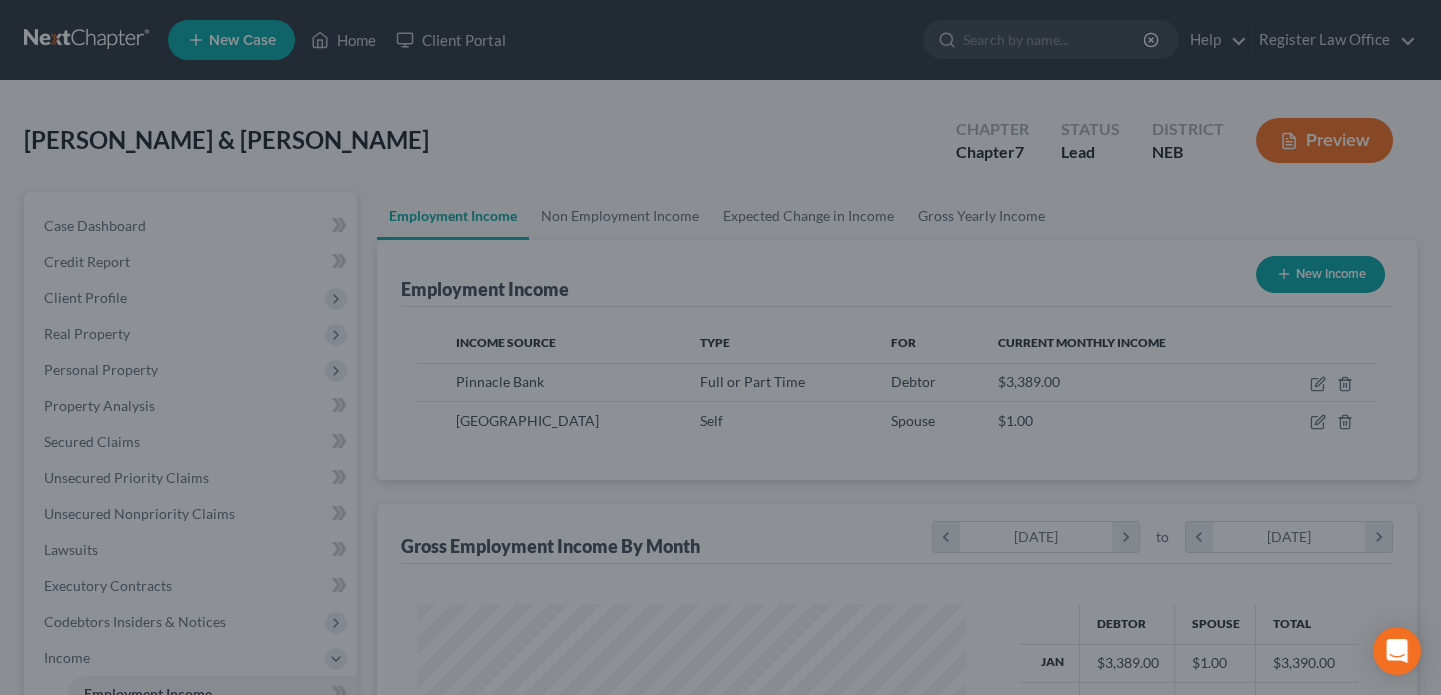 scroll, scrollTop: 358, scrollLeft: 583, axis: both 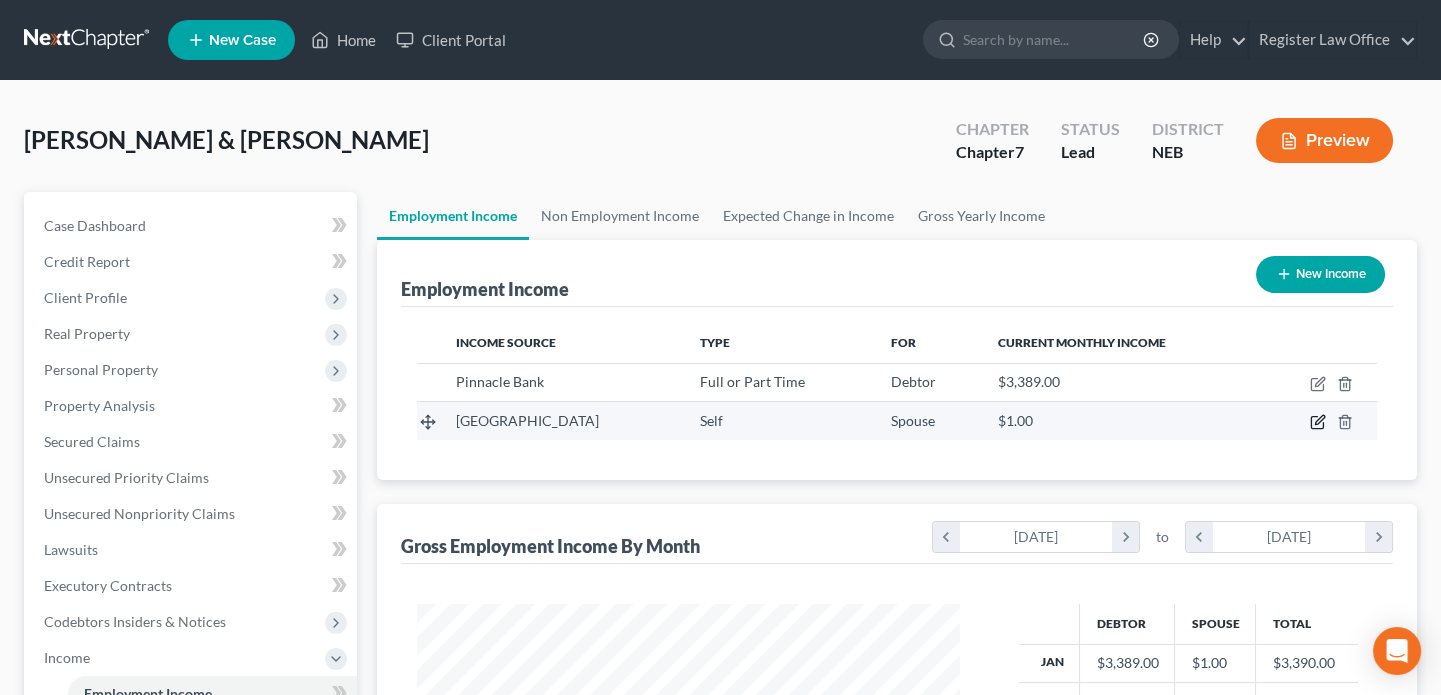 click 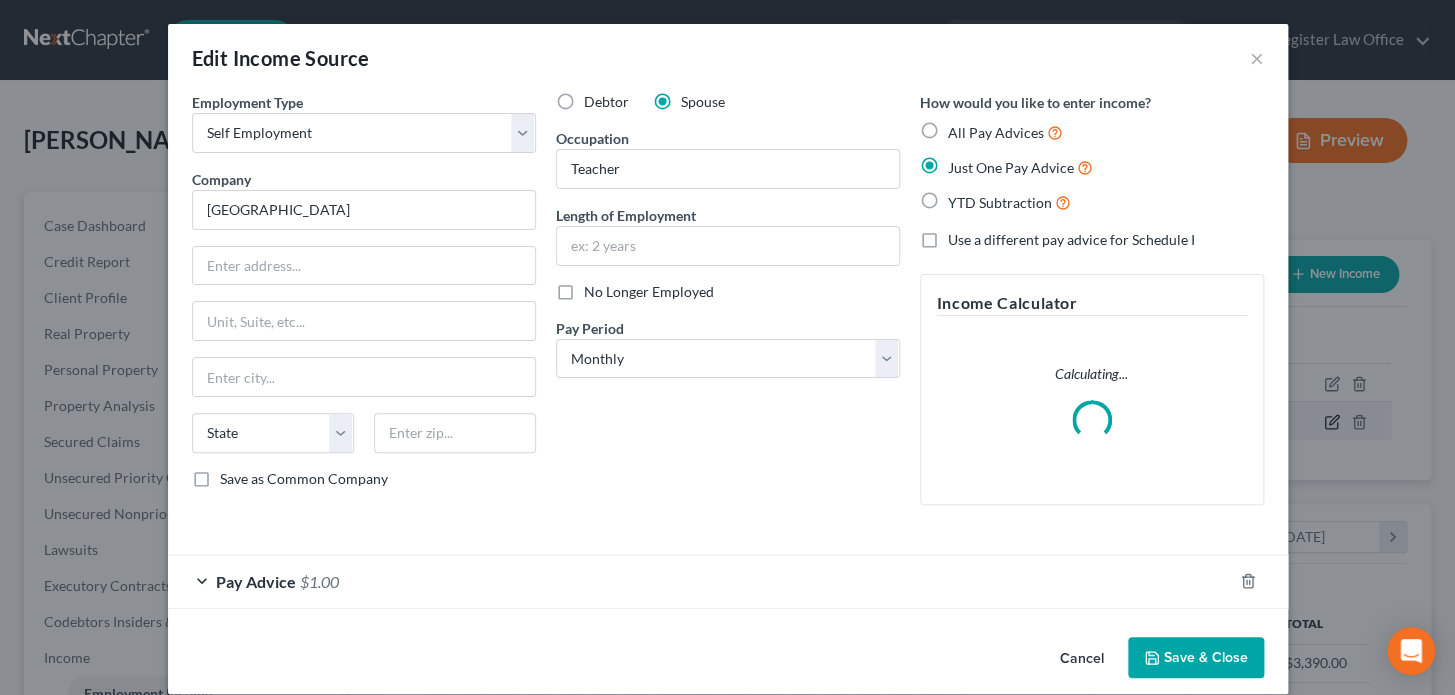scroll, scrollTop: 999642, scrollLeft: 999410, axis: both 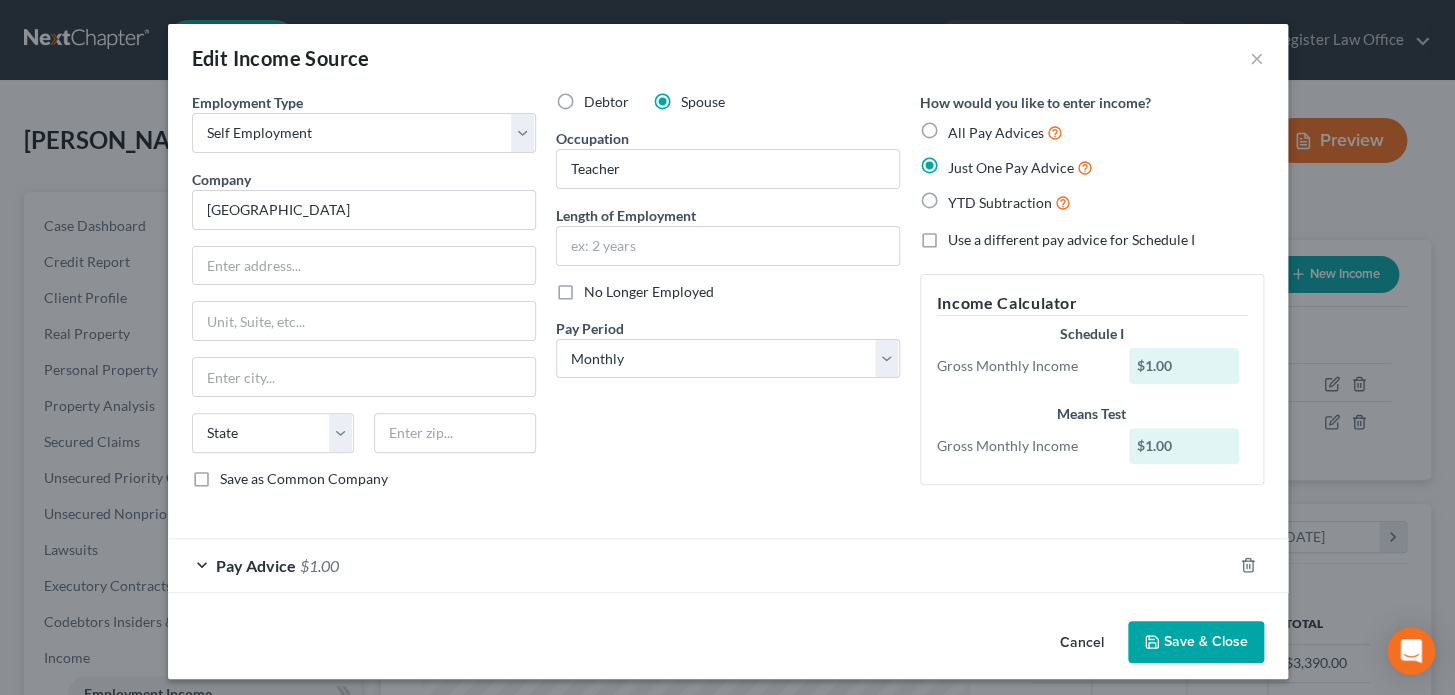 click on "Pay Advice" at bounding box center [256, 565] 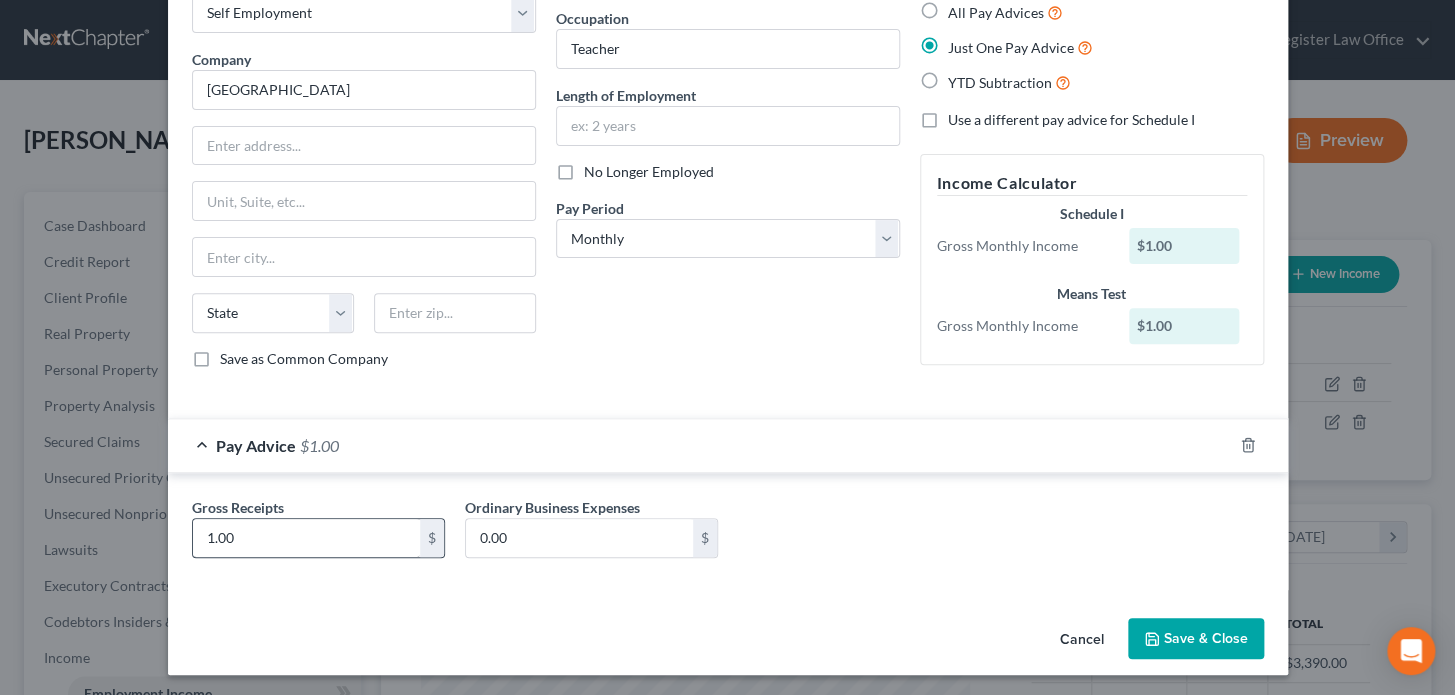 scroll, scrollTop: 122, scrollLeft: 0, axis: vertical 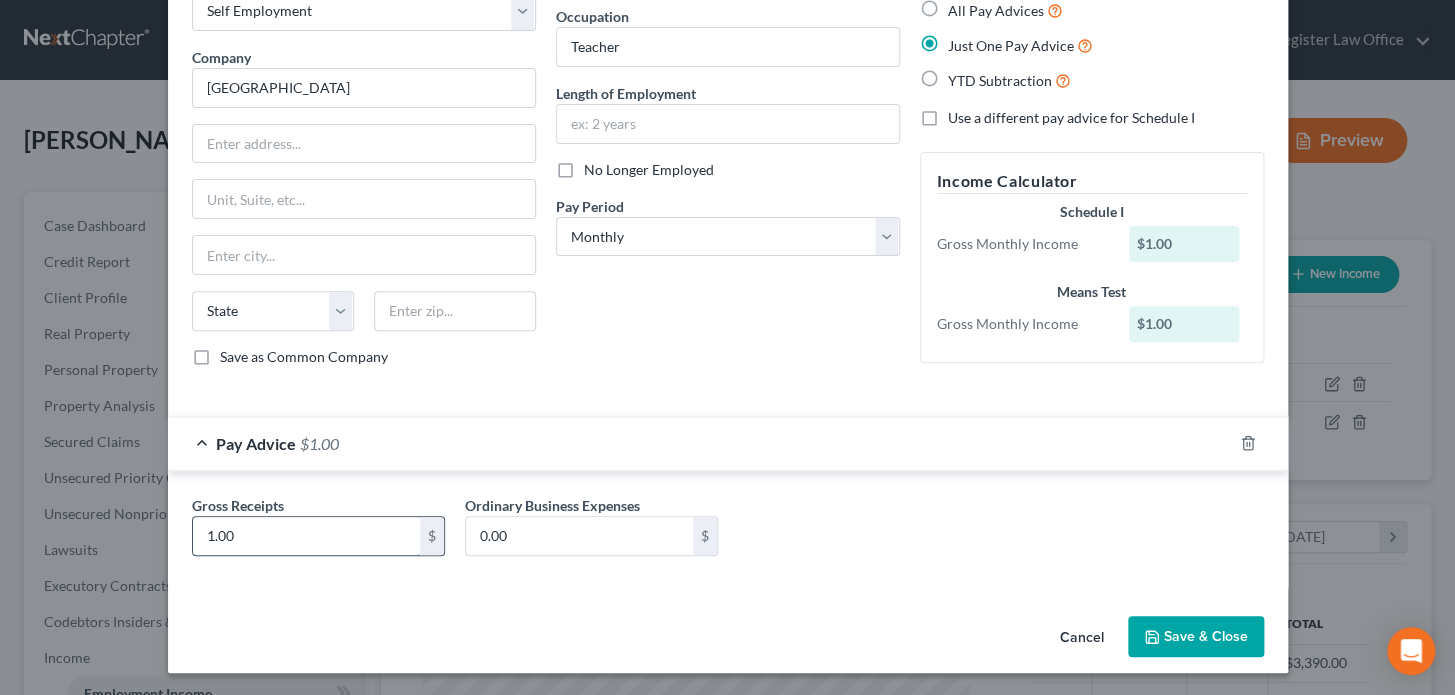 click on "1.00" at bounding box center (306, 536) 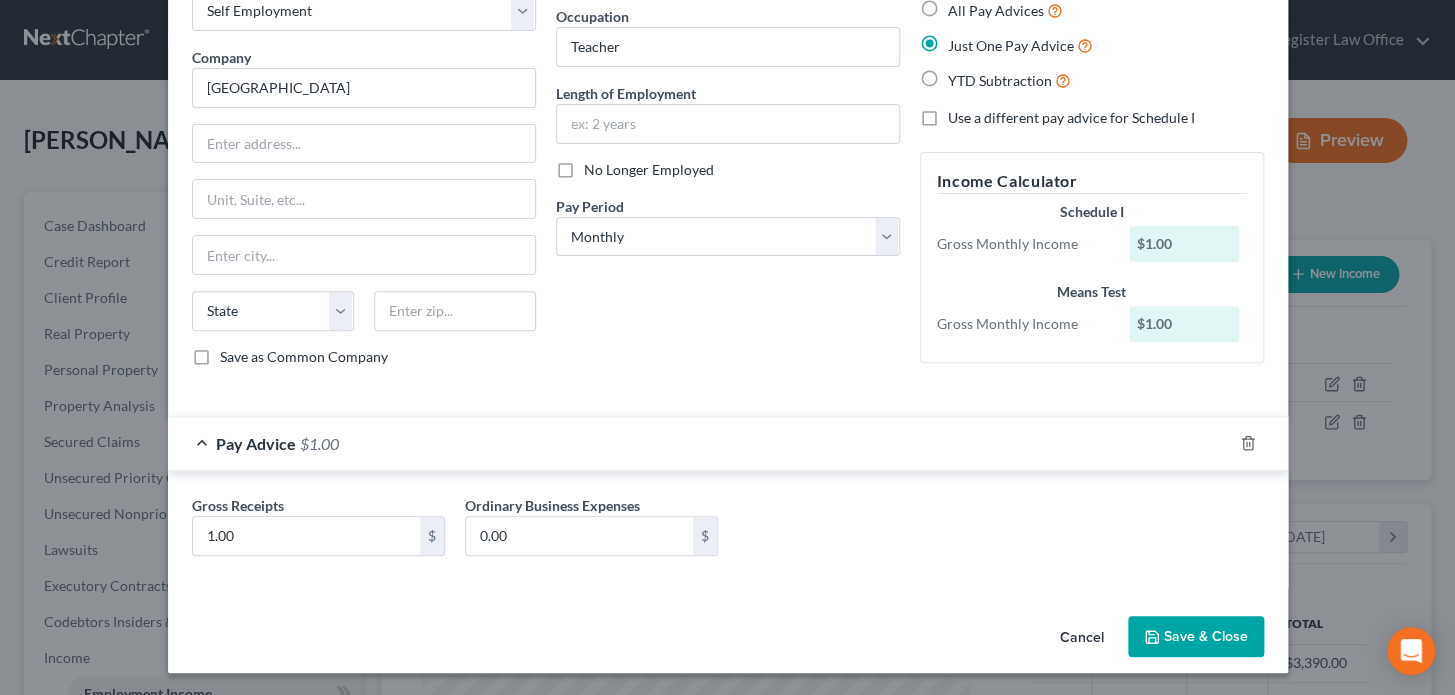 click on "Debtor Spouse Occupation Teacher Length of Employment No Longer Employed
Pay Period
*
Select Monthly Twice Monthly Every Other Week Weekly" at bounding box center [728, 176] 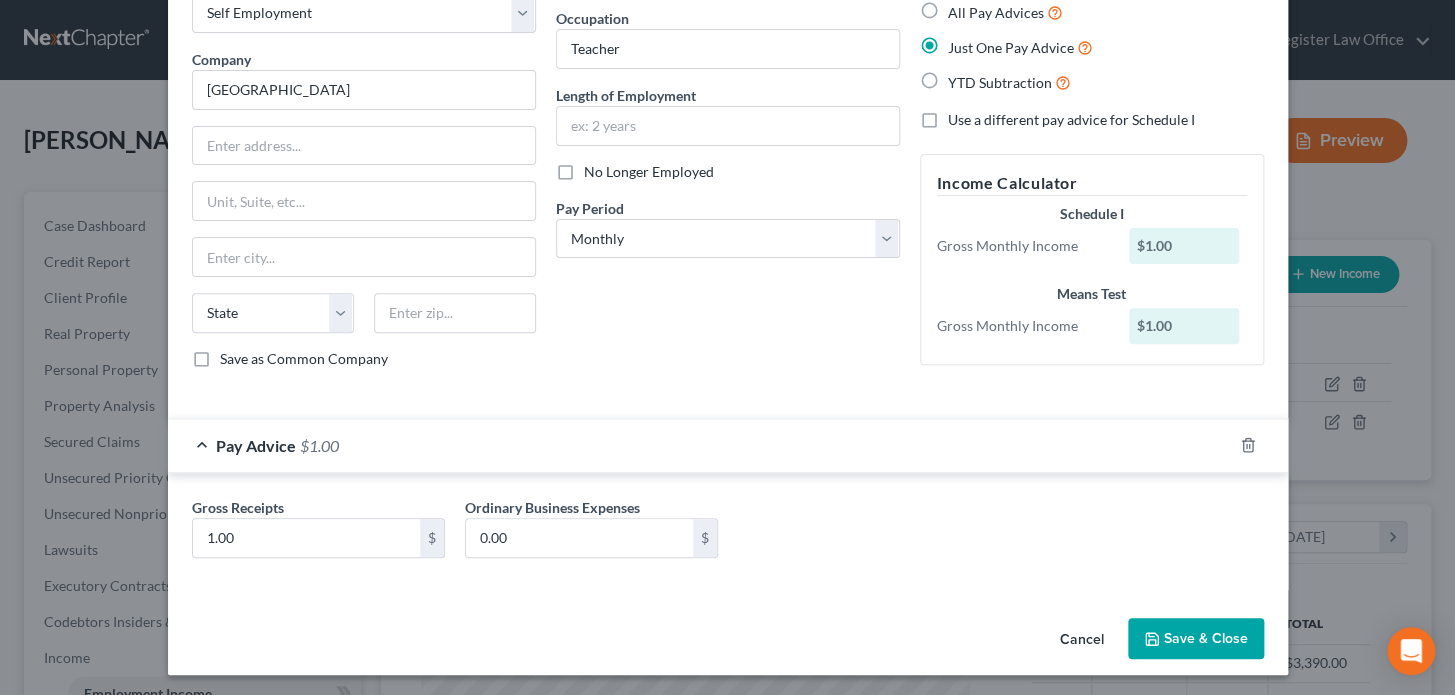 scroll, scrollTop: 122, scrollLeft: 0, axis: vertical 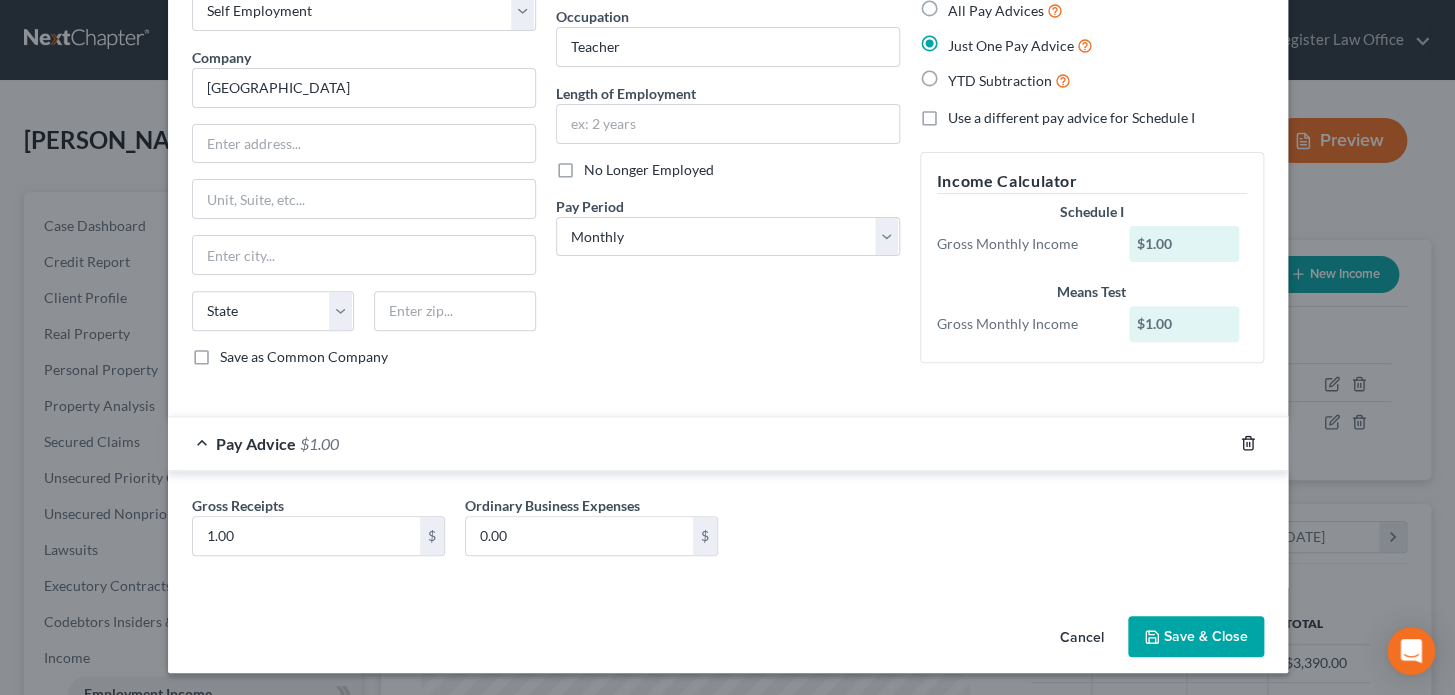 click 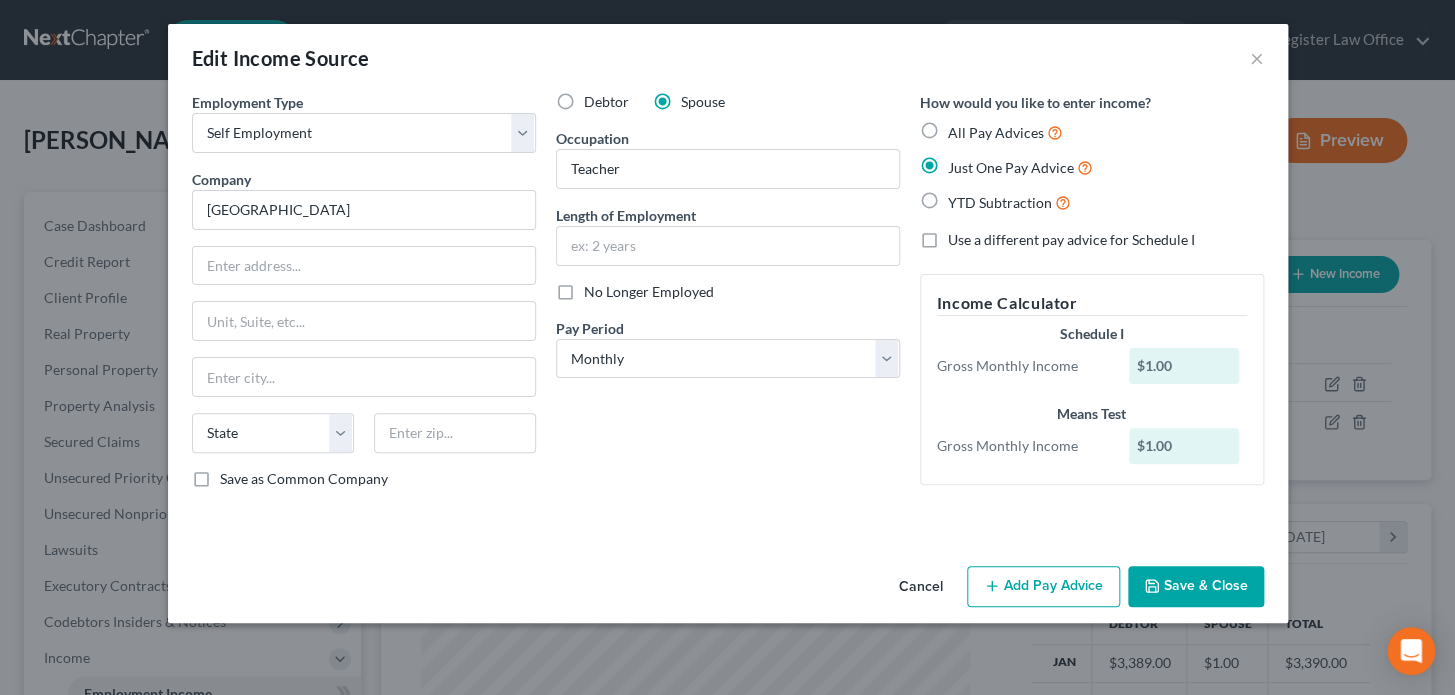 scroll, scrollTop: 0, scrollLeft: 0, axis: both 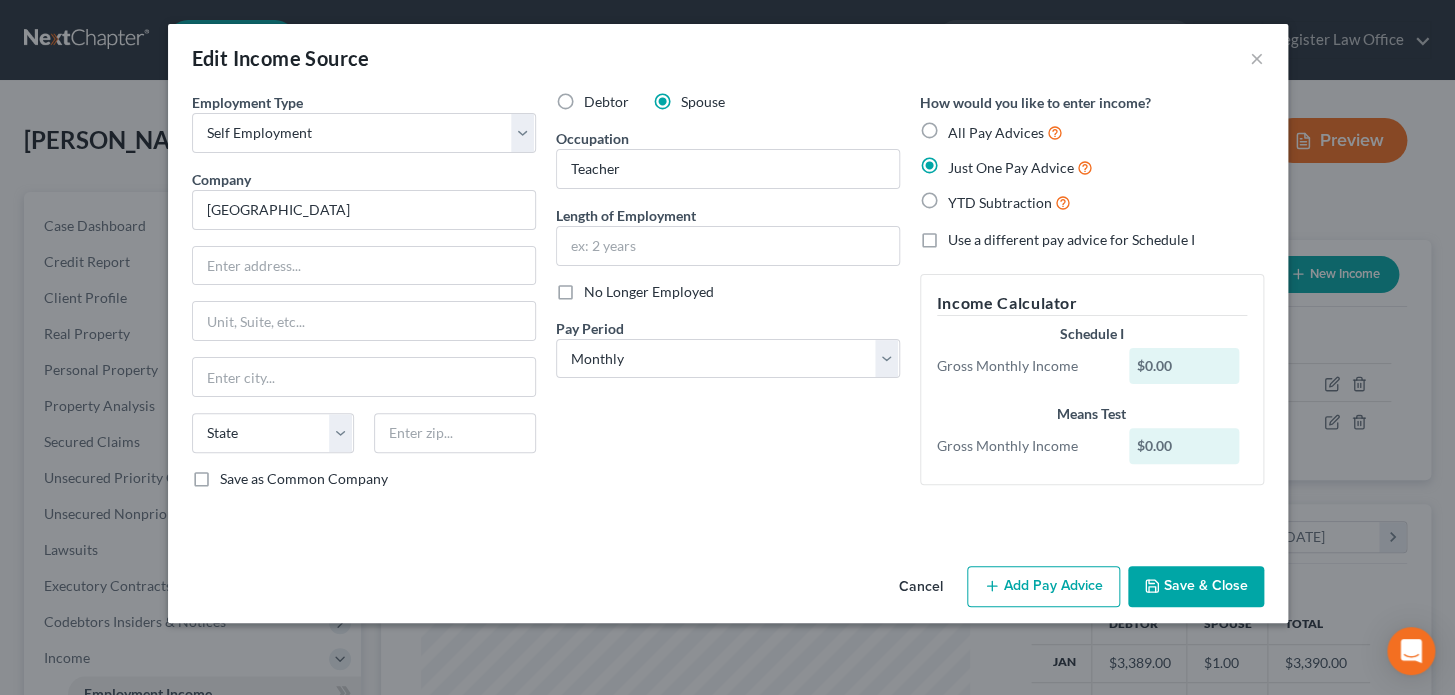 click on "Add Pay Advice" at bounding box center [1043, 587] 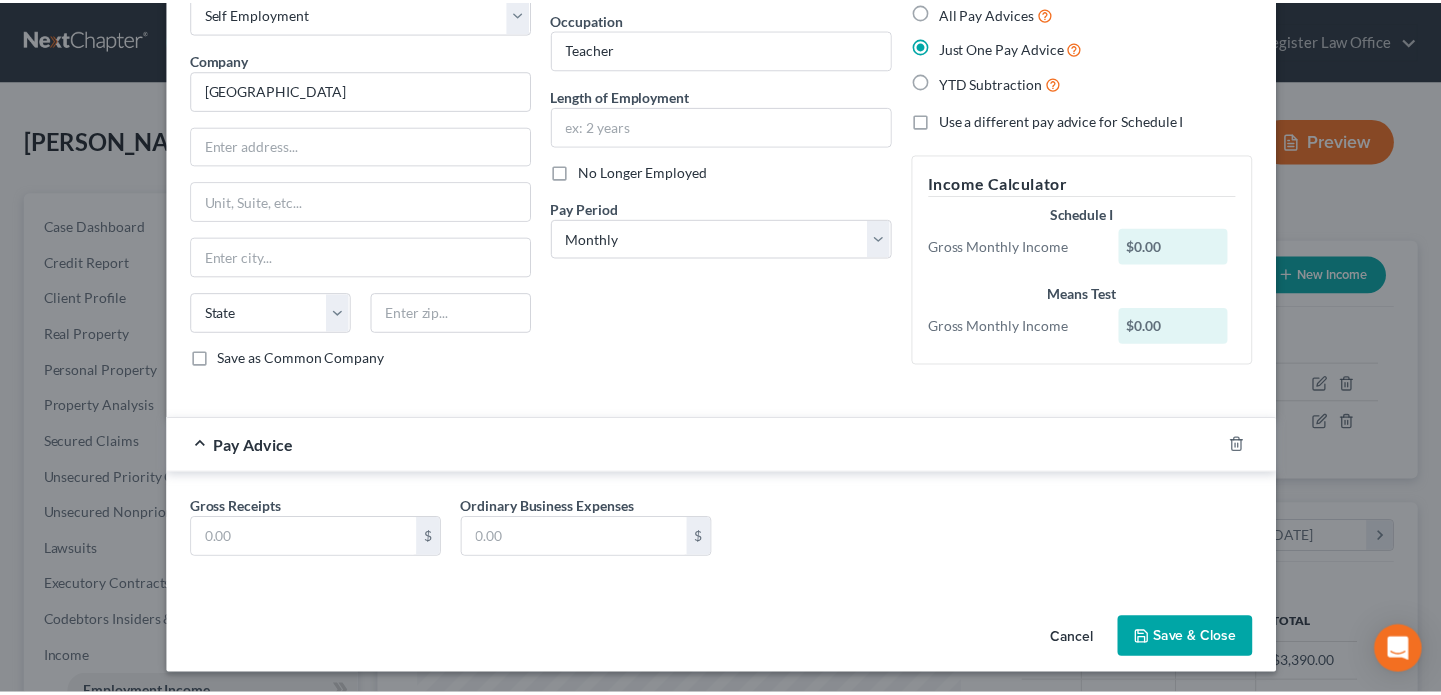 scroll, scrollTop: 122, scrollLeft: 0, axis: vertical 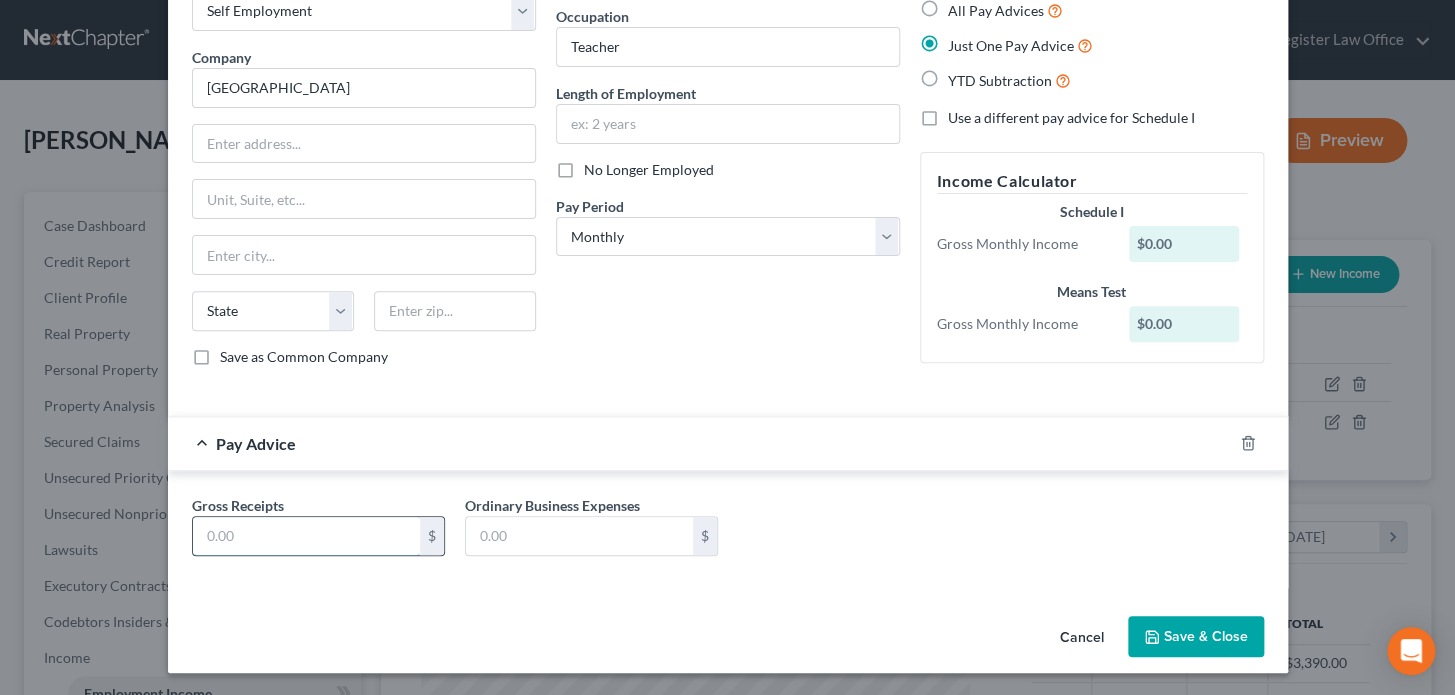 click at bounding box center [306, 536] 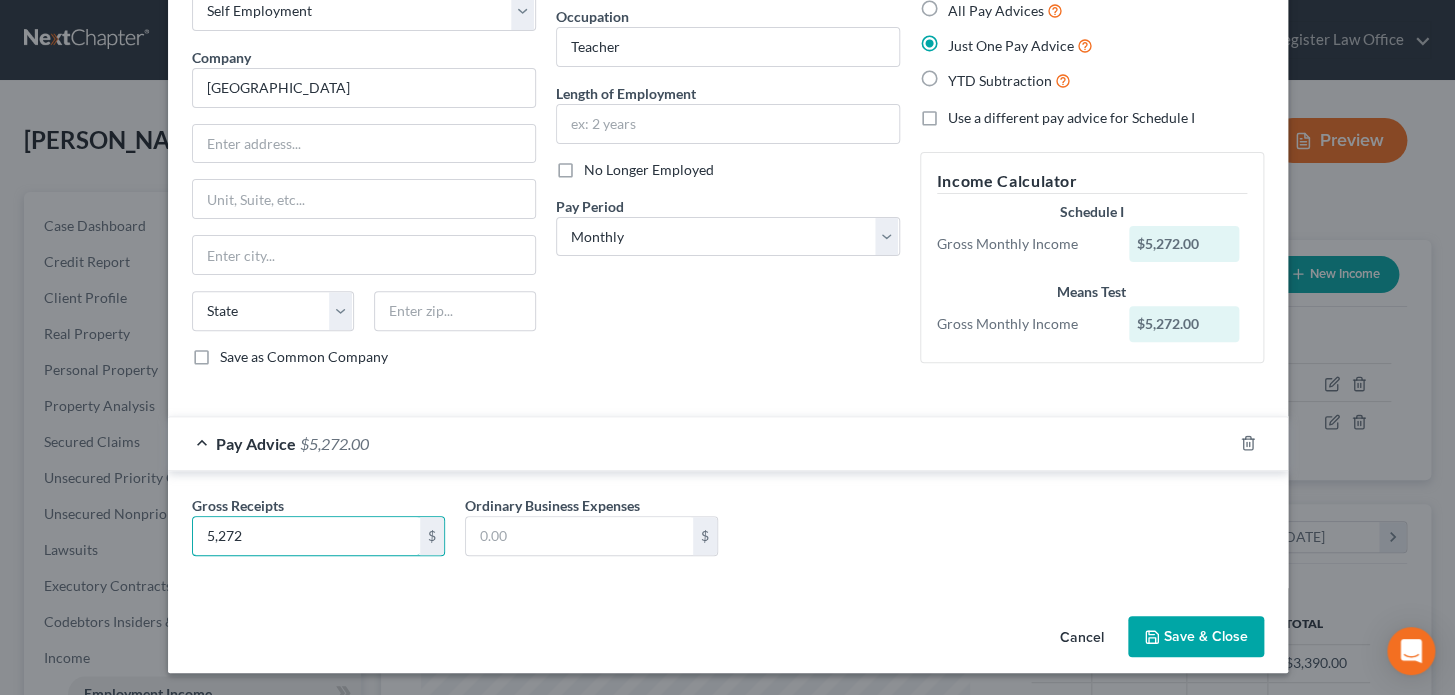 type on "5,272" 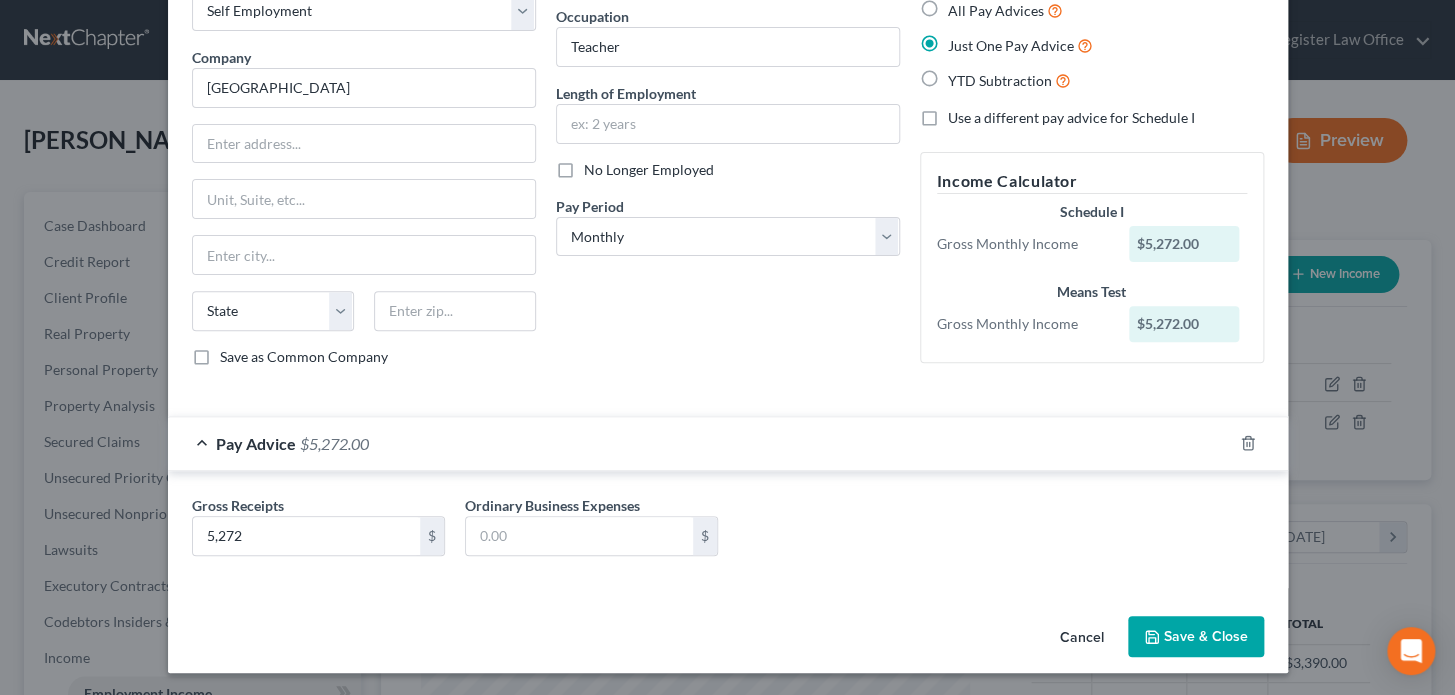 click on "Save & Close" at bounding box center (1196, 637) 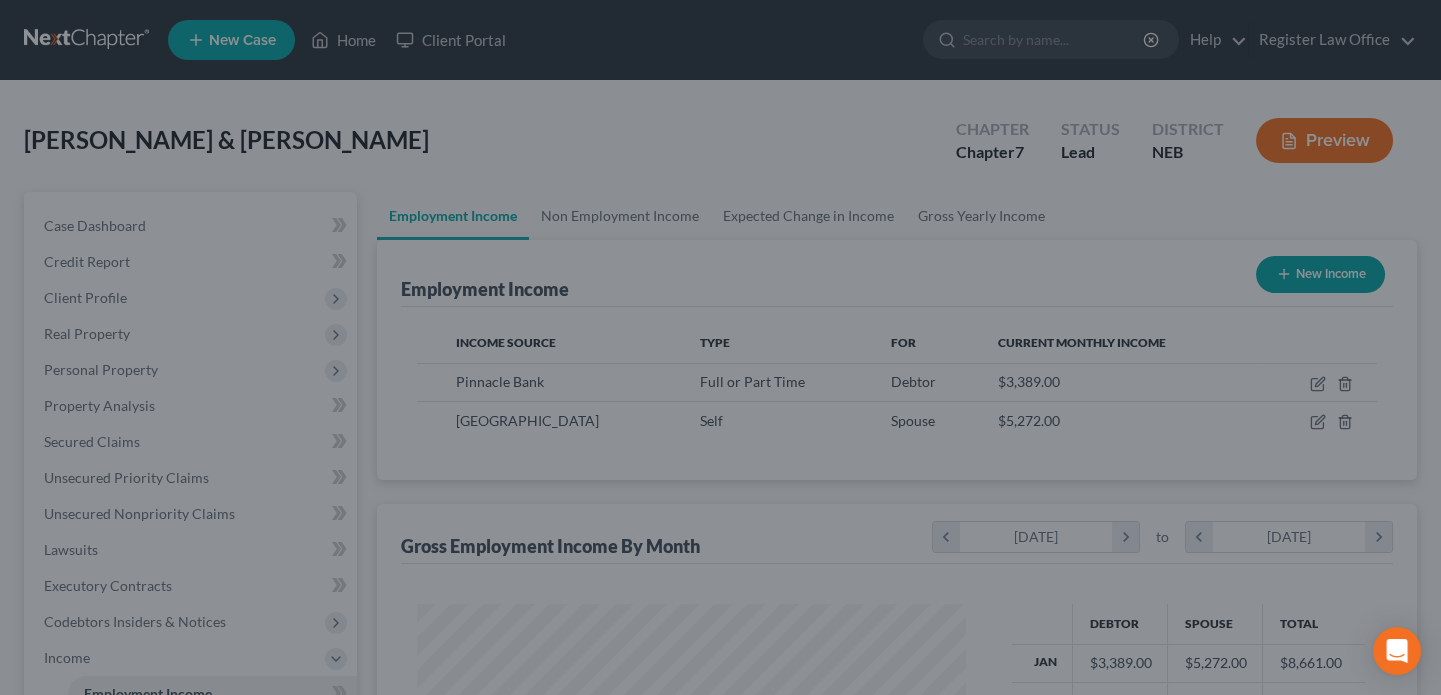 scroll, scrollTop: 358, scrollLeft: 583, axis: both 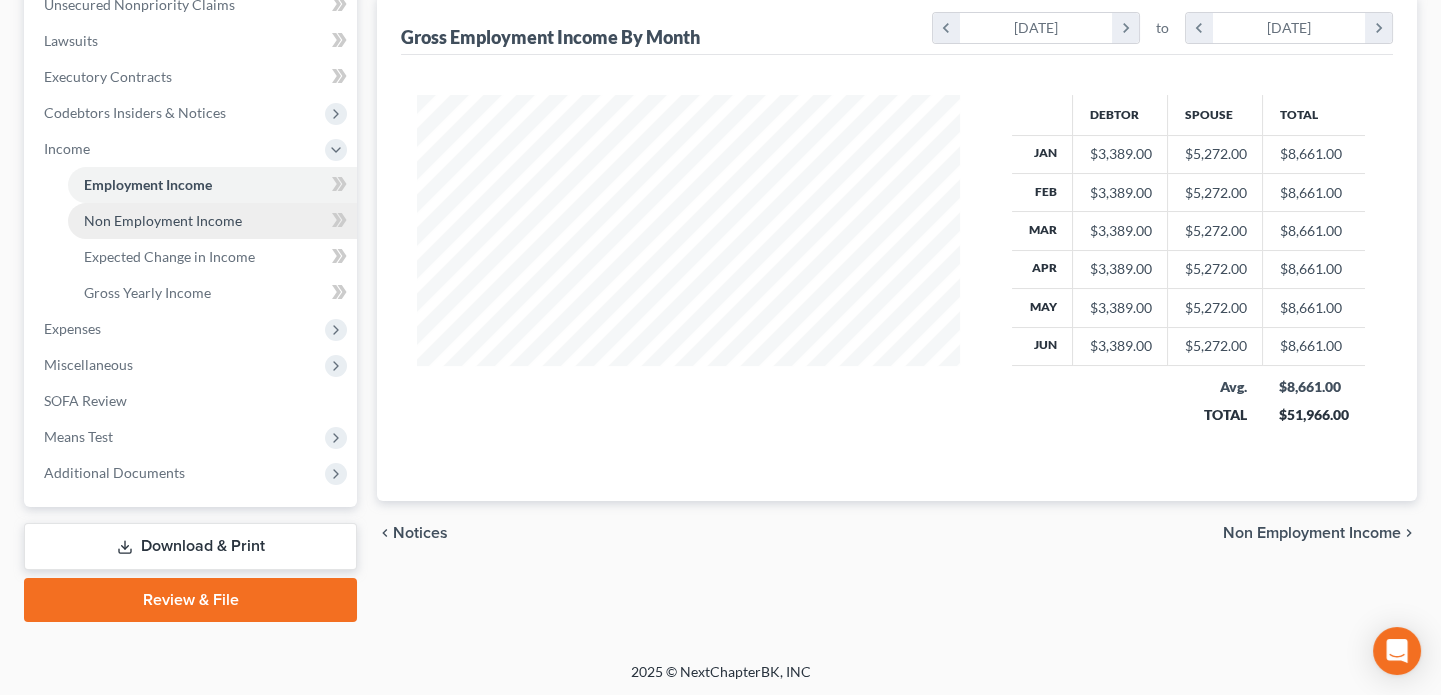 click on "Non Employment Income" at bounding box center (163, 220) 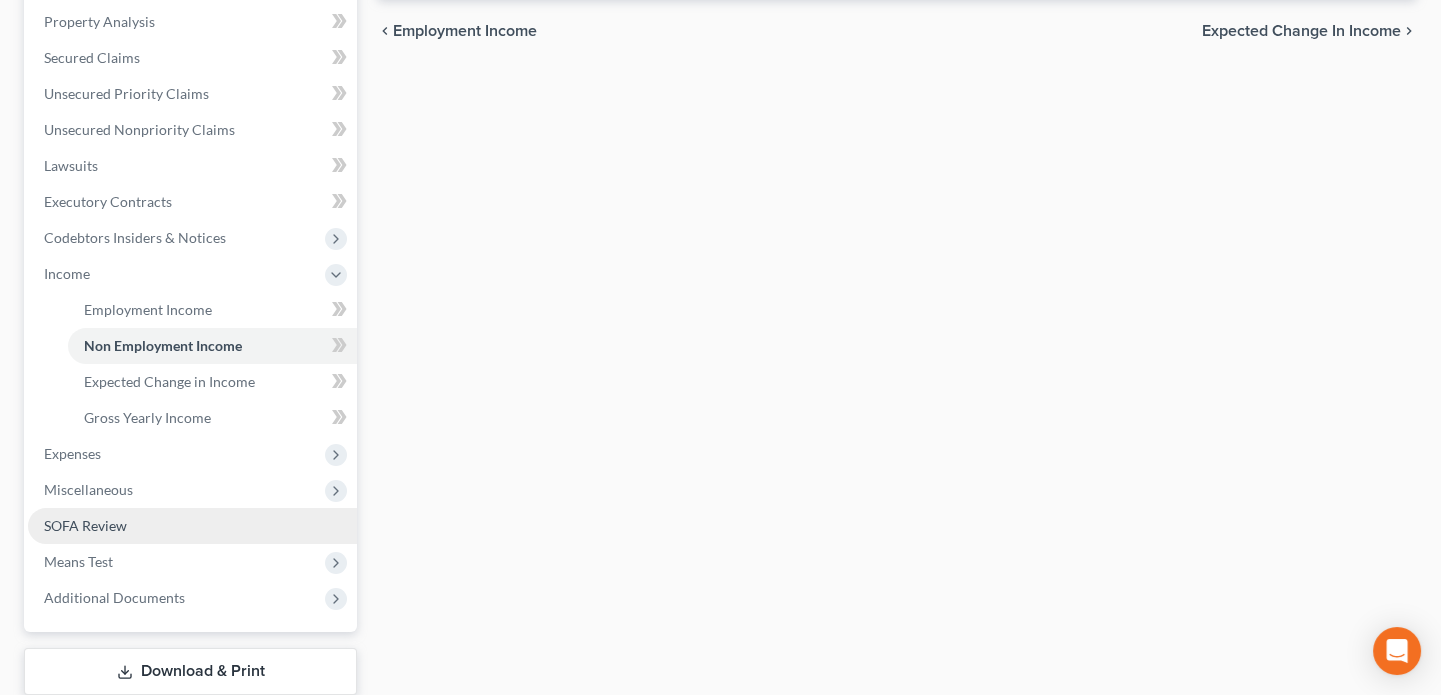 scroll, scrollTop: 509, scrollLeft: 0, axis: vertical 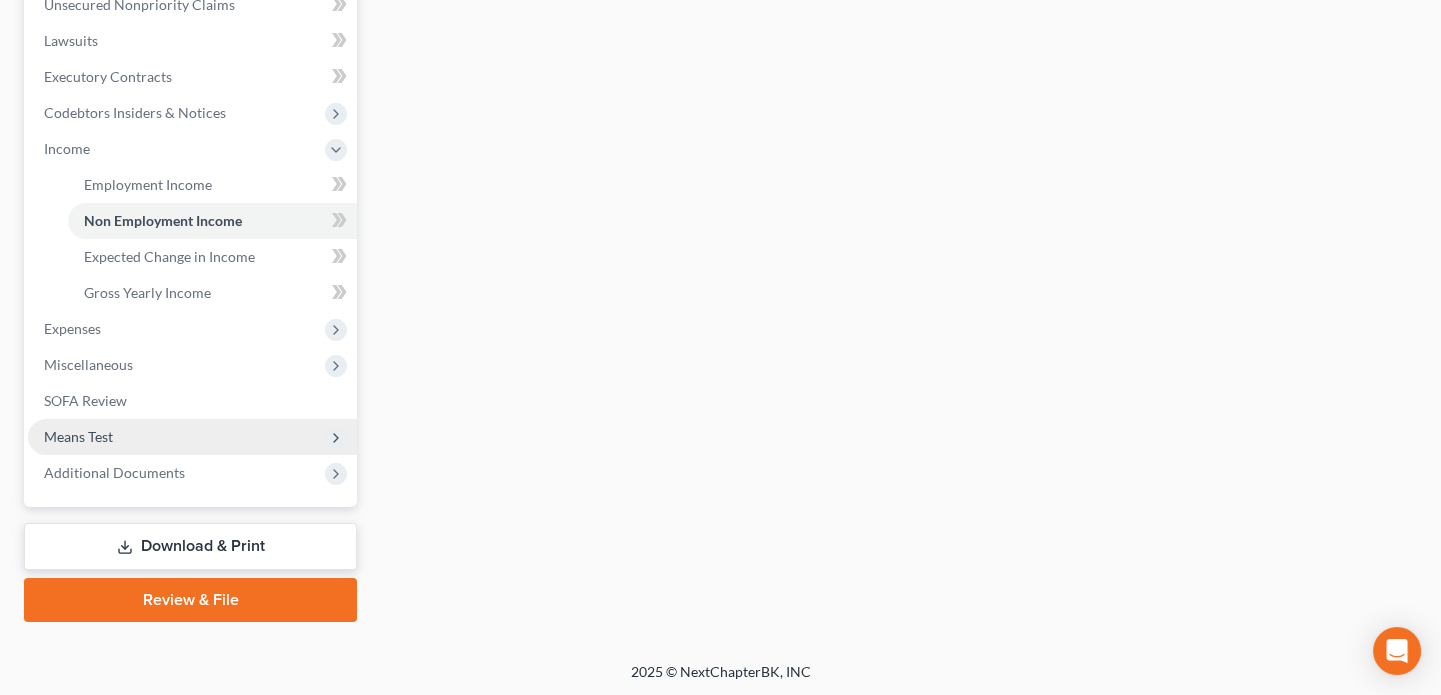 click on "Means Test" at bounding box center [78, 436] 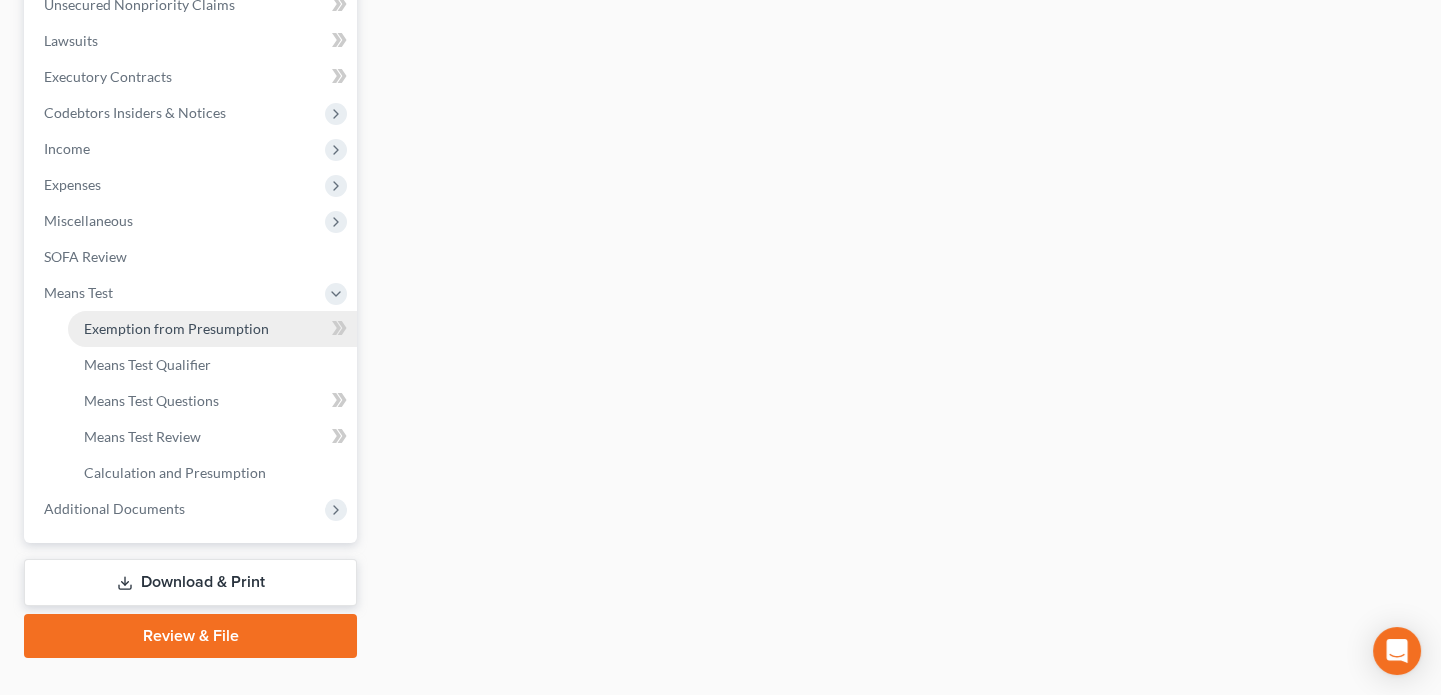 click on "Exemption from Presumption" at bounding box center [176, 328] 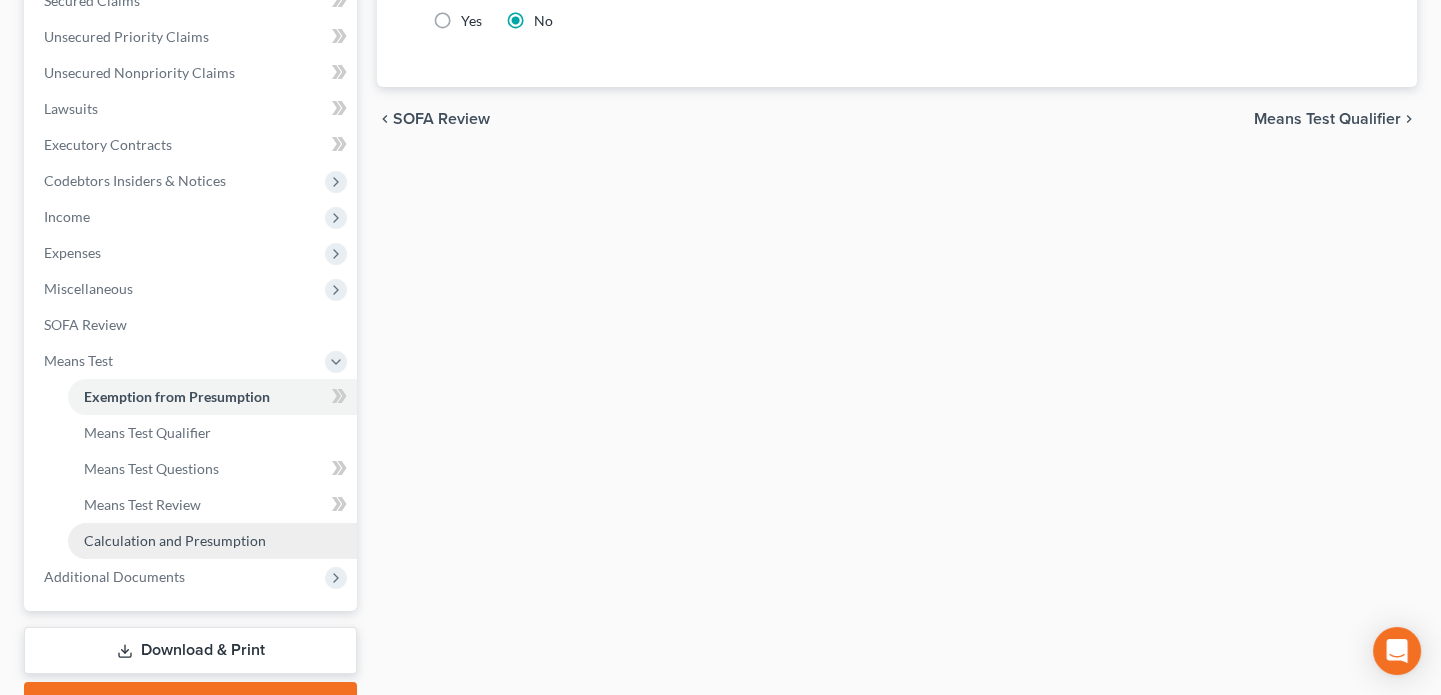 scroll, scrollTop: 454, scrollLeft: 0, axis: vertical 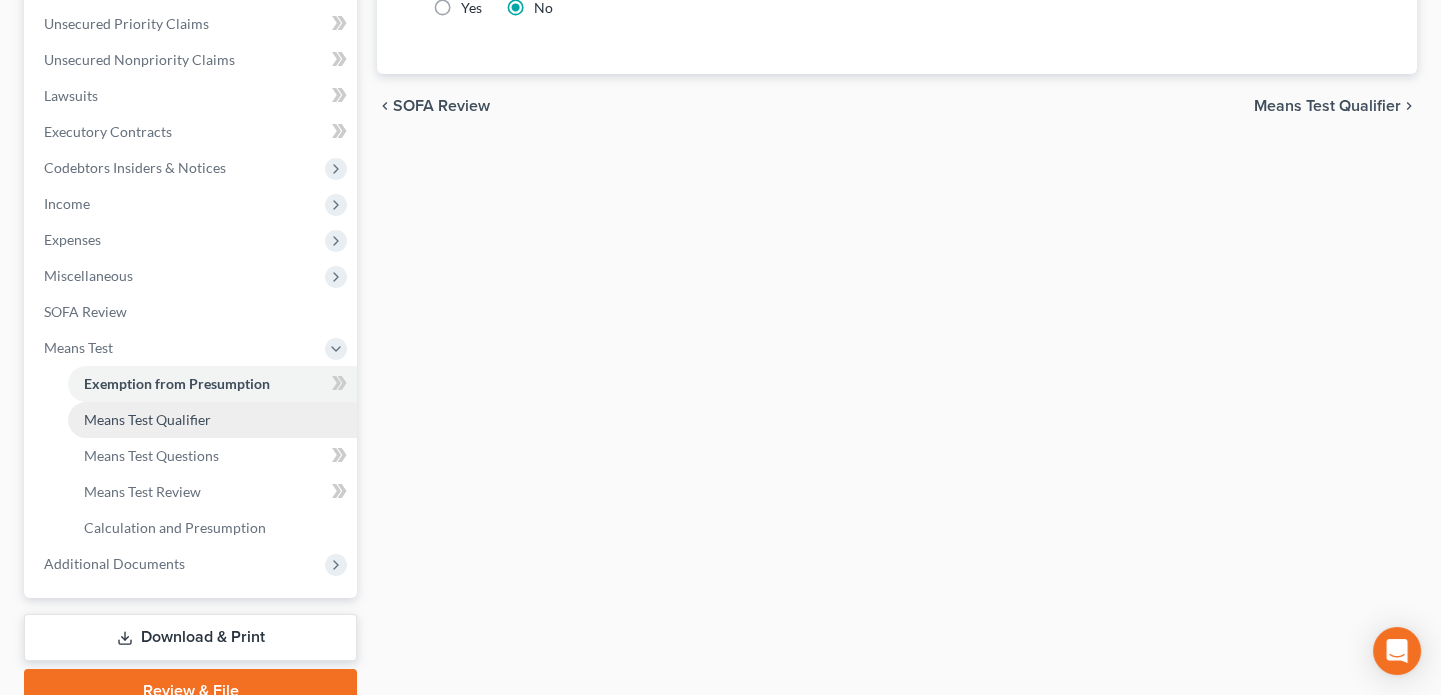 click on "Means Test Qualifier" at bounding box center [147, 419] 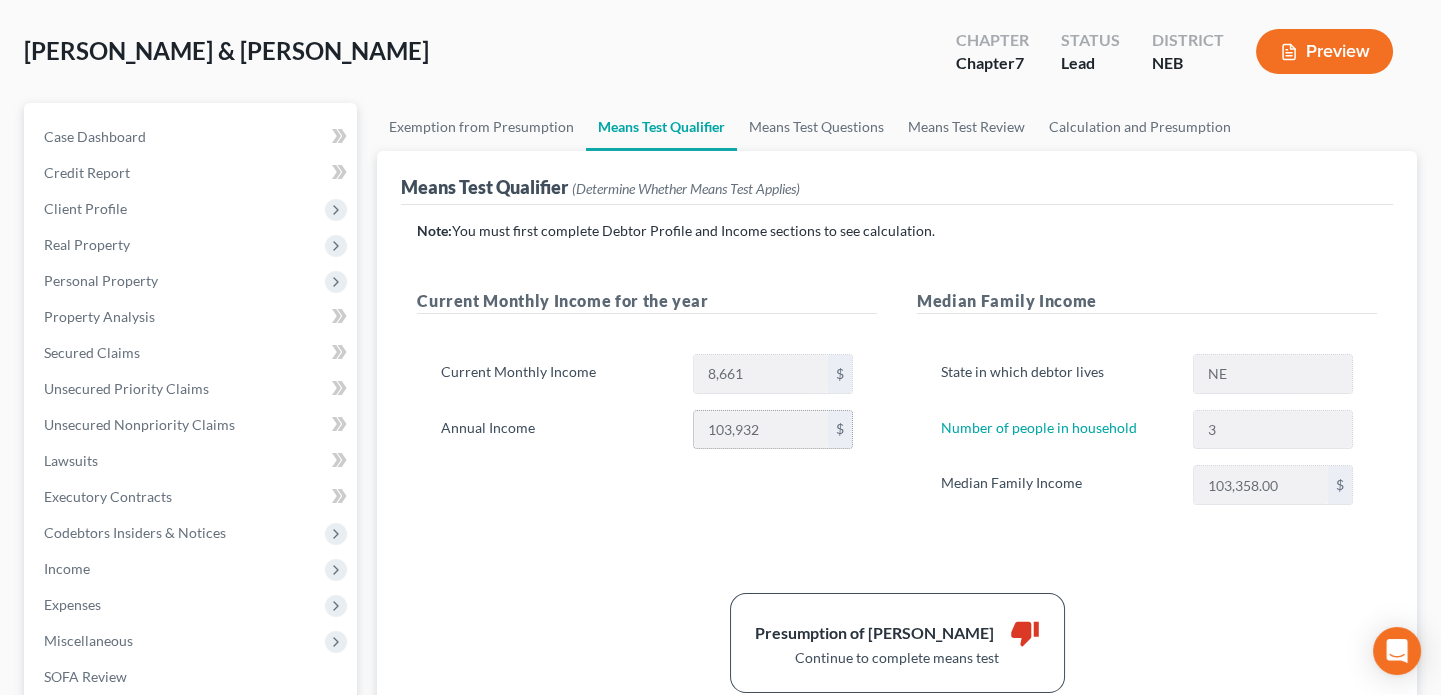 scroll, scrollTop: 0, scrollLeft: 0, axis: both 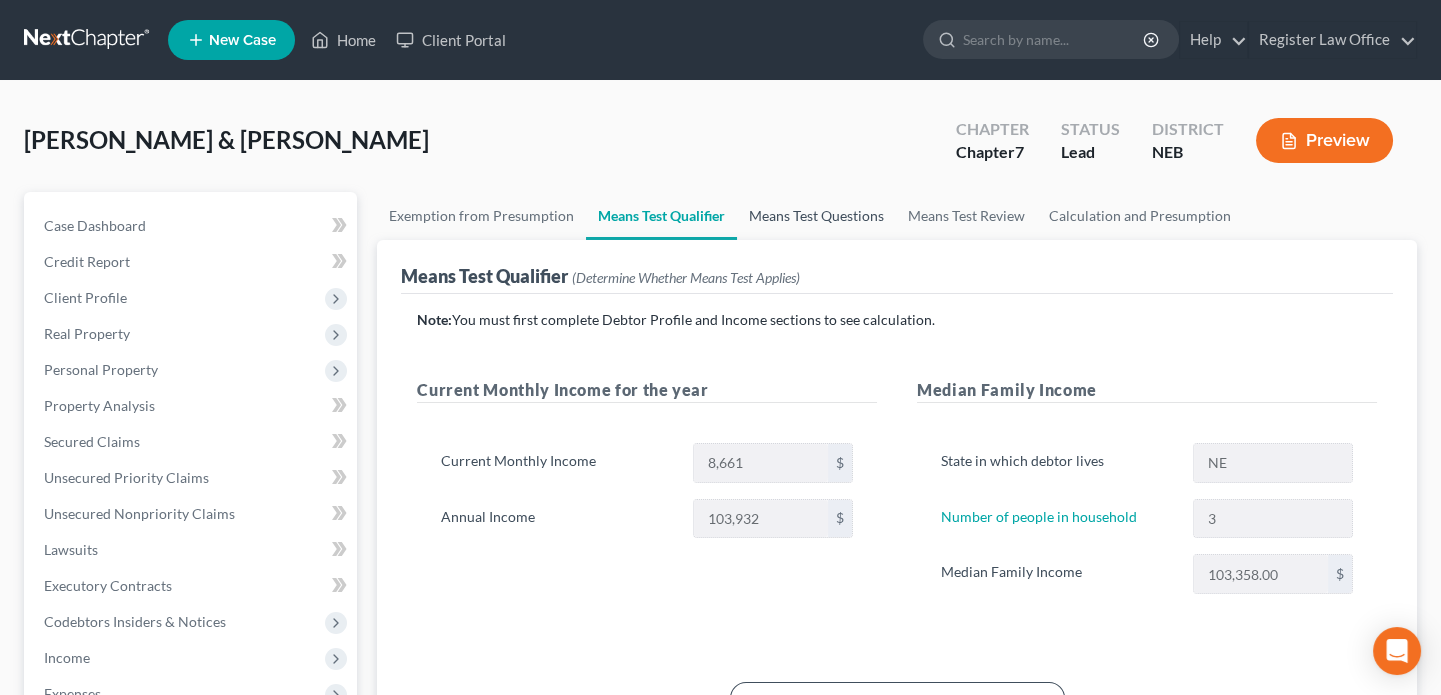 click on "Means Test Questions" at bounding box center (816, 216) 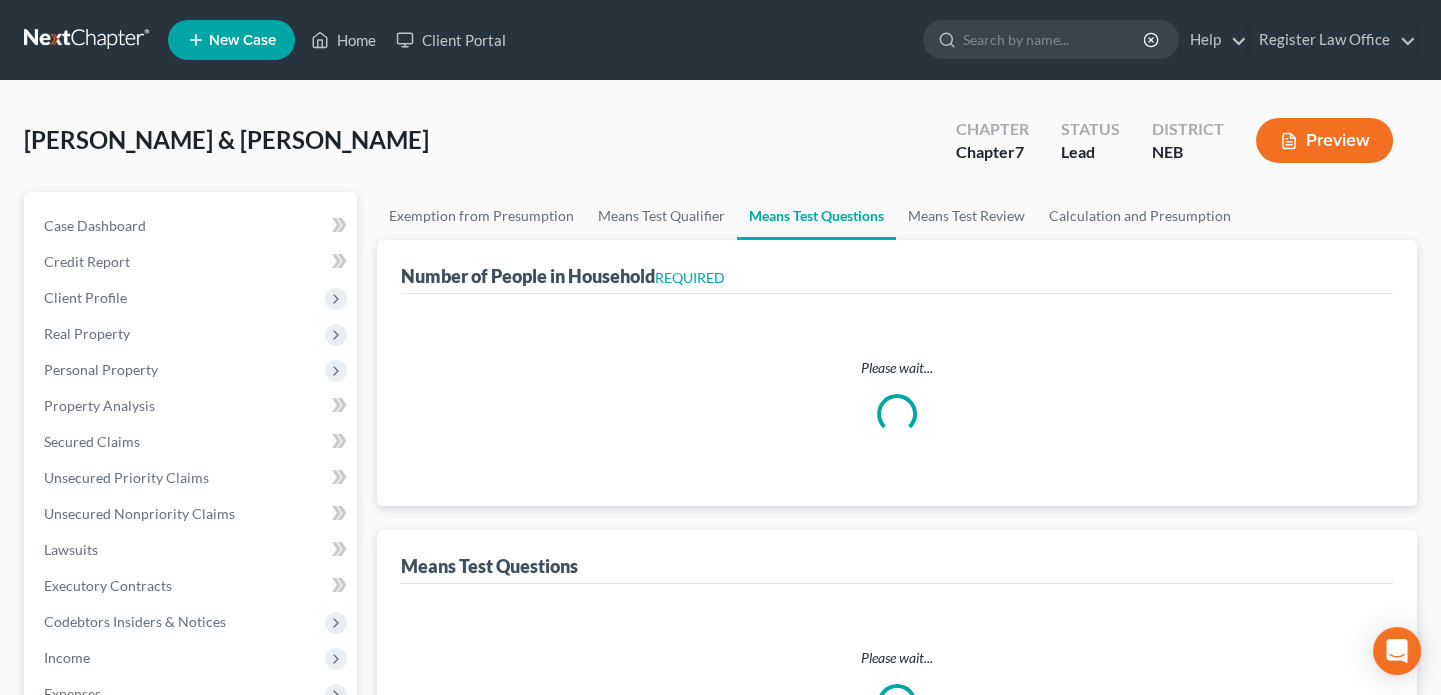 select on "1" 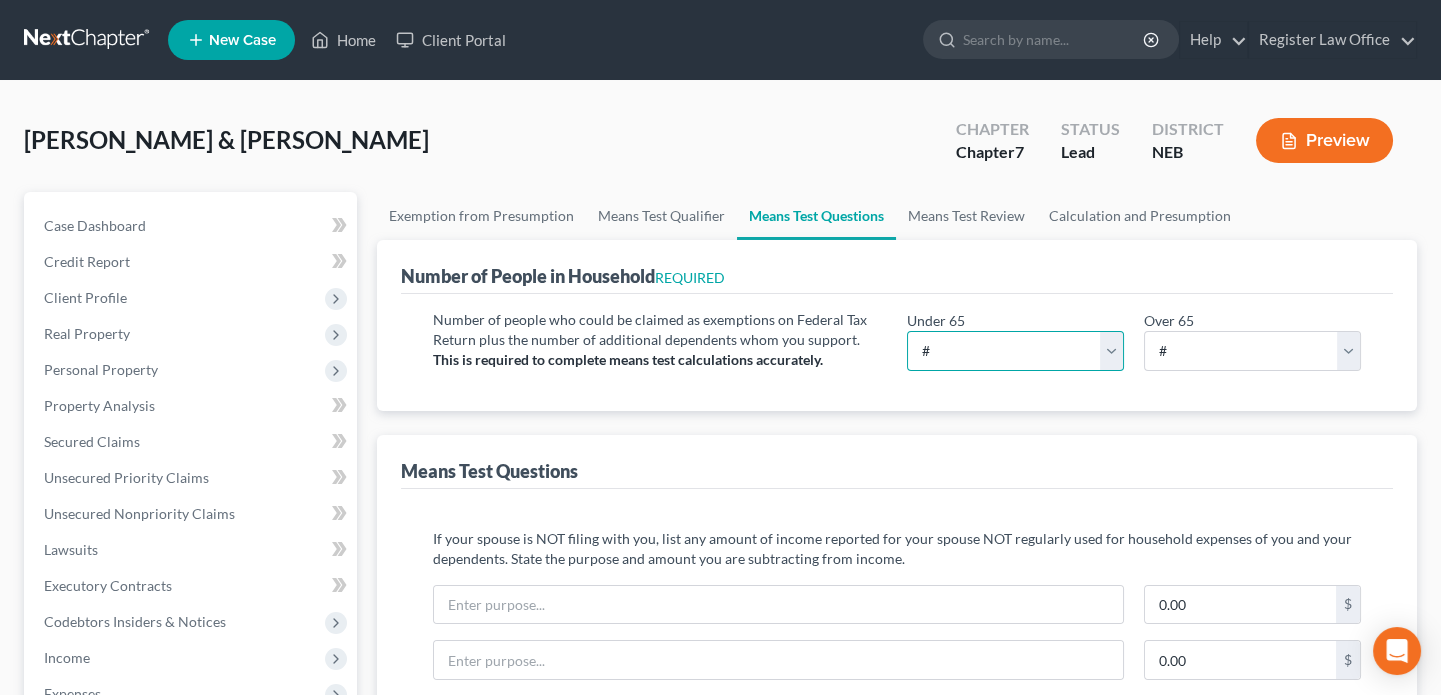 click on "# 0 1 2 3 4 5 6 7 8 9 10" at bounding box center [1015, 351] 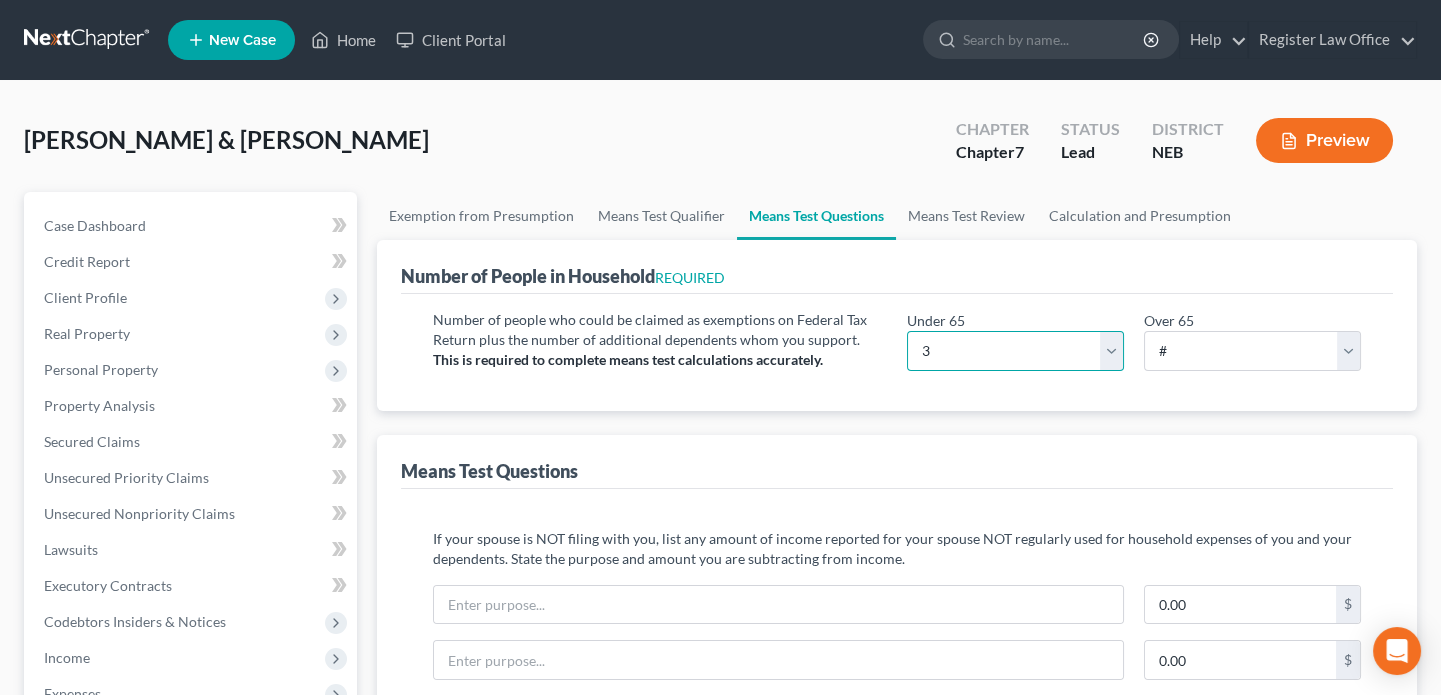 click on "# 0 1 2 3 4 5 6 7 8 9 10" at bounding box center (1015, 351) 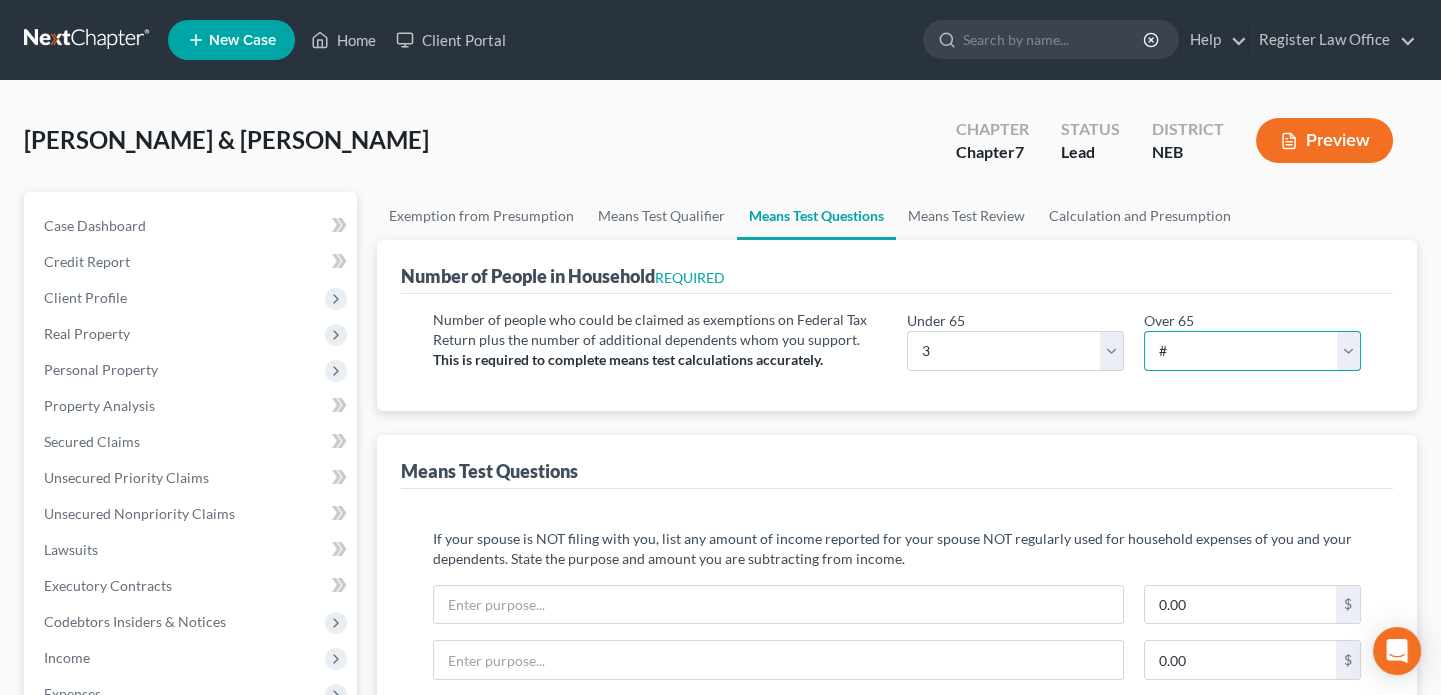 click on "# 0 1 2 3 4 5 6 7 8 9 10" at bounding box center (1252, 351) 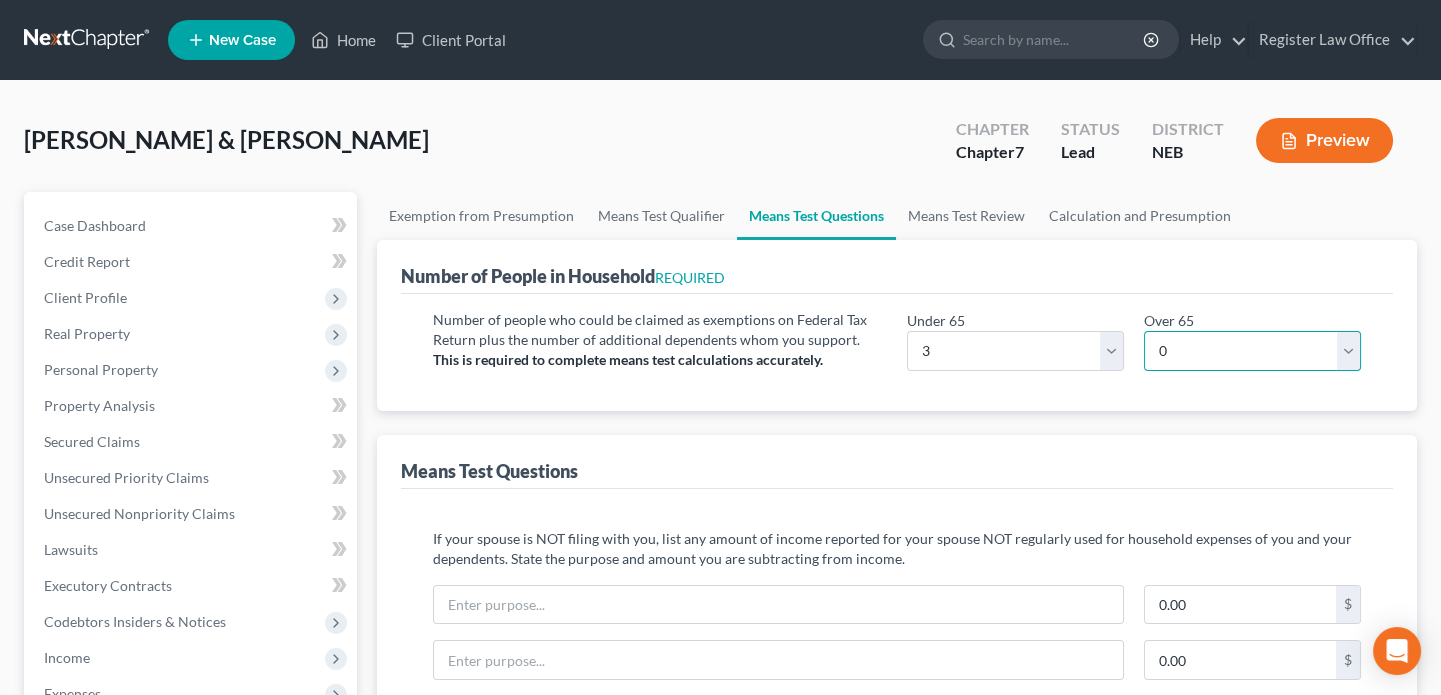 click on "# 0 1 2 3 4 5 6 7 8 9 10" at bounding box center (1252, 351) 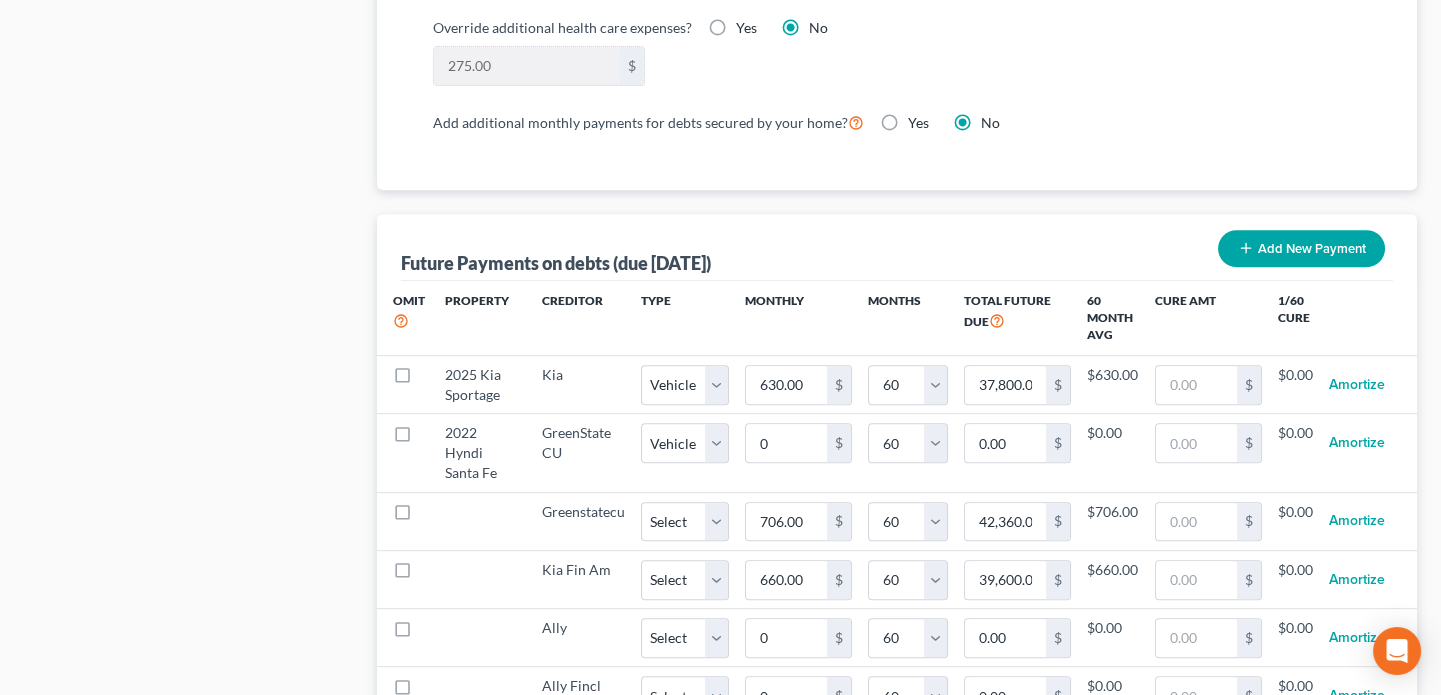 scroll, scrollTop: 1909, scrollLeft: 0, axis: vertical 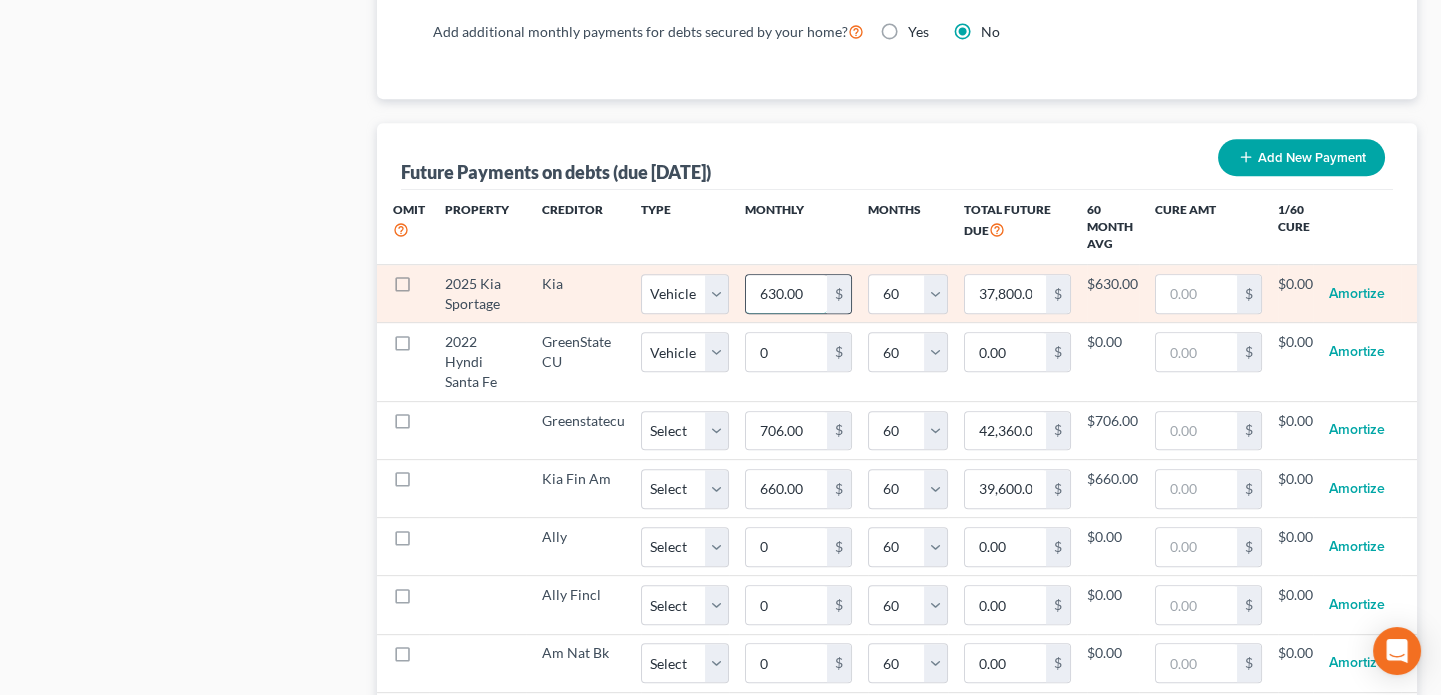 click on "630.00" at bounding box center [786, 294] 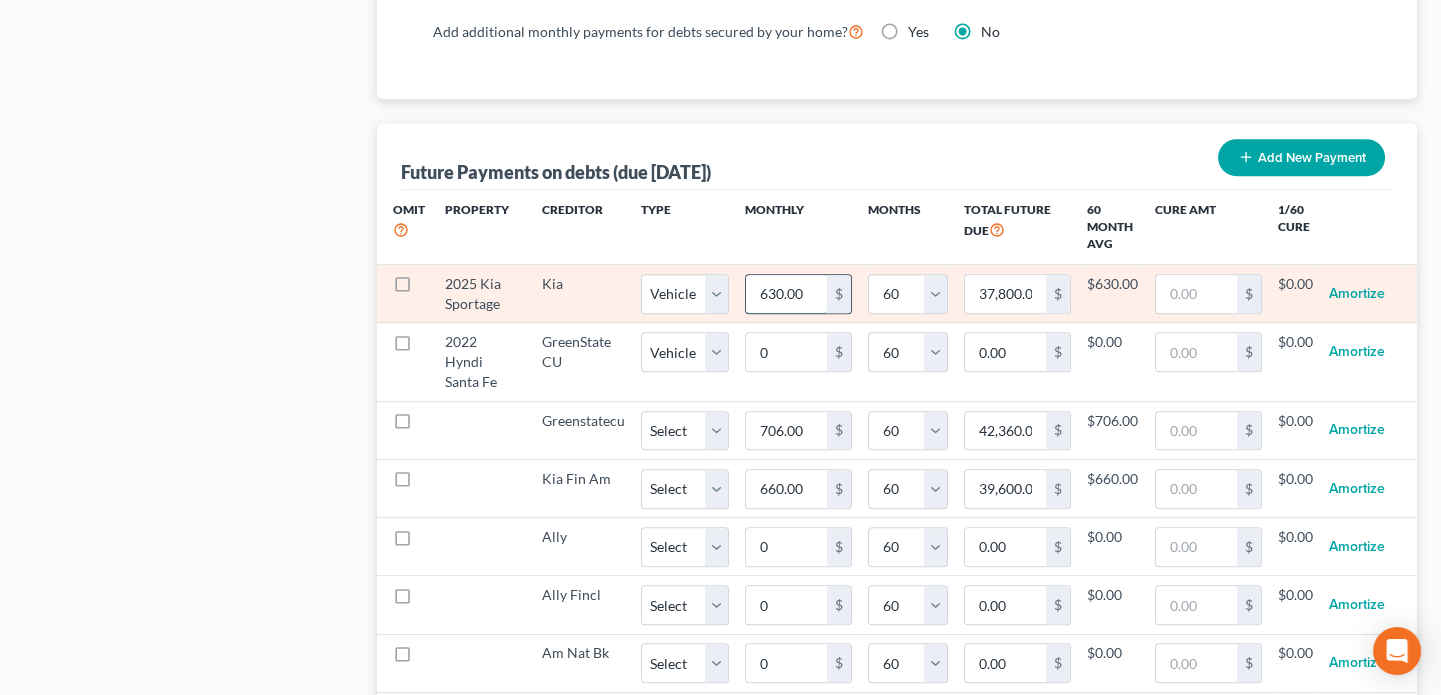 type 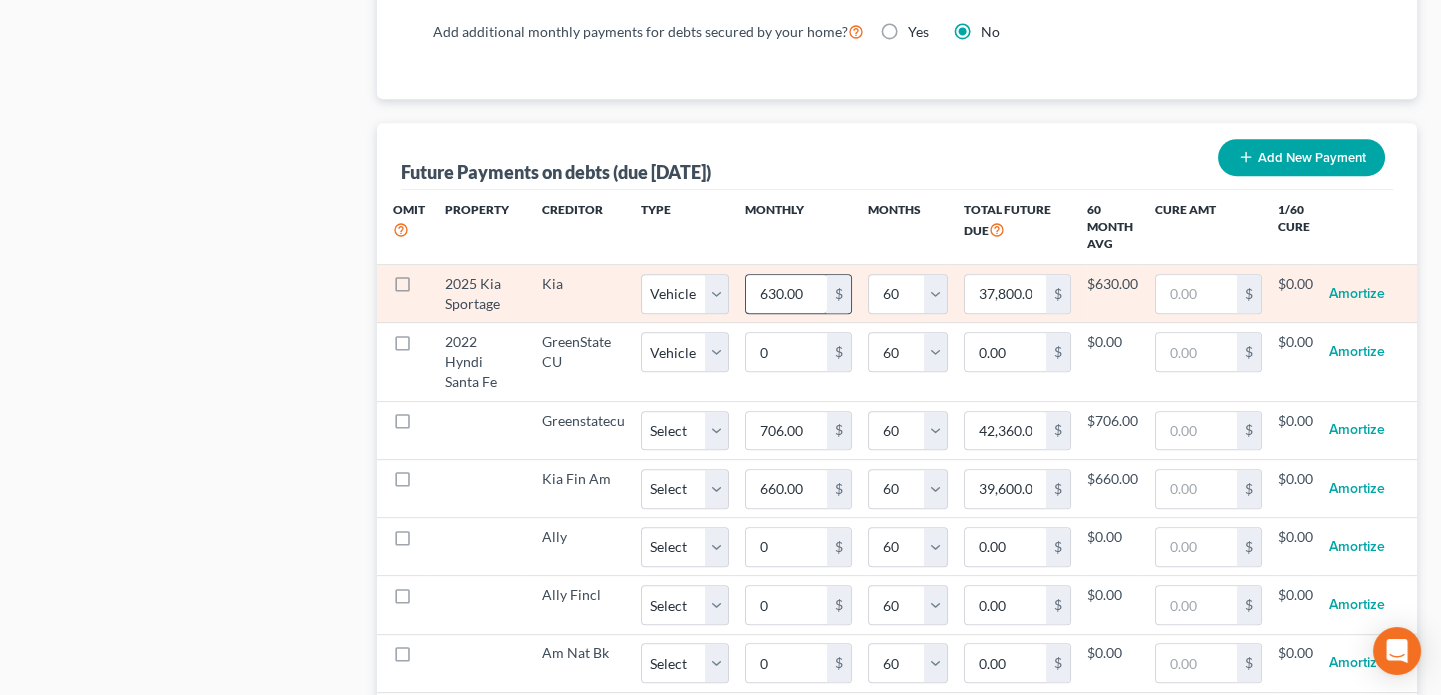 type on "0.00" 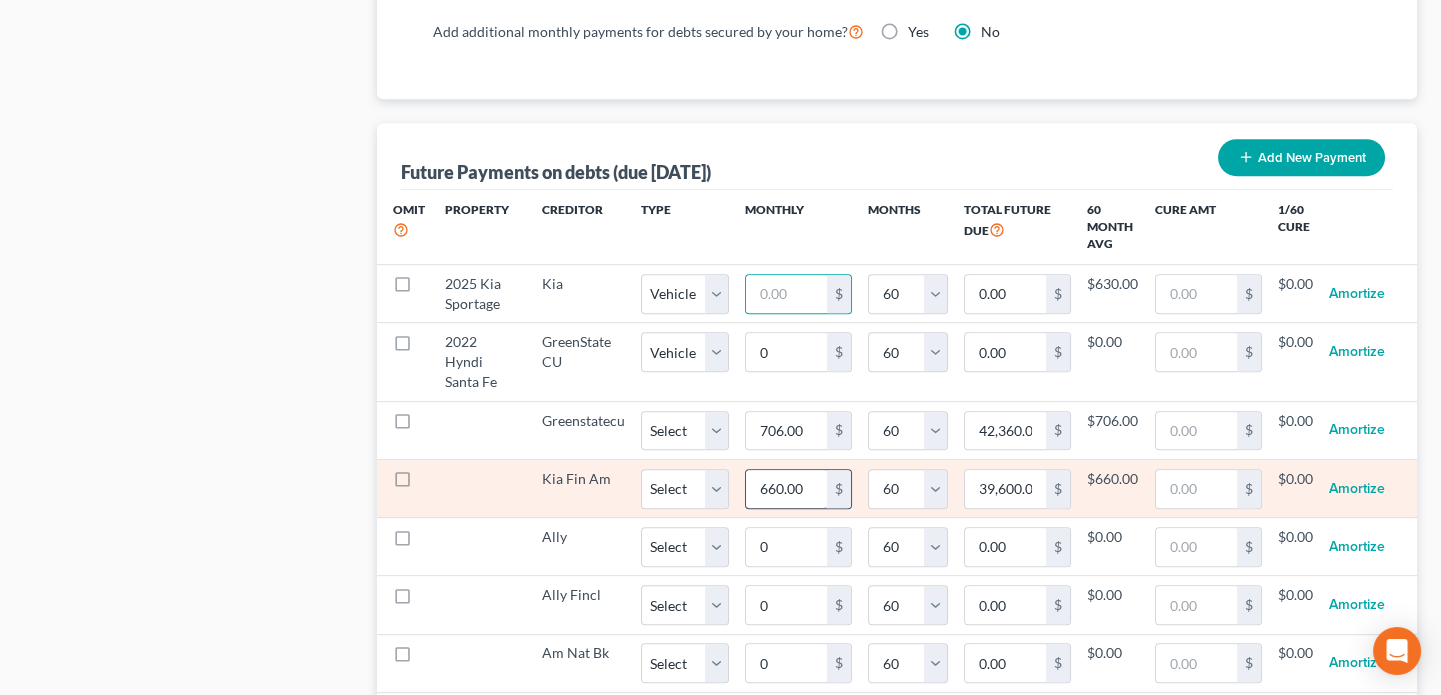 select on "1" 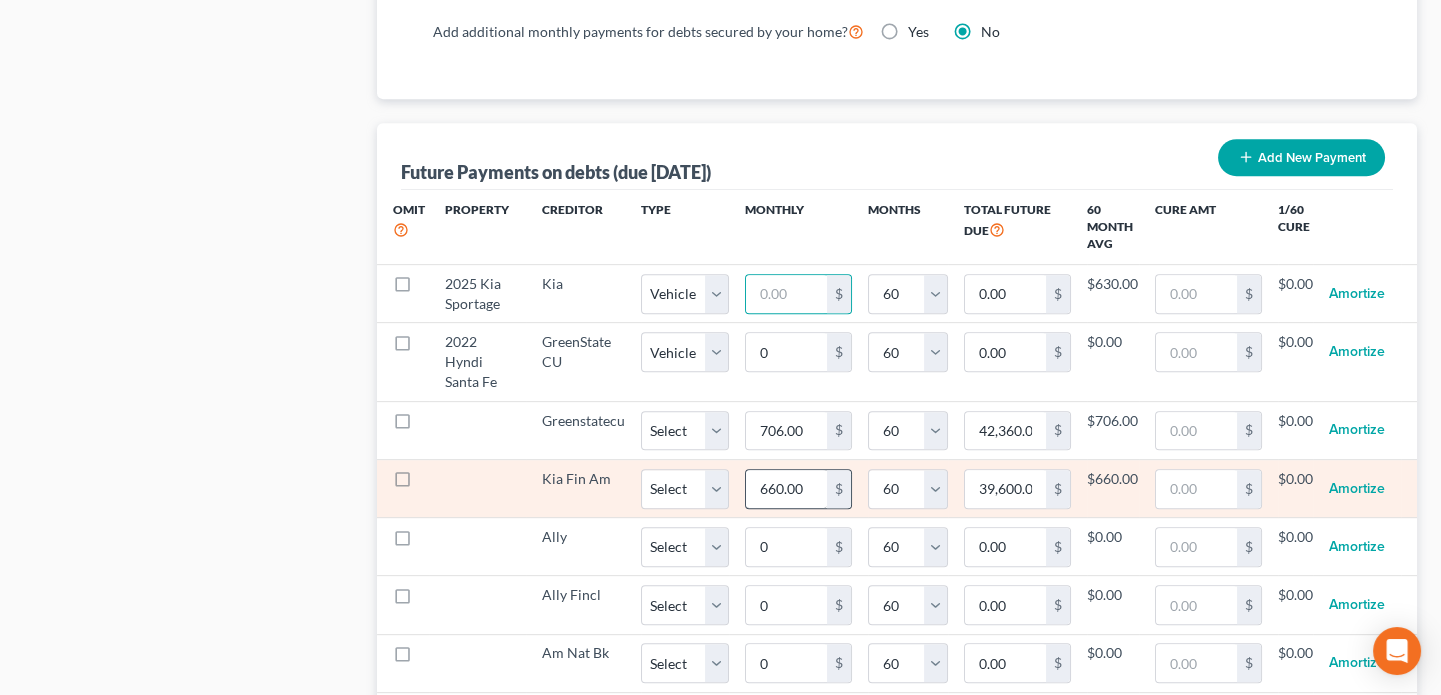 select on "60" 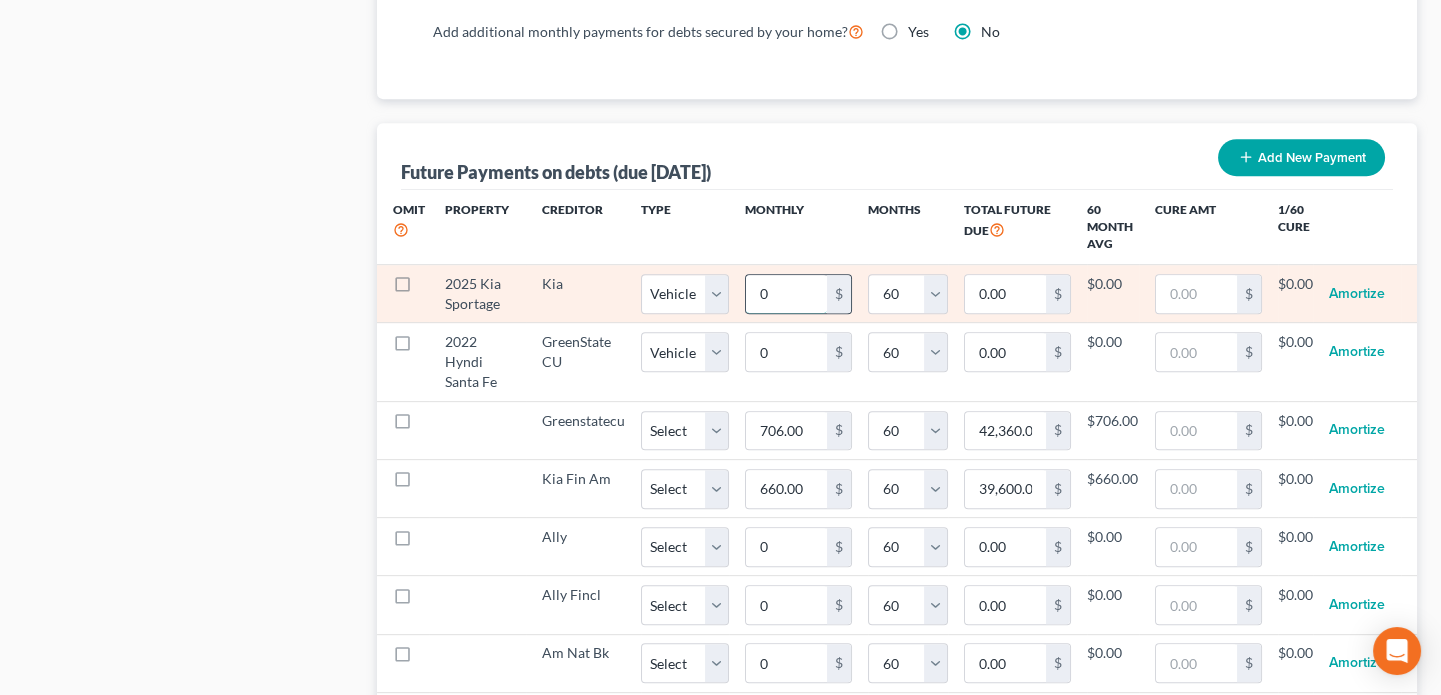 click on "0" at bounding box center [786, 294] 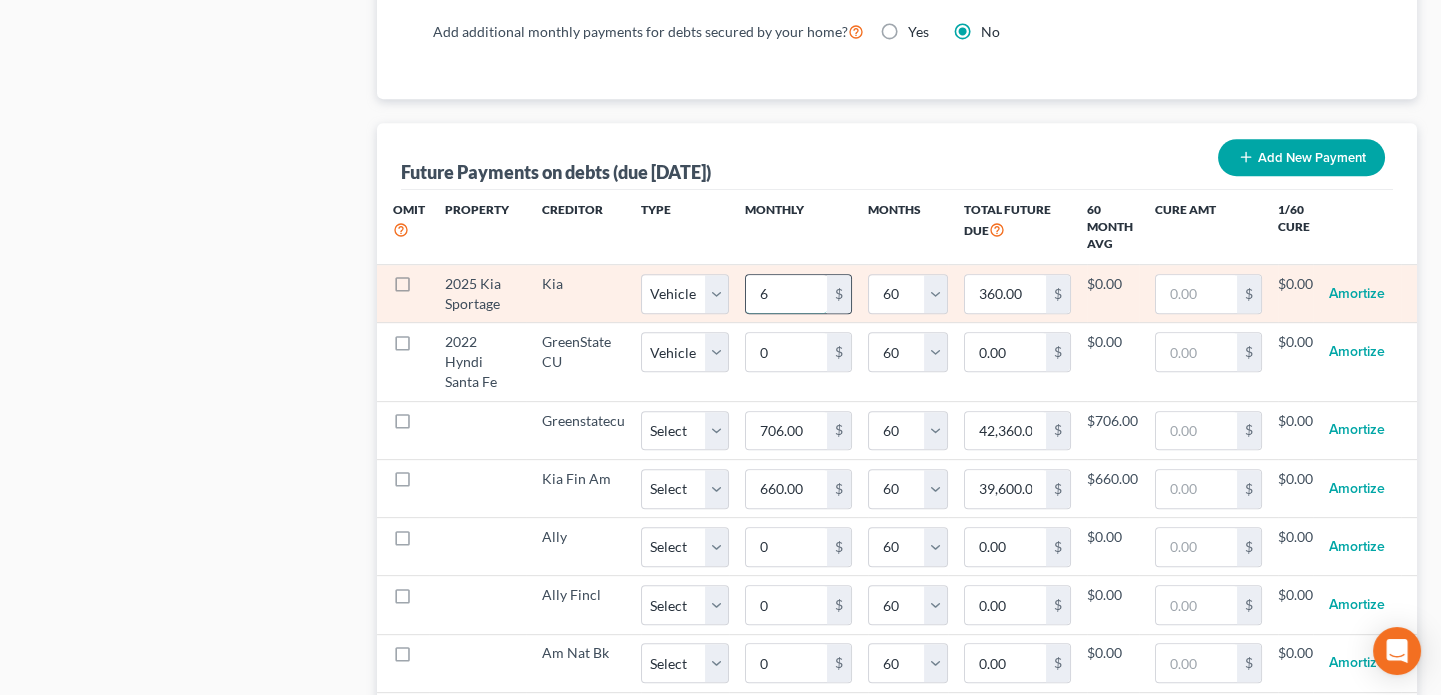 type on "66" 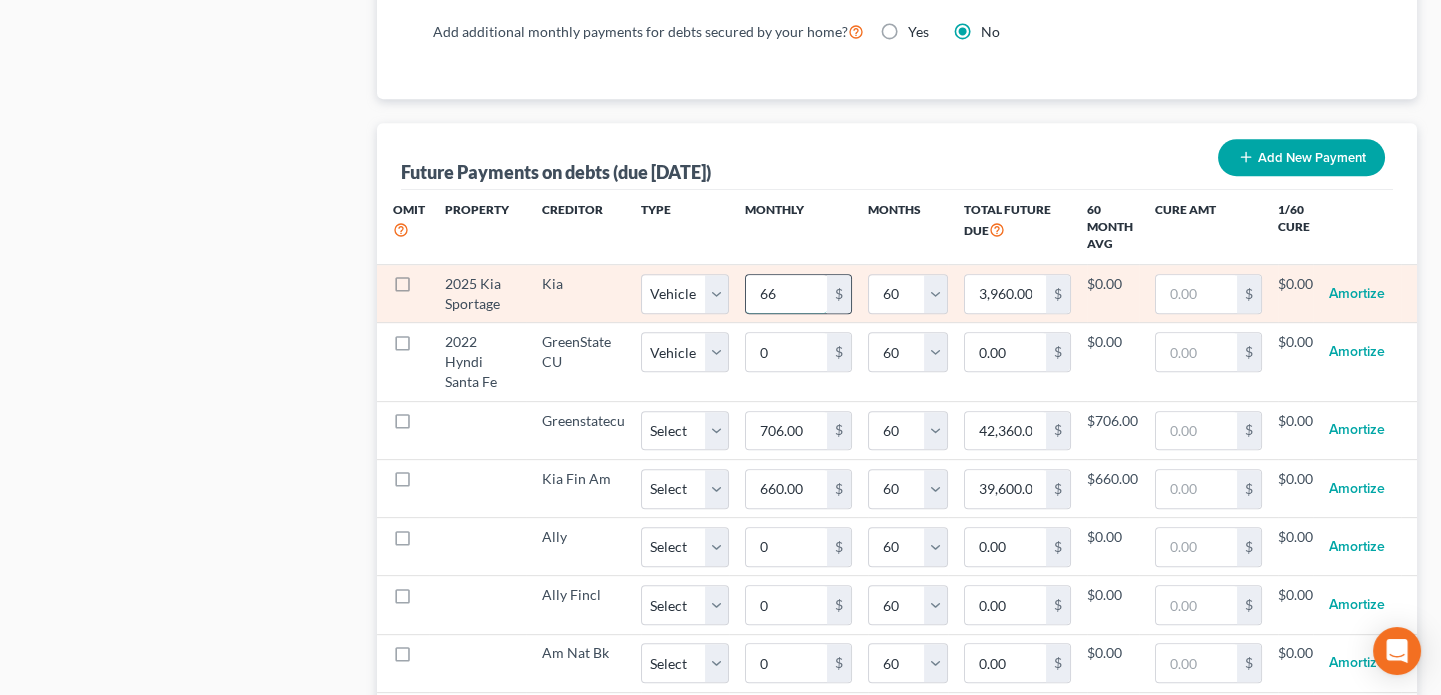 type on "660" 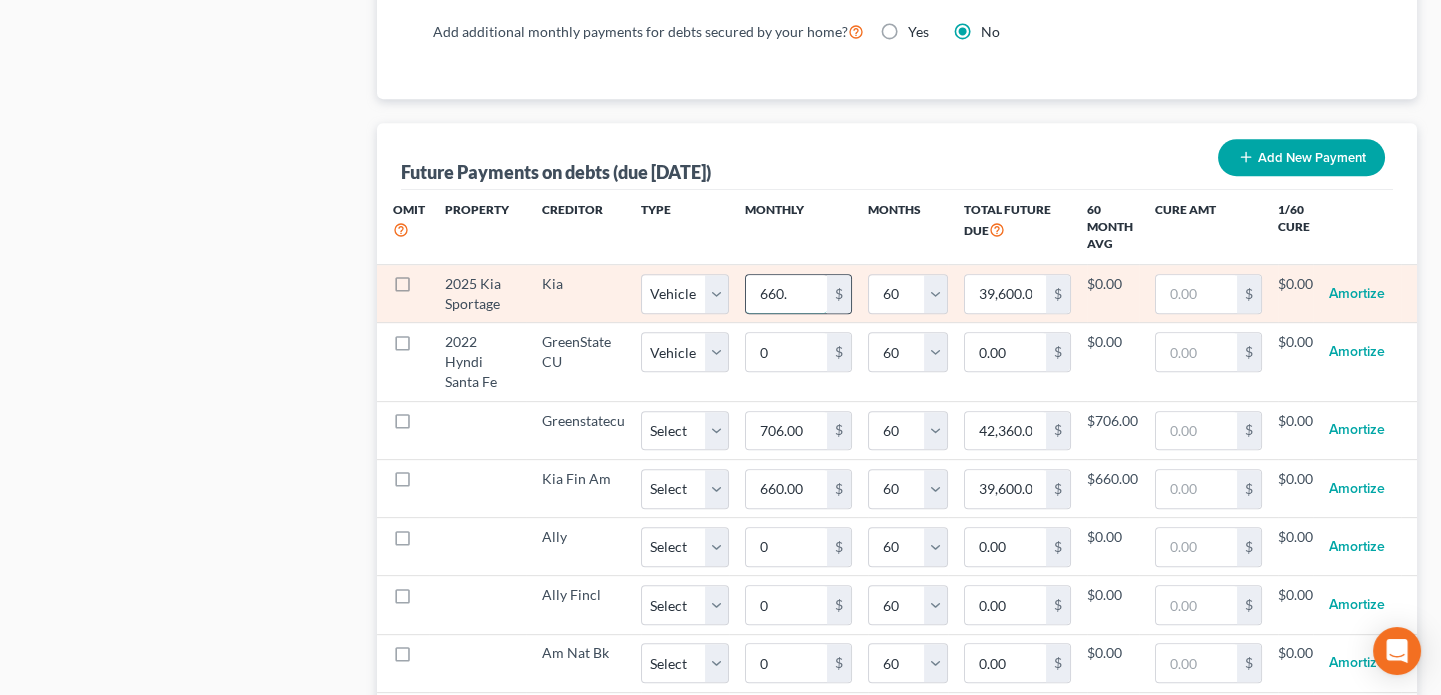 type on "660.0" 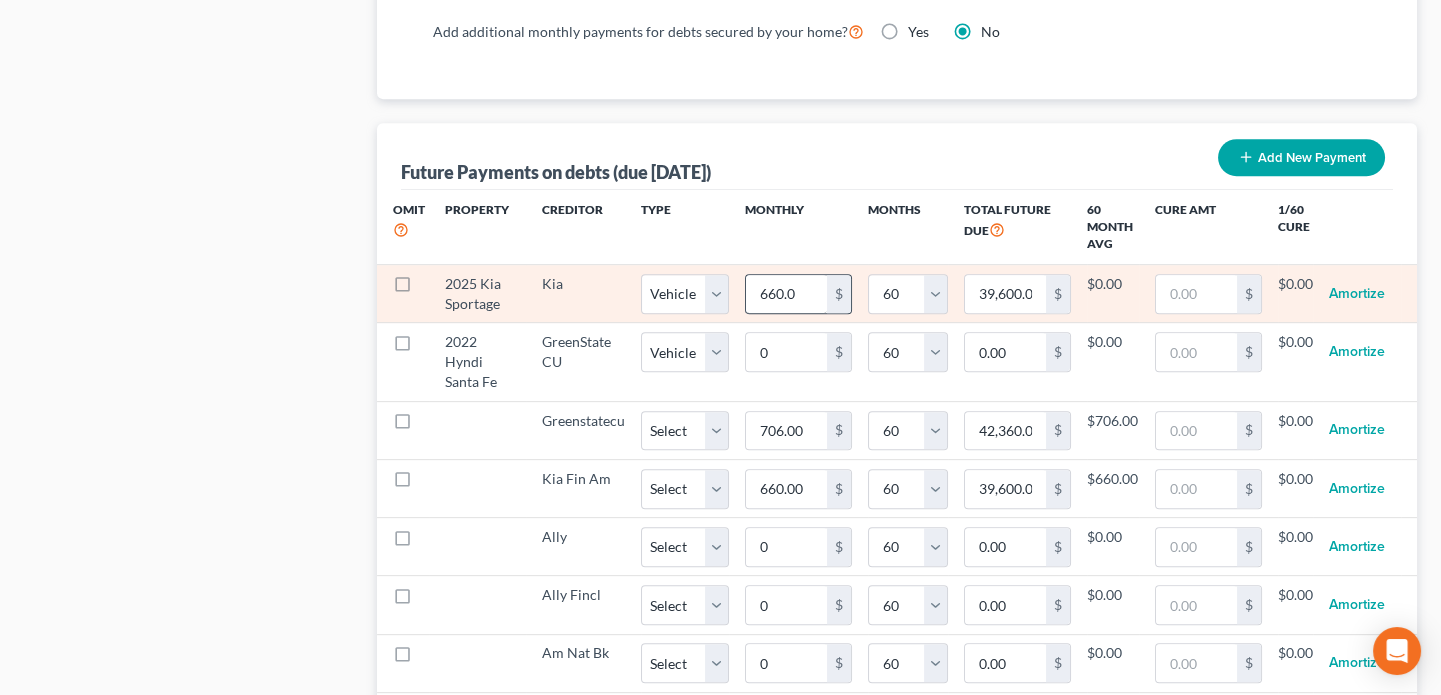 select on "1" 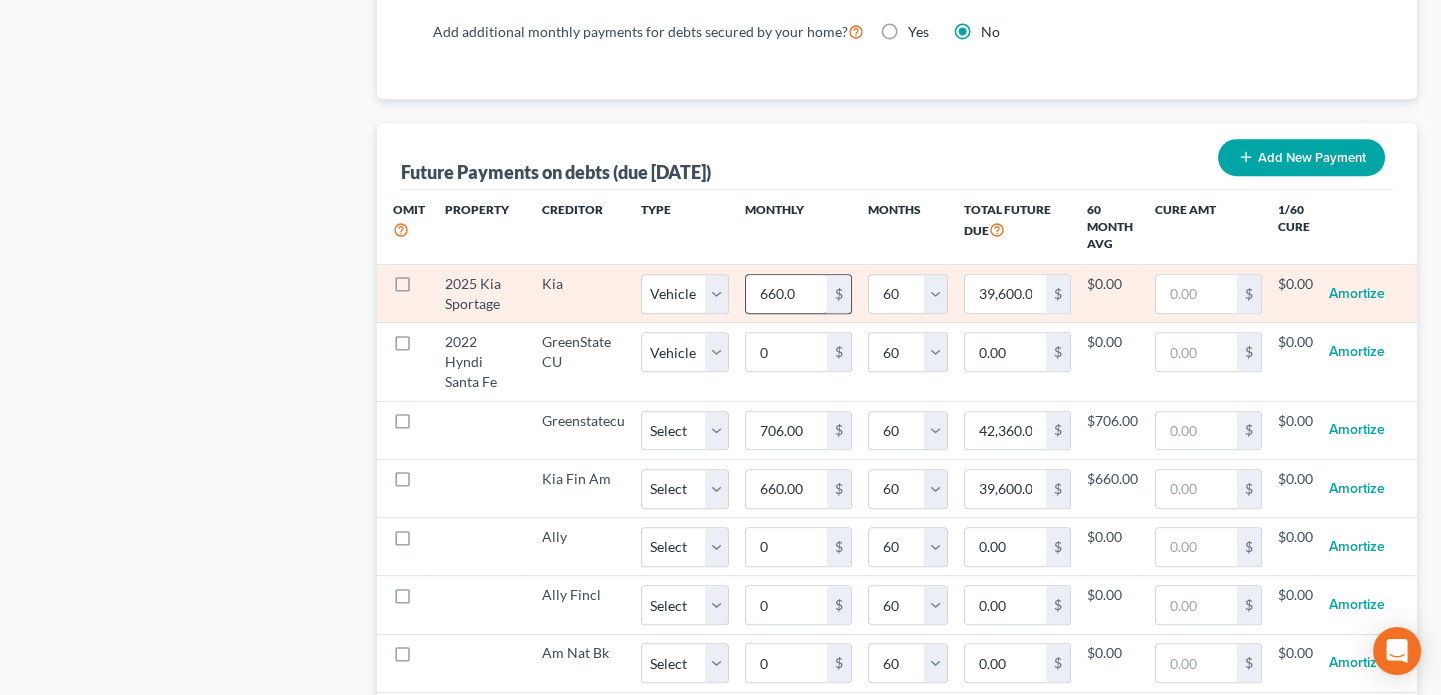 select on "60" 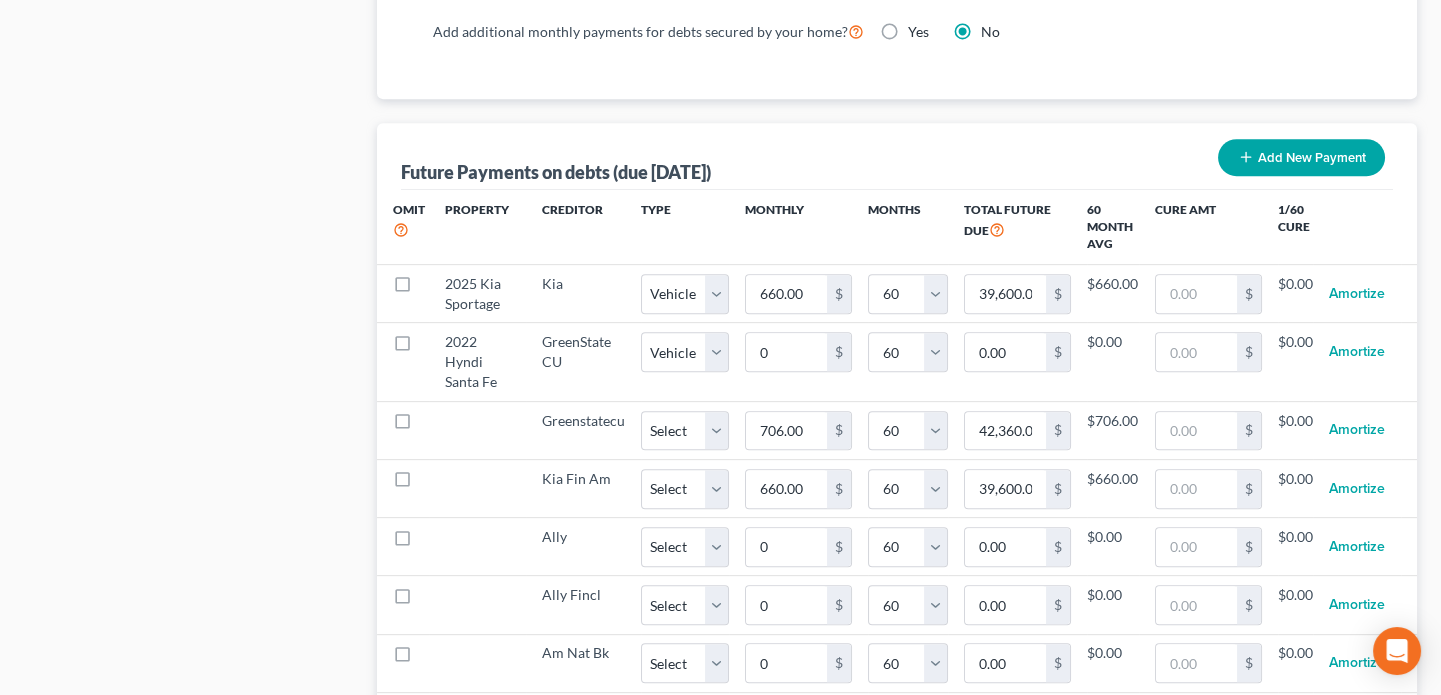 select on "1" 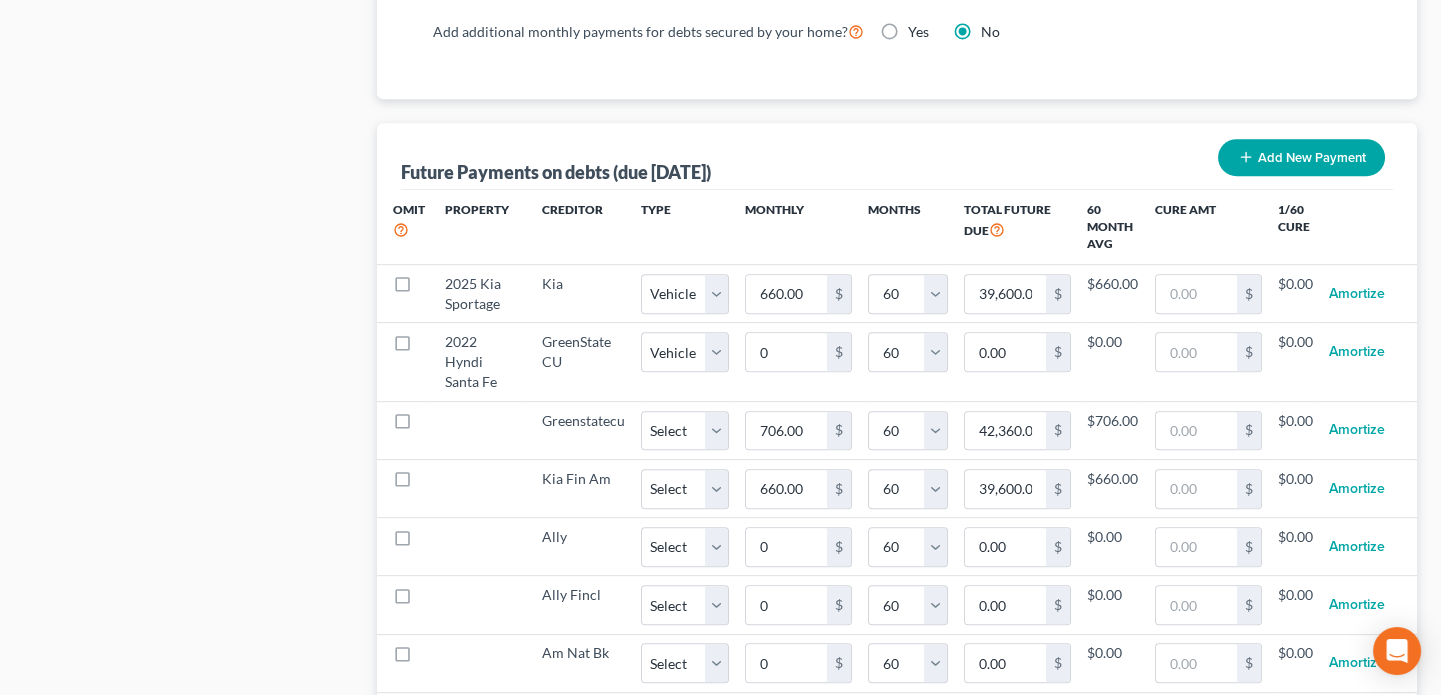 select on "60" 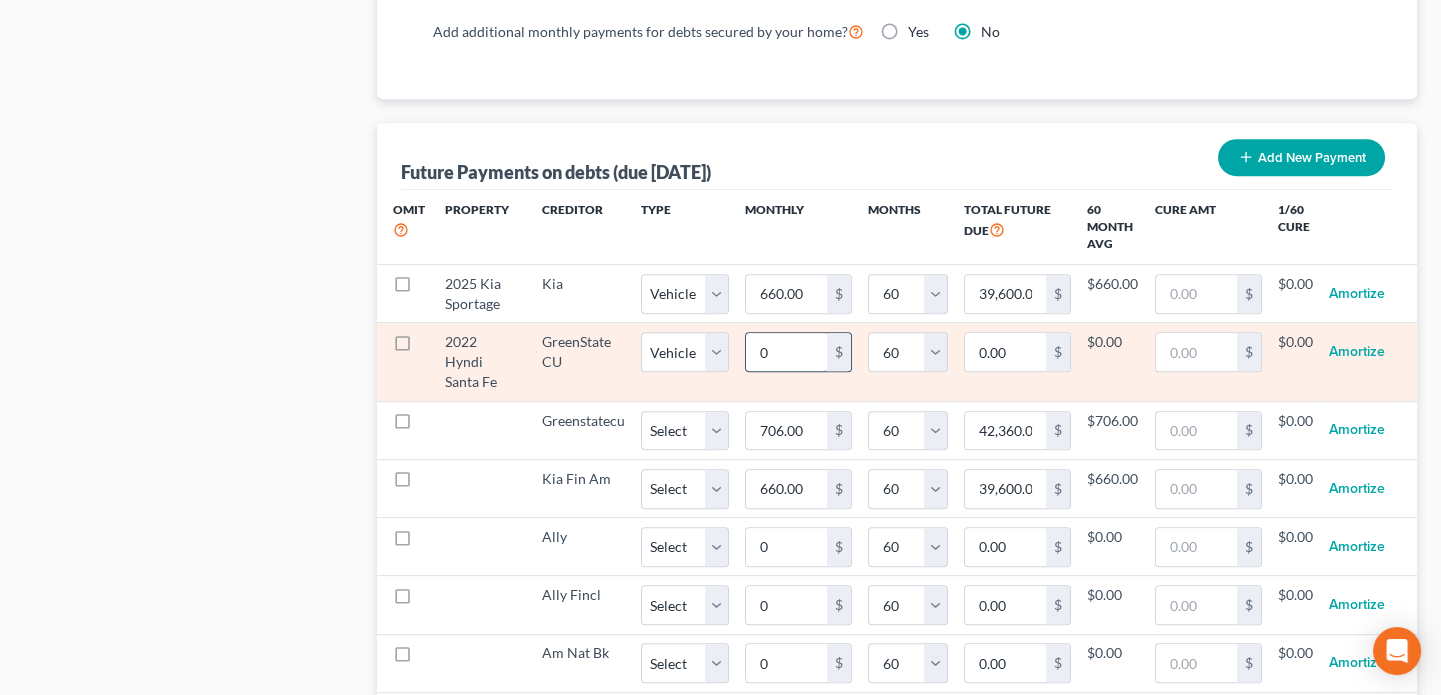 select on "1" 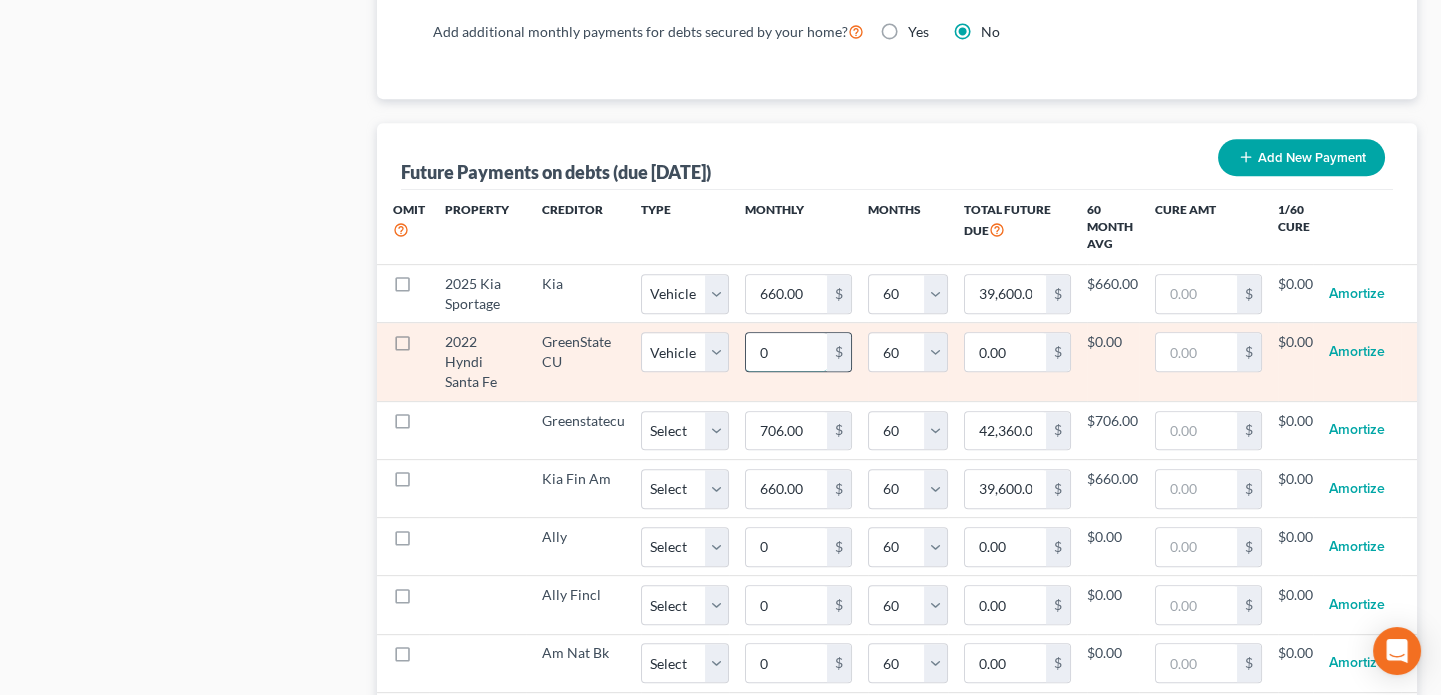 click on "0" at bounding box center [786, 352] 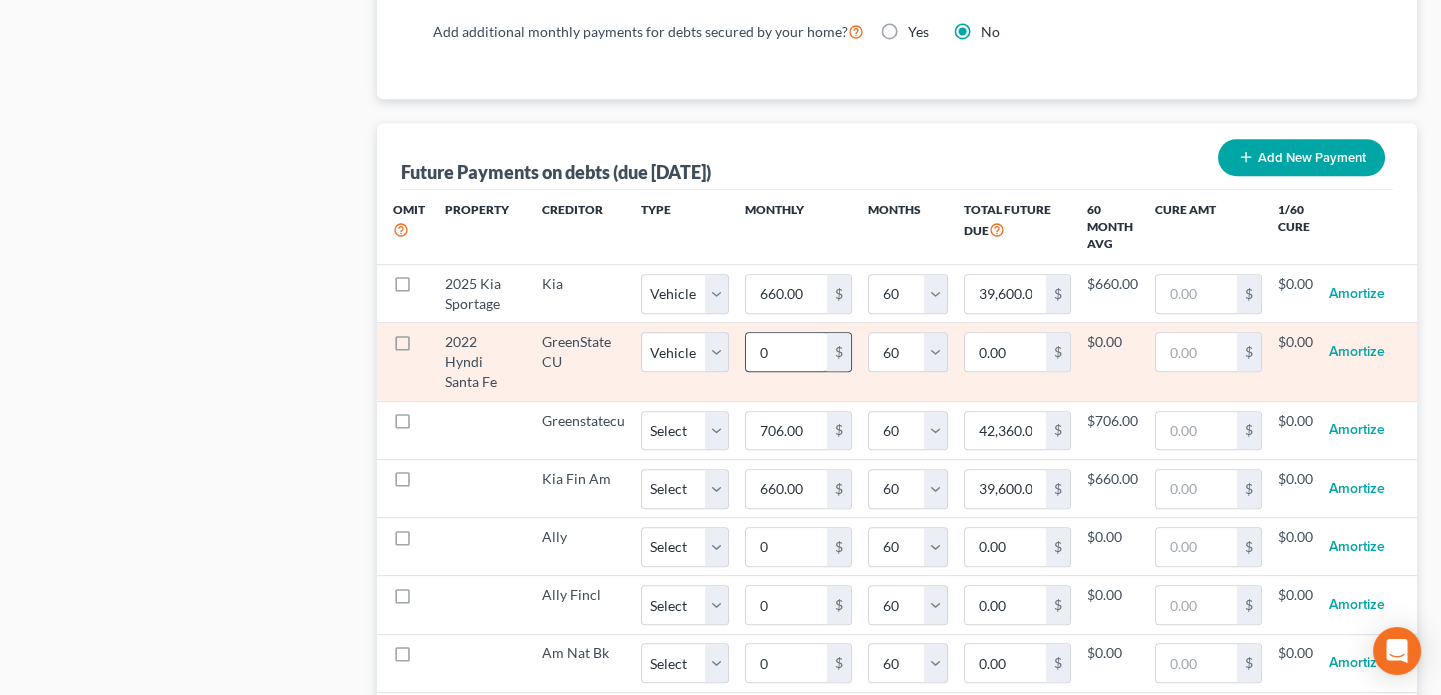 type on "7" 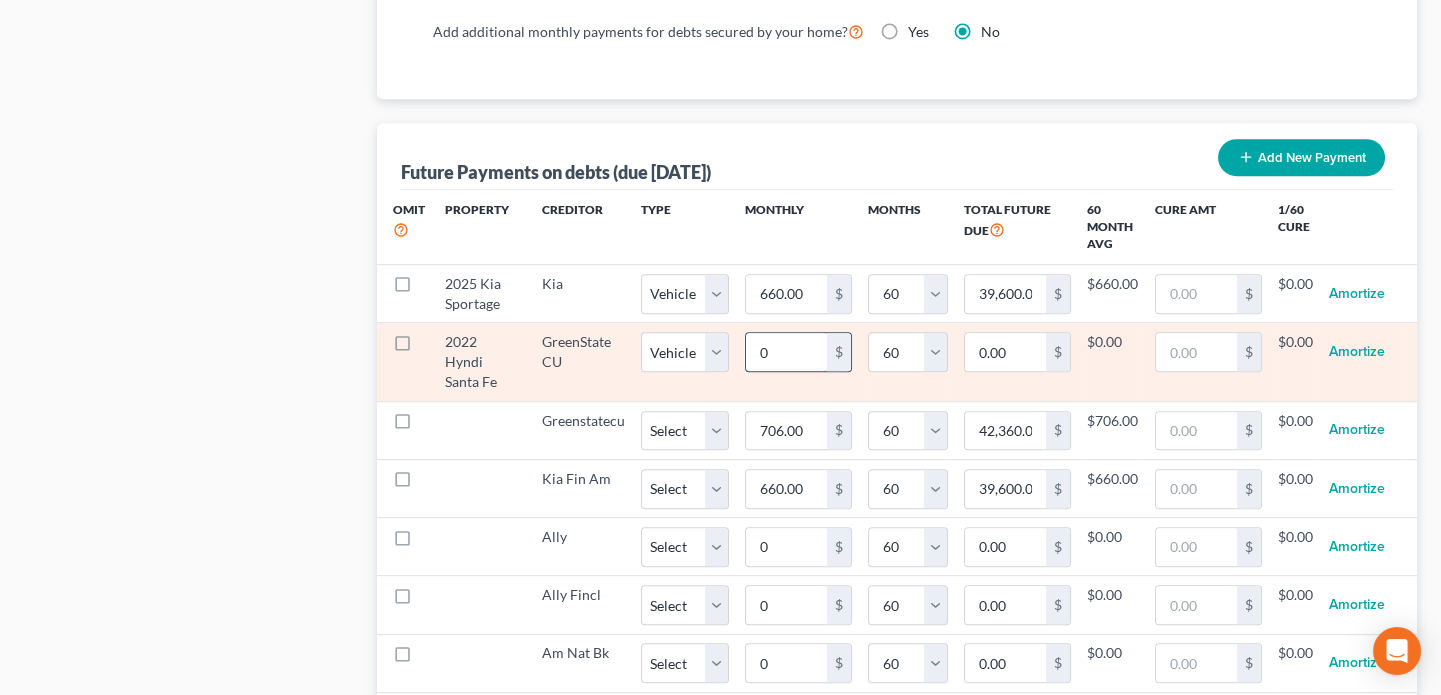 type on "420.00" 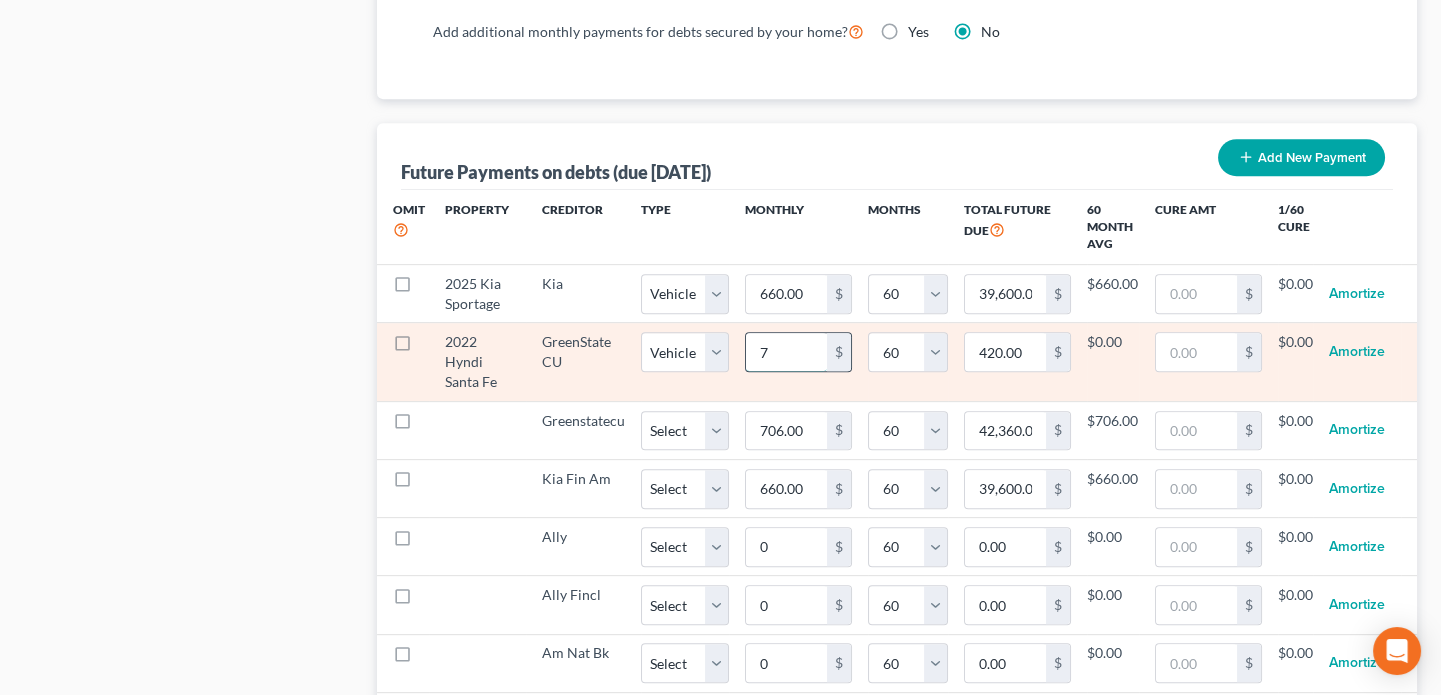type on "70" 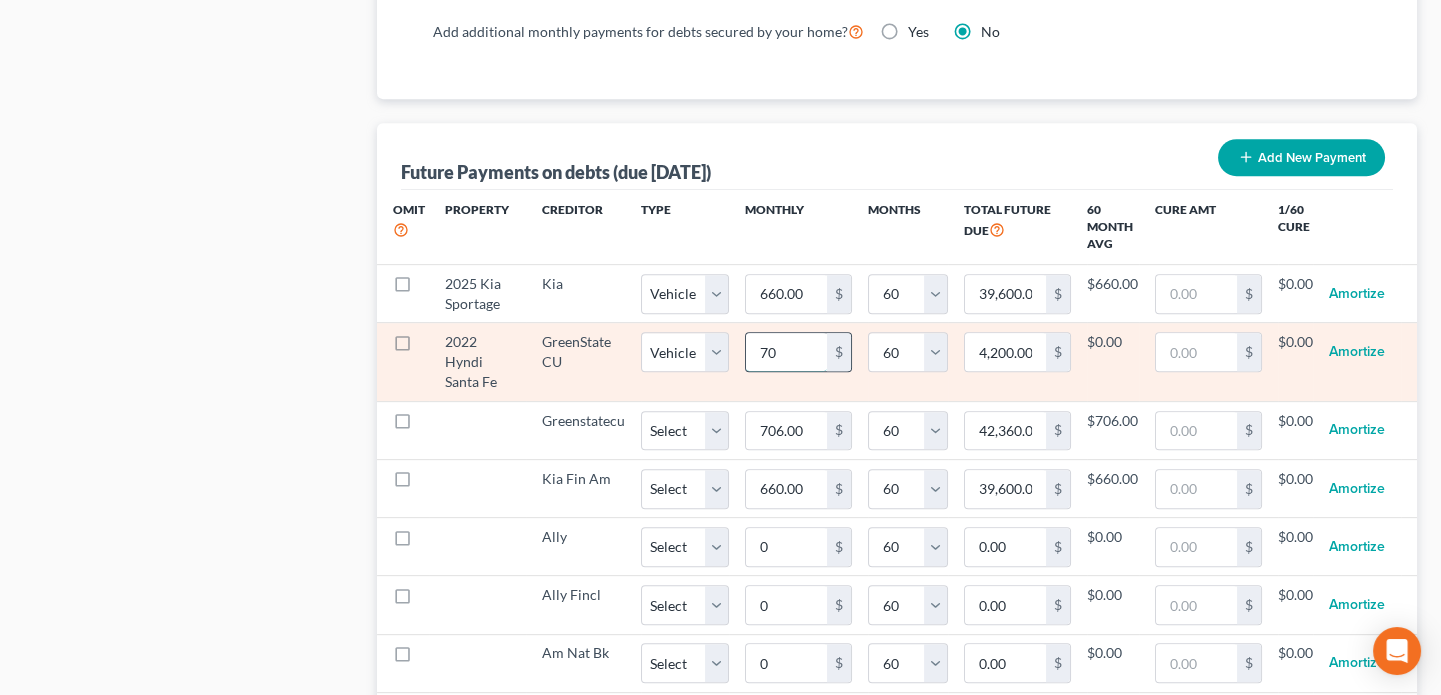 type on "706" 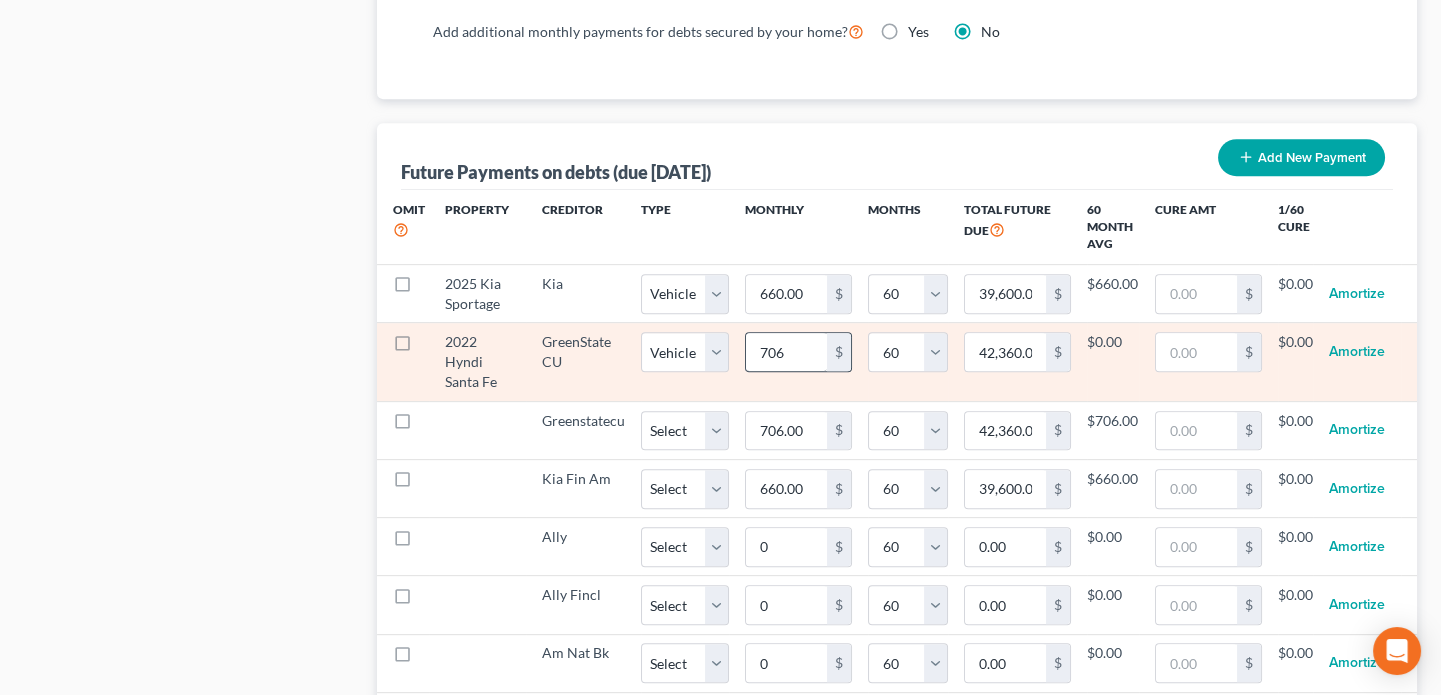 select on "1" 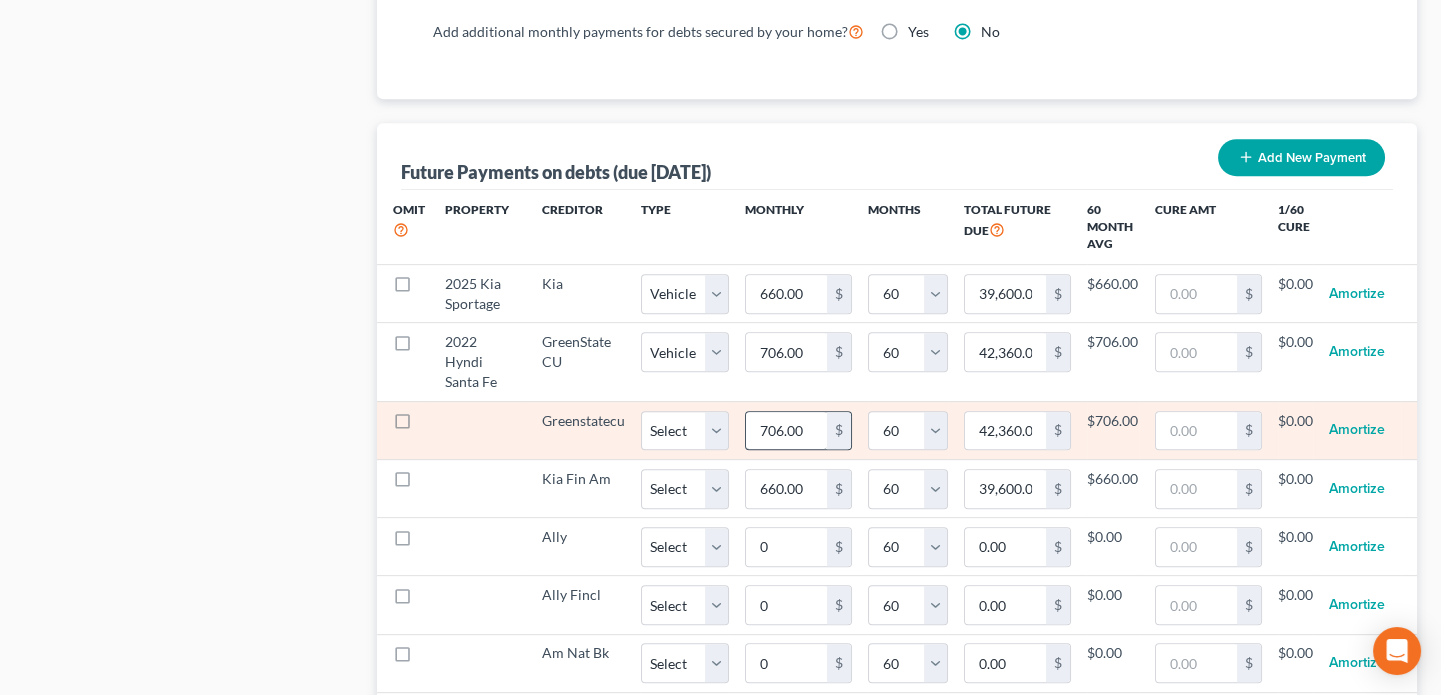 select on "1" 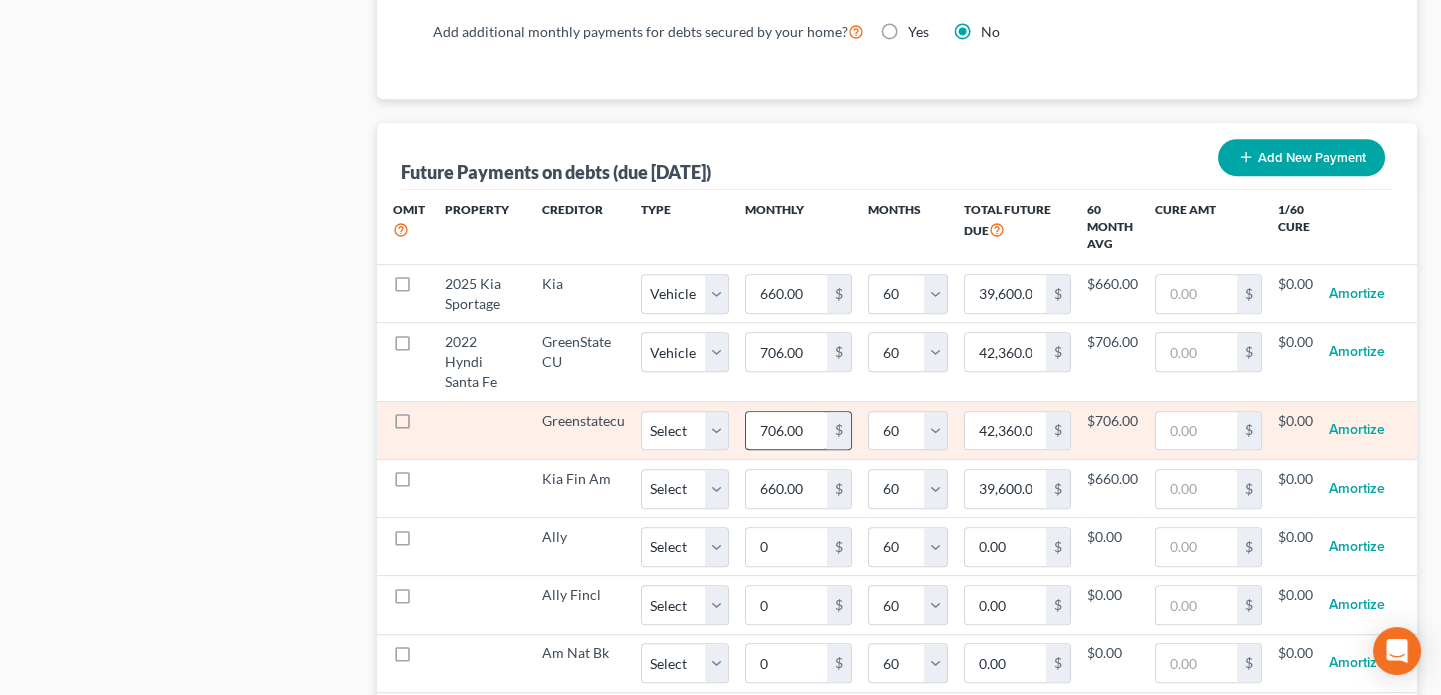 select on "60" 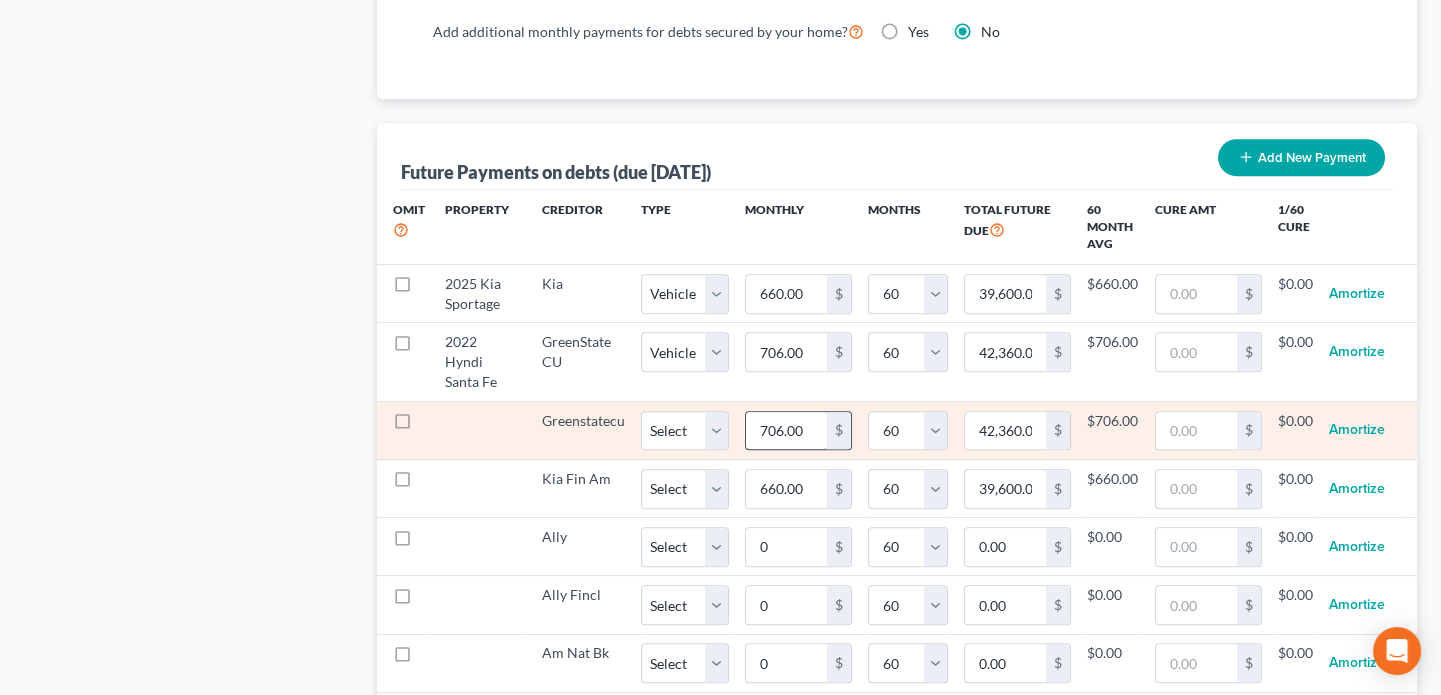 select on "1" 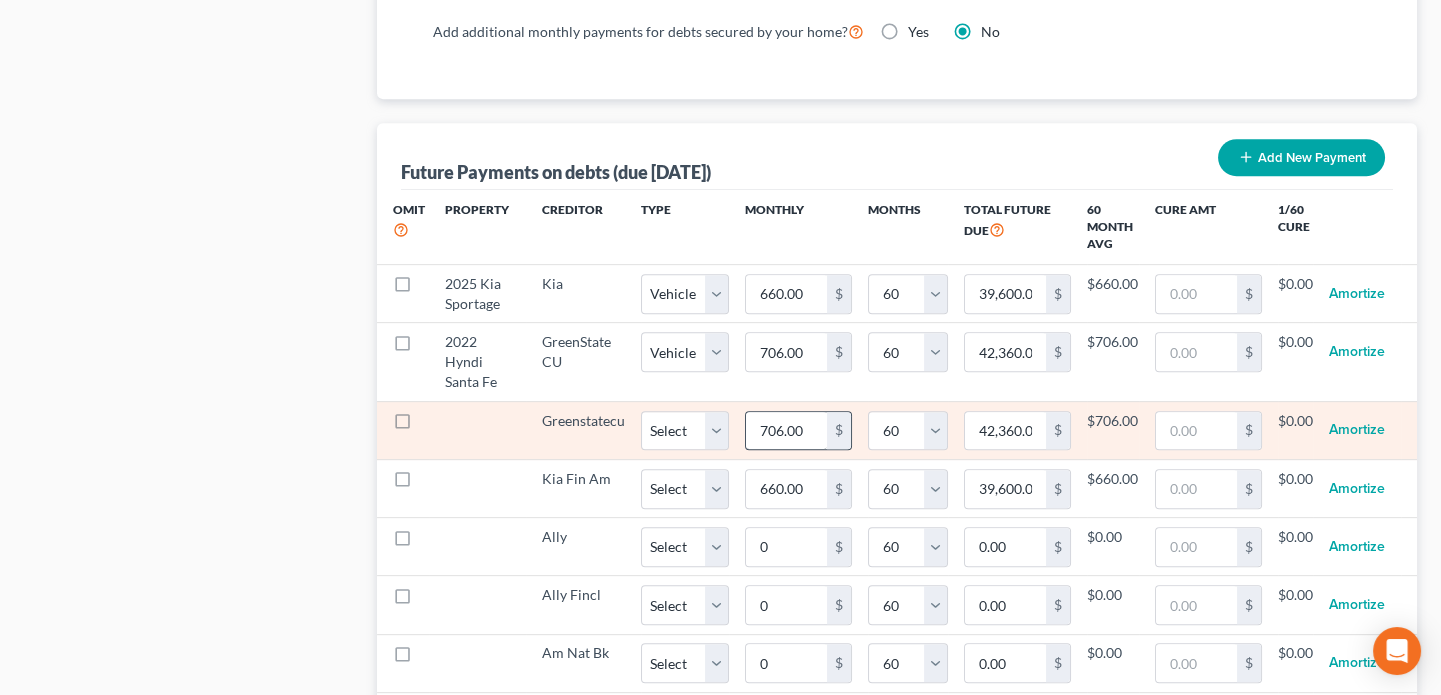 select on "60" 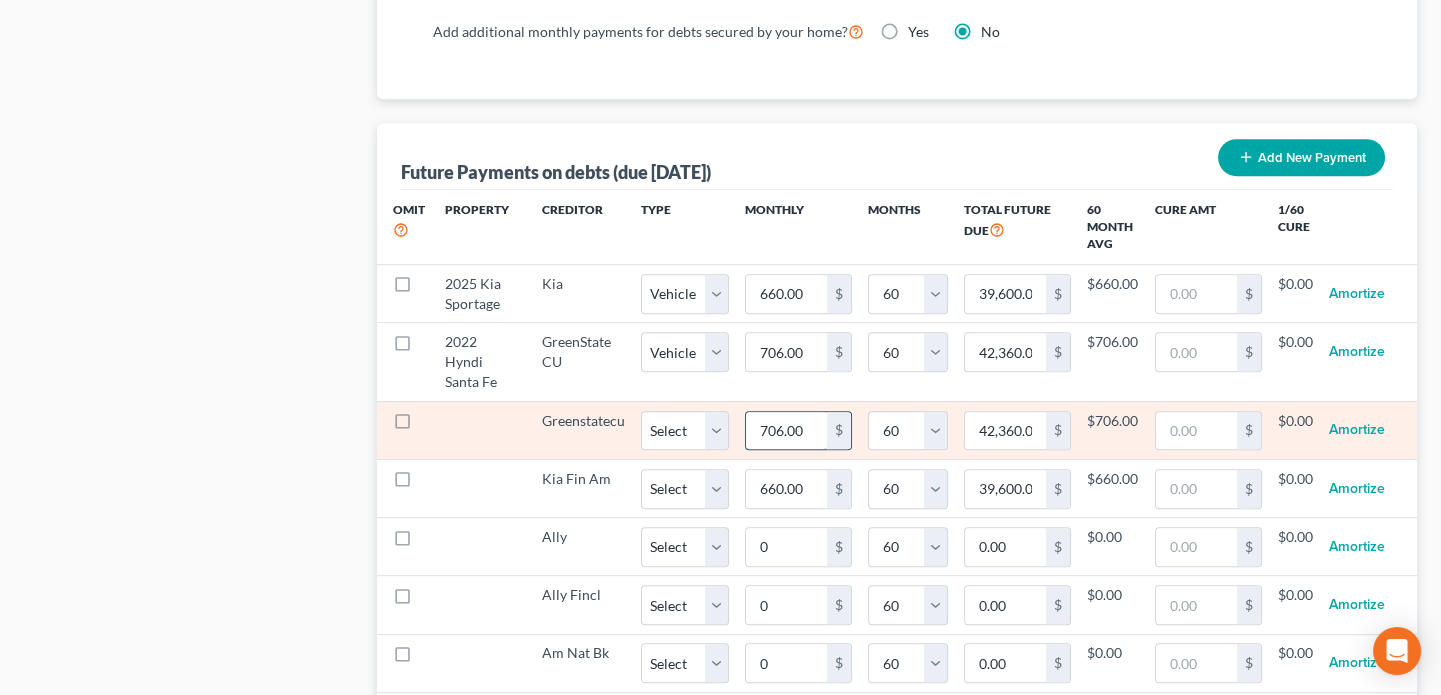type 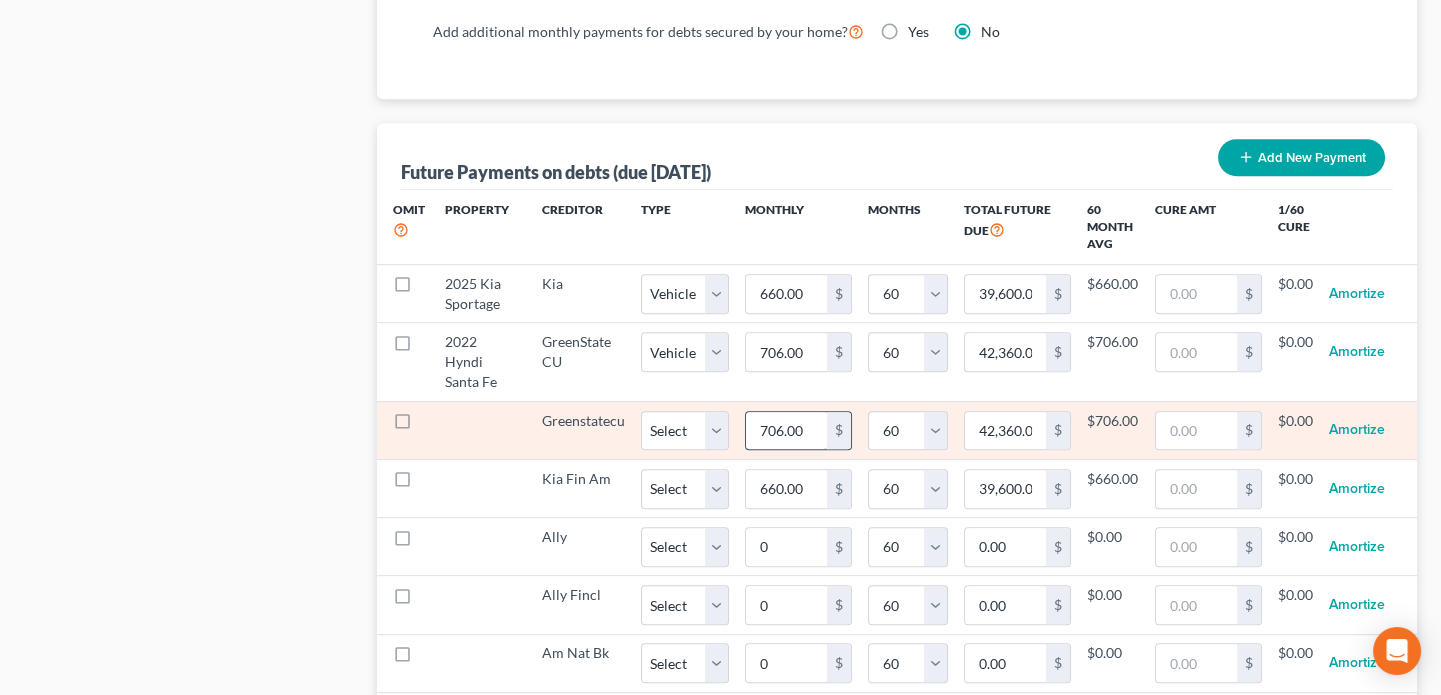type on "0.00" 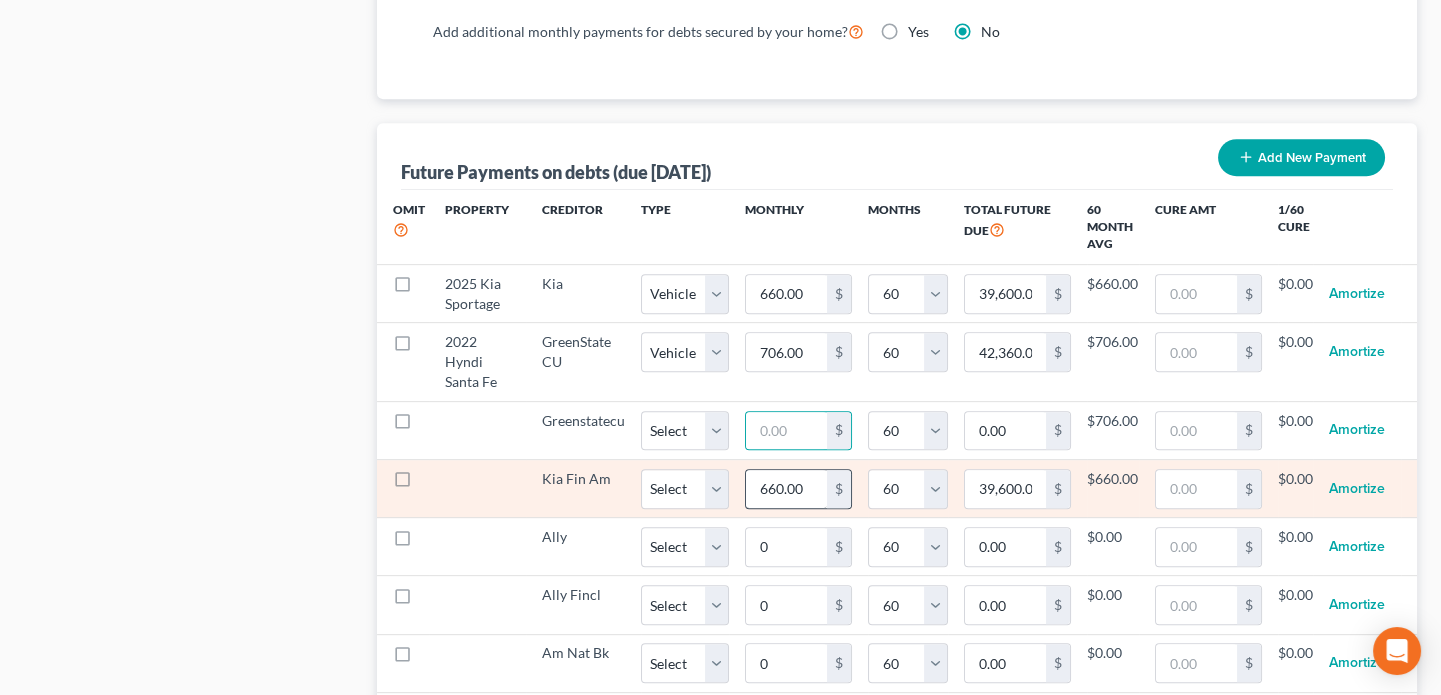 select on "60" 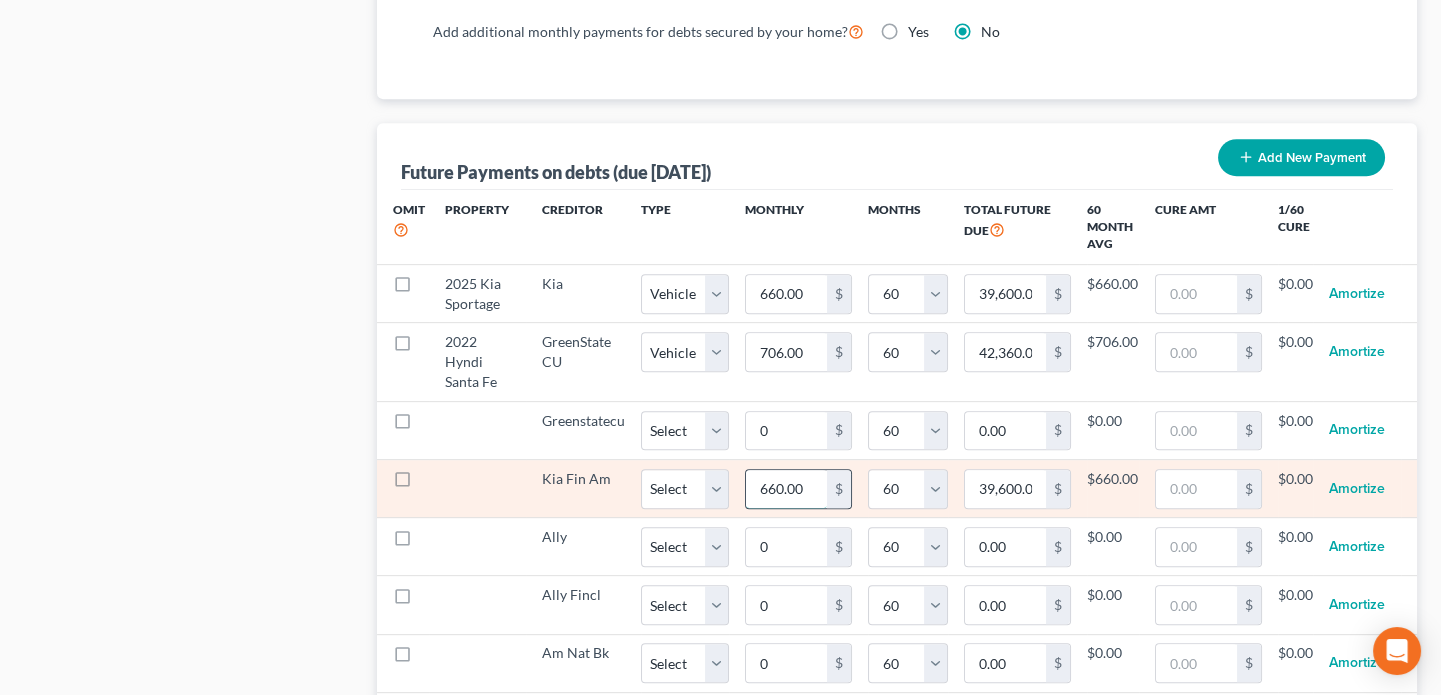 type 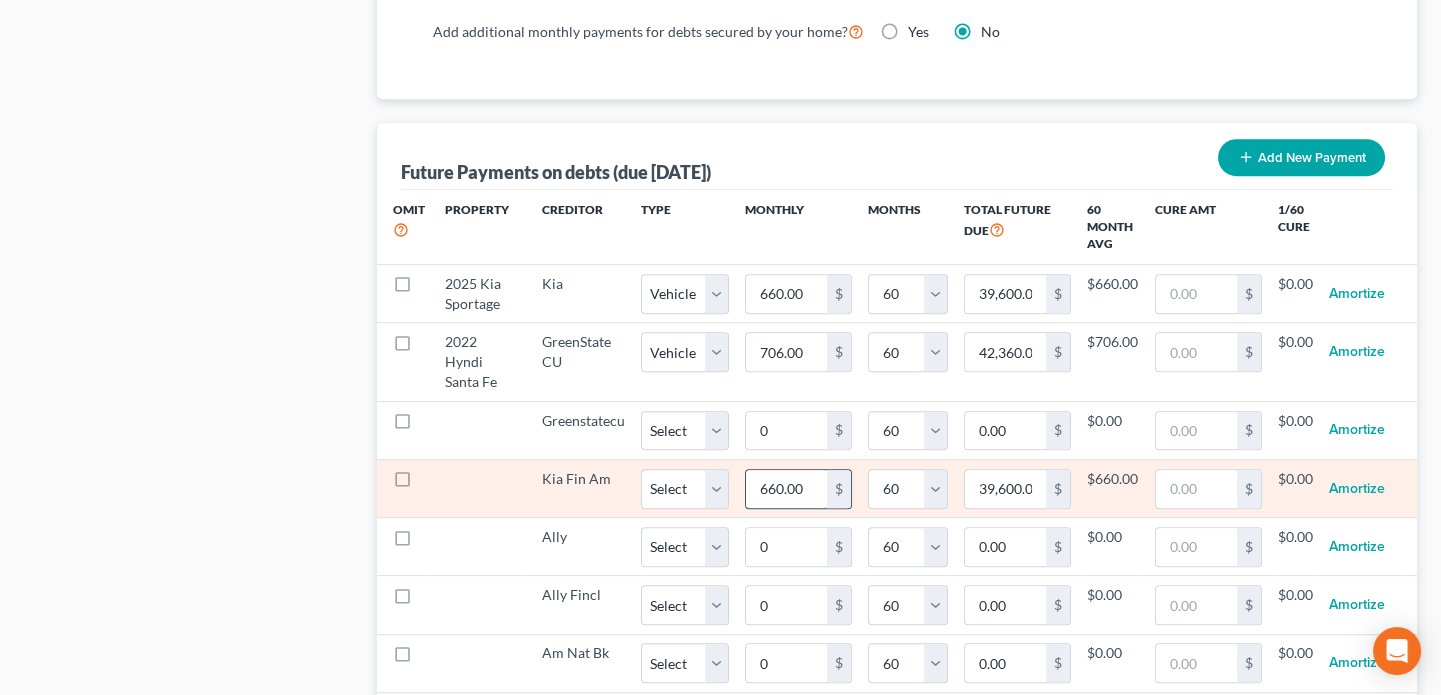 type on "0.00" 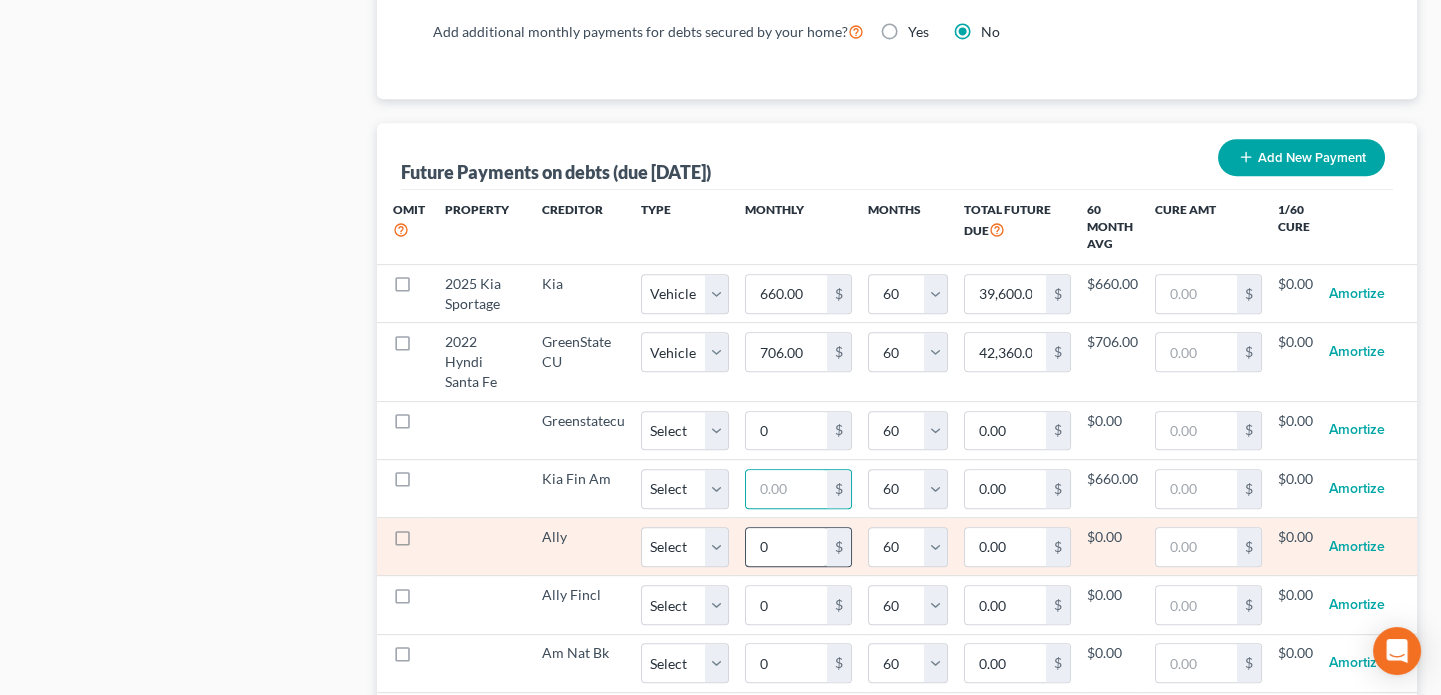 select on "60" 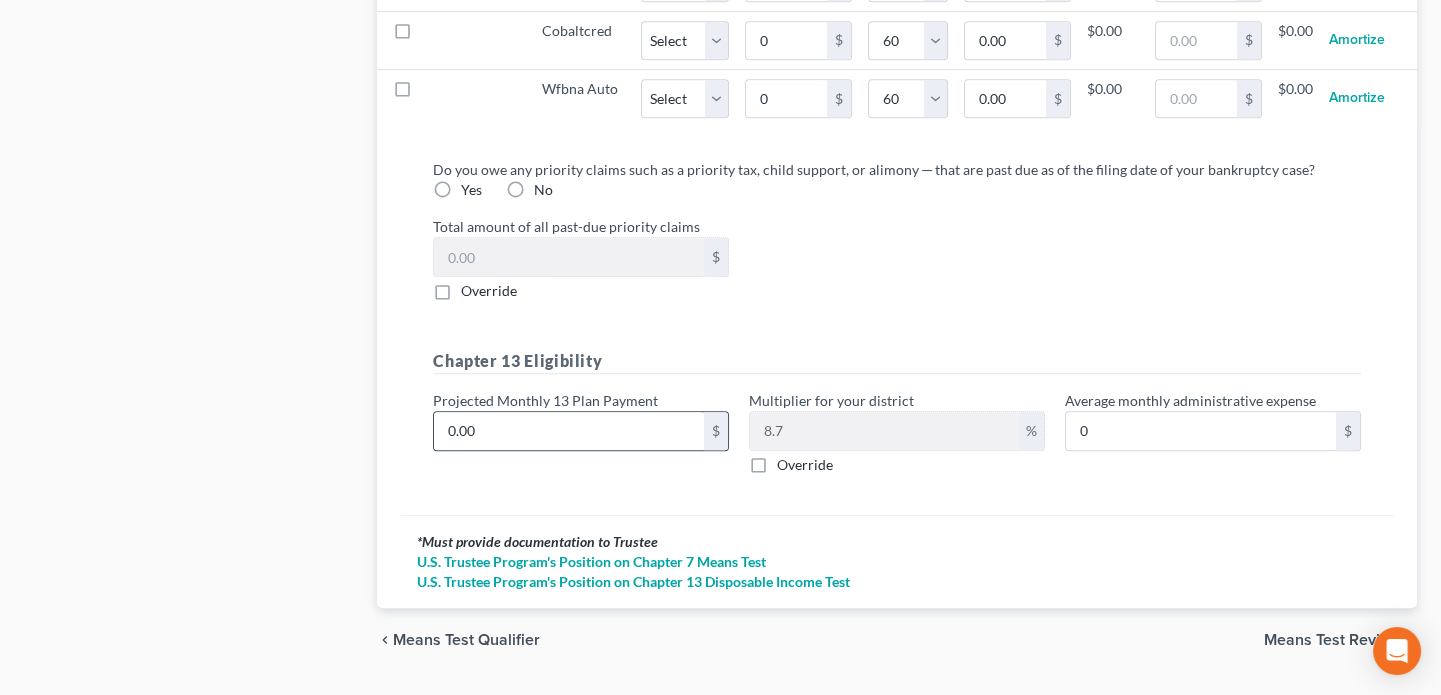 scroll, scrollTop: 2635, scrollLeft: 0, axis: vertical 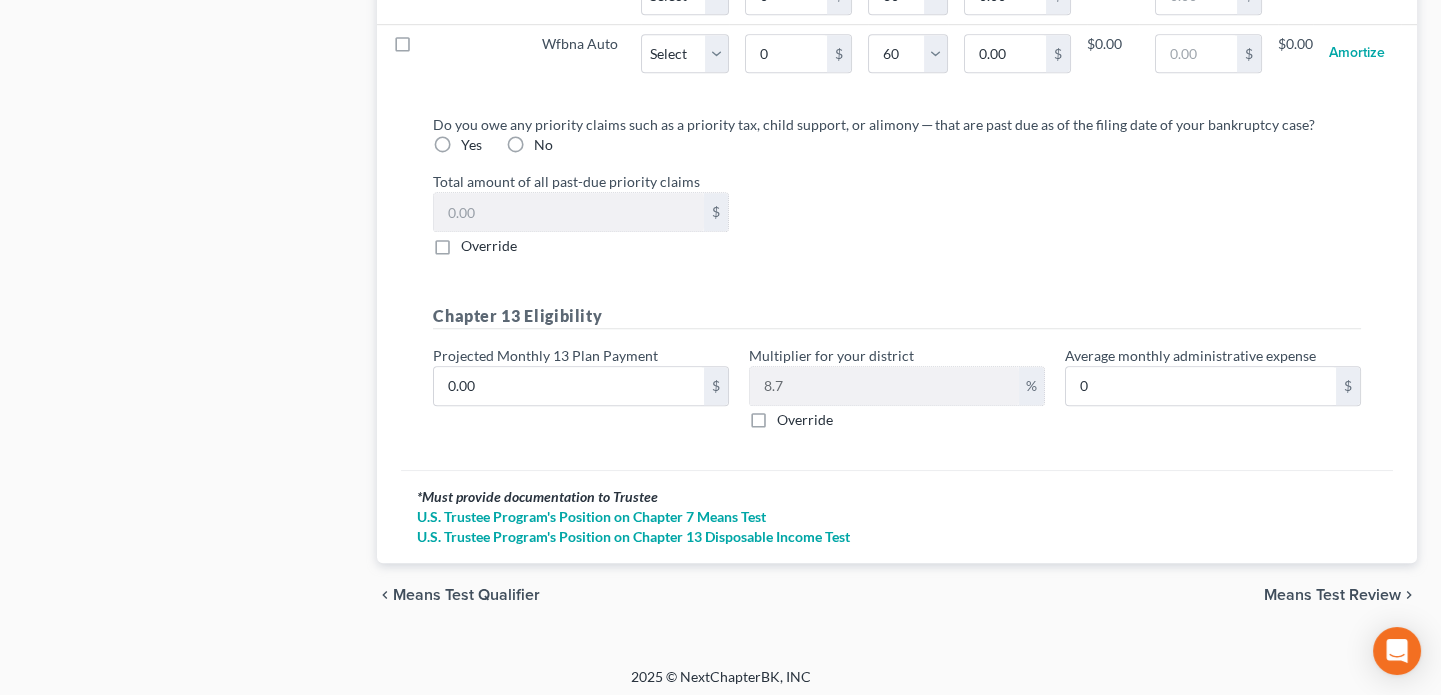 click on "Means Test Review" at bounding box center (1332, 595) 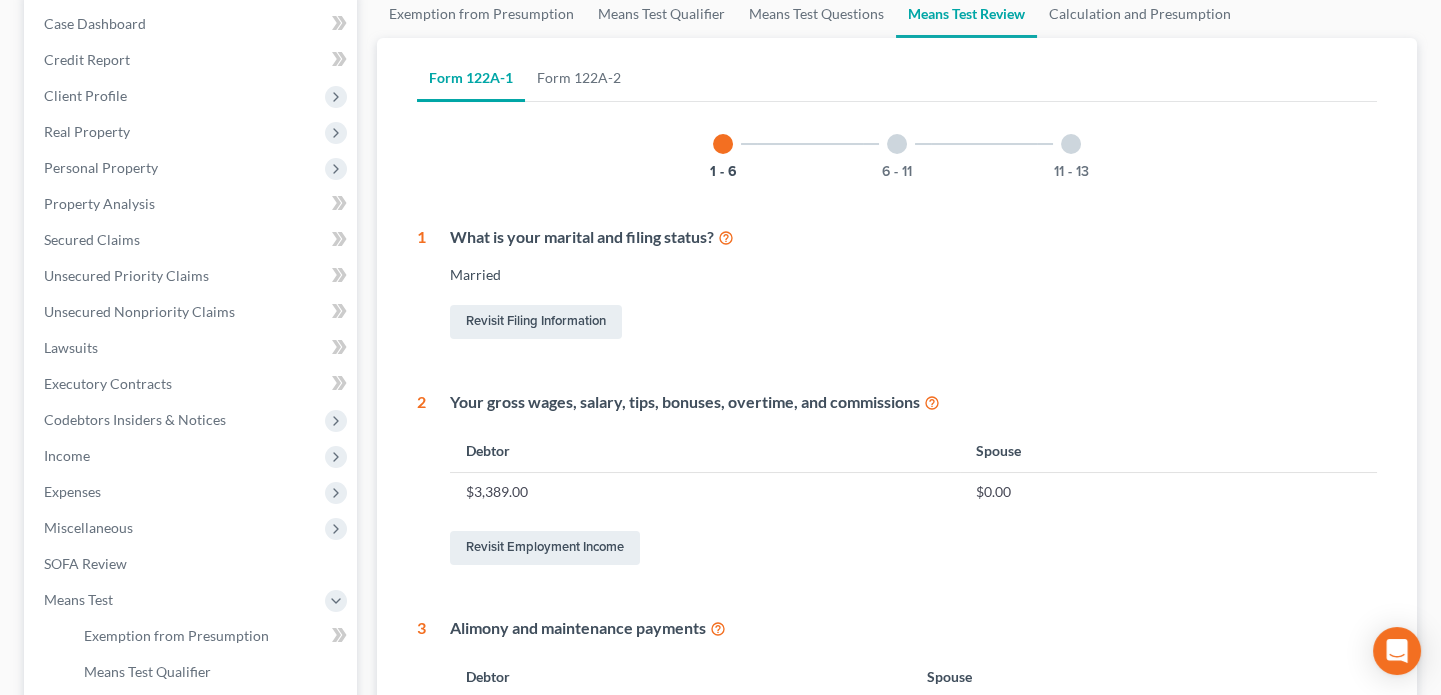 scroll, scrollTop: 21, scrollLeft: 0, axis: vertical 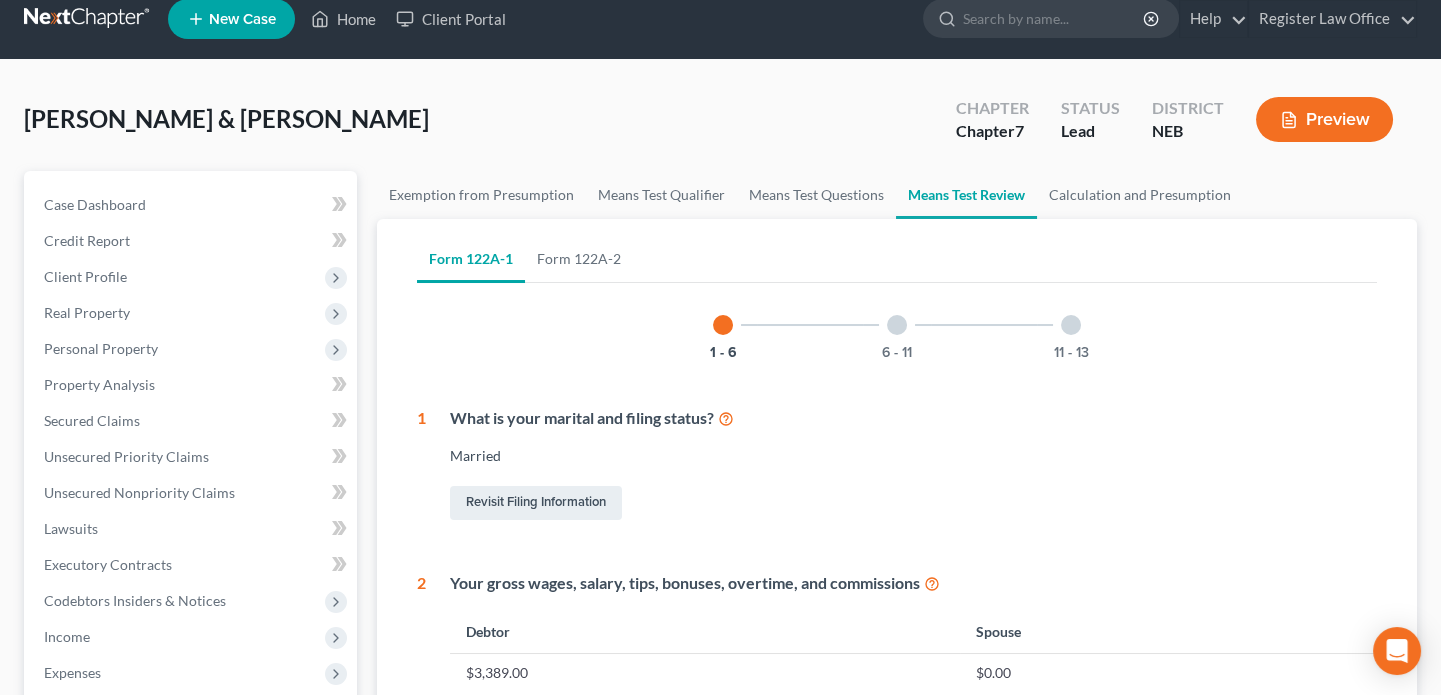click at bounding box center [897, 325] 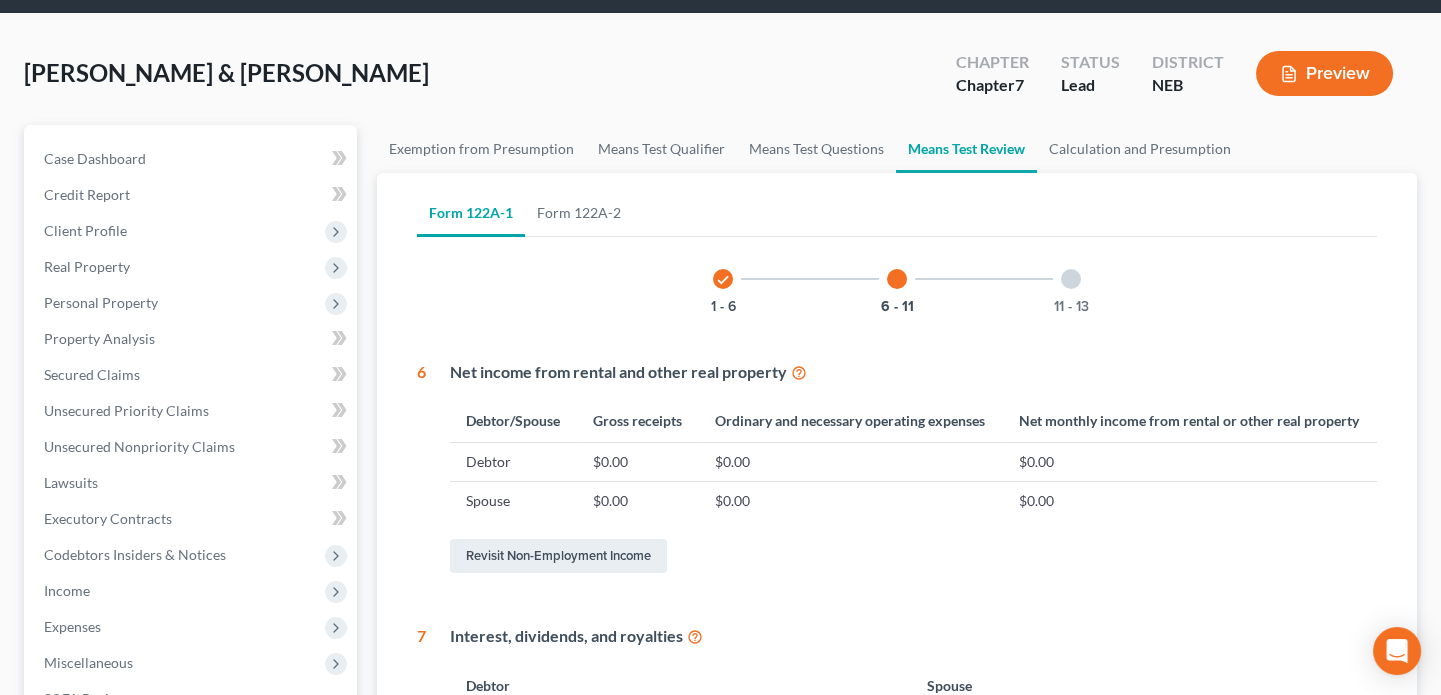scroll, scrollTop: 0, scrollLeft: 0, axis: both 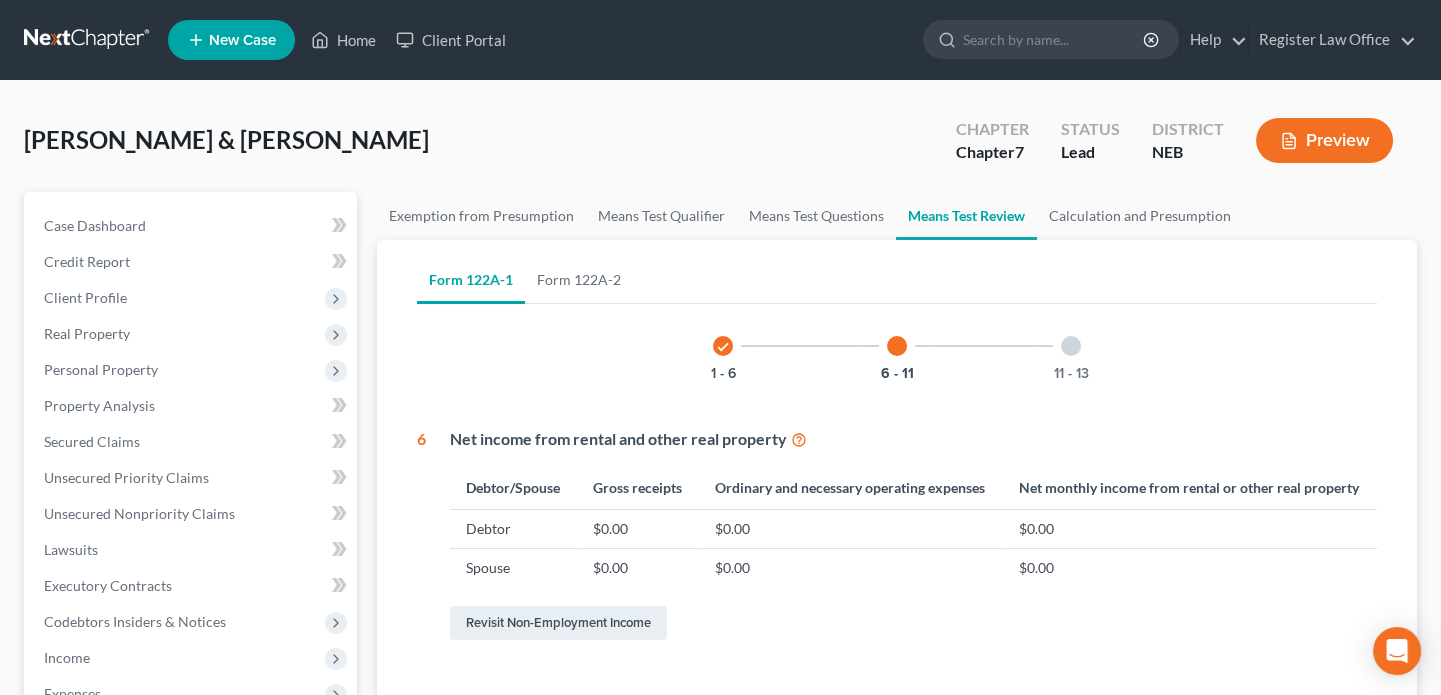 click at bounding box center [1071, 346] 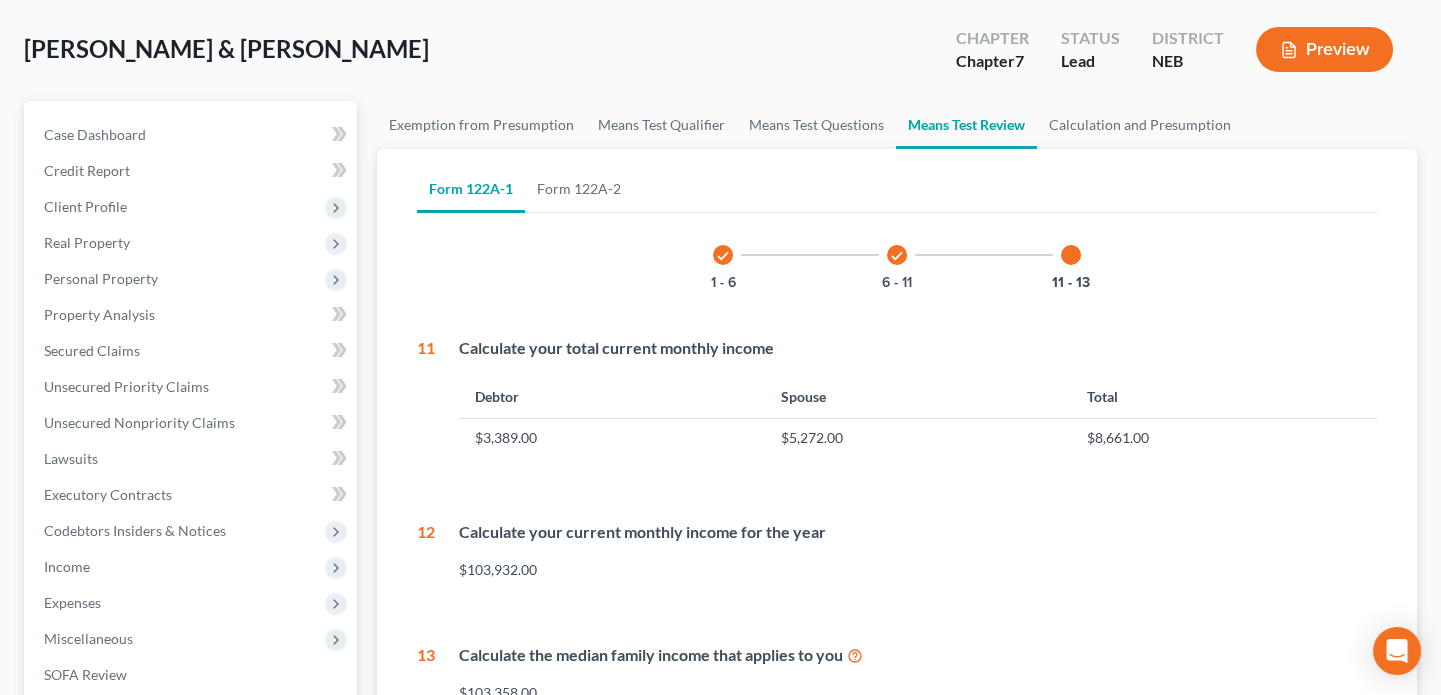 scroll, scrollTop: 90, scrollLeft: 0, axis: vertical 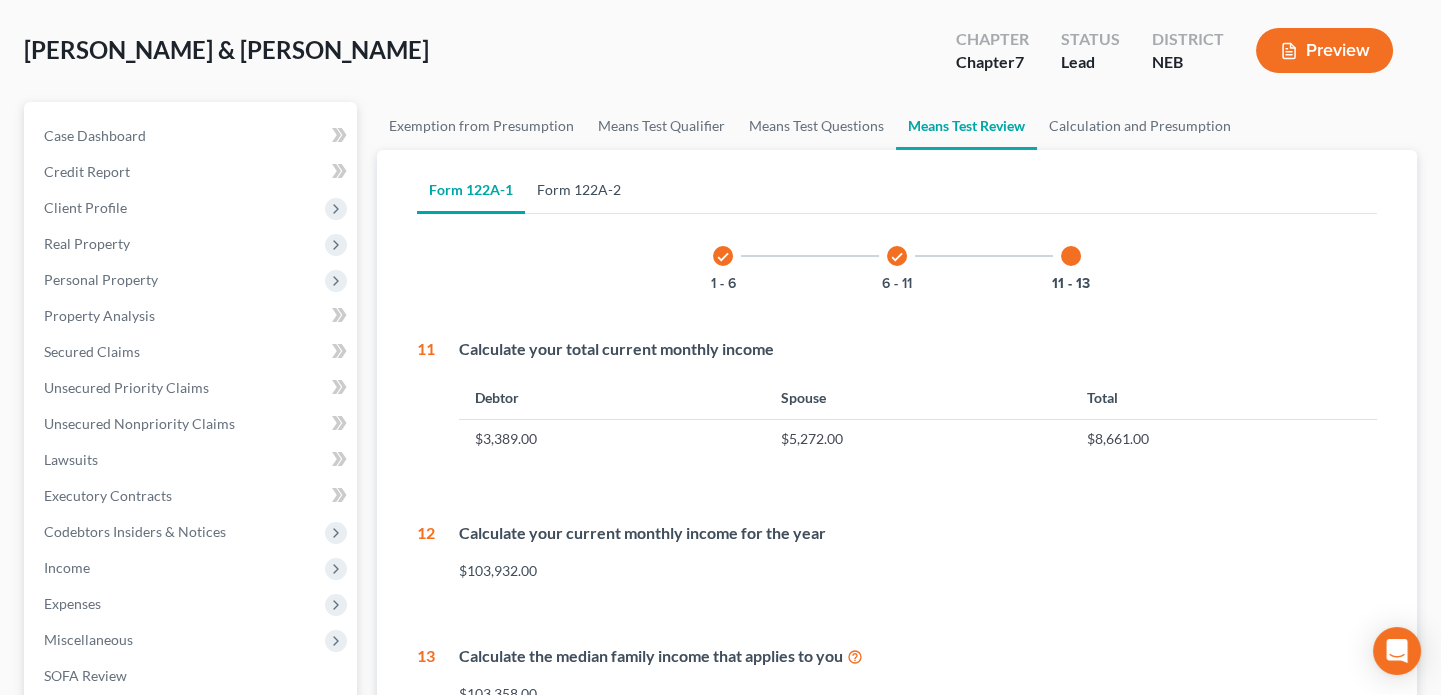 click on "Form 122A-2" at bounding box center (579, 190) 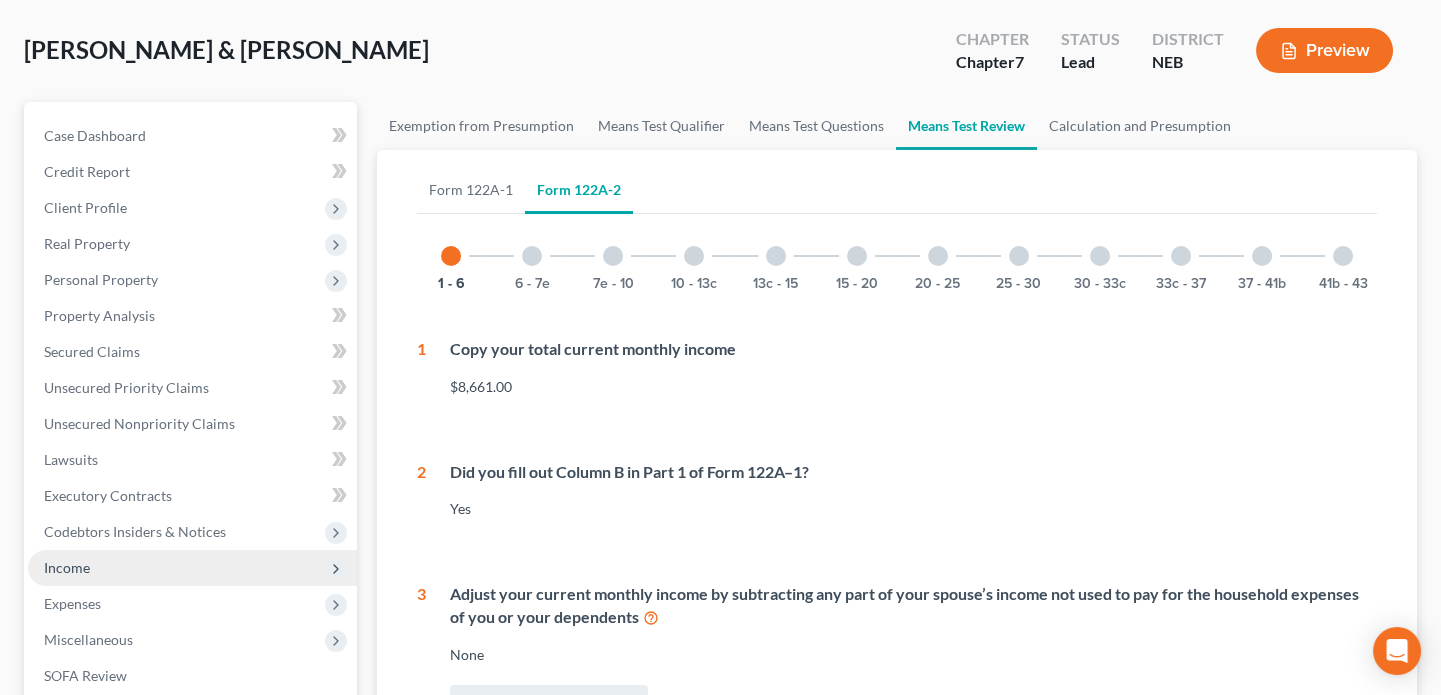 click on "Income" at bounding box center (192, 568) 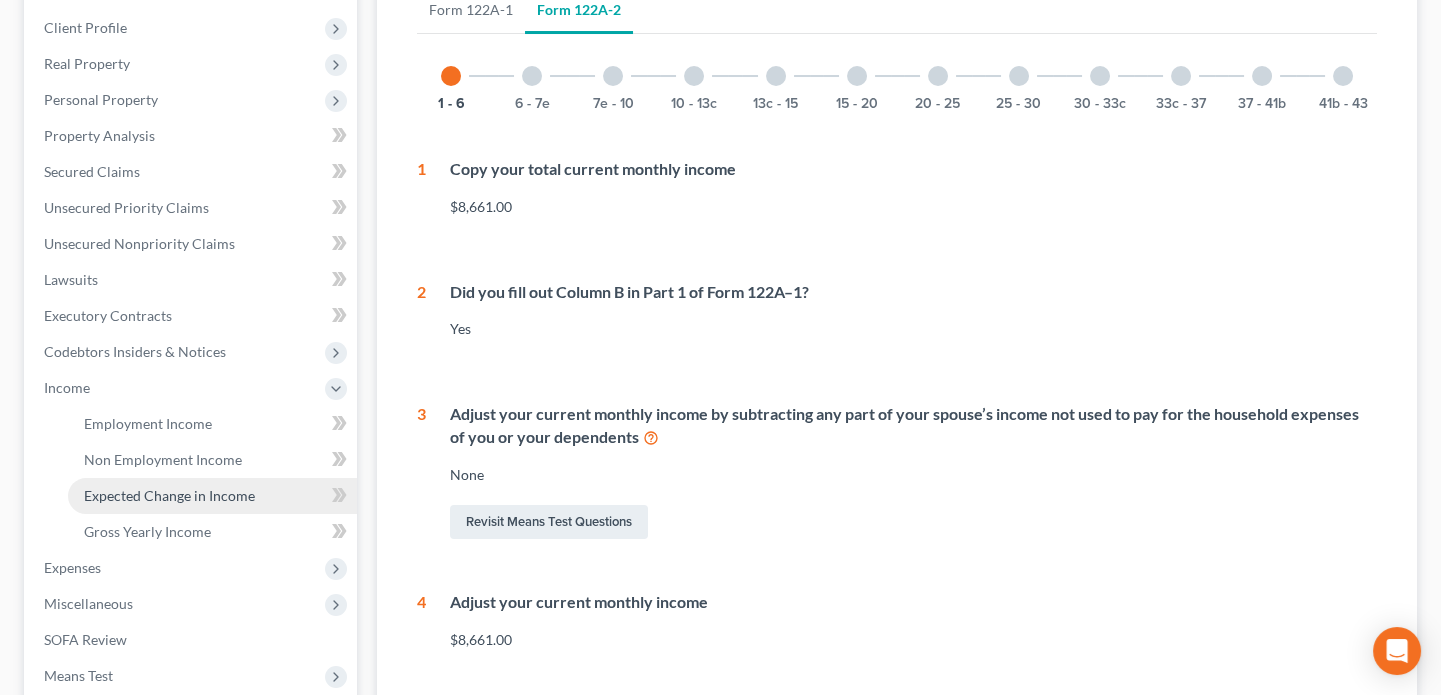 scroll, scrollTop: 272, scrollLeft: 0, axis: vertical 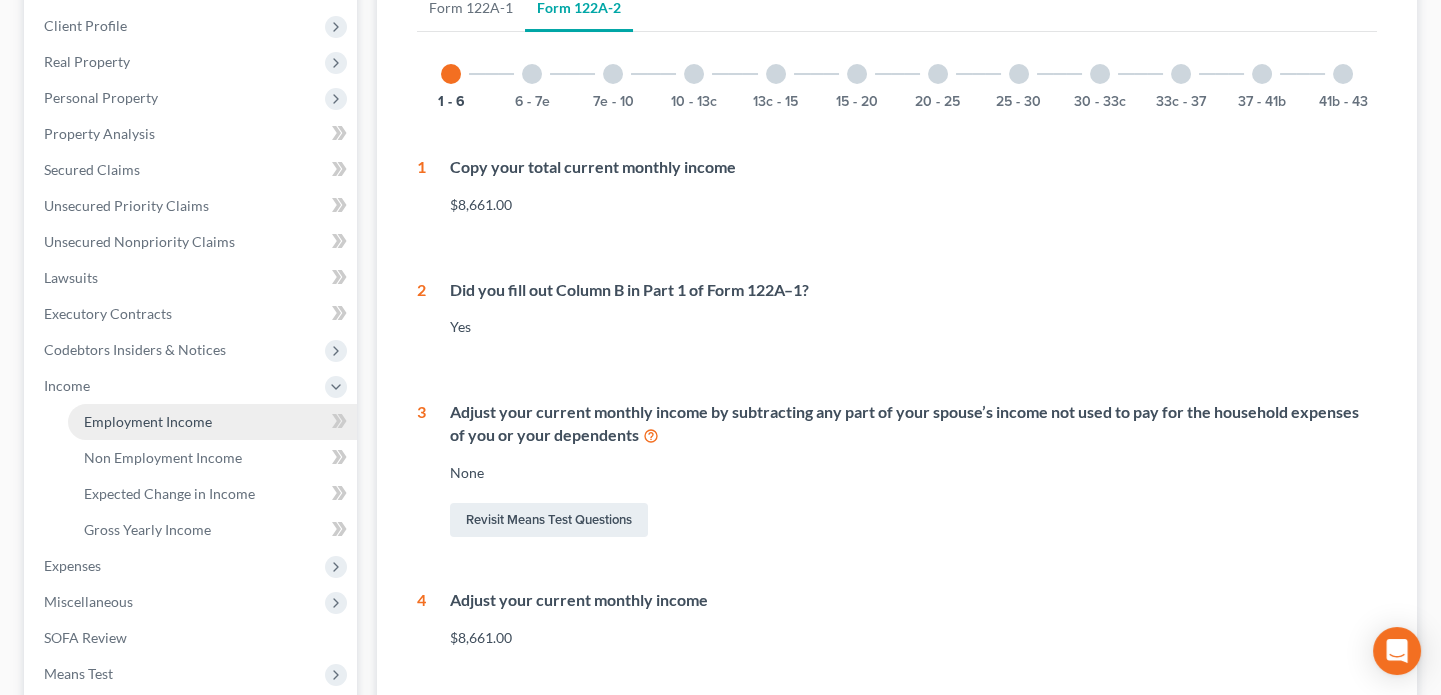 click on "Employment Income" at bounding box center [148, 421] 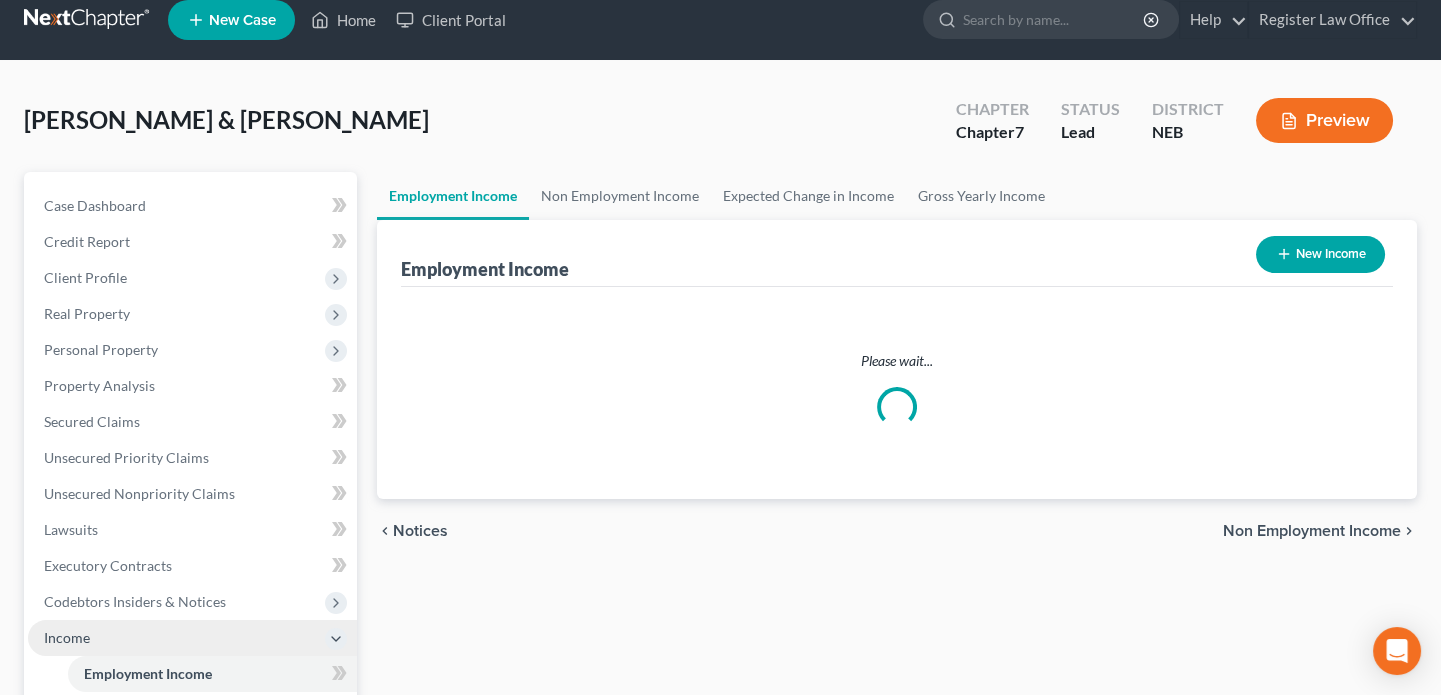 scroll, scrollTop: 0, scrollLeft: 0, axis: both 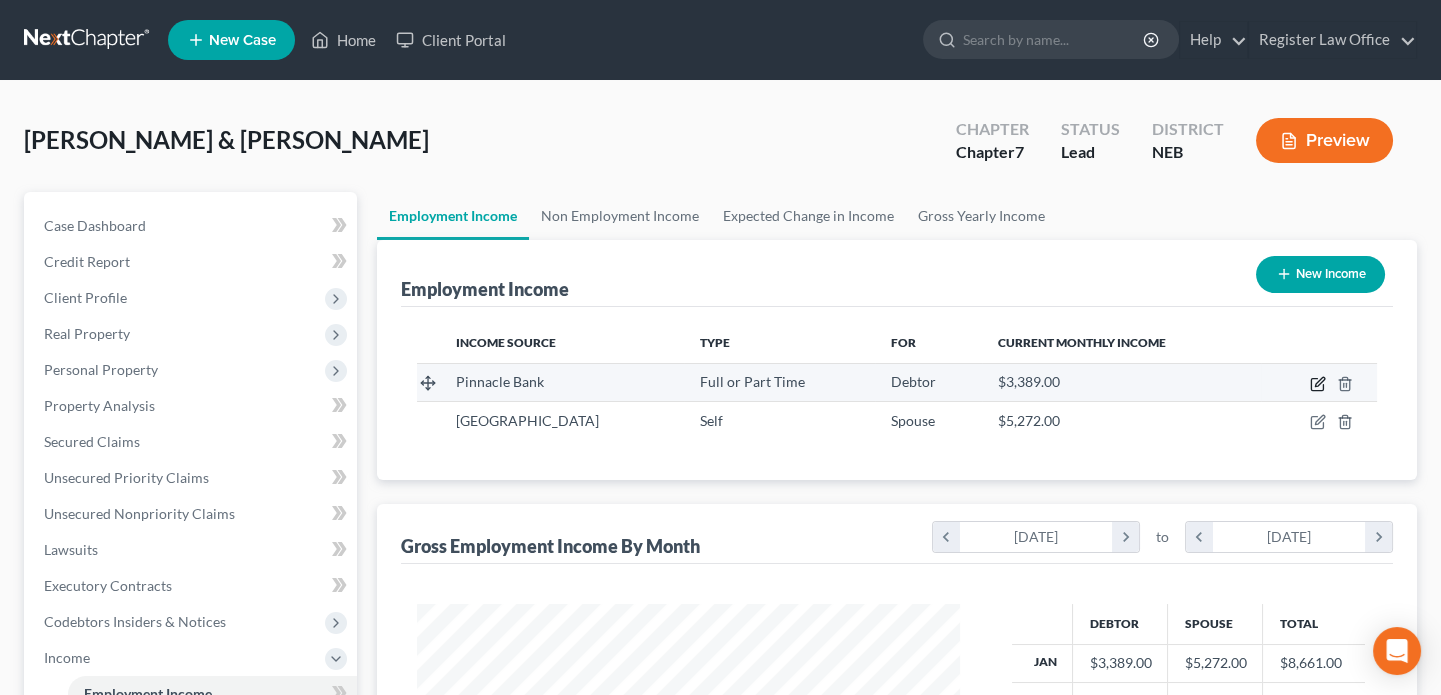 click 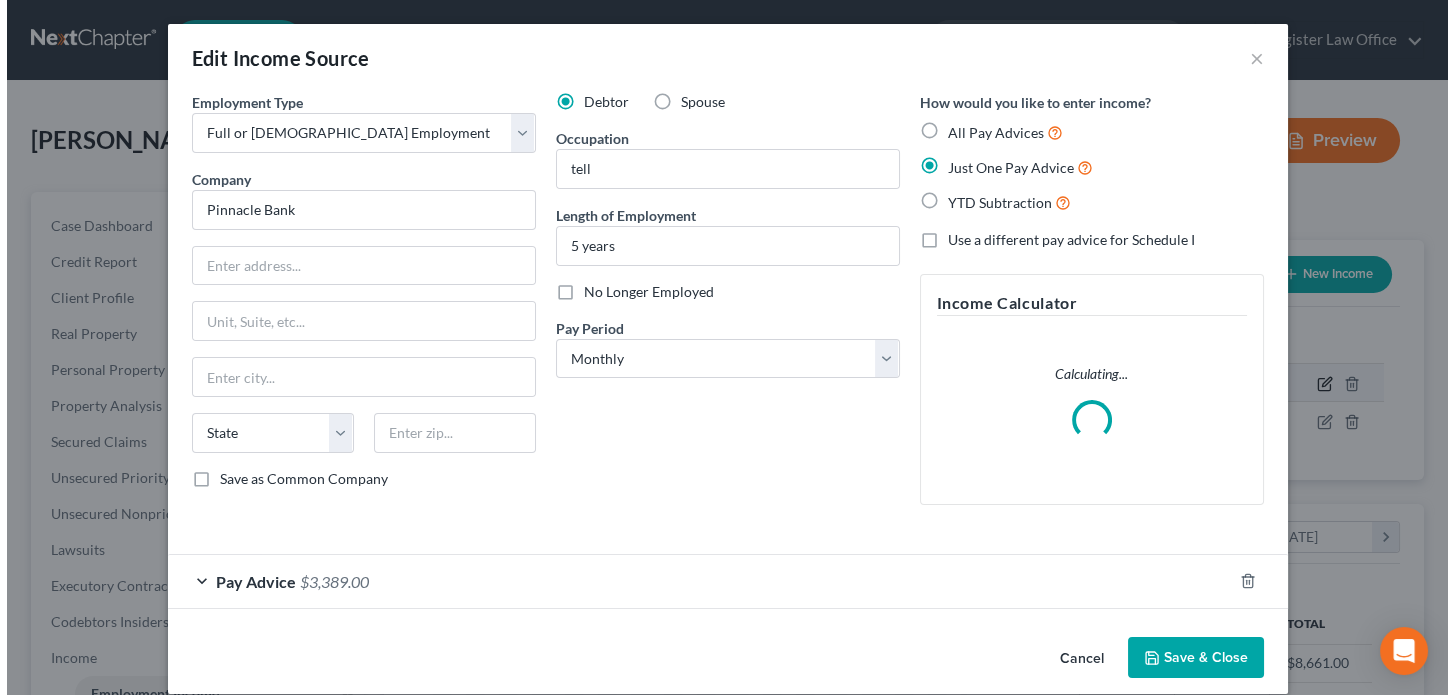 scroll, scrollTop: 999642, scrollLeft: 999410, axis: both 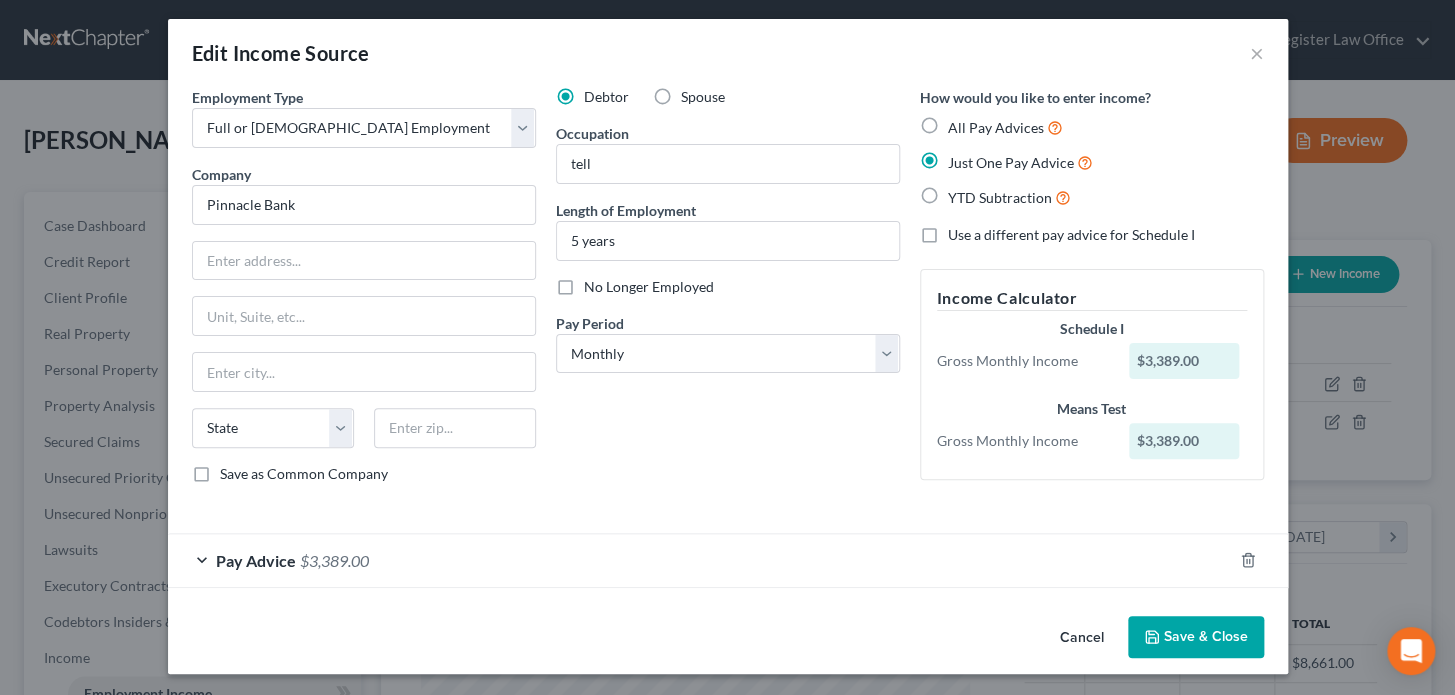 click on "Pay Advice" at bounding box center [256, 560] 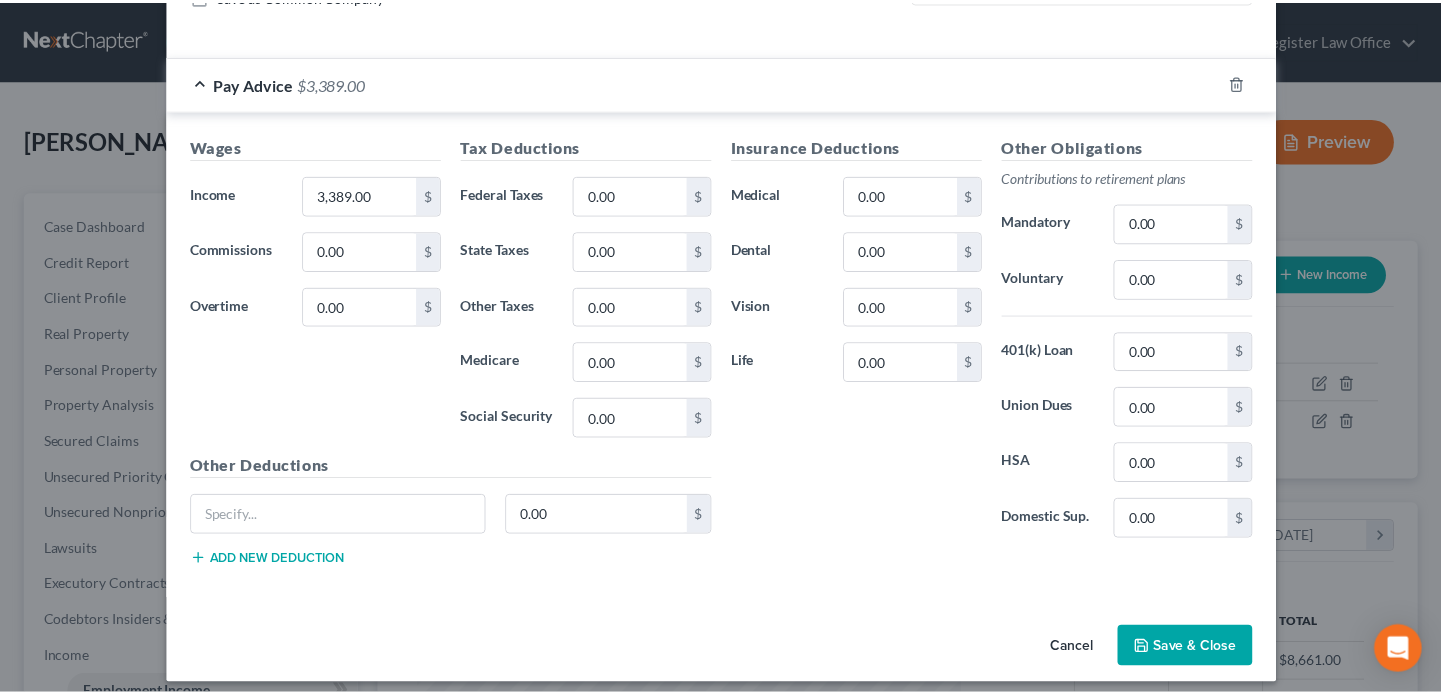 scroll, scrollTop: 492, scrollLeft: 0, axis: vertical 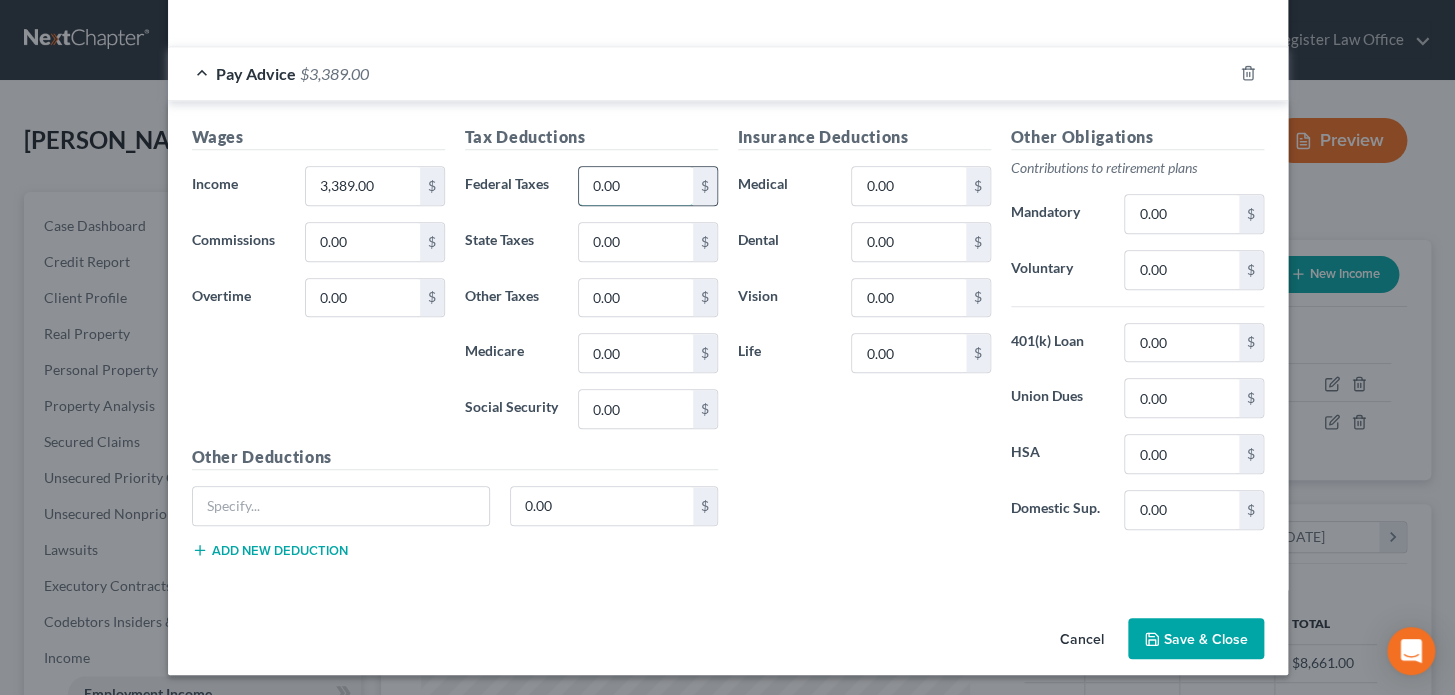 click on "0.00" at bounding box center (635, 186) 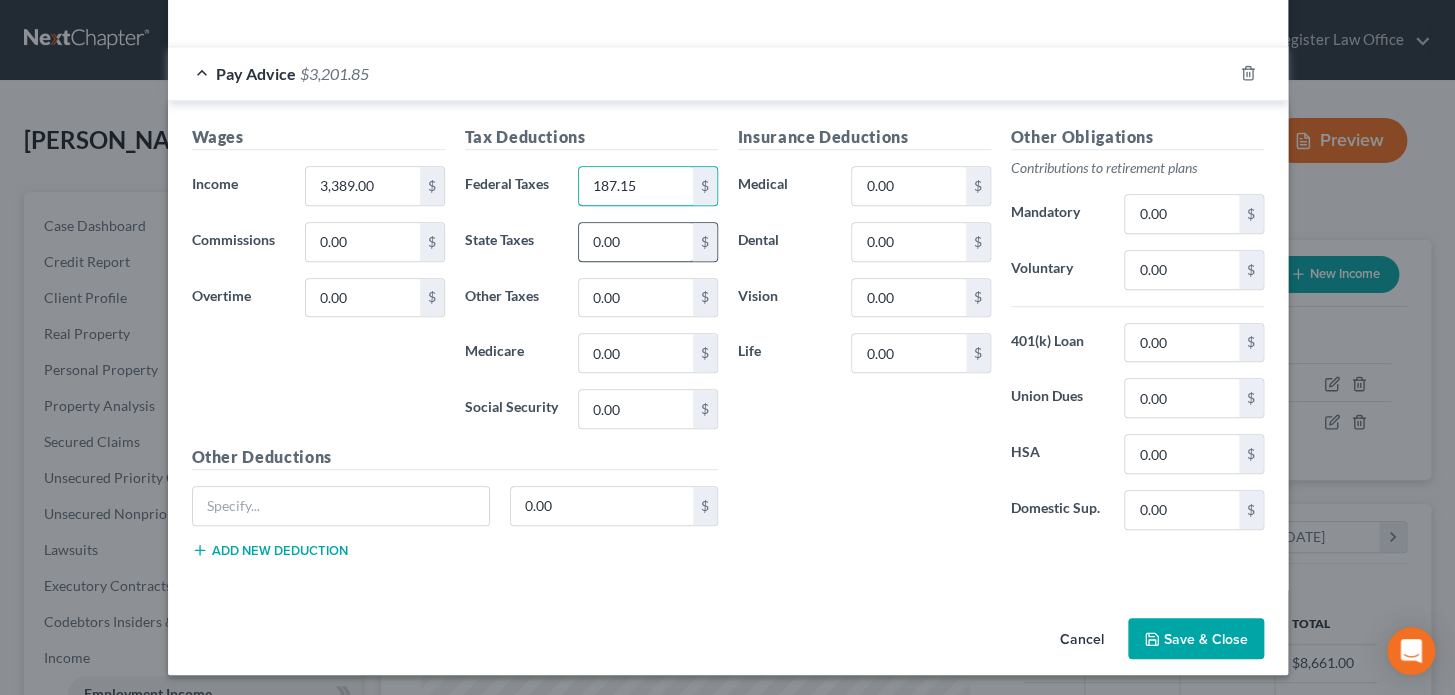 type on "187.15" 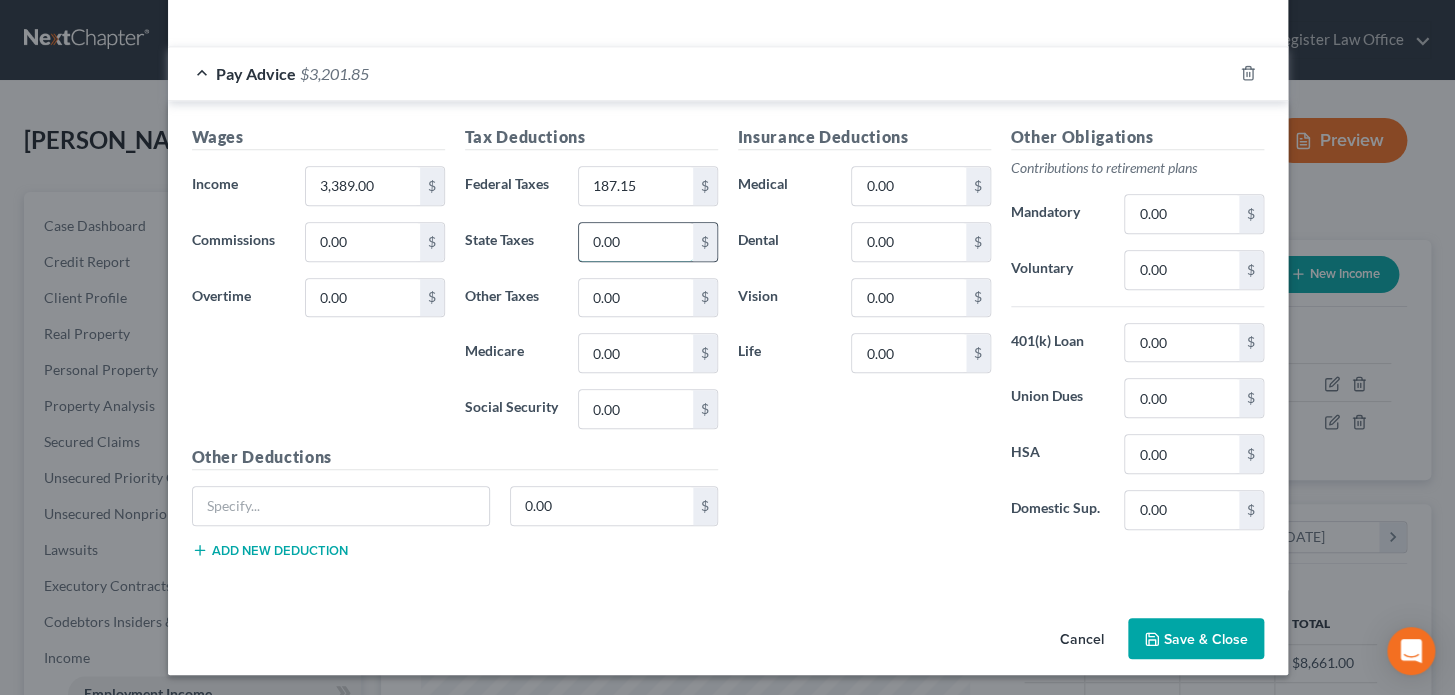 click on "0.00" at bounding box center (635, 242) 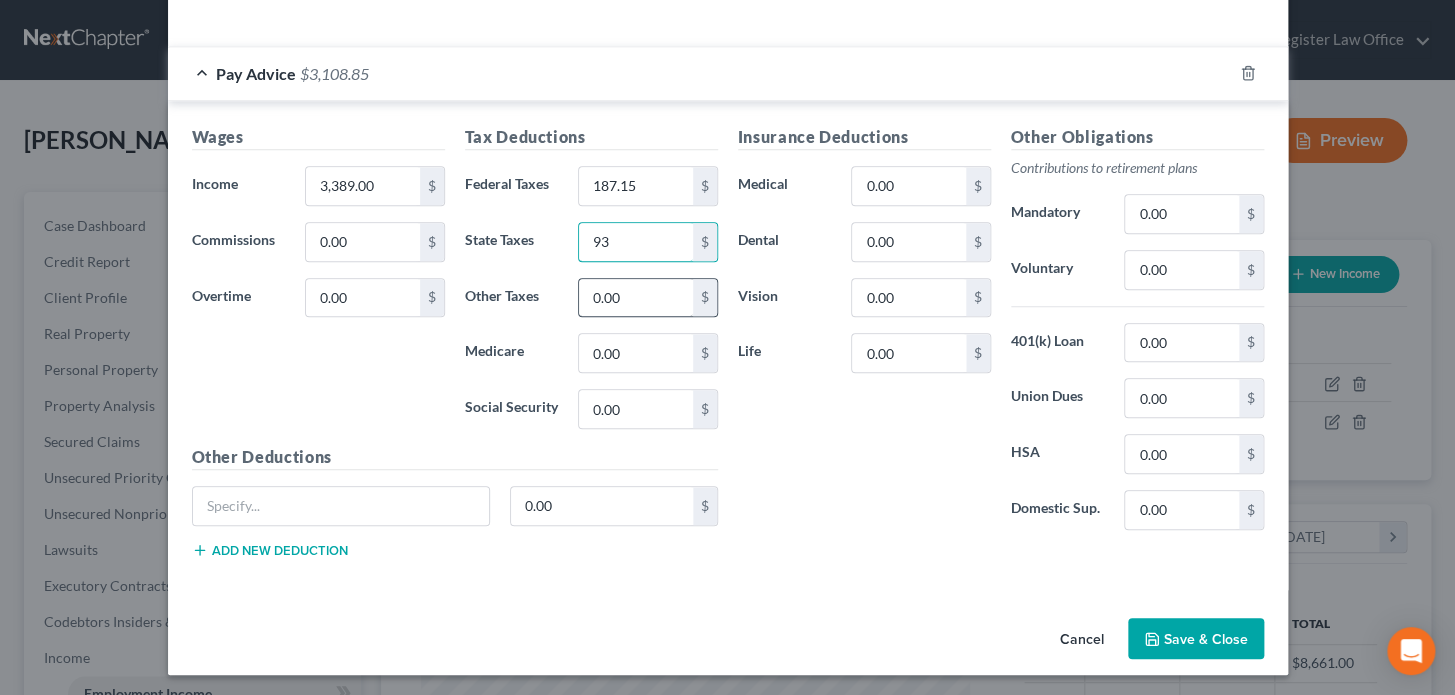 type on "93" 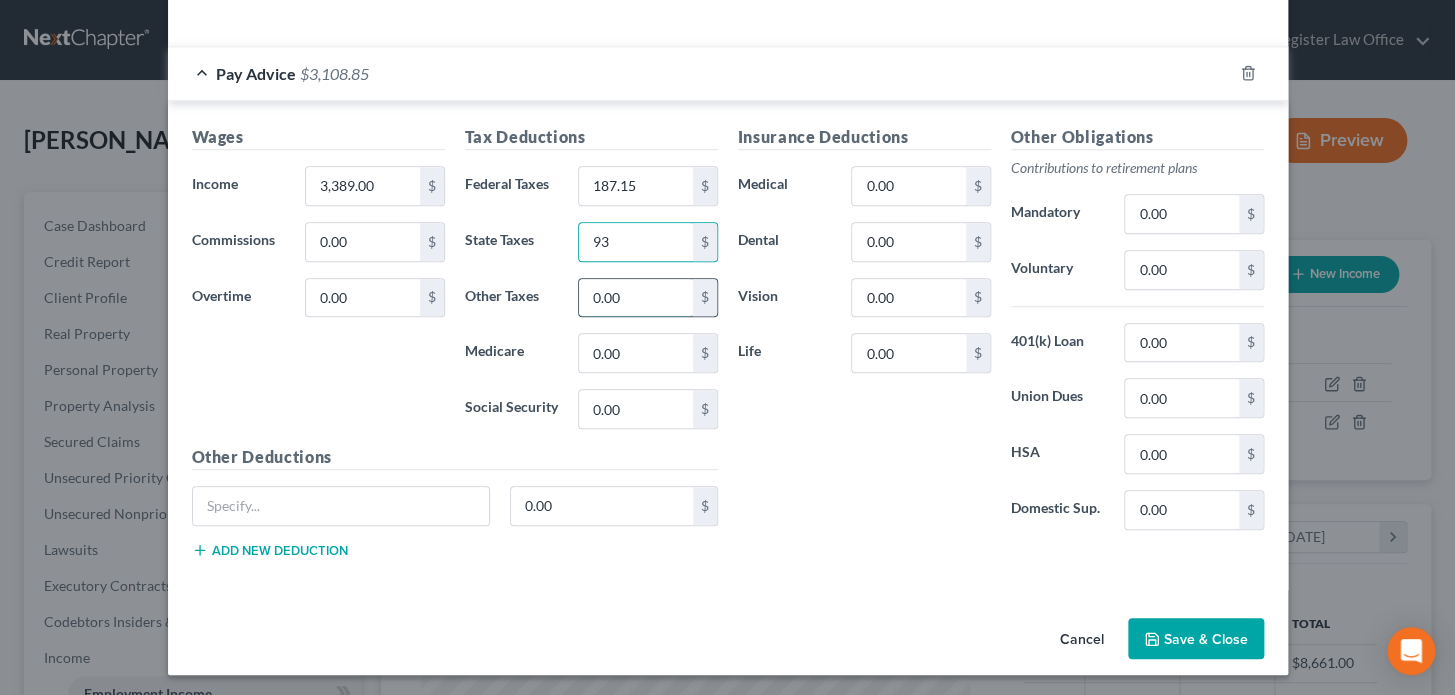 click on "0.00" at bounding box center [635, 298] 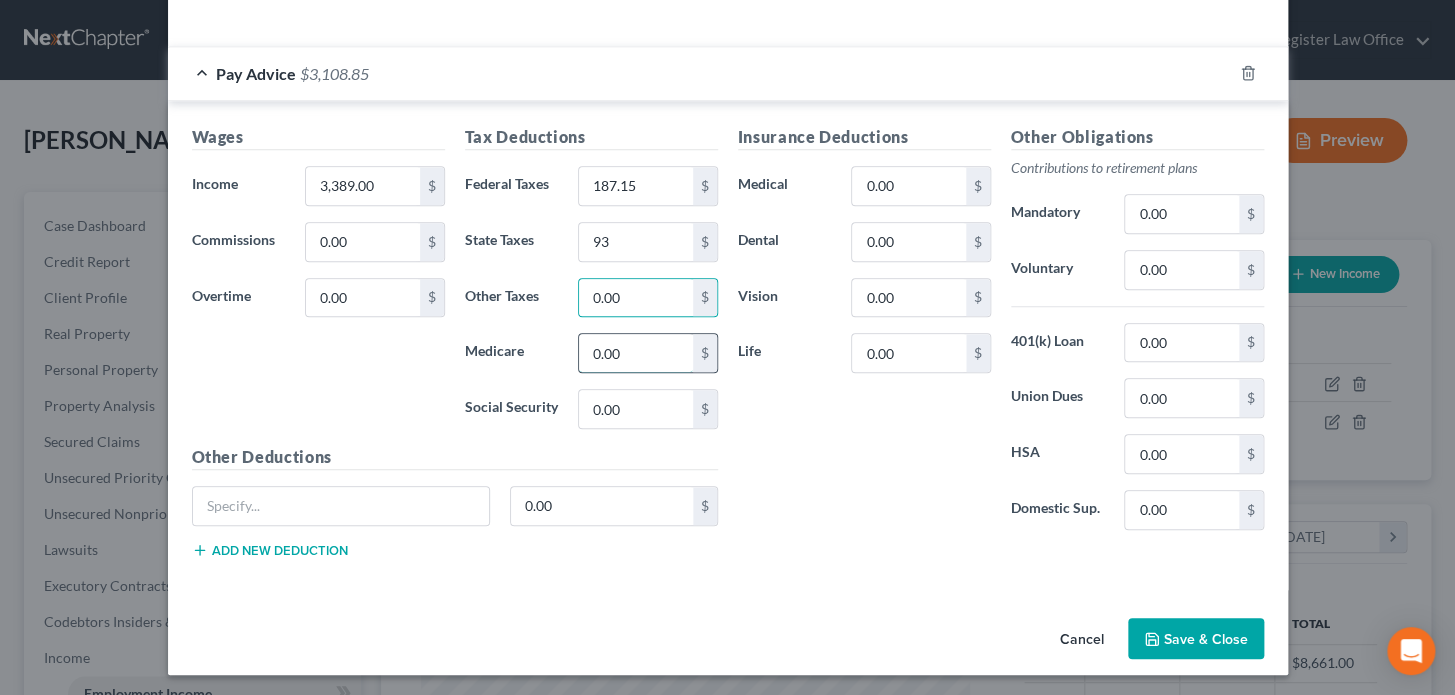 click on "0.00" at bounding box center (635, 353) 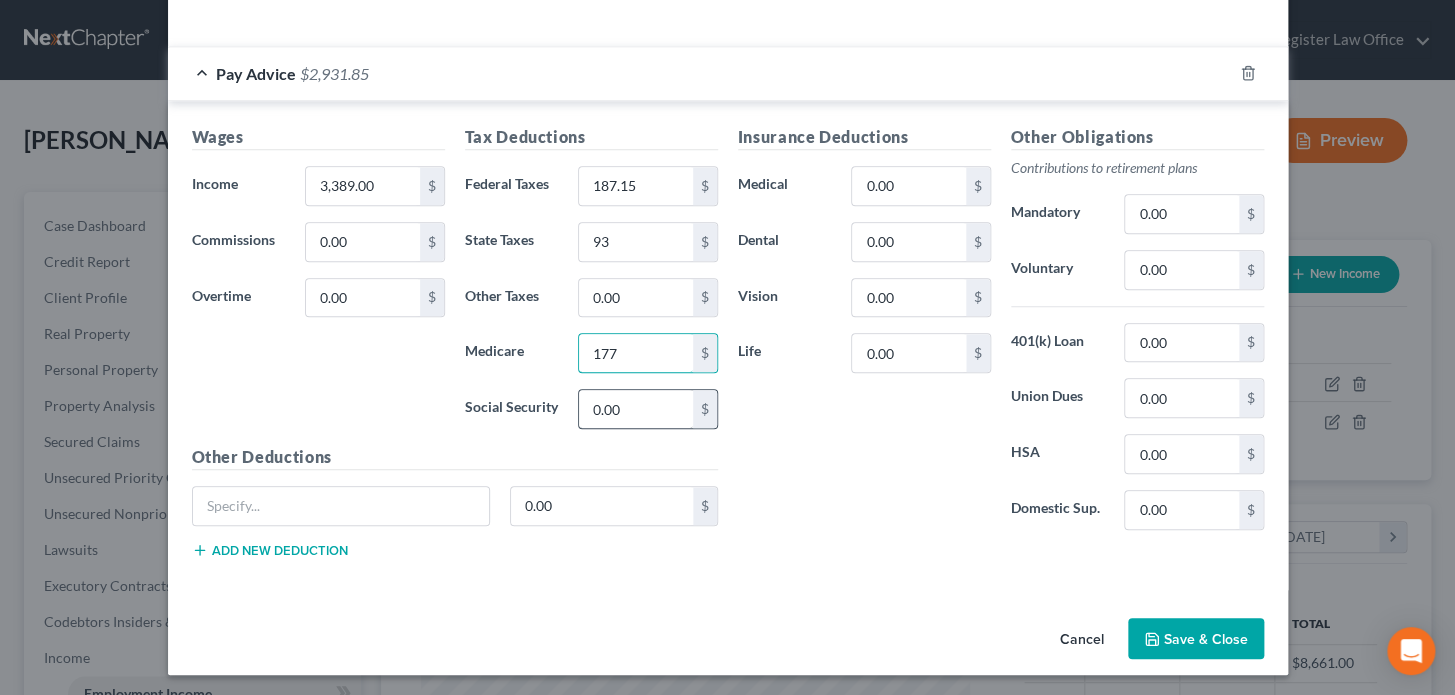 type on "177" 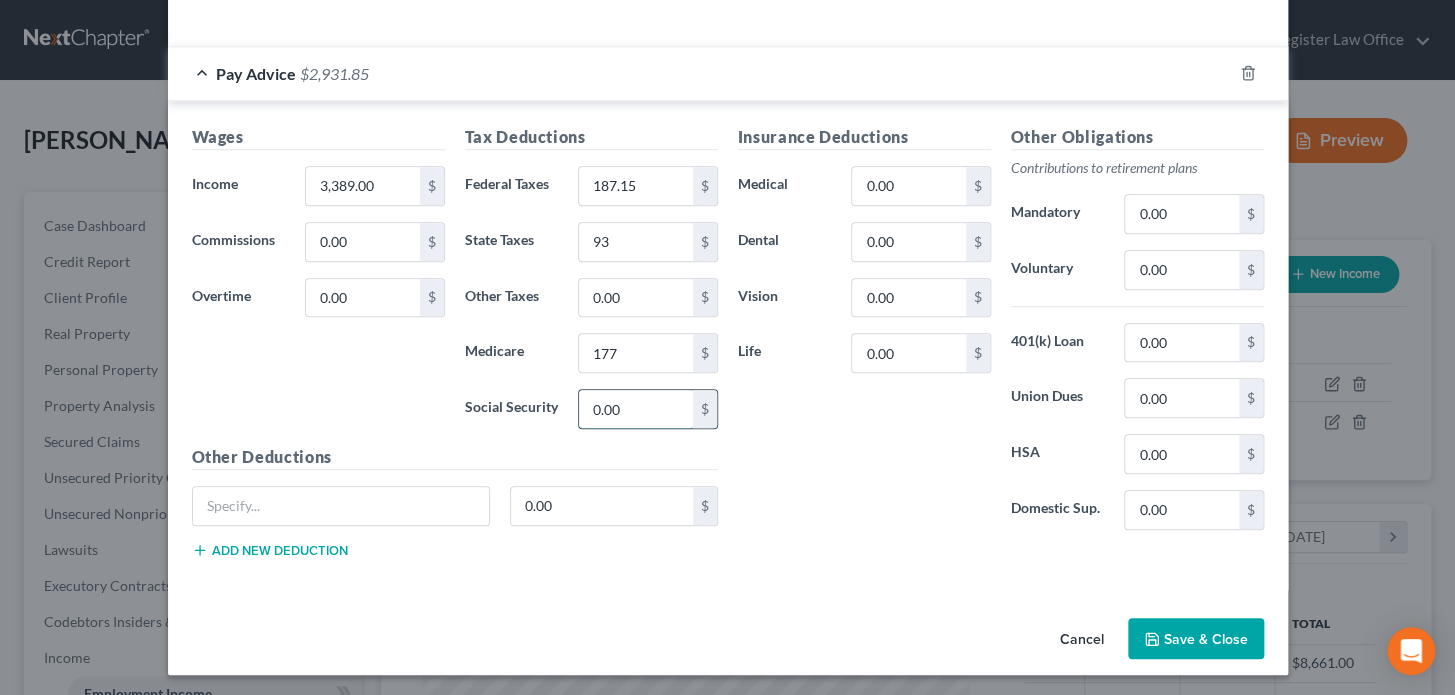 click on "0.00" at bounding box center (635, 409) 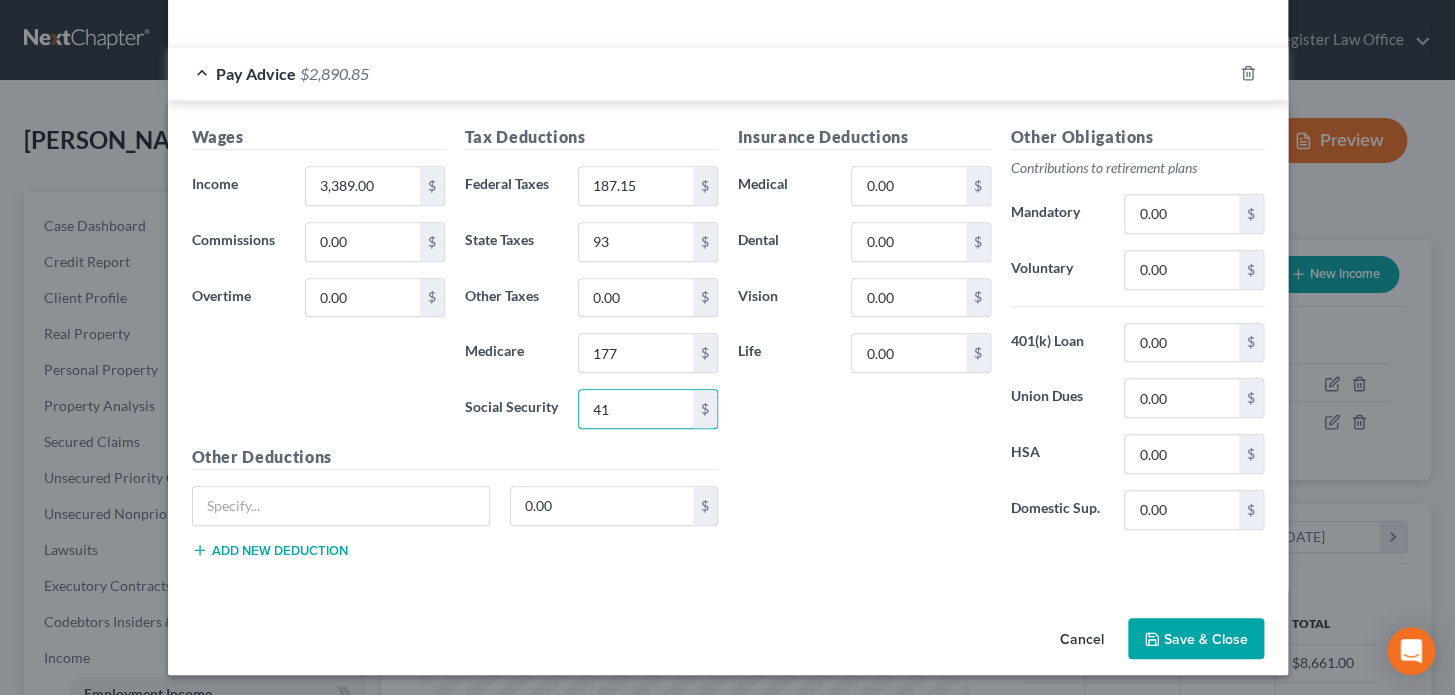 type on "41" 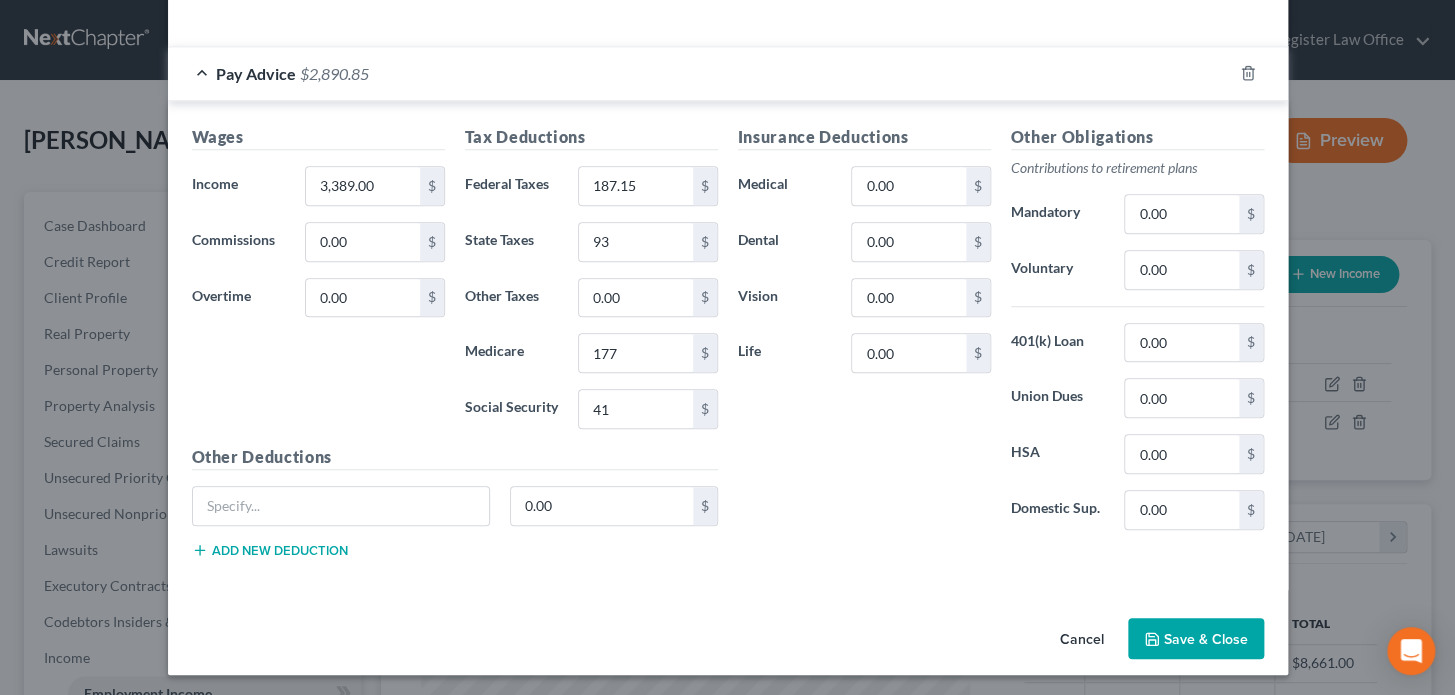 click on "Insurance Deductions Medical 0.00 $ Dental 0.00 $ Vision 0.00 $ Life 0.00 $" at bounding box center (864, 335) 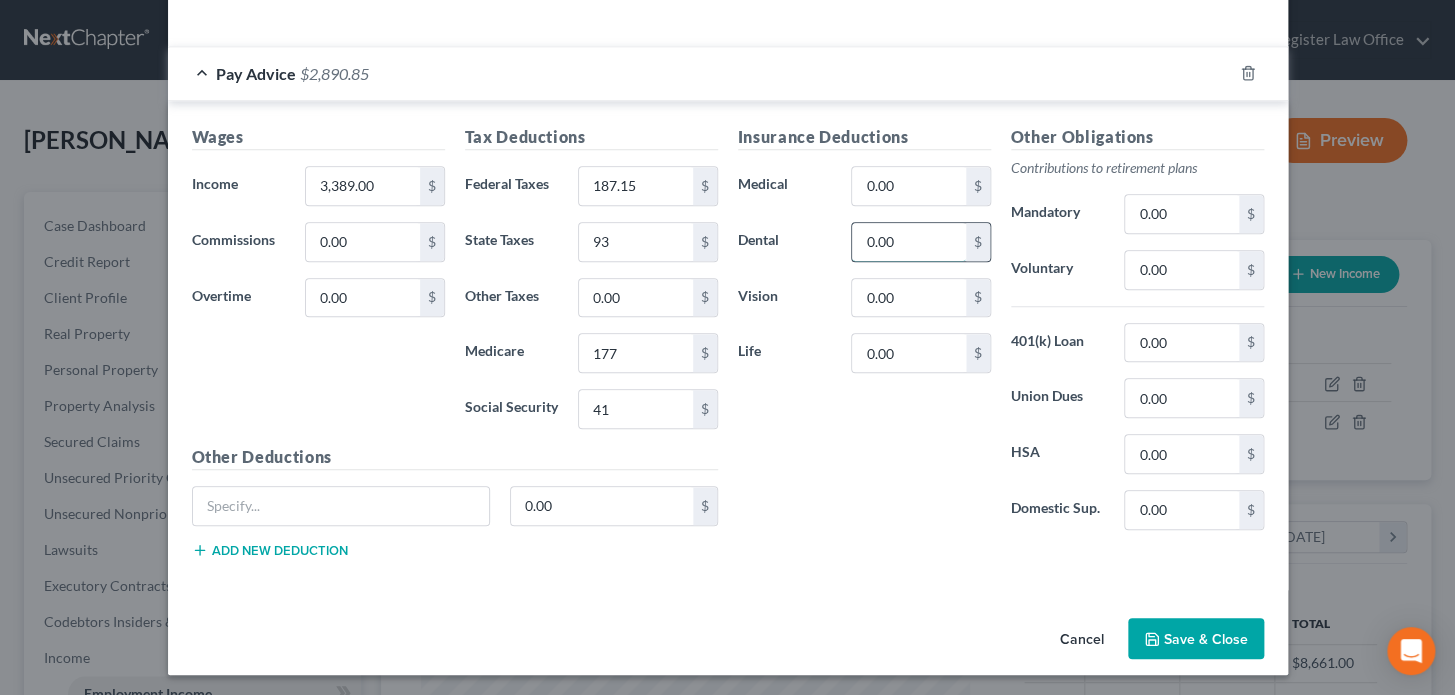 click on "0.00" at bounding box center (908, 242) 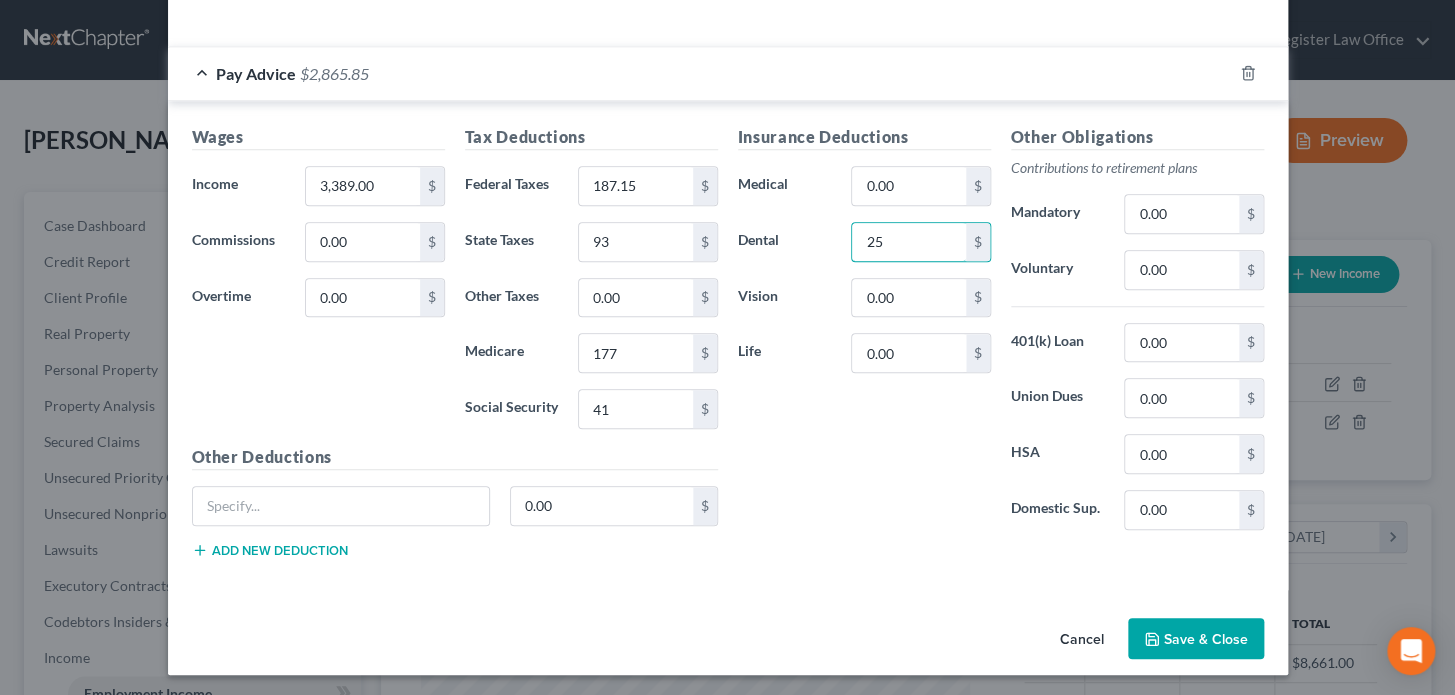 type on "25" 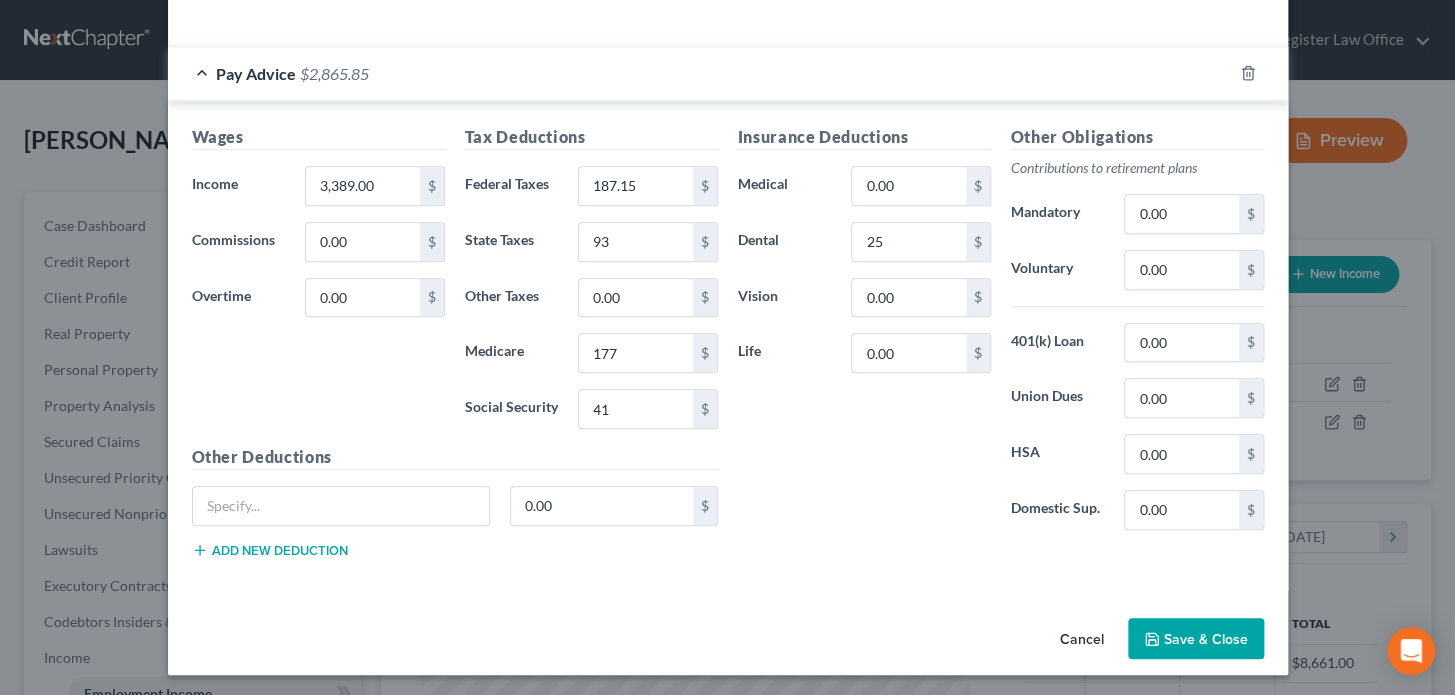 click on "Insurance Deductions Medical 0.00 $ Dental 25 $ Vision 0.00 $ Life 0.00 $" at bounding box center (864, 335) 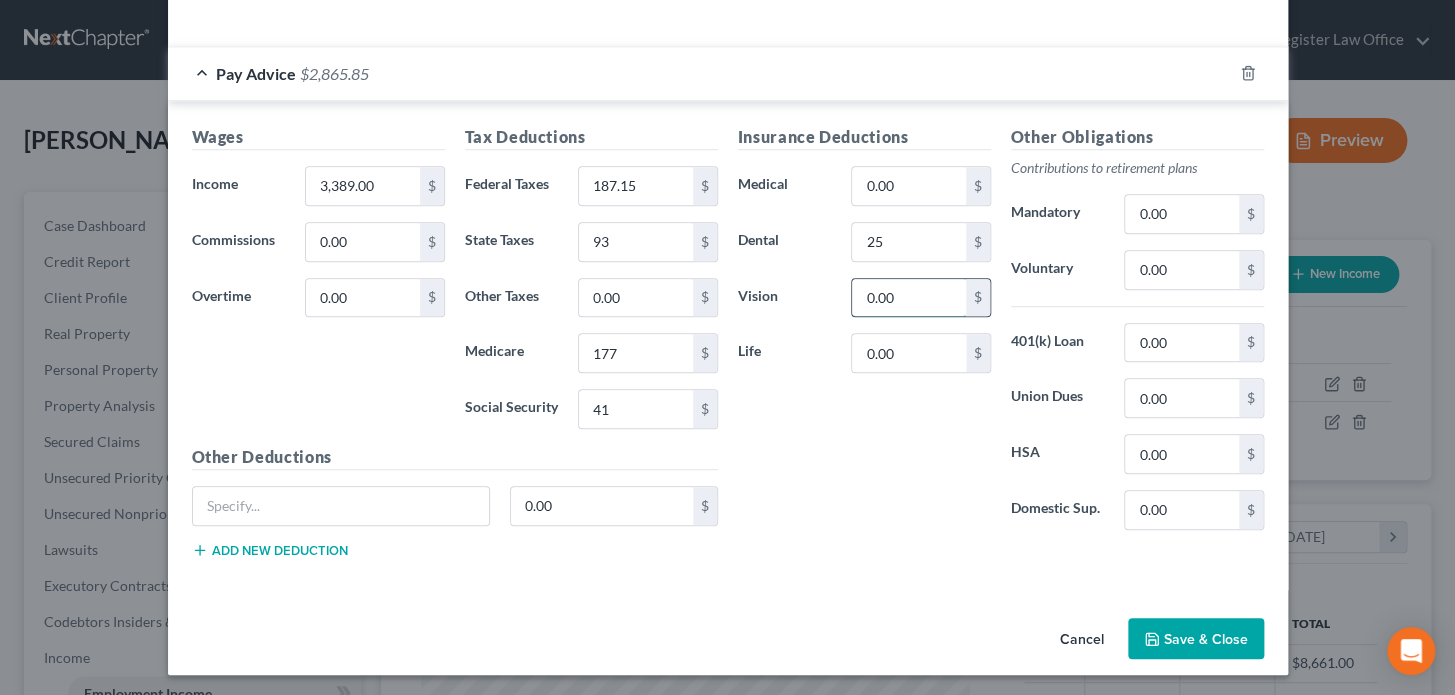 click on "0.00" at bounding box center [908, 298] 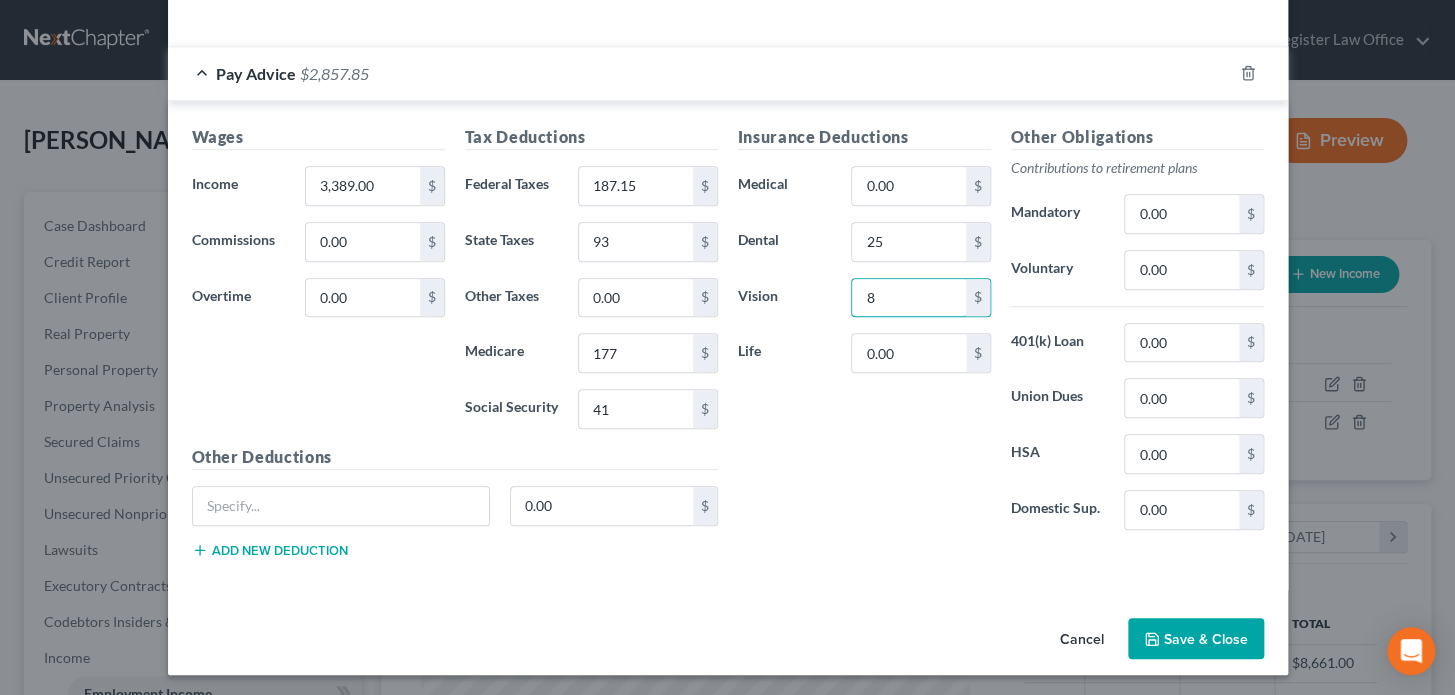 type on "8" 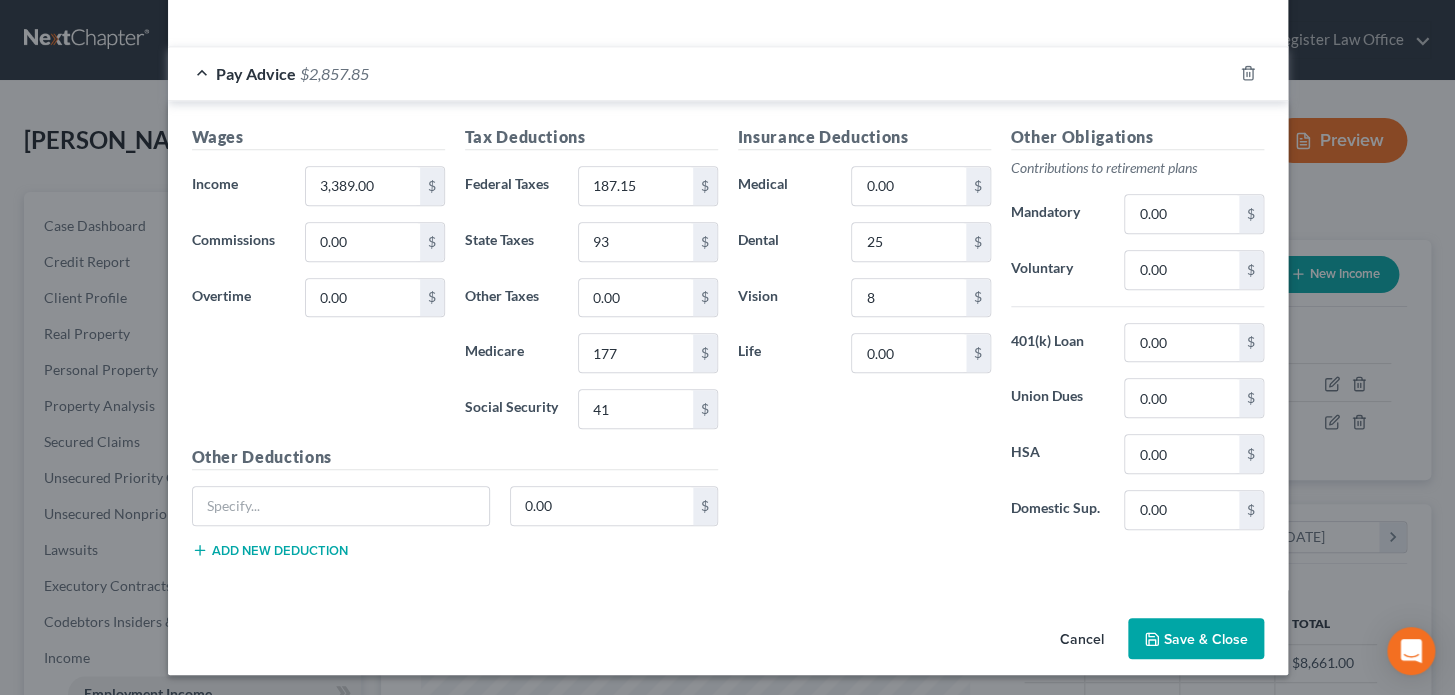 click on "Insurance Deductions Medical 0.00 $ Dental 25 $ Vision 8 $ Life 0.00 $" at bounding box center (864, 335) 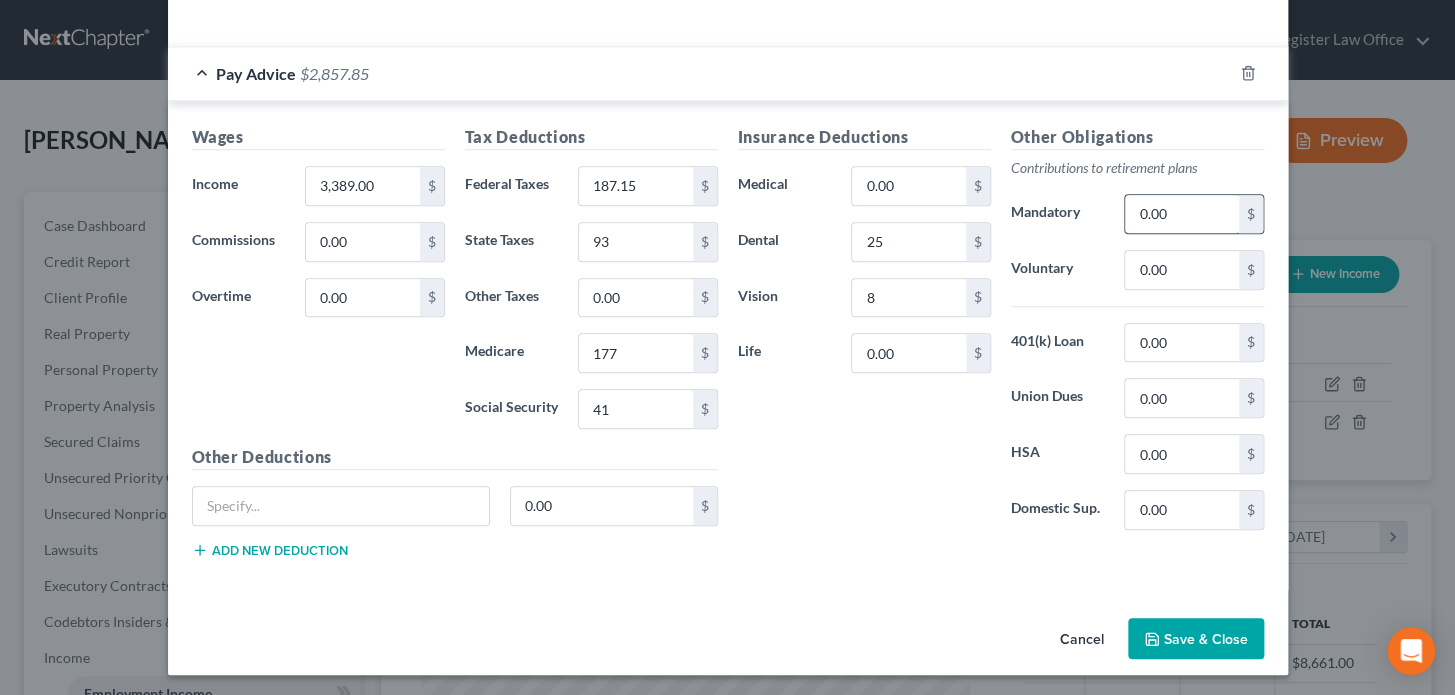click on "0.00" at bounding box center [1181, 214] 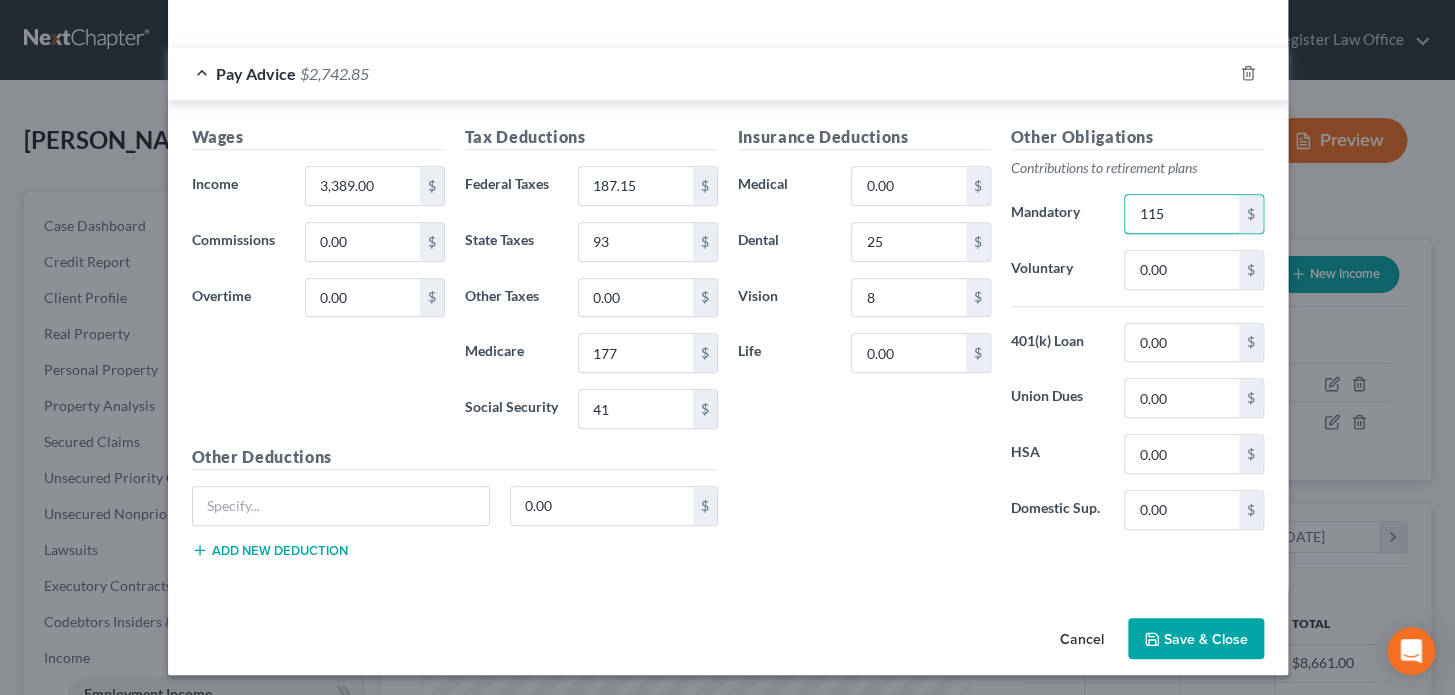 type on "115" 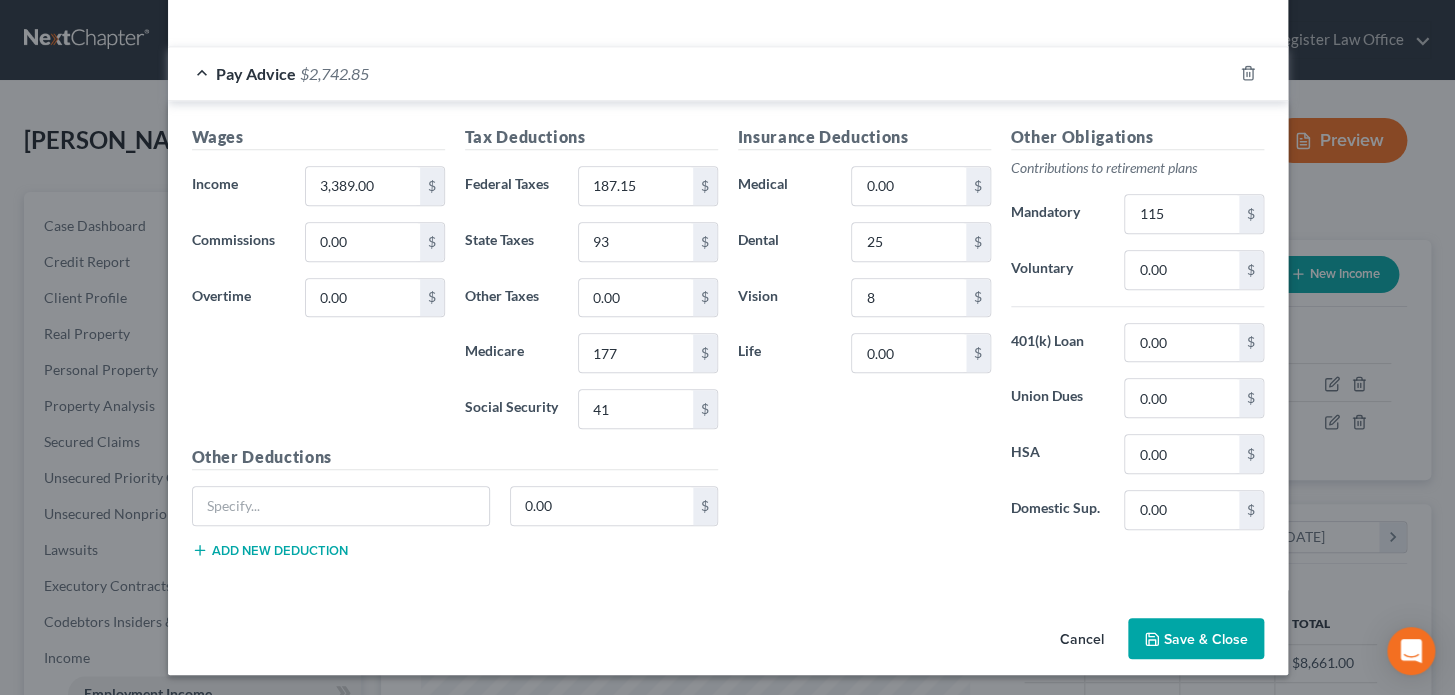 click on "Insurance Deductions Medical 0.00 $ Dental 25 $ Vision 8 $ Life 0.00 $" at bounding box center [864, 335] 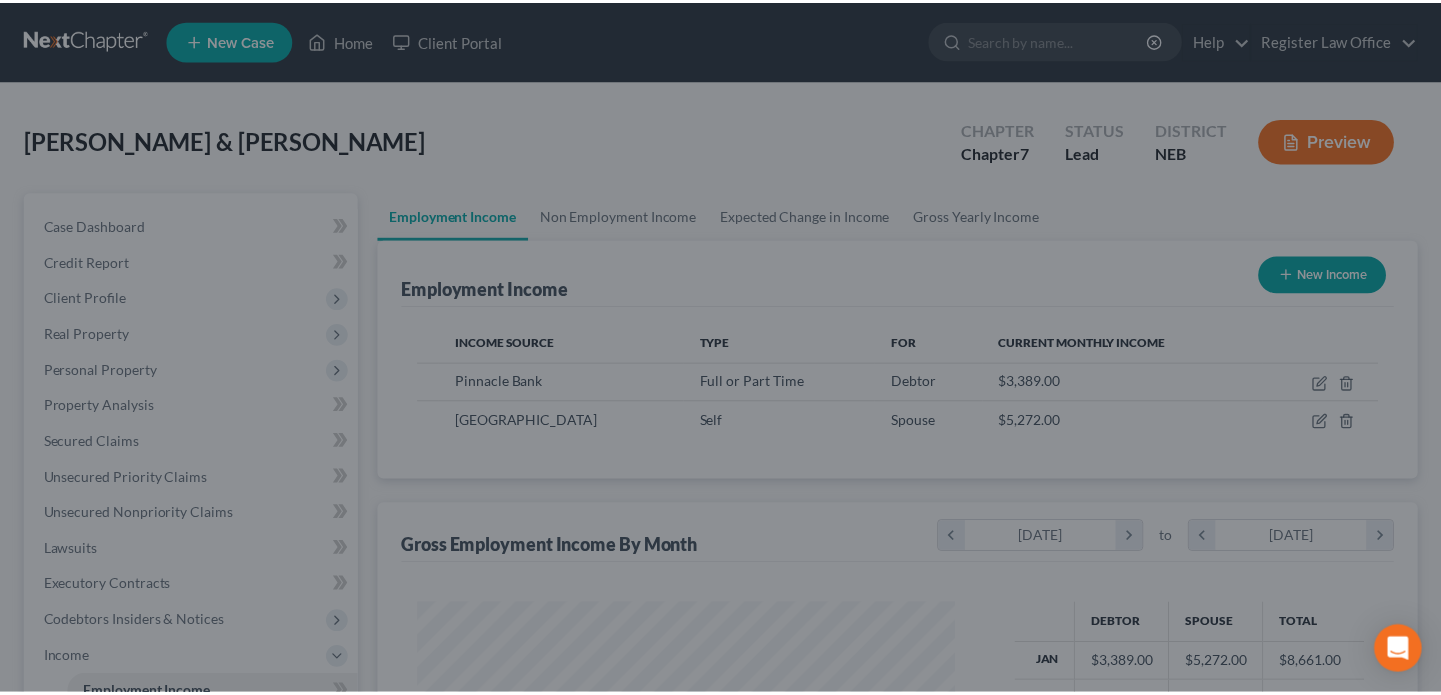scroll, scrollTop: 358, scrollLeft: 583, axis: both 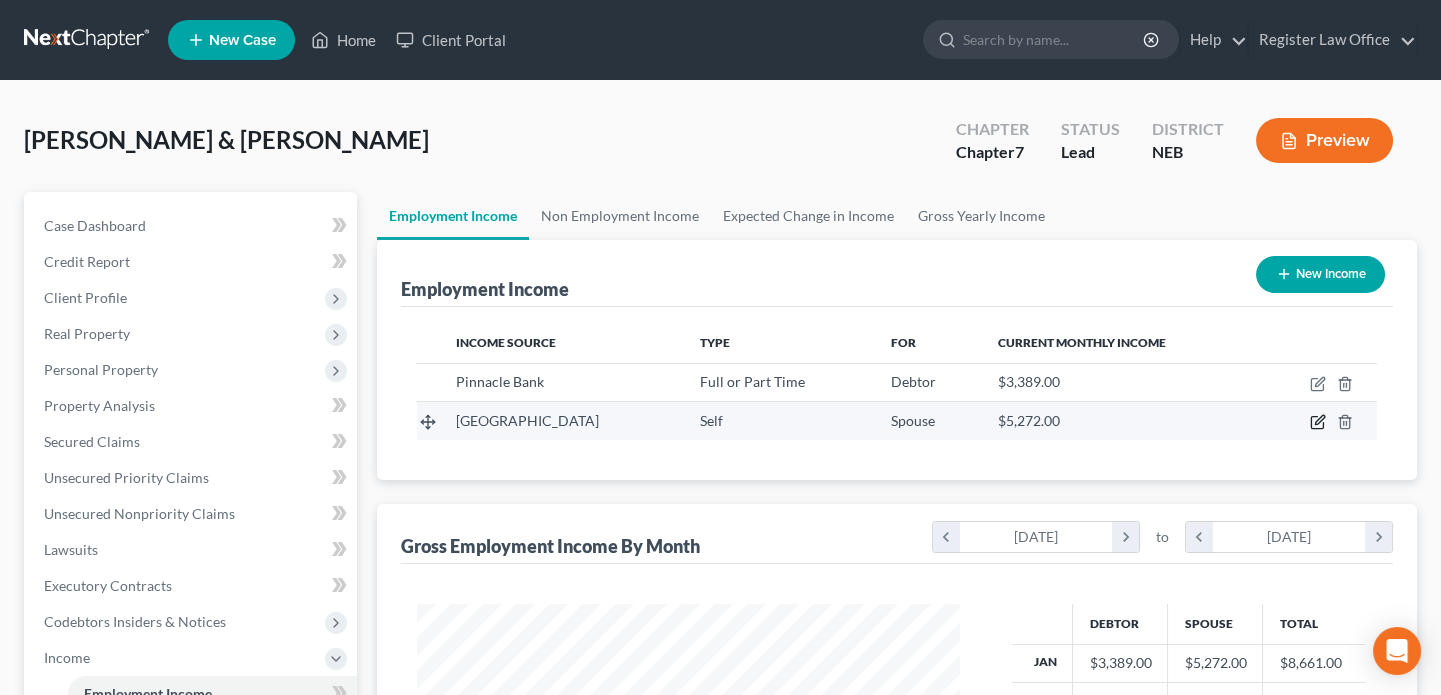 click 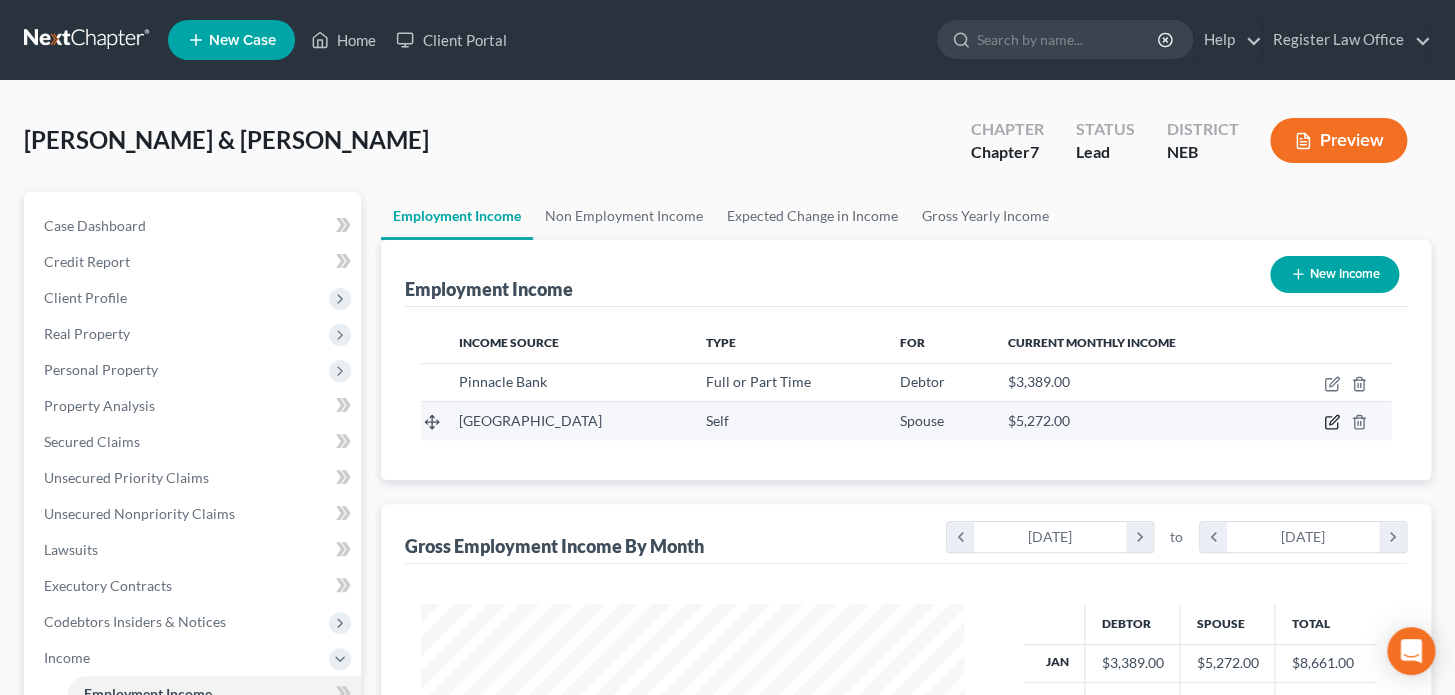 select on "1" 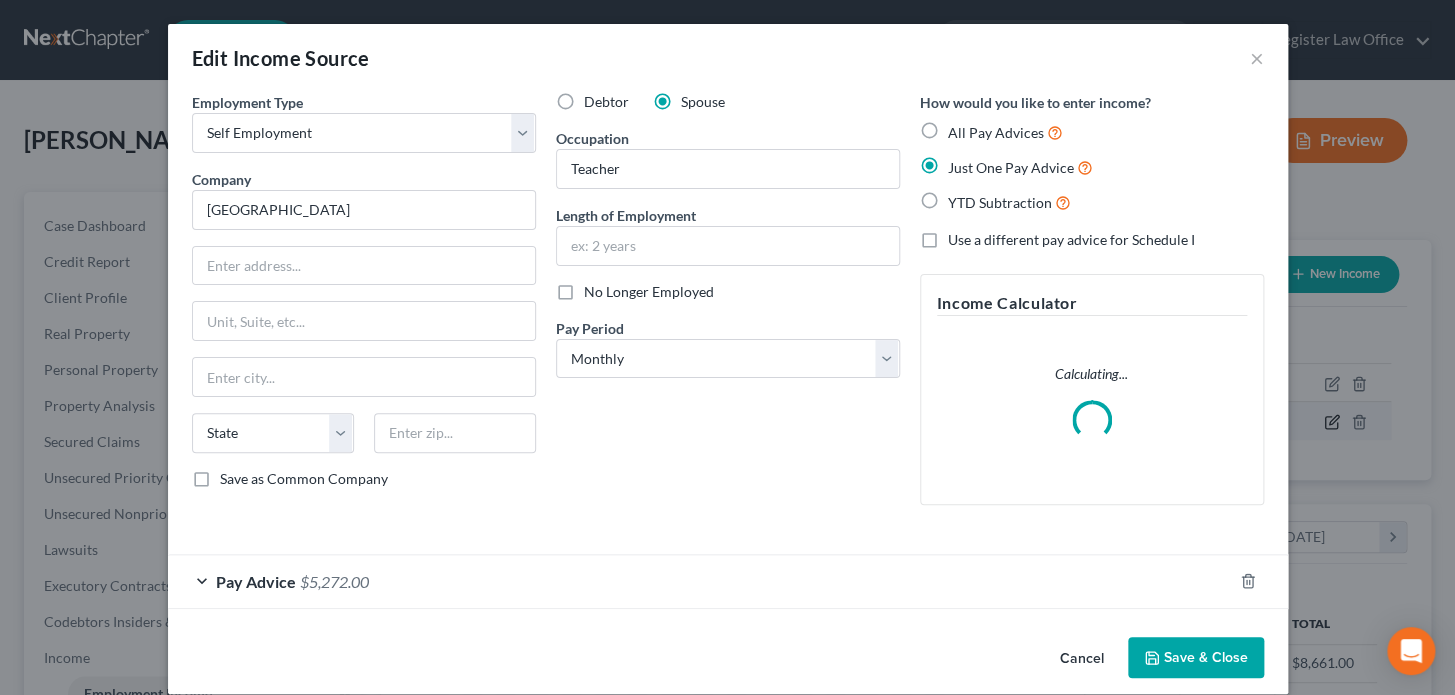 scroll, scrollTop: 999642, scrollLeft: 999410, axis: both 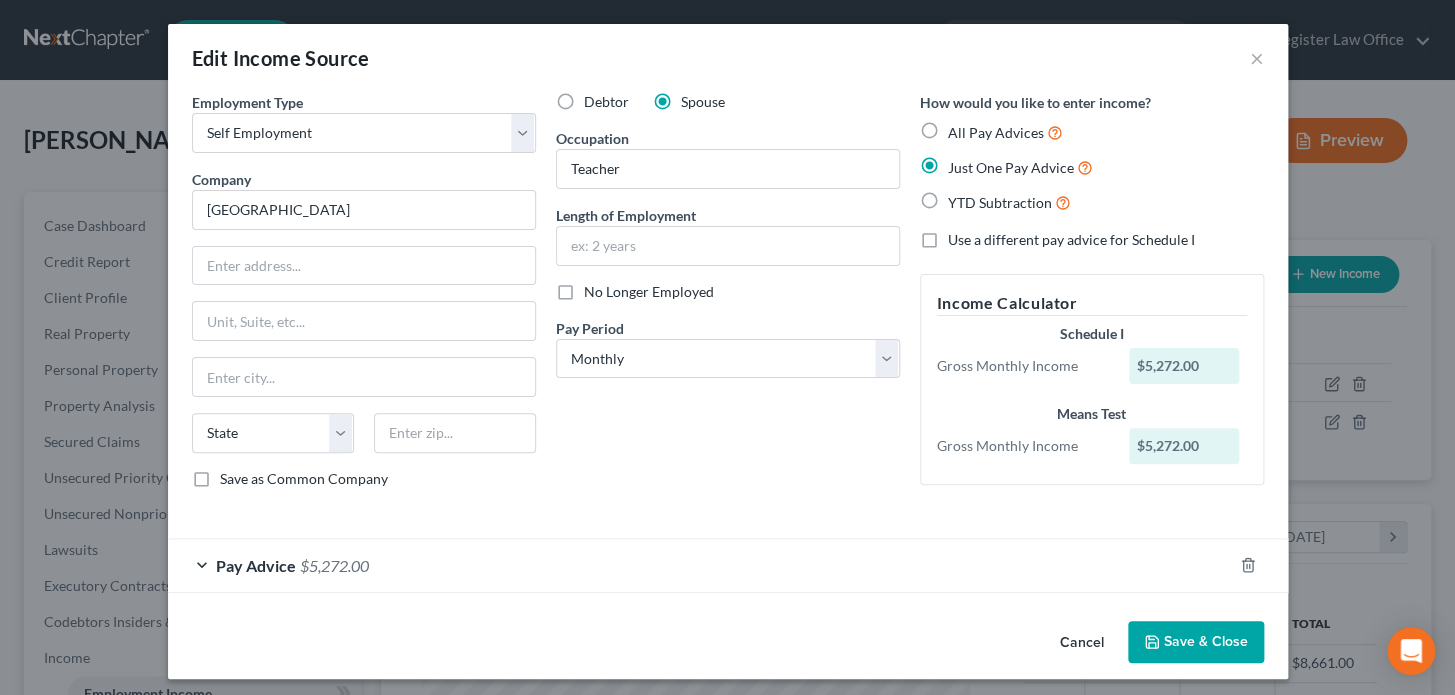 click on "Pay Advice $5,272.00" at bounding box center (700, 565) 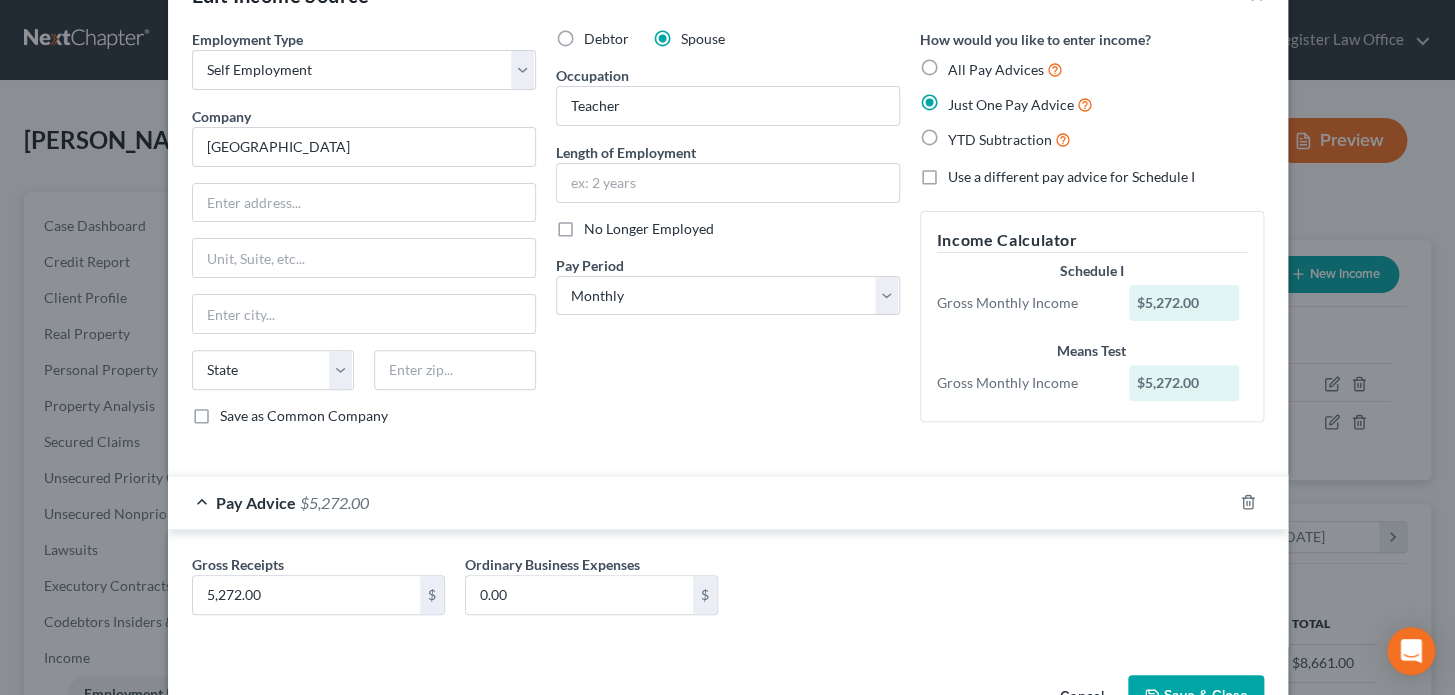 scroll, scrollTop: 31, scrollLeft: 0, axis: vertical 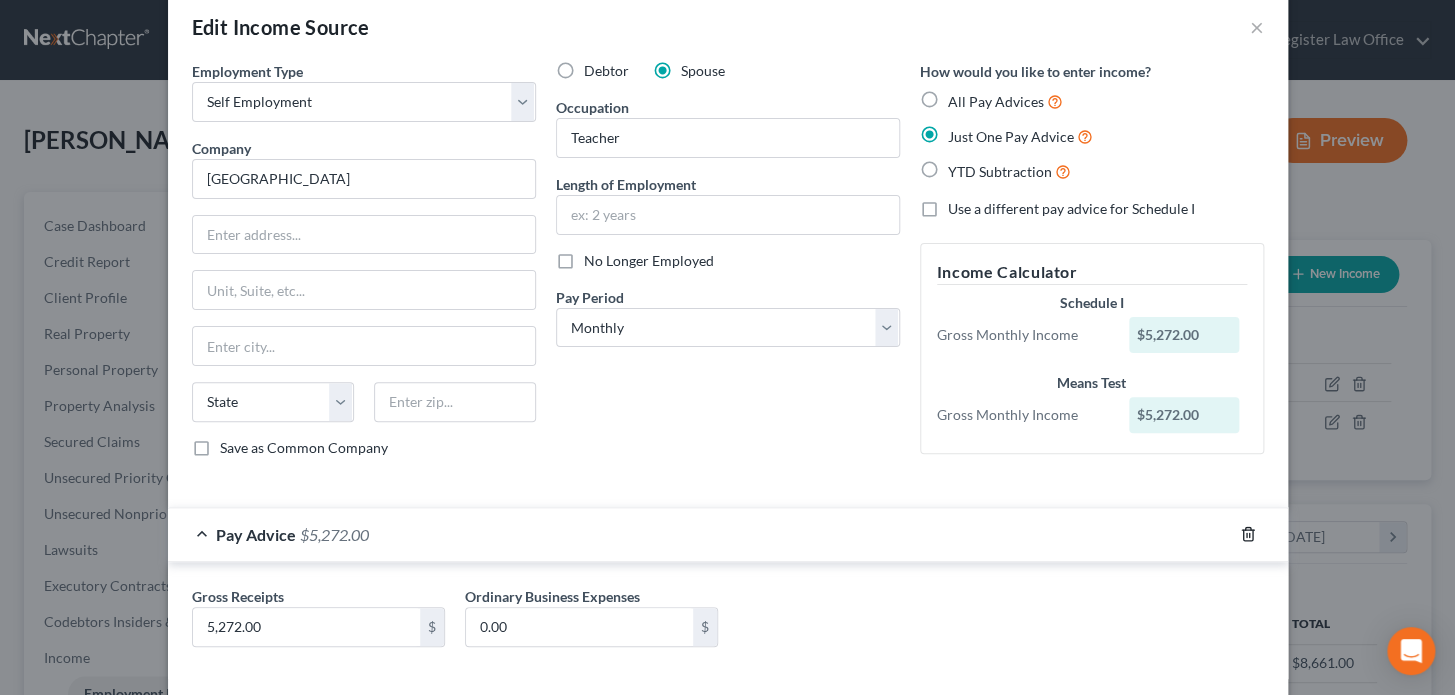click 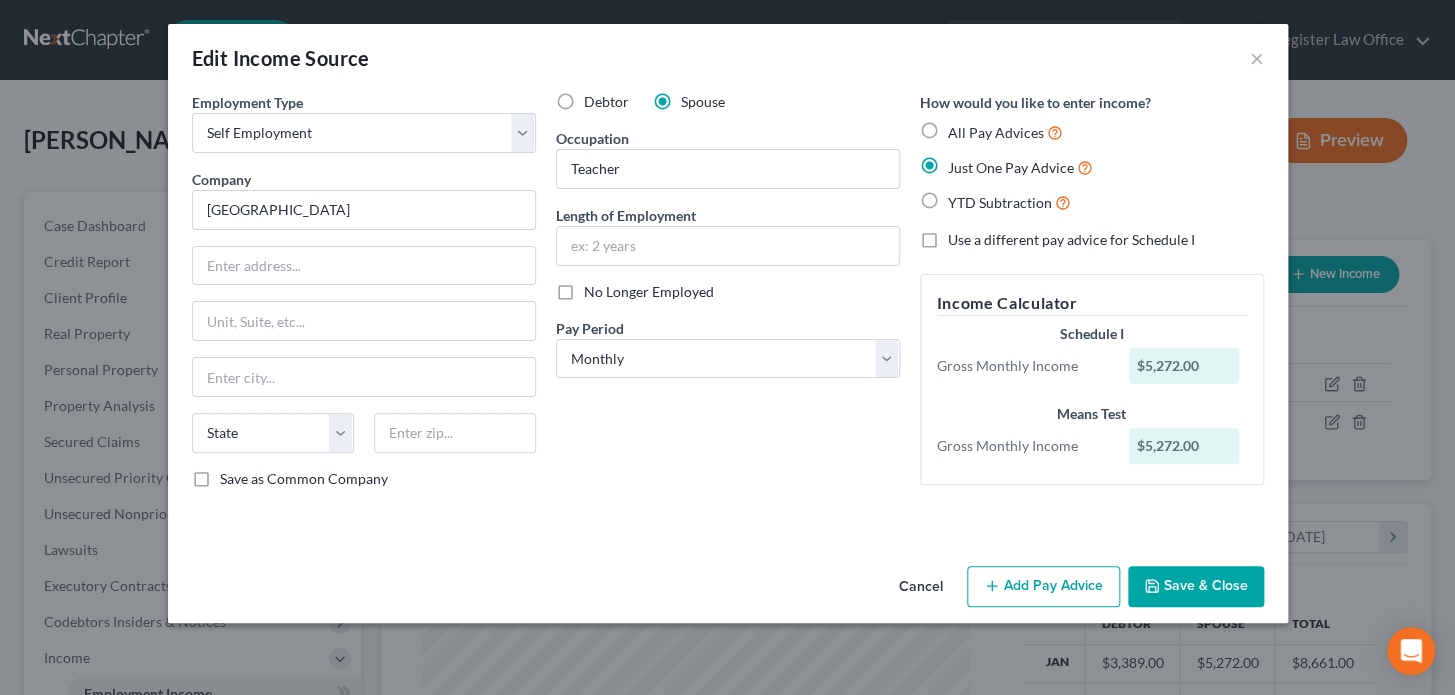 scroll, scrollTop: 0, scrollLeft: 0, axis: both 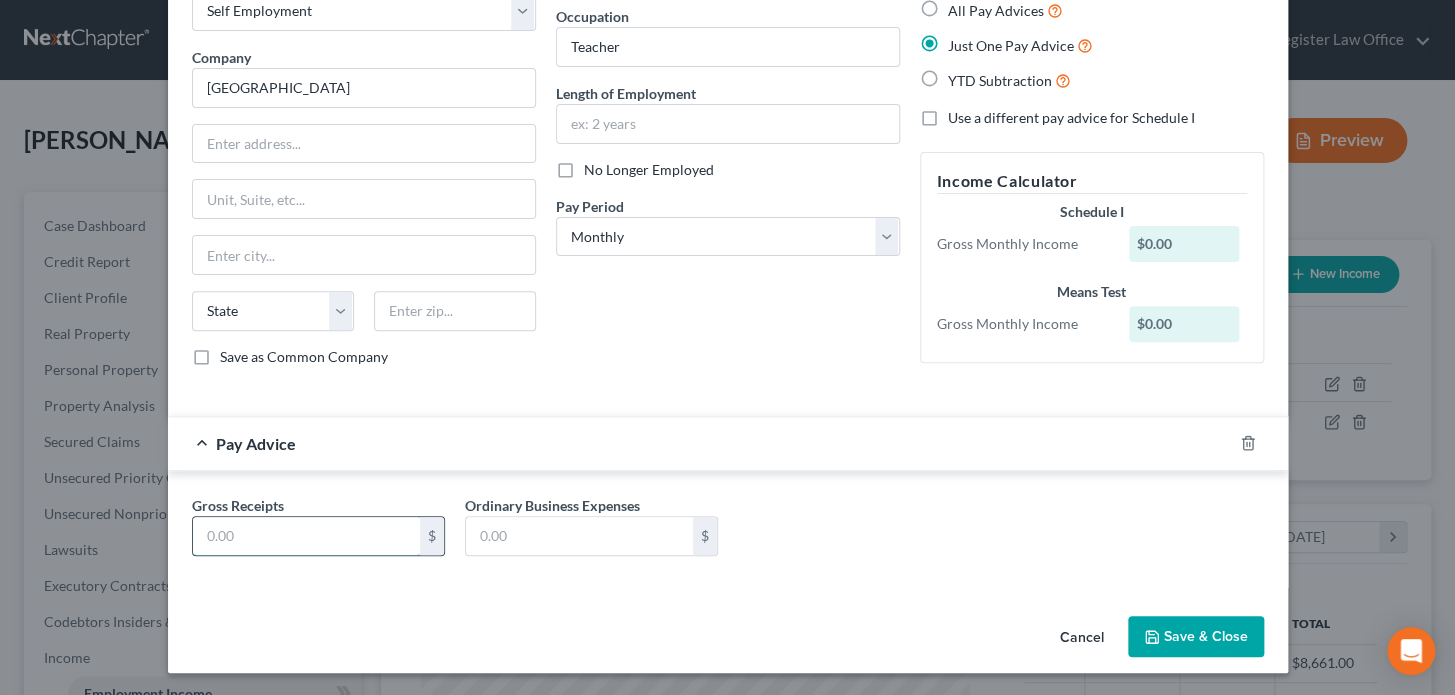 click at bounding box center [306, 536] 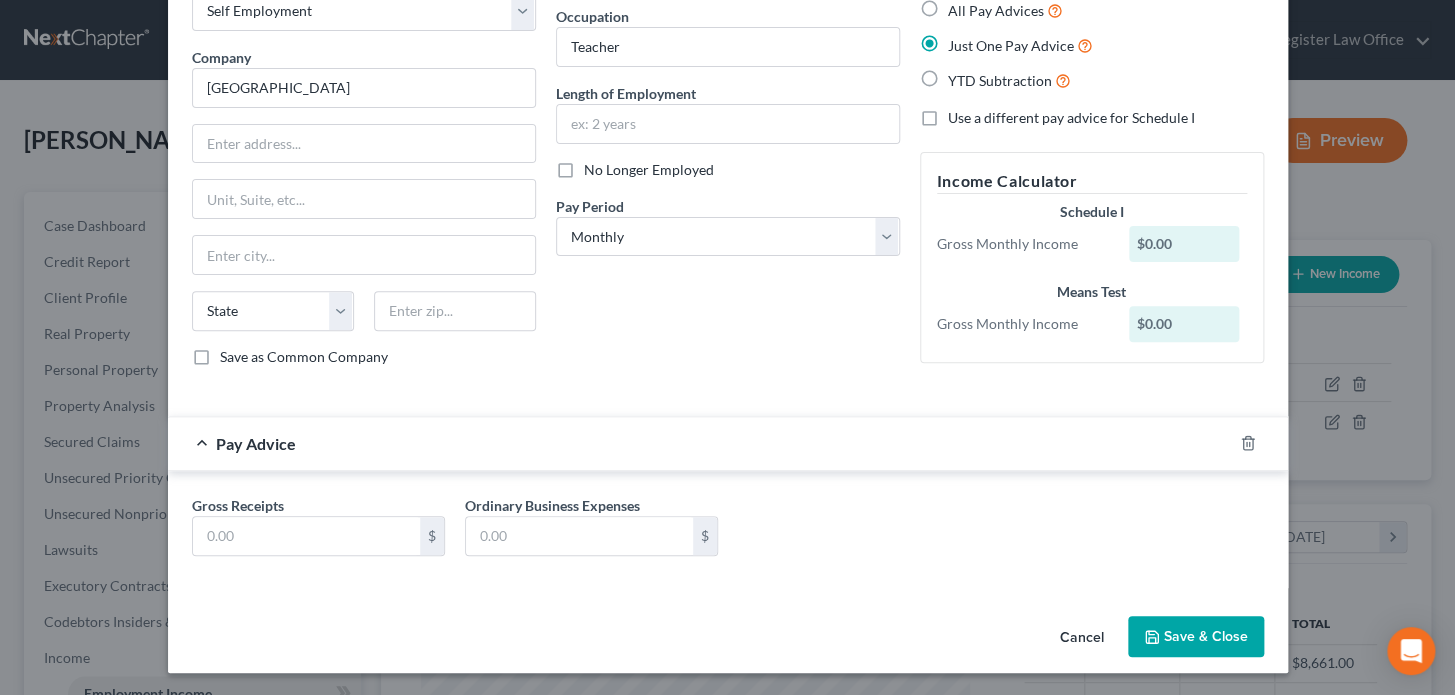 click on "Pay Advice" at bounding box center [700, 443] 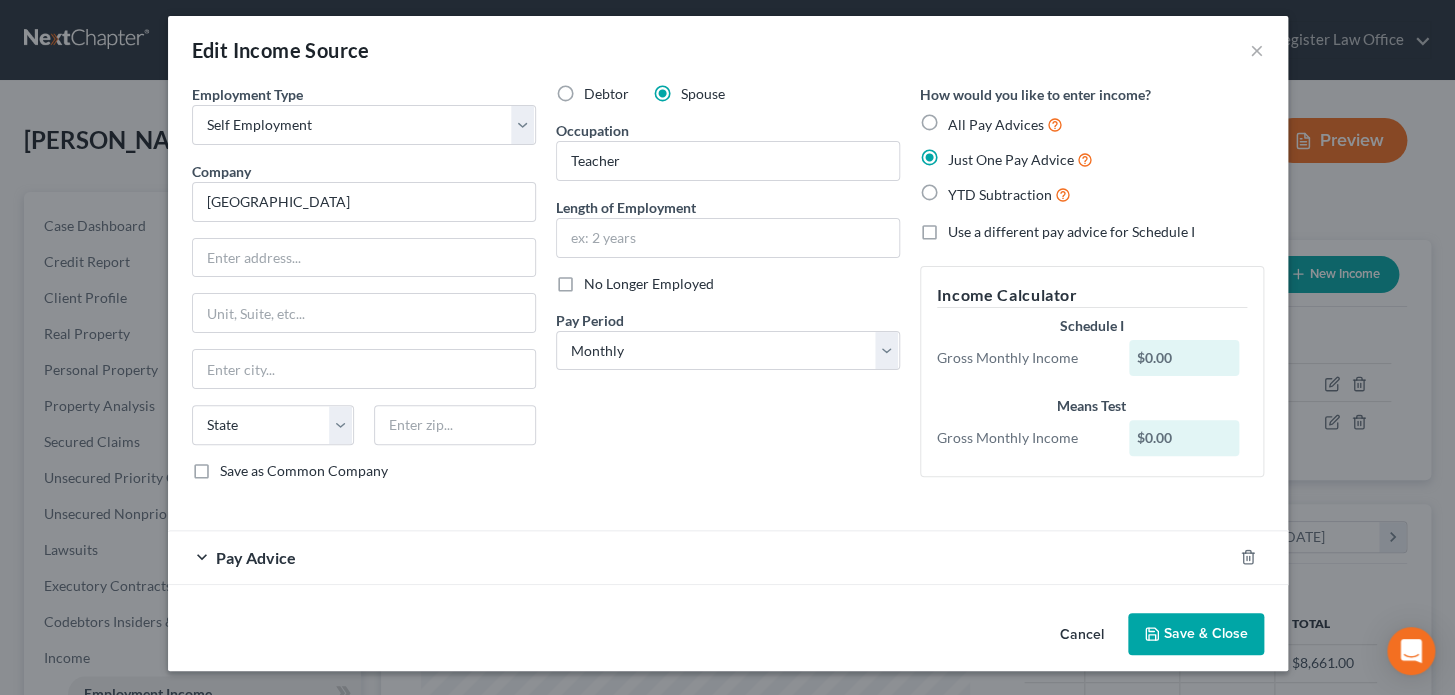 scroll, scrollTop: 5, scrollLeft: 0, axis: vertical 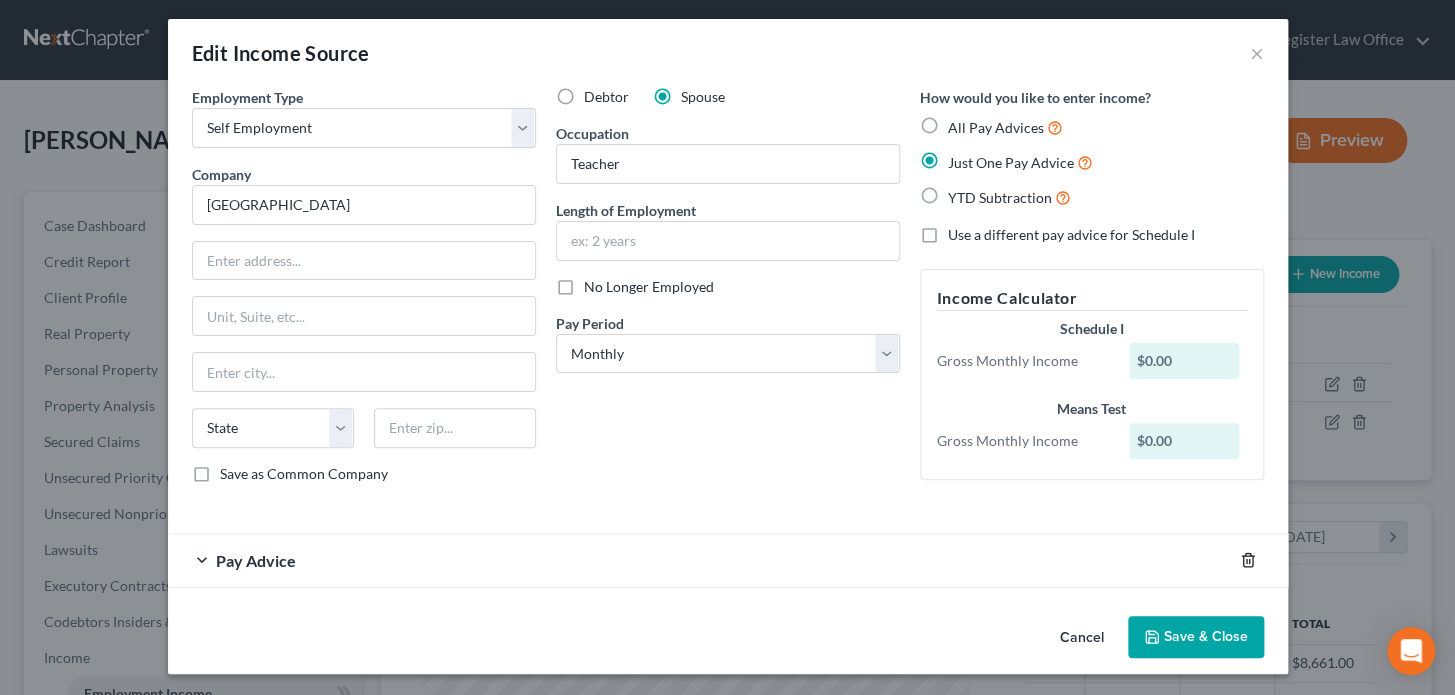 click 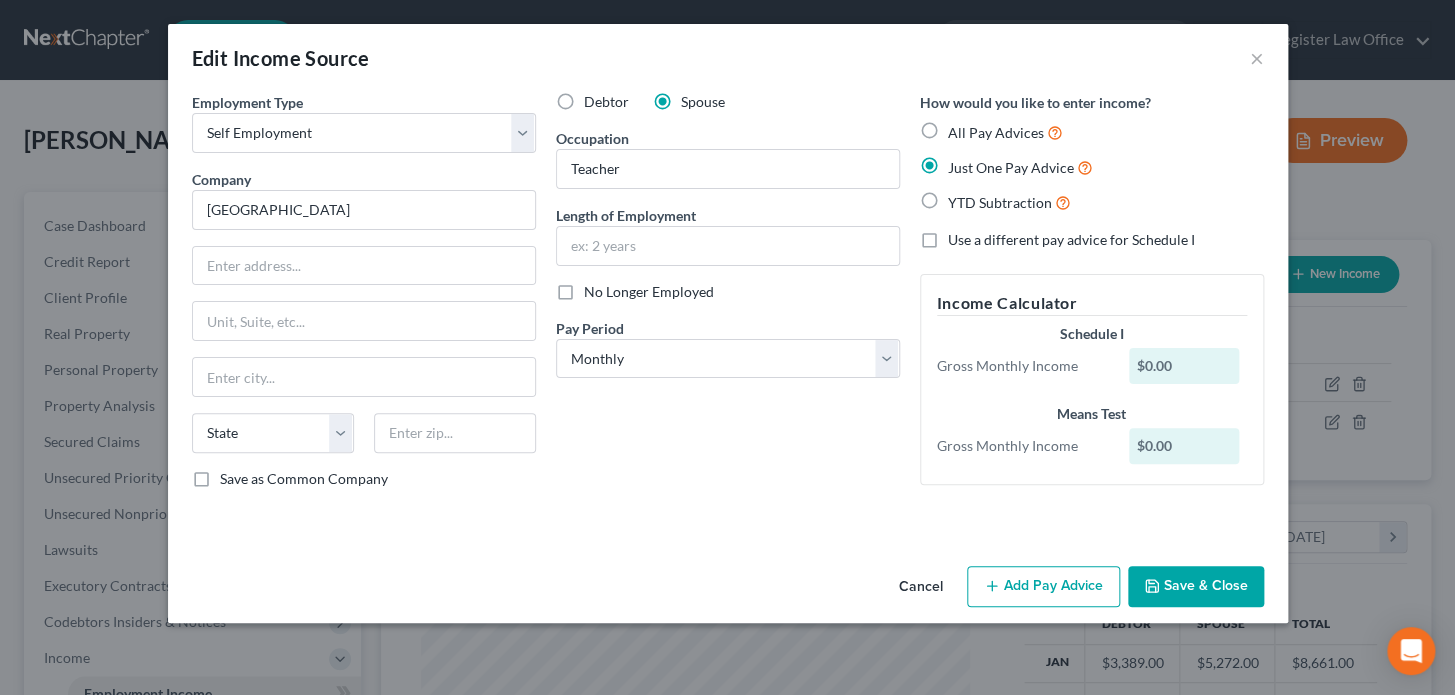 scroll, scrollTop: 0, scrollLeft: 0, axis: both 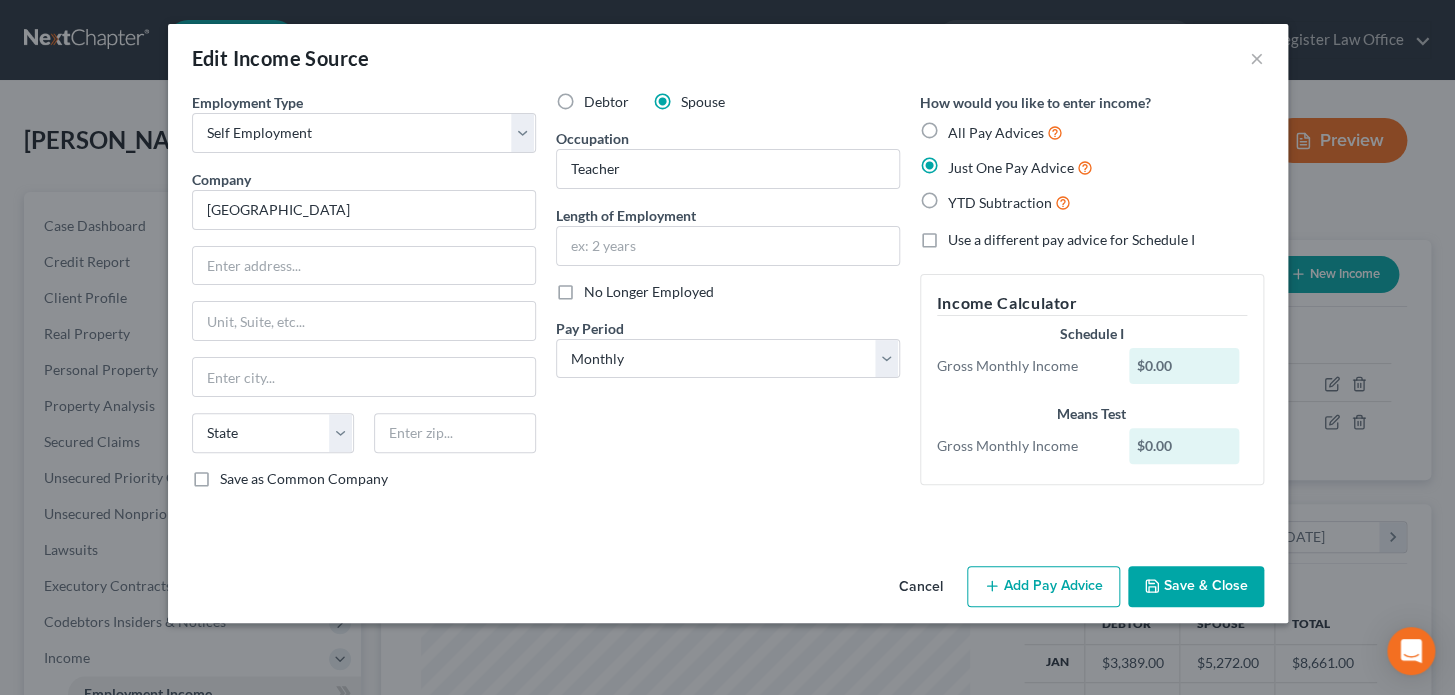 click on "Add Pay Advice" at bounding box center (1043, 587) 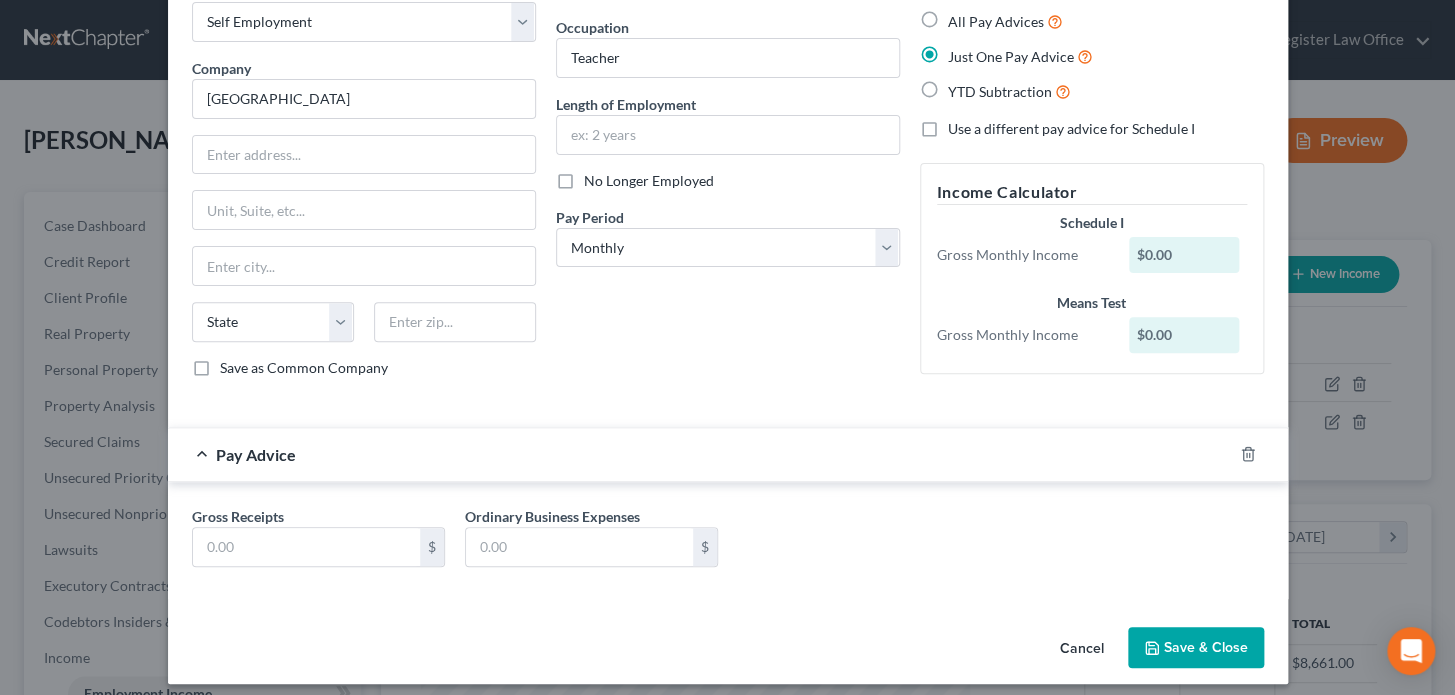 scroll, scrollTop: 122, scrollLeft: 0, axis: vertical 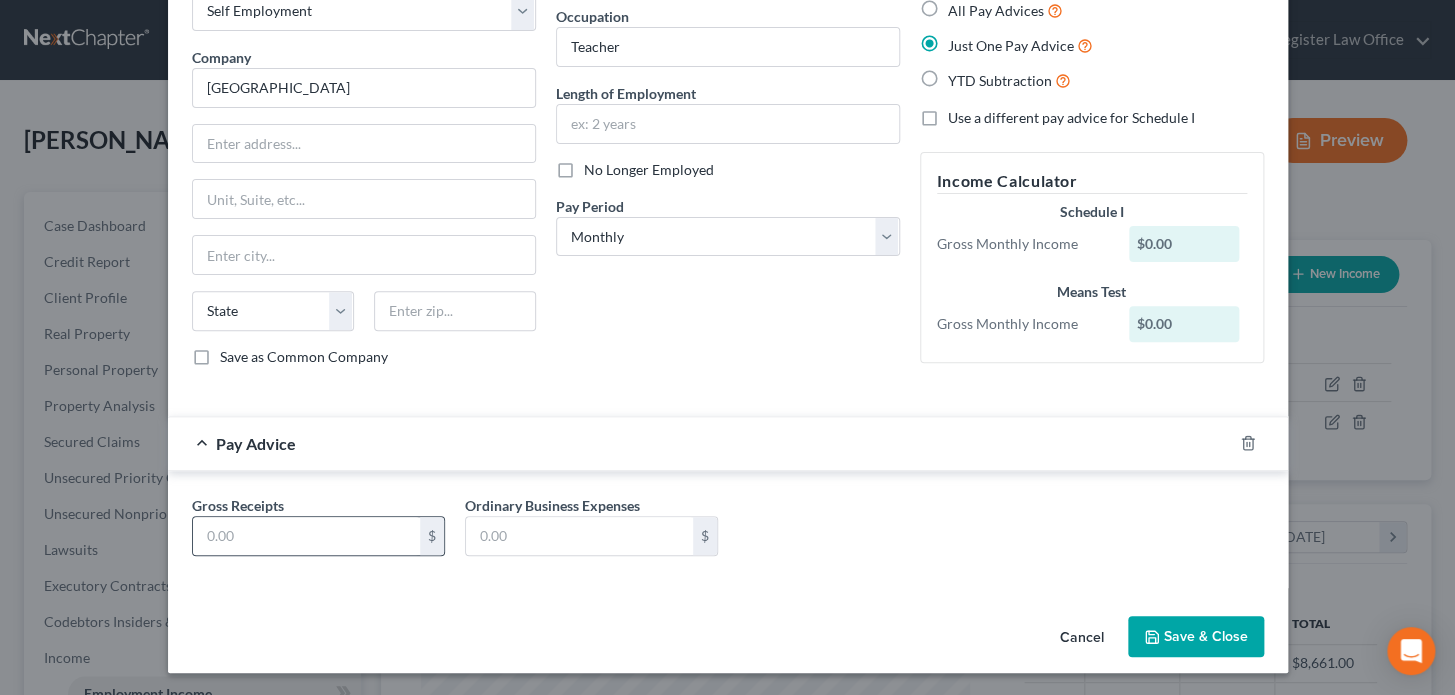 click on "$" at bounding box center (432, 536) 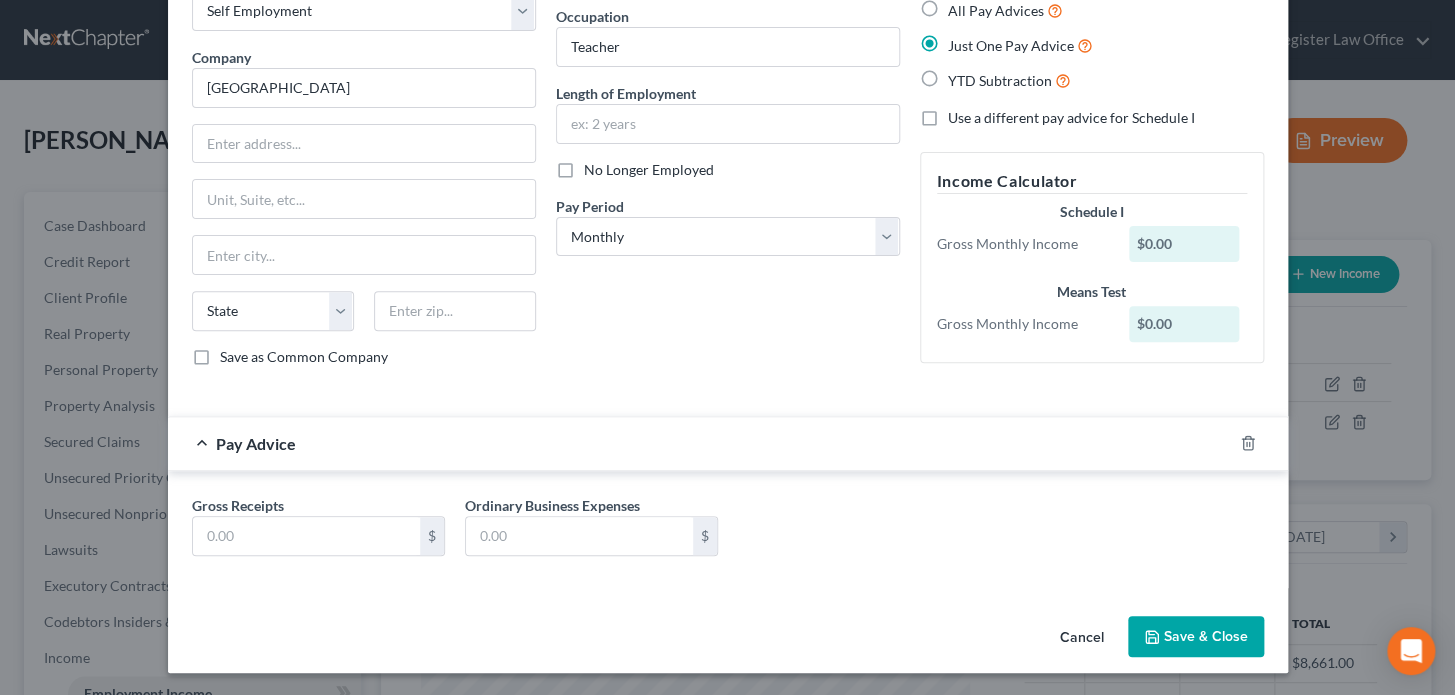 scroll, scrollTop: 0, scrollLeft: 0, axis: both 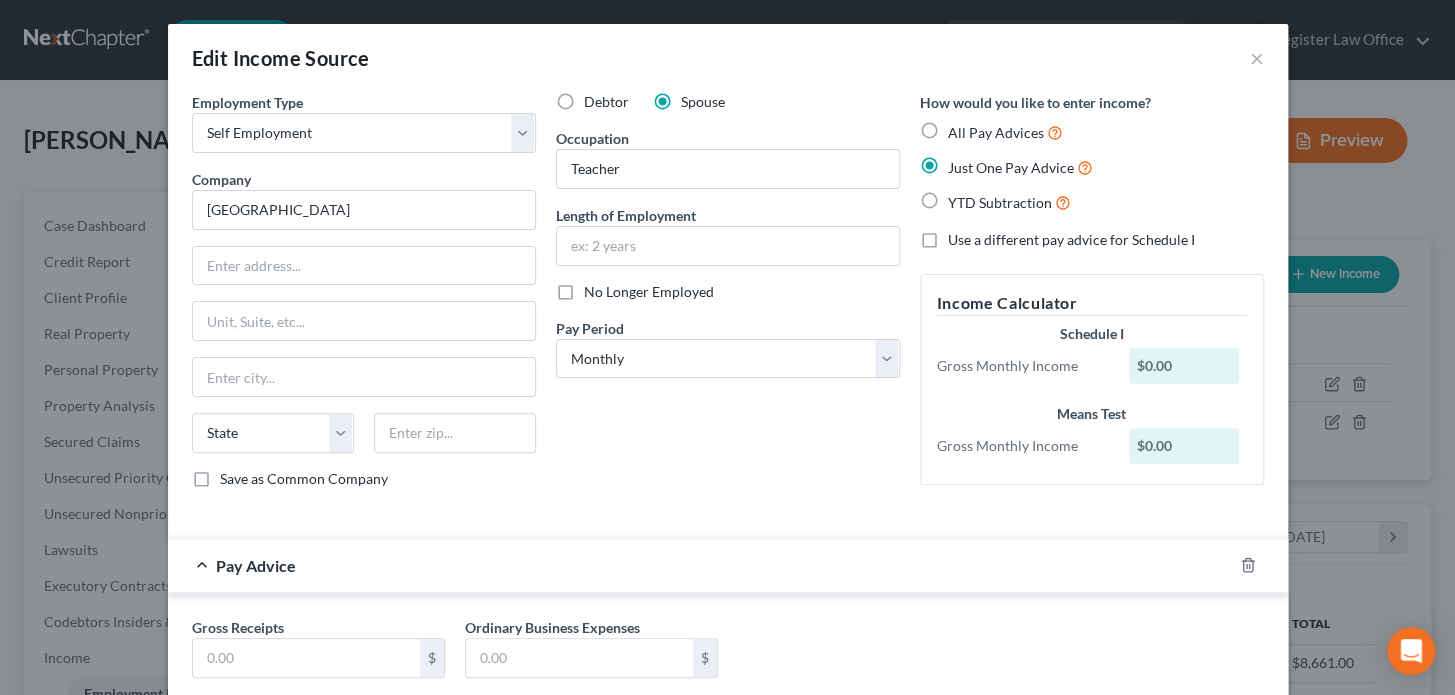 click on "YTD Subtraction" at bounding box center (1009, 202) 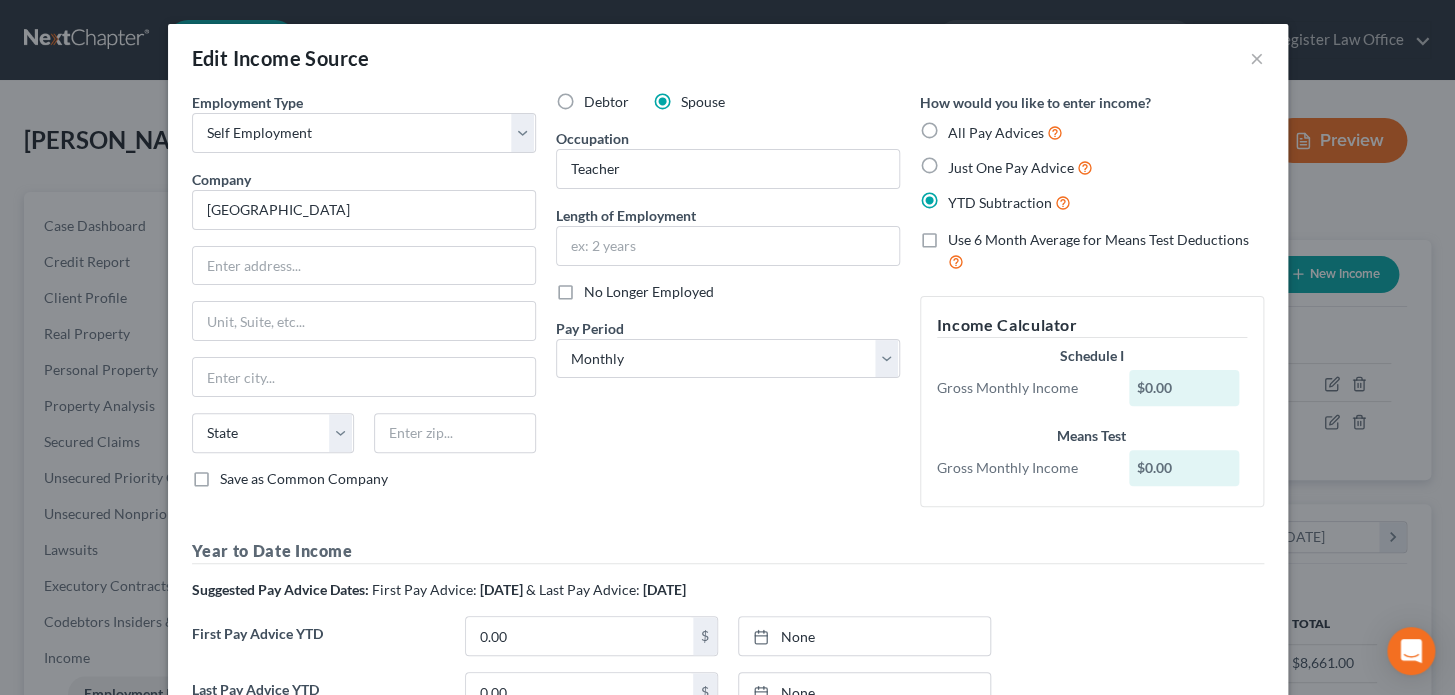 click on "Just One Pay Advice" at bounding box center (1020, 167) 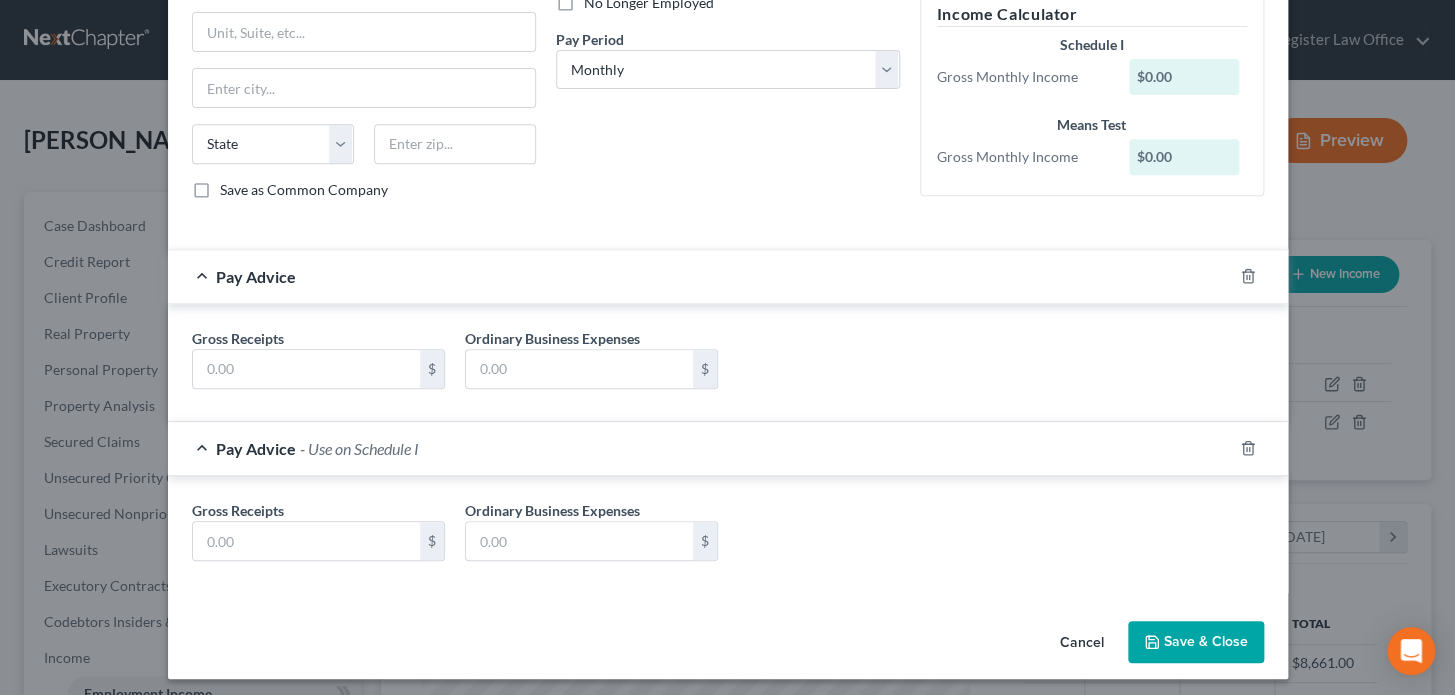 scroll, scrollTop: 293, scrollLeft: 0, axis: vertical 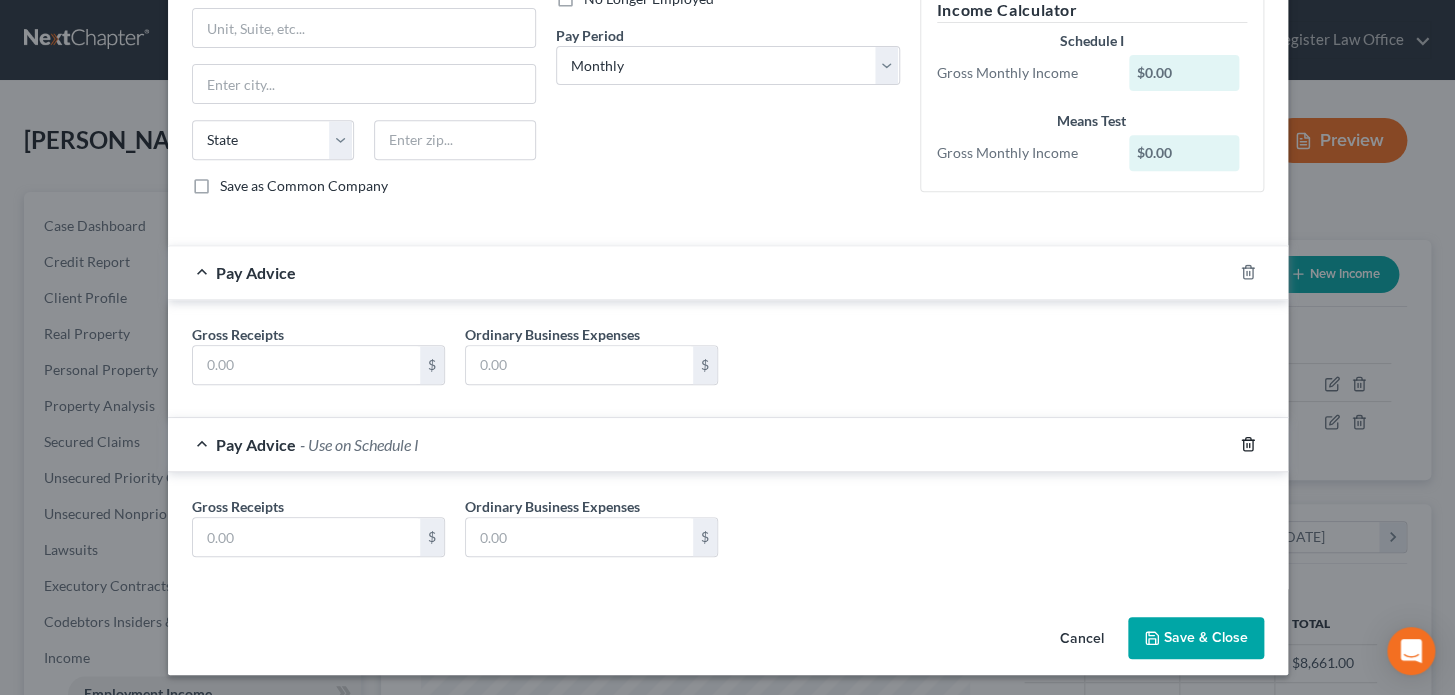 click 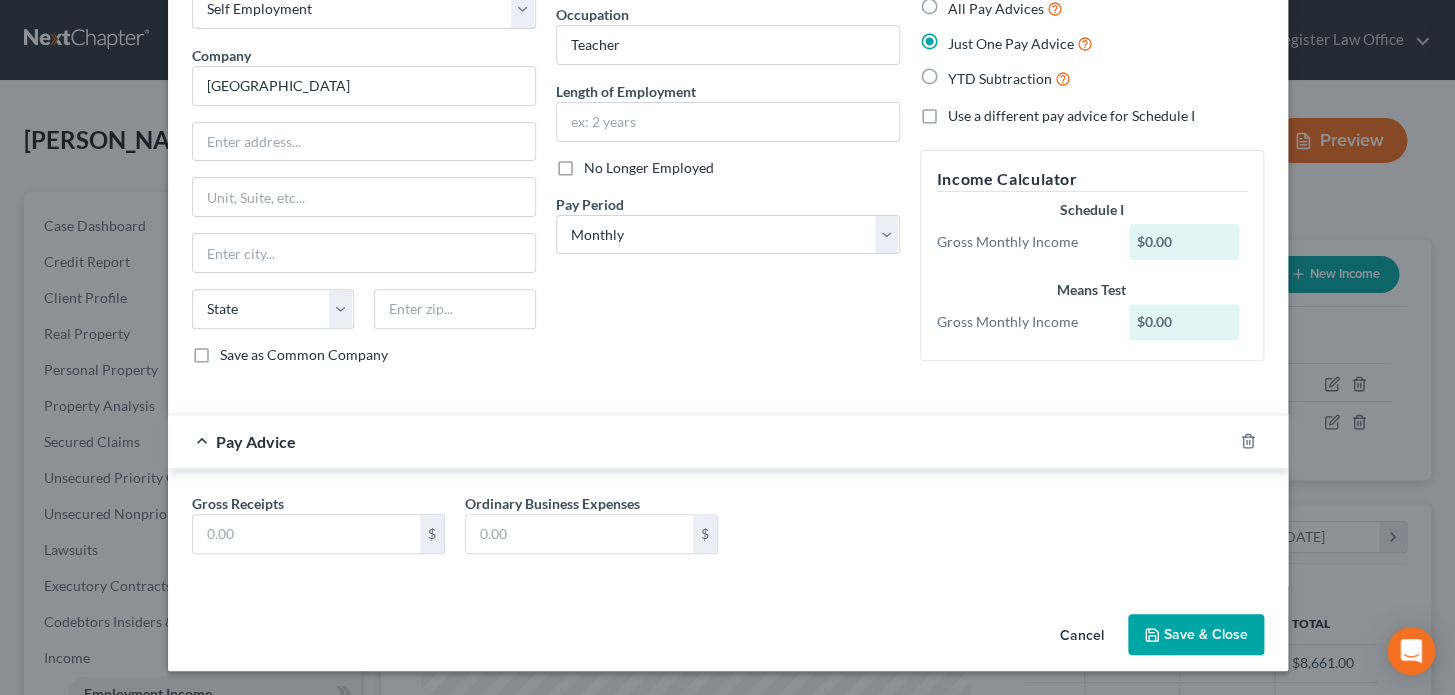 scroll, scrollTop: 122, scrollLeft: 0, axis: vertical 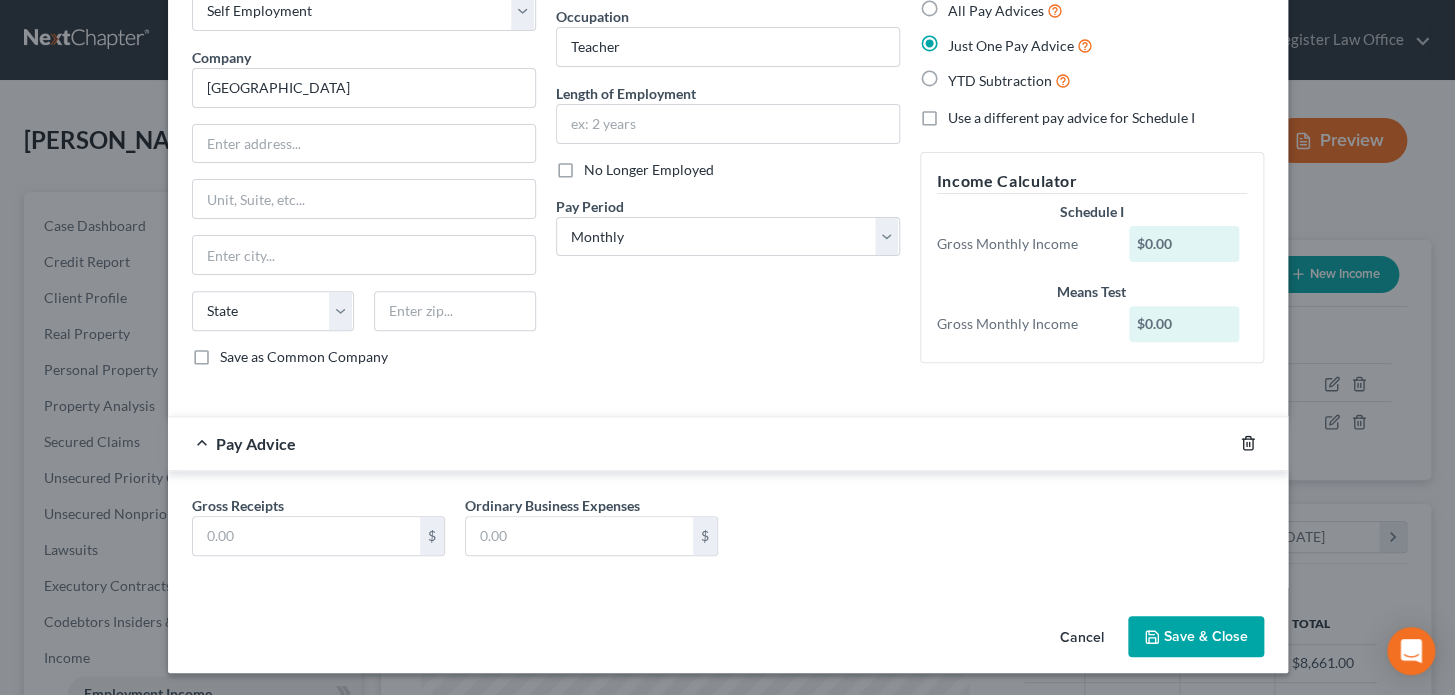 click 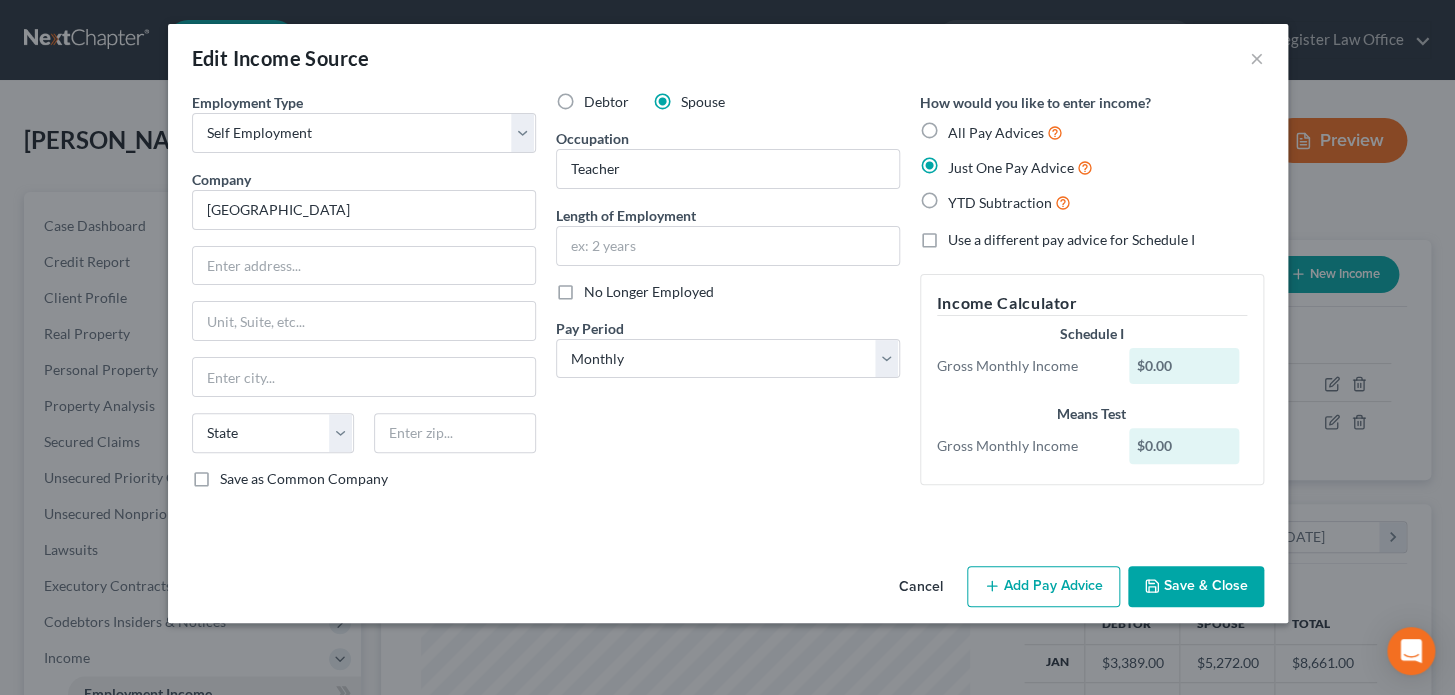 scroll, scrollTop: 0, scrollLeft: 0, axis: both 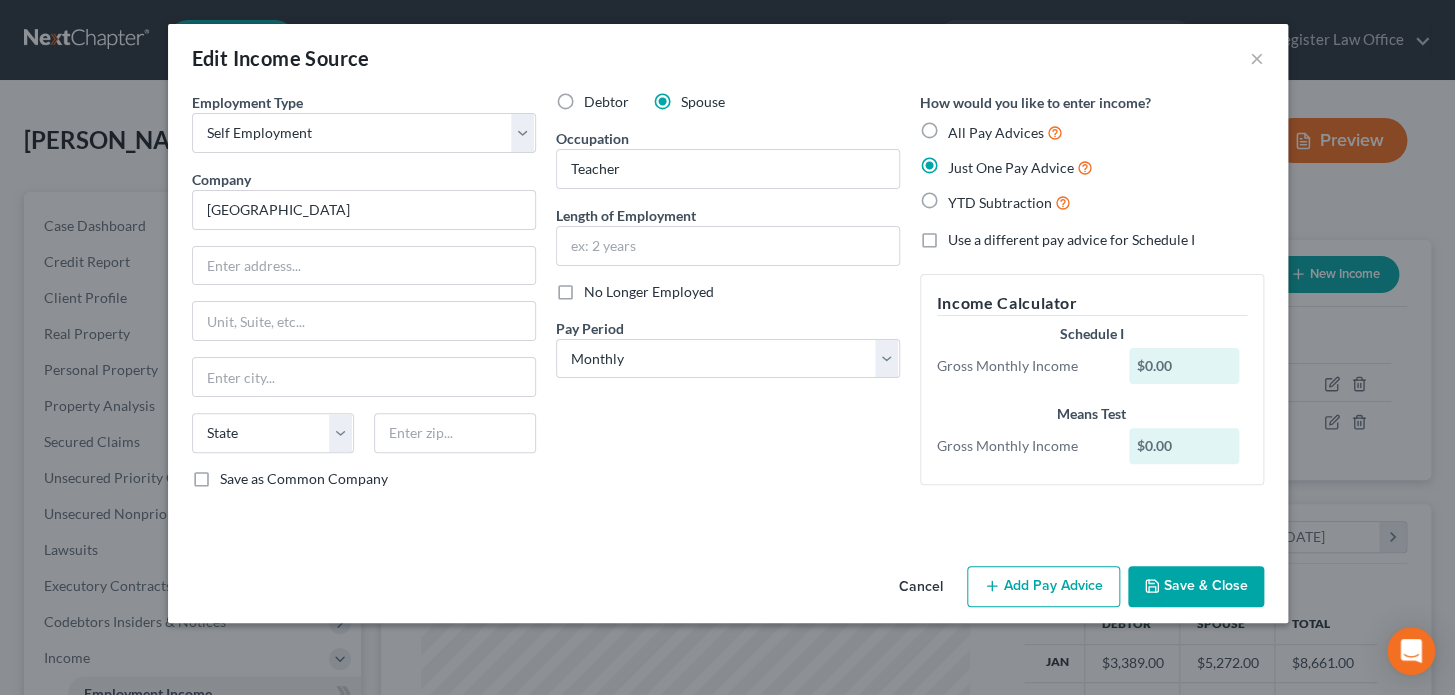 click on "Add Pay Advice" at bounding box center (1043, 587) 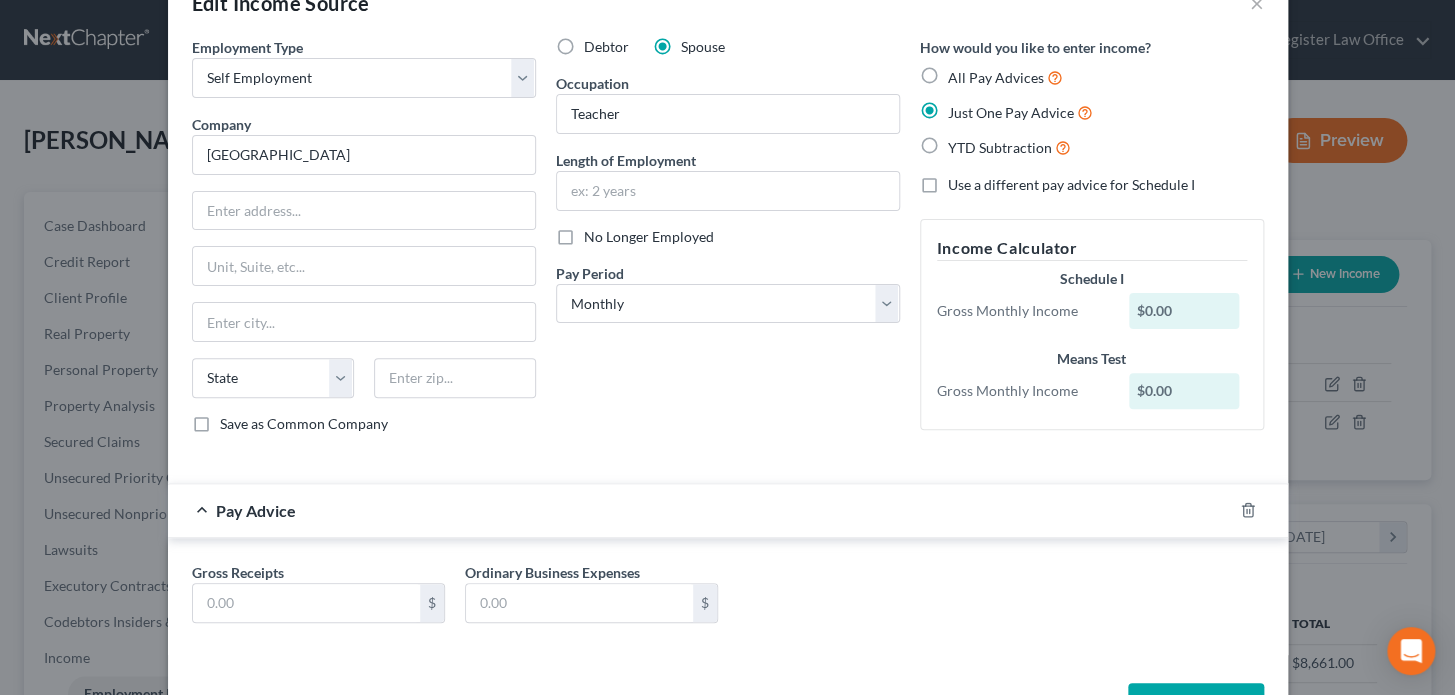 scroll, scrollTop: 122, scrollLeft: 0, axis: vertical 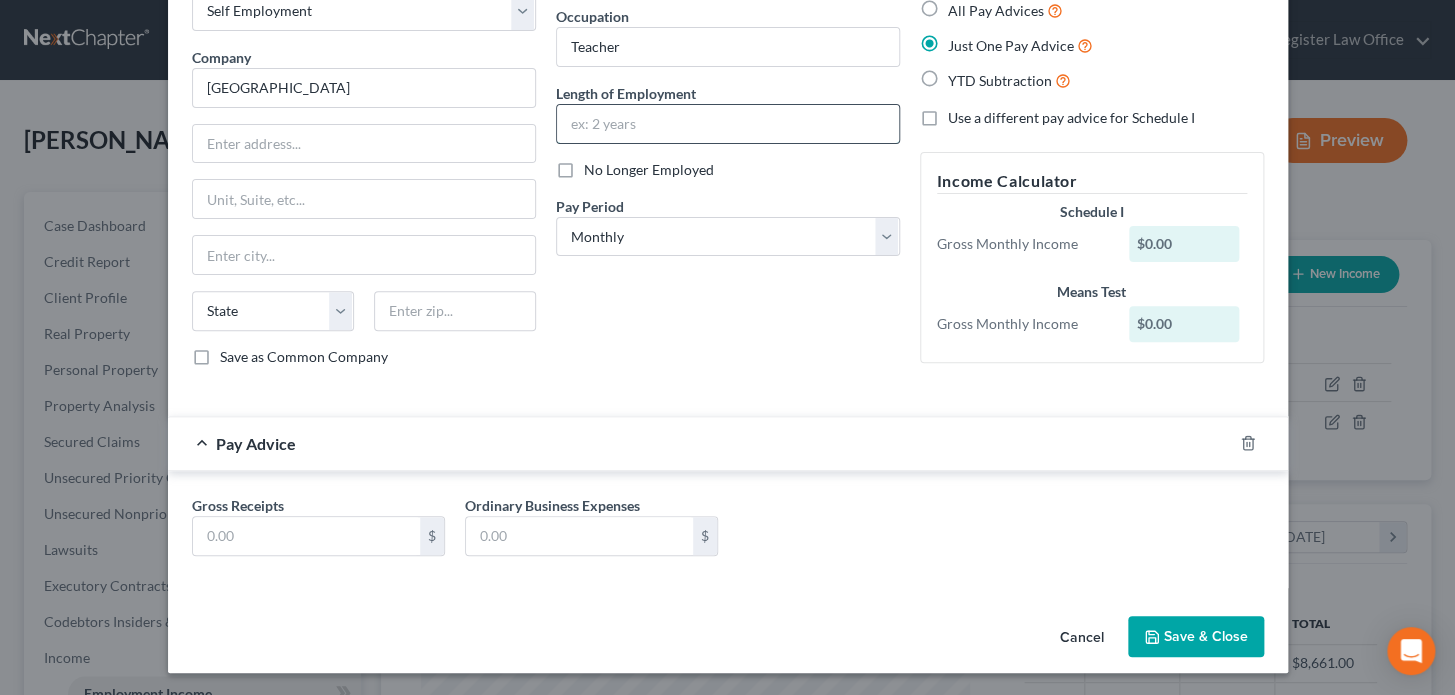 click at bounding box center (728, 124) 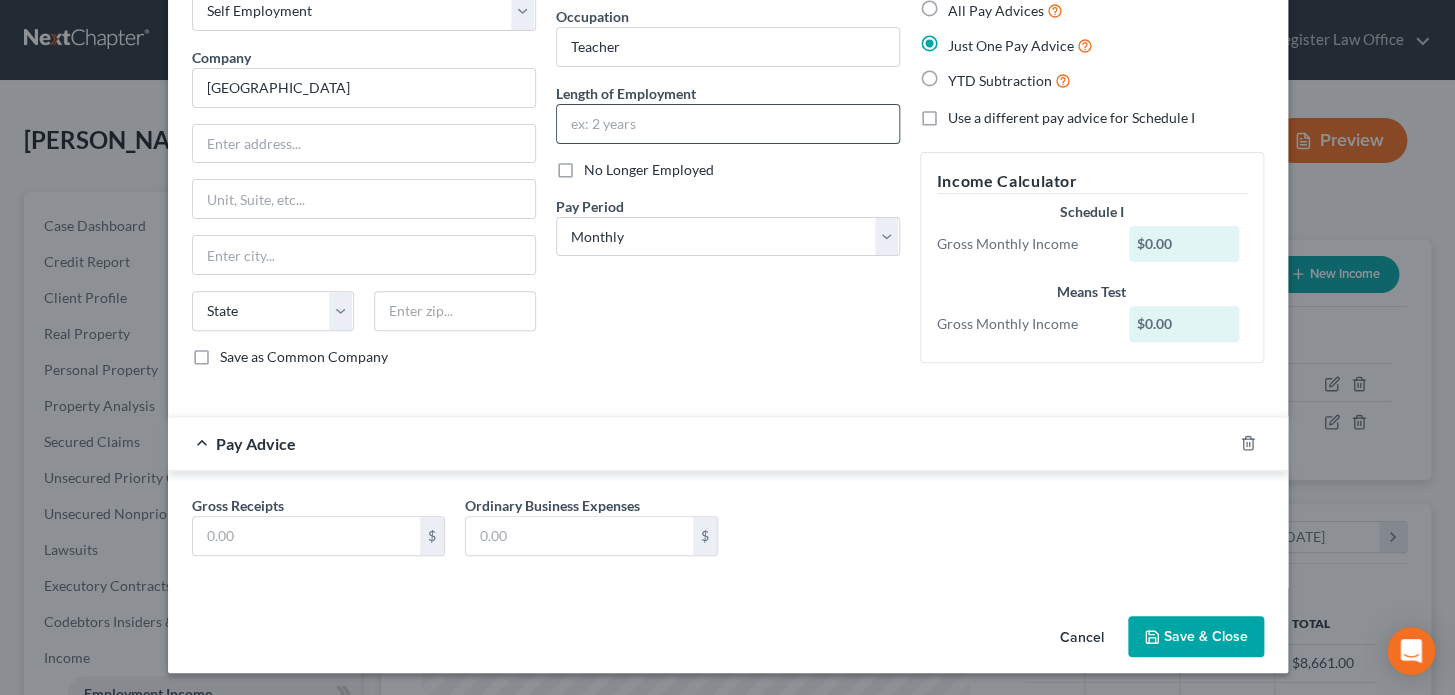 type on "2 years" 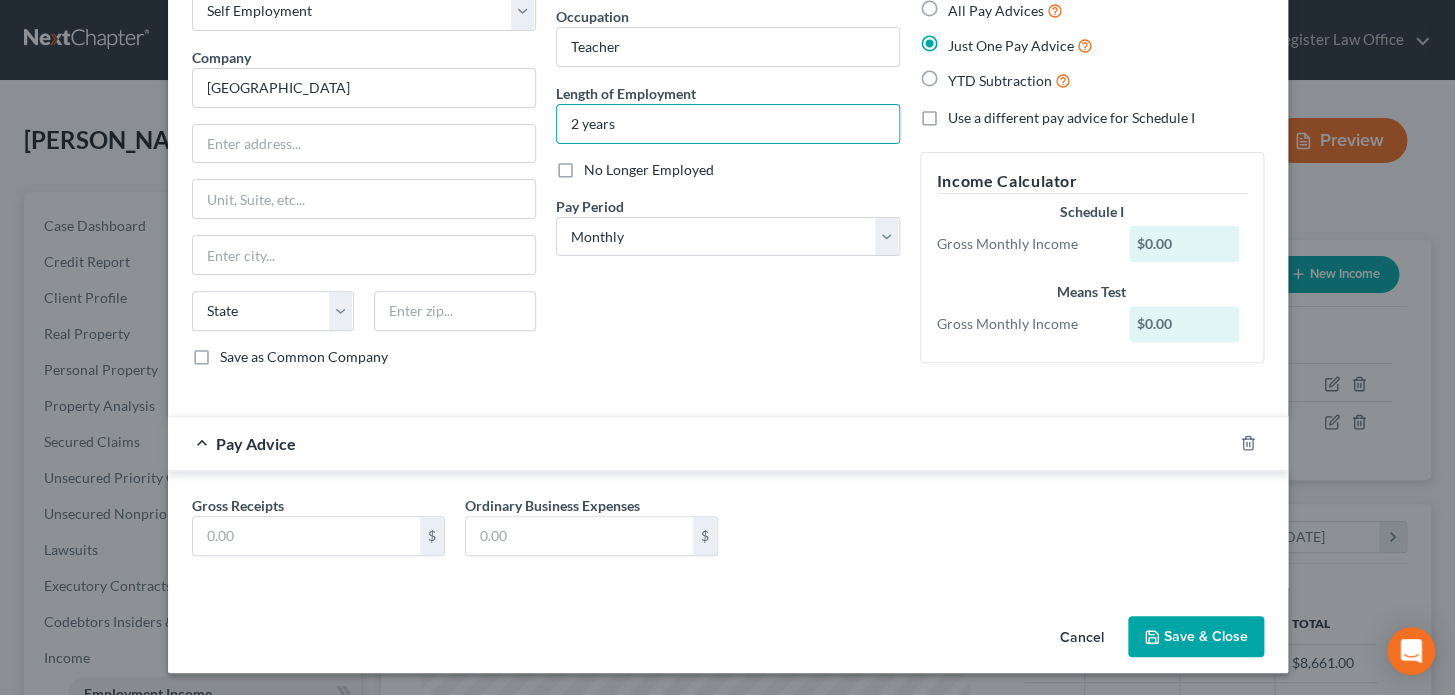 click on "Employment Type
*
Select Full or Part Time Employment Self Employment
Company
*
Schyler Community School                      State AL AK AR AZ CA CO CT DE DC FL GA GU HI ID IL IN IA KS KY LA ME MD MA MI MN MS MO MT NC ND NE NV NH NJ NM NY OH OK OR PA PR RI SC SD TN TX UT VI VA VT WA WV WI WY Save as Common Company Debtor Spouse Occupation Teacher Length of Employment 2 years No Longer Employed
Pay Period
*
Select Monthly Twice Monthly Every Other Week Weekly How would you like to enter income?
All Pay Advices
Just One Pay Advice
YTD Subtraction
Use a different pay advice for Schedule I Income Calculator
Schedule I Gross Monthly Income $0.00 Means Test Gross Monthly Income $0.00" at bounding box center (728, 185) 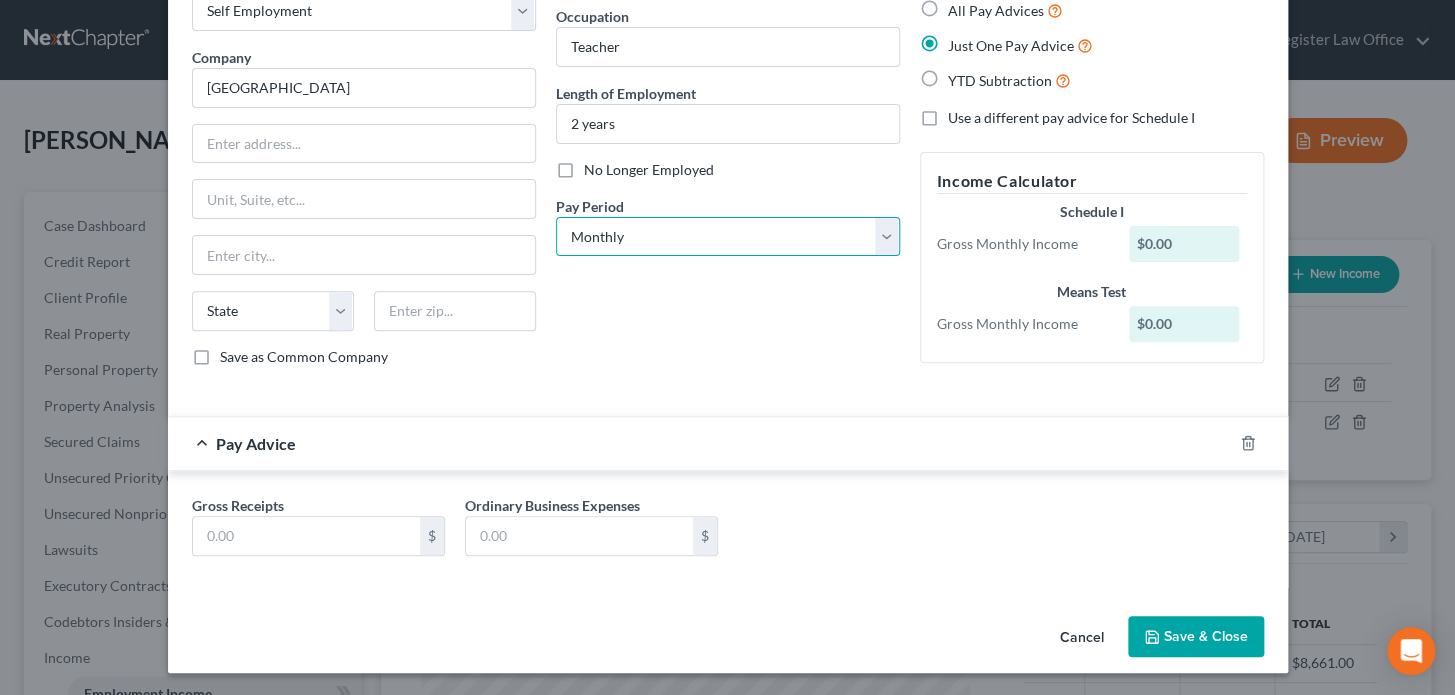 click on "Select Monthly Twice Monthly Every Other Week Weekly" at bounding box center [728, 237] 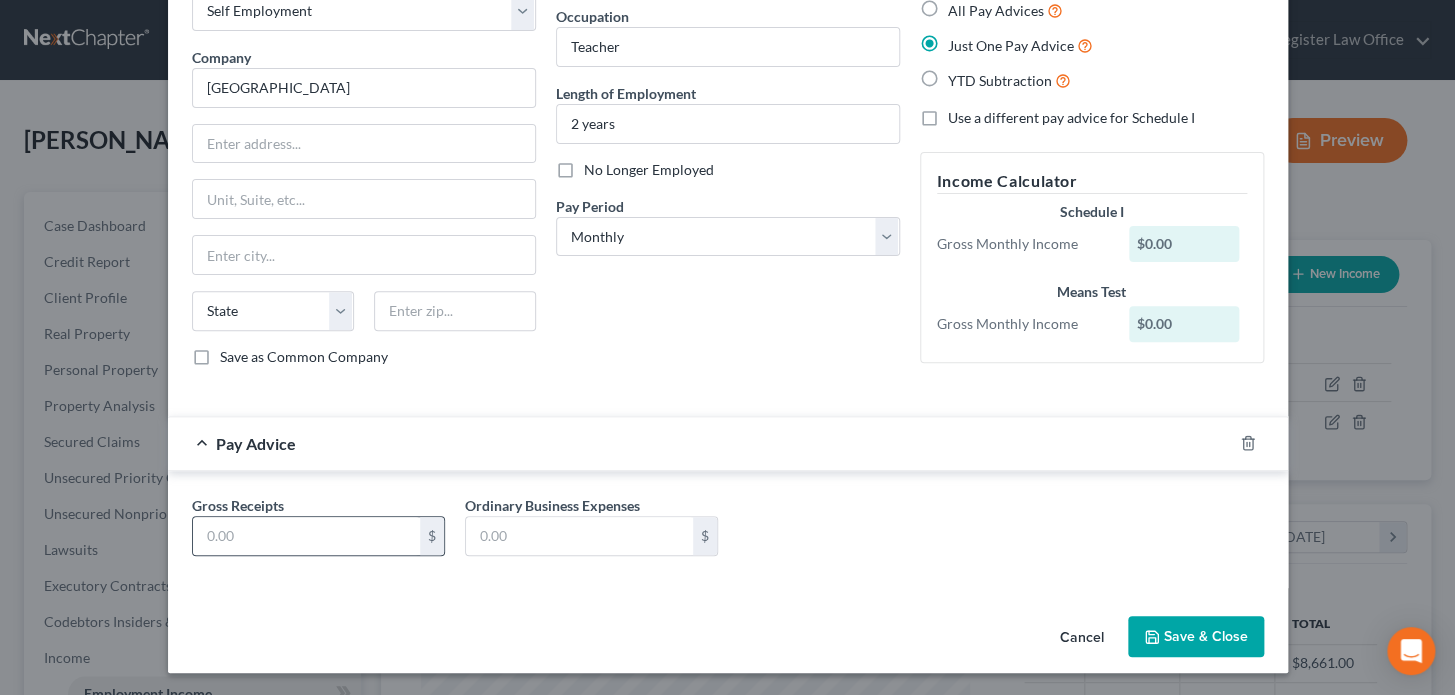 click on "$" at bounding box center [432, 536] 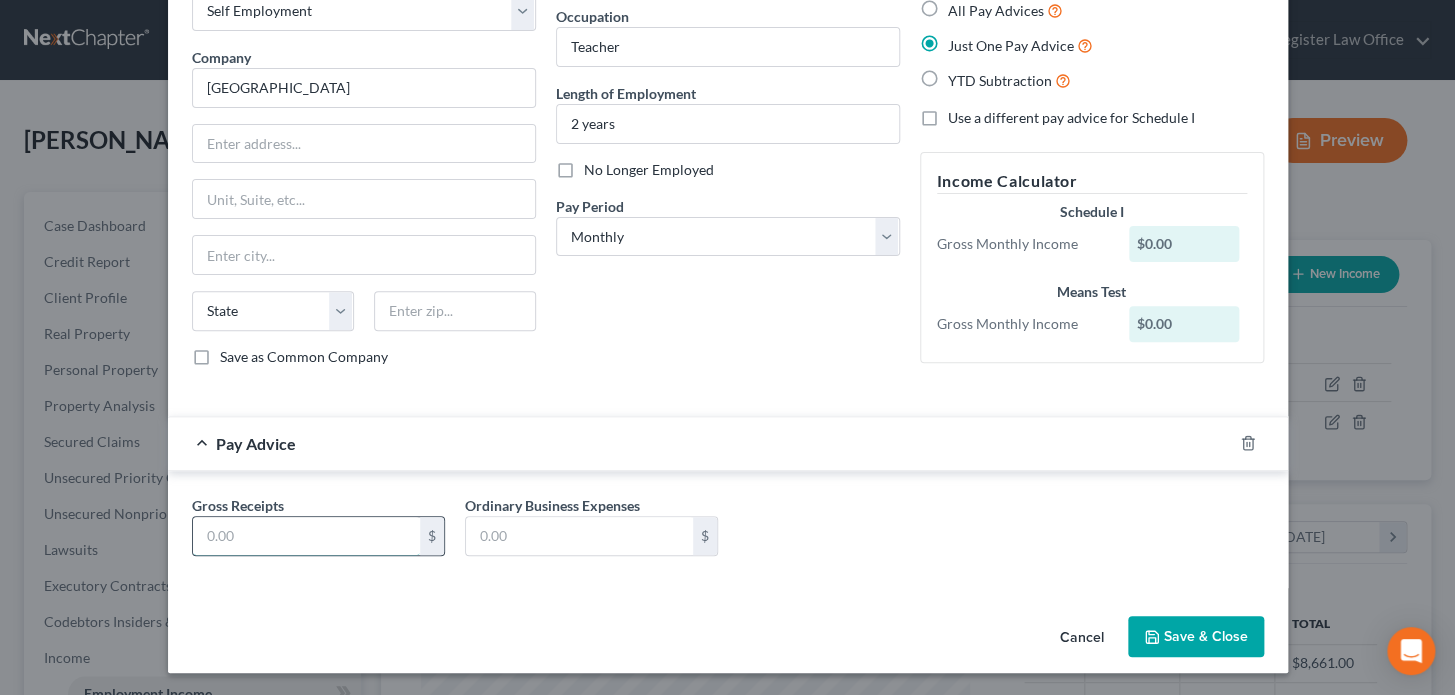 click at bounding box center [306, 536] 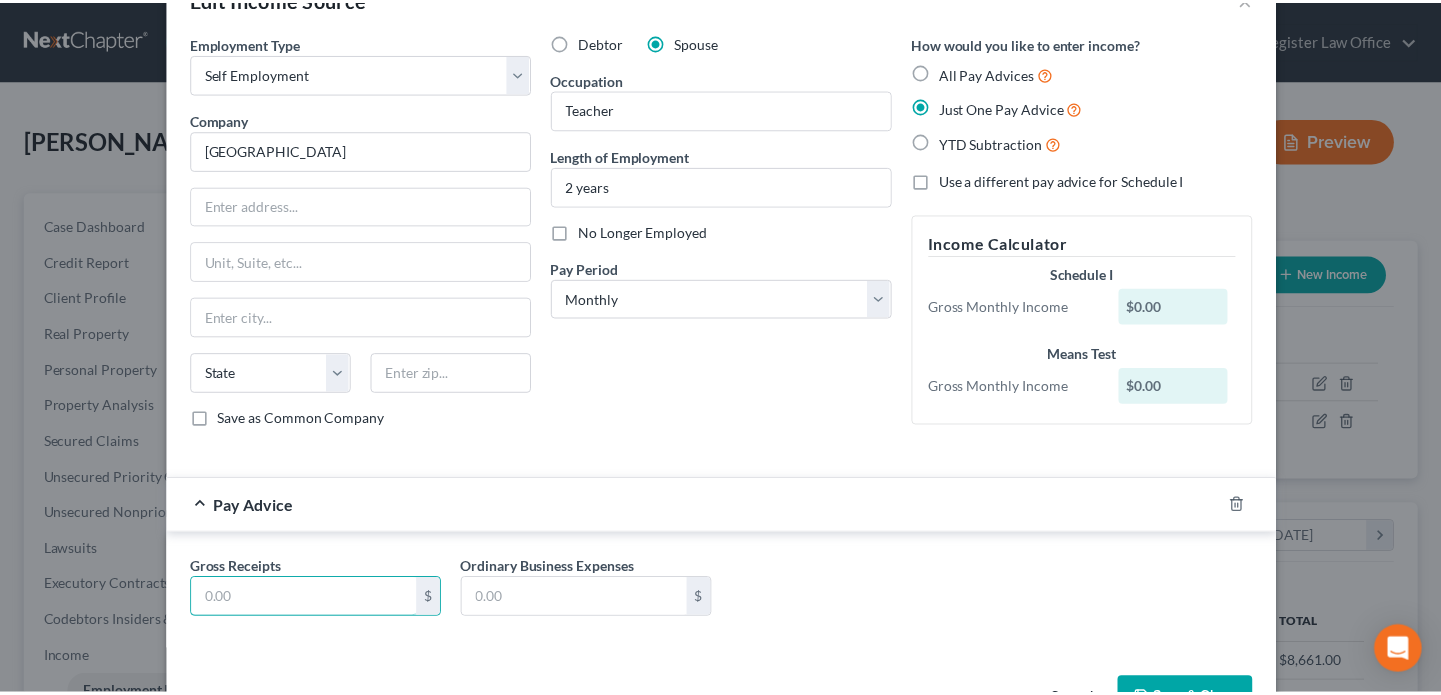 scroll, scrollTop: 122, scrollLeft: 0, axis: vertical 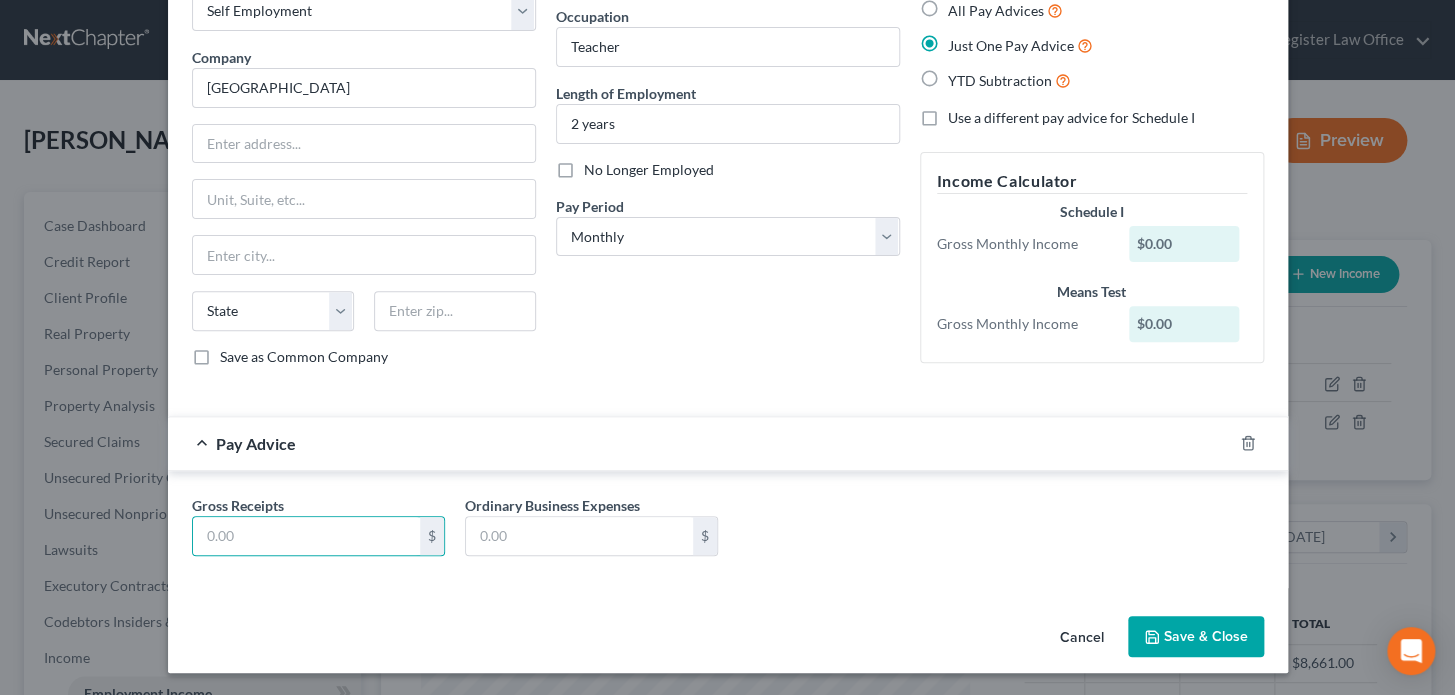 click on "Save & Close" at bounding box center (1196, 637) 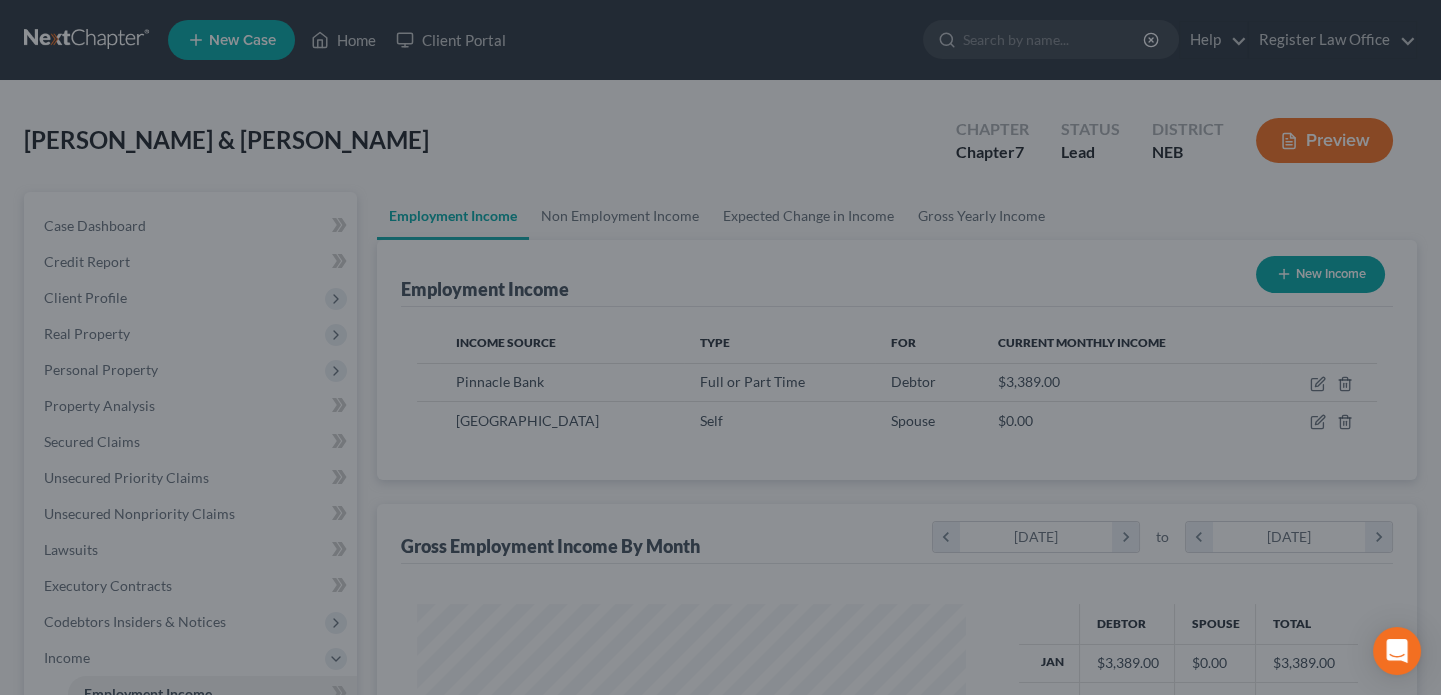 scroll, scrollTop: 358, scrollLeft: 583, axis: both 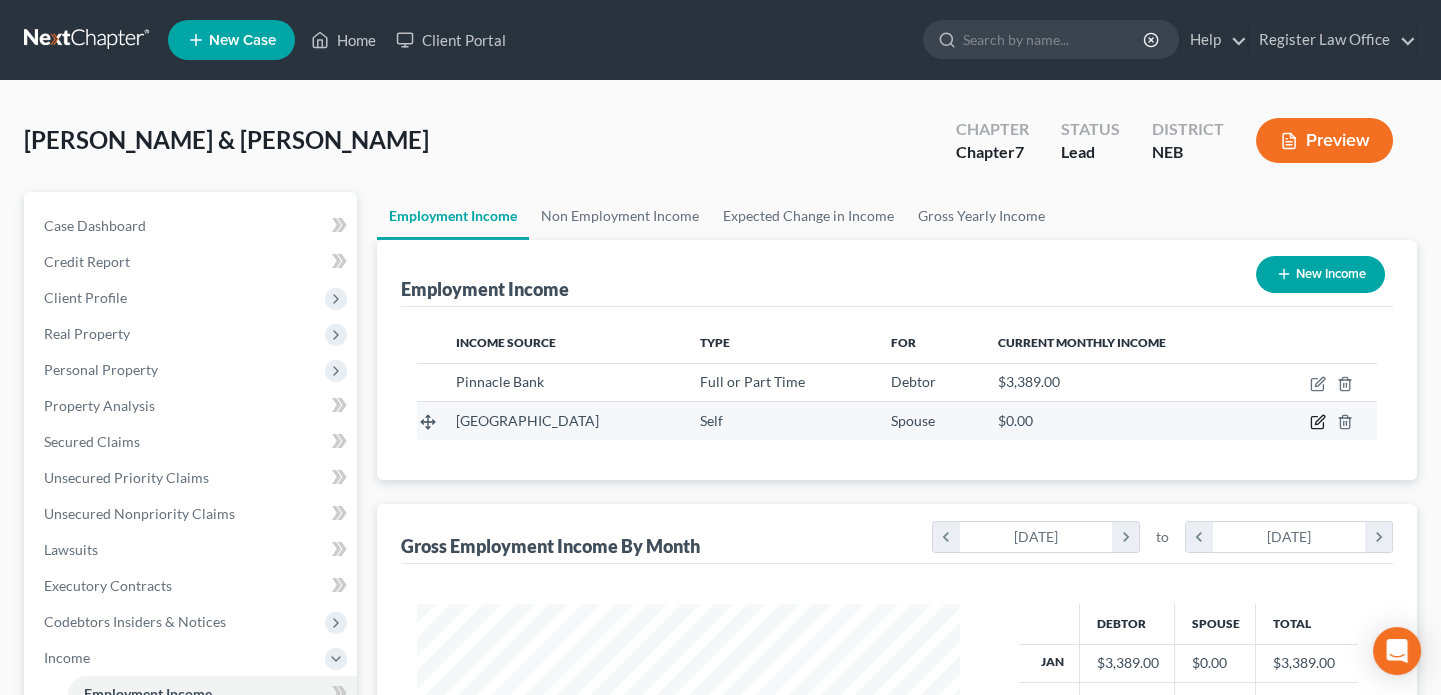 click 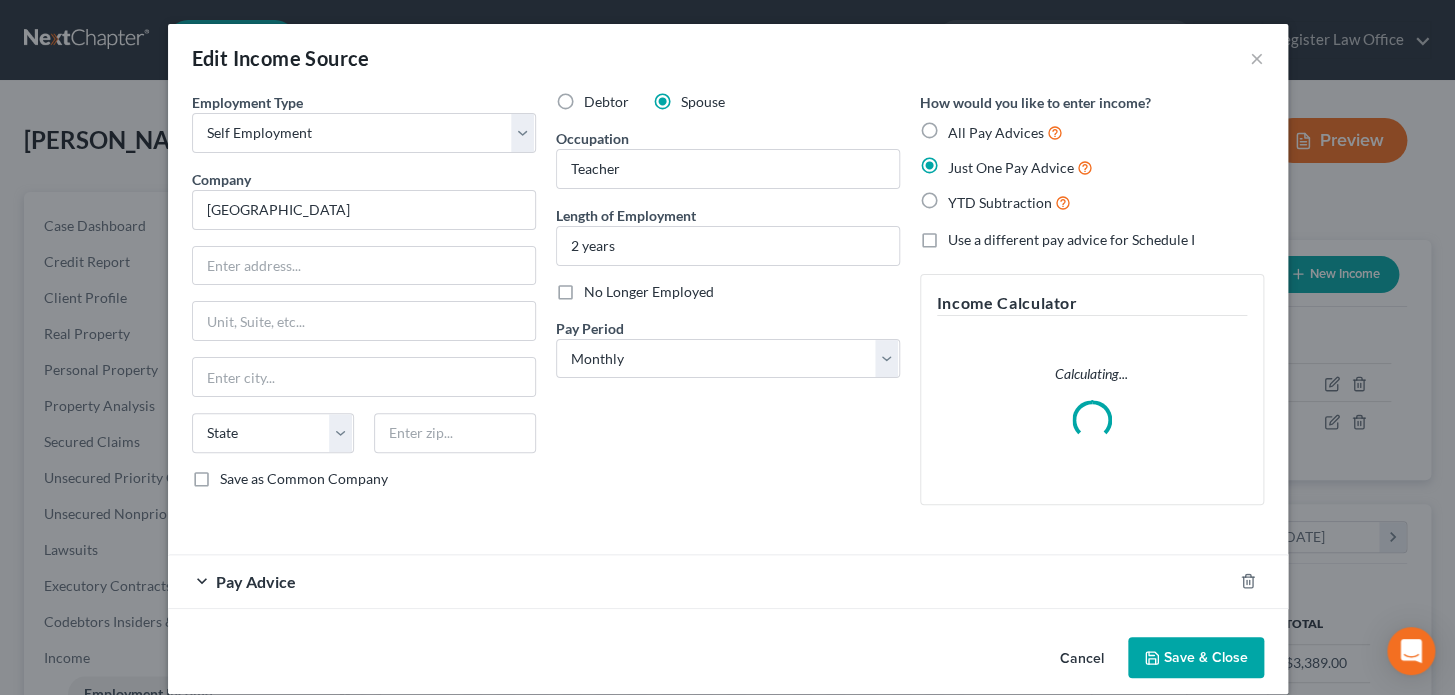 scroll, scrollTop: 999642, scrollLeft: 999410, axis: both 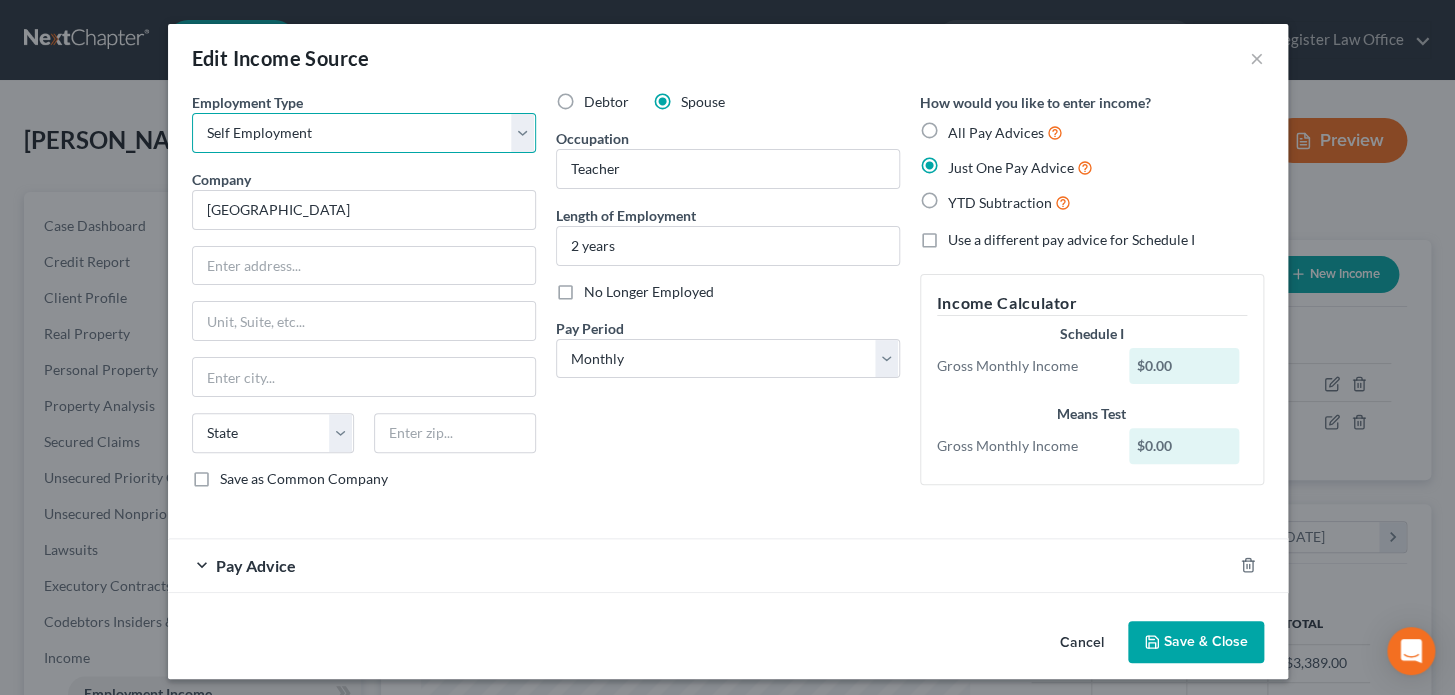 click on "Select Full or Part Time Employment Self Employment" at bounding box center (364, 133) 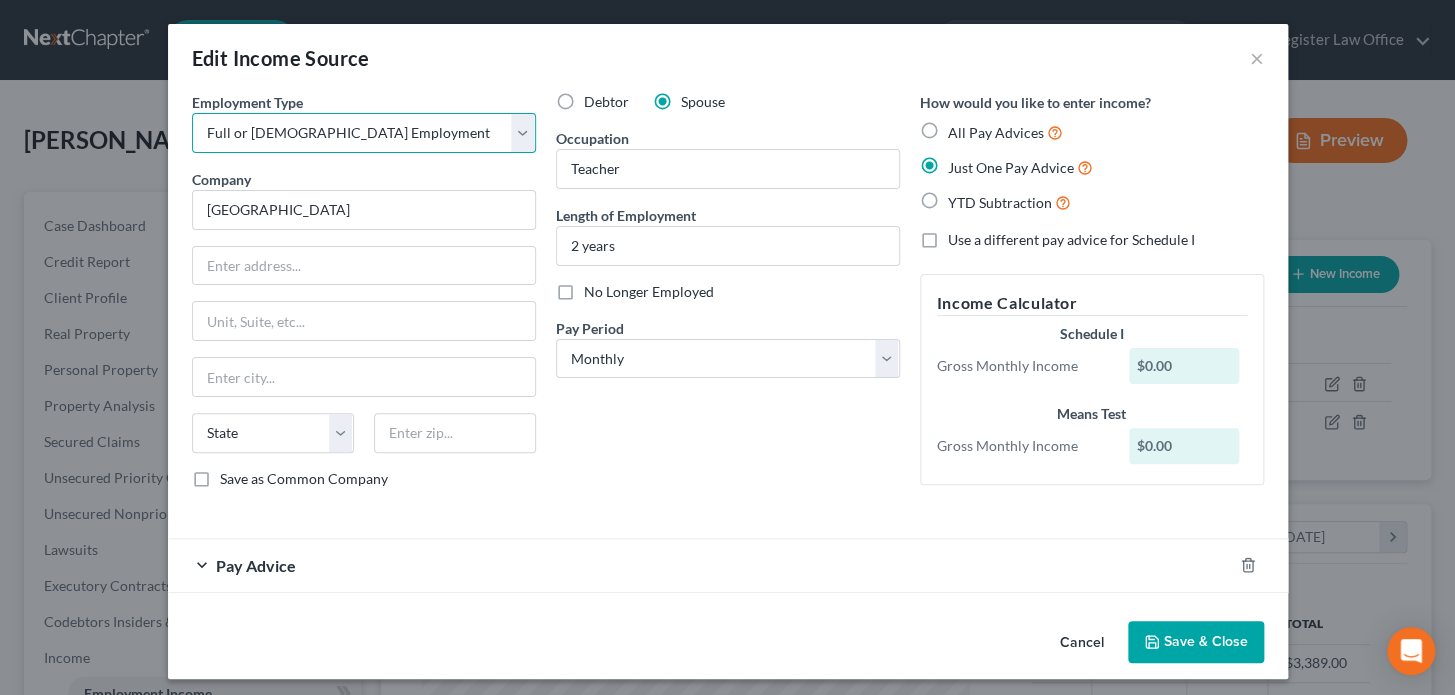click on "Select Full or Part Time Employment Self Employment" at bounding box center [364, 133] 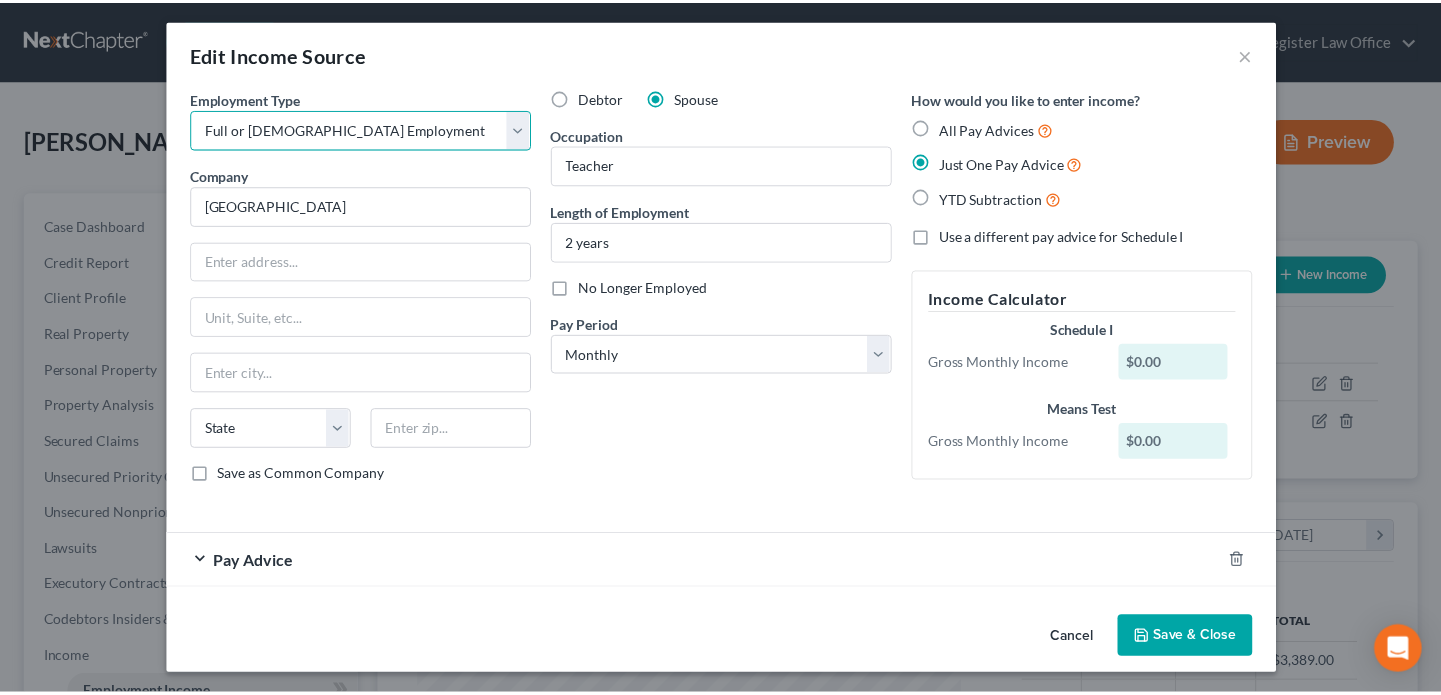 scroll, scrollTop: 5, scrollLeft: 0, axis: vertical 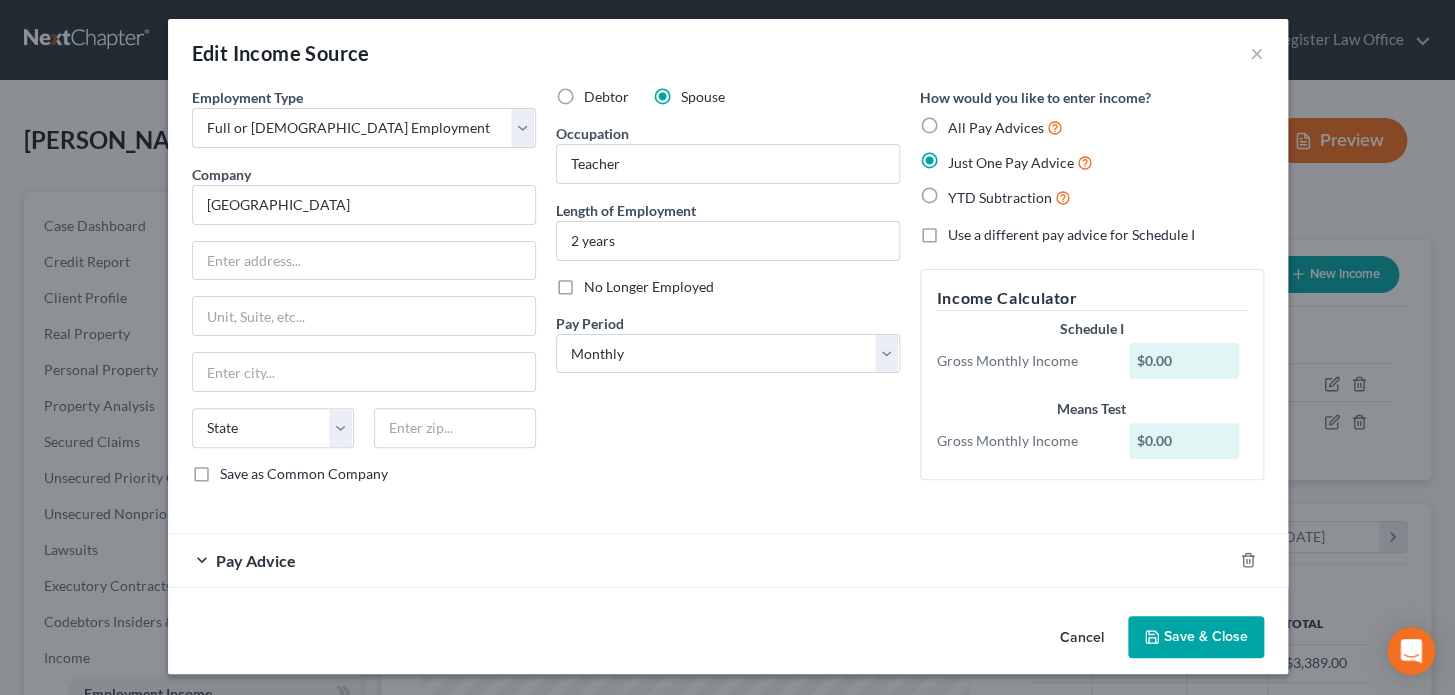 click at bounding box center (728, 516) 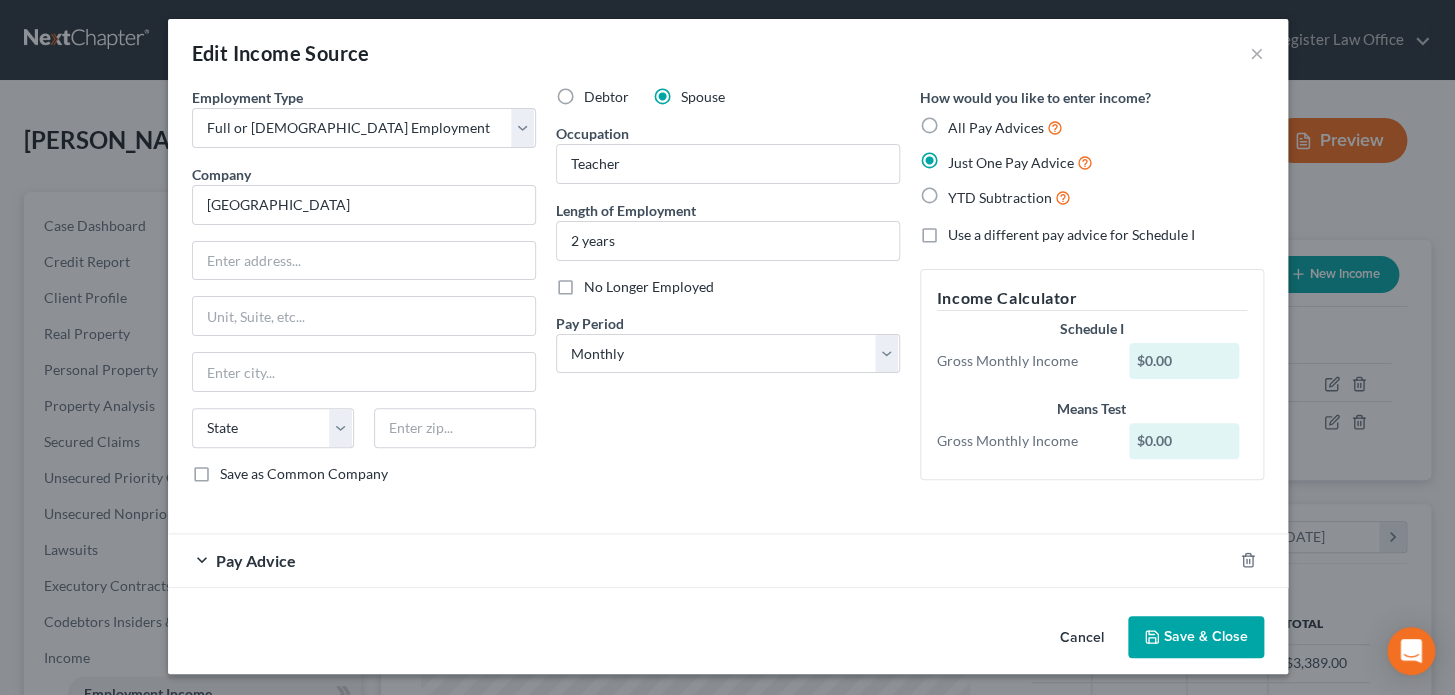 click on "Save & Close" at bounding box center [1196, 637] 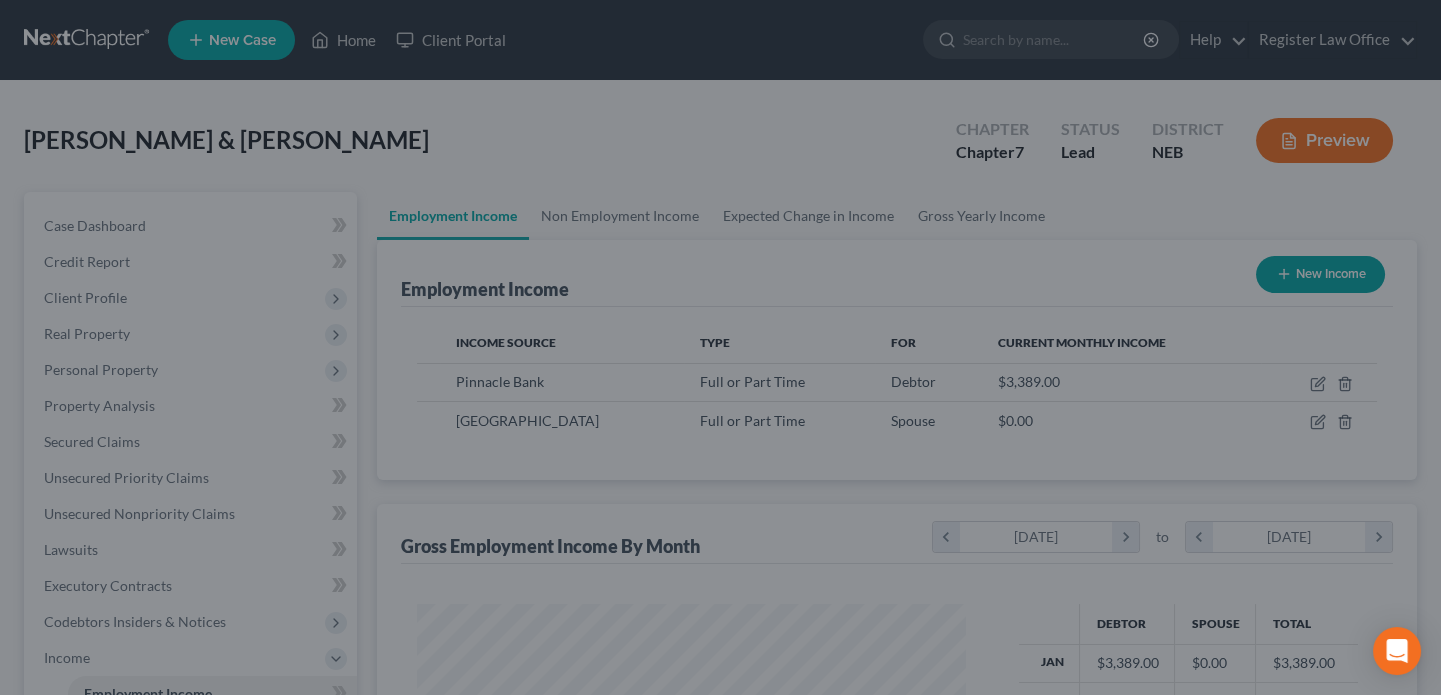 scroll, scrollTop: 358, scrollLeft: 583, axis: both 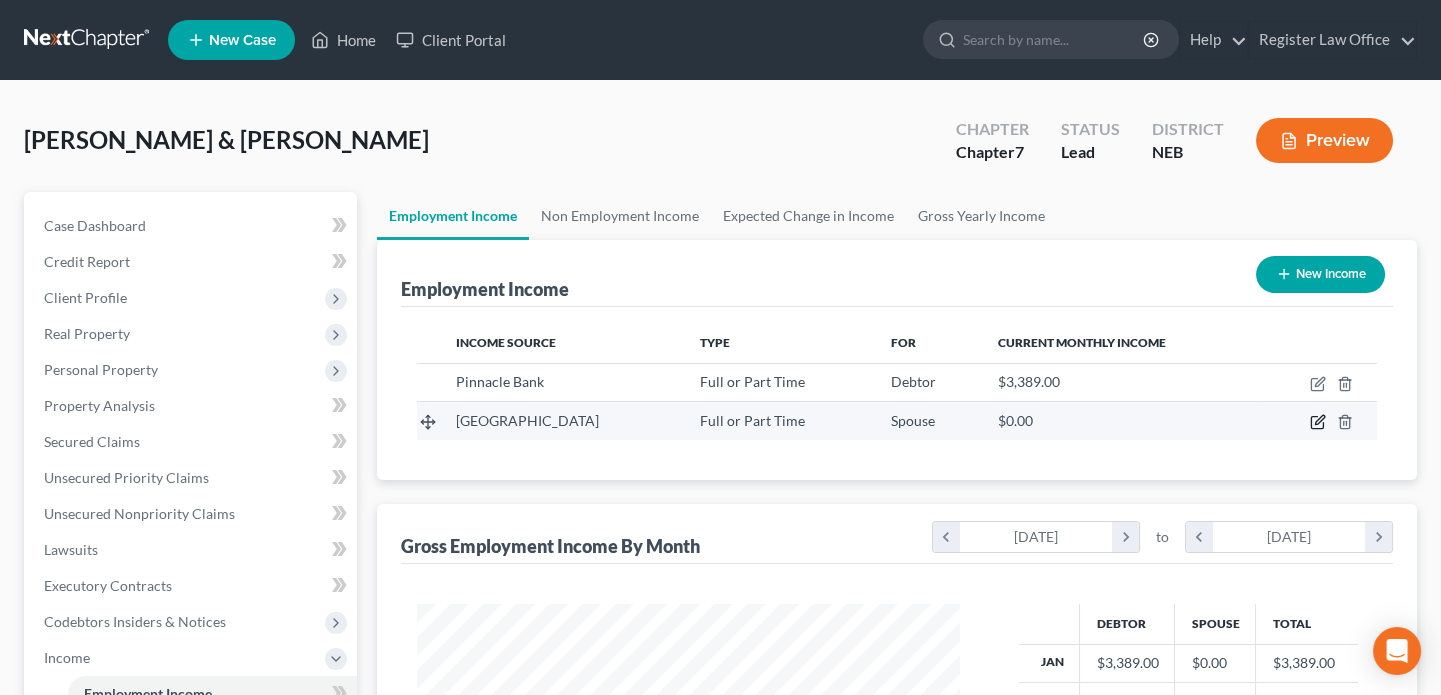 click 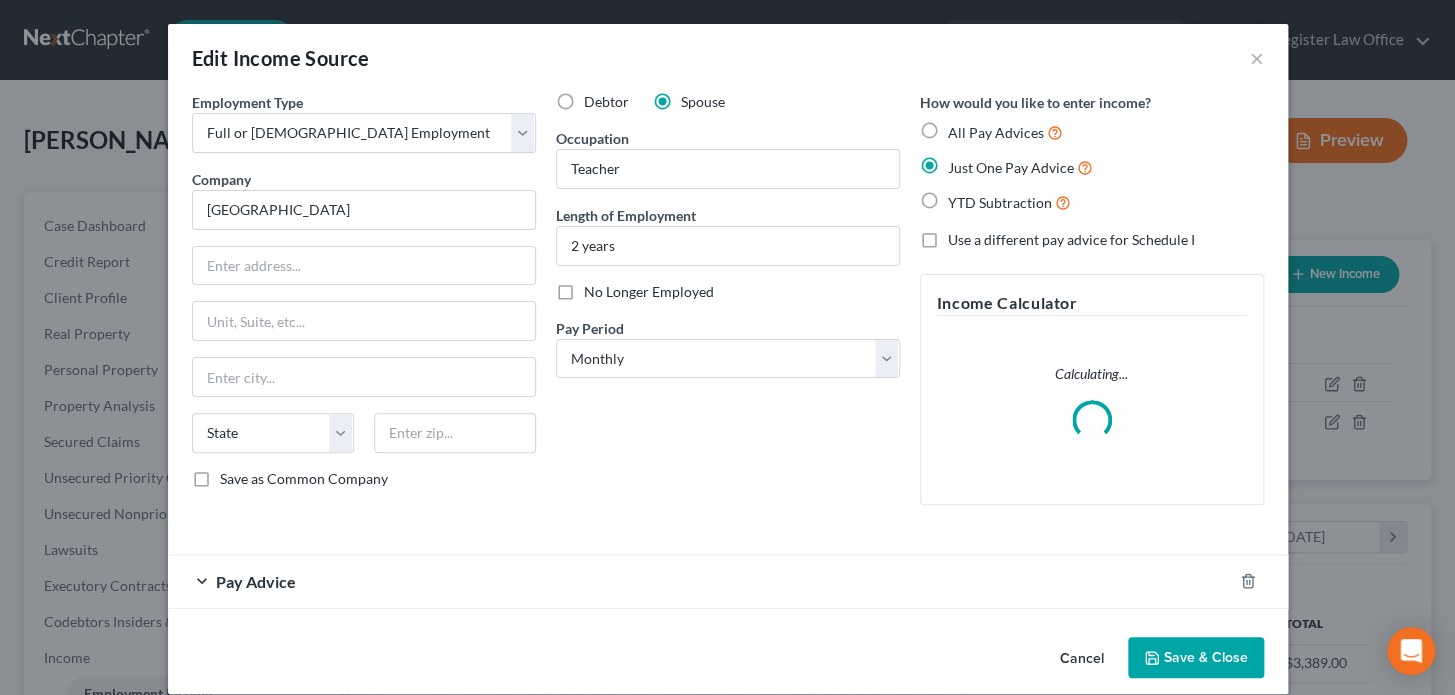 scroll, scrollTop: 999642, scrollLeft: 999410, axis: both 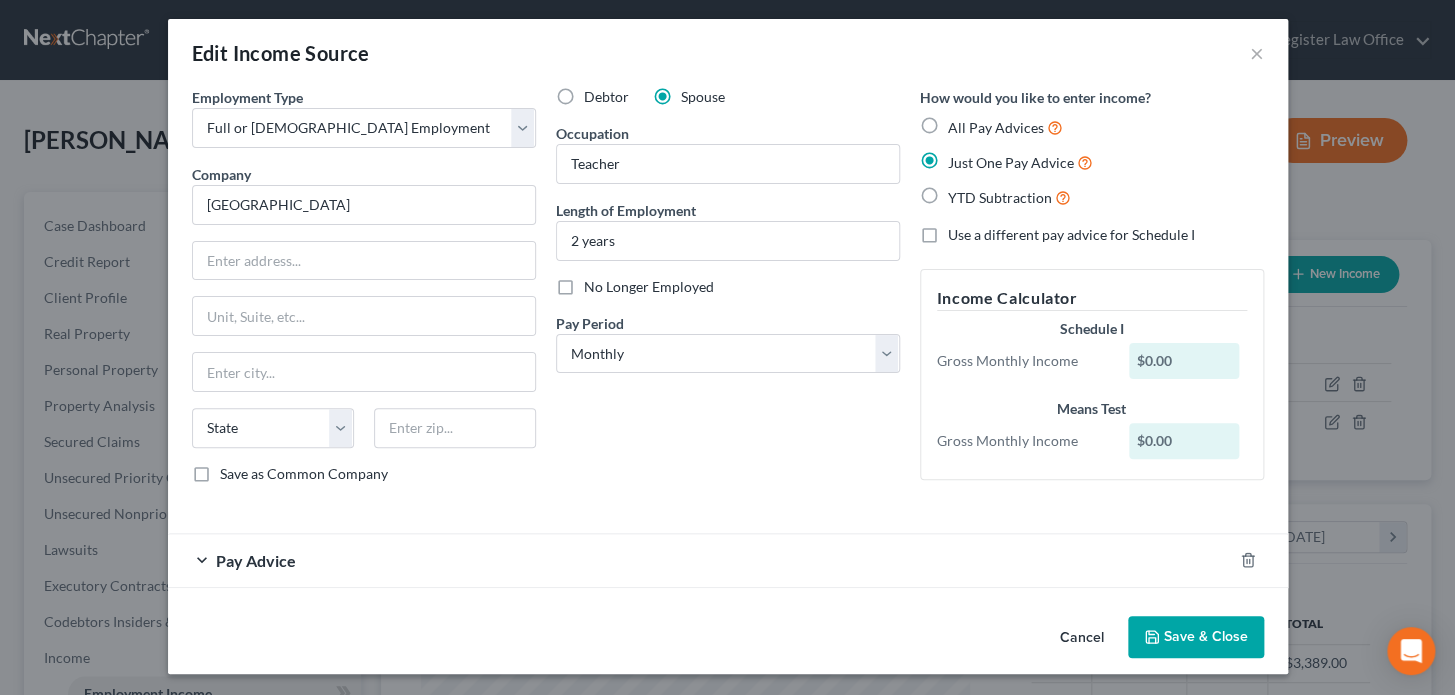 click on "Pay Advice" at bounding box center (256, 560) 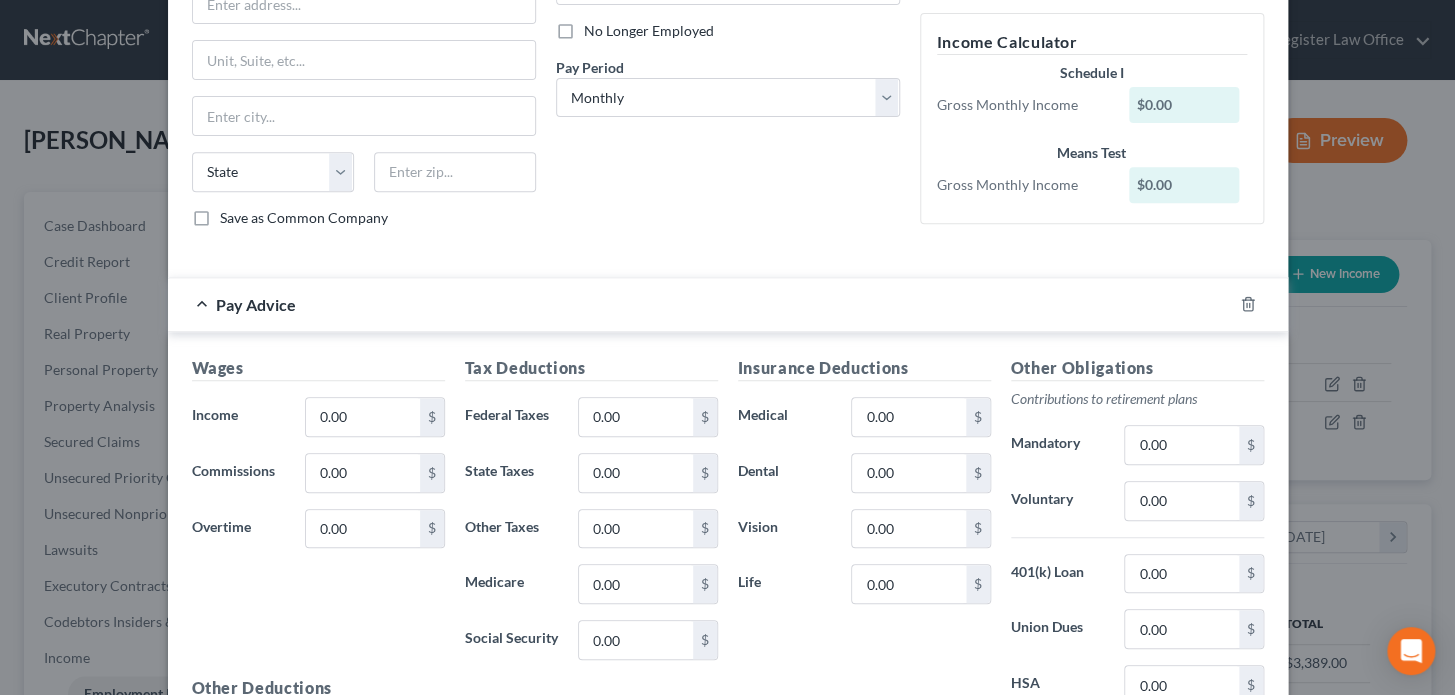 scroll, scrollTop: 278, scrollLeft: 0, axis: vertical 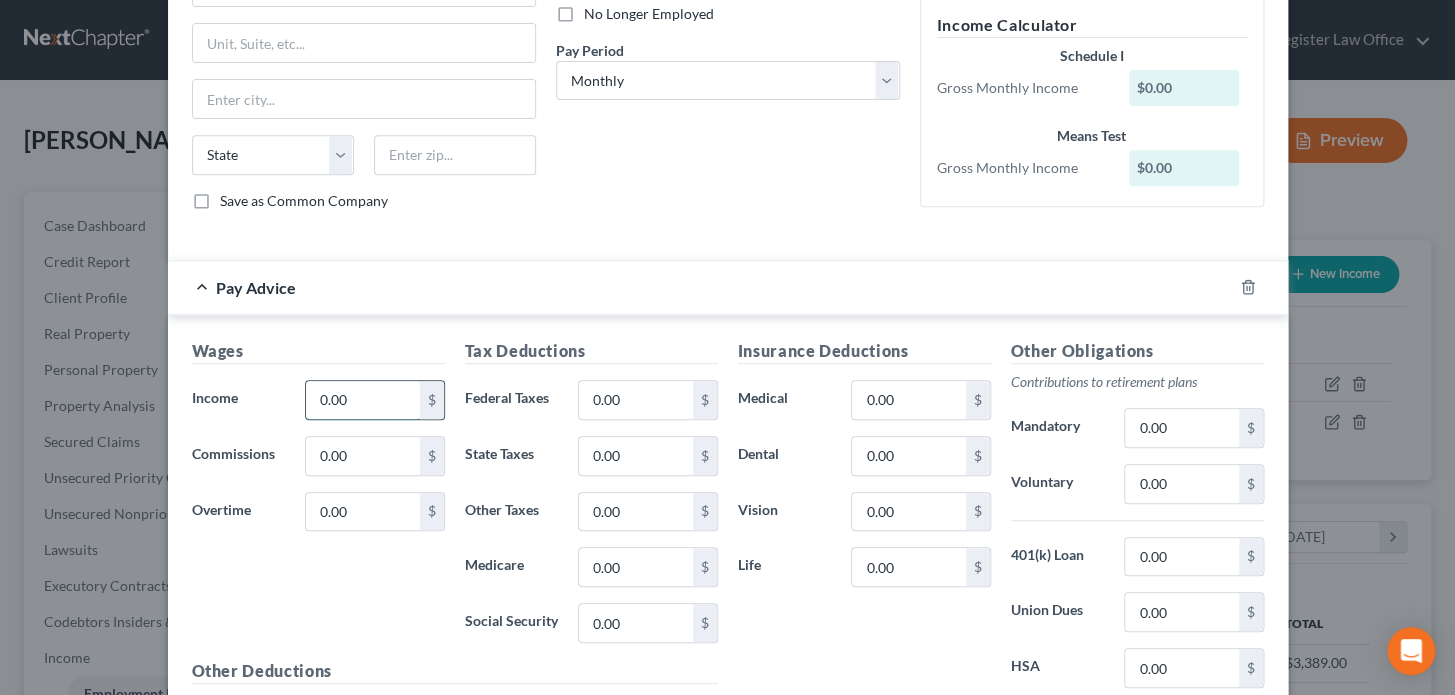 click on "0.00" at bounding box center (362, 400) 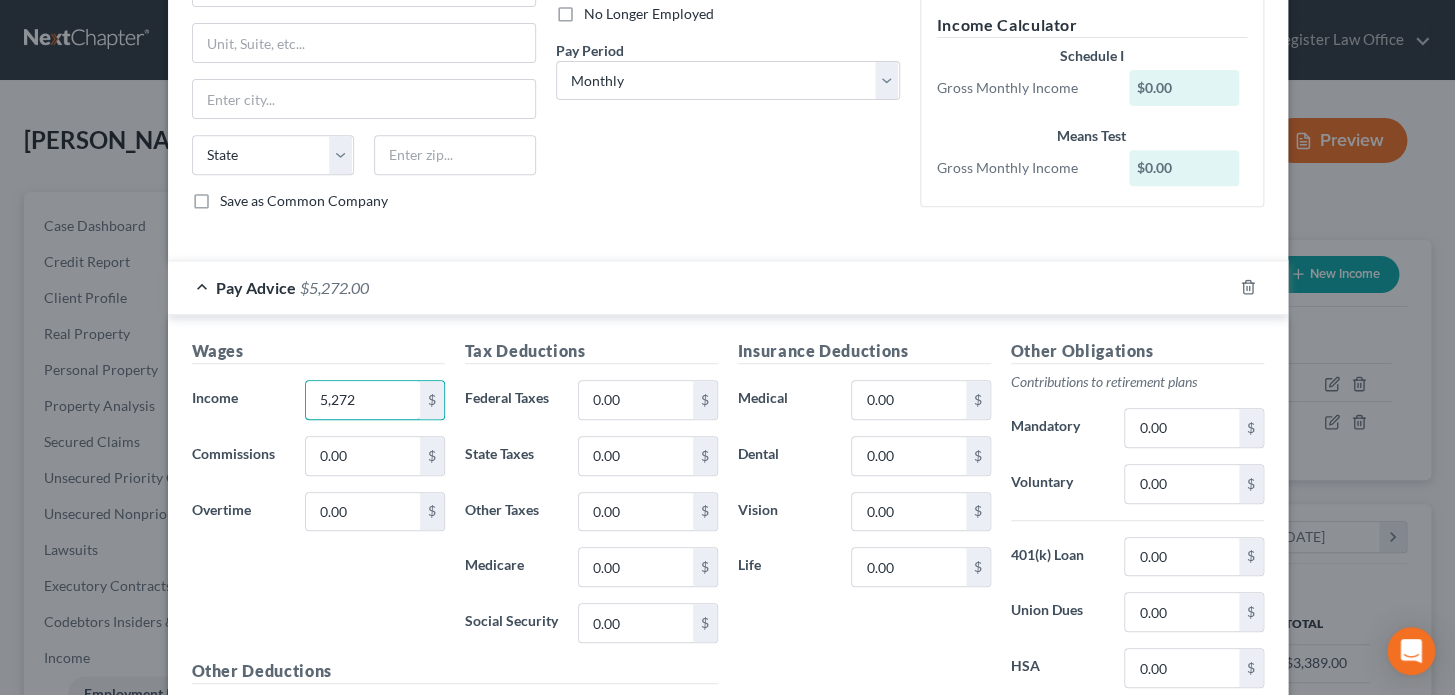 type on "5,272" 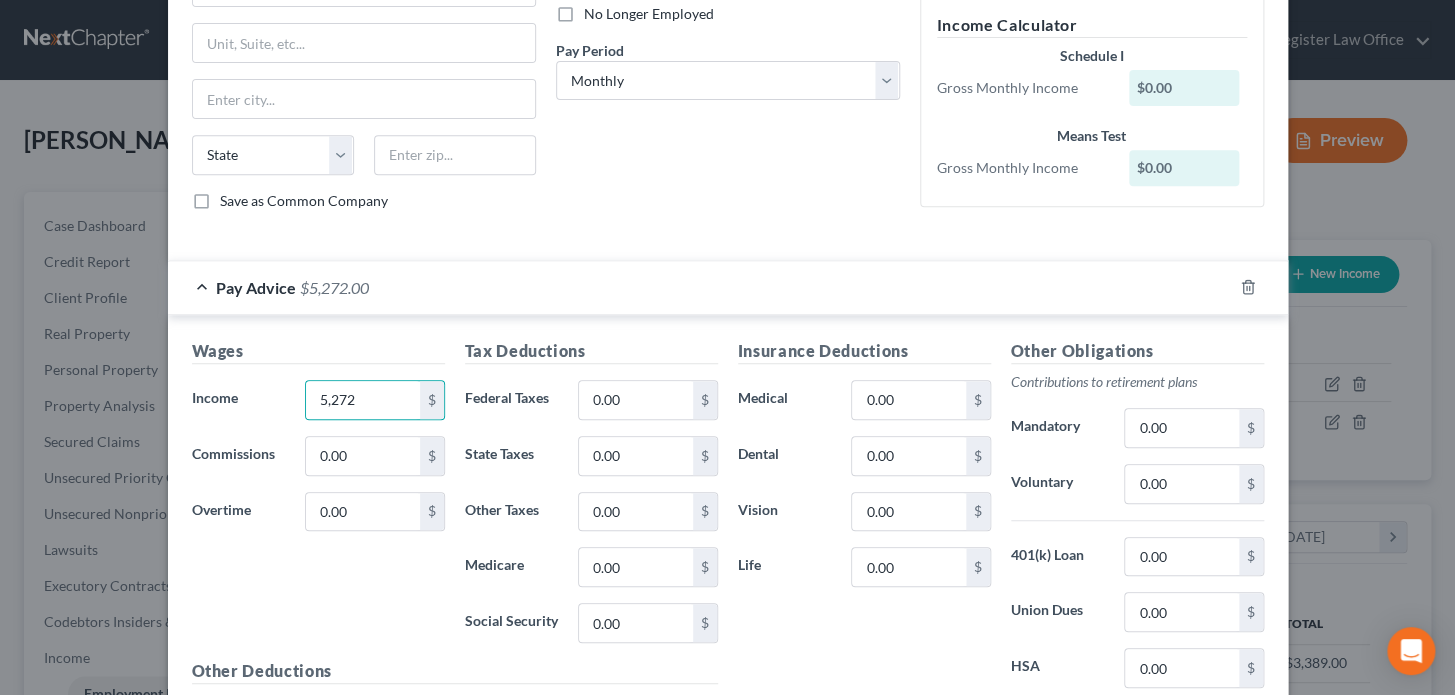 drag, startPoint x: 384, startPoint y: 576, endPoint x: 413, endPoint y: 531, distance: 53.535034 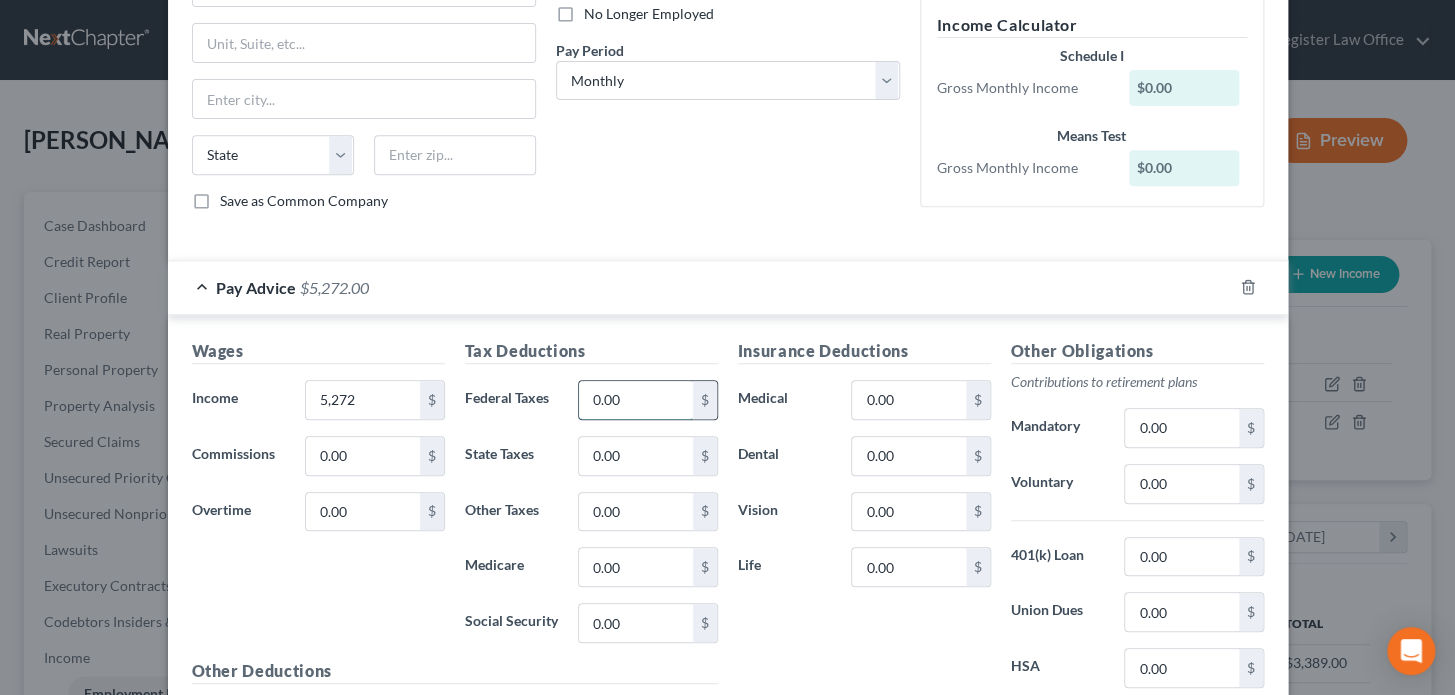 click on "0.00" at bounding box center [635, 400] 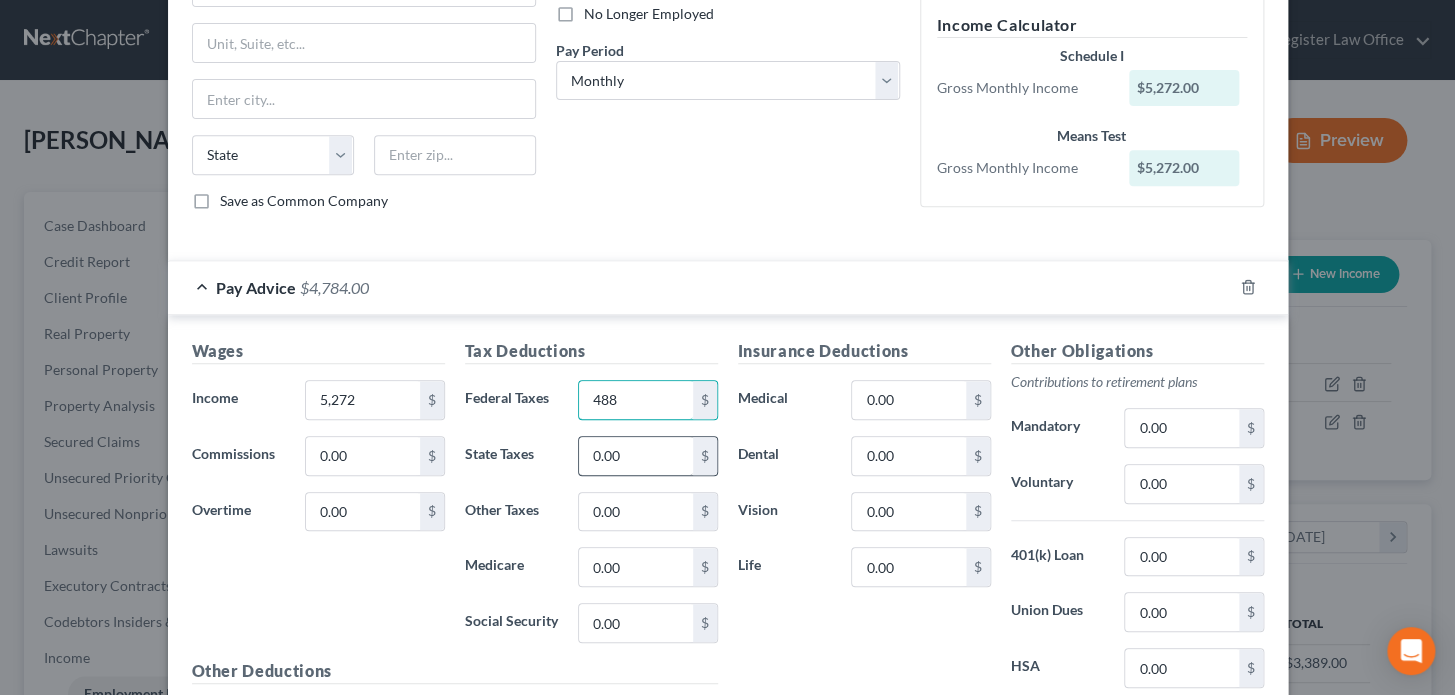 type on "488" 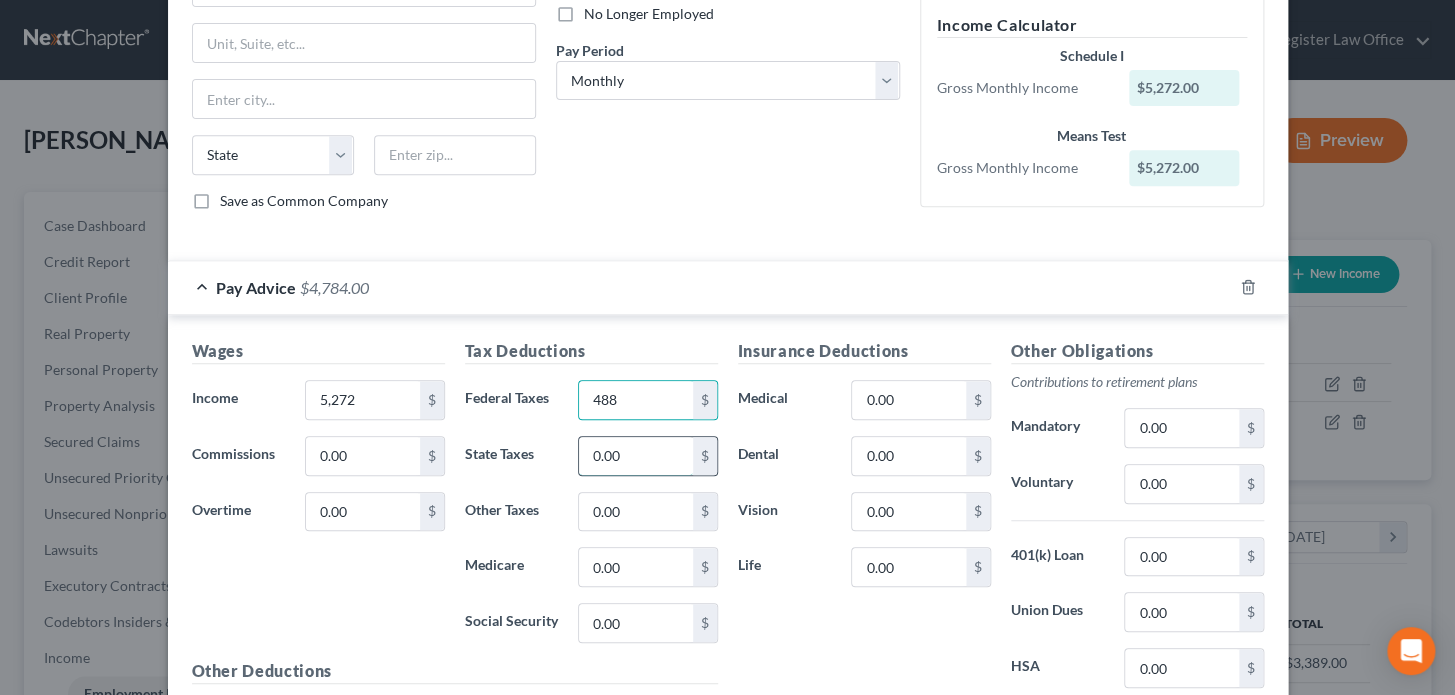 click on "0.00" at bounding box center (635, 456) 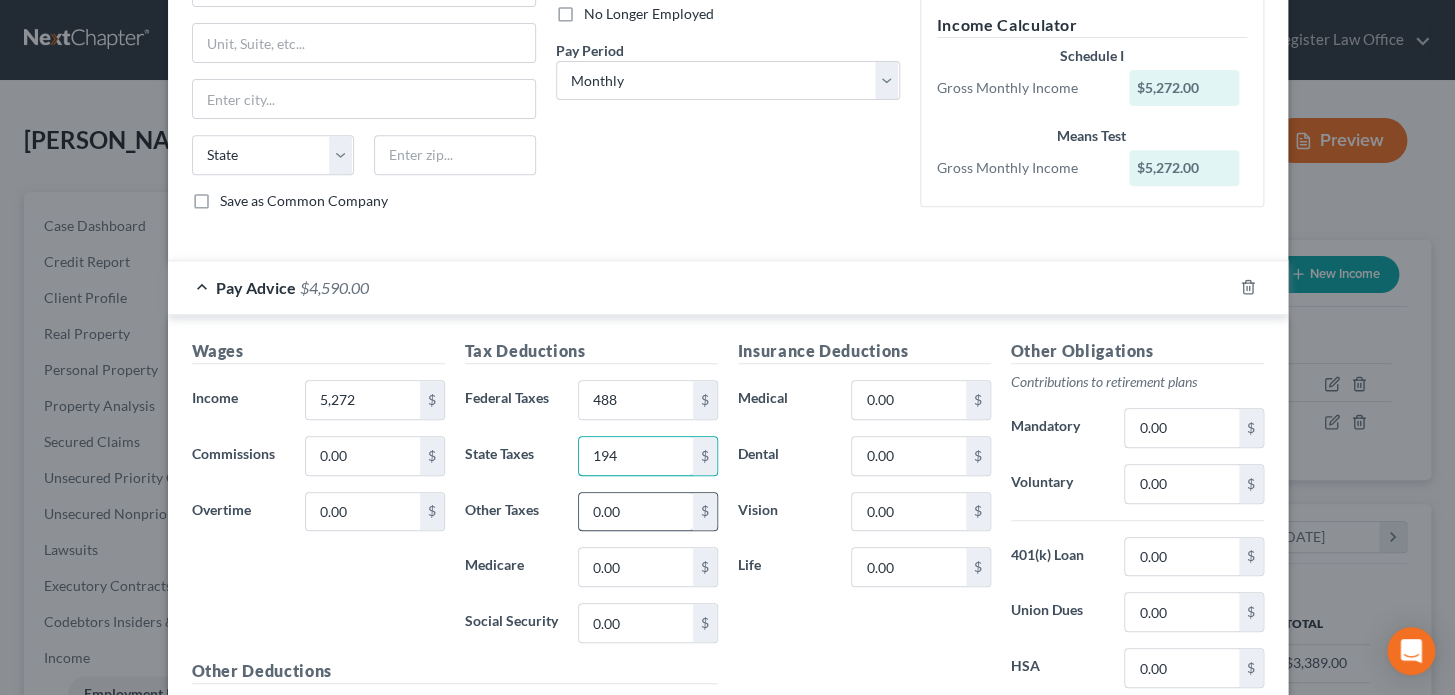 type on "194" 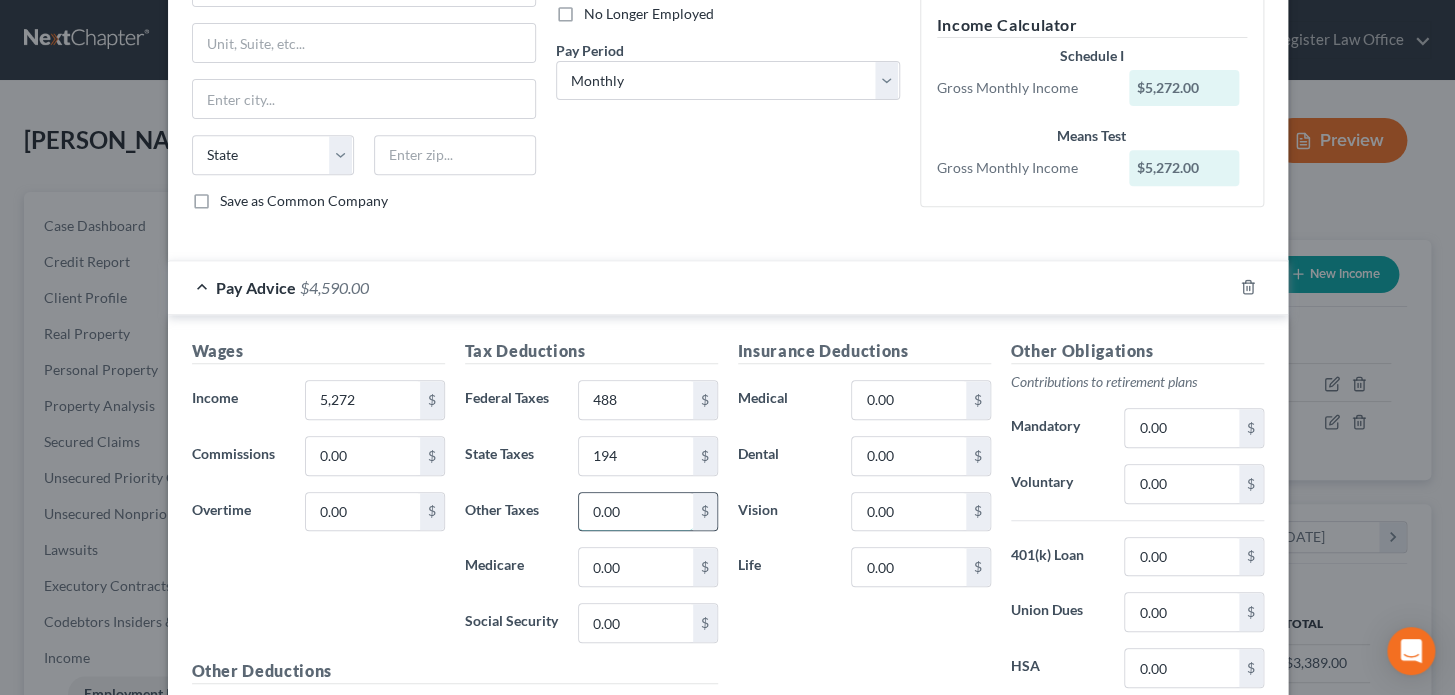 click on "0.00" at bounding box center (635, 512) 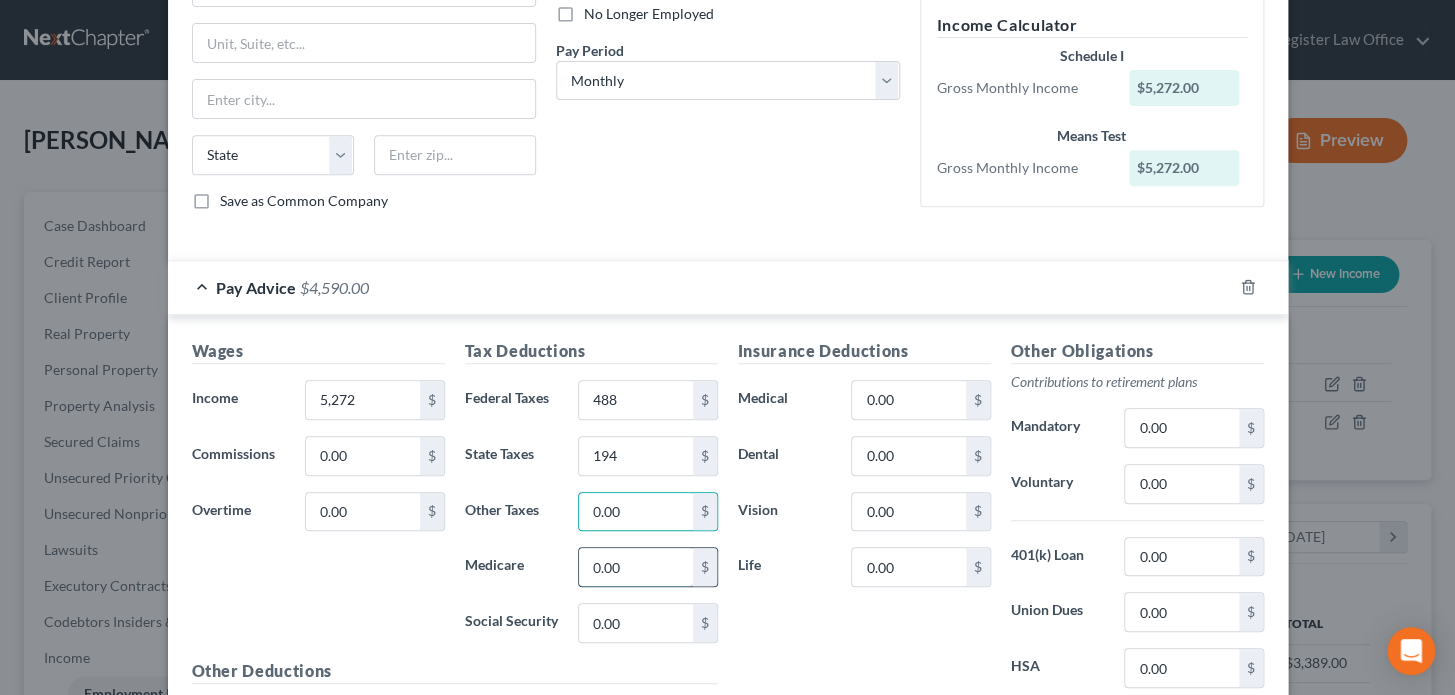 click on "0.00" at bounding box center (635, 567) 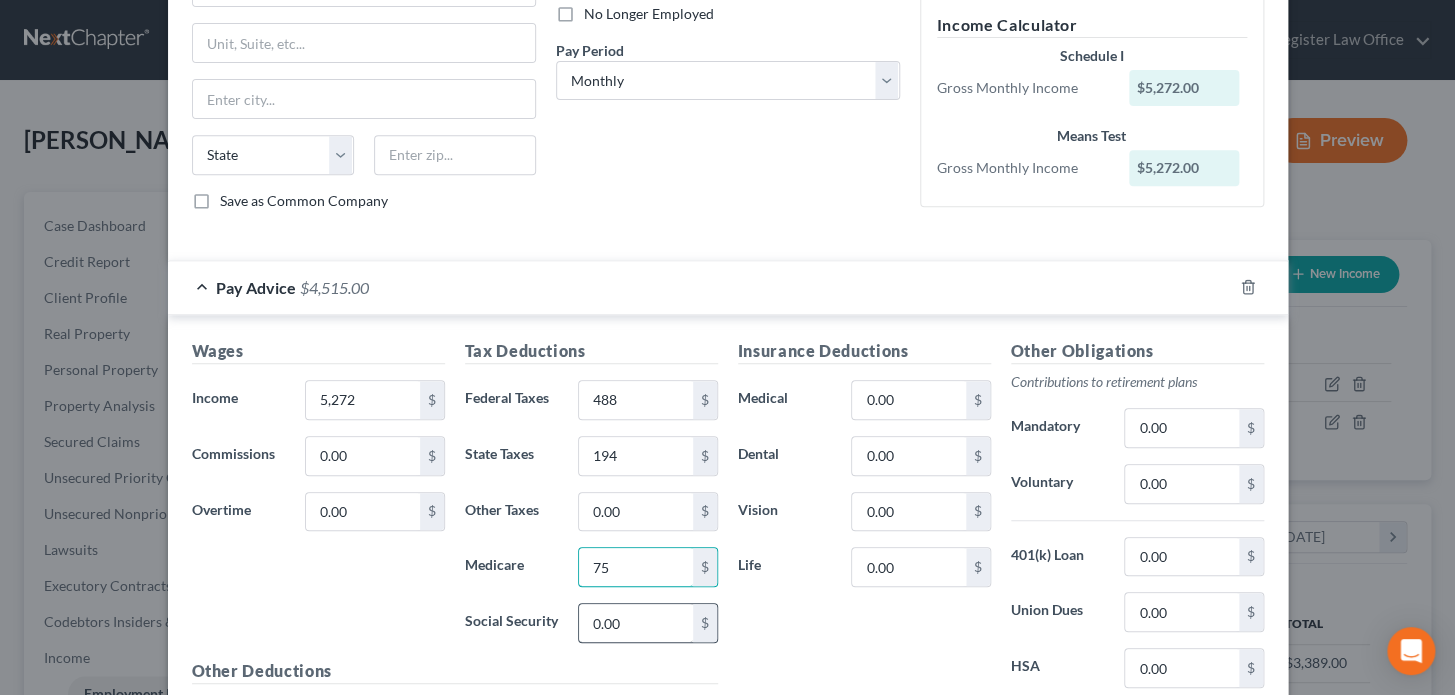 type on "75" 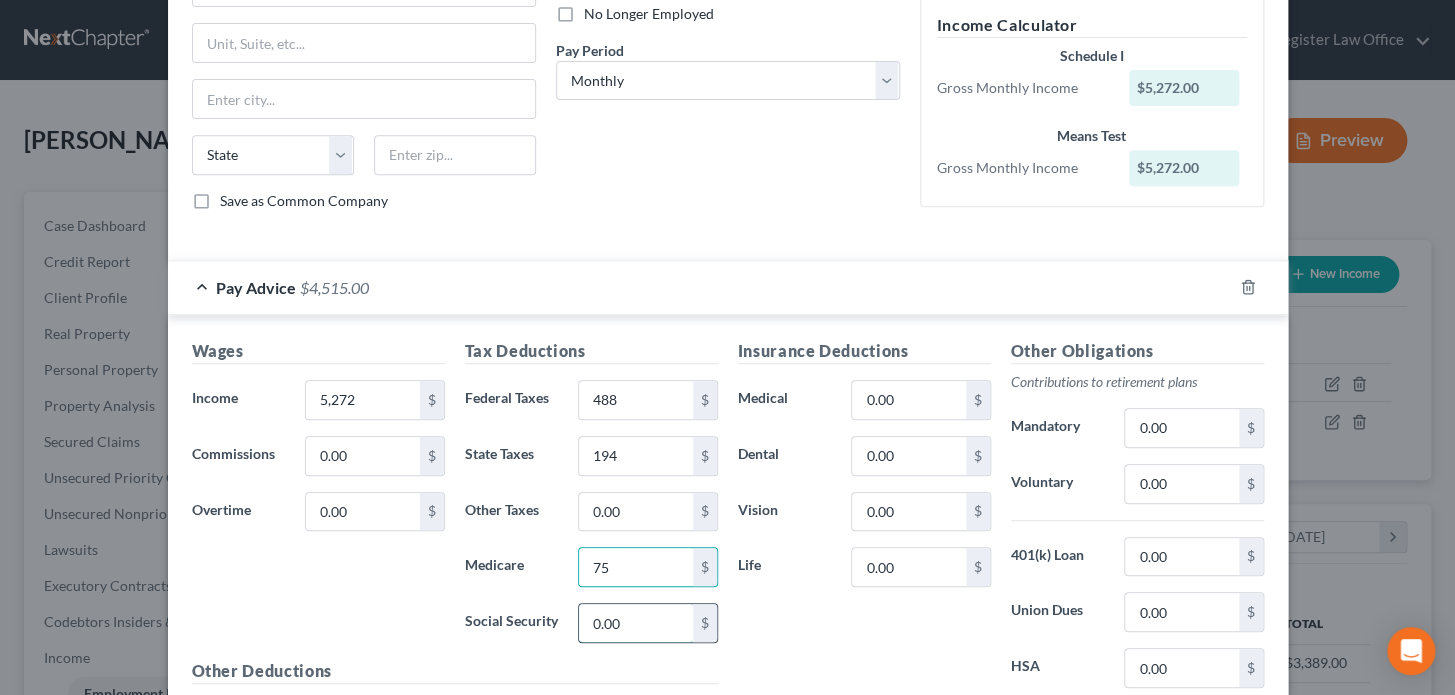 click on "0.00" at bounding box center (635, 623) 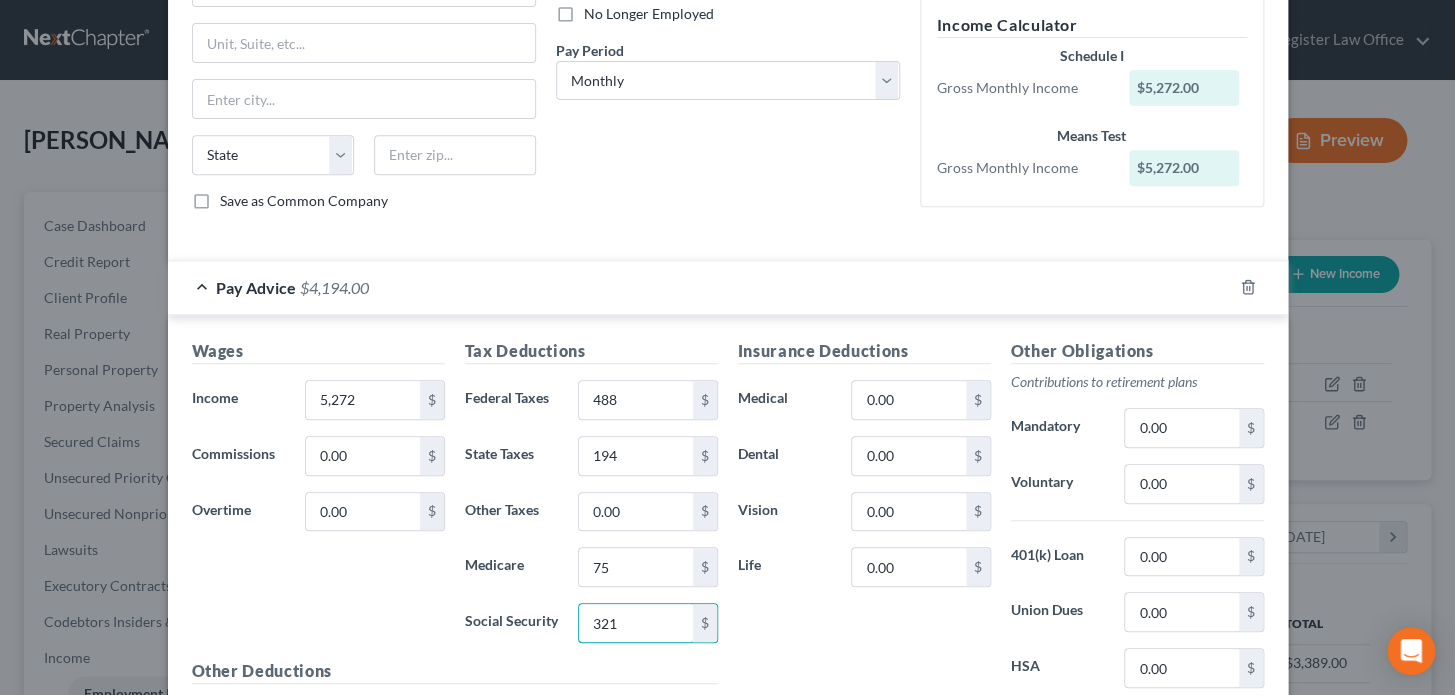 type on "321" 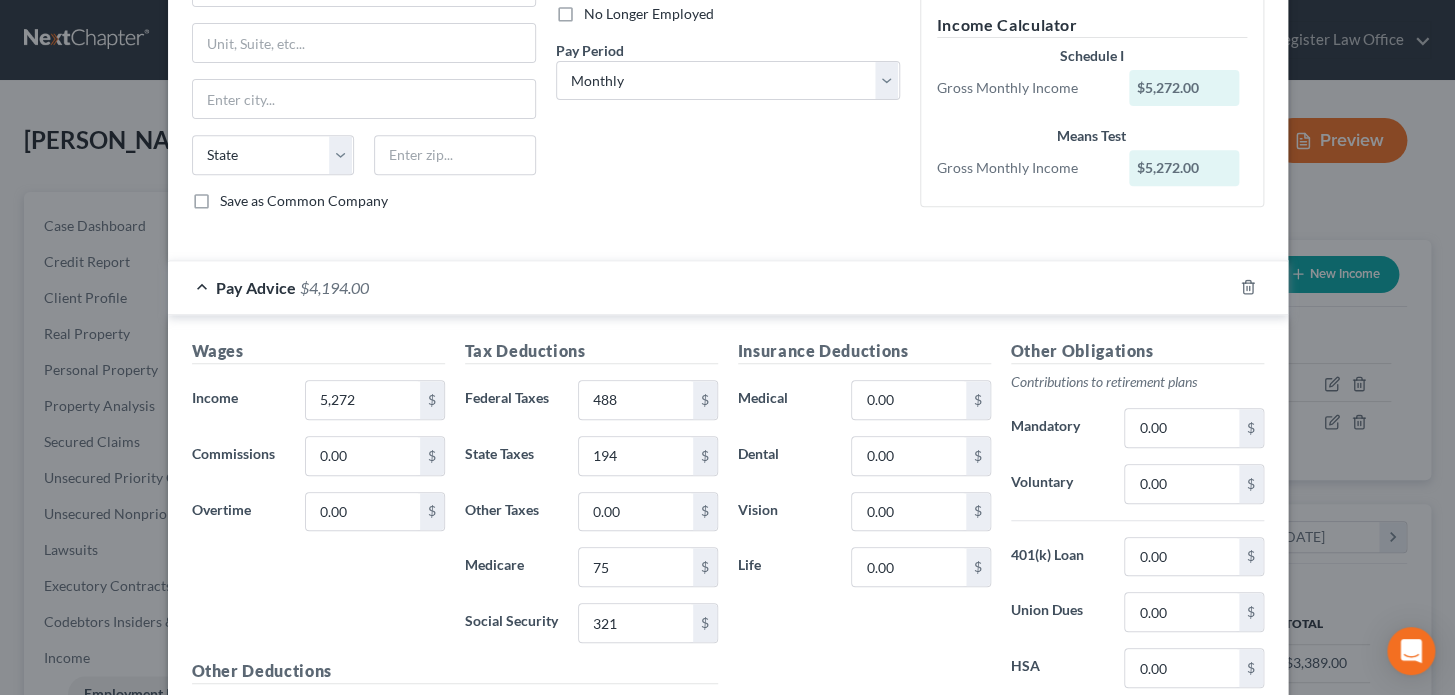 drag, startPoint x: 863, startPoint y: 640, endPoint x: 854, endPoint y: 479, distance: 161.25136 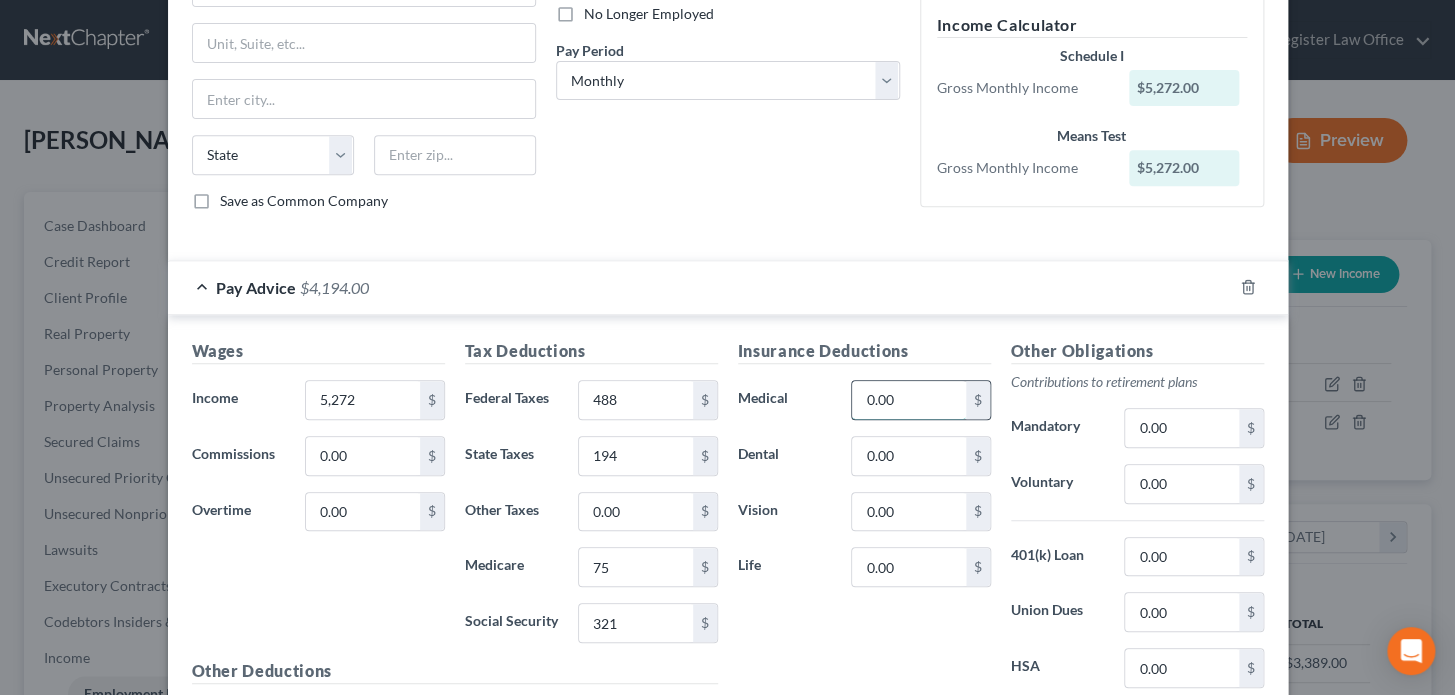 click on "0.00" at bounding box center [908, 400] 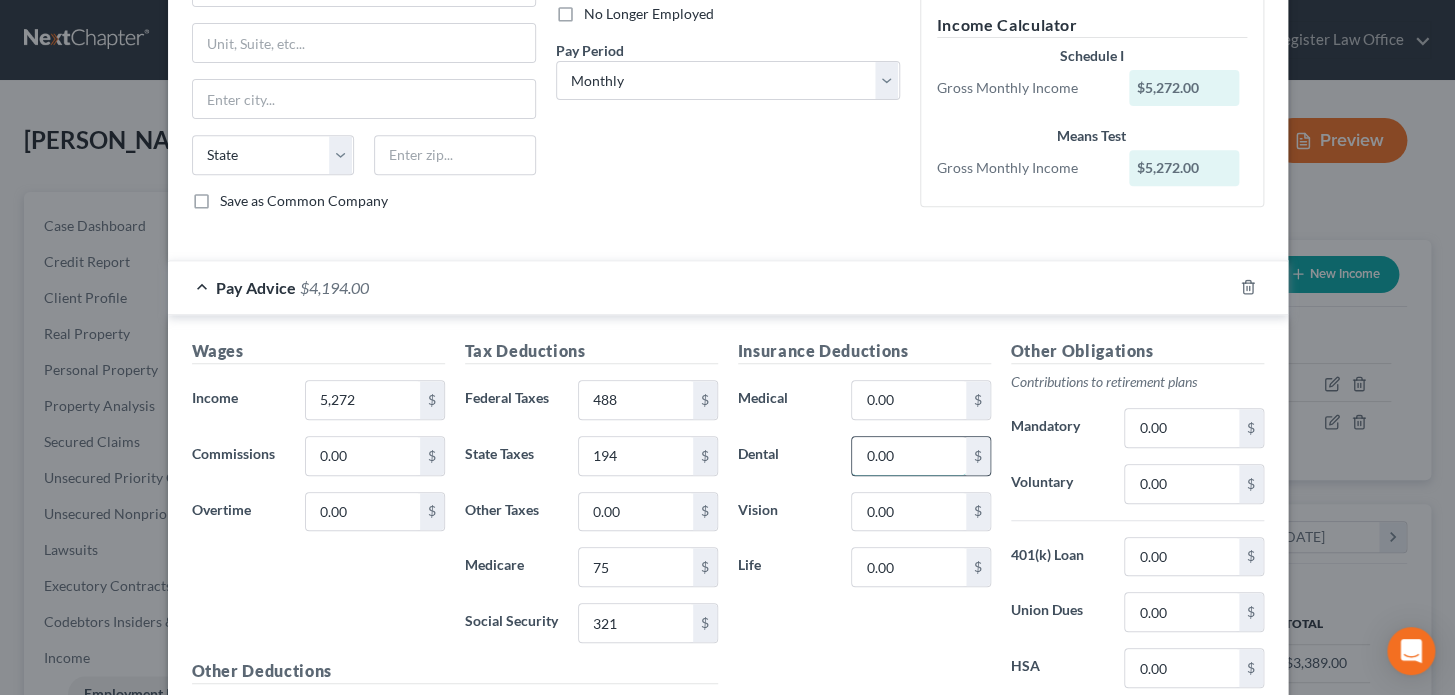 click on "0.00" at bounding box center [908, 456] 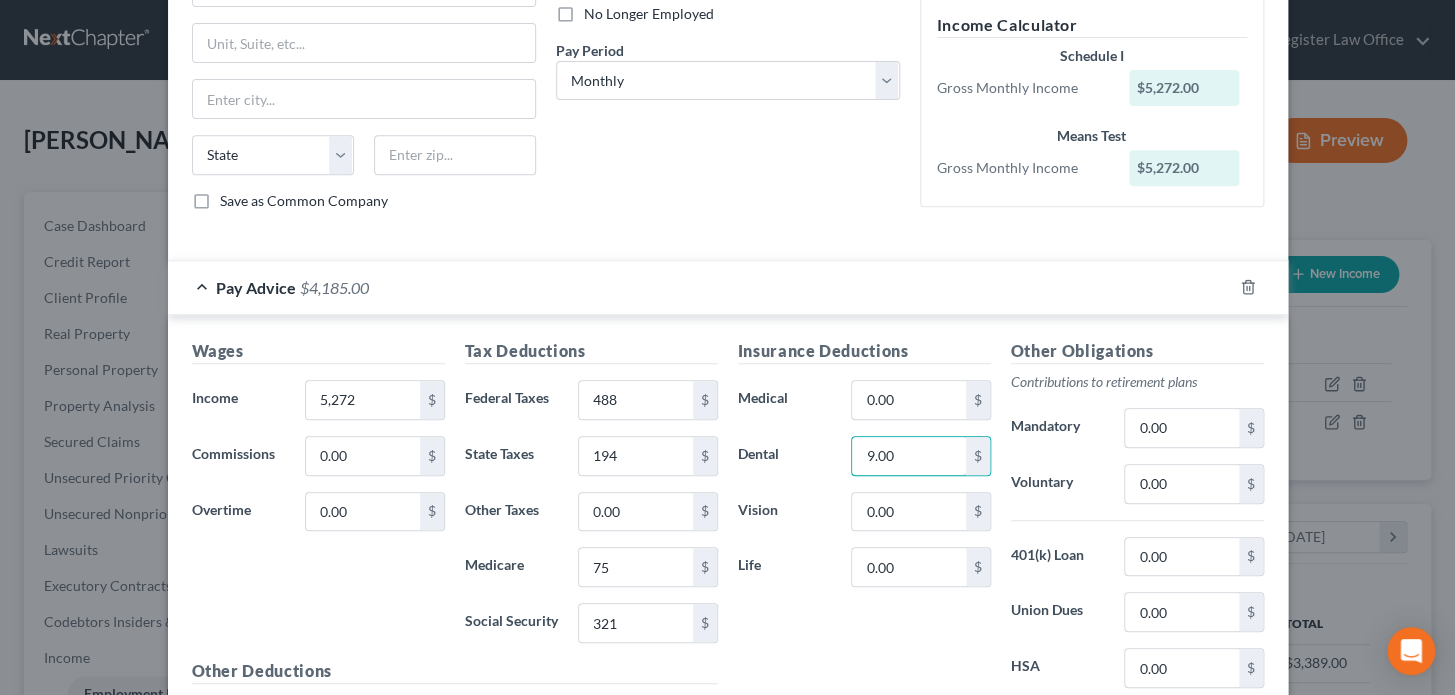 type on "9.00" 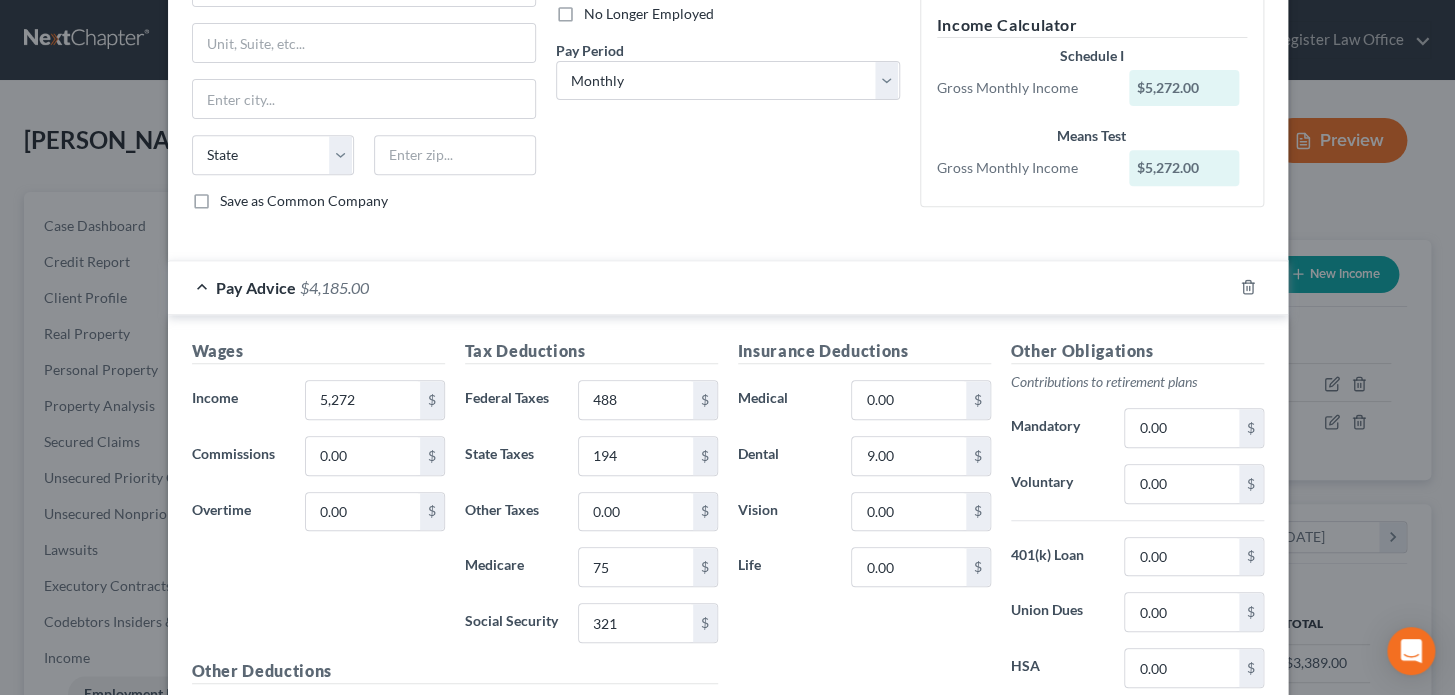 click on "Vision" at bounding box center (785, 512) 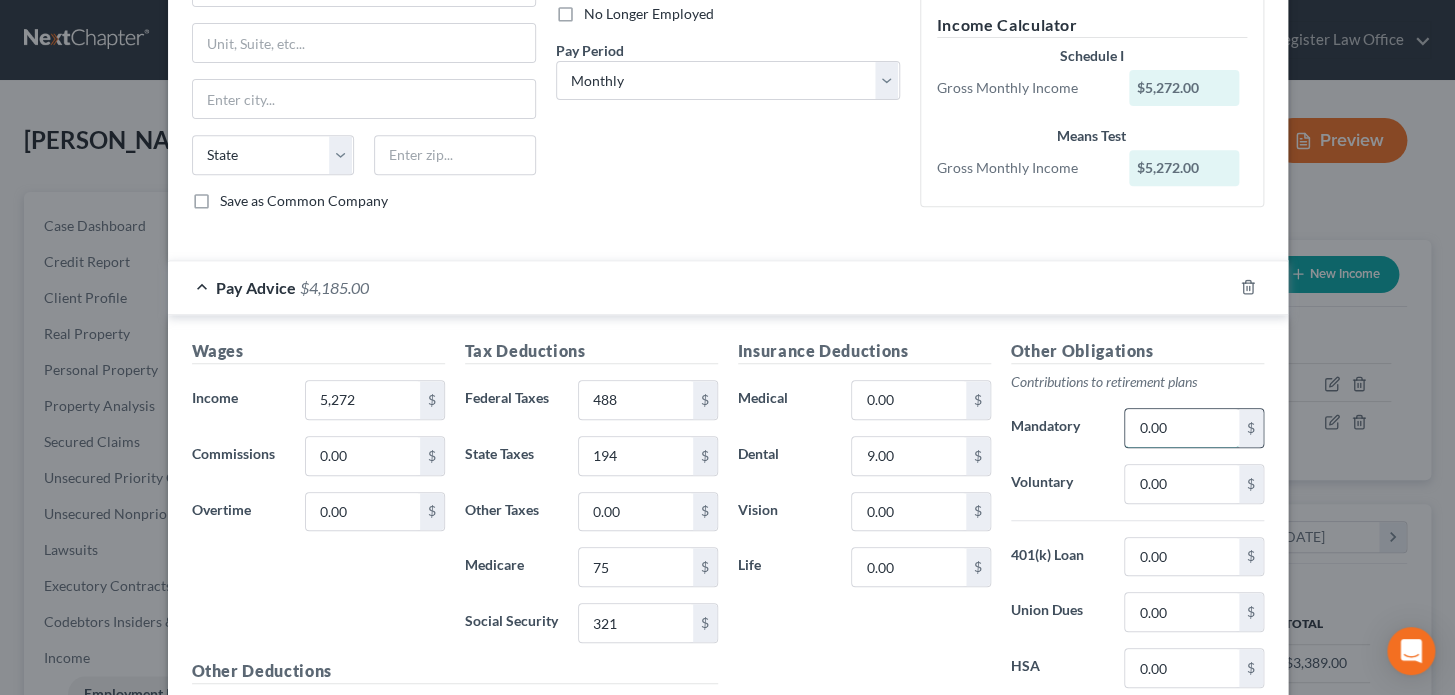 click on "0.00" at bounding box center (1181, 428) 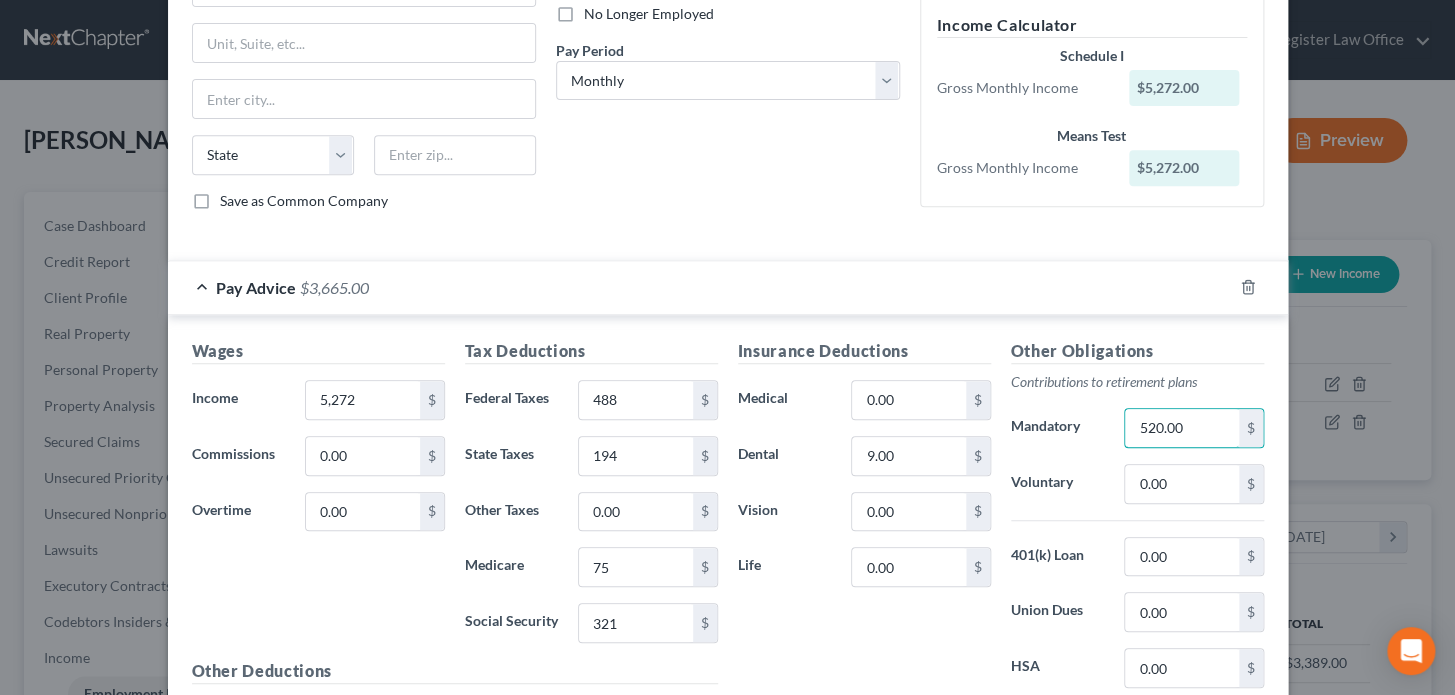 type on "520.00" 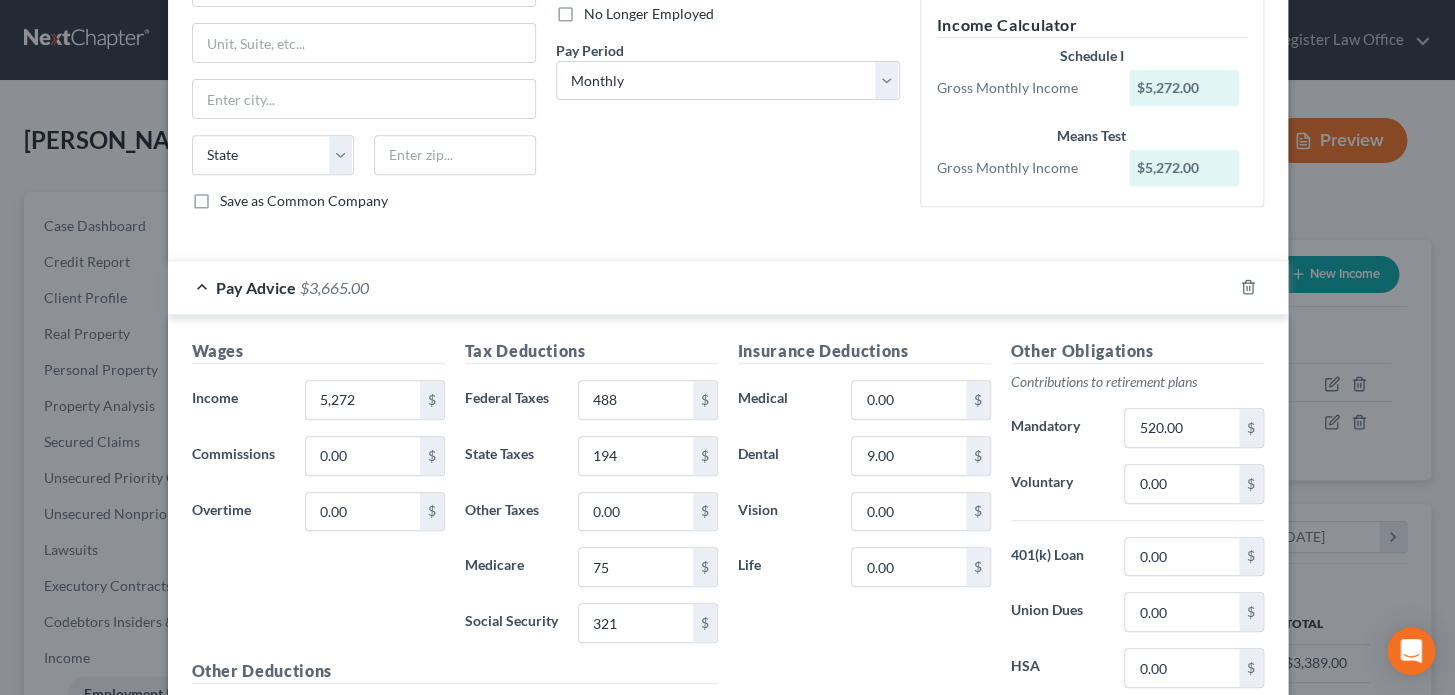click on "Insurance Deductions Medical 0.00 $ Dental 9.00 $ Vision 0.00 $ Life 0.00 $" at bounding box center [864, 549] 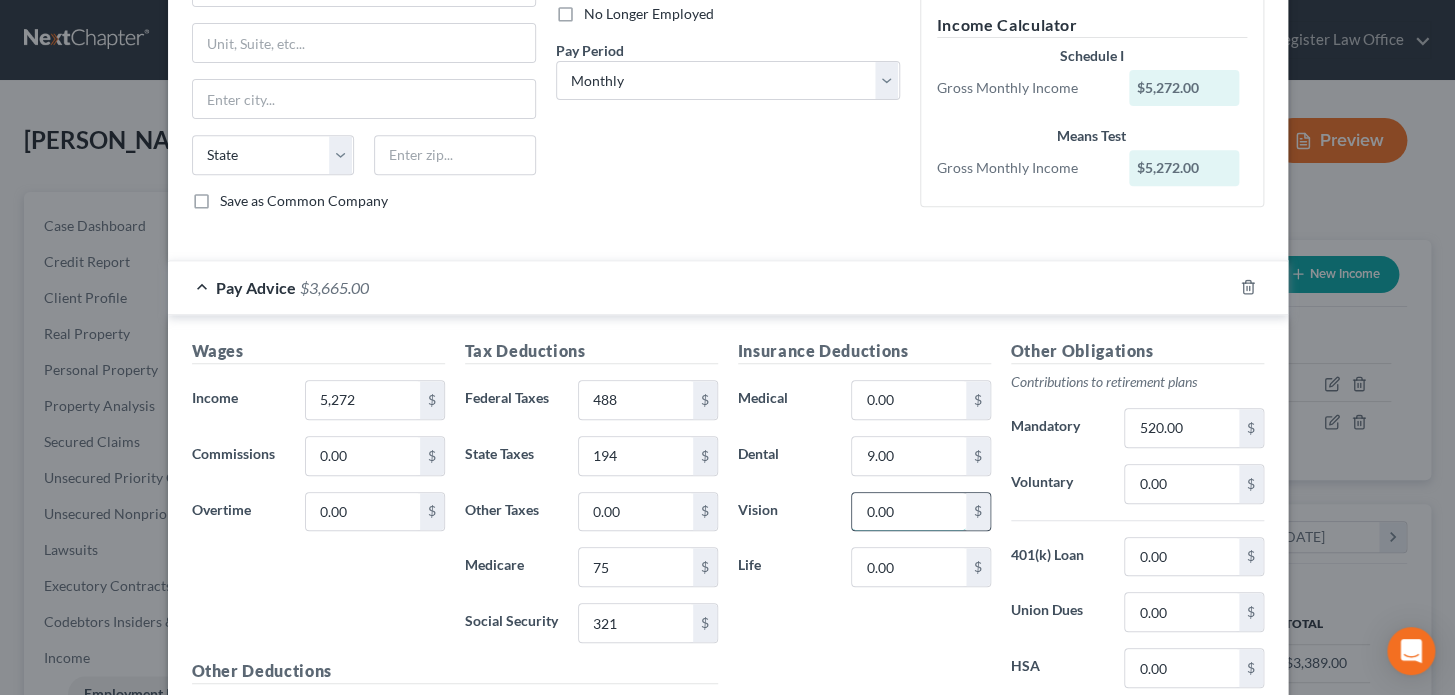 click on "0.00" at bounding box center (908, 512) 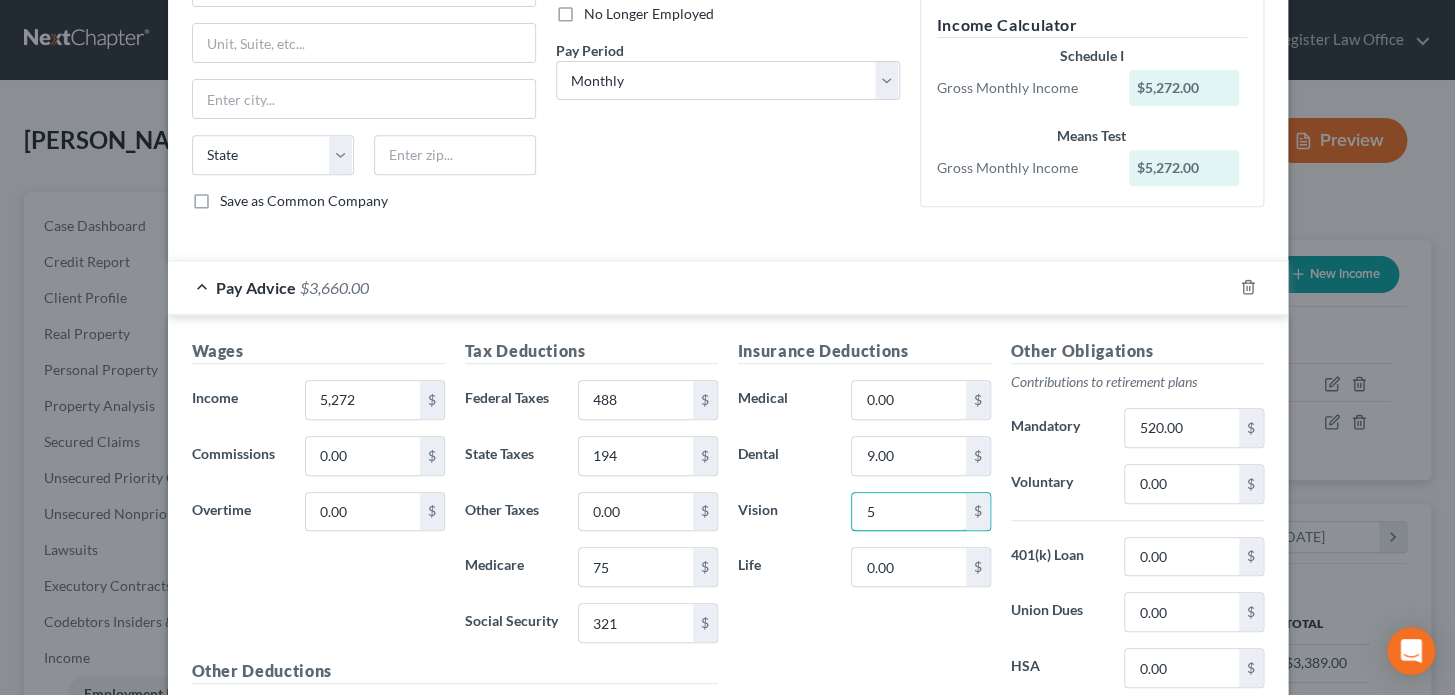 type on "5" 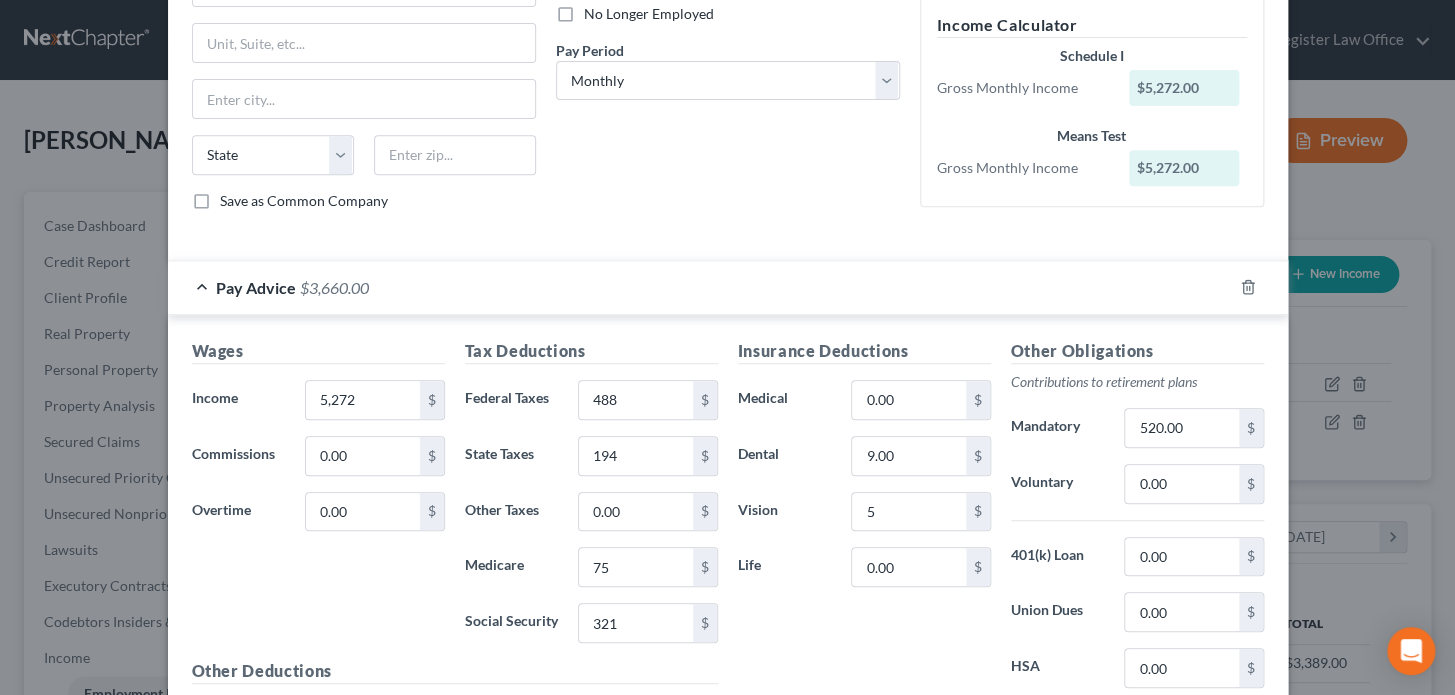 click on "Insurance Deductions Medical 0.00 $ Dental 9.00 $ Vision 5 $ Life 0.00 $" at bounding box center [864, 549] 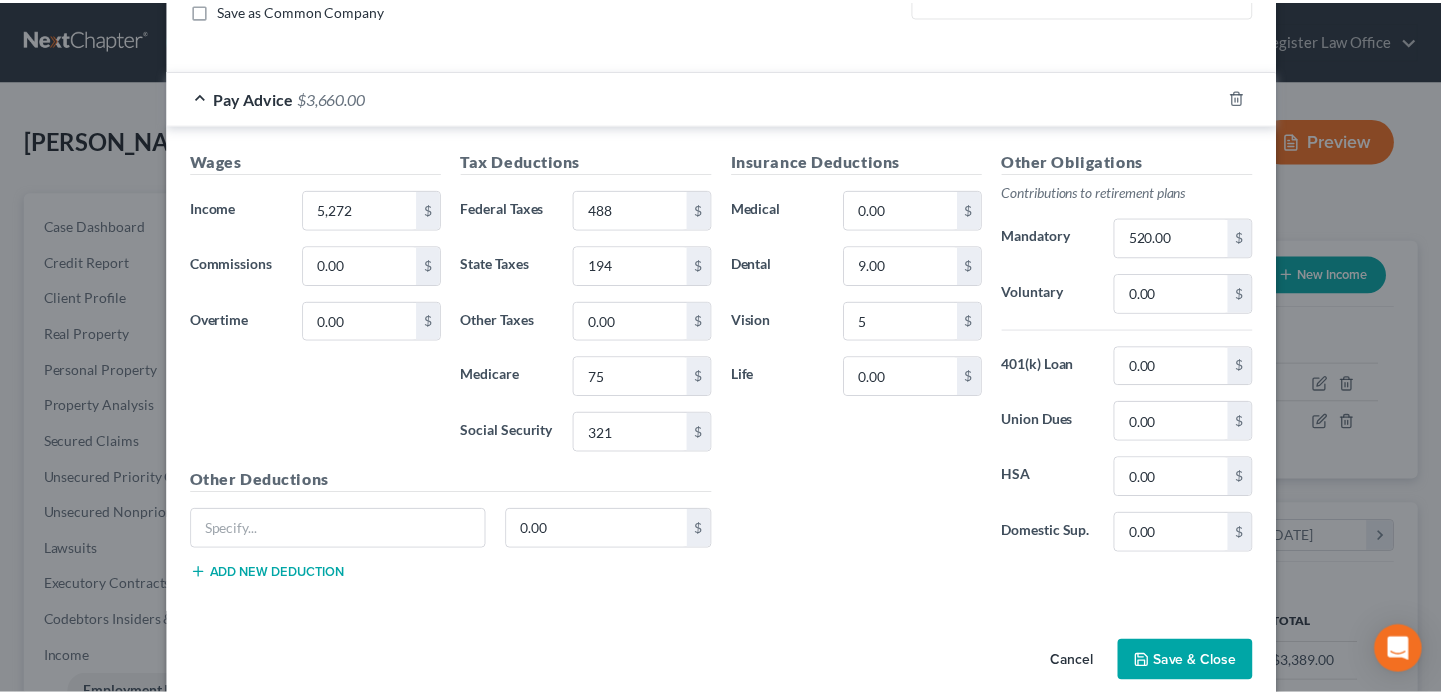 scroll, scrollTop: 492, scrollLeft: 0, axis: vertical 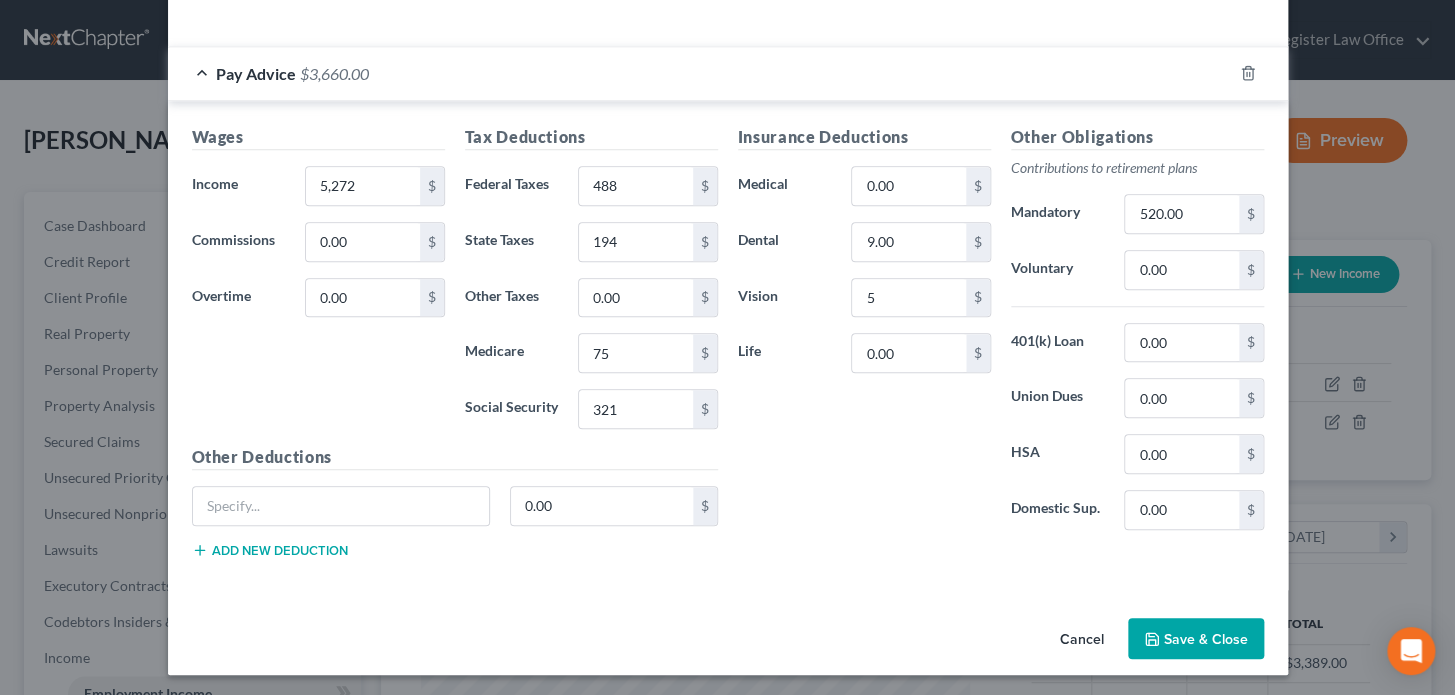 click on "Save & Close" at bounding box center (1196, 639) 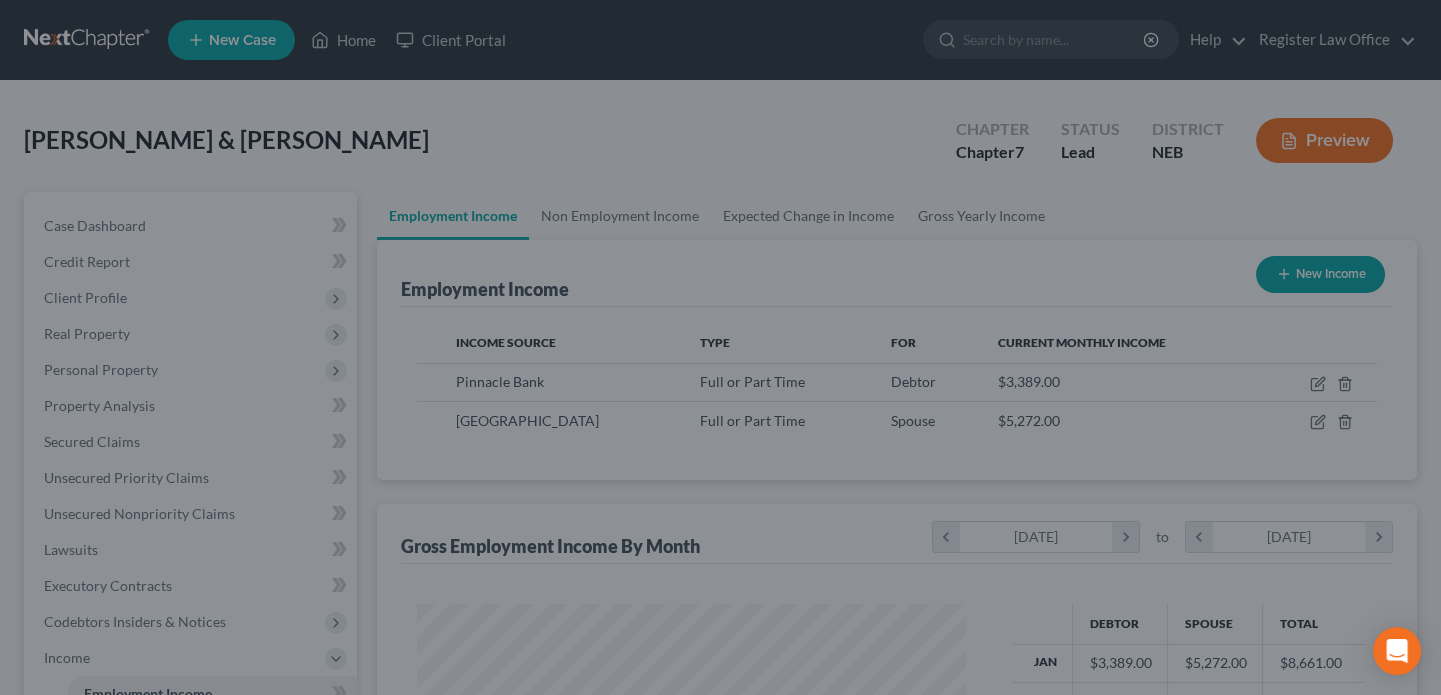 scroll, scrollTop: 358, scrollLeft: 583, axis: both 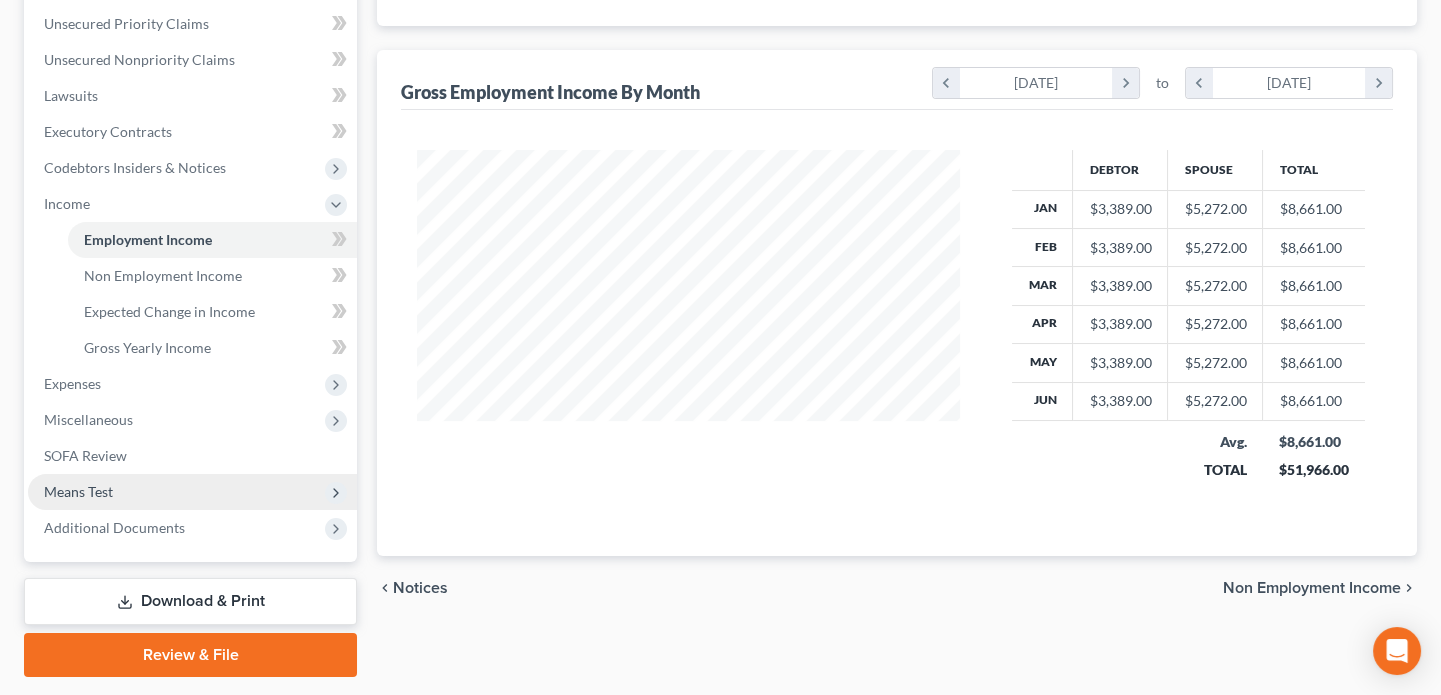 click on "Means Test" at bounding box center [192, 492] 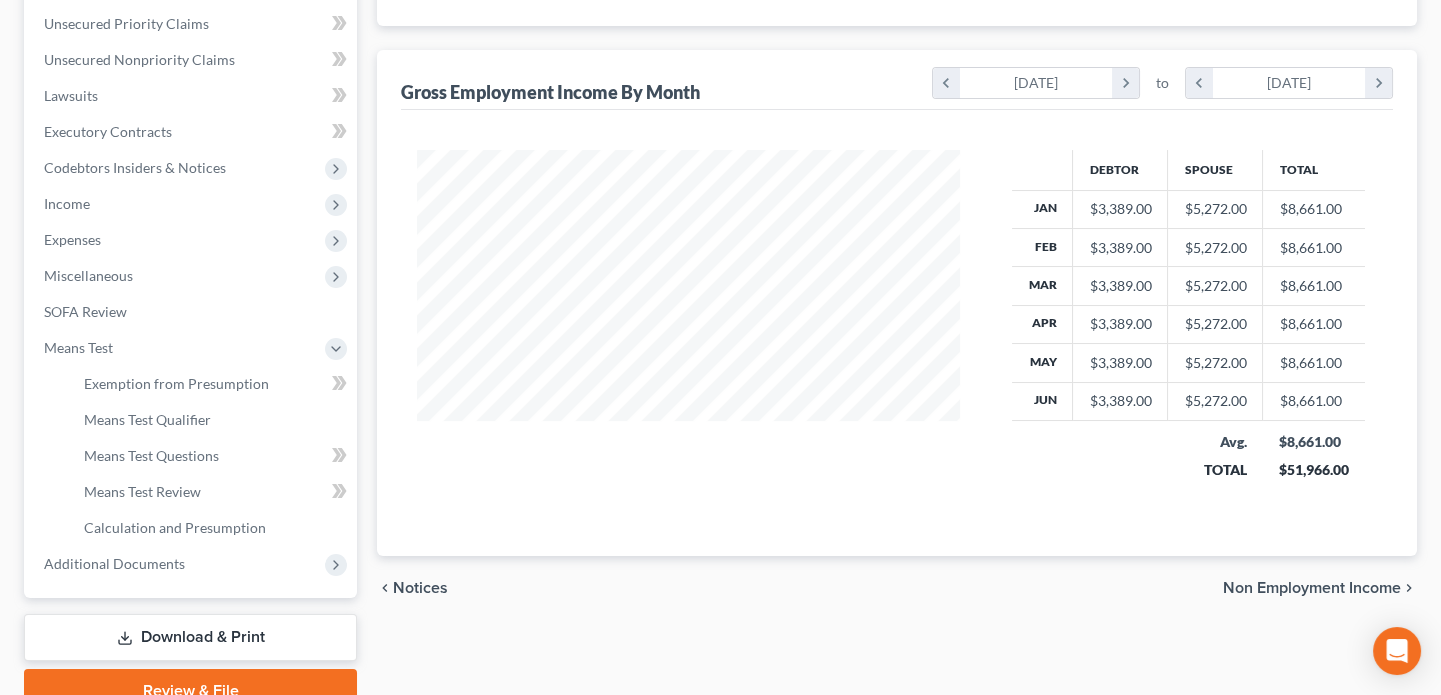 scroll, scrollTop: 545, scrollLeft: 0, axis: vertical 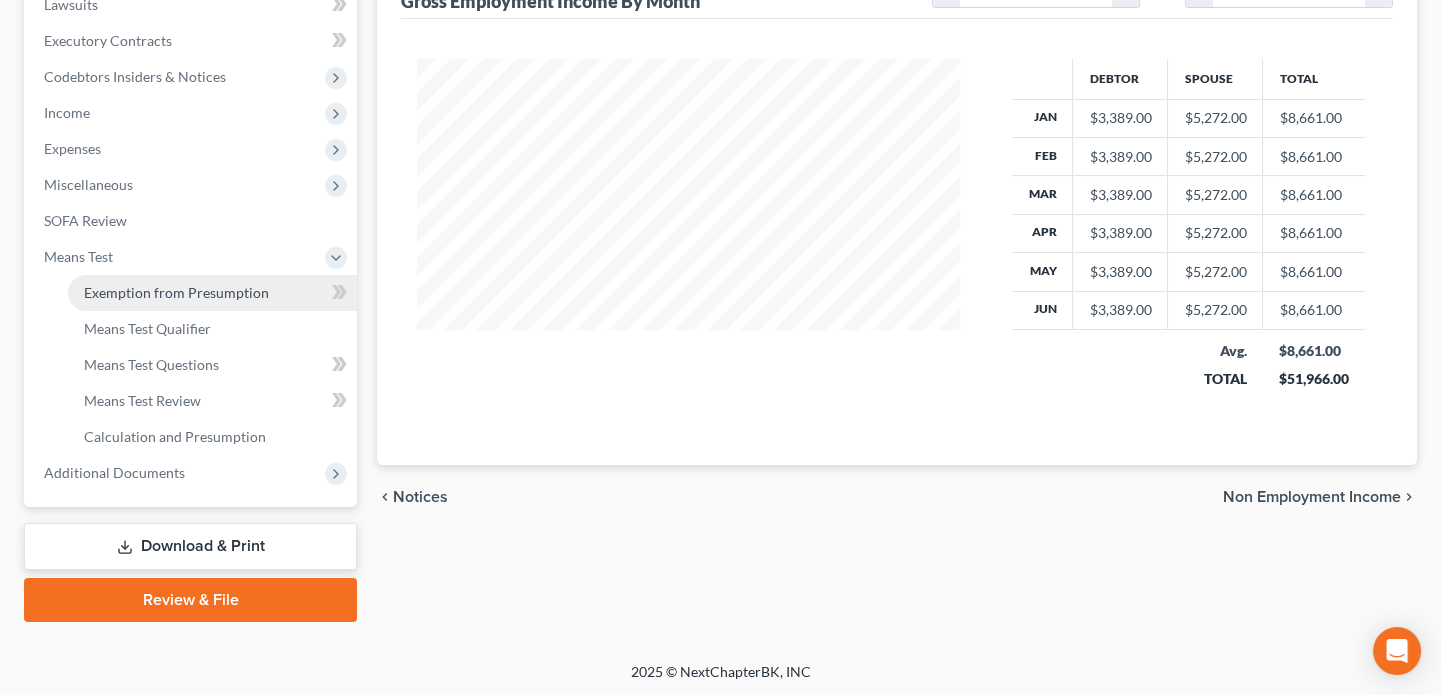 click on "Exemption from Presumption" at bounding box center (176, 292) 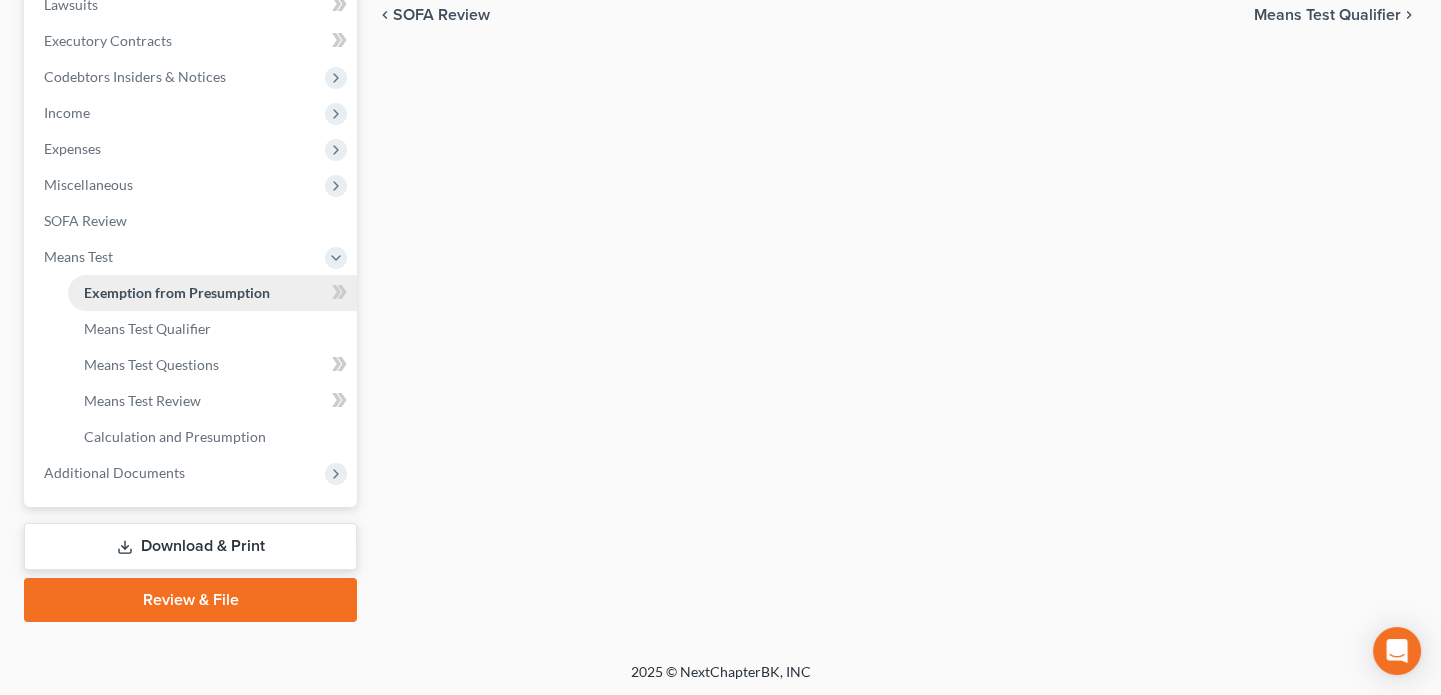radio on "true" 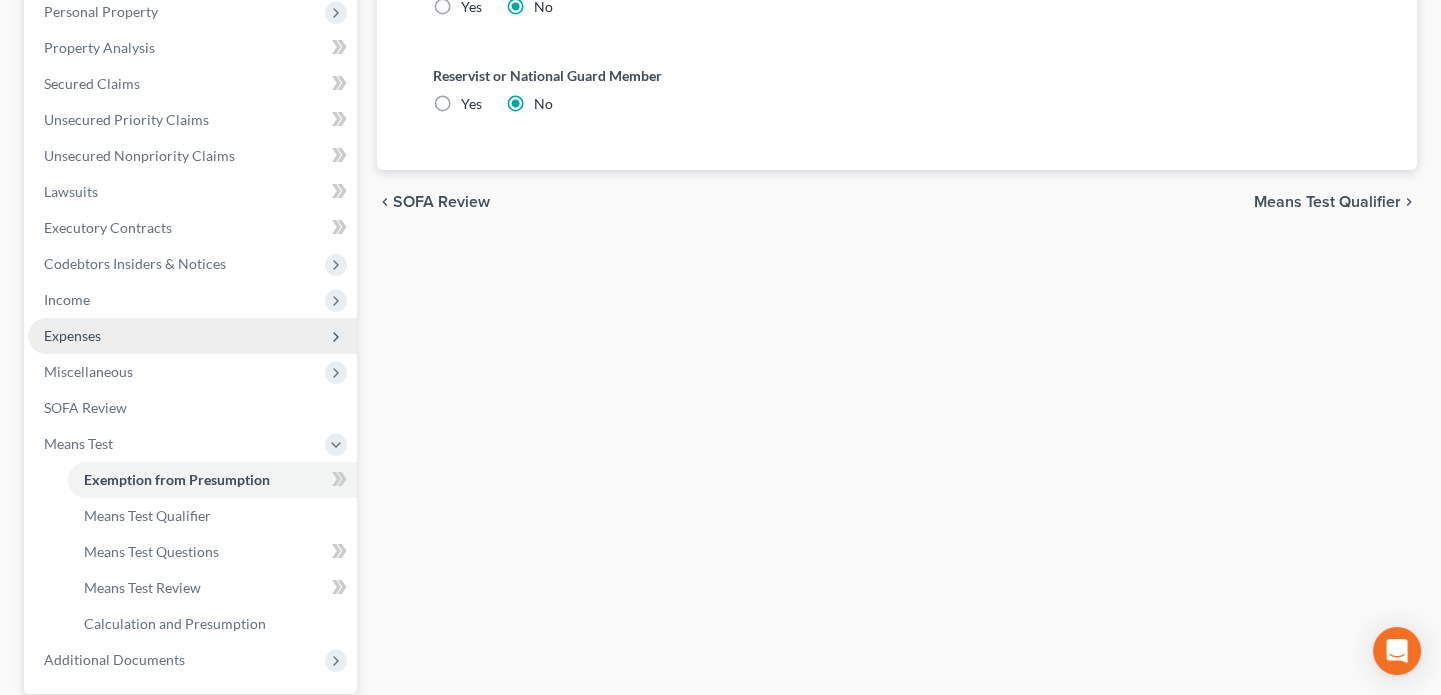 scroll, scrollTop: 545, scrollLeft: 0, axis: vertical 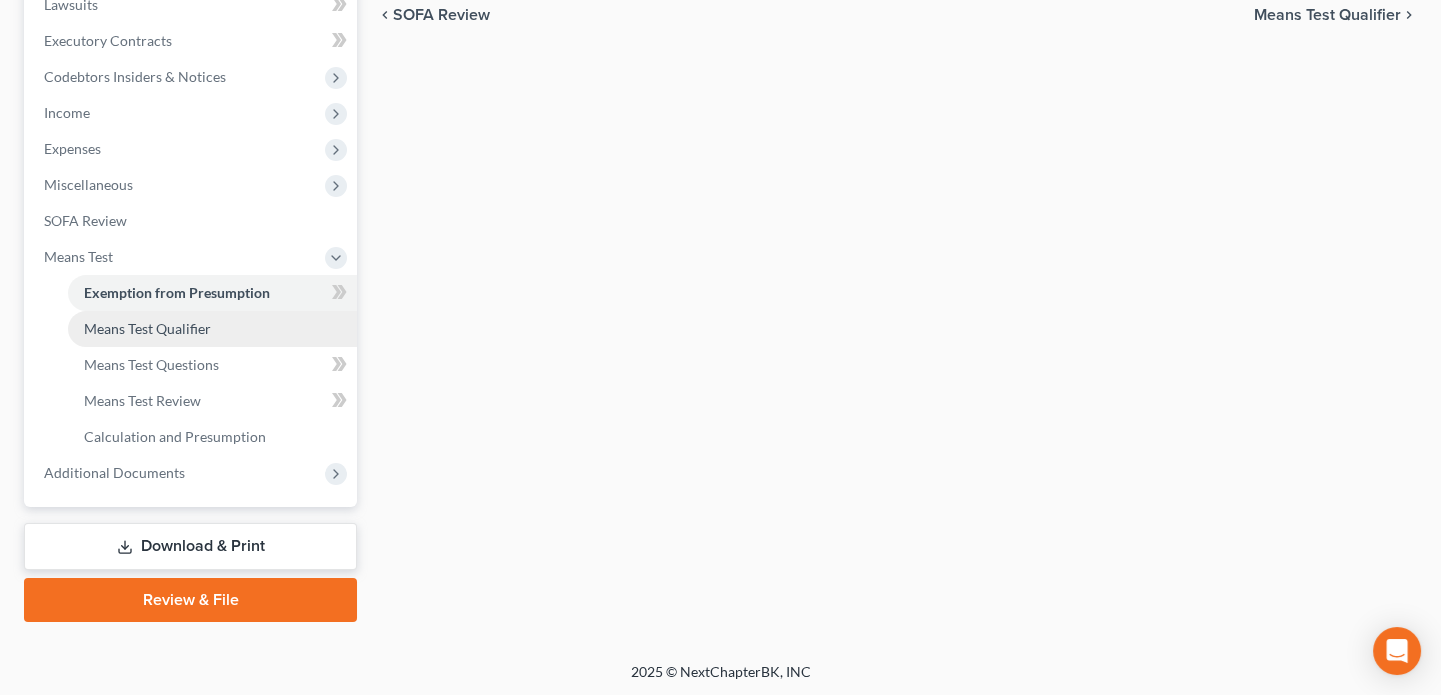 click on "Means Test Qualifier" at bounding box center (147, 328) 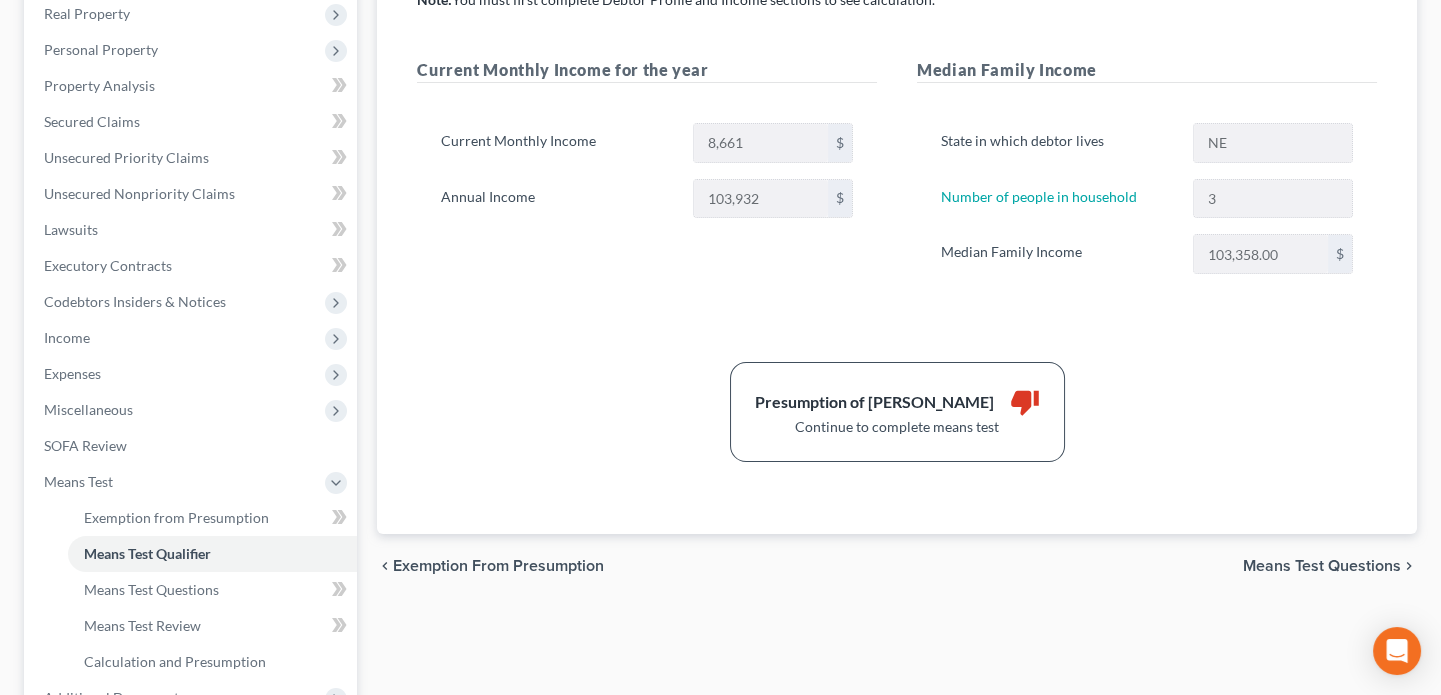 scroll, scrollTop: 363, scrollLeft: 0, axis: vertical 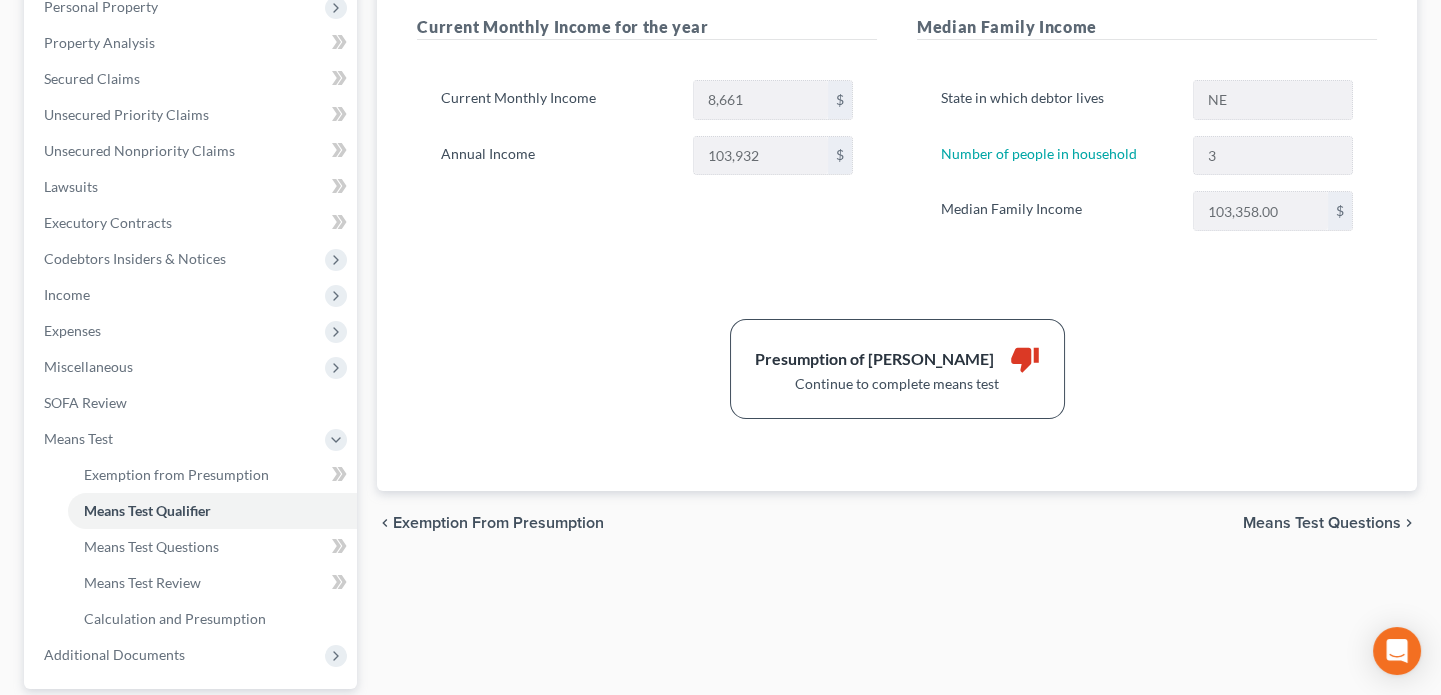 click on "Presumption of Abuse Arises" at bounding box center (874, 359) 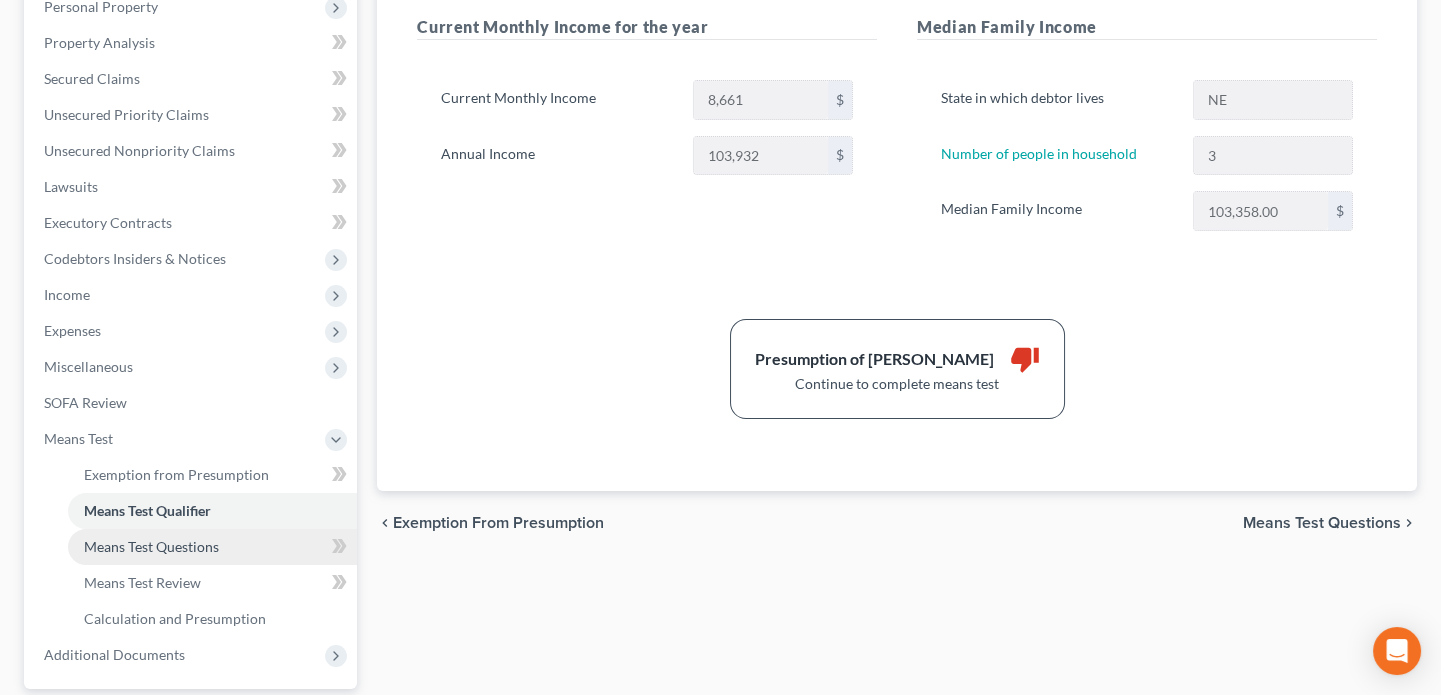 click on "Means Test Questions" at bounding box center [151, 546] 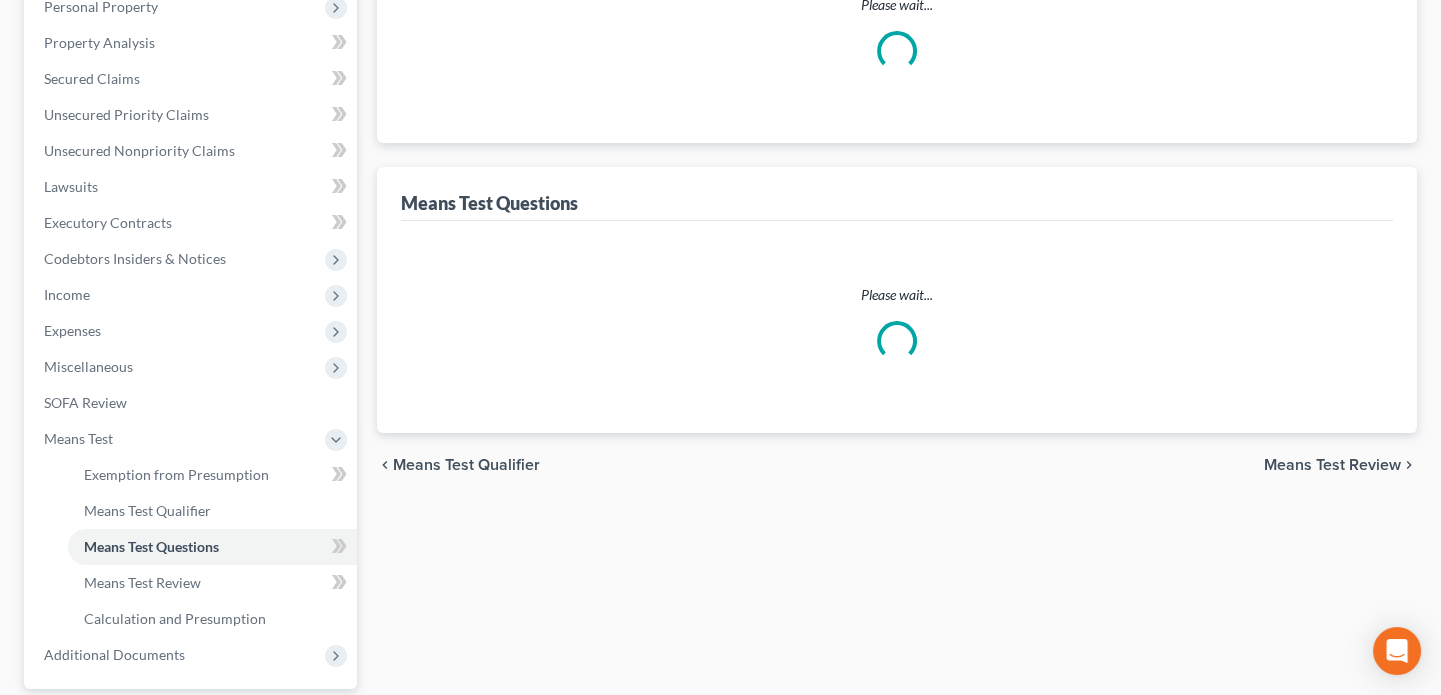 select on "1" 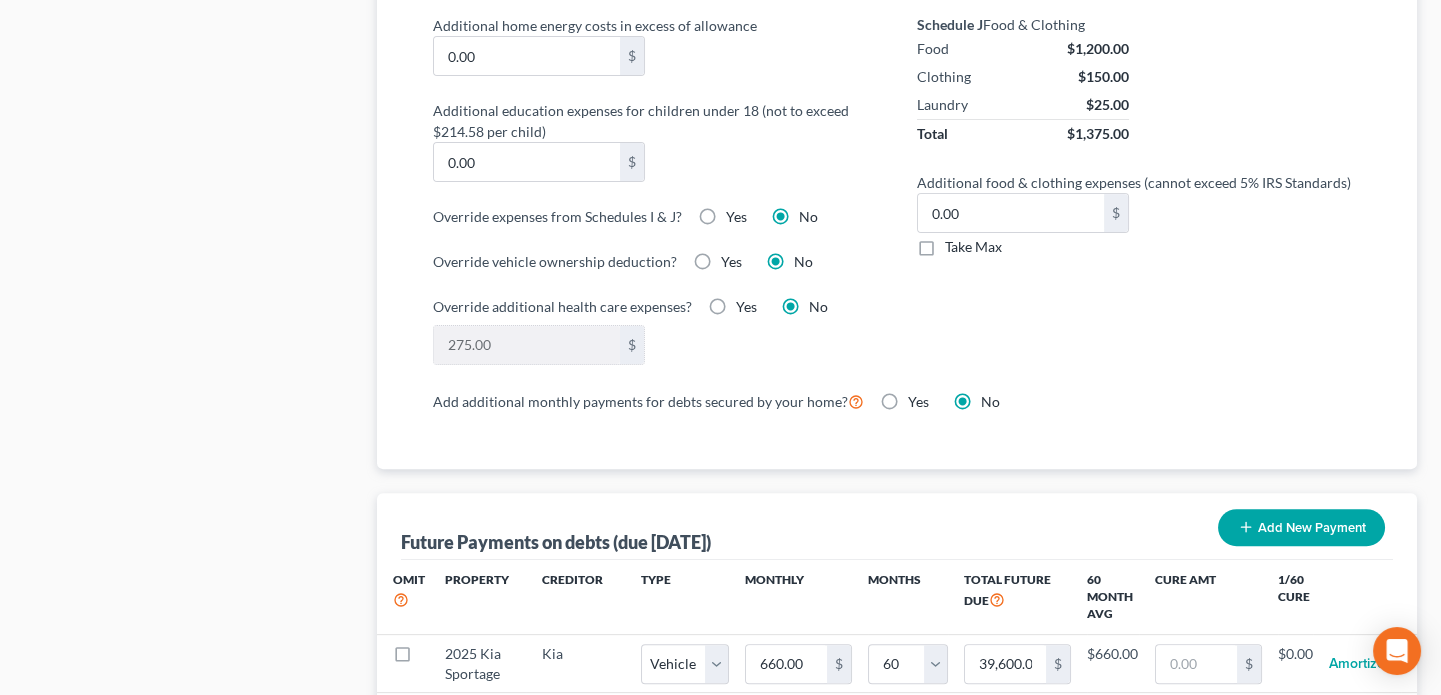 scroll, scrollTop: 1545, scrollLeft: 0, axis: vertical 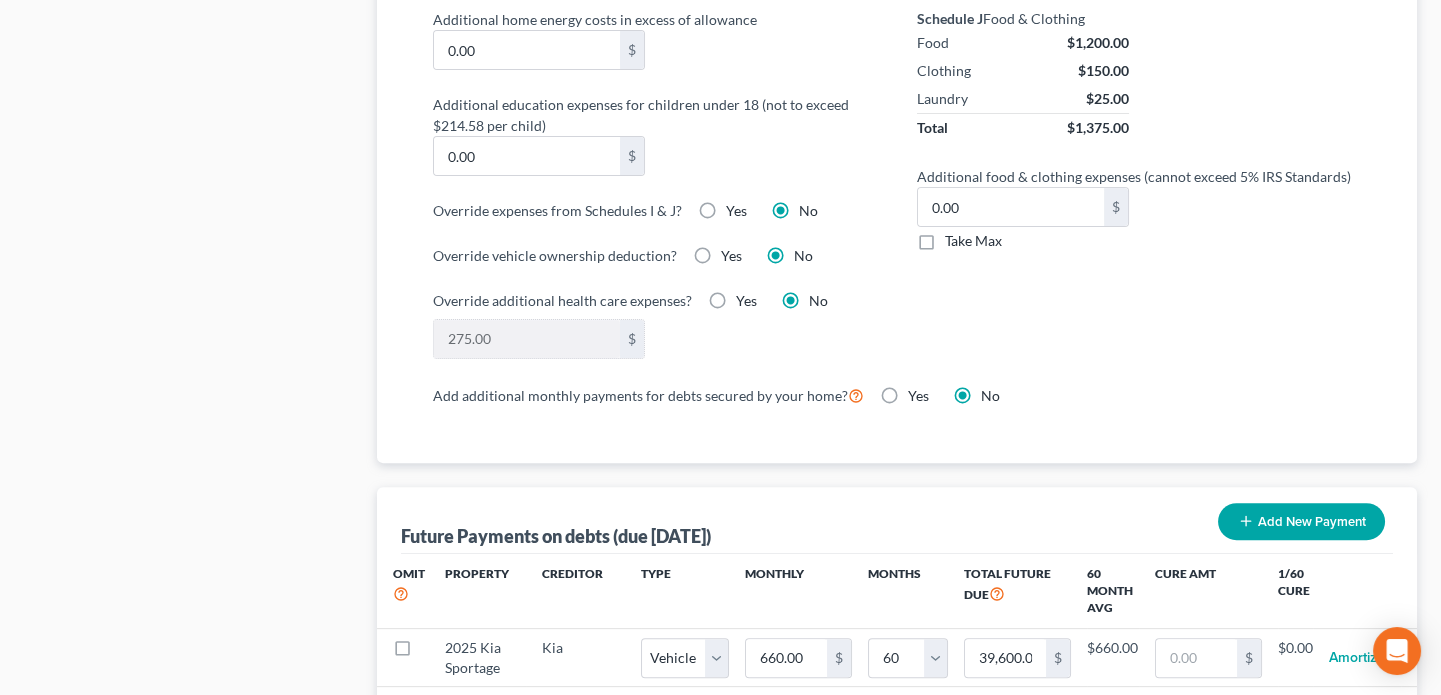 click on "Take Max" at bounding box center (973, 241) 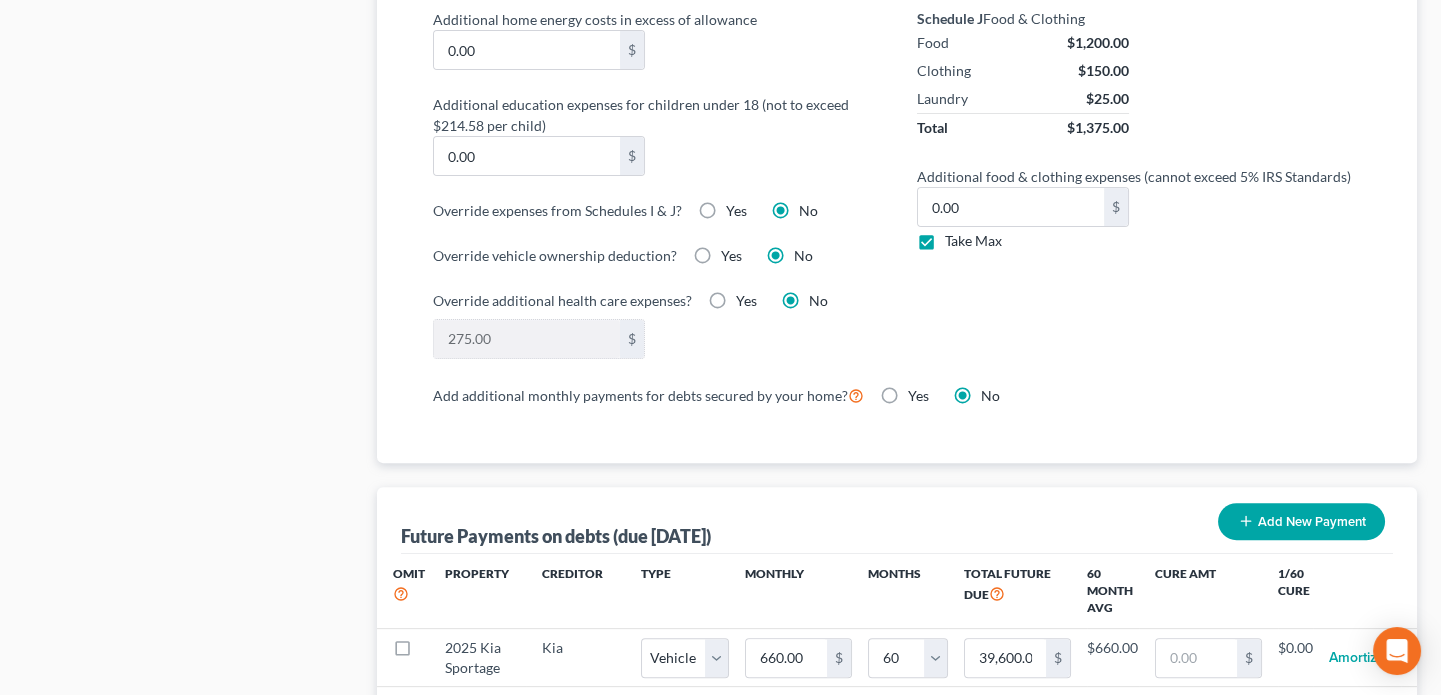 type on "63.00" 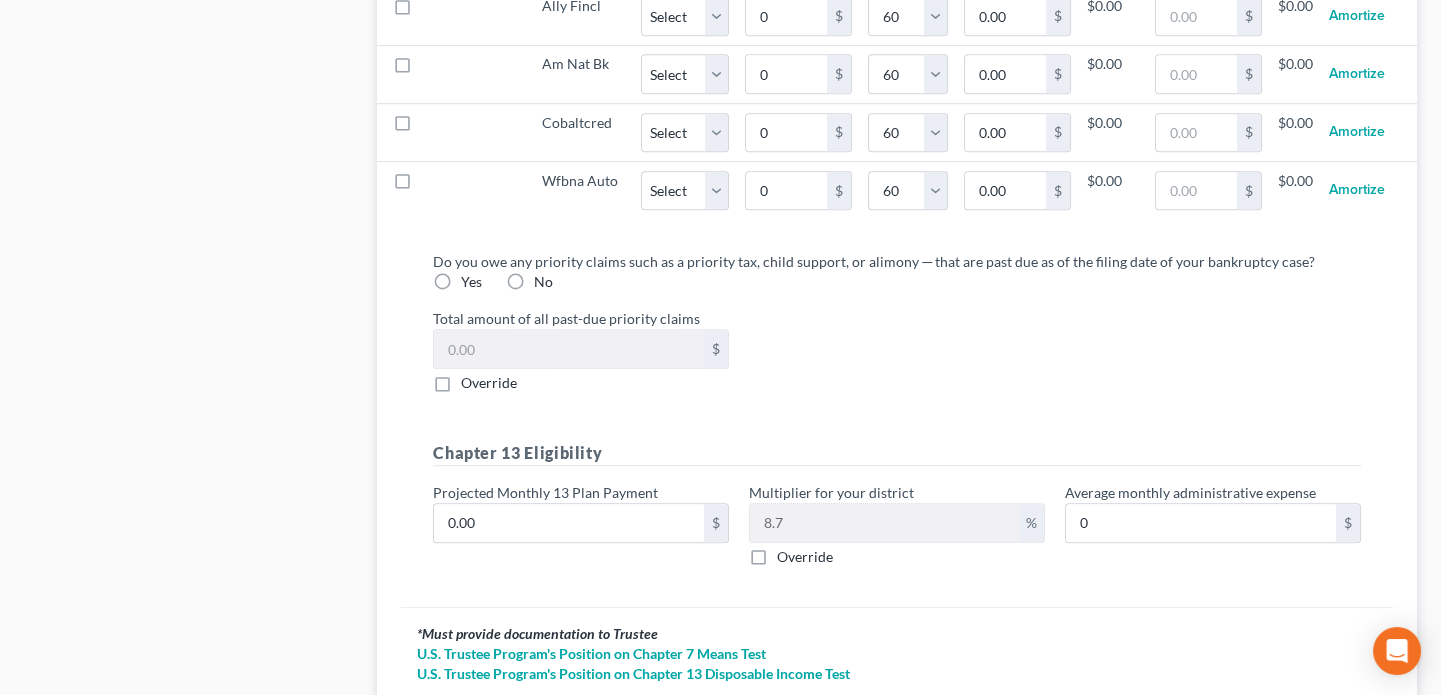 scroll, scrollTop: 2545, scrollLeft: 0, axis: vertical 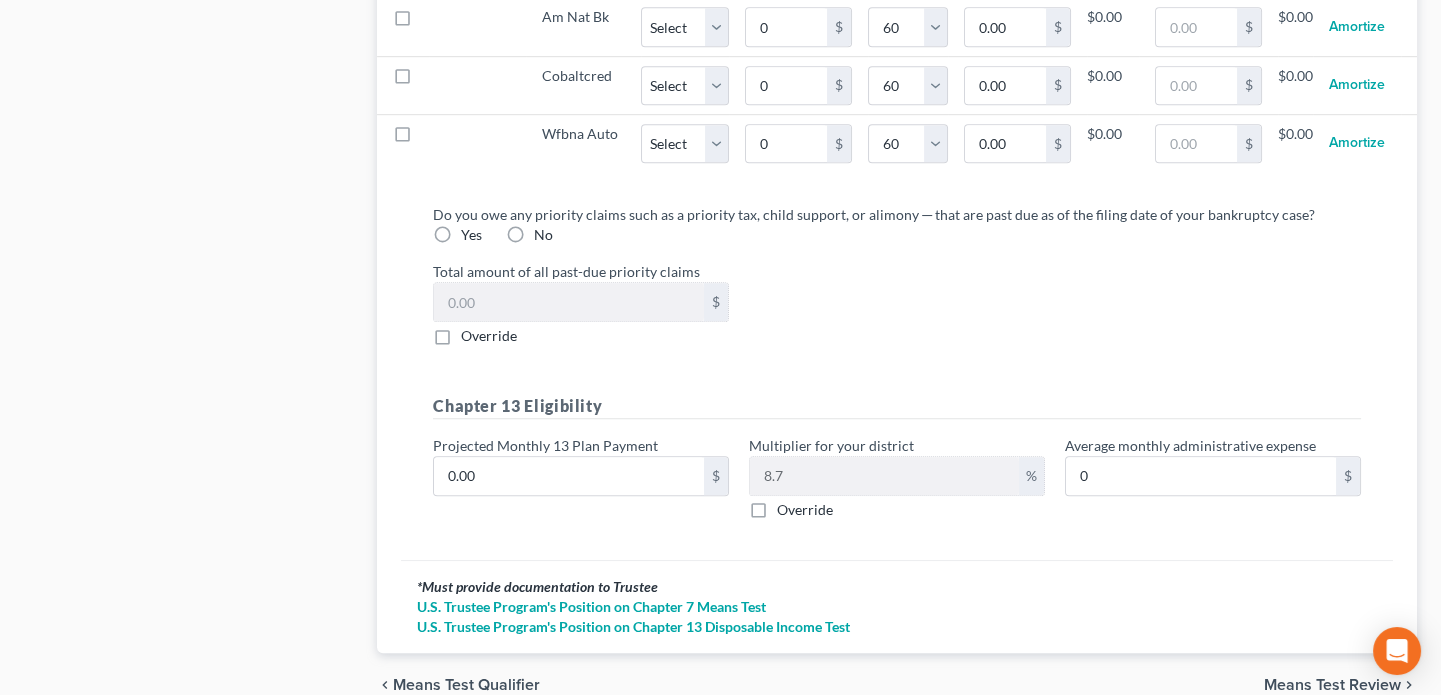 click on "No" at bounding box center (543, 235) 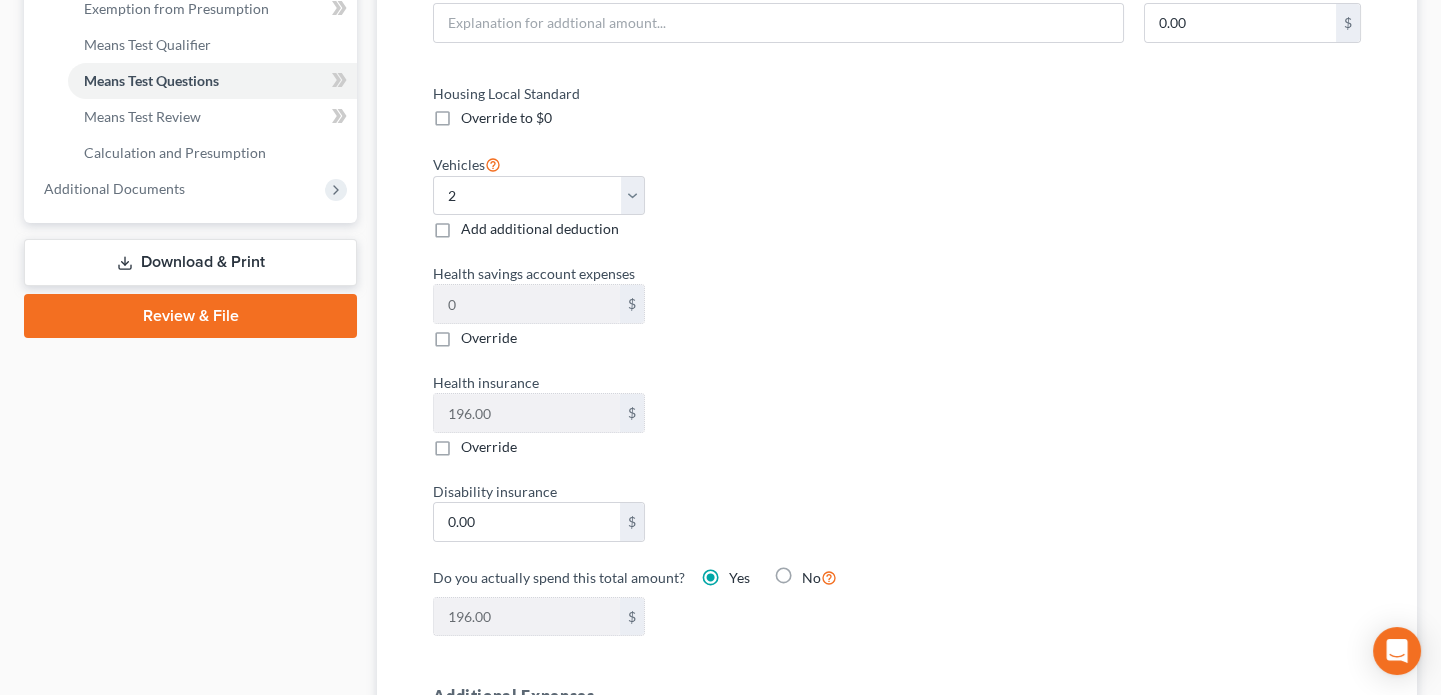 scroll, scrollTop: 726, scrollLeft: 0, axis: vertical 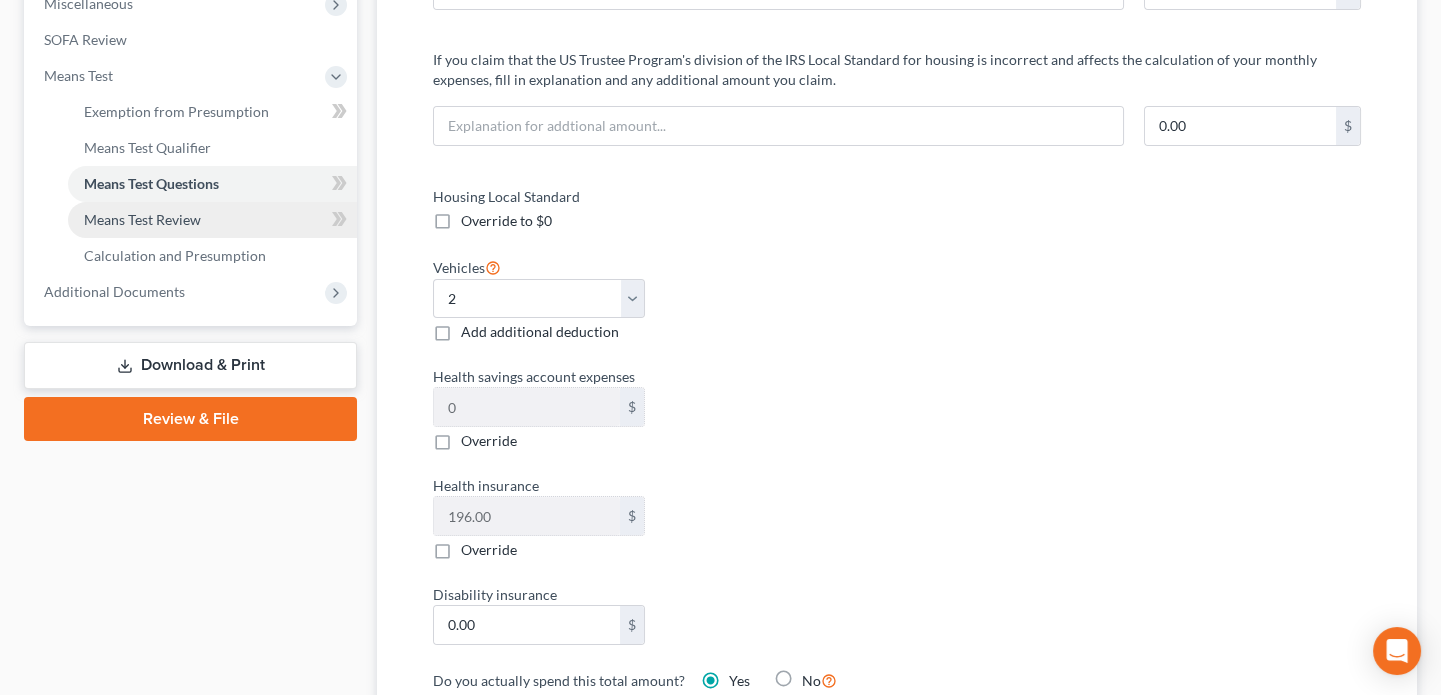 click on "Means Test Review" at bounding box center [142, 219] 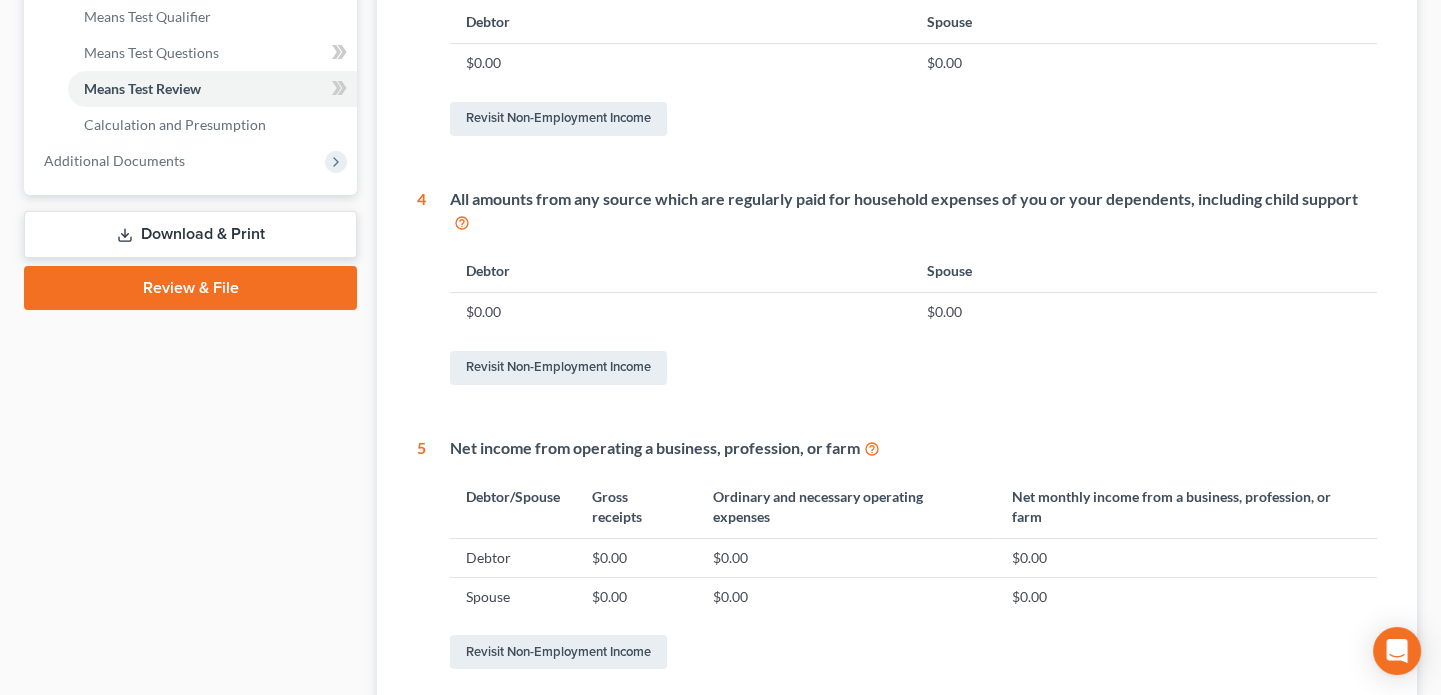 scroll, scrollTop: 840, scrollLeft: 0, axis: vertical 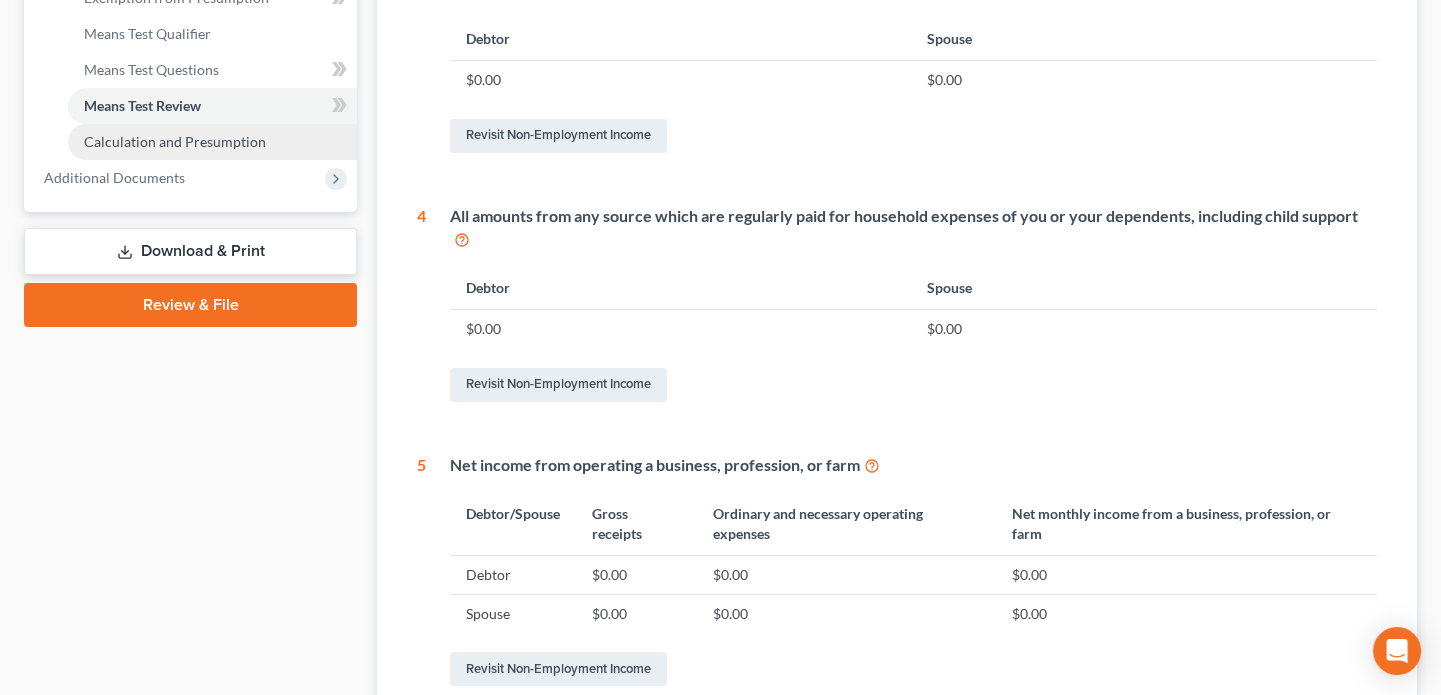 click on "Calculation and Presumption" at bounding box center (175, 141) 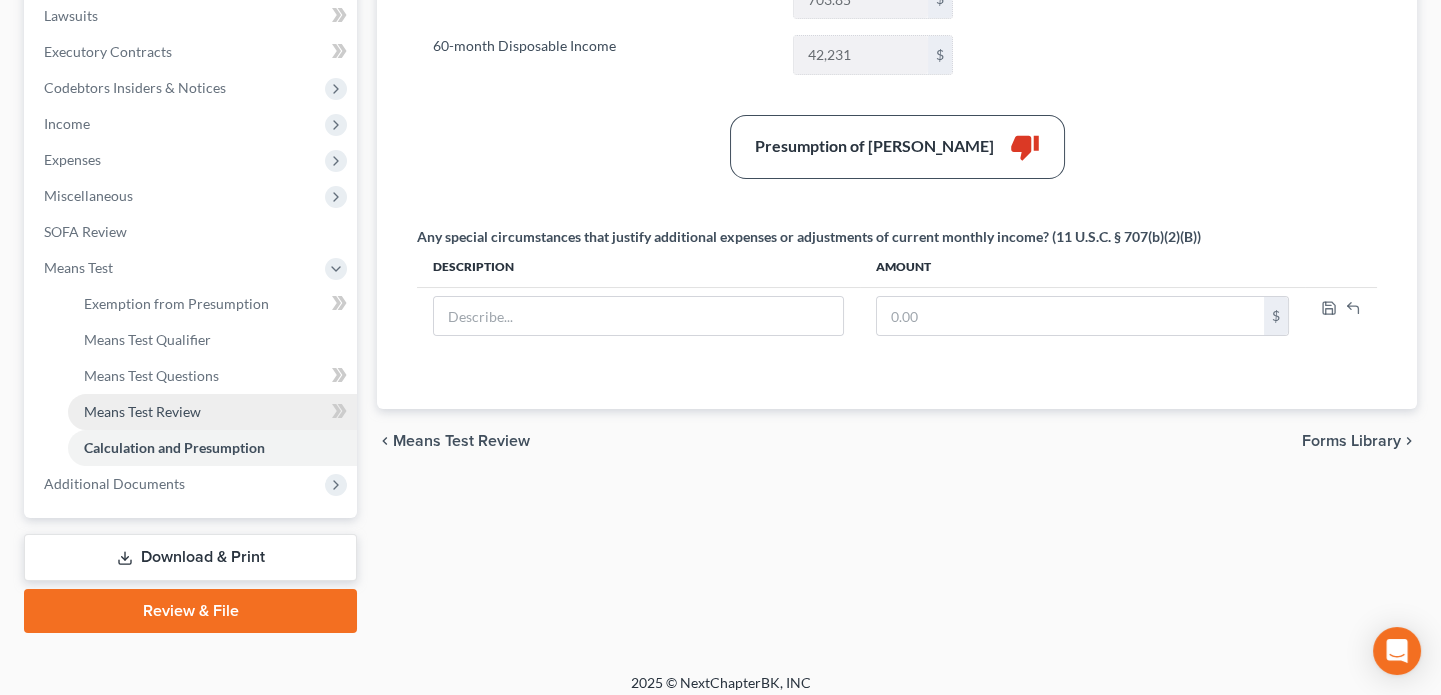 scroll, scrollTop: 545, scrollLeft: 0, axis: vertical 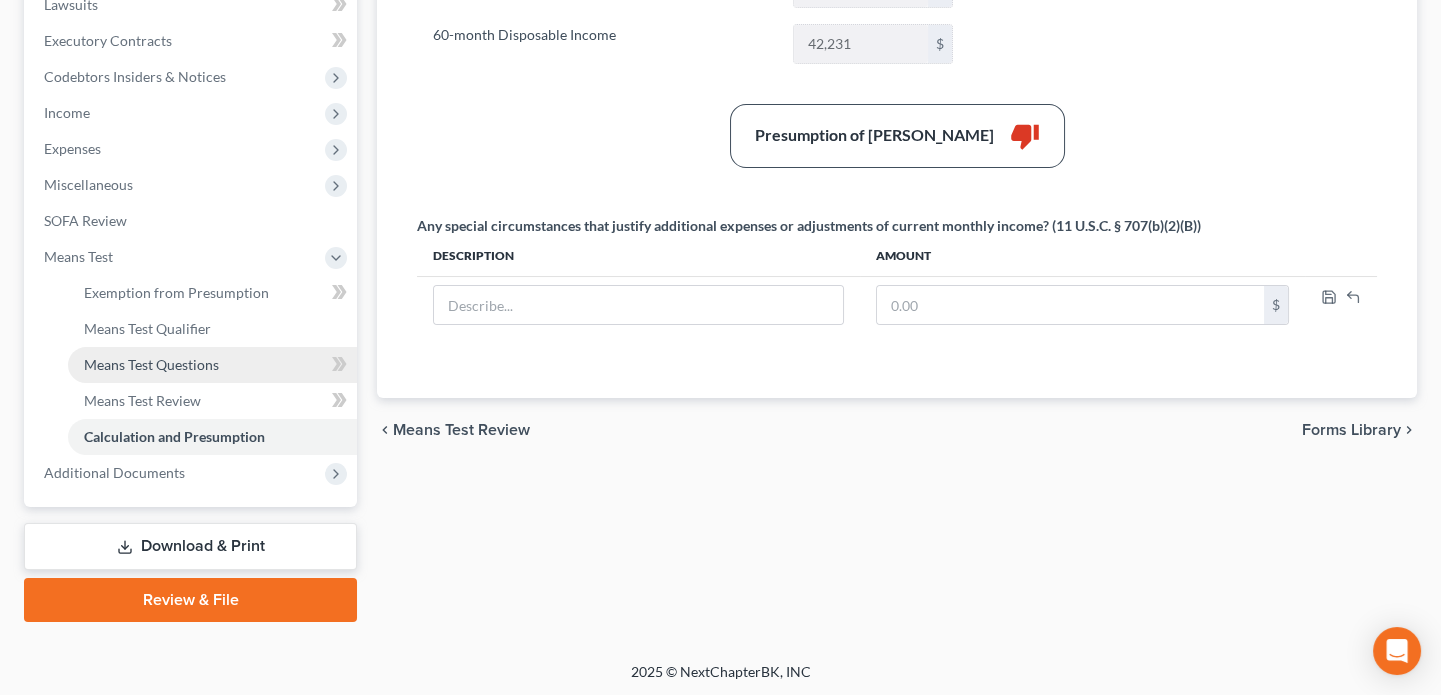 click on "Means Test Questions" at bounding box center [151, 364] 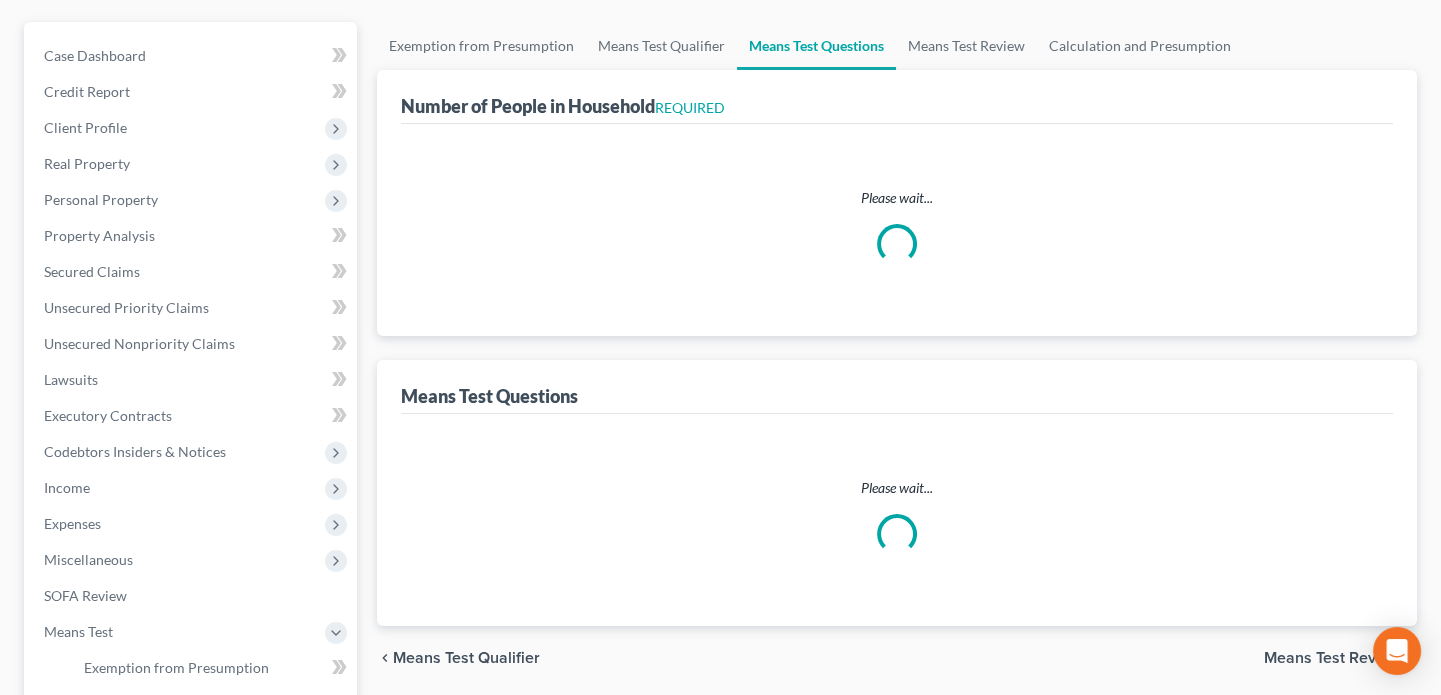 select on "1" 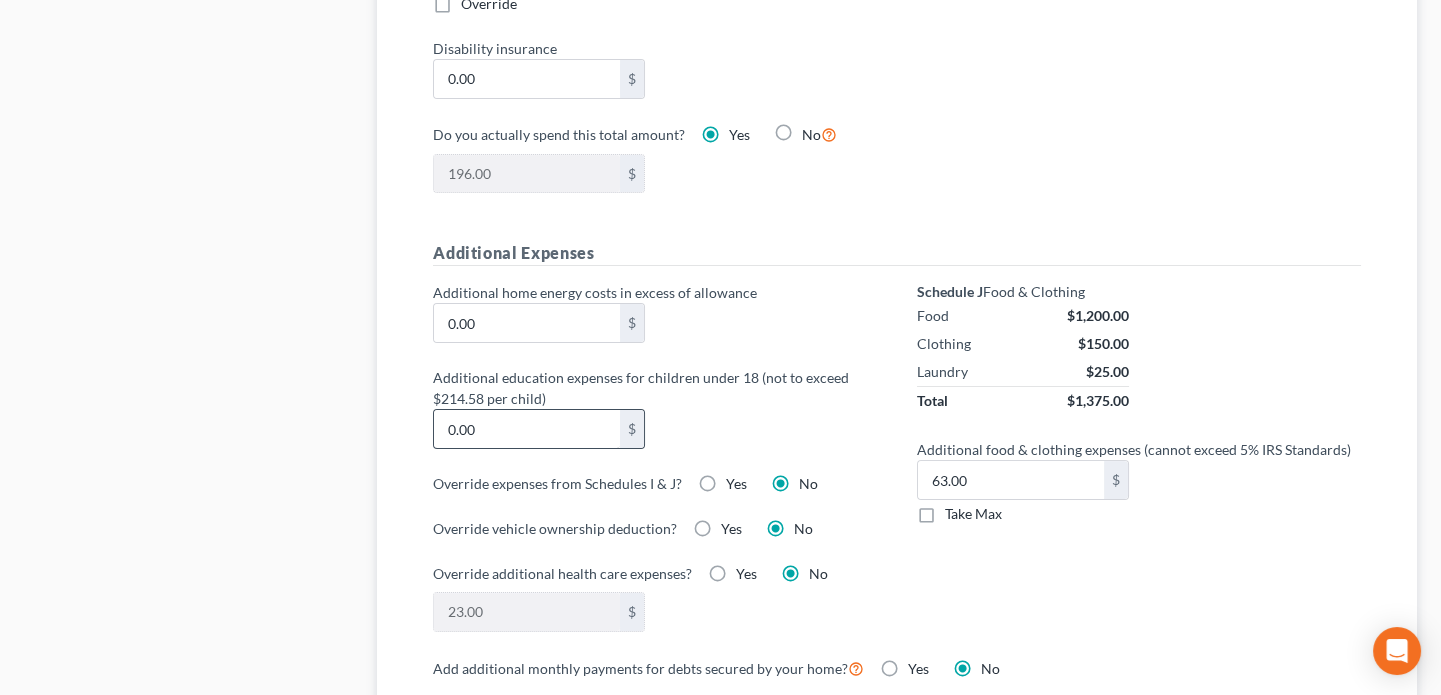 scroll, scrollTop: 1363, scrollLeft: 0, axis: vertical 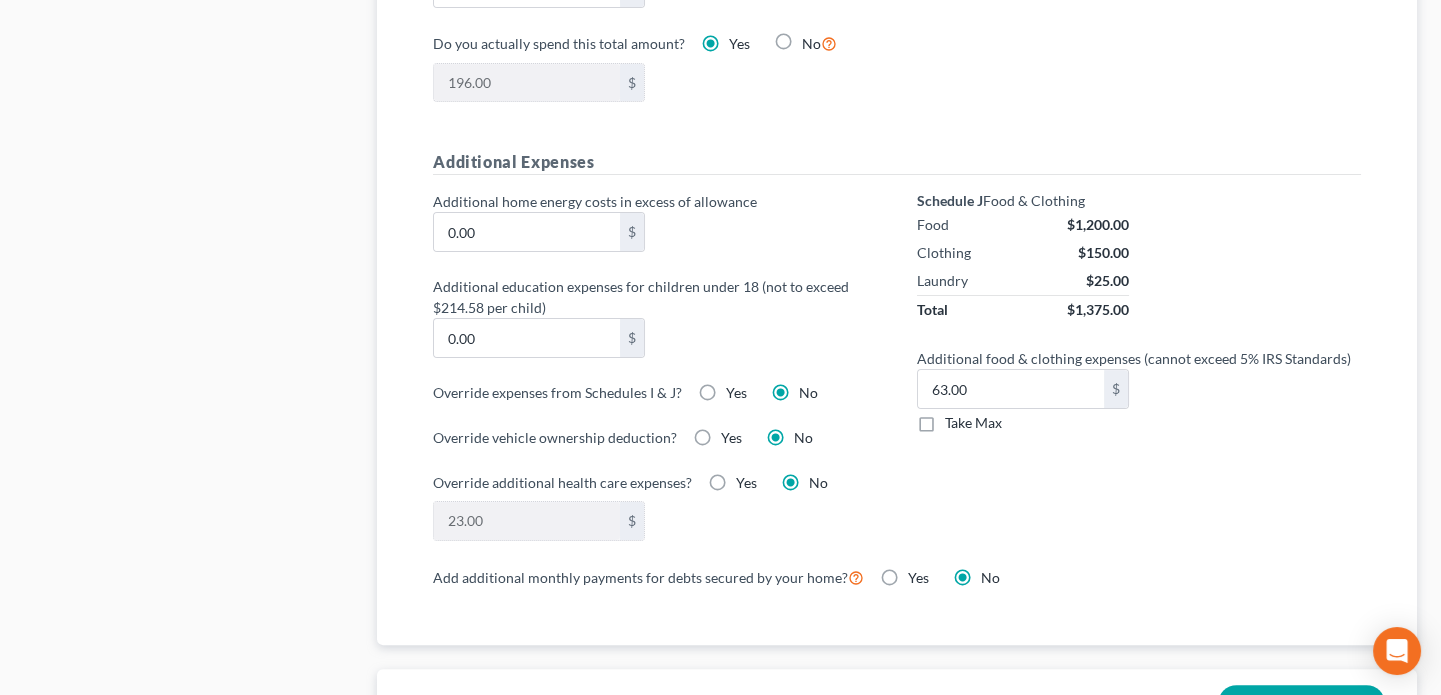 click on "Override vehicle ownership deduction?" at bounding box center [555, 437] 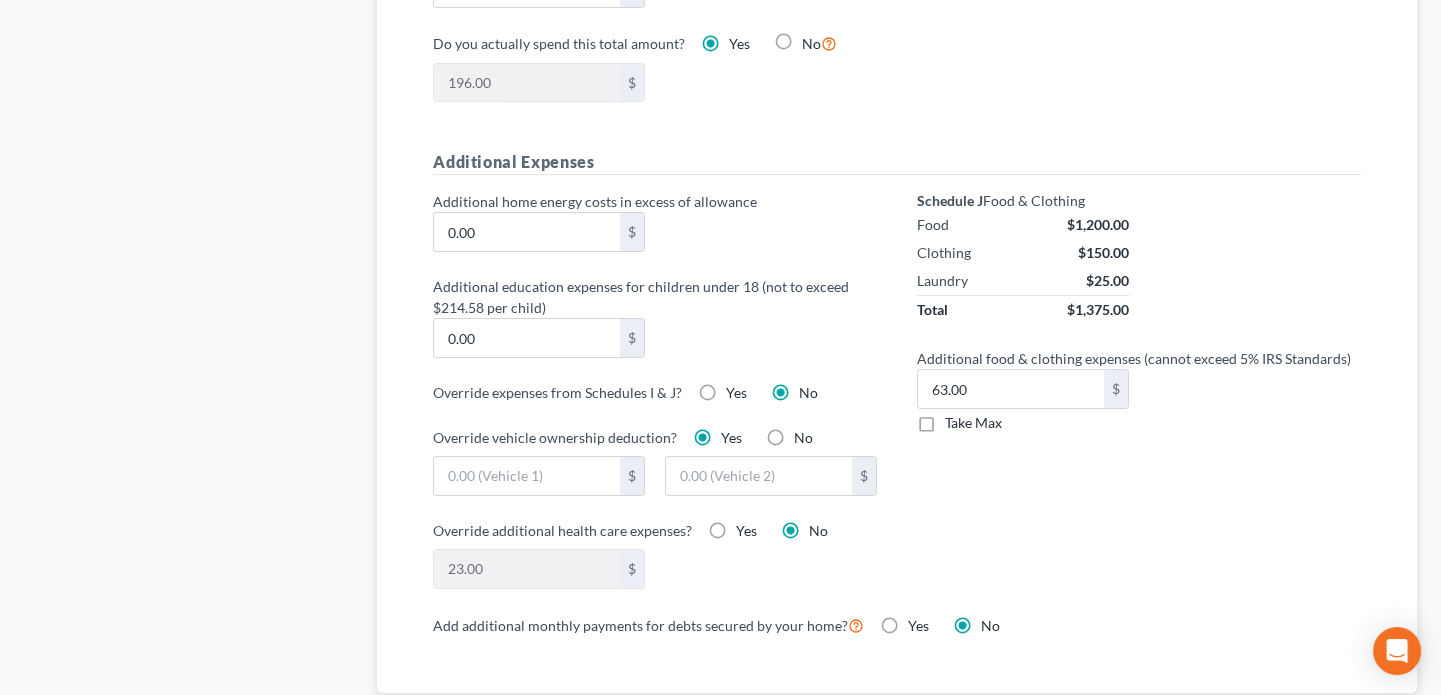 click on "No" at bounding box center [803, 438] 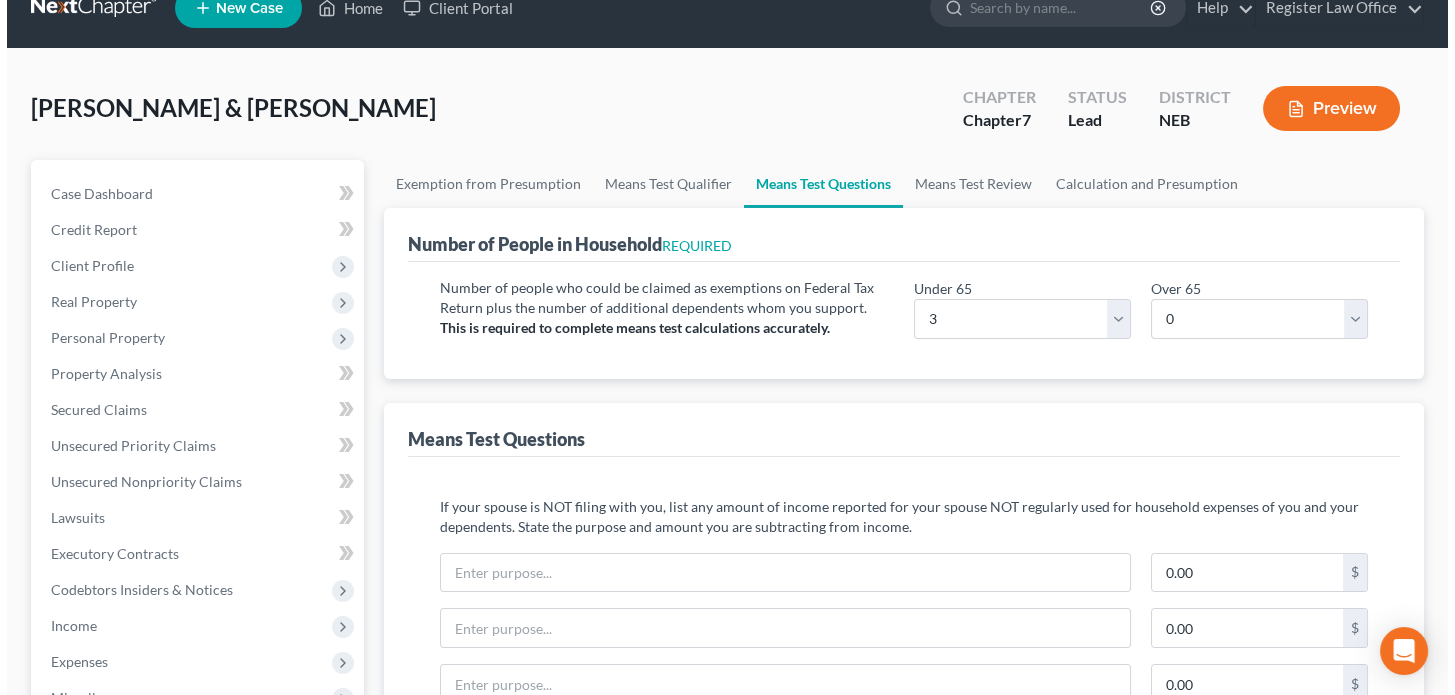 scroll, scrollTop: 0, scrollLeft: 0, axis: both 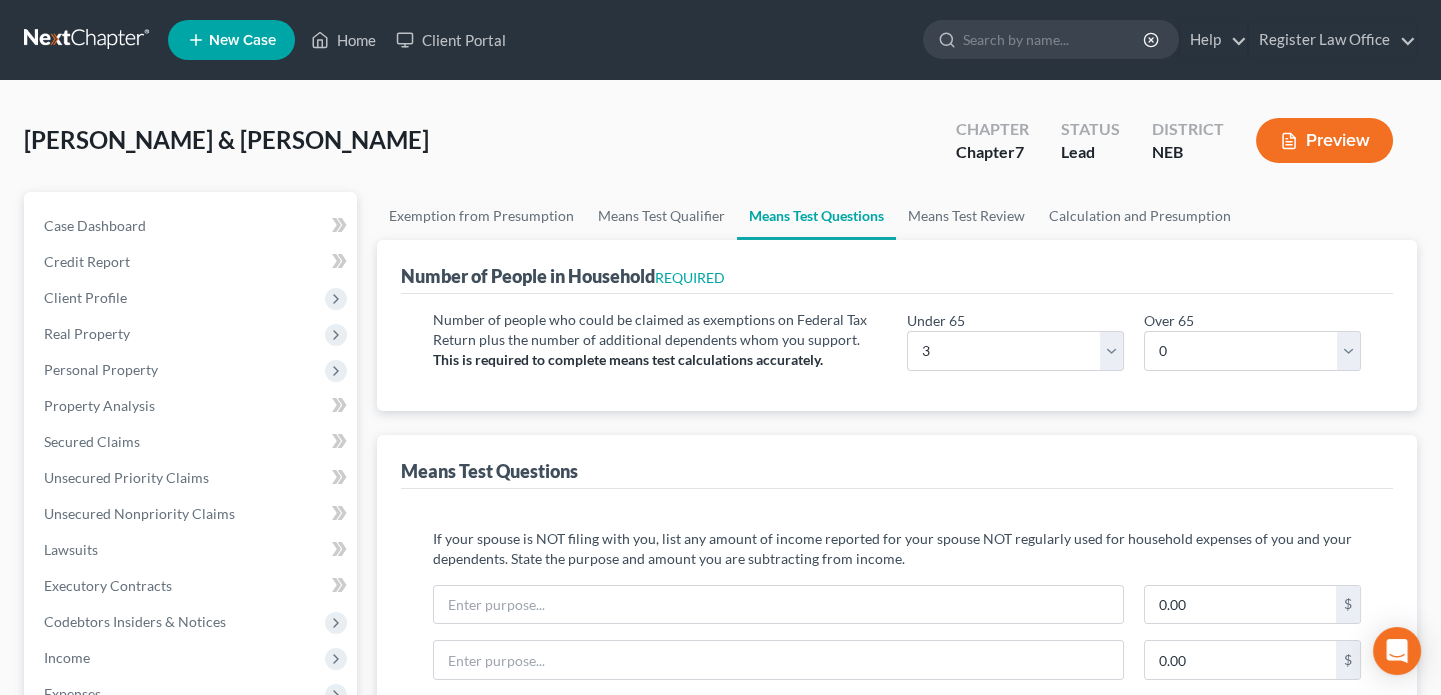 click on "Preview" at bounding box center (1324, 140) 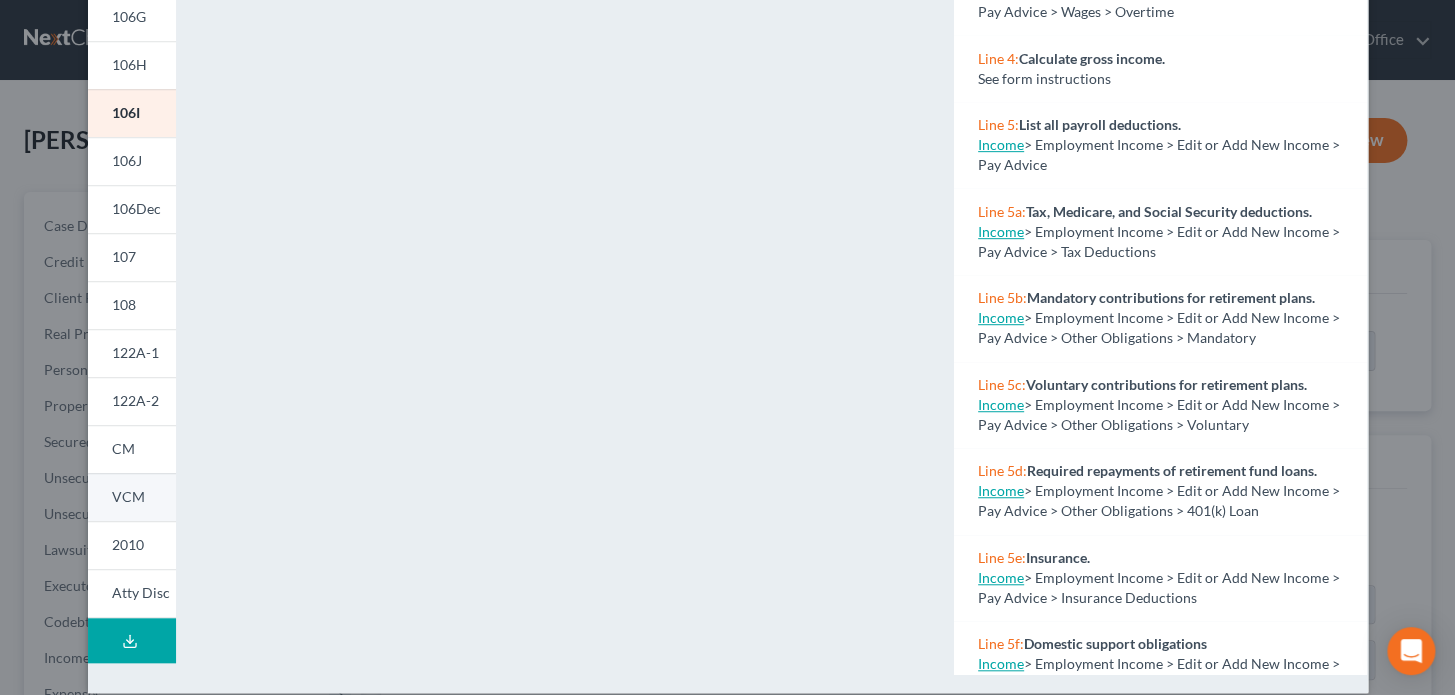 scroll, scrollTop: 431, scrollLeft: 0, axis: vertical 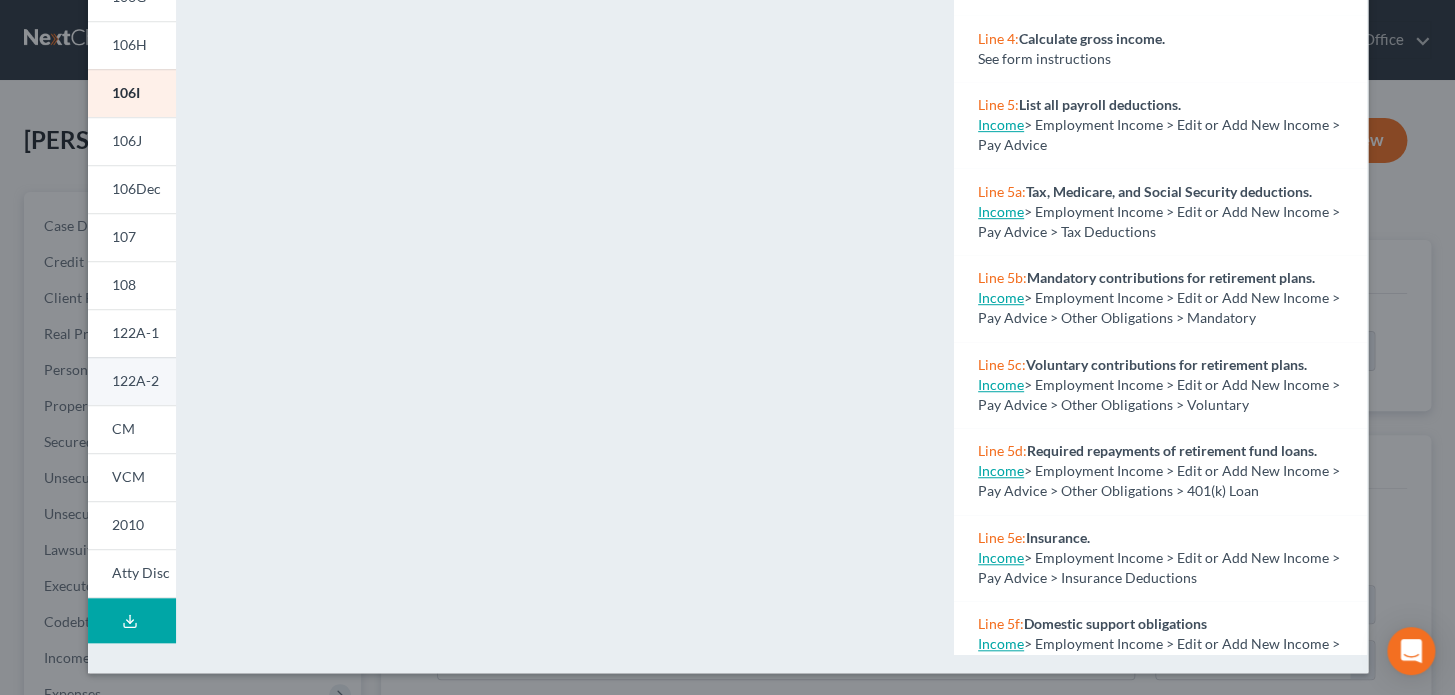 click on "122A-2" at bounding box center (135, 380) 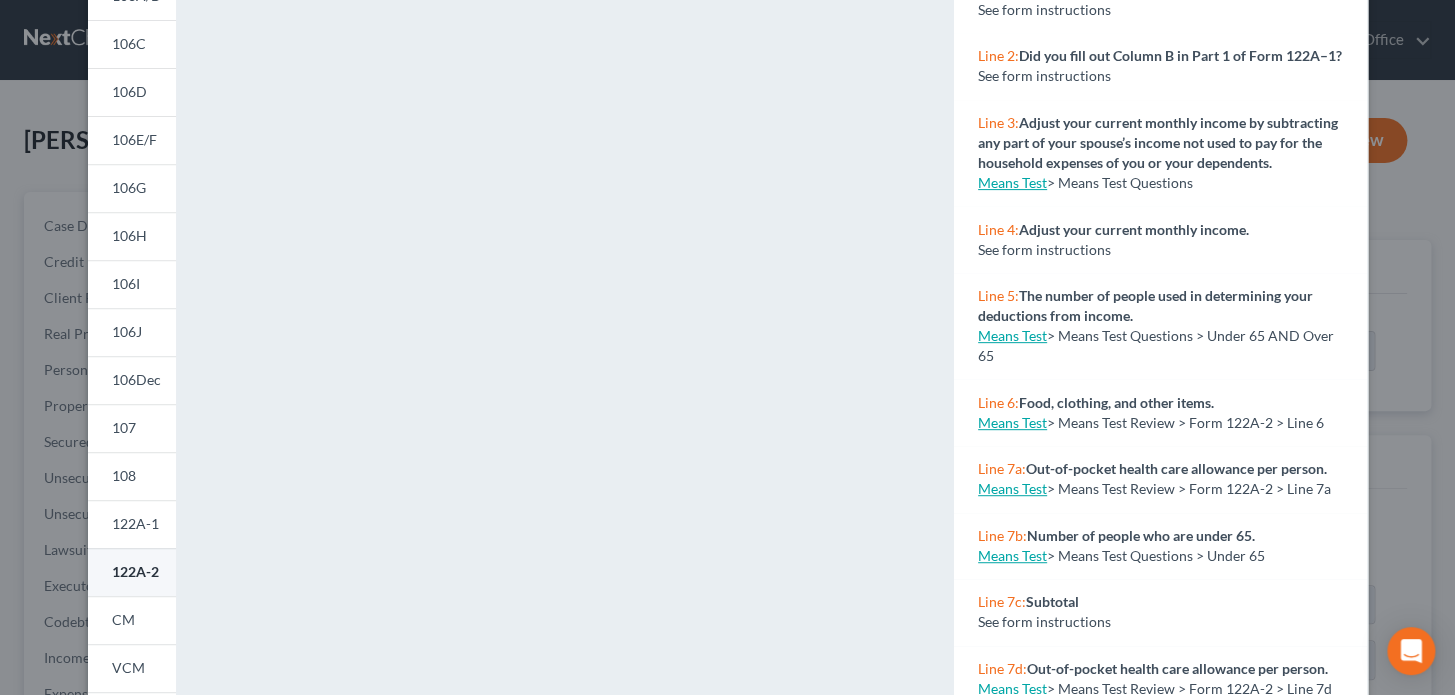 scroll, scrollTop: 272, scrollLeft: 0, axis: vertical 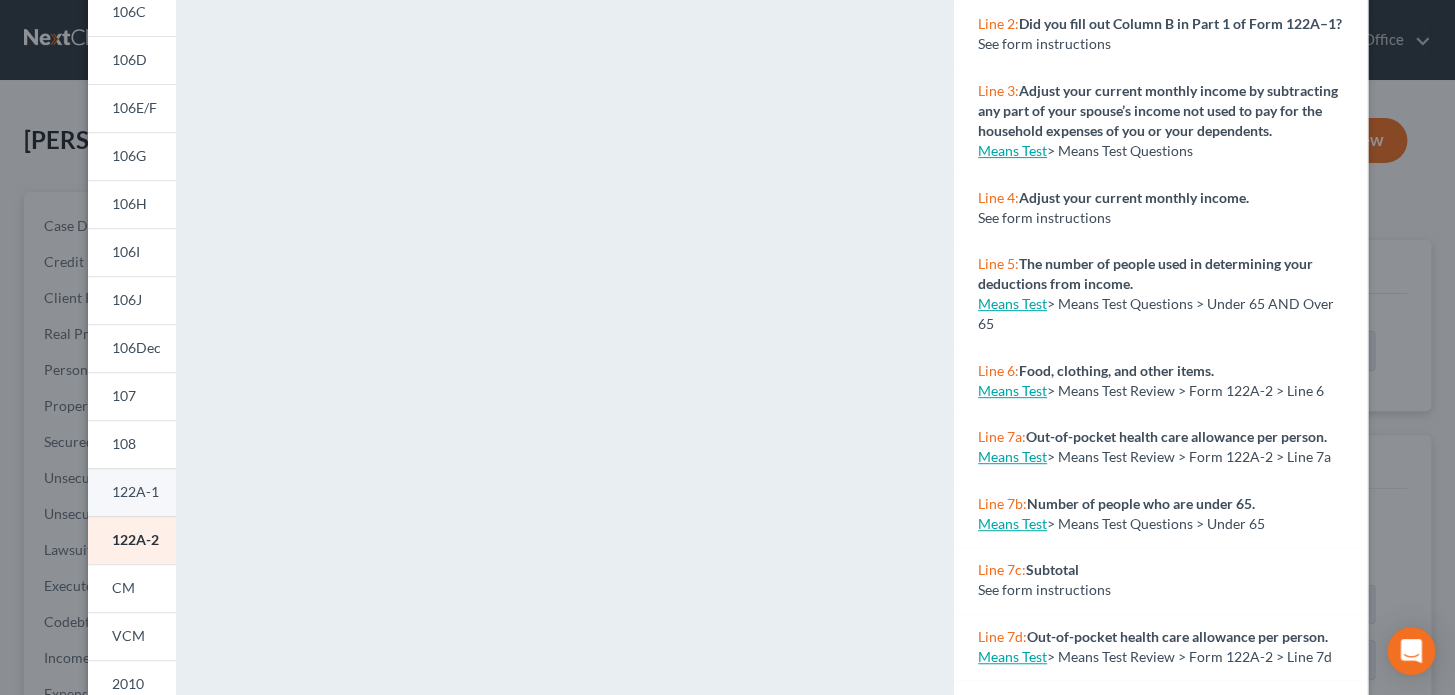 click on "122A-1" at bounding box center [135, 491] 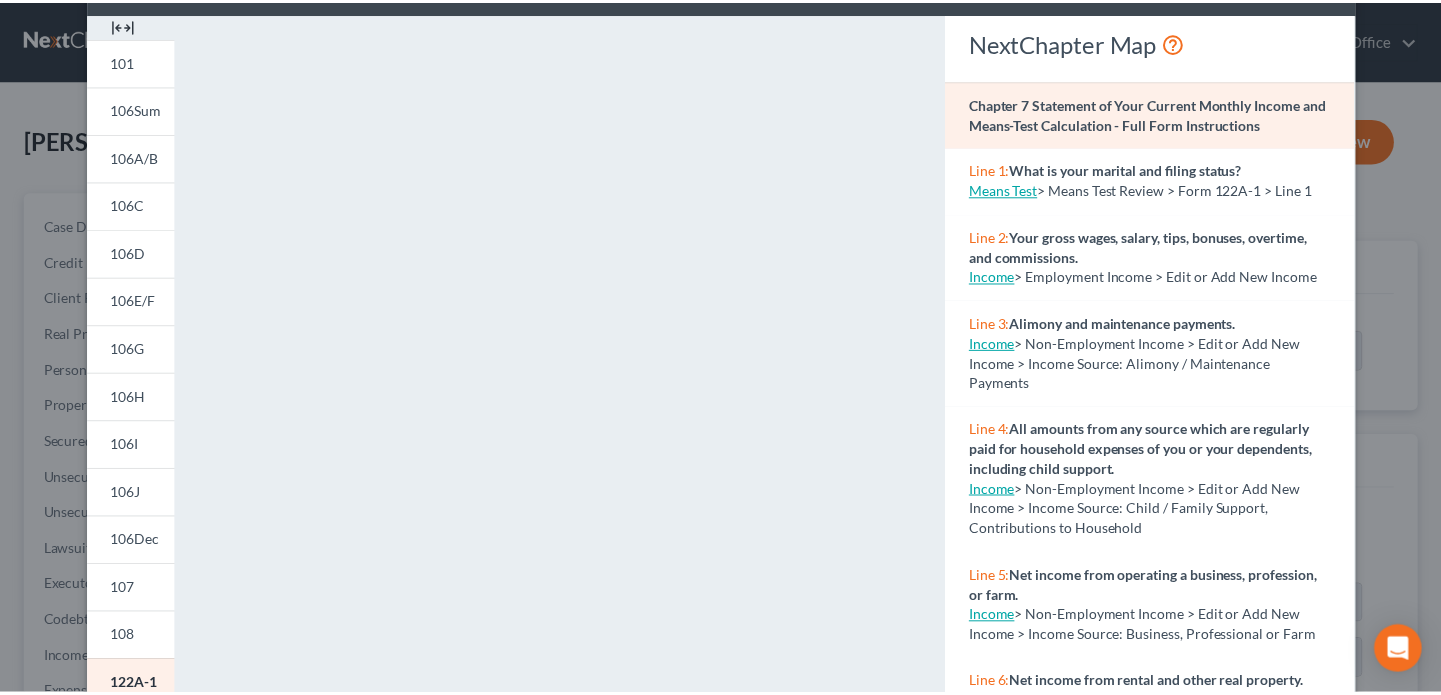 scroll, scrollTop: 0, scrollLeft: 0, axis: both 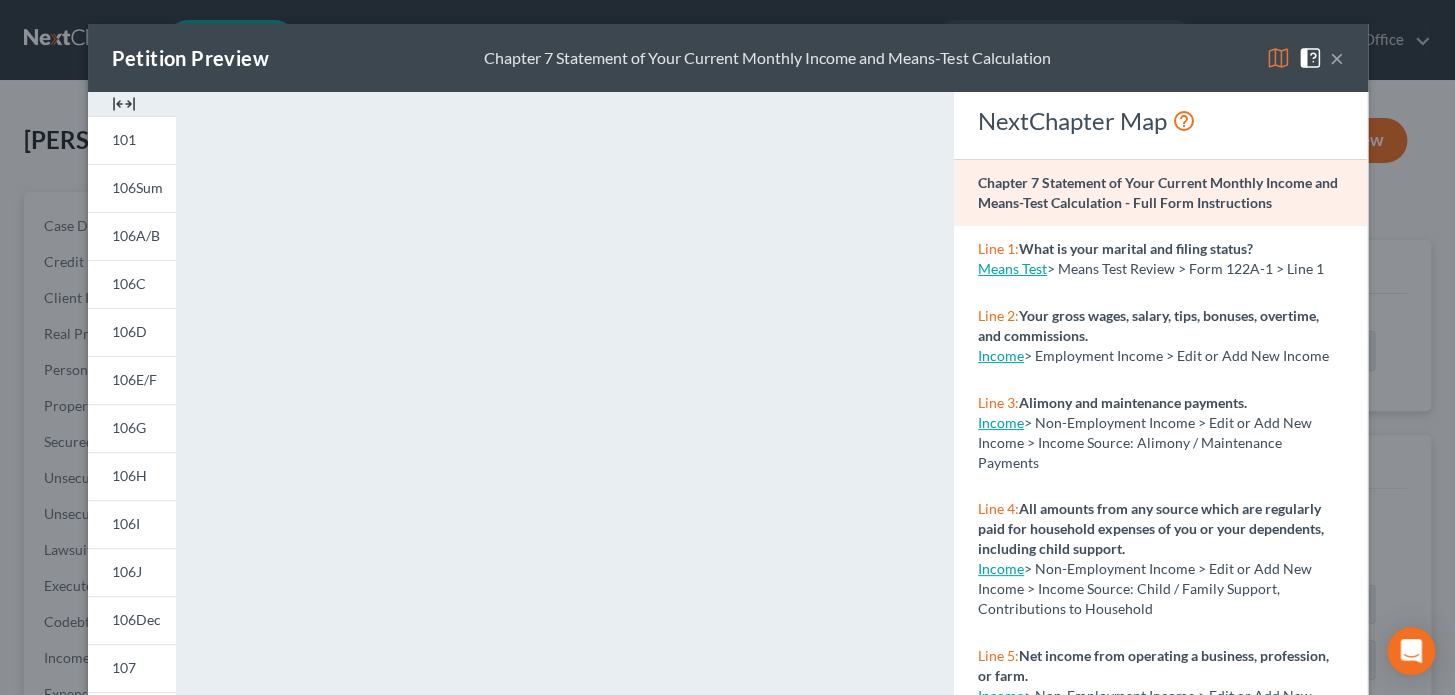 click on "×" at bounding box center [1337, 58] 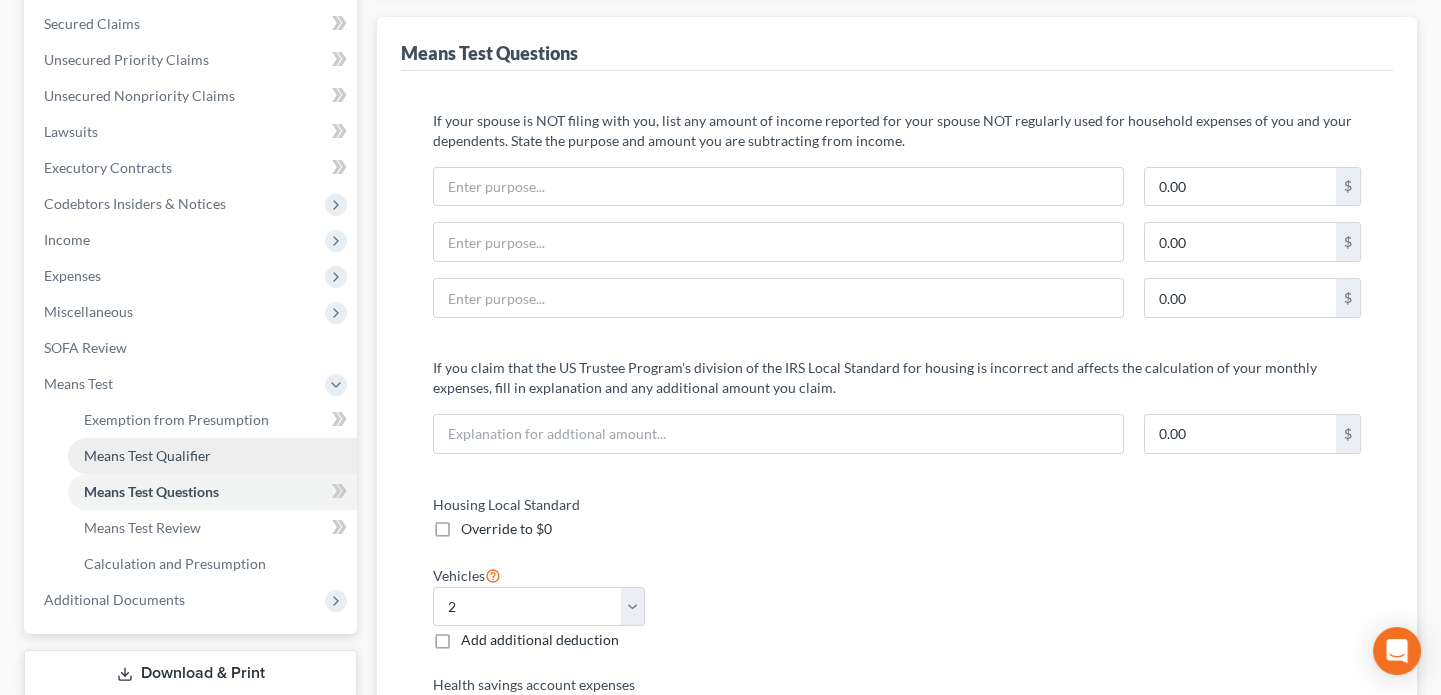 scroll, scrollTop: 454, scrollLeft: 0, axis: vertical 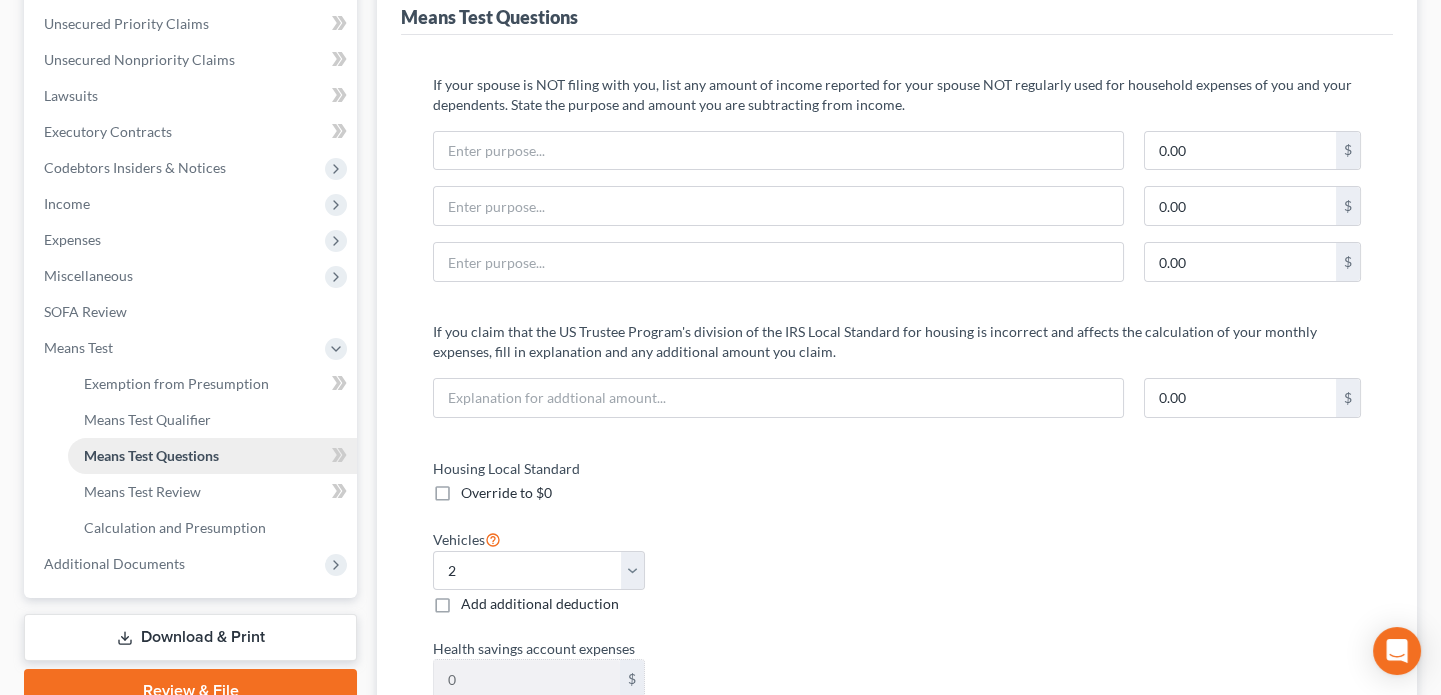 click on "Means Test Questions" at bounding box center [151, 455] 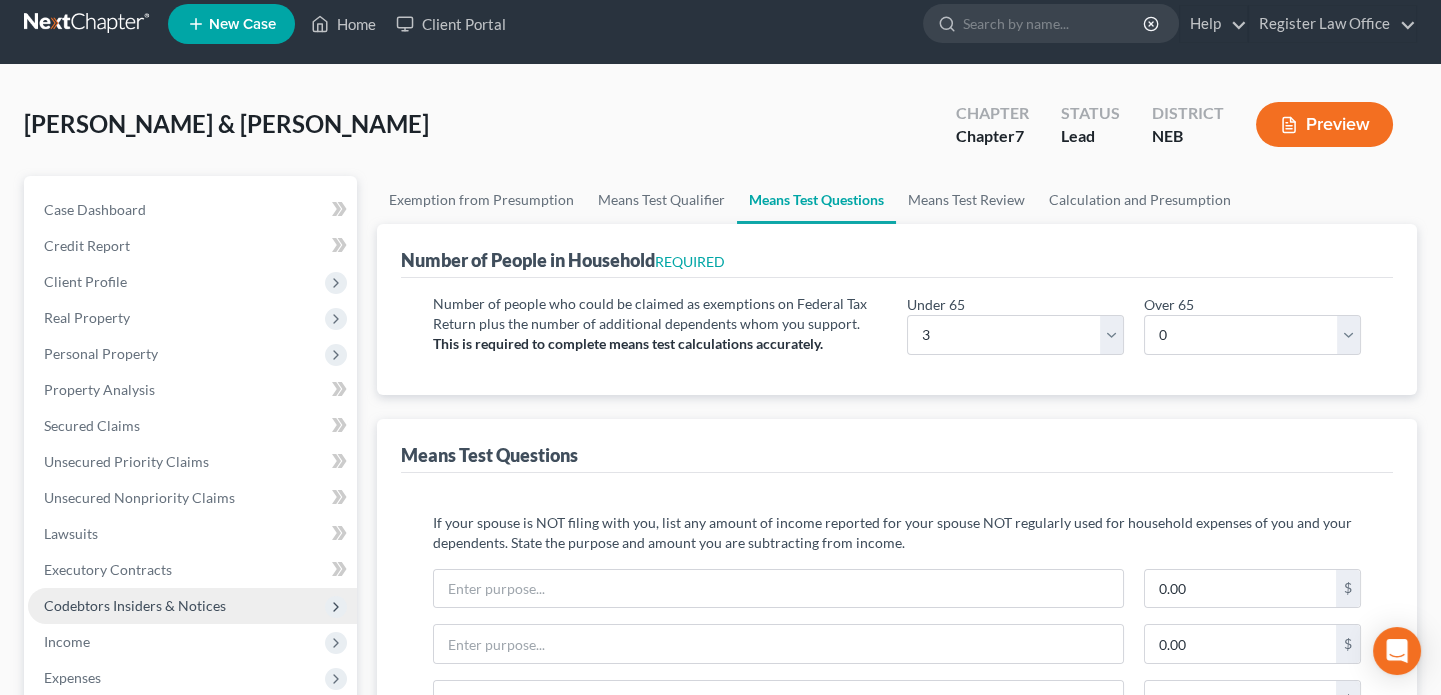scroll, scrollTop: 0, scrollLeft: 0, axis: both 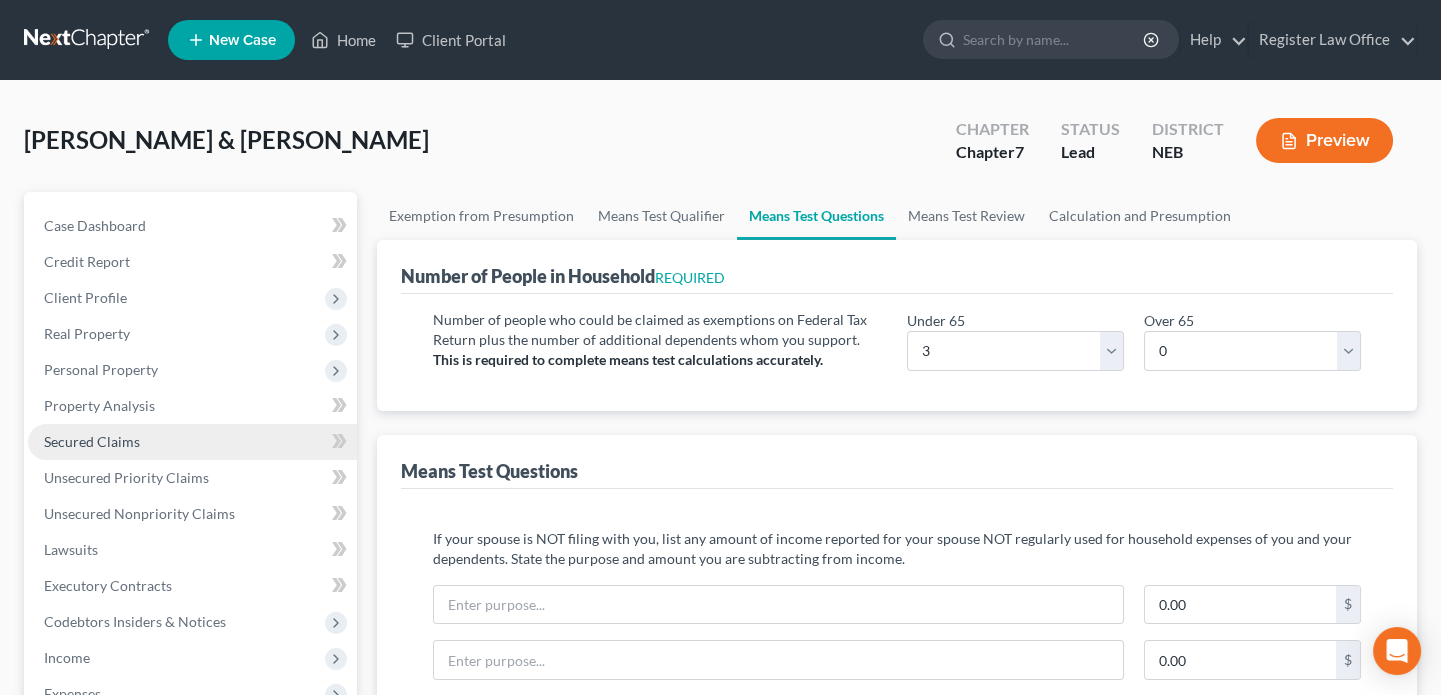 click on "Secured Claims" at bounding box center [192, 442] 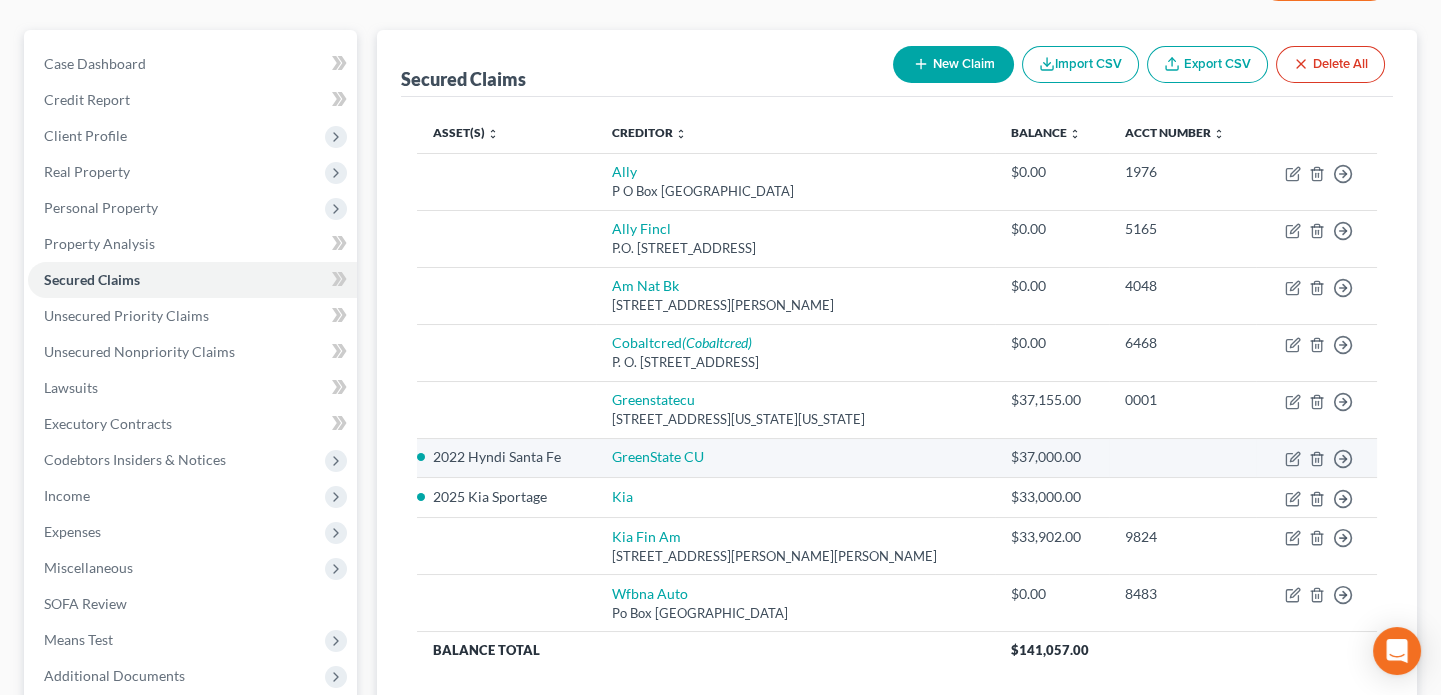 scroll, scrollTop: 181, scrollLeft: 0, axis: vertical 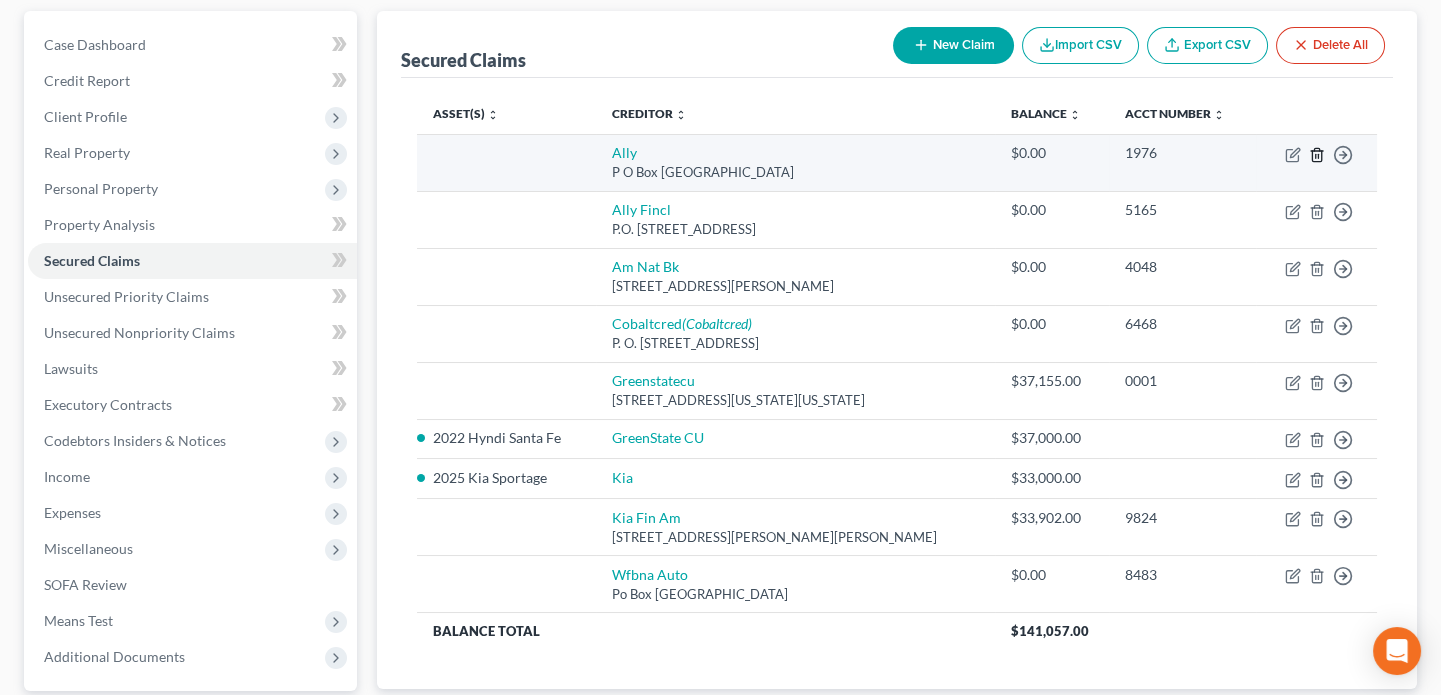 click 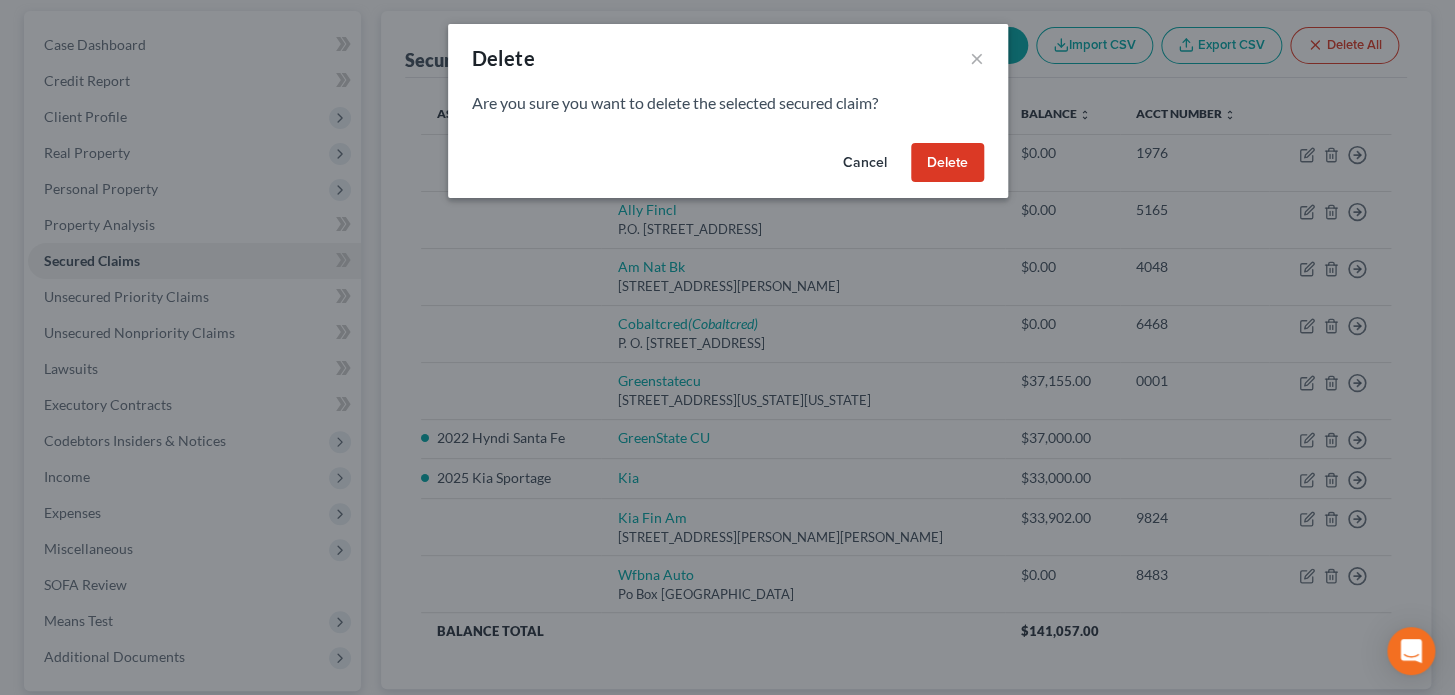 click on "Delete" at bounding box center [947, 163] 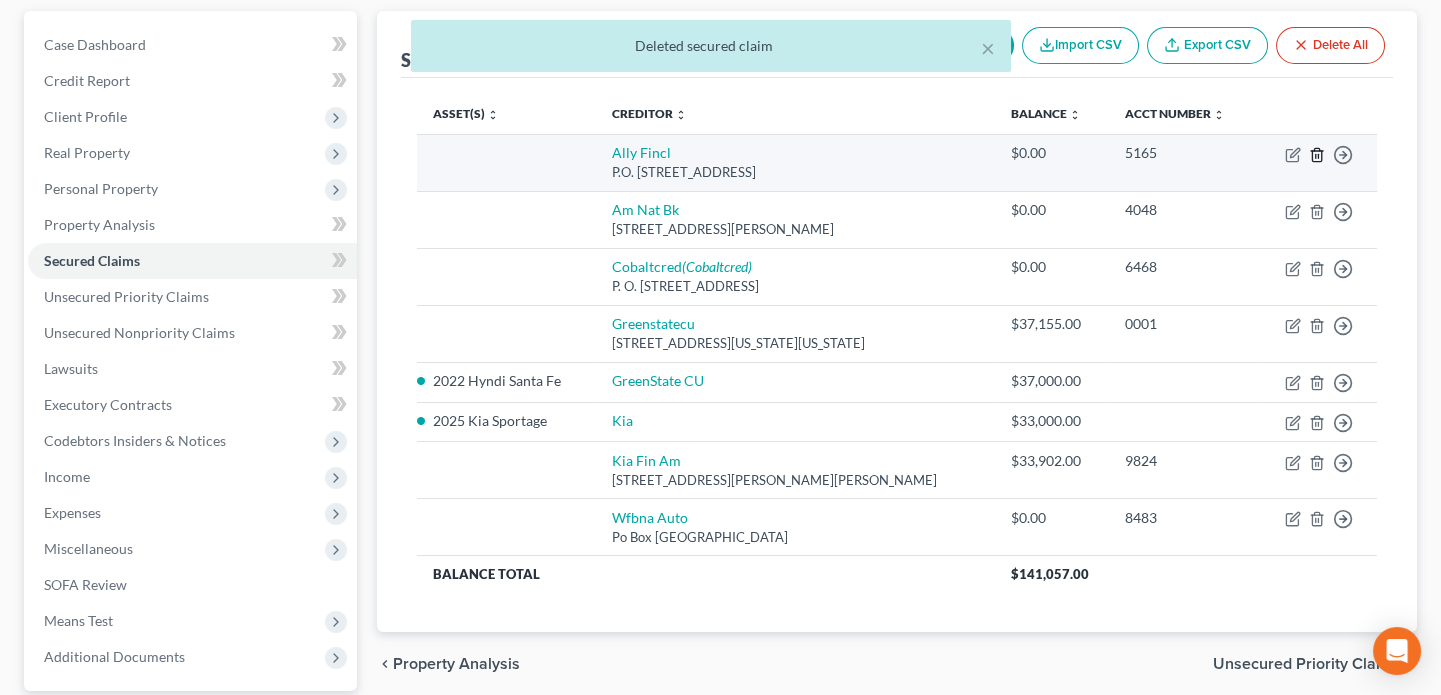 click 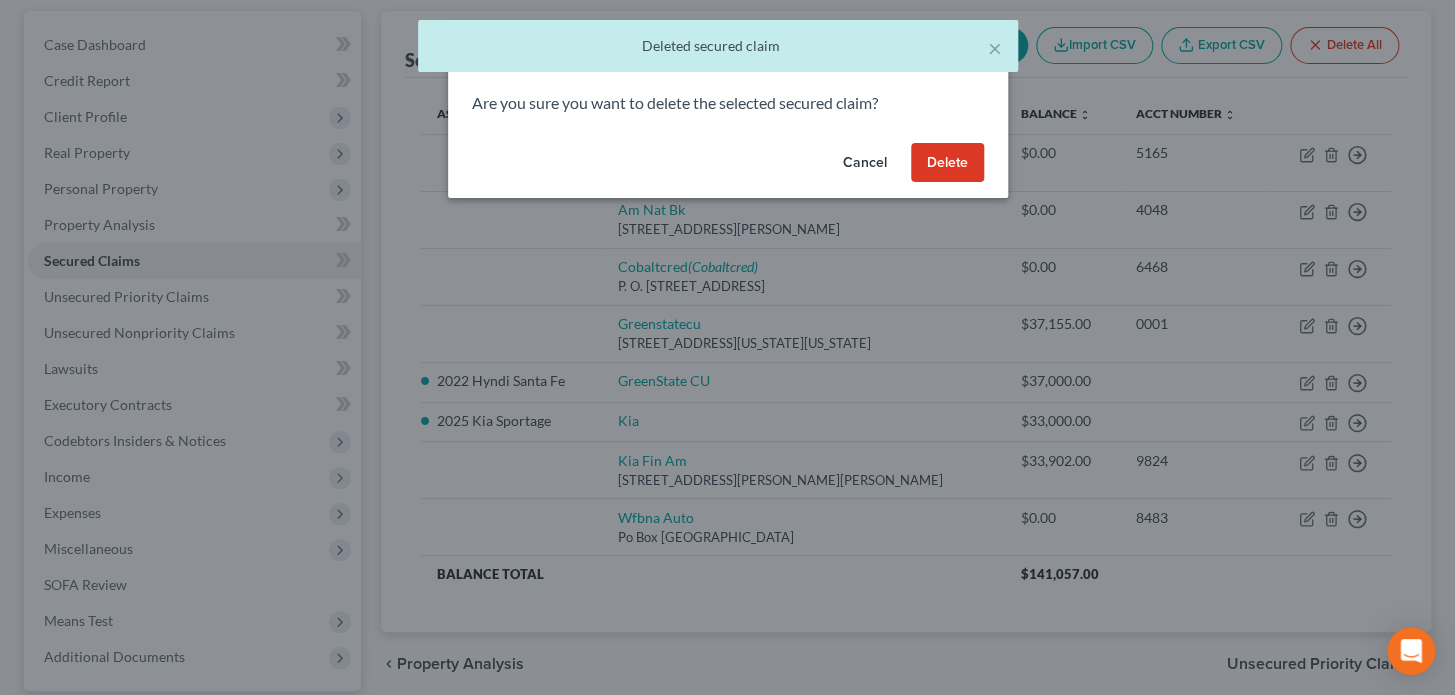 click on "Delete" at bounding box center [947, 163] 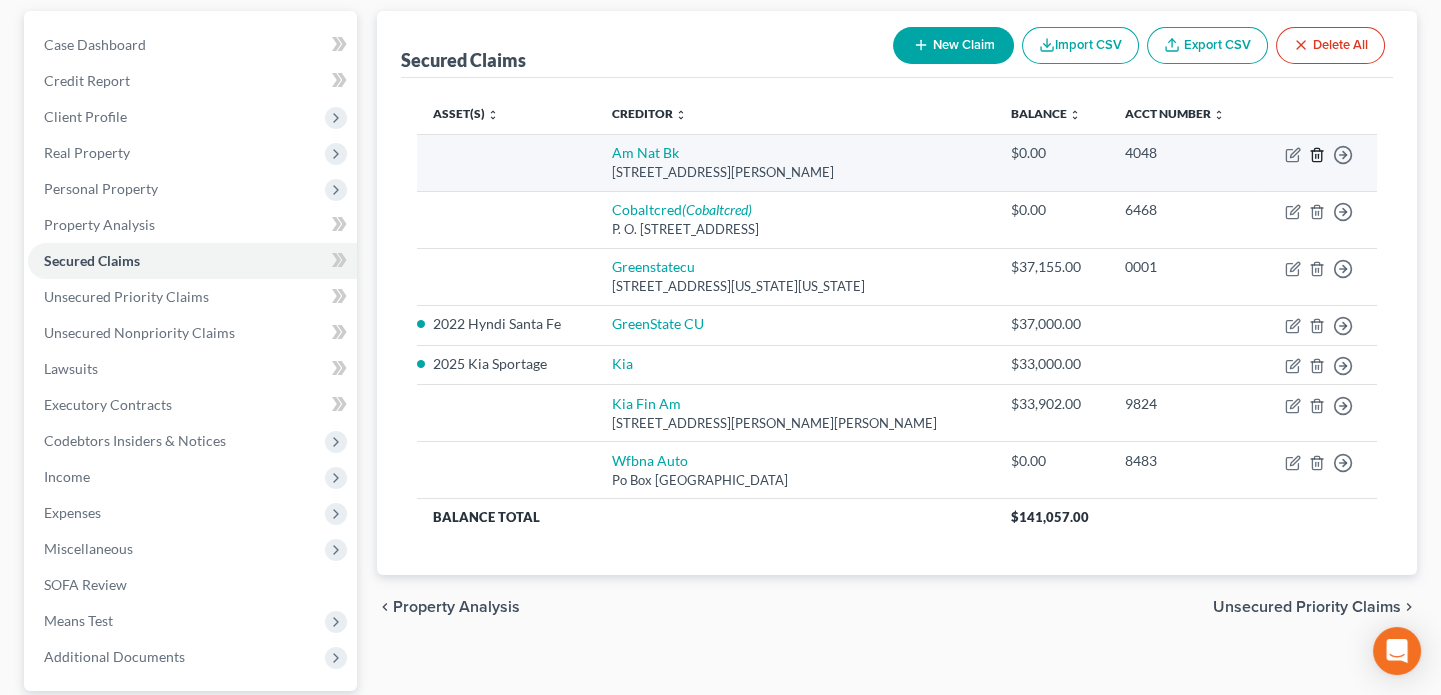click on "Move to E Move to F Move to G Move to Notice Only" at bounding box center (1316, 162) 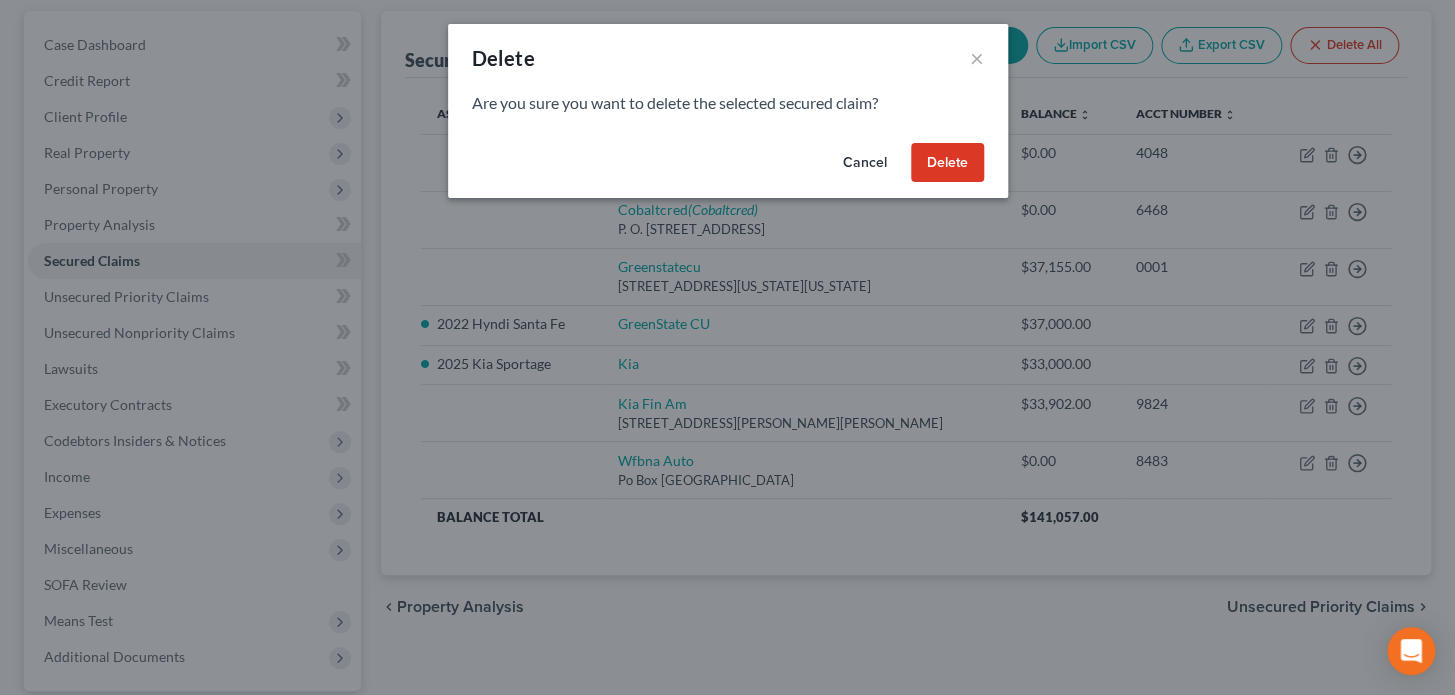 click on "Delete" at bounding box center (947, 163) 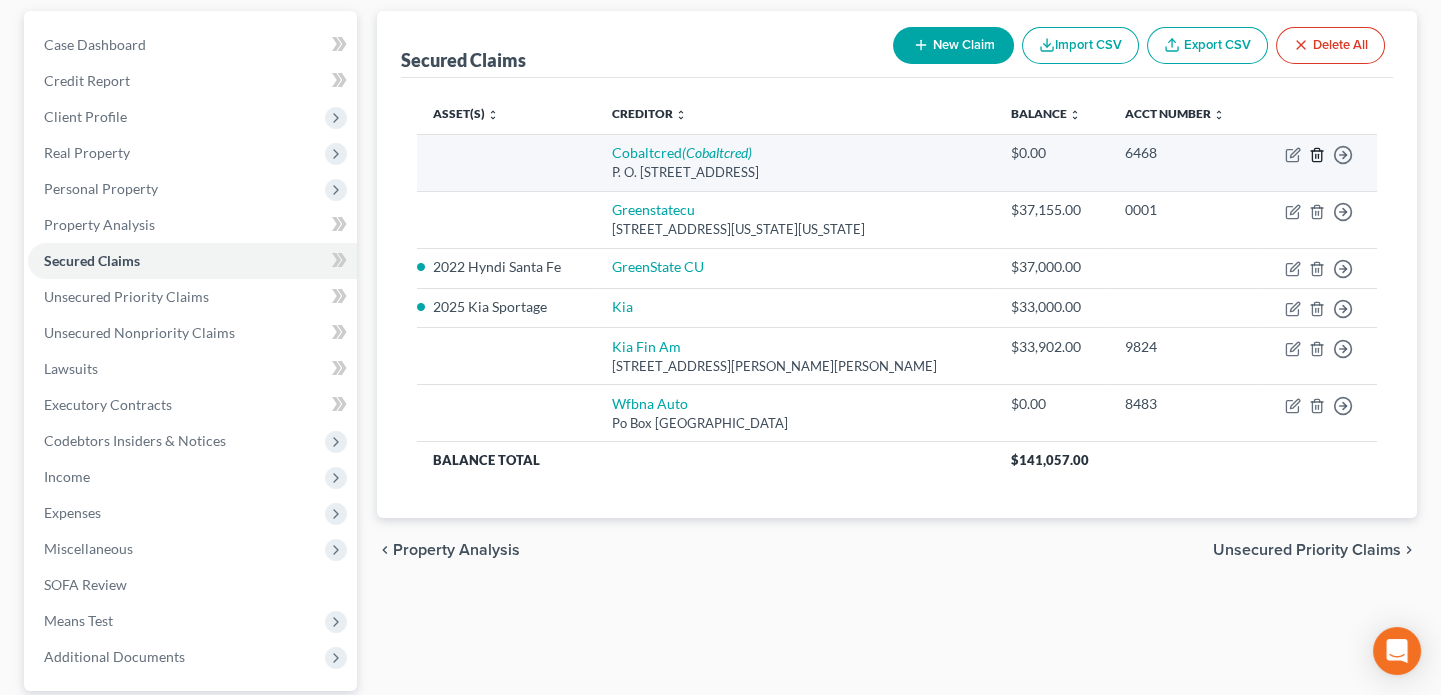 click 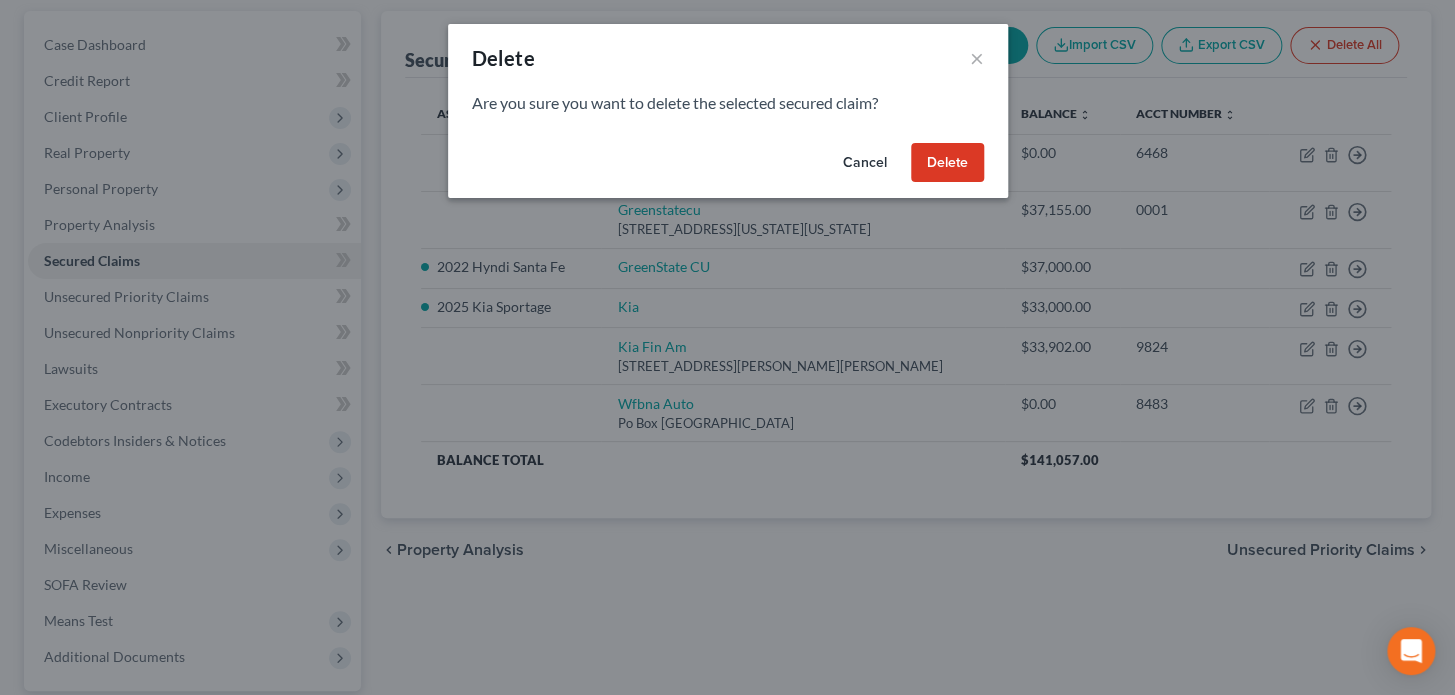 click on "Delete" at bounding box center [947, 163] 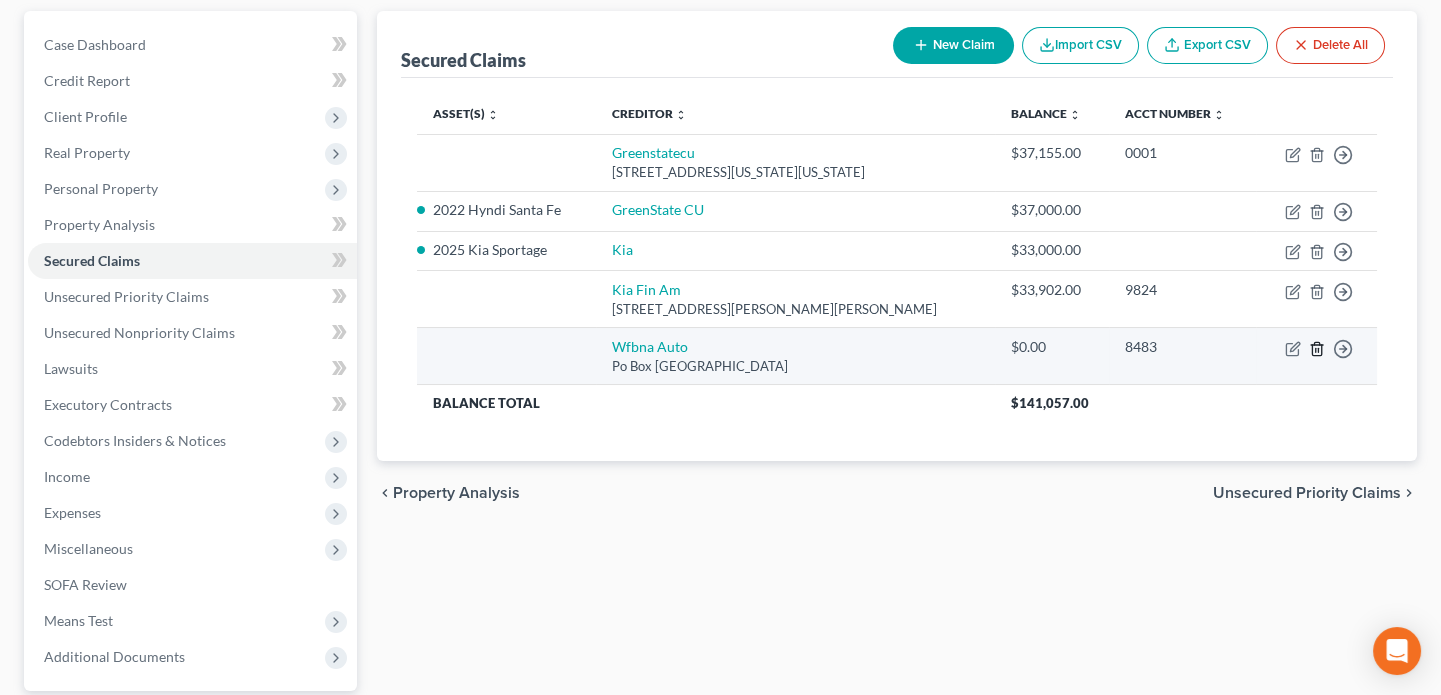 click 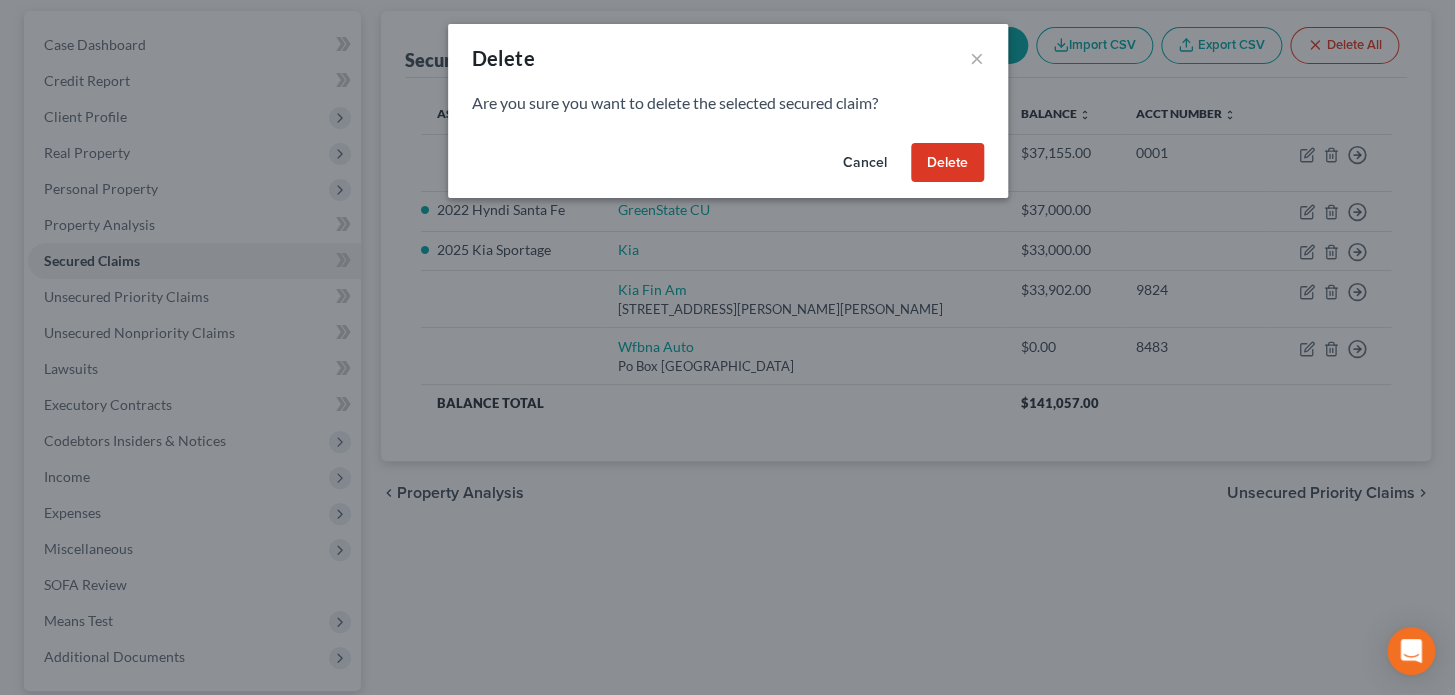 click on "Delete" at bounding box center (947, 163) 